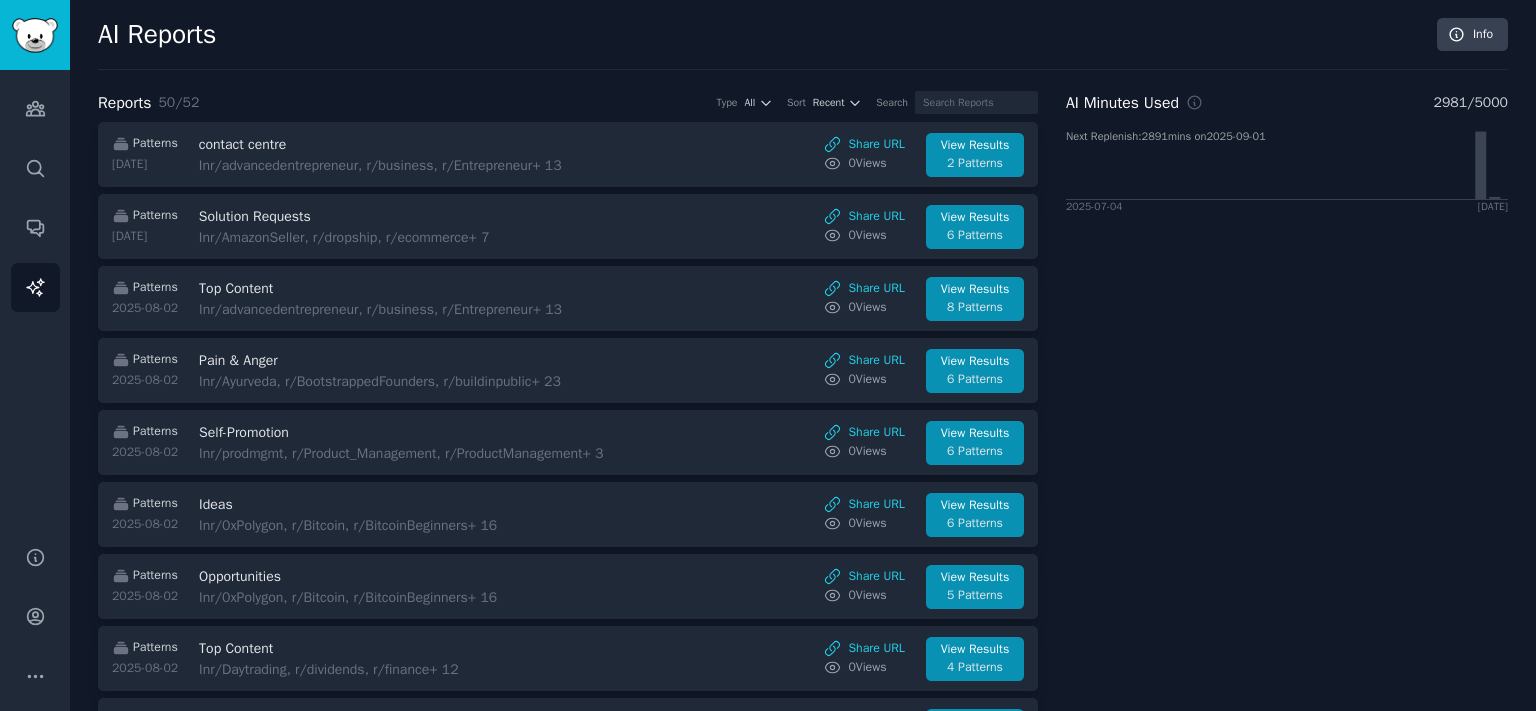 scroll, scrollTop: 0, scrollLeft: 0, axis: both 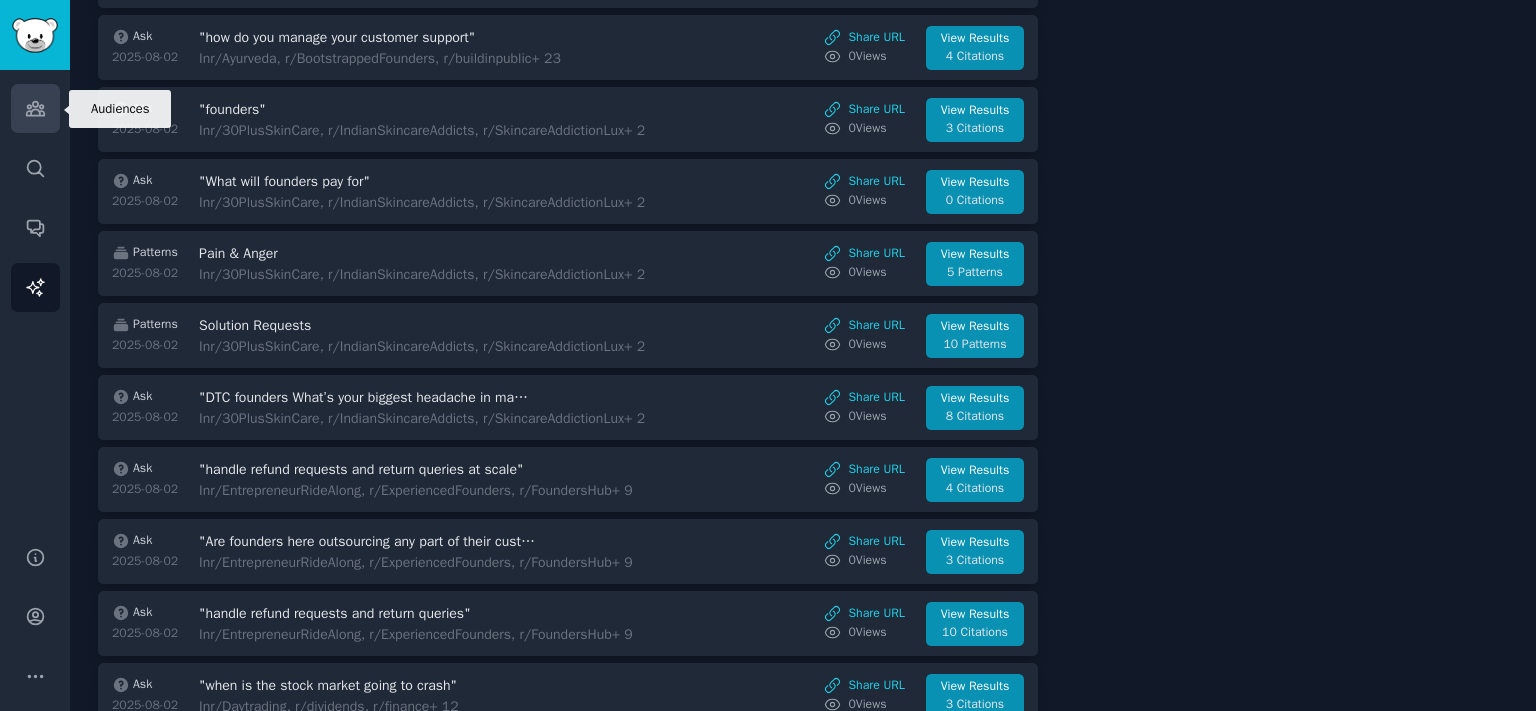 click on "Audiences" at bounding box center [35, 108] 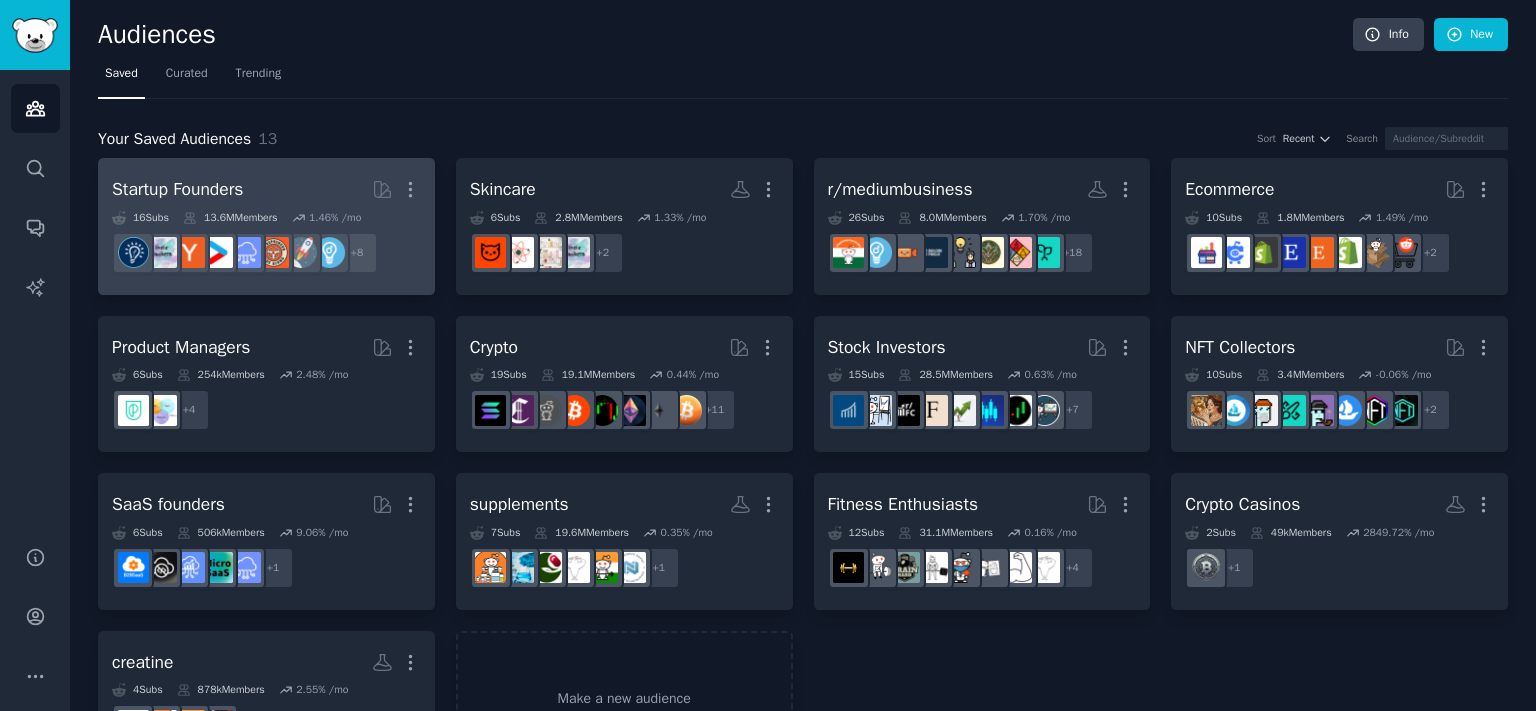 click on "Startup Founders More" at bounding box center [266, 189] 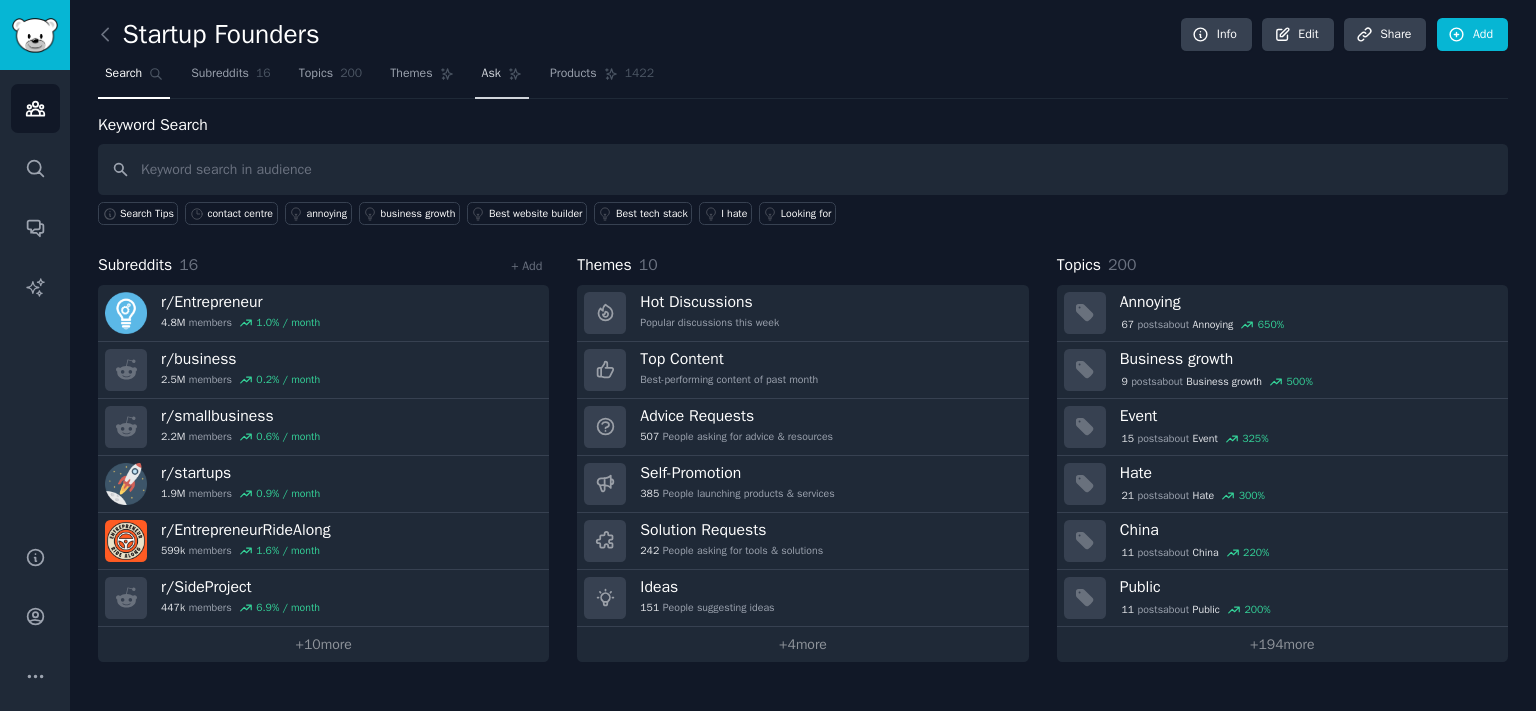 click on "Ask" at bounding box center (502, 78) 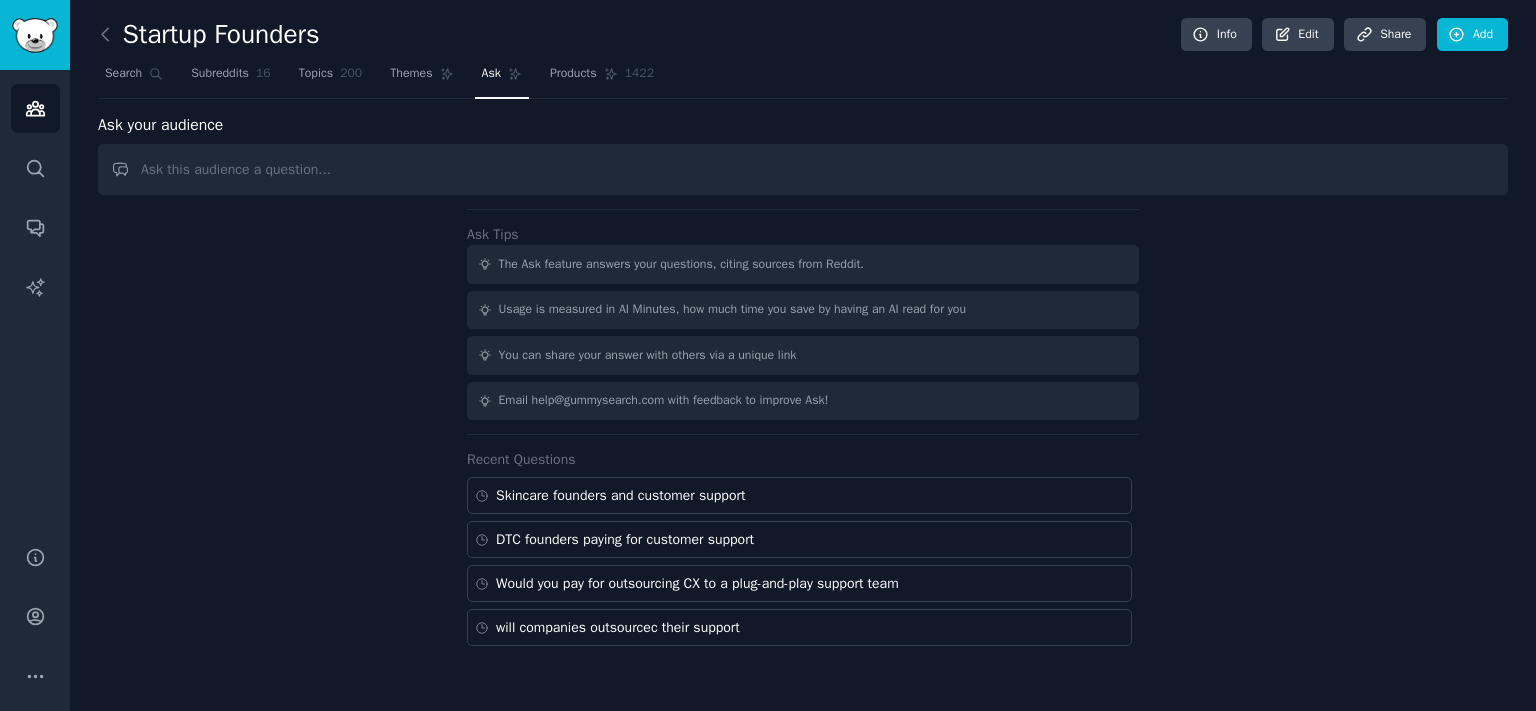 click at bounding box center [803, 169] 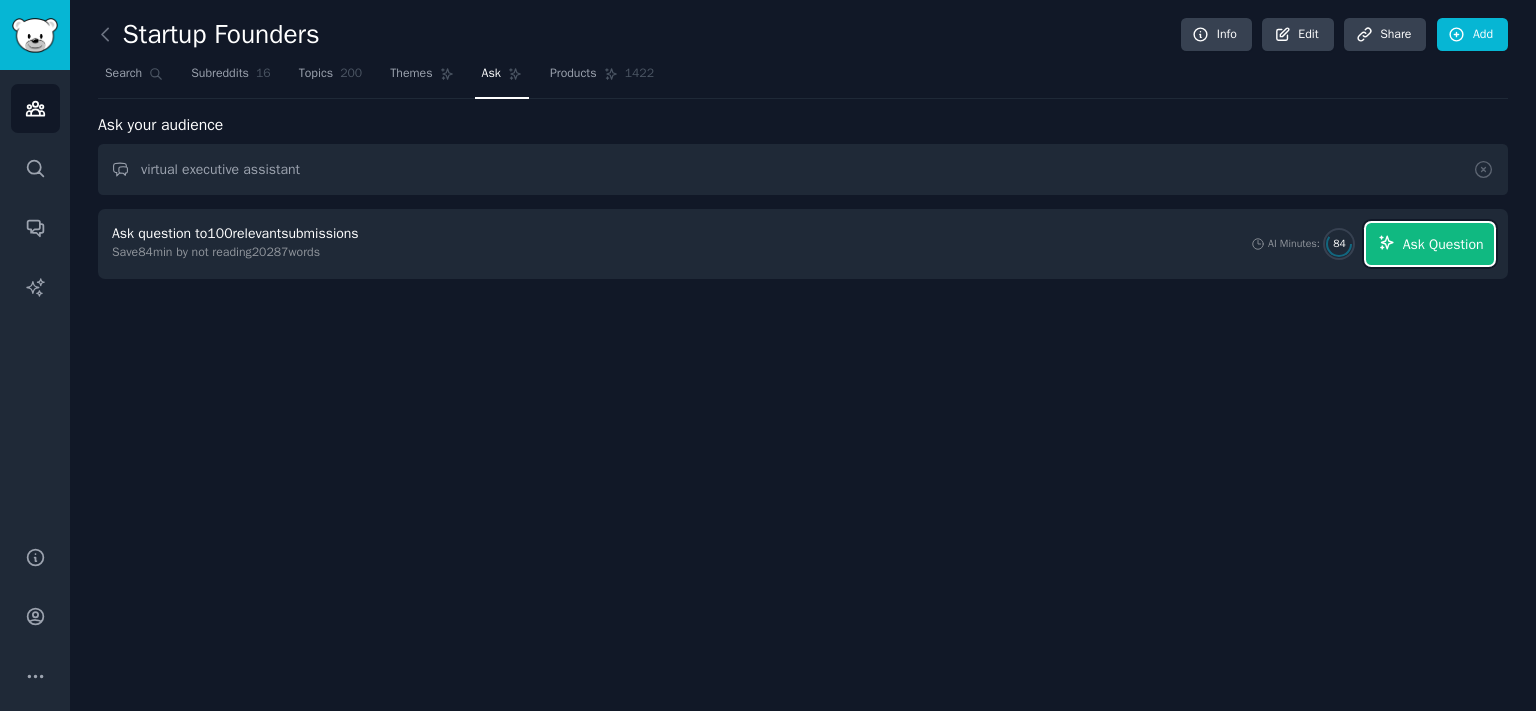 click on "Ask Question" at bounding box center (1443, 244) 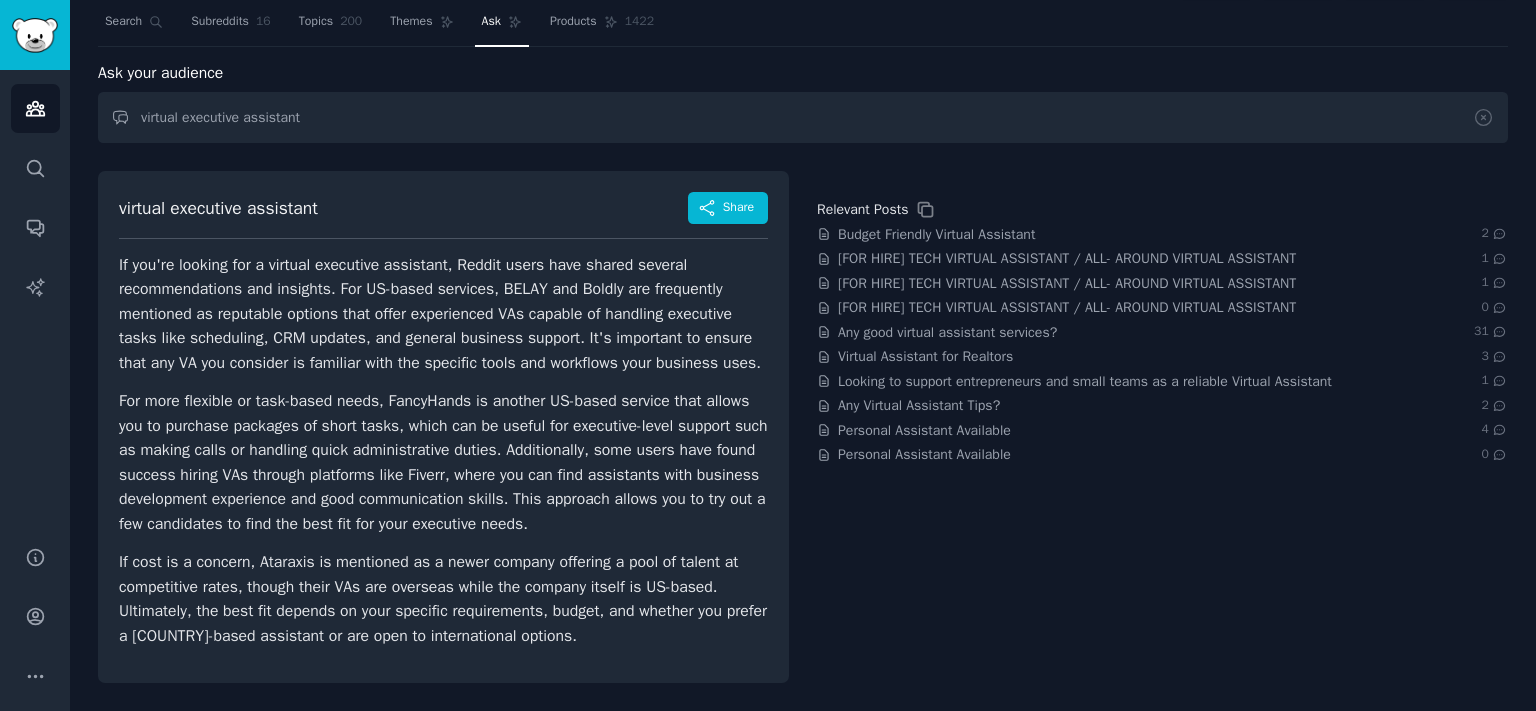 scroll, scrollTop: 74, scrollLeft: 0, axis: vertical 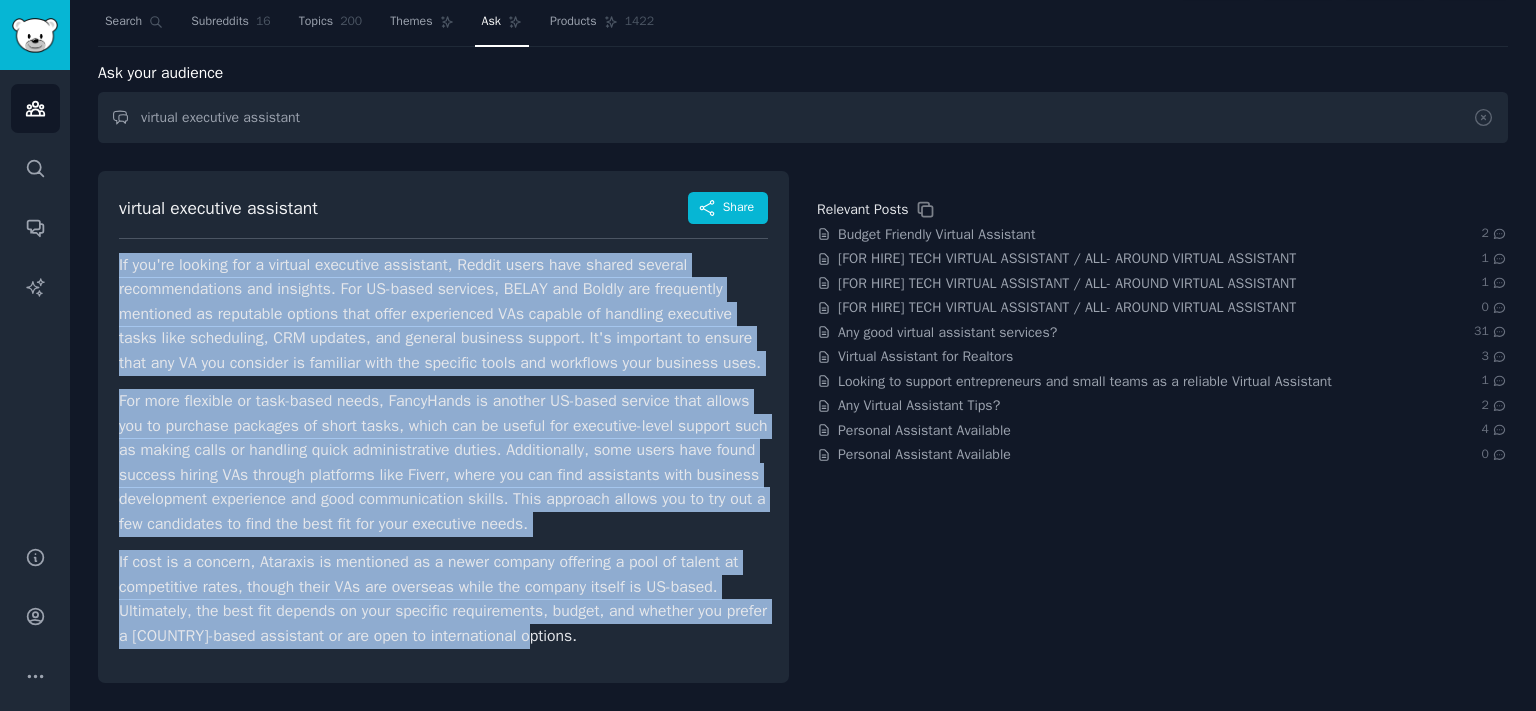 drag, startPoint x: 121, startPoint y: 186, endPoint x: 571, endPoint y: 653, distance: 648.5283 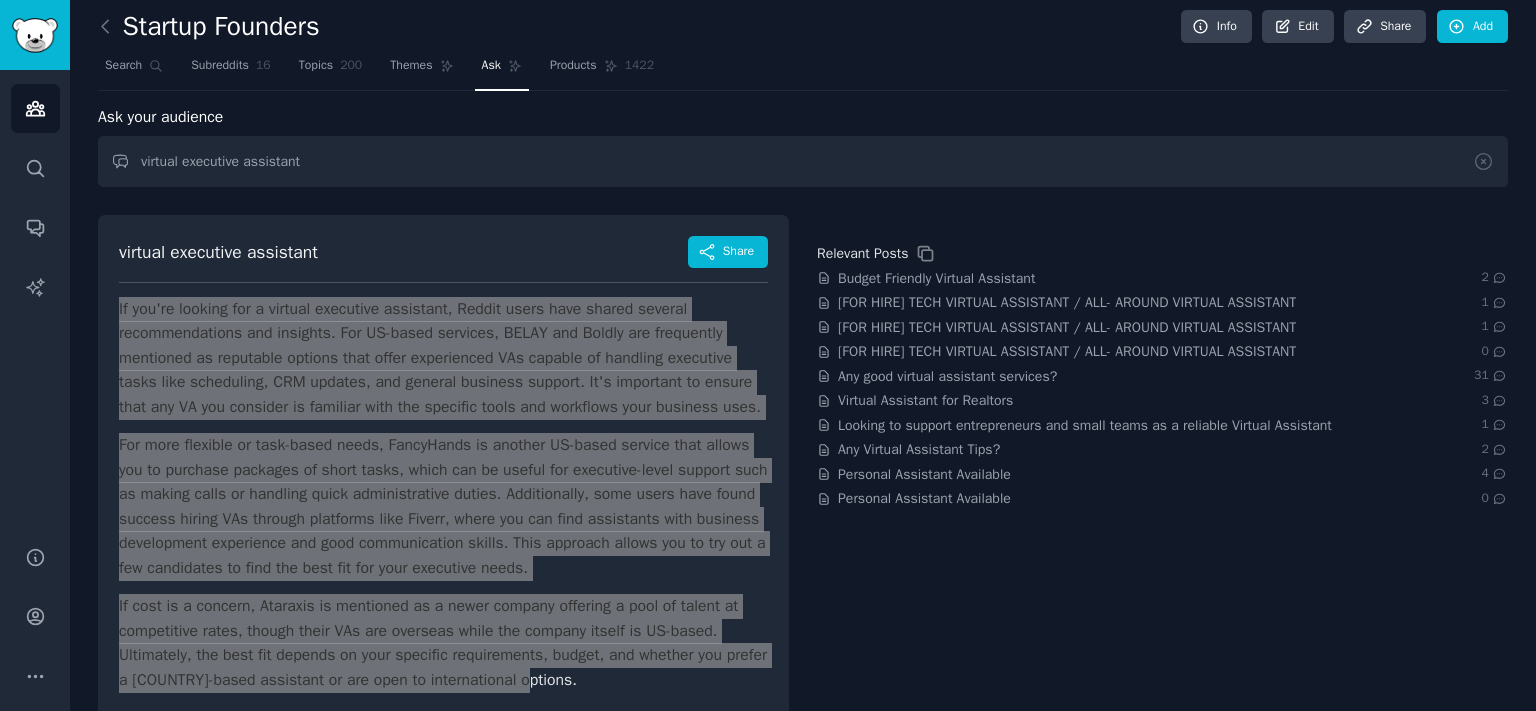 scroll, scrollTop: 0, scrollLeft: 0, axis: both 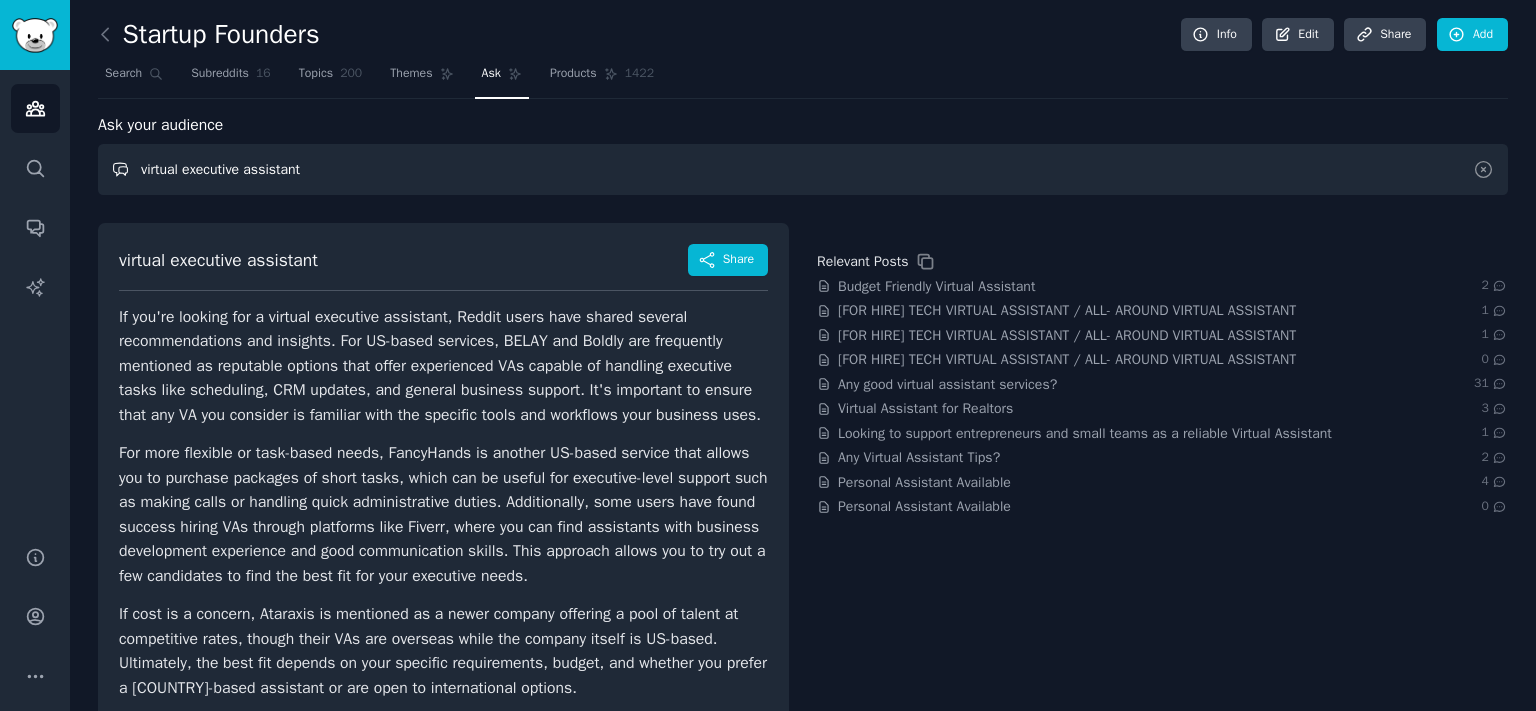 drag, startPoint x: 430, startPoint y: 171, endPoint x: 310, endPoint y: 146, distance: 122.57651 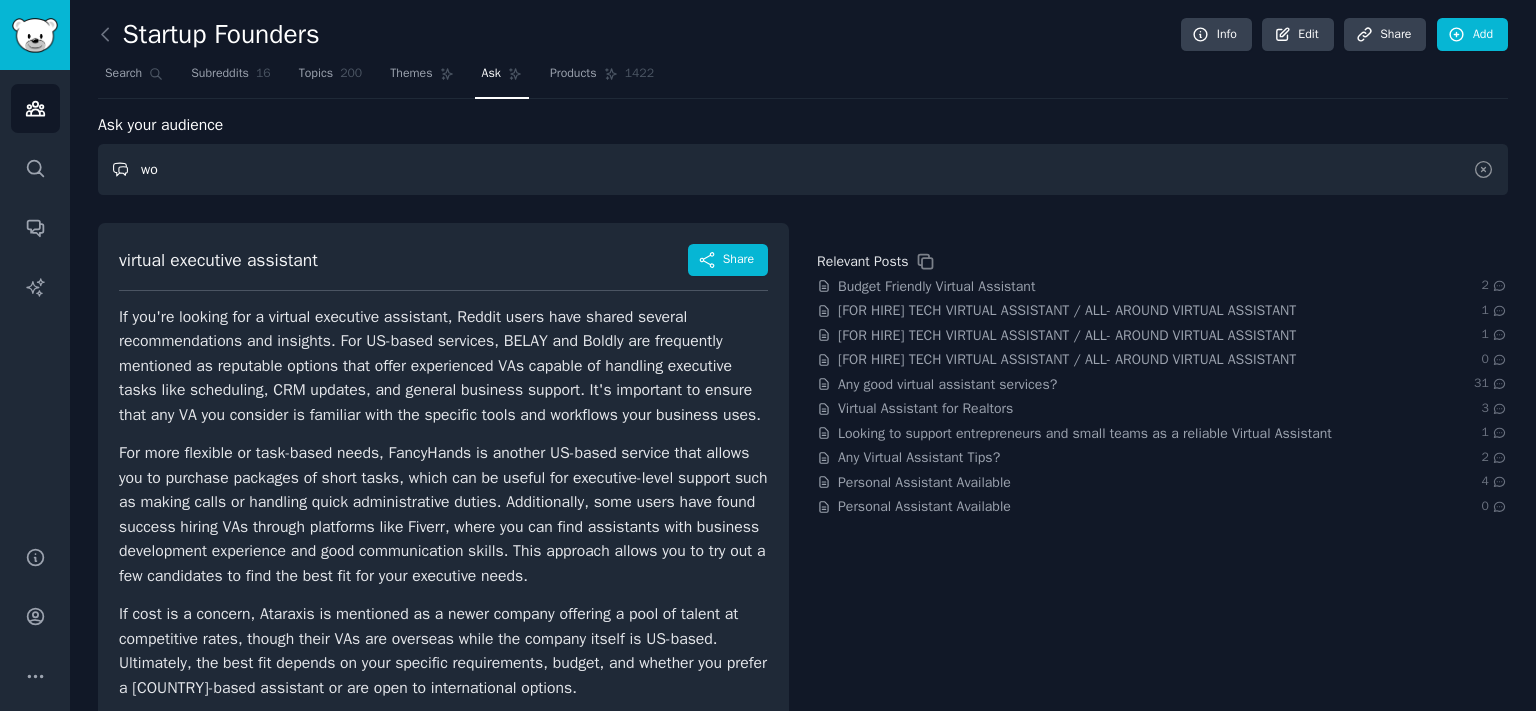 type on "w" 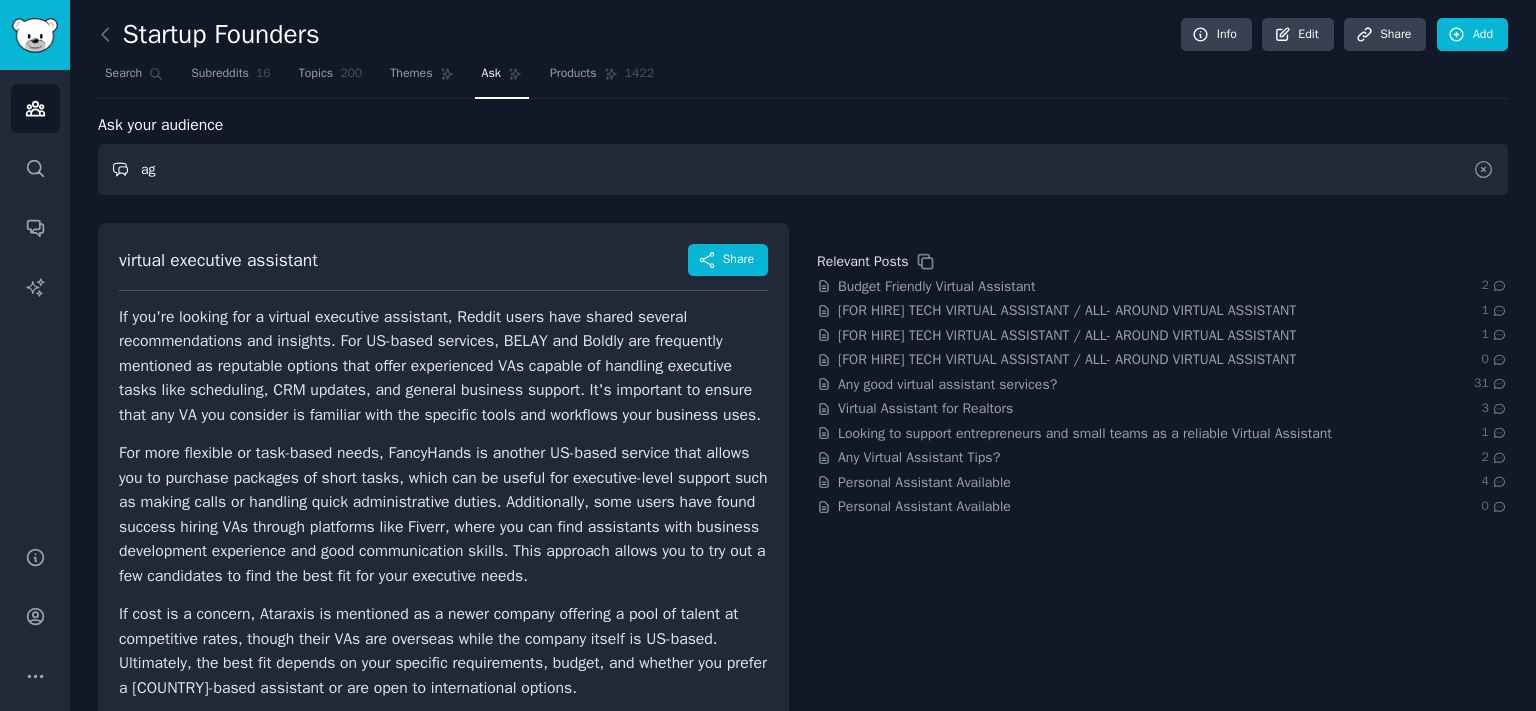 type on "a" 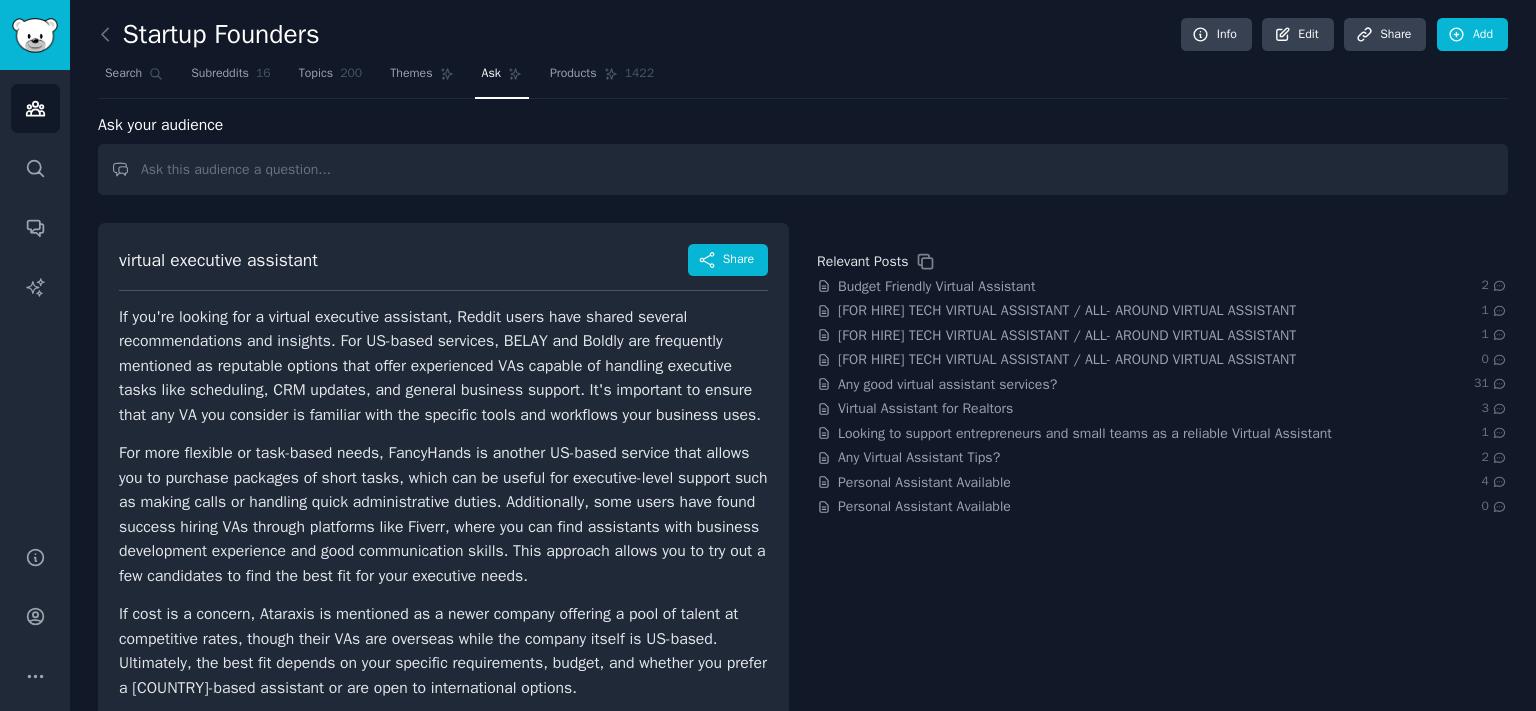 drag, startPoint x: 374, startPoint y: 269, endPoint x: 98, endPoint y: 232, distance: 278.46902 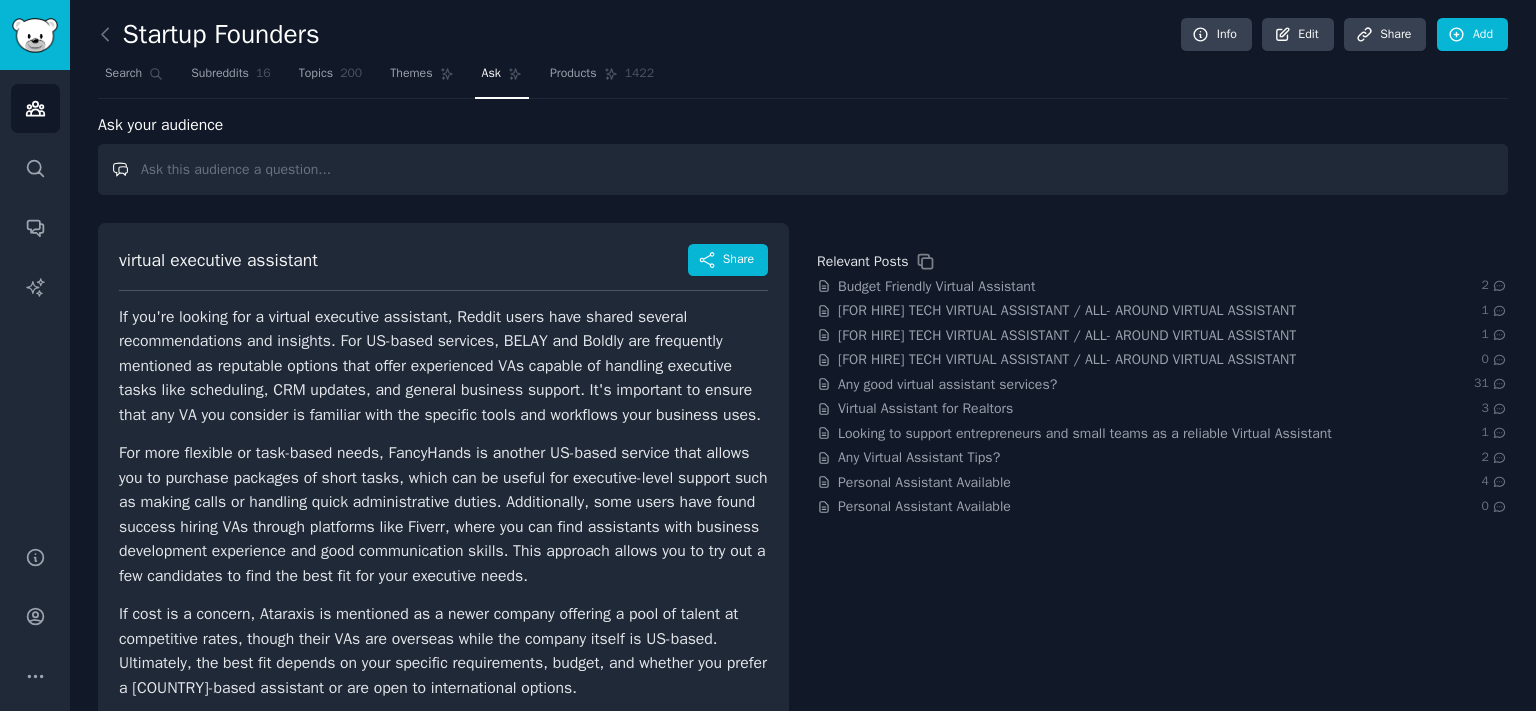 click at bounding box center (803, 169) 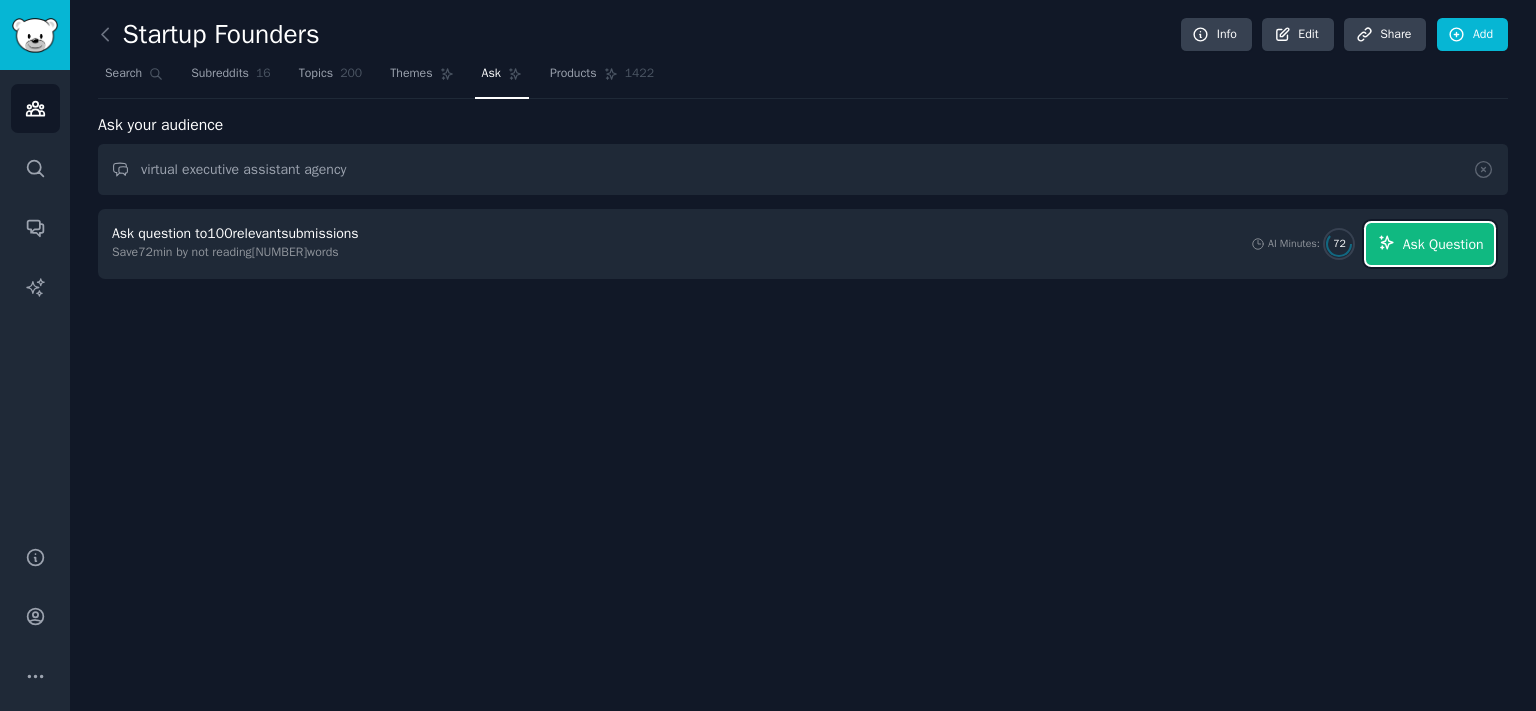 click on "Ask Question" at bounding box center [1430, 244] 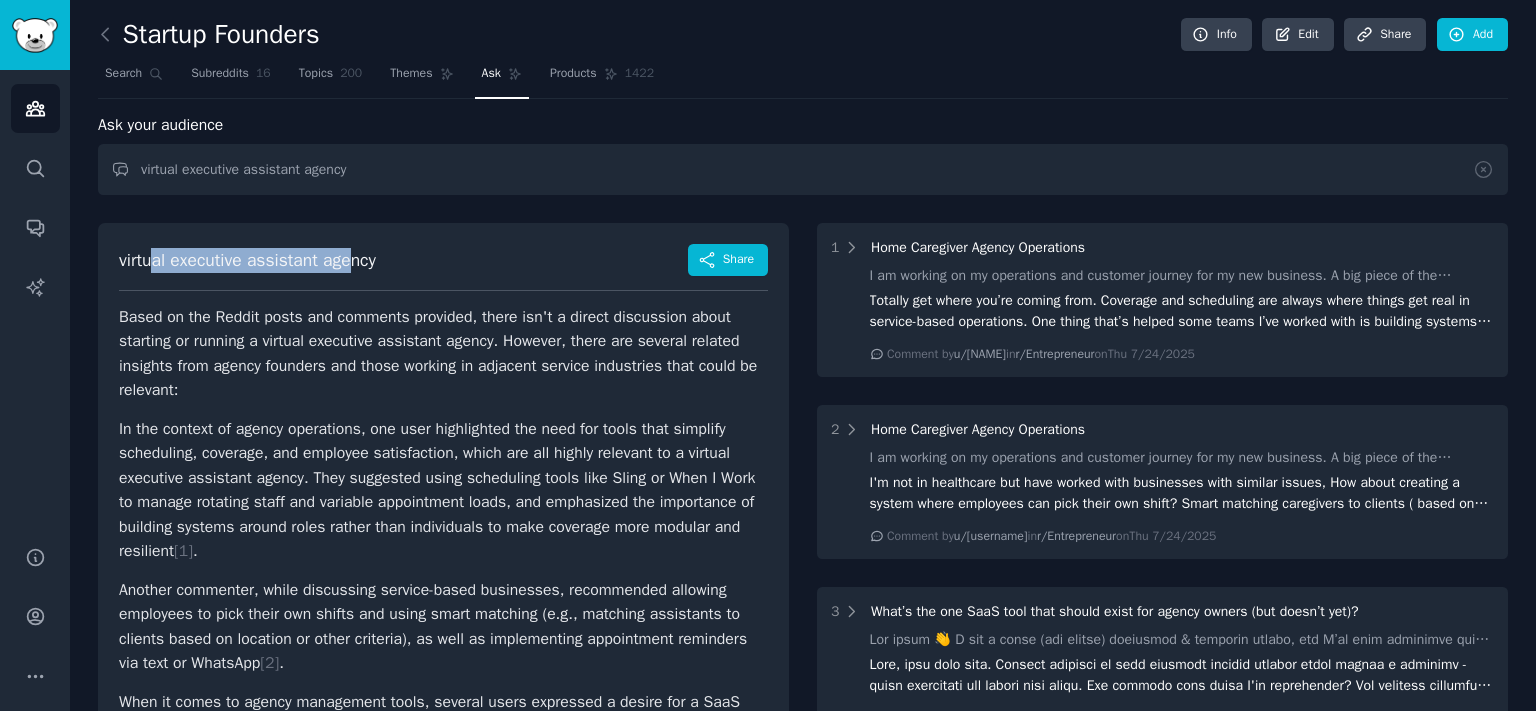 drag, startPoint x: 347, startPoint y: 260, endPoint x: 395, endPoint y: 257, distance: 48.09366 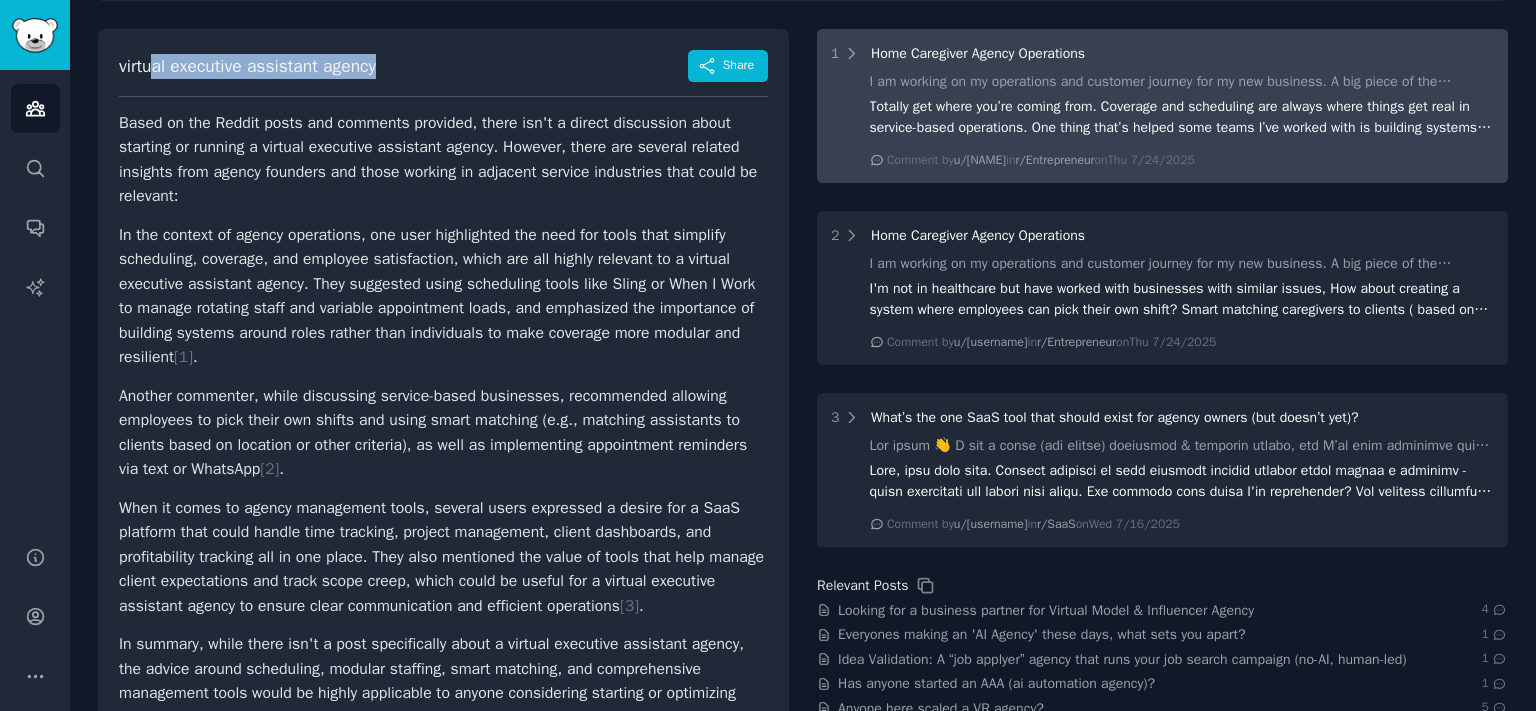 scroll, scrollTop: 0, scrollLeft: 0, axis: both 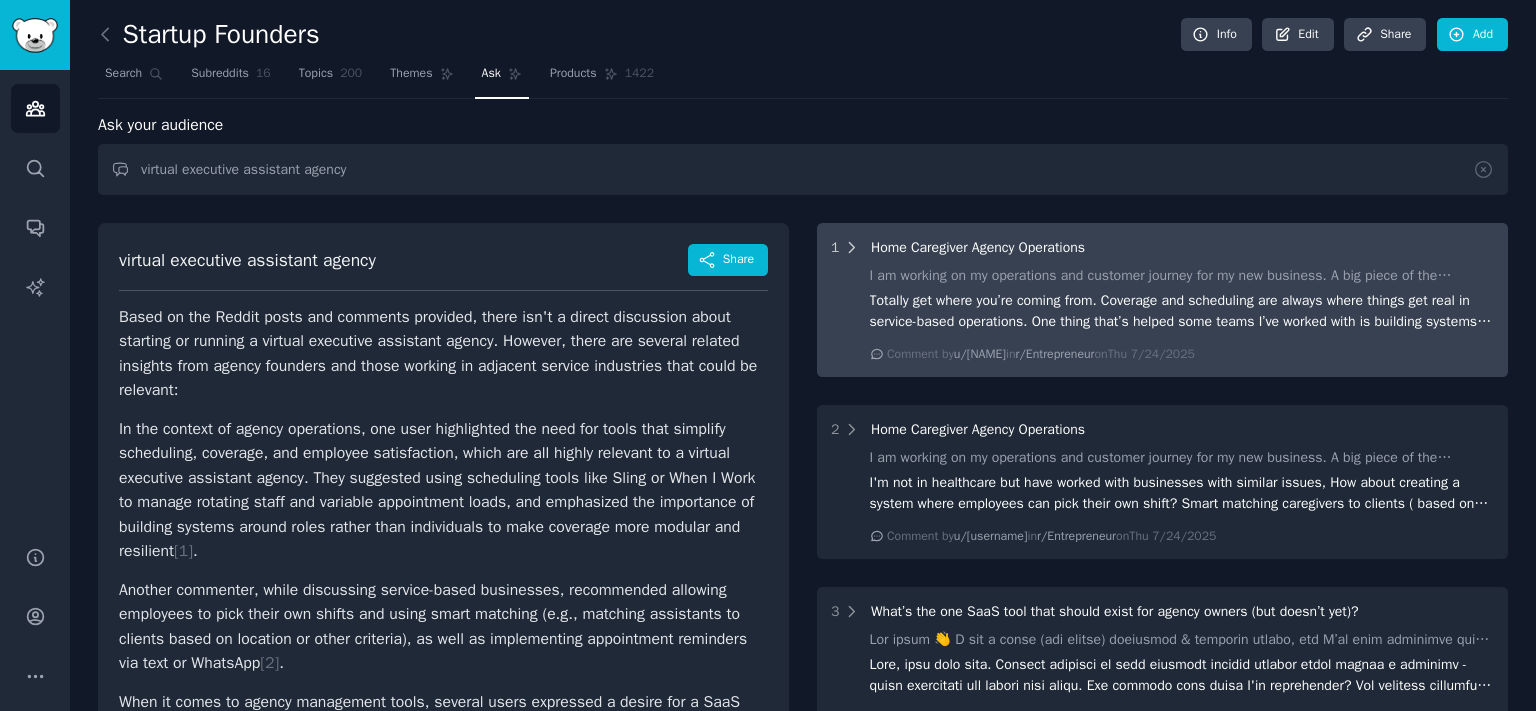 click 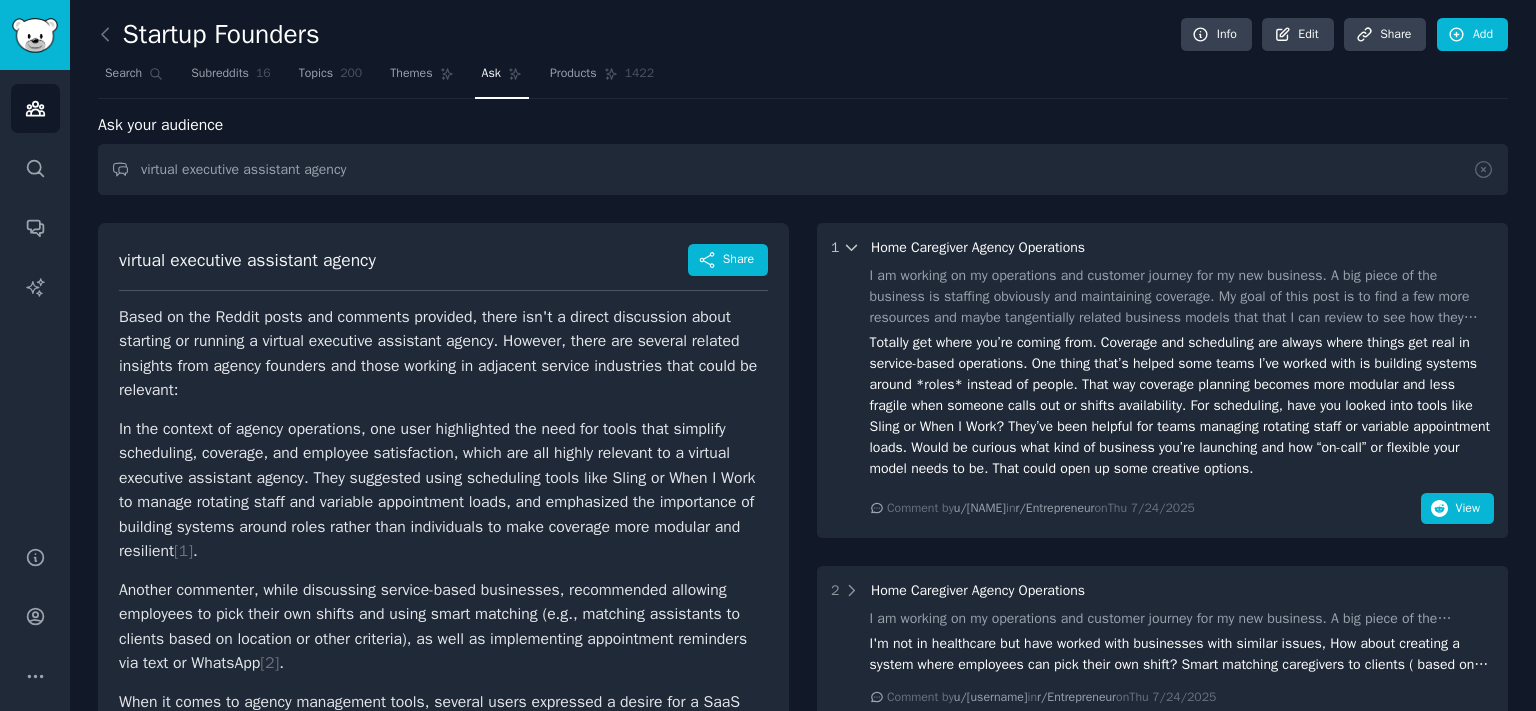 click 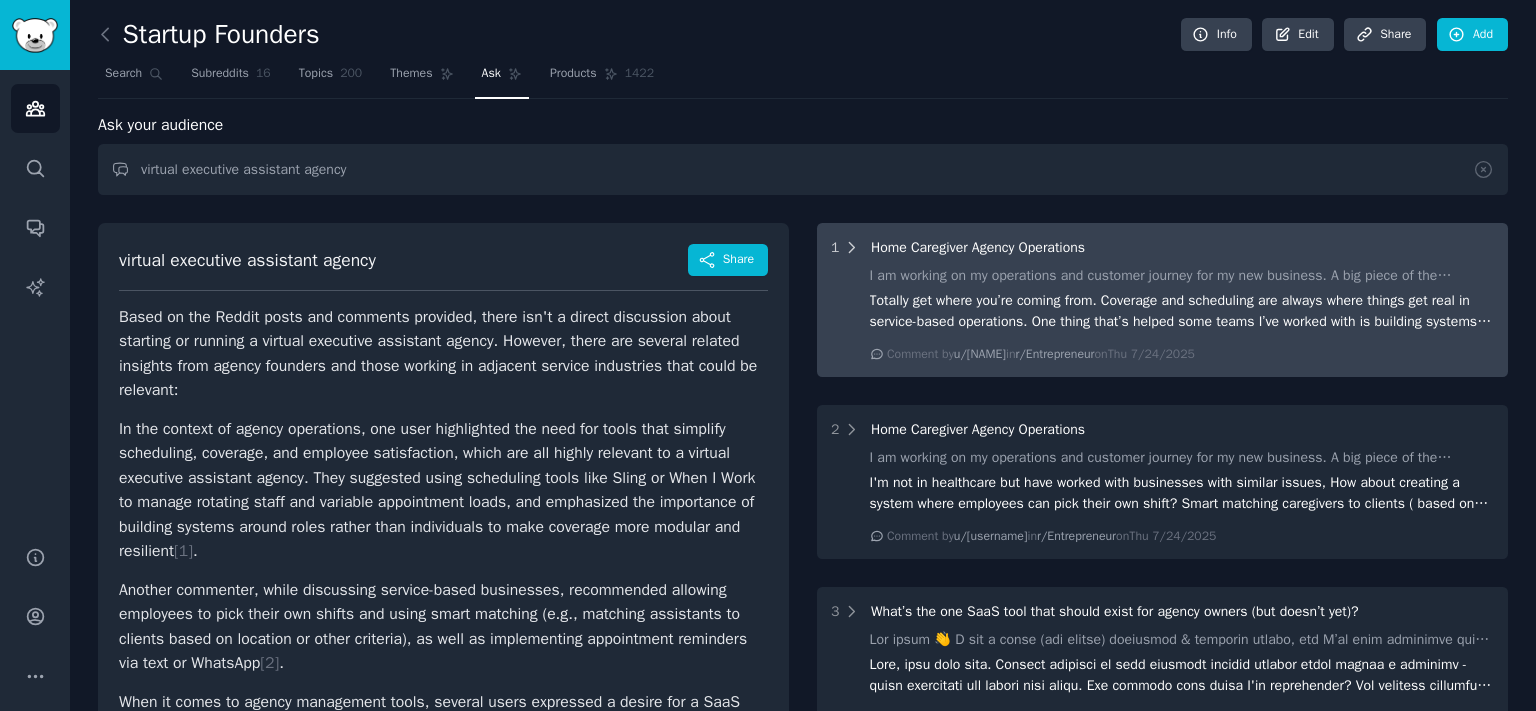click 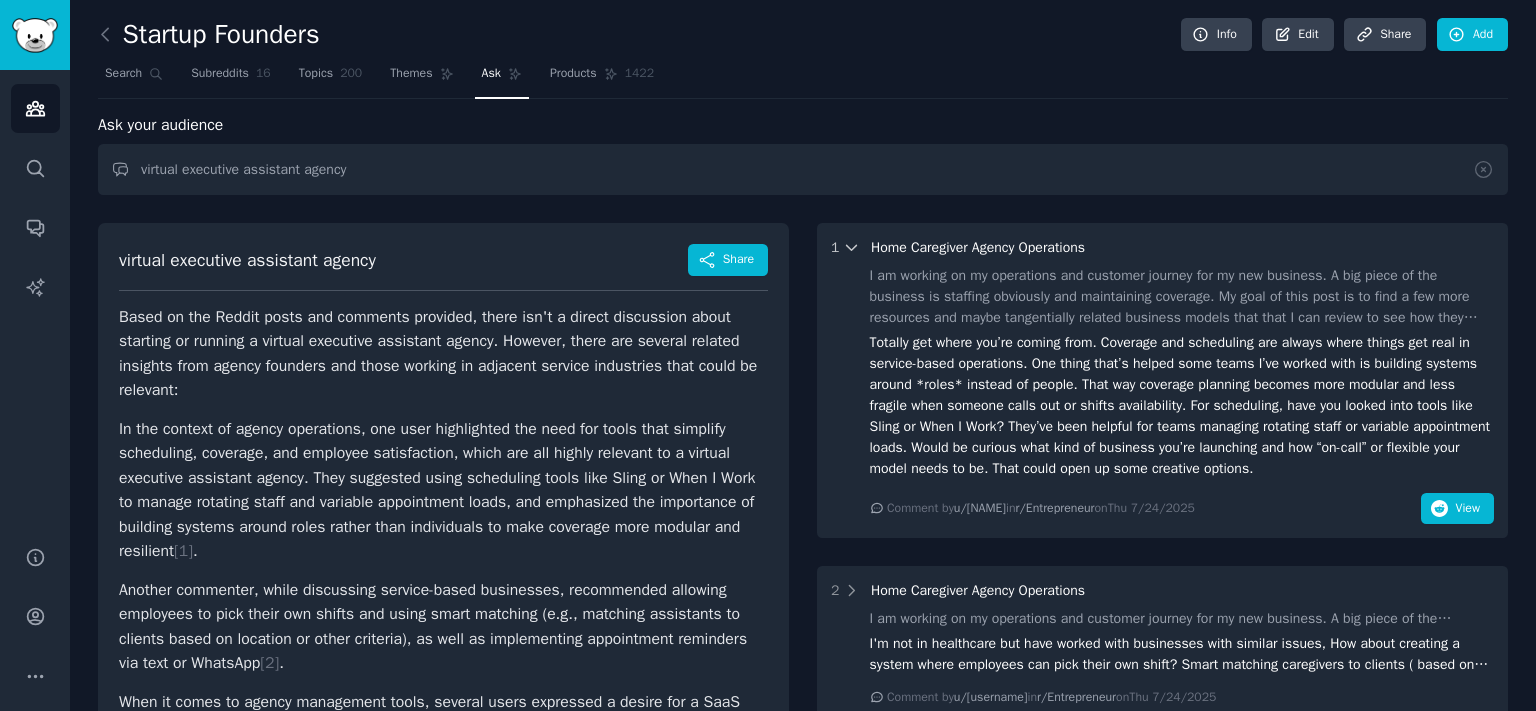 click 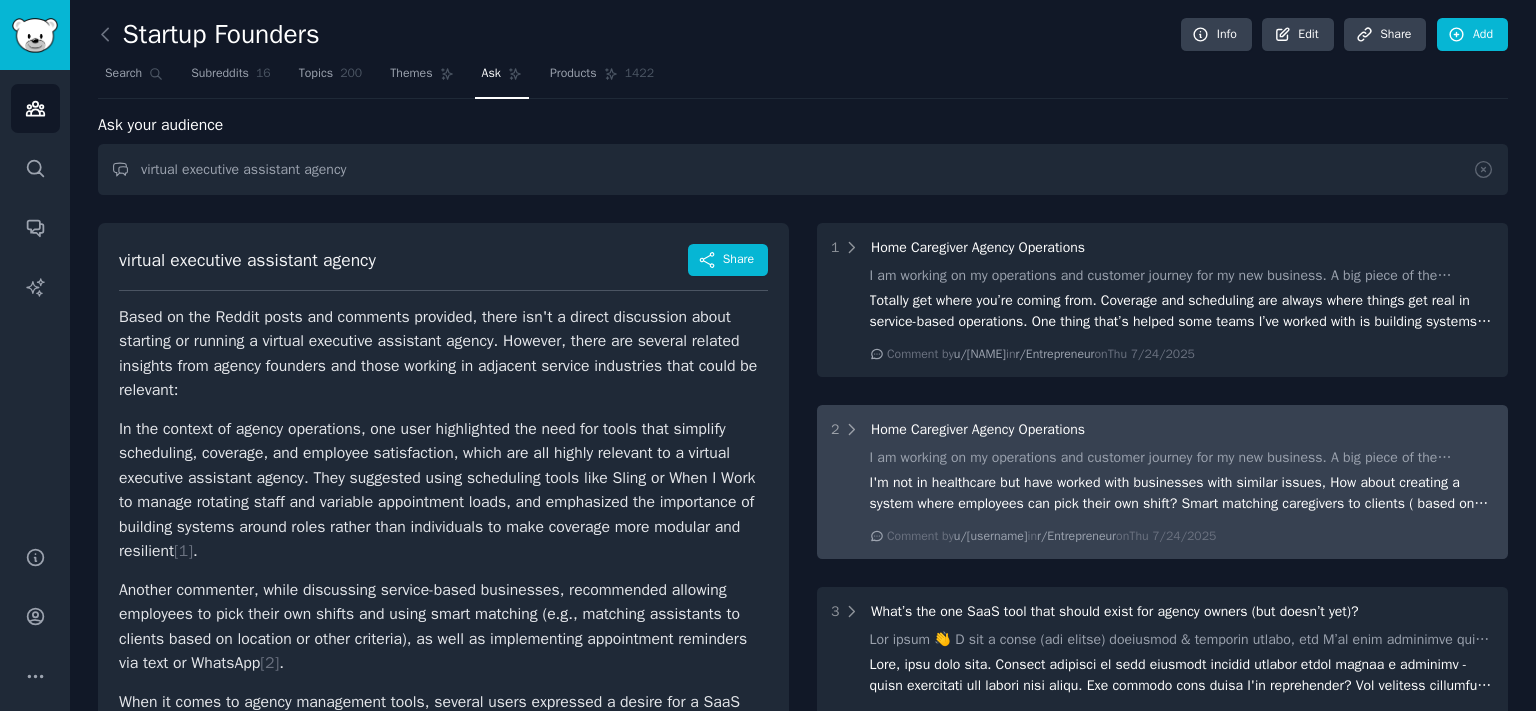 click on "2 Home Caregiver Agency Operations I am working on my operations and customer journey for my new business.
A big piece of the business is staffing obviously and maintaining coverage.
My goal of this post is to find a few more resources and maybe tangentially related business models that that I can review to see how they overcame these things.
Important factors
1. Maintaining coverage so appointments are not missed.
2. Maintain employee satisfaction is important, specially since this can be stressful work.
3. Scheduling is always difficult, so I would like to utilise tools or practices that simplify it as much as possible.
If there is anyone doing work in this industry, I would really like to hear about them starting off in this industry.
Comment by  u/[FIRST] [LAST]  in  r/Entrepreneur  on  Thu 7/24/2025" at bounding box center [1162, 482] 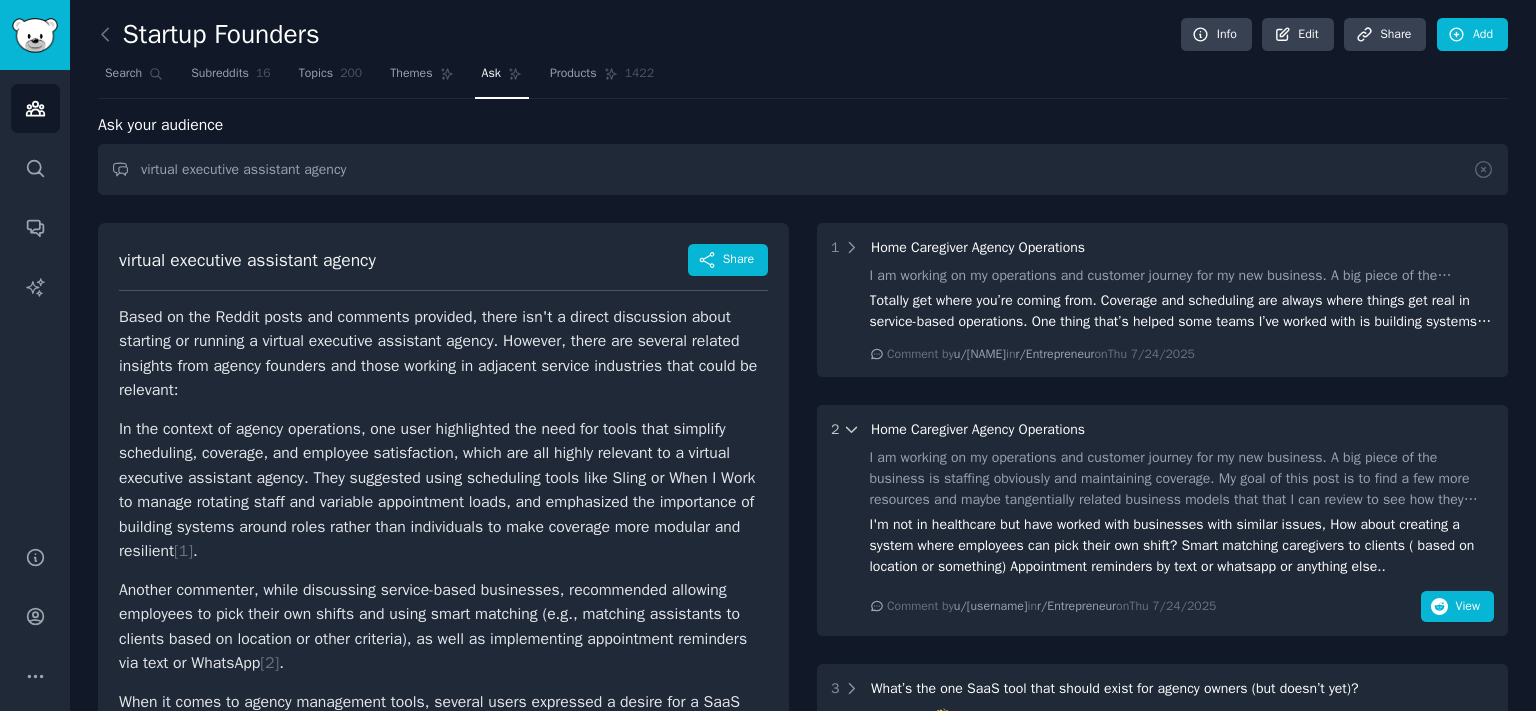 click 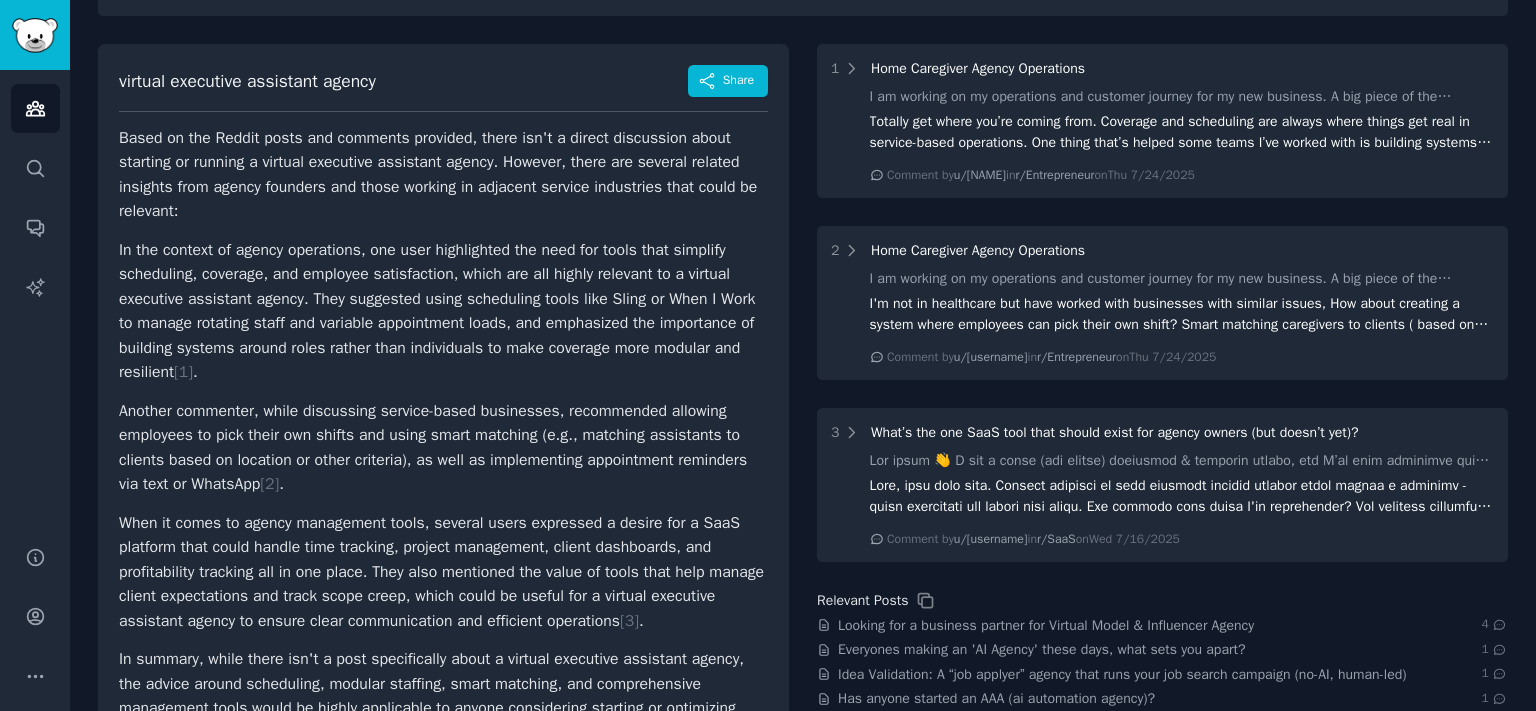 scroll, scrollTop: 220, scrollLeft: 0, axis: vertical 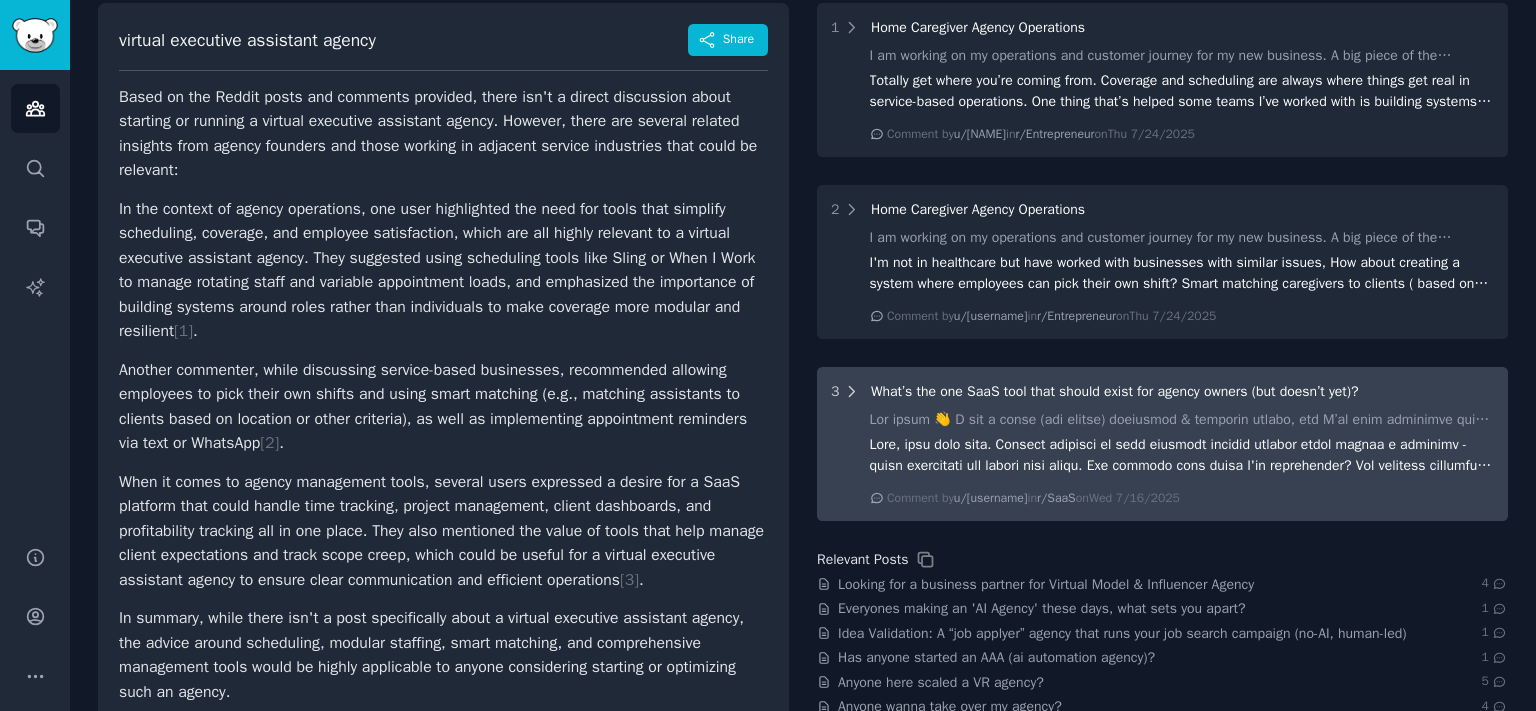click 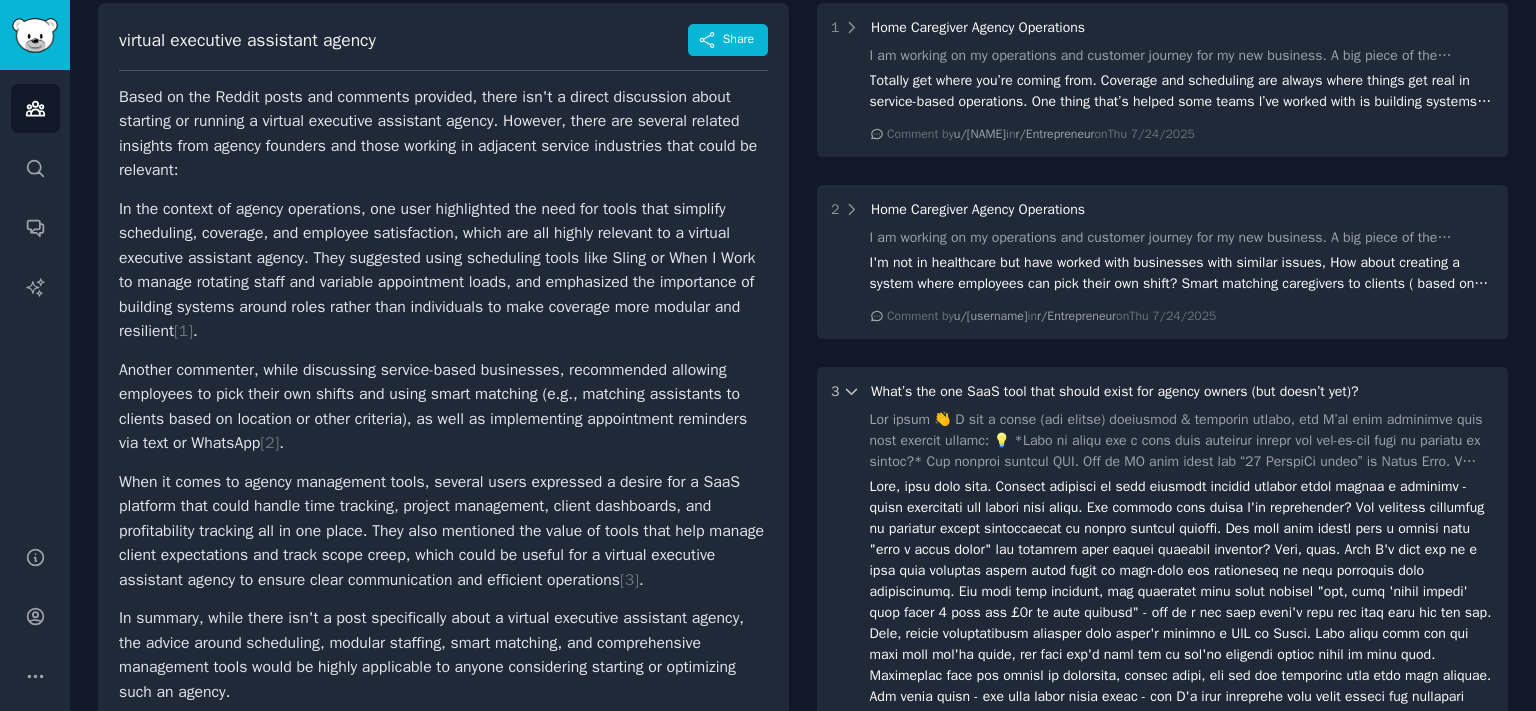 click 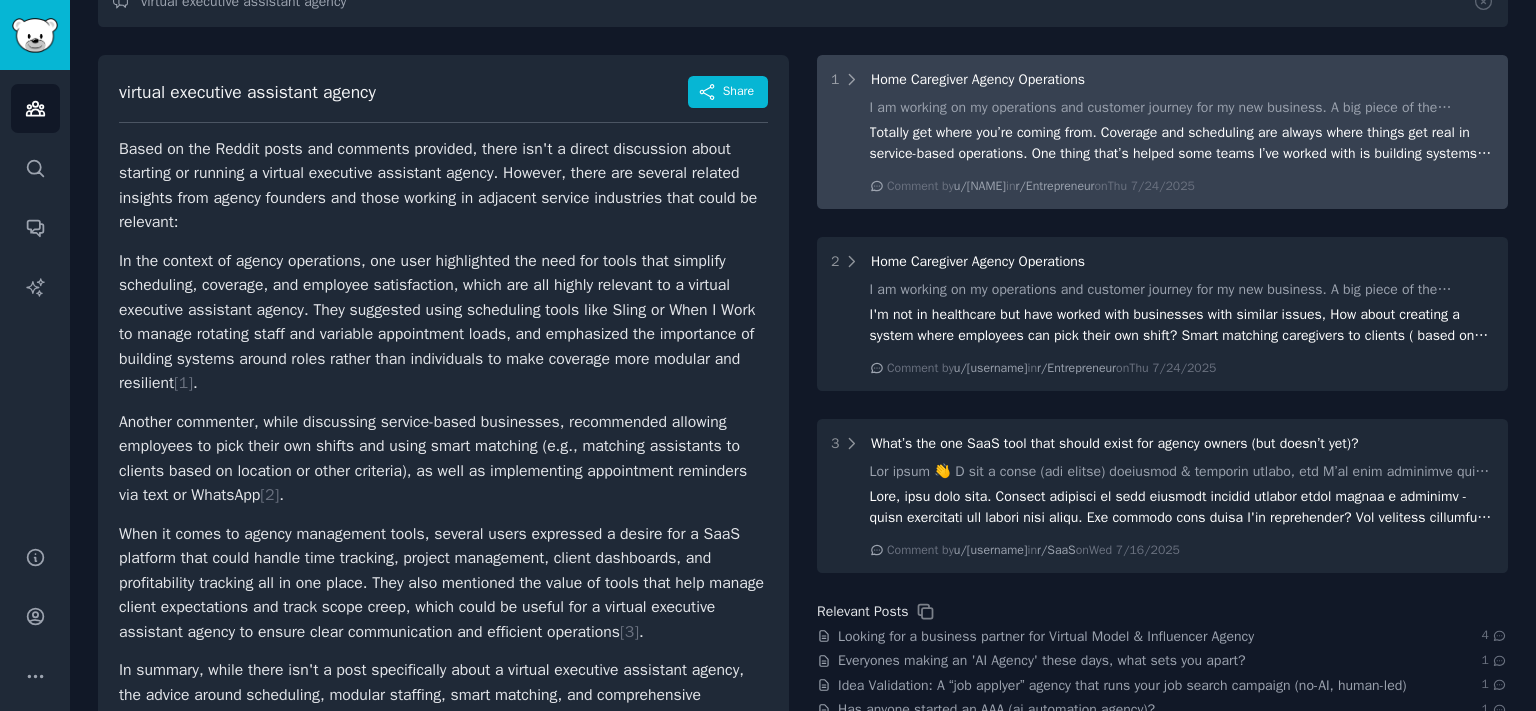scroll, scrollTop: 110, scrollLeft: 0, axis: vertical 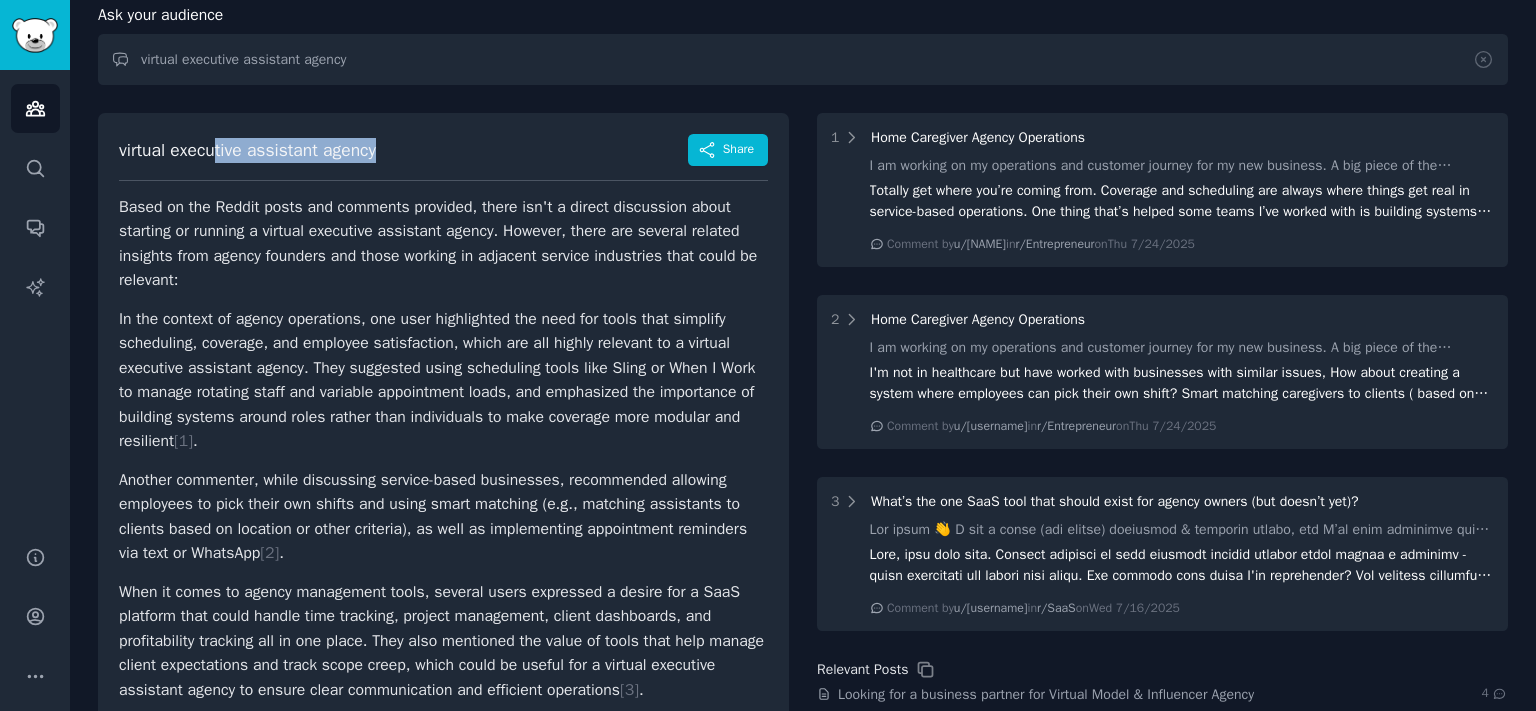drag, startPoint x: 223, startPoint y: 152, endPoint x: 425, endPoint y: 150, distance: 202.0099 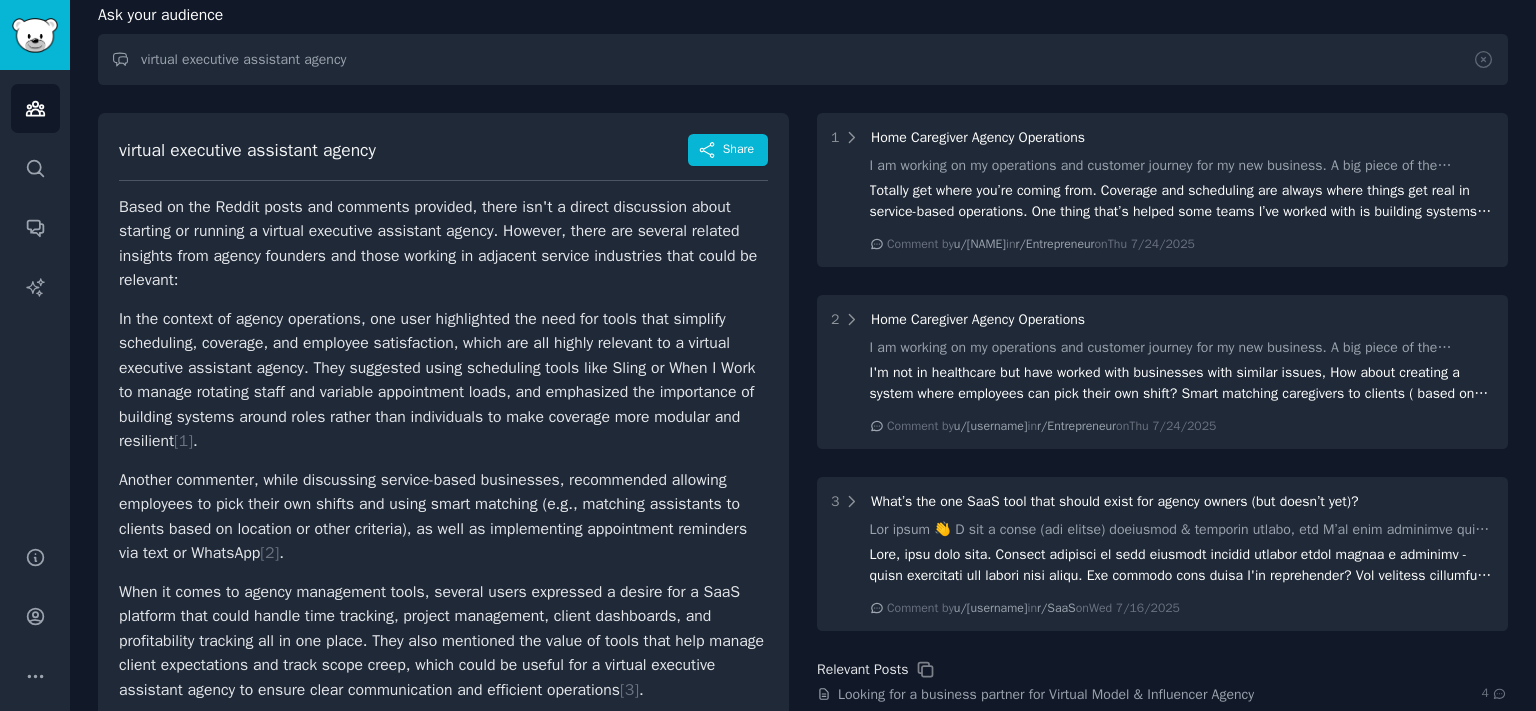 click on "virtual executive assistant agency Share Based on the Reddit posts and comments provided, there isn't a direct discussion about starting or running a virtual executive assistant agency. However, there are several related insights from agency founders and those working in adjacent service industries that could be relevant: In the context of agency operations, one user highlighted the need for tools that simplify scheduling, coverage, and employee satisfaction, which are all highly relevant to a virtual executive assistant agency. They suggested using scheduling tools like Sling or When I Work to manage rotating staff and variable appointment loads, and emphasized the importance of building systems around roles rather than individuals to make coverage more modular and resilient [ 1 ] . [ 2 ] . [ 3 ] ." at bounding box center (443, 481) 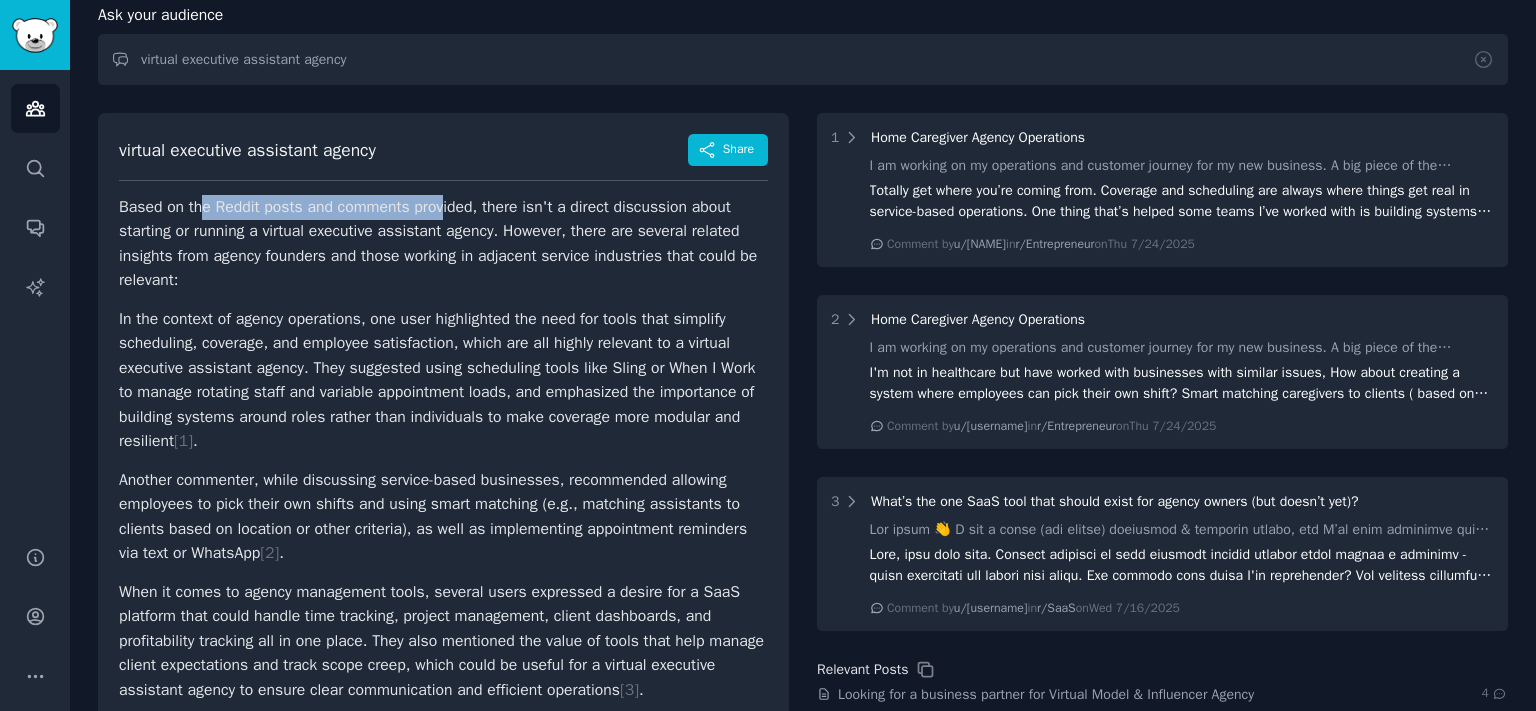 drag, startPoint x: 205, startPoint y: 211, endPoint x: 441, endPoint y: 202, distance: 236.17155 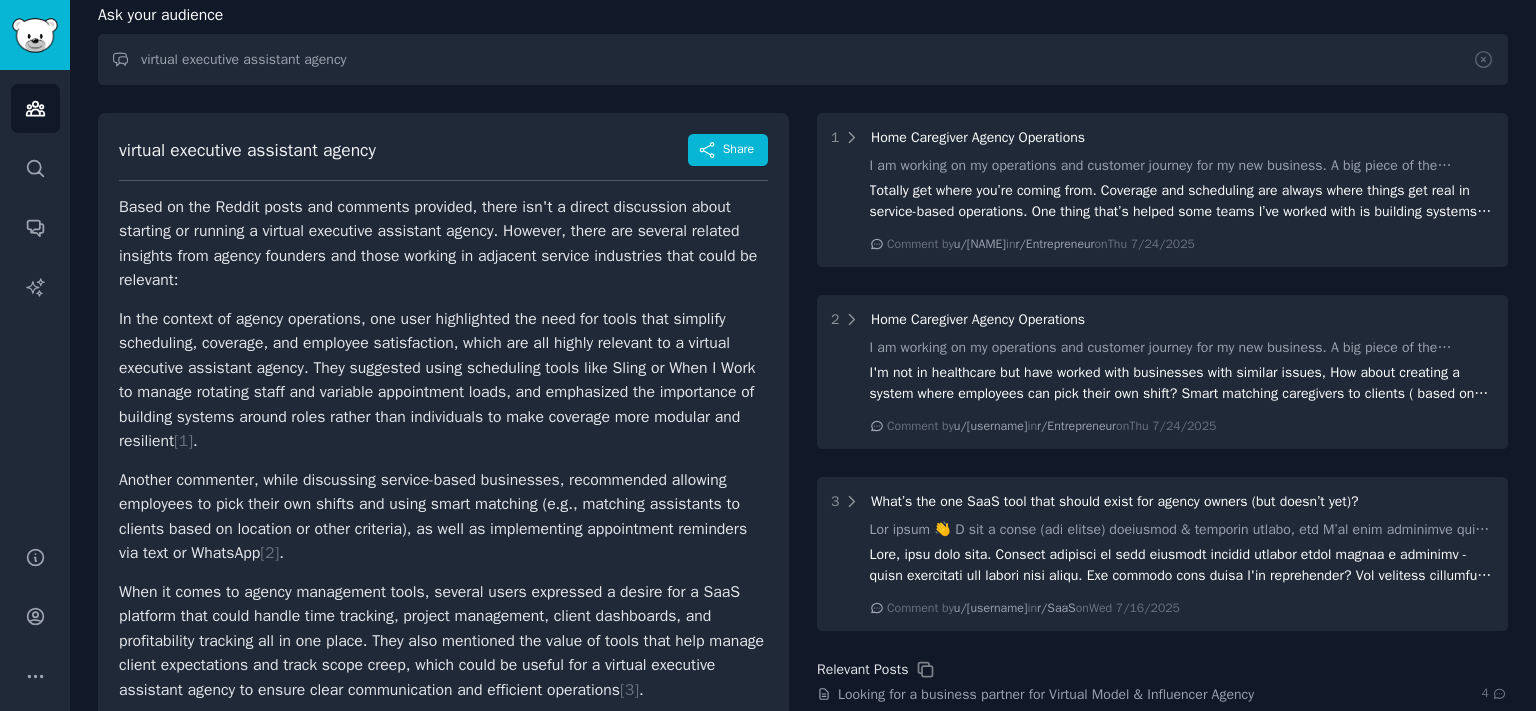 click on "Based on the Reddit posts and comments provided, there isn't a direct discussion about starting or running a virtual executive assistant agency. However, there are several related insights from agency founders and those working in adjacent service industries that could be relevant:" at bounding box center (443, 244) 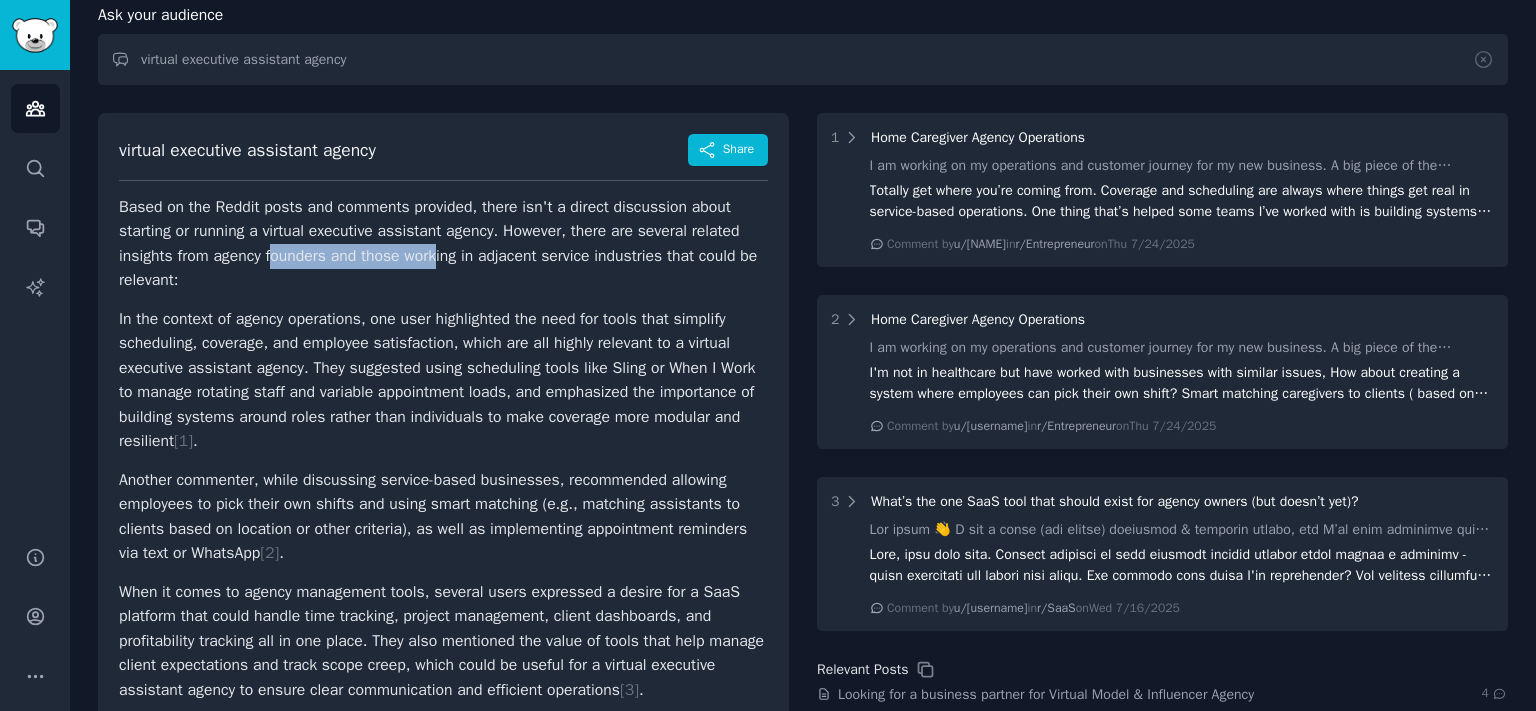 drag, startPoint x: 282, startPoint y: 246, endPoint x: 443, endPoint y: 243, distance: 161.02795 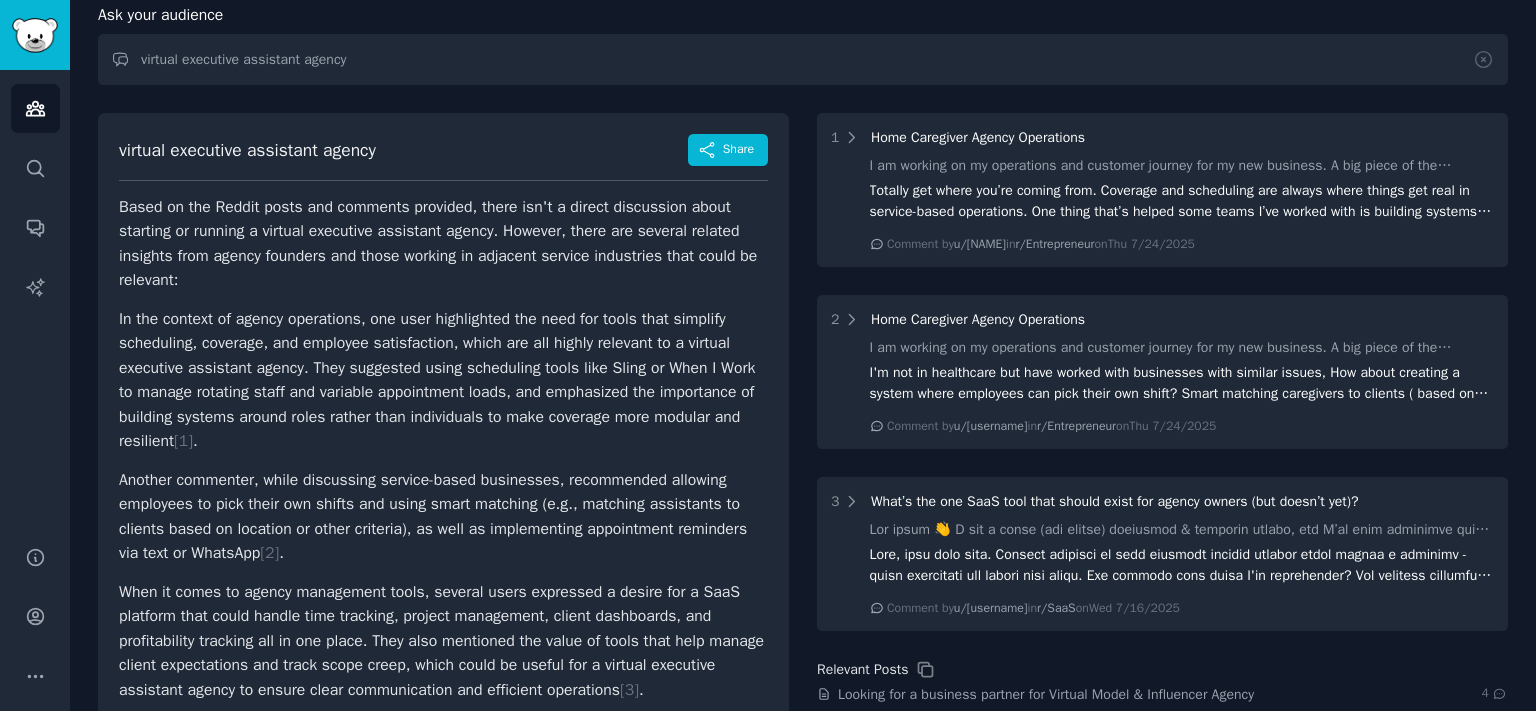 click on "Based on the Reddit posts and comments provided, there isn't a direct discussion about starting or running a virtual executive assistant agency. However, there are several related insights from agency founders and those working in adjacent service industries that could be relevant:" at bounding box center (443, 244) 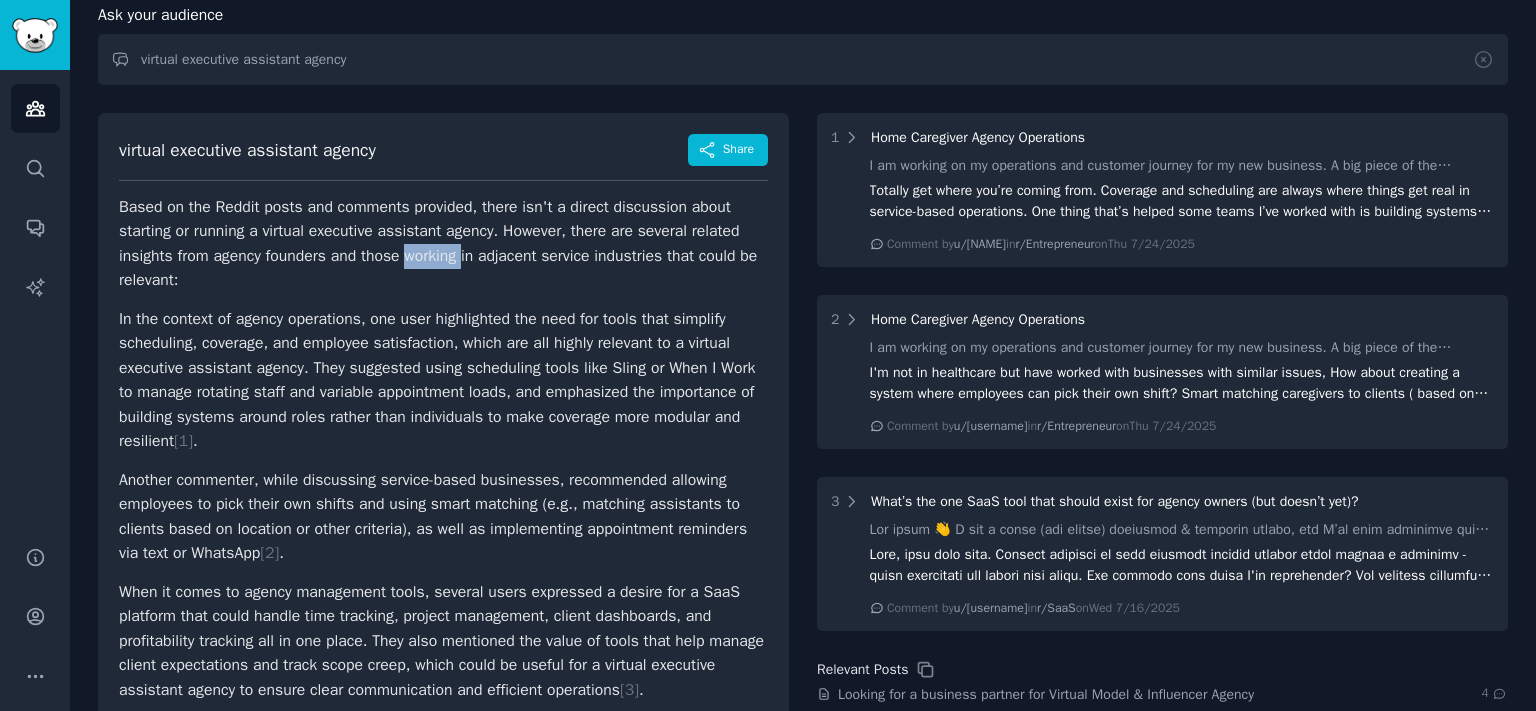 click on "Based on the Reddit posts and comments provided, there isn't a direct discussion about starting or running a virtual executive assistant agency. However, there are several related insights from agency founders and those working in adjacent service industries that could be relevant:" at bounding box center (443, 244) 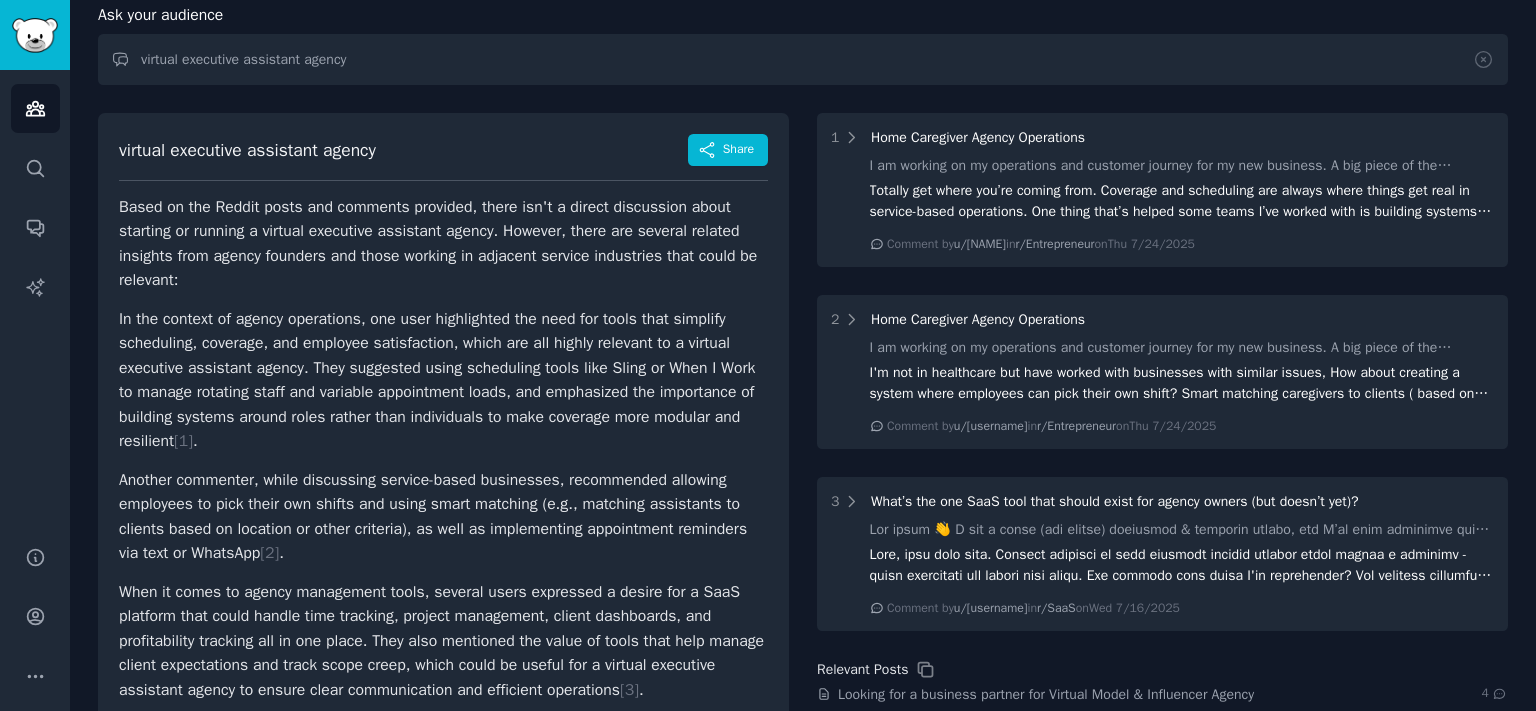 click on "Based on the Reddit posts and comments provided, there isn't a direct discussion about starting or running a virtual executive assistant agency. However, there are several related insights from agency founders and those working in adjacent service industries that could be relevant:" at bounding box center [443, 244] 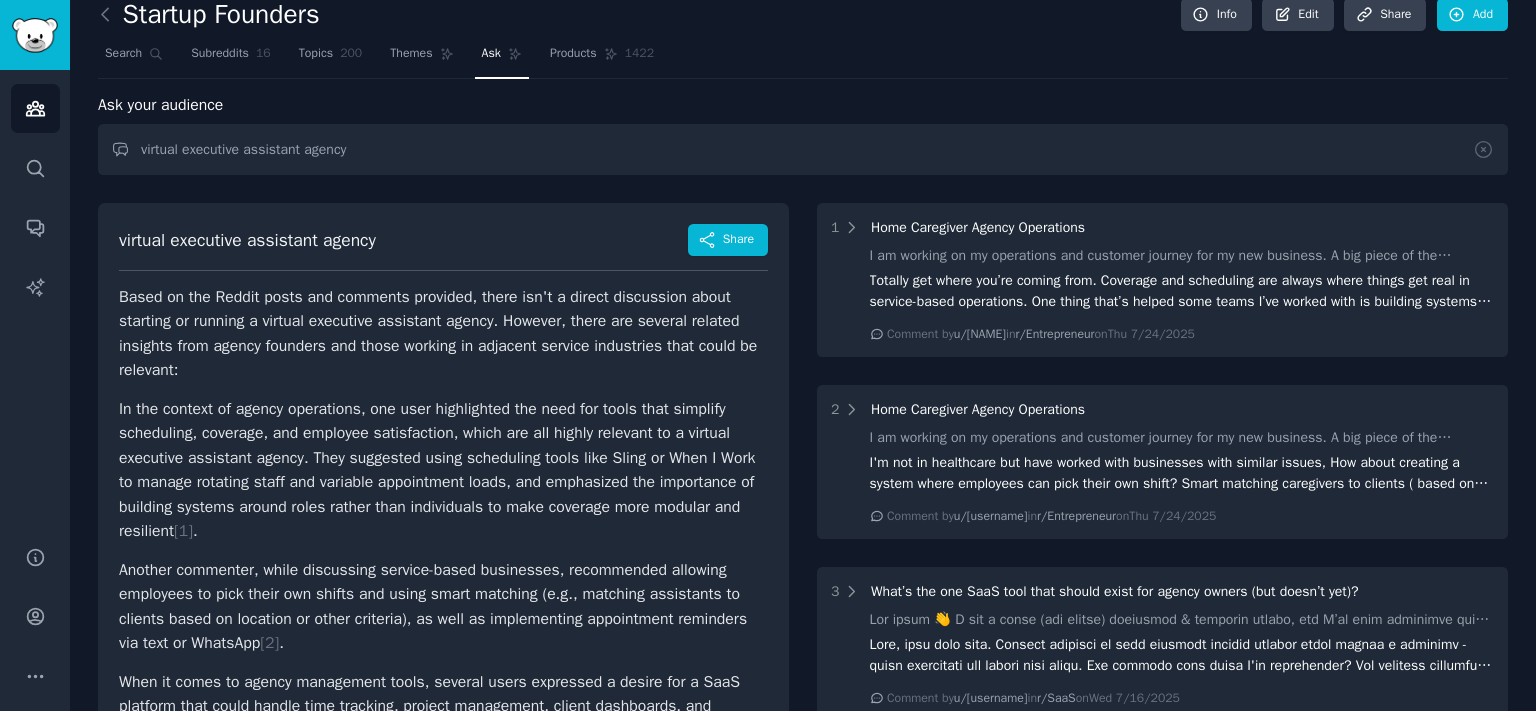 scroll, scrollTop: 0, scrollLeft: 0, axis: both 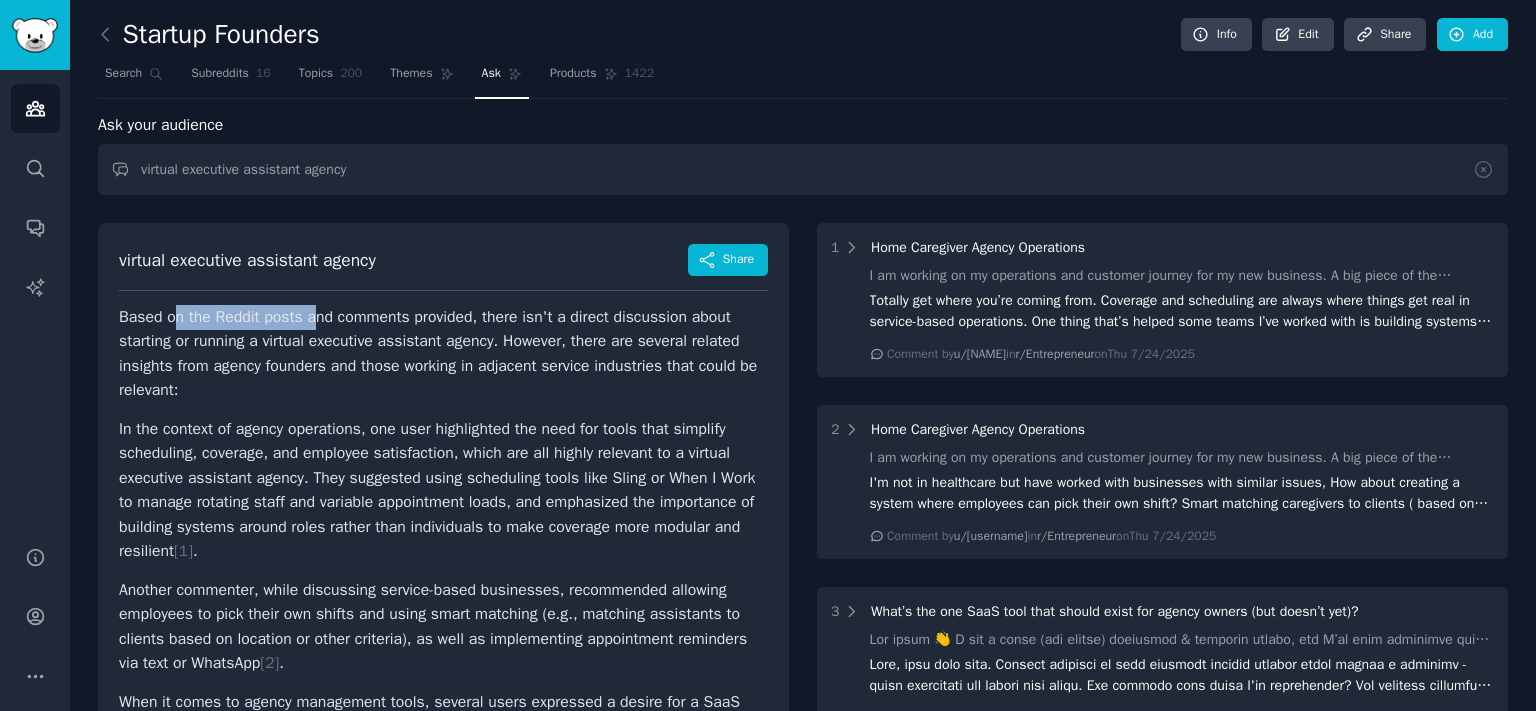 click on "Based on the Reddit posts and comments provided, there isn't a direct discussion about starting or running a virtual executive assistant agency. However, there are several related insights from agency founders and those working in adjacent service industries that could be relevant:" at bounding box center (443, 354) 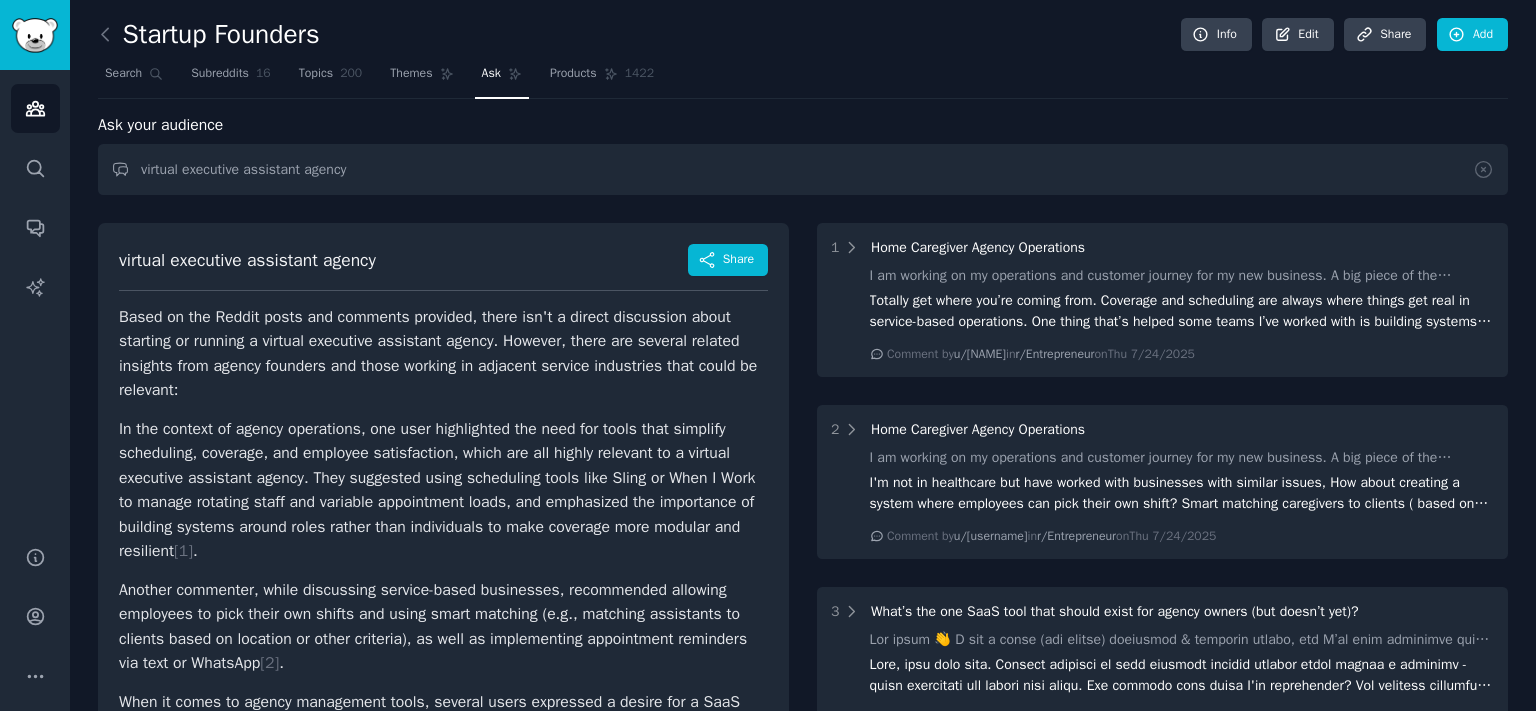 click on "Based on the Reddit posts and comments provided, there isn't a direct discussion about starting or running a virtual executive assistant agency. However, there are several related insights from agency founders and those working in adjacent service industries that could be relevant:" at bounding box center (443, 354) 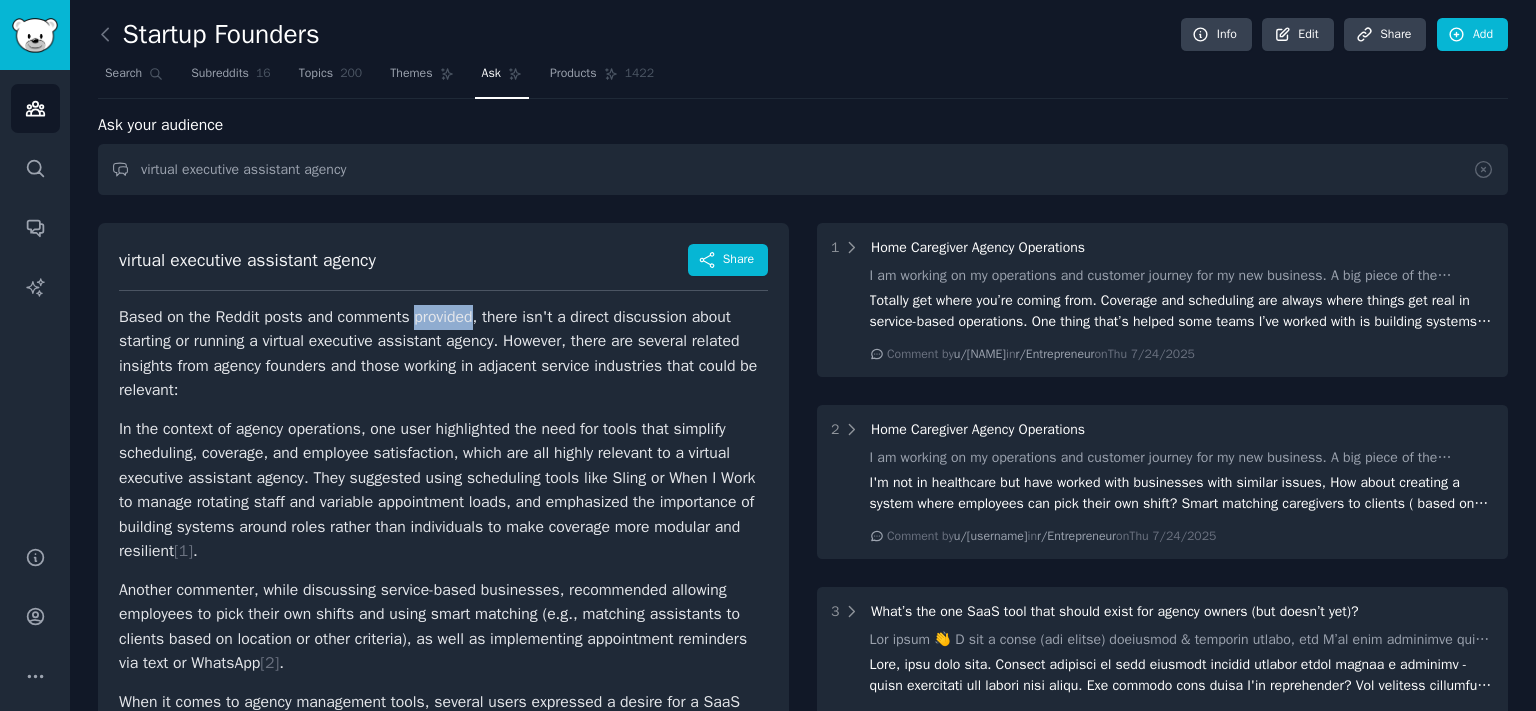 click on "Based on the Reddit posts and comments provided, there isn't a direct discussion about starting or running a virtual executive assistant agency. However, there are several related insights from agency founders and those working in adjacent service industries that could be relevant:" at bounding box center (443, 354) 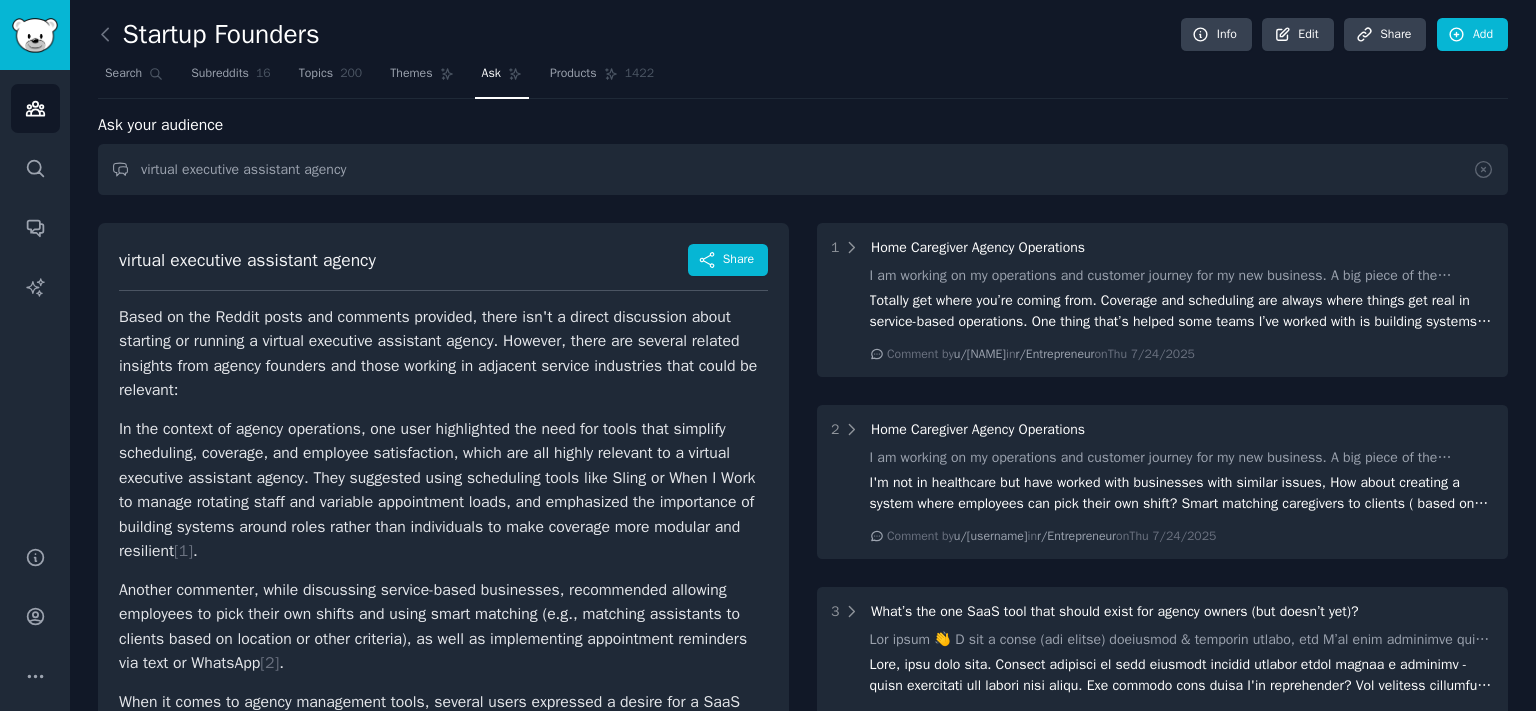 click on "Based on the Reddit posts and comments provided, there isn't a direct discussion about starting or running a virtual executive assistant agency. However, there are several related insights from agency founders and those working in adjacent service industries that could be relevant:" at bounding box center (443, 354) 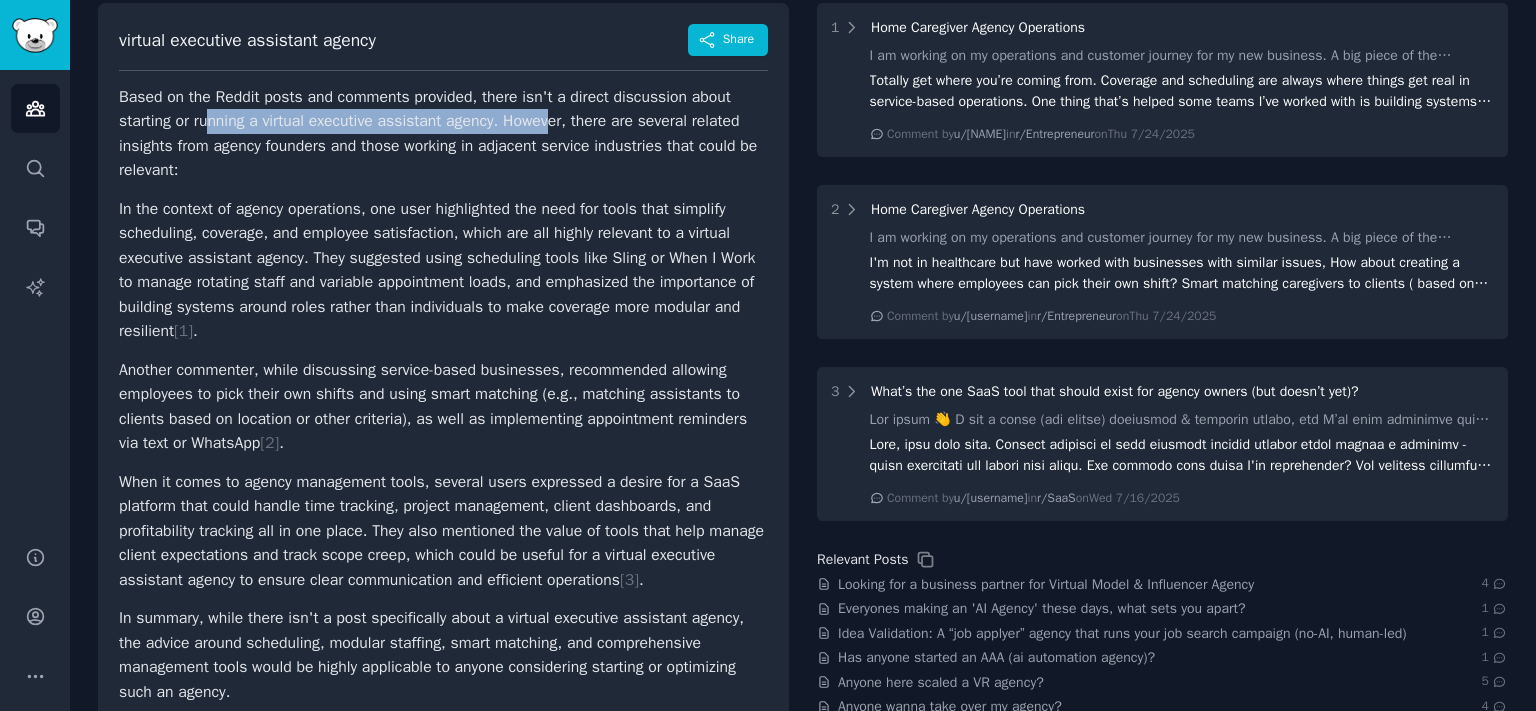 drag, startPoint x: 214, startPoint y: 120, endPoint x: 580, endPoint y: 118, distance: 366.00546 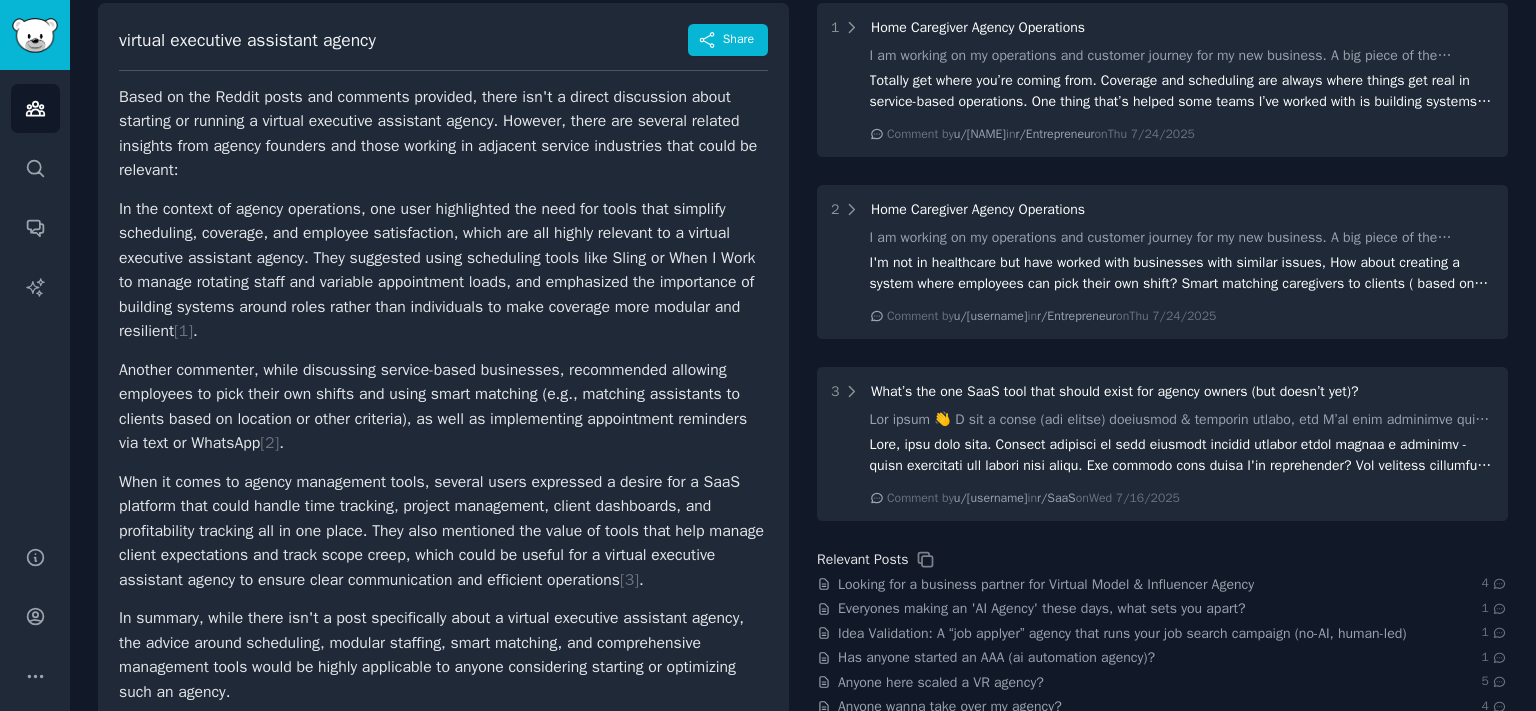 click on "Based on the Reddit posts and comments provided, there isn't a direct discussion about starting or running a virtual executive assistant agency. However, there are several related insights from agency founders and those working in adjacent service industries that could be relevant:" at bounding box center [443, 134] 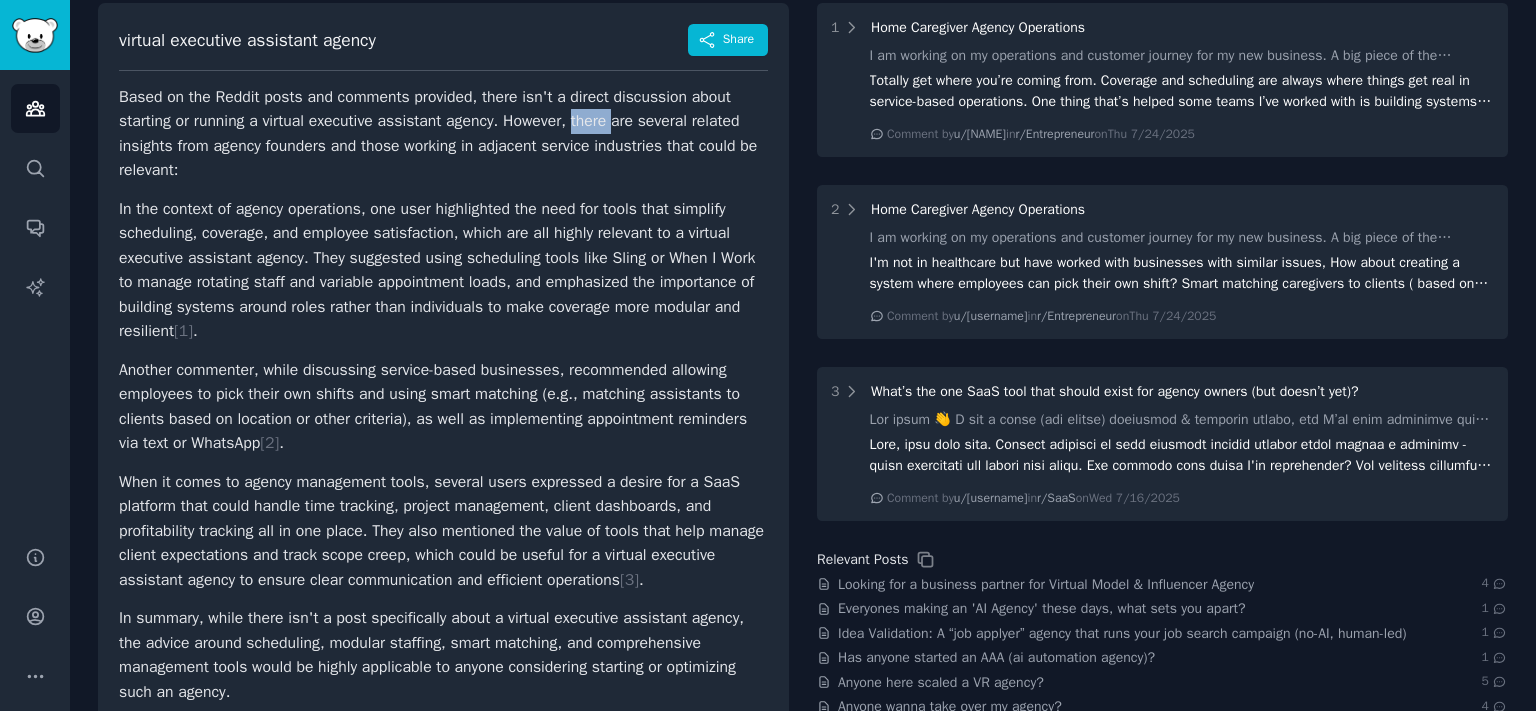 click on "Based on the Reddit posts and comments provided, there isn't a direct discussion about starting or running a virtual executive assistant agency. However, there are several related insights from agency founders and those working in adjacent service industries that could be relevant:" at bounding box center (443, 134) 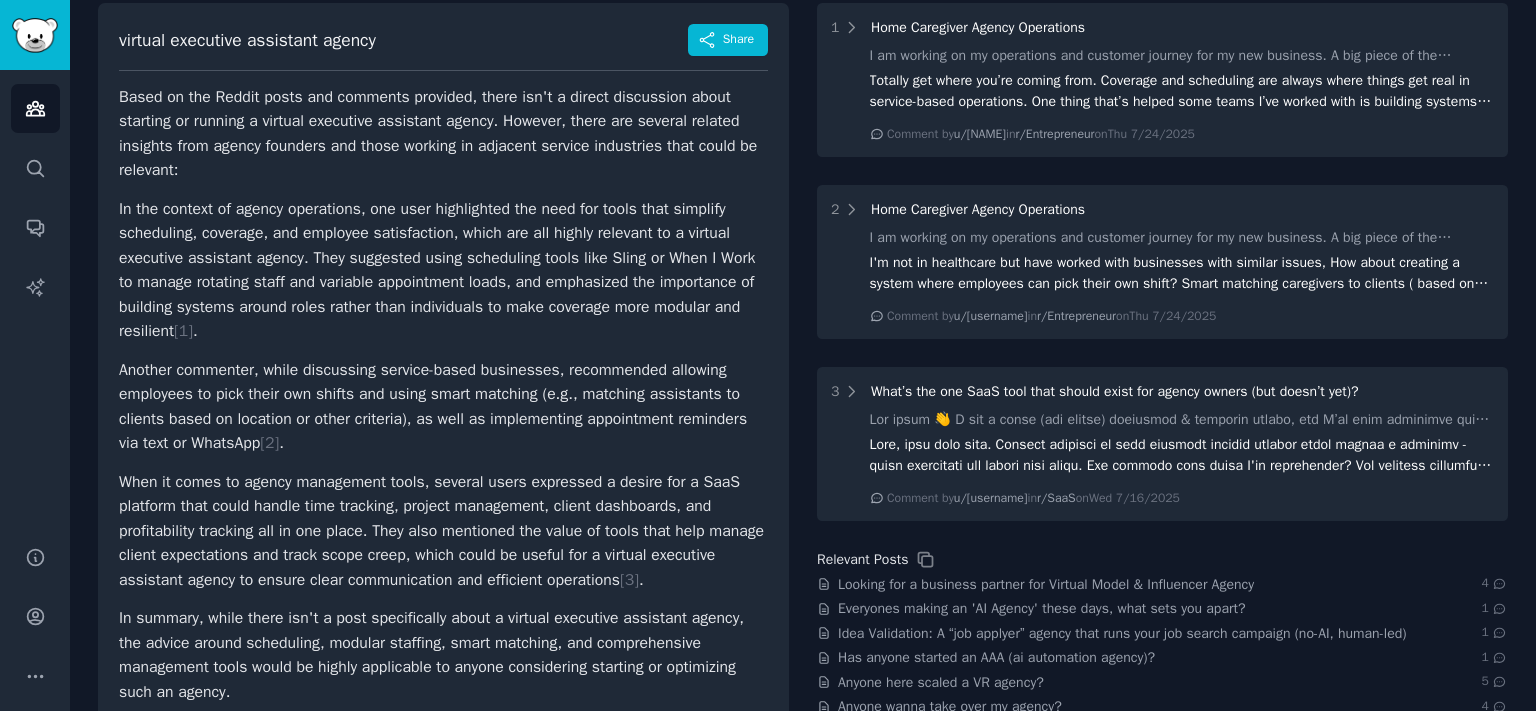 click on "Based on the Reddit posts and comments provided, there isn't a direct discussion about starting or running a virtual executive assistant agency. However, there are several related insights from agency founders and those working in adjacent service industries that could be relevant:" at bounding box center (443, 134) 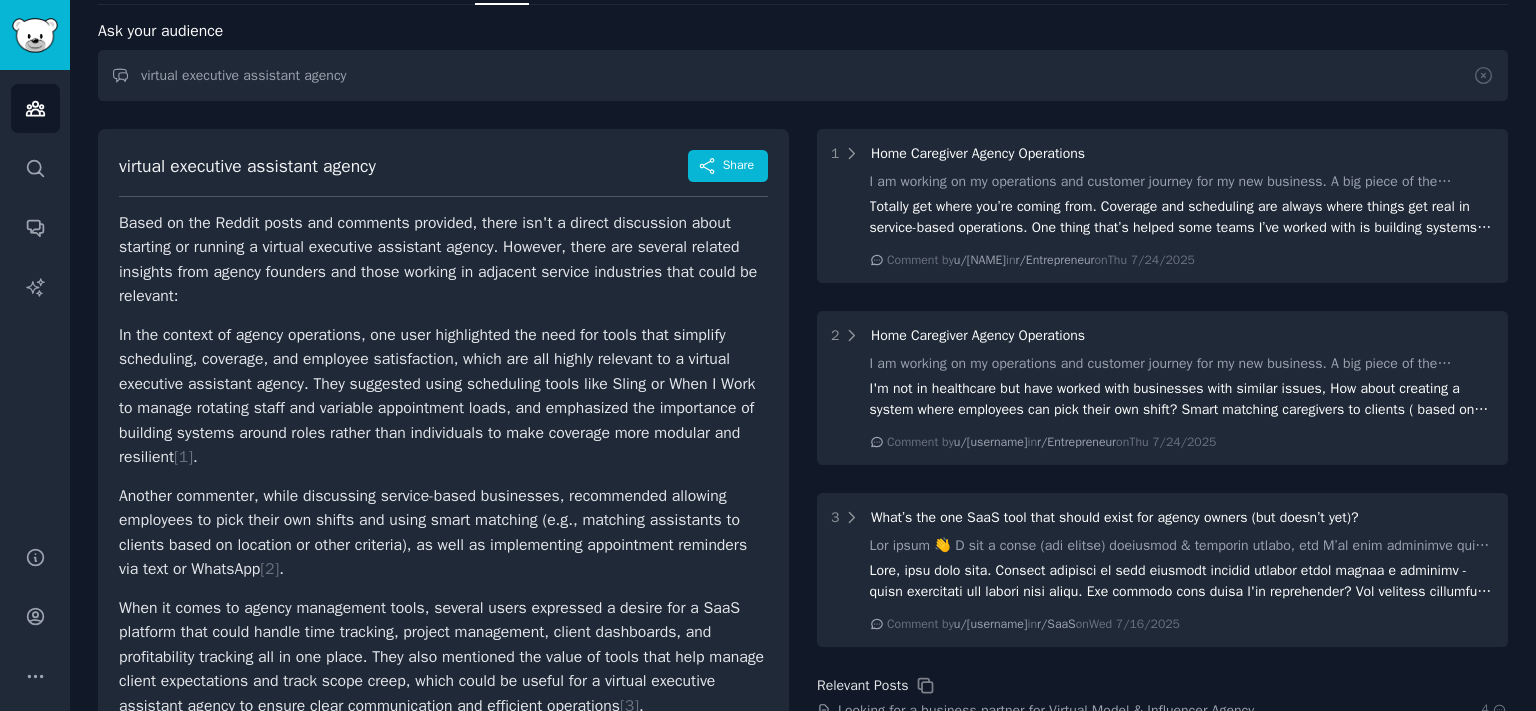 scroll, scrollTop: 220, scrollLeft: 0, axis: vertical 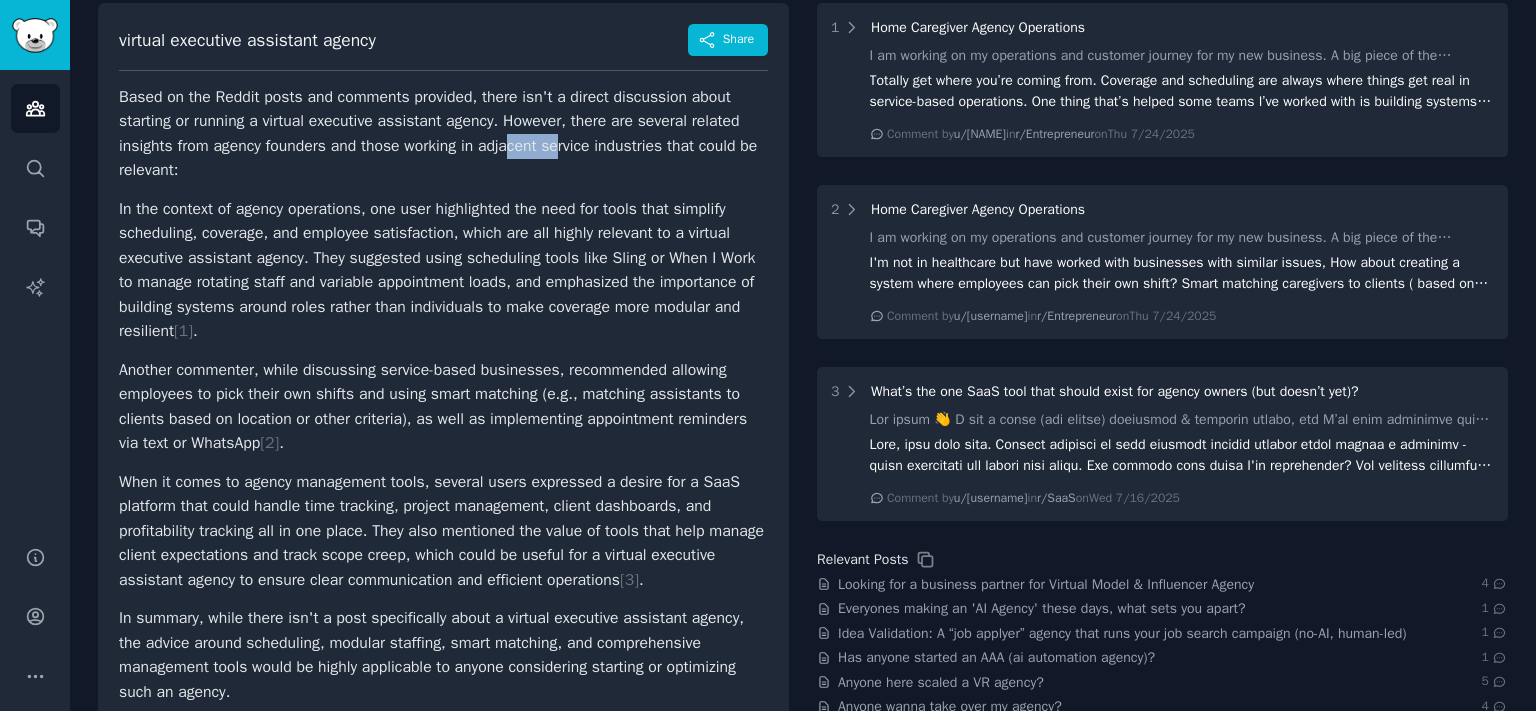 click on "Based on the Reddit posts and comments provided, there isn't a direct discussion about starting or running a virtual executive assistant agency. However, there are several related insights from agency founders and those working in adjacent service industries that could be relevant:" at bounding box center [443, 134] 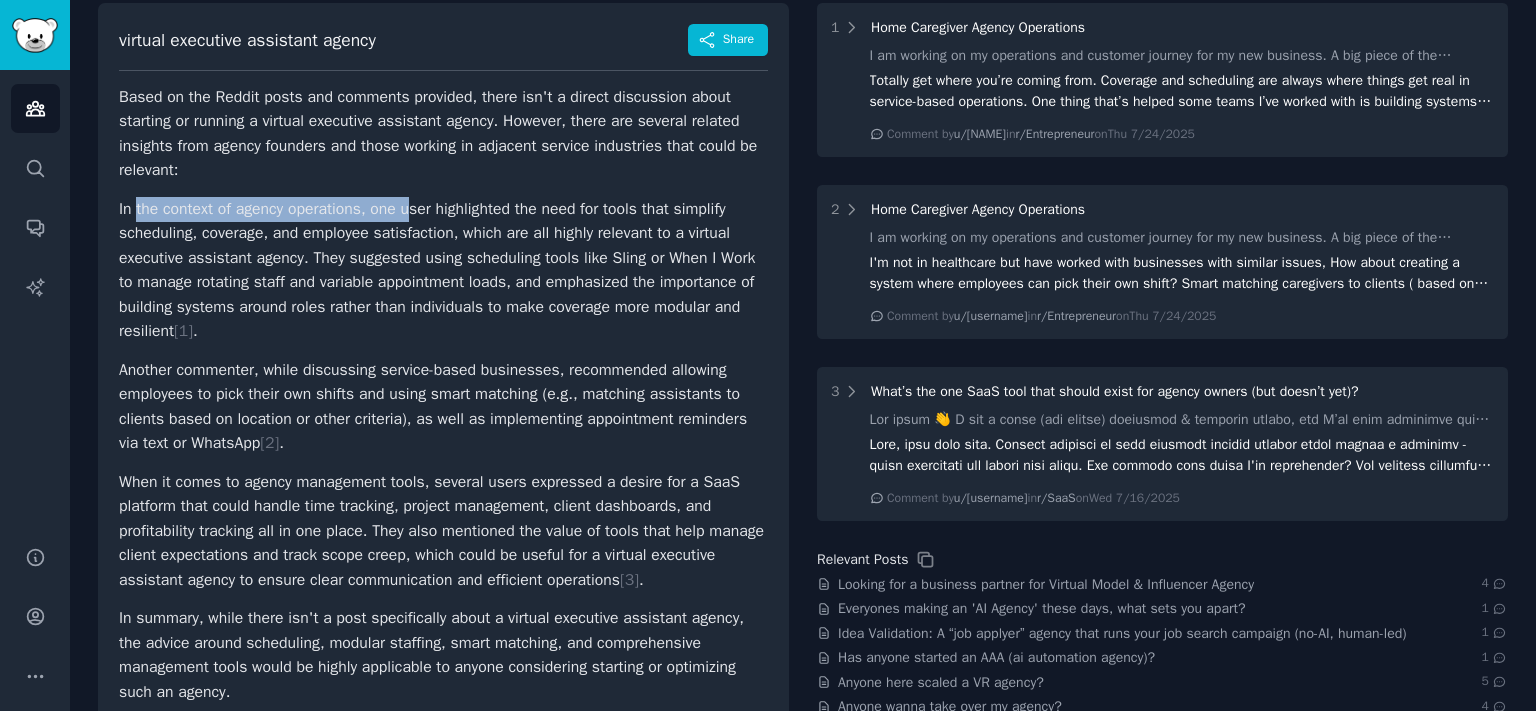 drag, startPoint x: 134, startPoint y: 218, endPoint x: 657, endPoint y: 210, distance: 523.06116 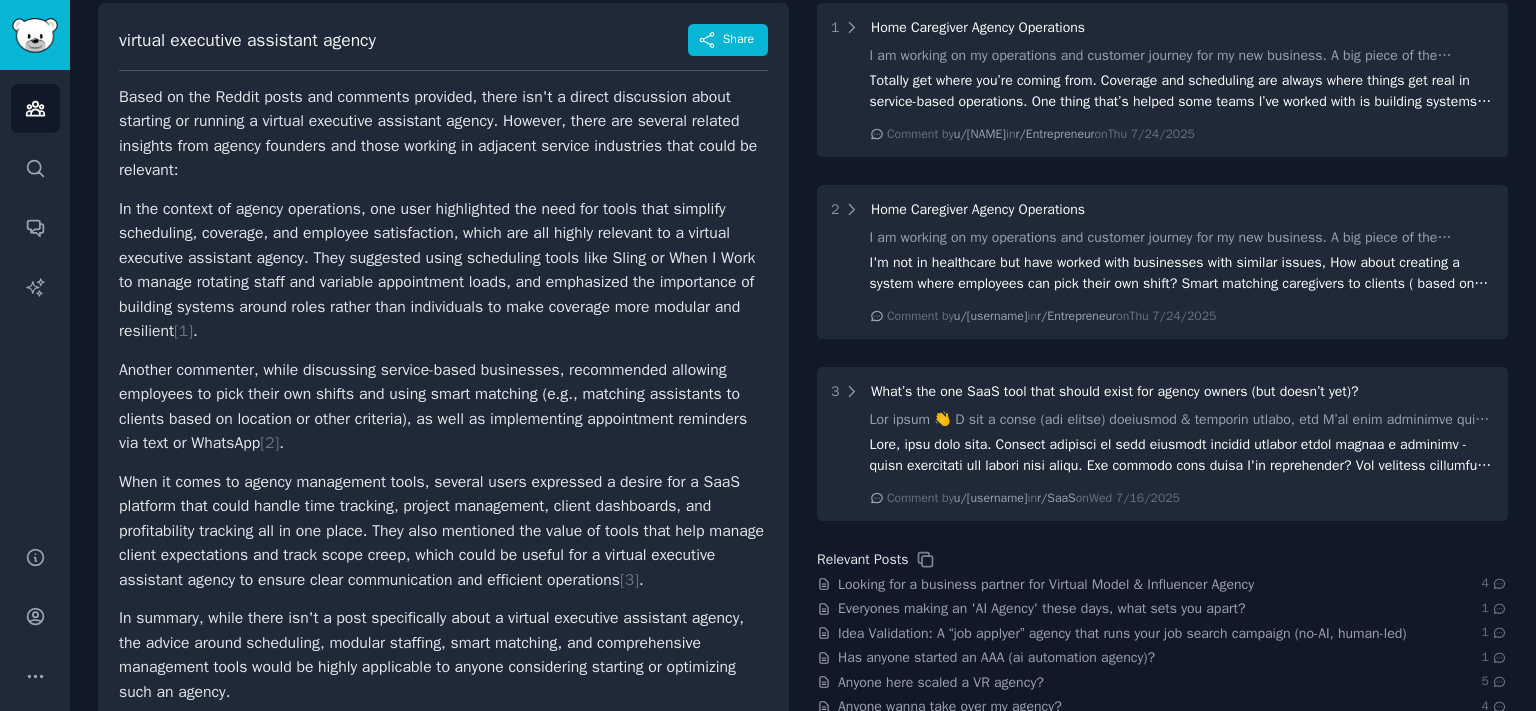 click on "In the context of agency operations, one user highlighted the need for tools that simplify scheduling, coverage, and employee satisfaction, which are all highly relevant to a virtual executive assistant agency. They suggested using scheduling tools like Sling or When I Work to manage rotating staff and variable appointment loads, and emphasized the importance of building systems around roles rather than individuals to make coverage more modular and resilient [ 1 ] ." at bounding box center (443, 270) 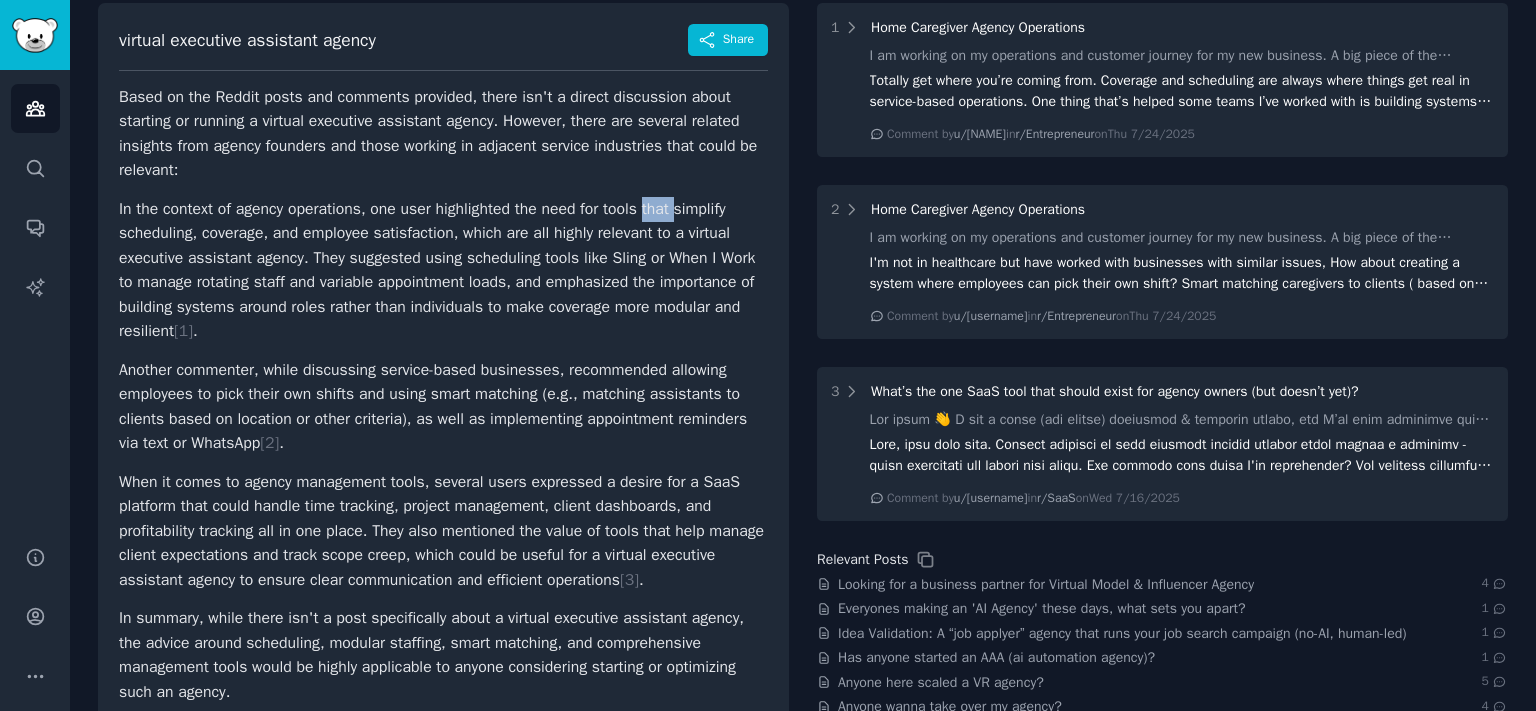 click on "In the context of agency operations, one user highlighted the need for tools that simplify scheduling, coverage, and employee satisfaction, which are all highly relevant to a virtual executive assistant agency. They suggested using scheduling tools like Sling or When I Work to manage rotating staff and variable appointment loads, and emphasized the importance of building systems around roles rather than individuals to make coverage more modular and resilient [ 1 ] ." at bounding box center [443, 270] 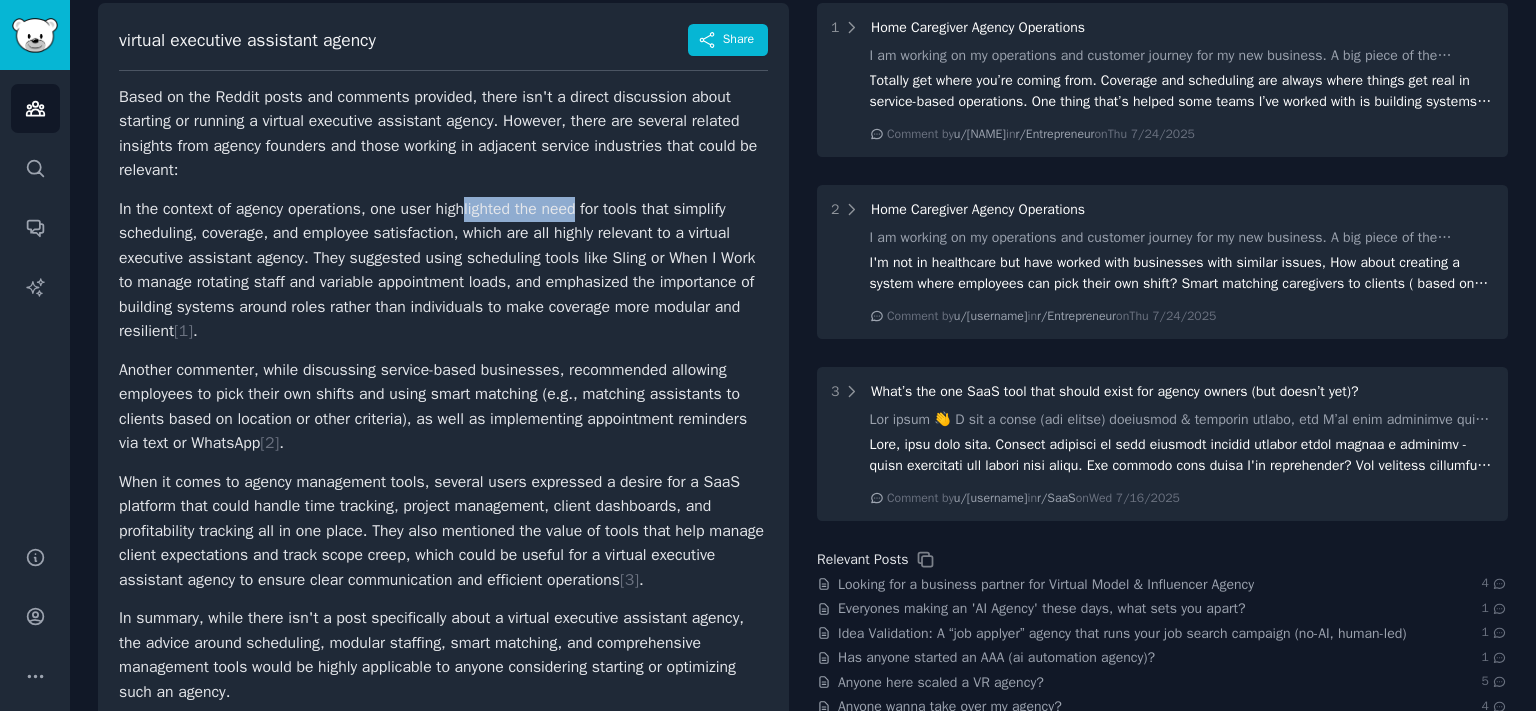 drag, startPoint x: 474, startPoint y: 209, endPoint x: 672, endPoint y: 206, distance: 198.02272 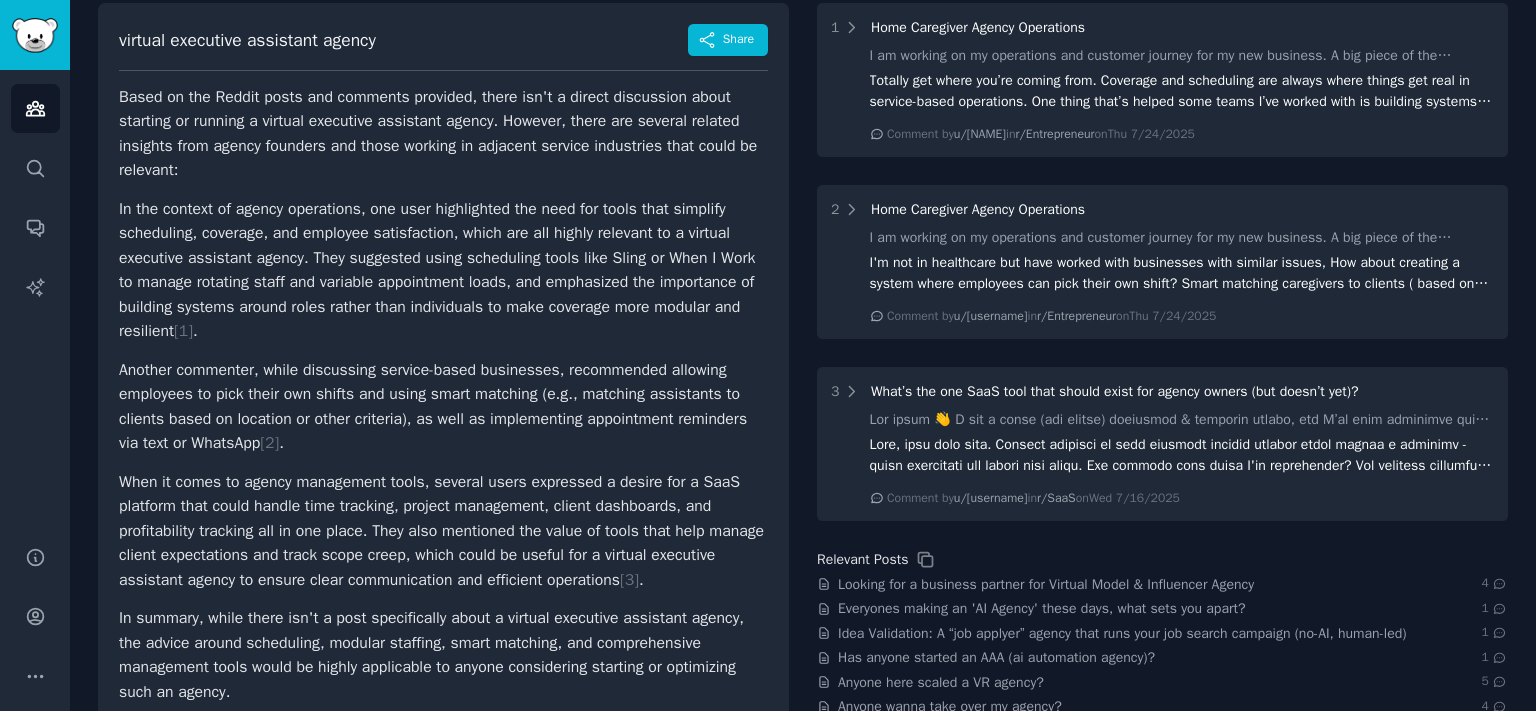 click on "In the context of agency operations, one user highlighted the need for tools that simplify scheduling, coverage, and employee satisfaction, which are all highly relevant to a virtual executive assistant agency. They suggested using scheduling tools like Sling or When I Work to manage rotating staff and variable appointment loads, and emphasized the importance of building systems around roles rather than individuals to make coverage more modular and resilient [ 1 ] ." at bounding box center (443, 270) 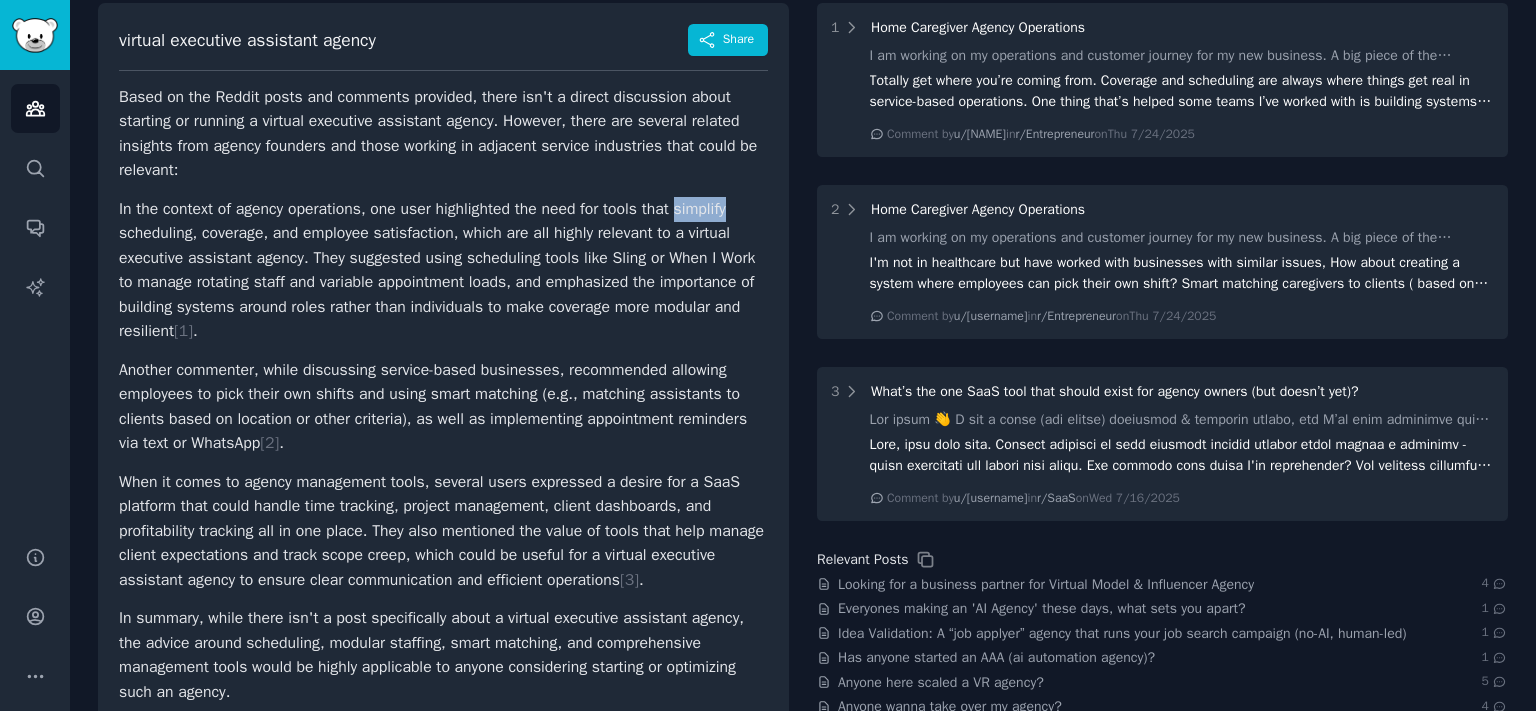 click on "In the context of agency operations, one user highlighted the need for tools that simplify scheduling, coverage, and employee satisfaction, which are all highly relevant to a virtual executive assistant agency. They suggested using scheduling tools like Sling or When I Work to manage rotating staff and variable appointment loads, and emphasized the importance of building systems around roles rather than individuals to make coverage more modular and resilient [ 1 ] ." at bounding box center (443, 270) 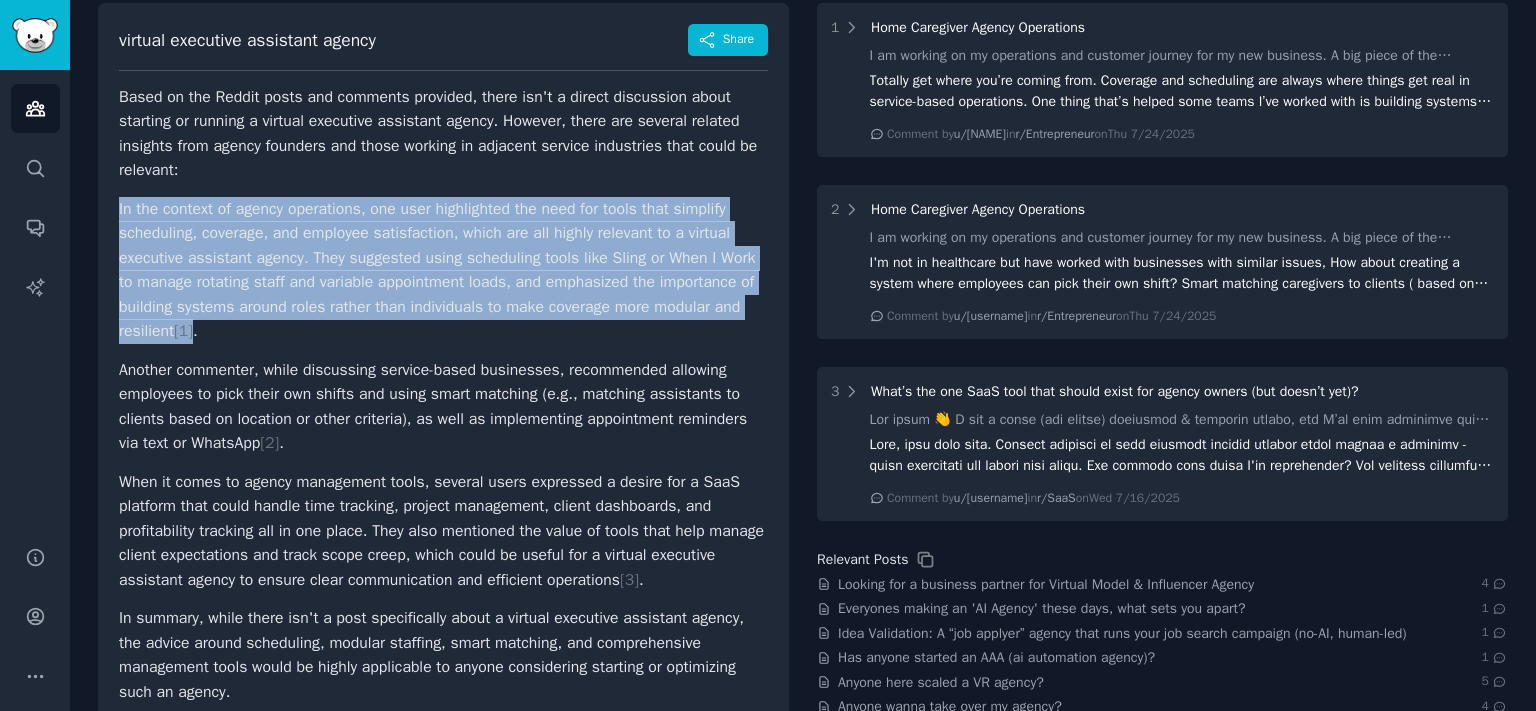 click on "In the context of agency operations, one user highlighted the need for tools that simplify scheduling, coverage, and employee satisfaction, which are all highly relevant to a virtual executive assistant agency. They suggested using scheduling tools like Sling or When I Work to manage rotating staff and variable appointment loads, and emphasized the importance of building systems around roles rather than individuals to make coverage more modular and resilient [ 1 ] ." at bounding box center (443, 270) 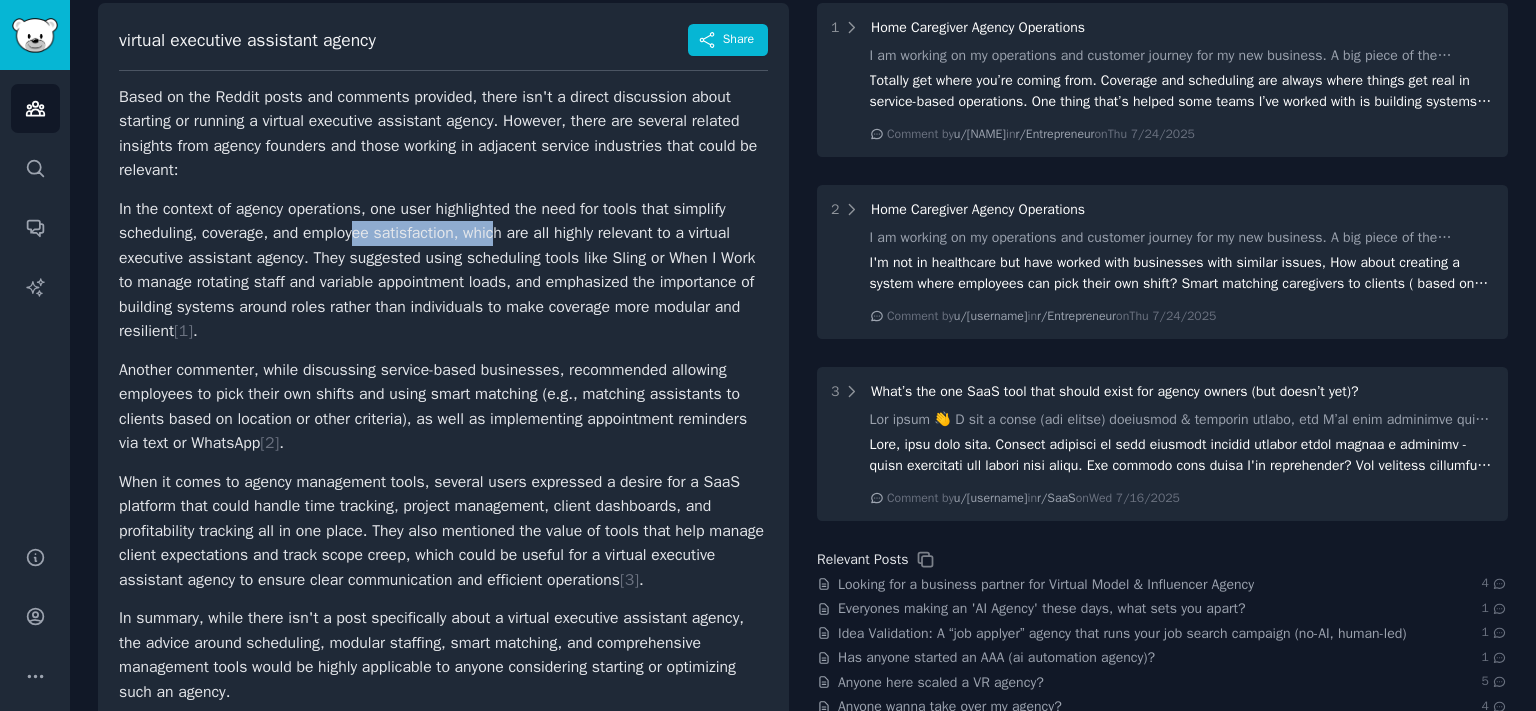drag, startPoint x: 459, startPoint y: 228, endPoint x: 518, endPoint y: 228, distance: 59 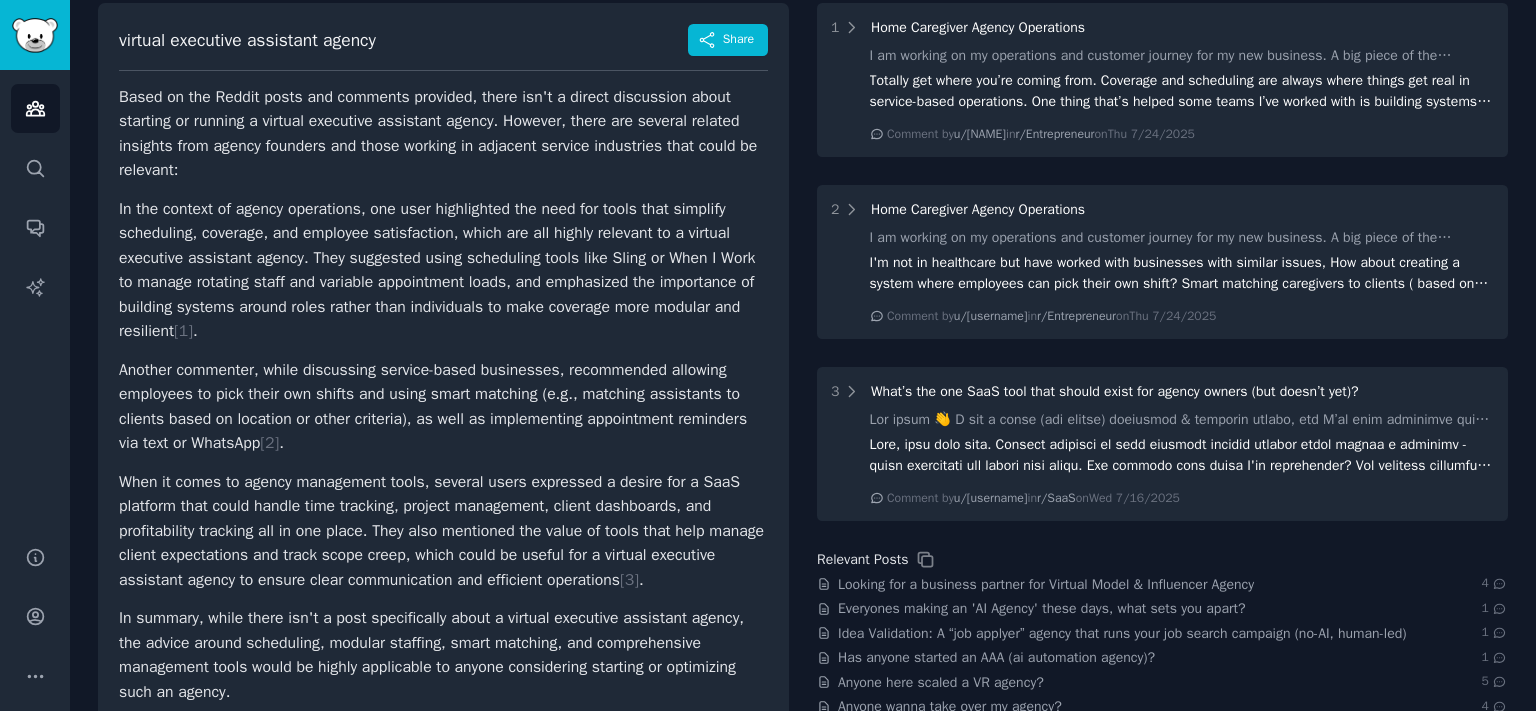 click on "In the context of agency operations, one user highlighted the need for tools that simplify scheduling, coverage, and employee satisfaction, which are all highly relevant to a virtual executive assistant agency. They suggested using scheduling tools like Sling or When I Work to manage rotating staff and variable appointment loads, and emphasized the importance of building systems around roles rather than individuals to make coverage more modular and resilient [ 1 ] ." at bounding box center (443, 270) 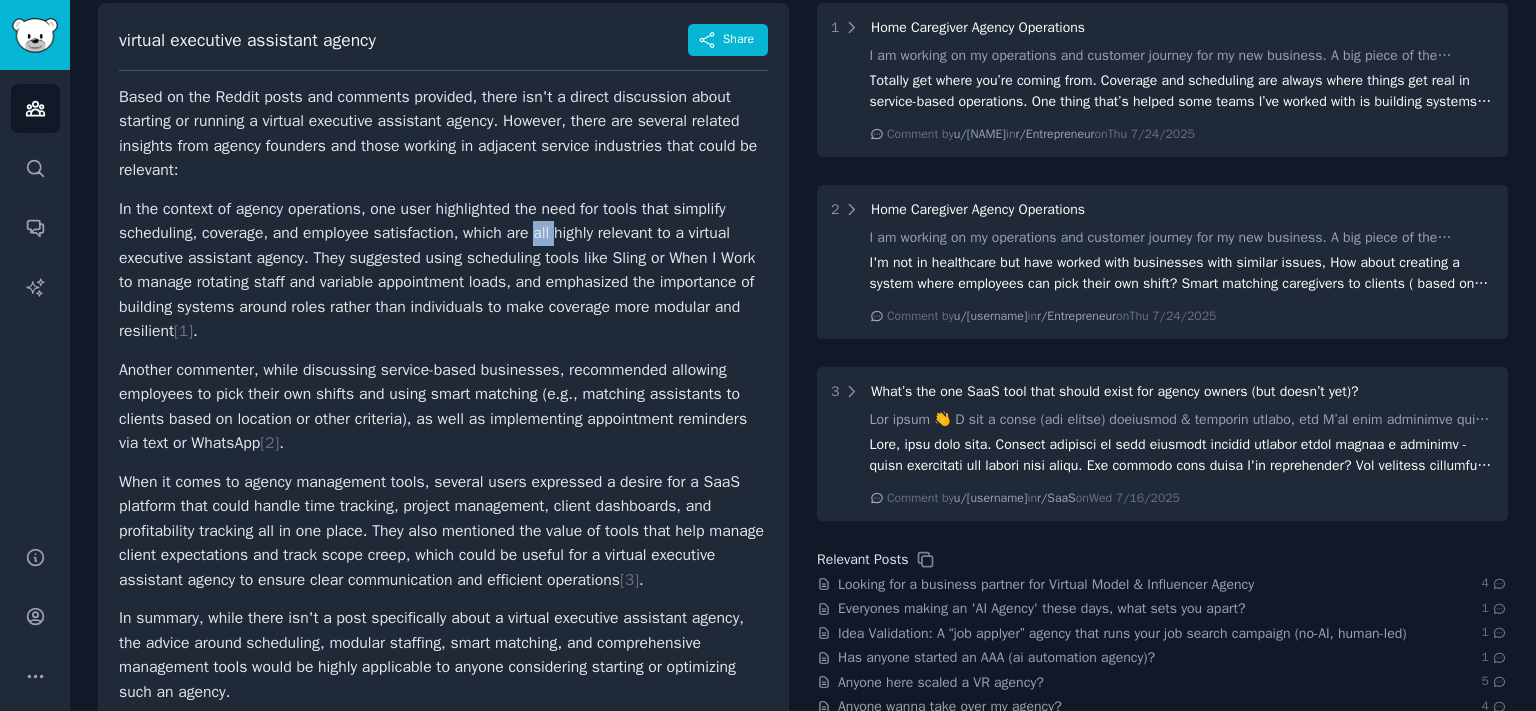 click on "In the context of agency operations, one user highlighted the need for tools that simplify scheduling, coverage, and employee satisfaction, which are all highly relevant to a virtual executive assistant agency. They suggested using scheduling tools like Sling or When I Work to manage rotating staff and variable appointment loads, and emphasized the importance of building systems around roles rather than individuals to make coverage more modular and resilient [ 1 ] ." at bounding box center (443, 270) 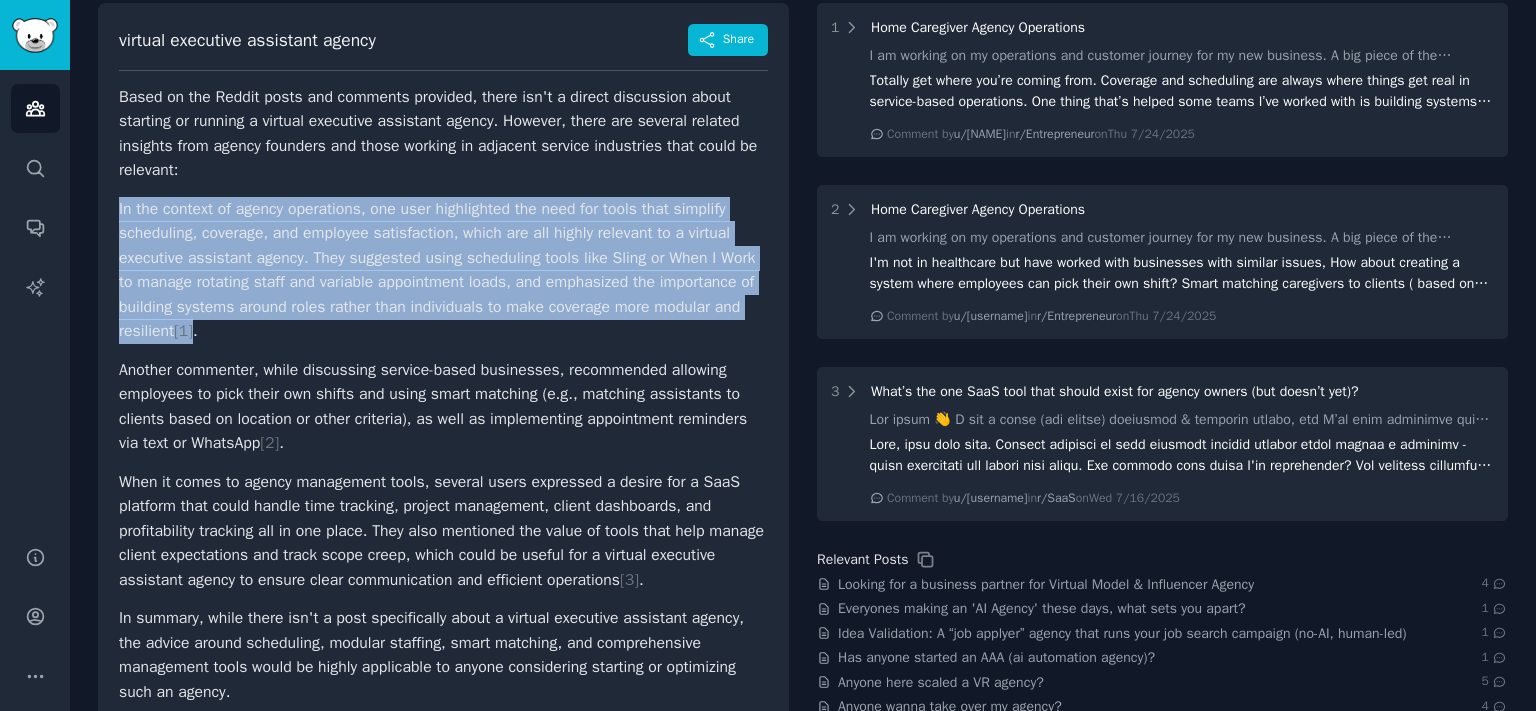 click on "In the context of agency operations, one user highlighted the need for tools that simplify scheduling, coverage, and employee satisfaction, which are all highly relevant to a virtual executive assistant agency. They suggested using scheduling tools like Sling or When I Work to manage rotating staff and variable appointment loads, and emphasized the importance of building systems around roles rather than individuals to make coverage more modular and resilient [ 1 ] ." at bounding box center (443, 270) 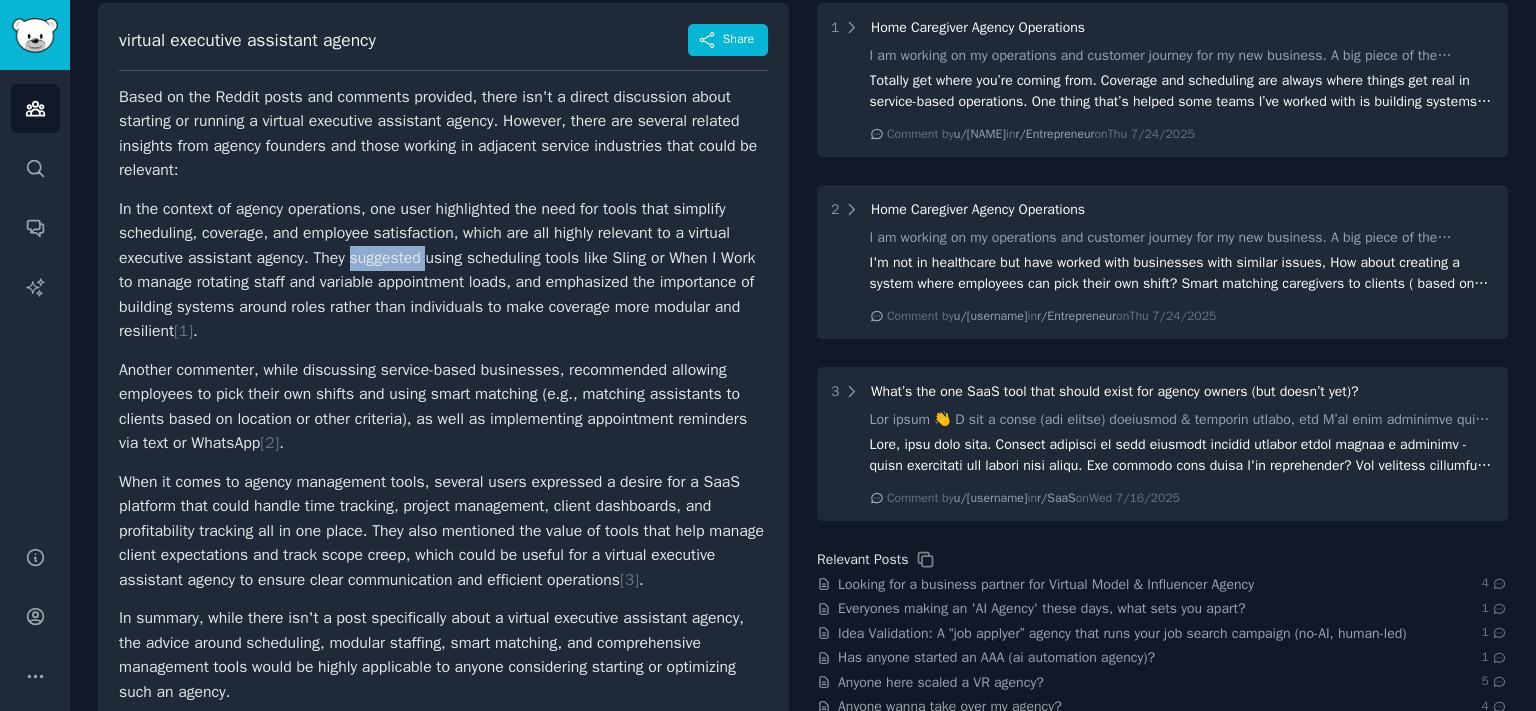 click on "In the context of agency operations, one user highlighted the need for tools that simplify scheduling, coverage, and employee satisfaction, which are all highly relevant to a virtual executive assistant agency. They suggested using scheduling tools like Sling or When I Work to manage rotating staff and variable appointment loads, and emphasized the importance of building systems around roles rather than individuals to make coverage more modular and resilient [ 1 ] ." at bounding box center [443, 270] 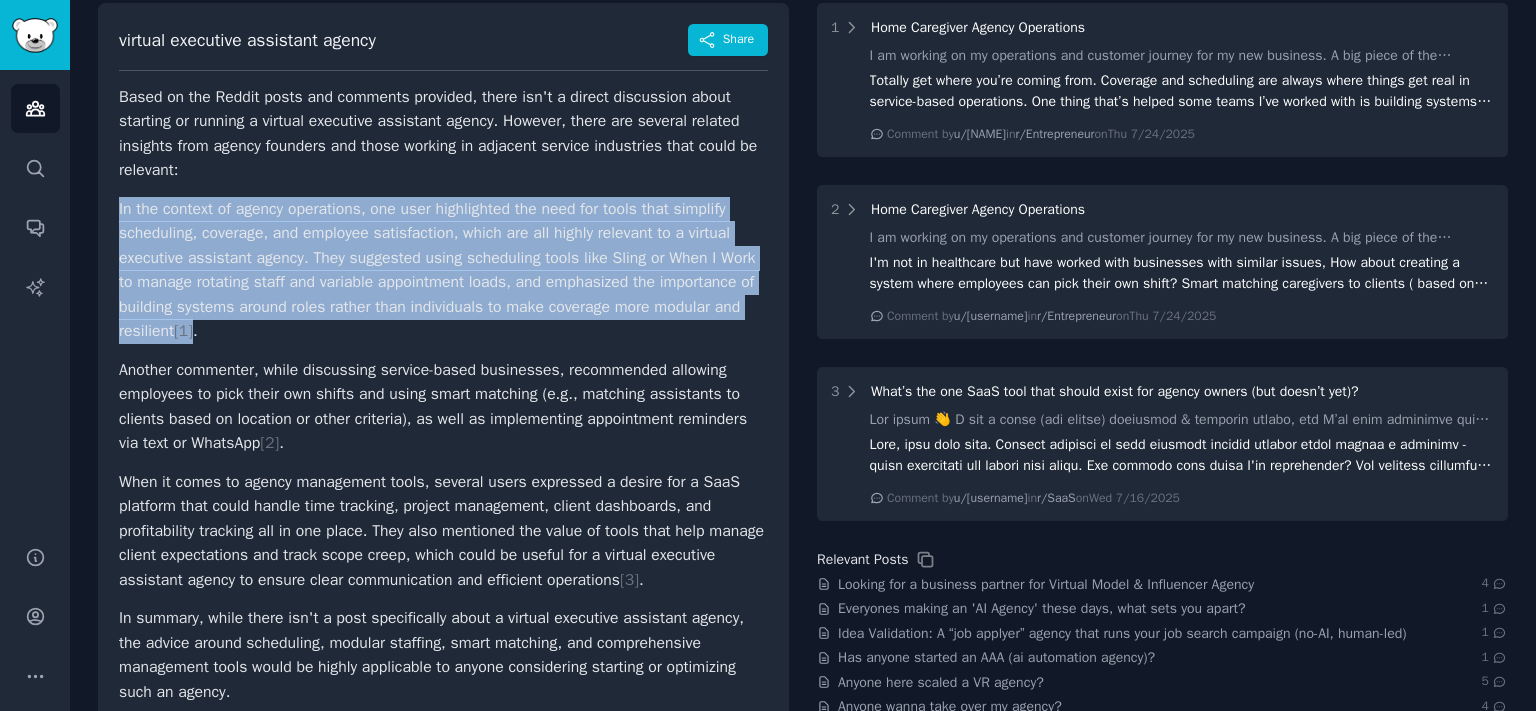 click on "In the context of agency operations, one user highlighted the need for tools that simplify scheduling, coverage, and employee satisfaction, which are all highly relevant to a virtual executive assistant agency. They suggested using scheduling tools like Sling or When I Work to manage rotating staff and variable appointment loads, and emphasized the importance of building systems around roles rather than individuals to make coverage more modular and resilient [ 1 ] ." at bounding box center (443, 270) 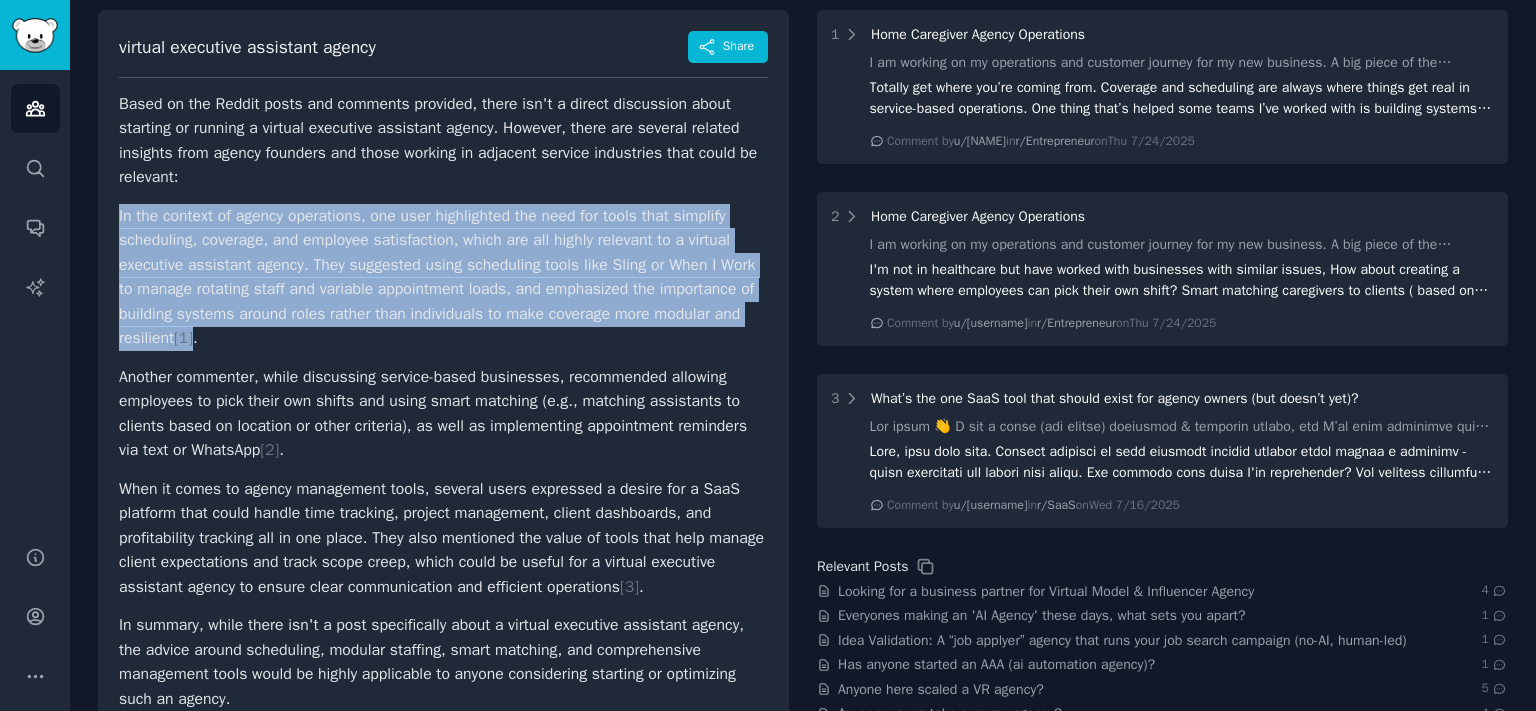 scroll, scrollTop: 220, scrollLeft: 0, axis: vertical 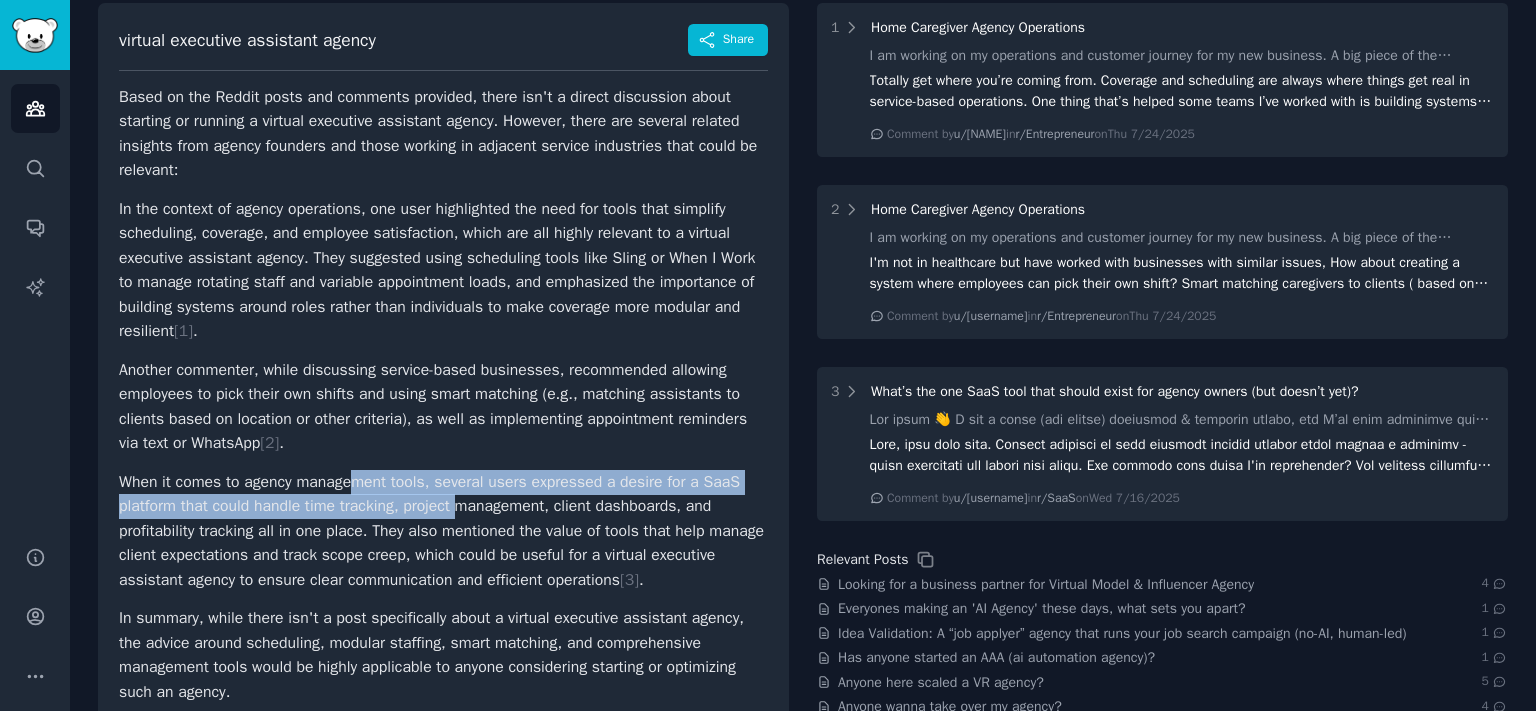 drag, startPoint x: 356, startPoint y: 491, endPoint x: 509, endPoint y: 497, distance: 153.1176 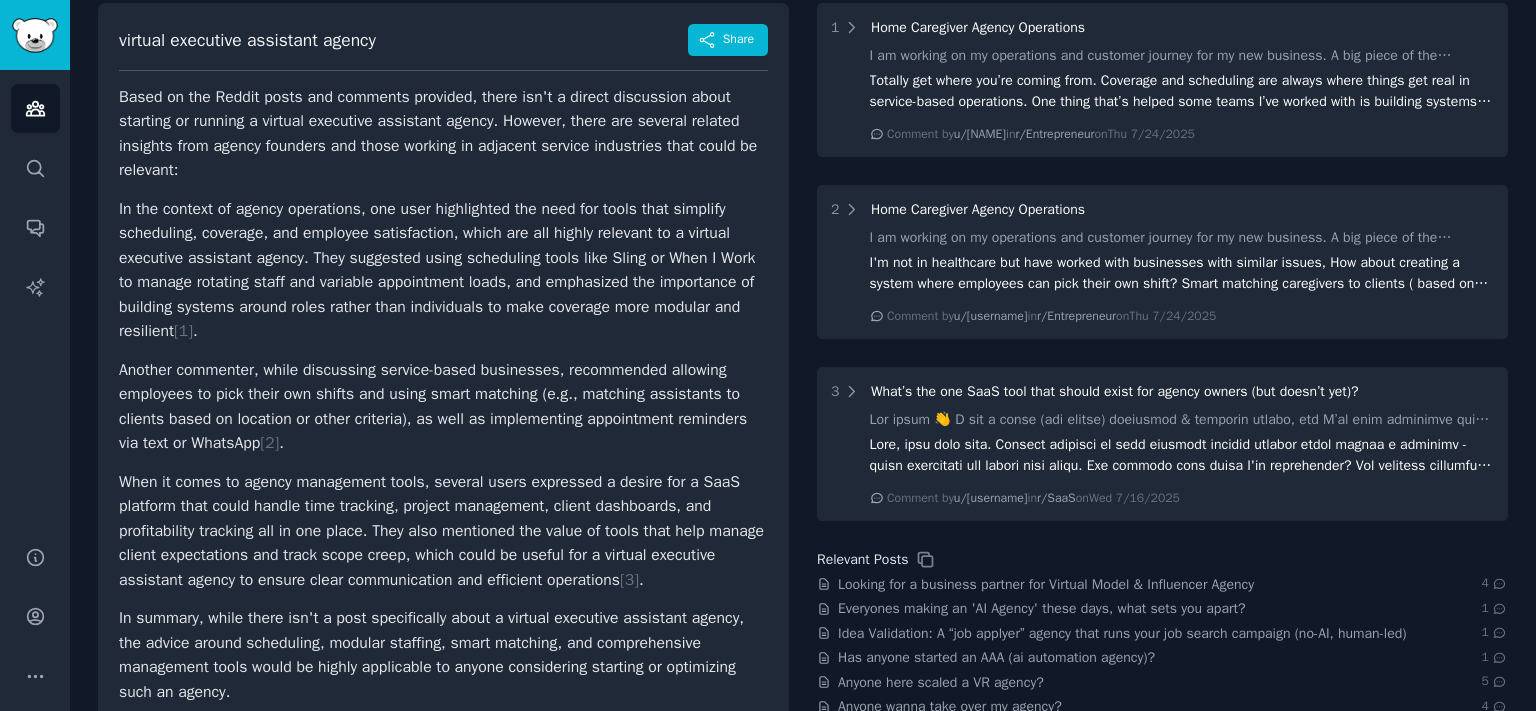 click on "When it comes to agency management tools, several users expressed a desire for a SaaS platform that could handle time tracking, project management, client dashboards, and profitability tracking all in one place. They also mentioned the value of tools that help manage client expectations and track scope creep, which could be useful for a virtual executive assistant agency to ensure clear communication and efficient operations [ 3 ] ." at bounding box center [443, 531] 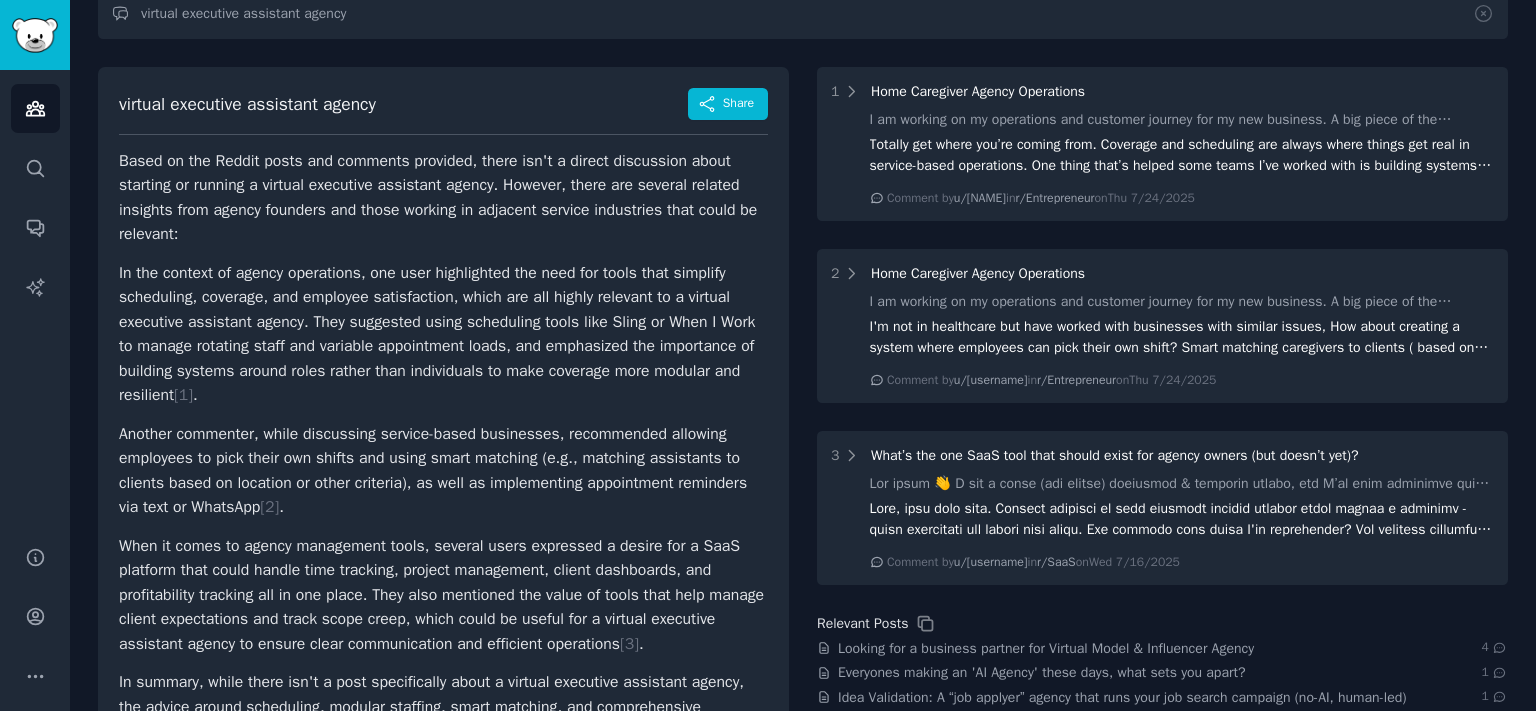 scroll, scrollTop: 150, scrollLeft: 0, axis: vertical 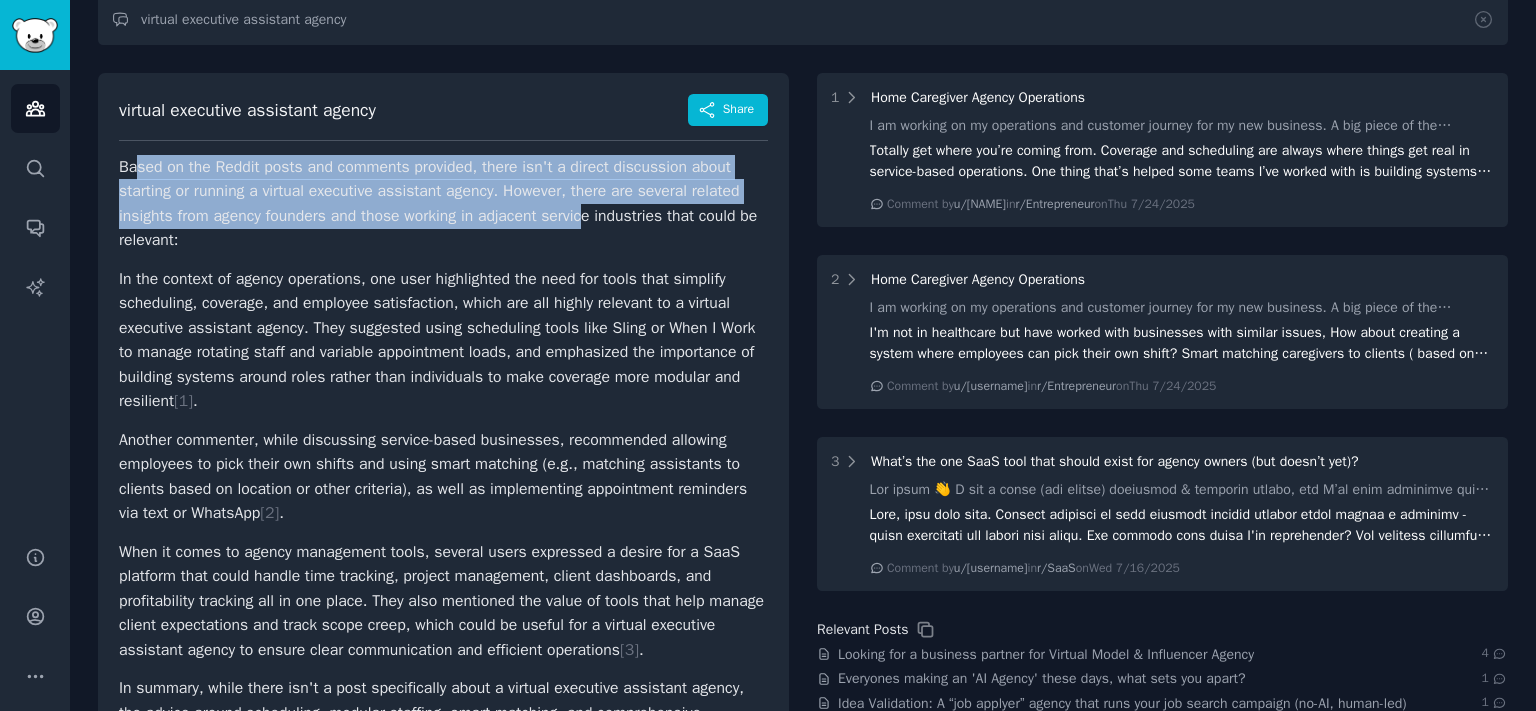 drag, startPoint x: 169, startPoint y: 154, endPoint x: 590, endPoint y: 224, distance: 426.77982 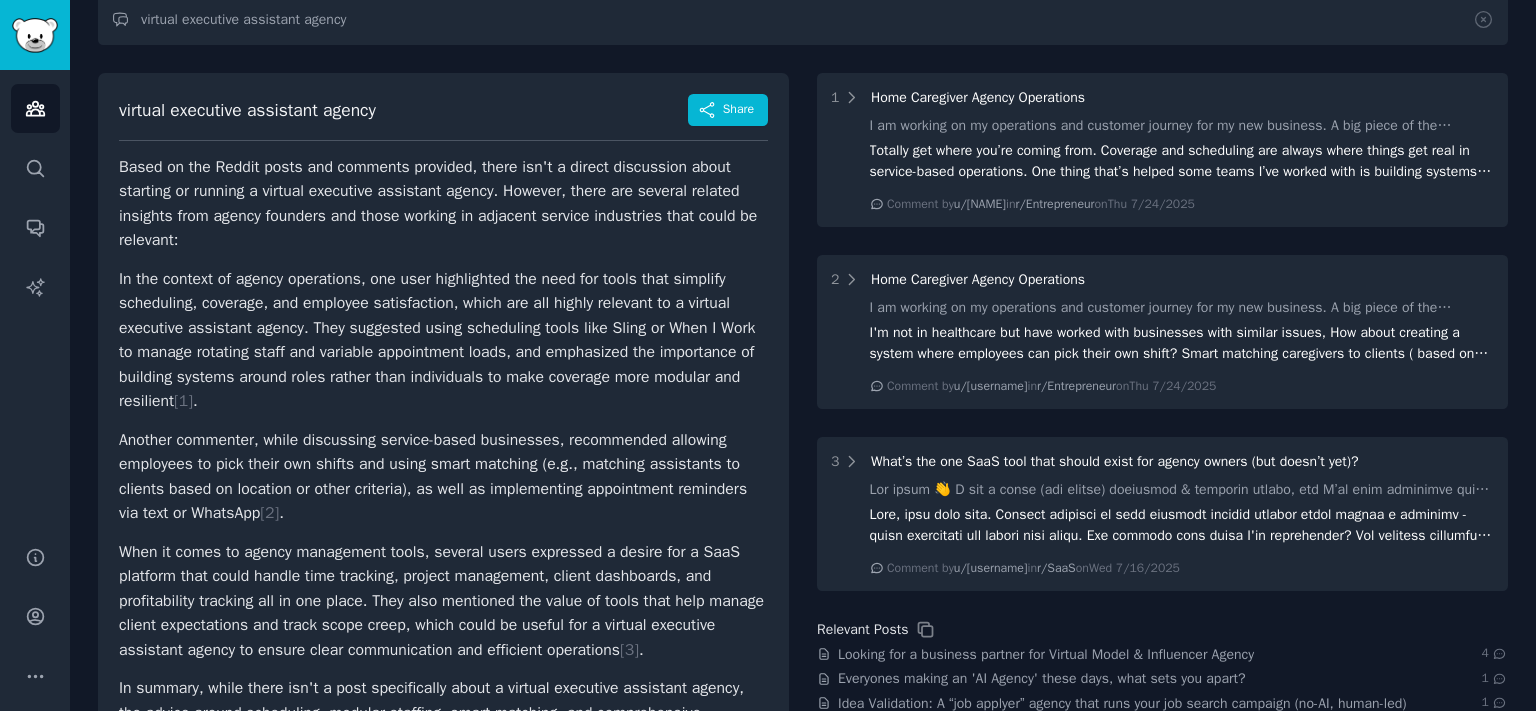 click on "Based on the Reddit posts and comments provided, there isn't a direct discussion about starting or running a virtual executive assistant agency. However, there are several related insights from agency founders and those working in adjacent service industries that could be relevant:" at bounding box center [443, 204] 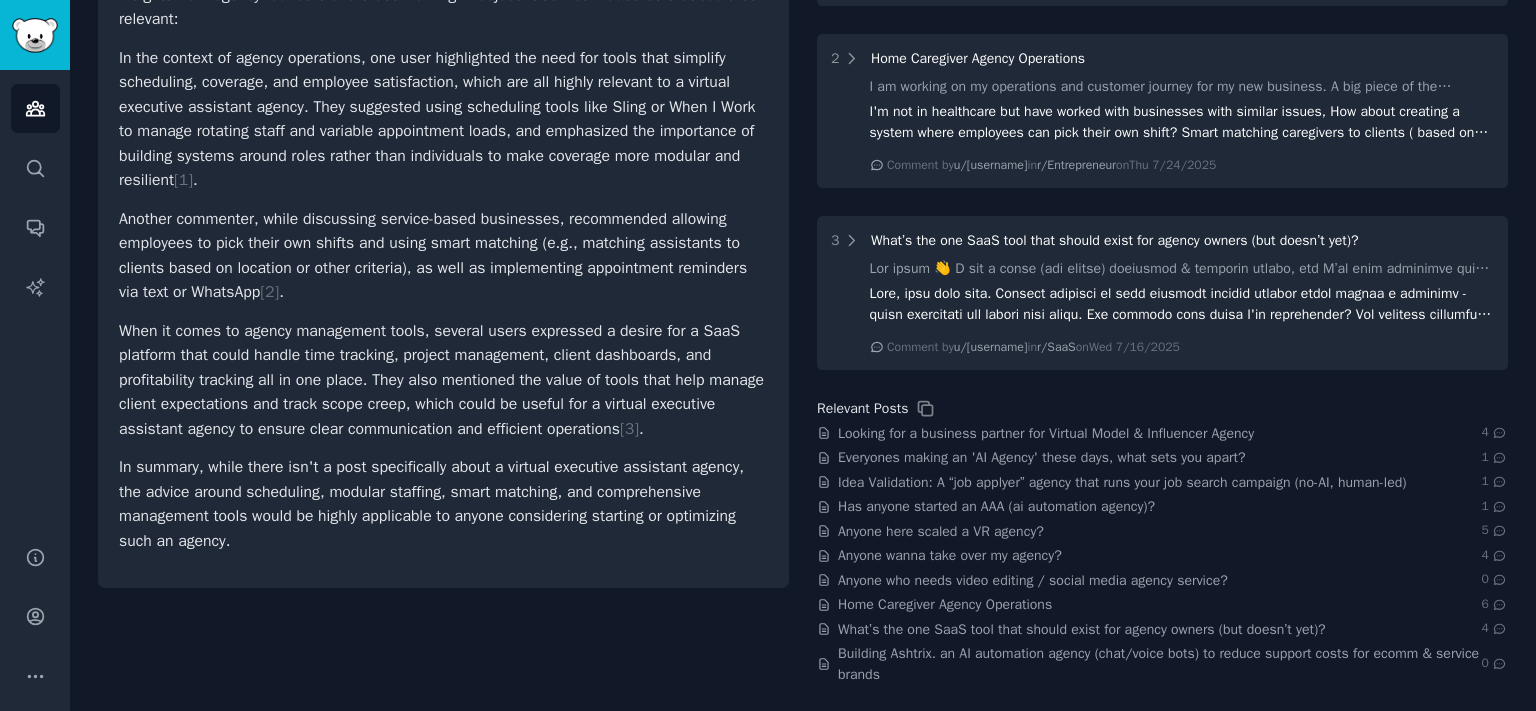 scroll, scrollTop: 0, scrollLeft: 0, axis: both 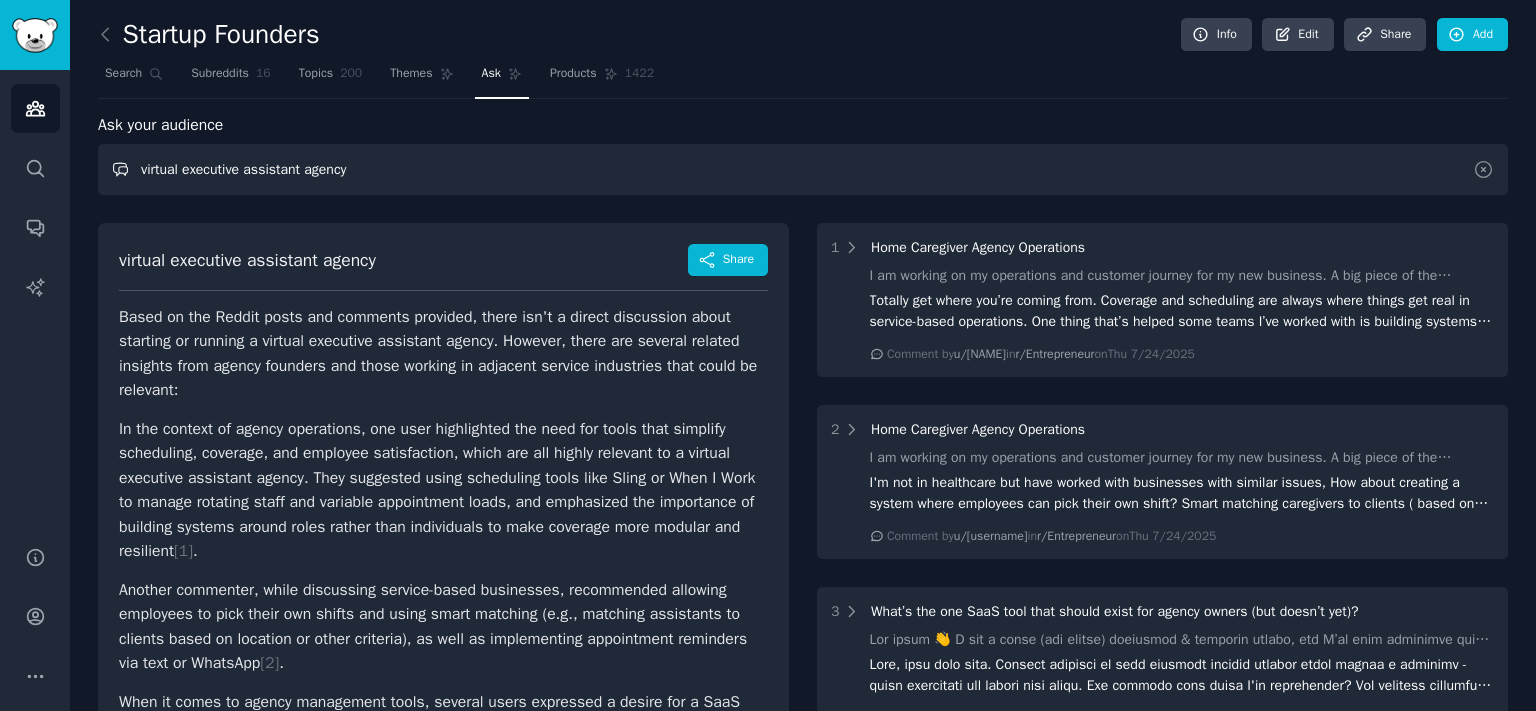 drag, startPoint x: 303, startPoint y: 174, endPoint x: 646, endPoint y: 174, distance: 343 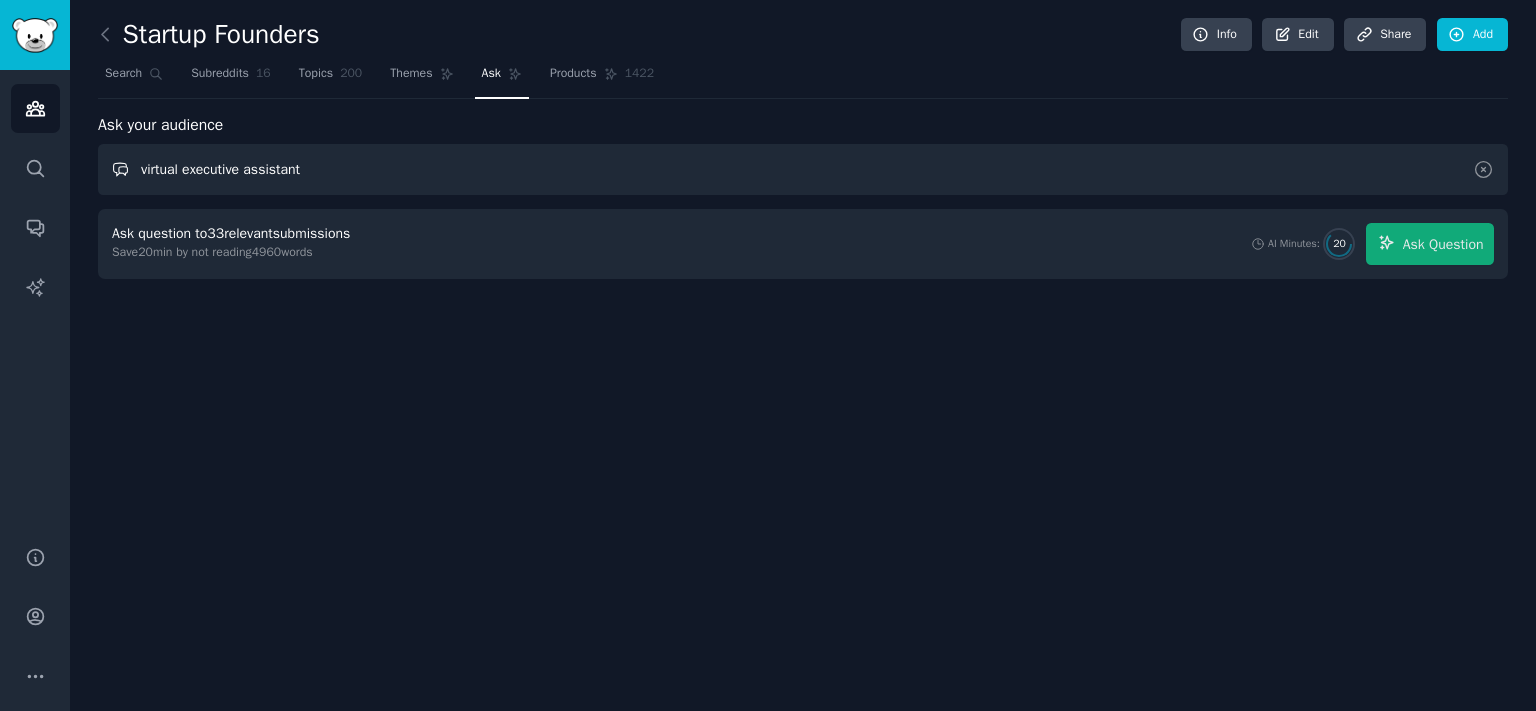 drag, startPoint x: 709, startPoint y: 177, endPoint x: 0, endPoint y: 74, distance: 716.4426 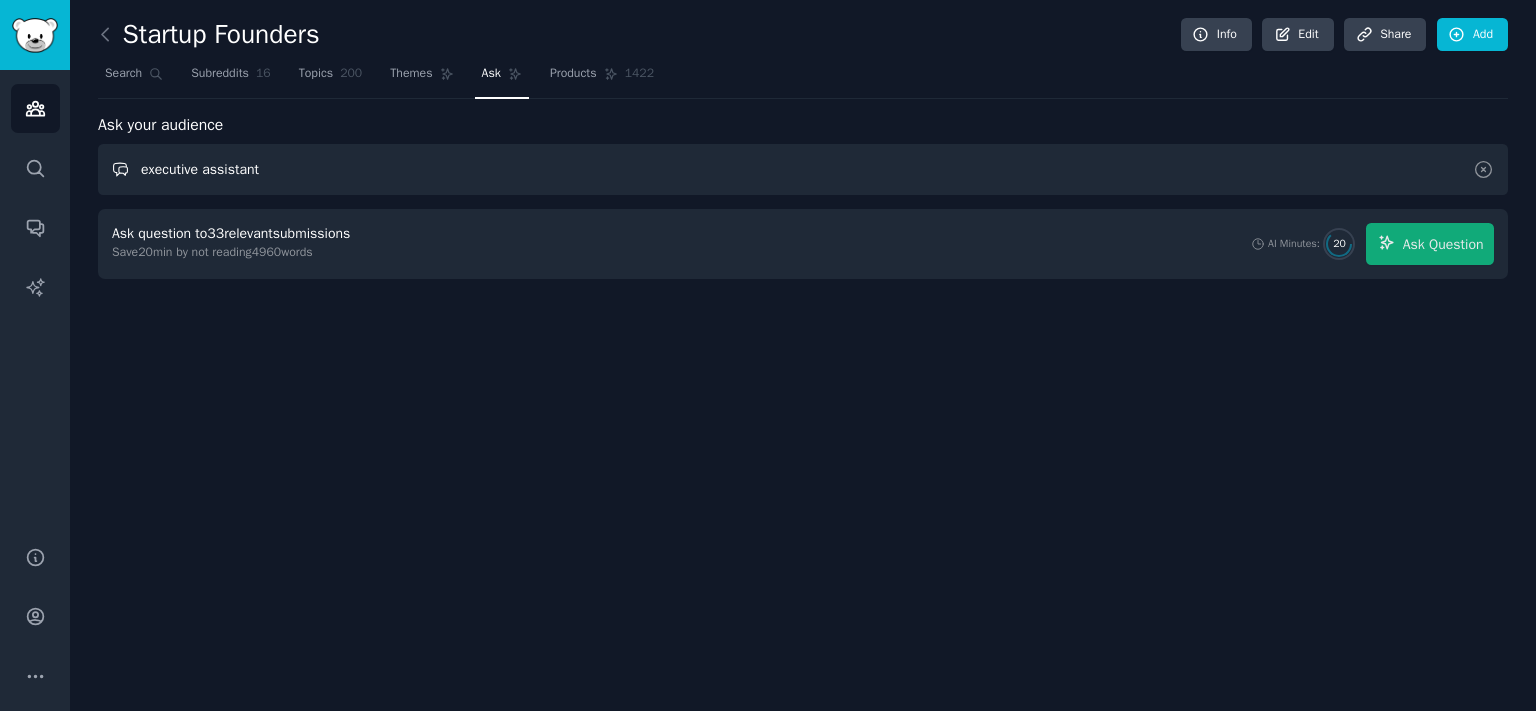 type on "executive assistant" 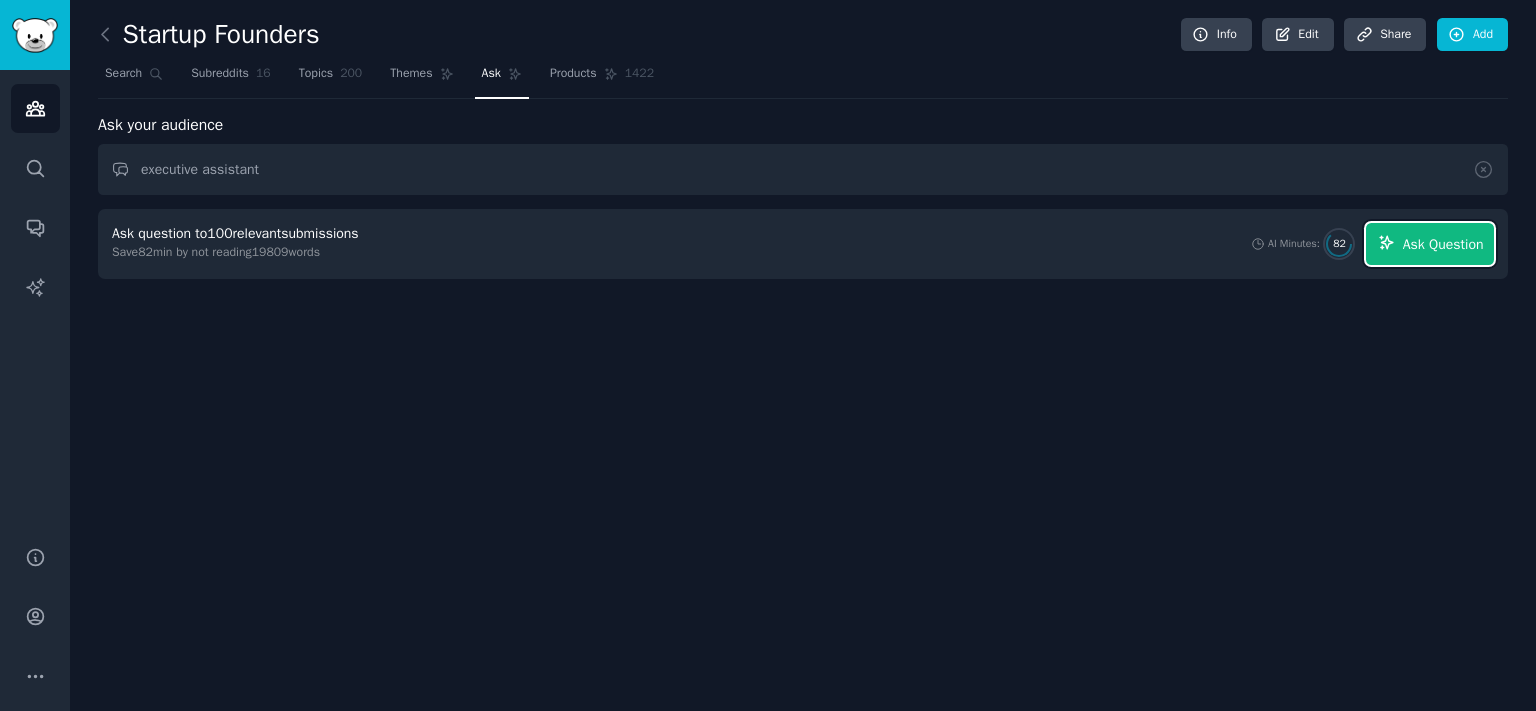 click on "Ask Question" at bounding box center (1430, 244) 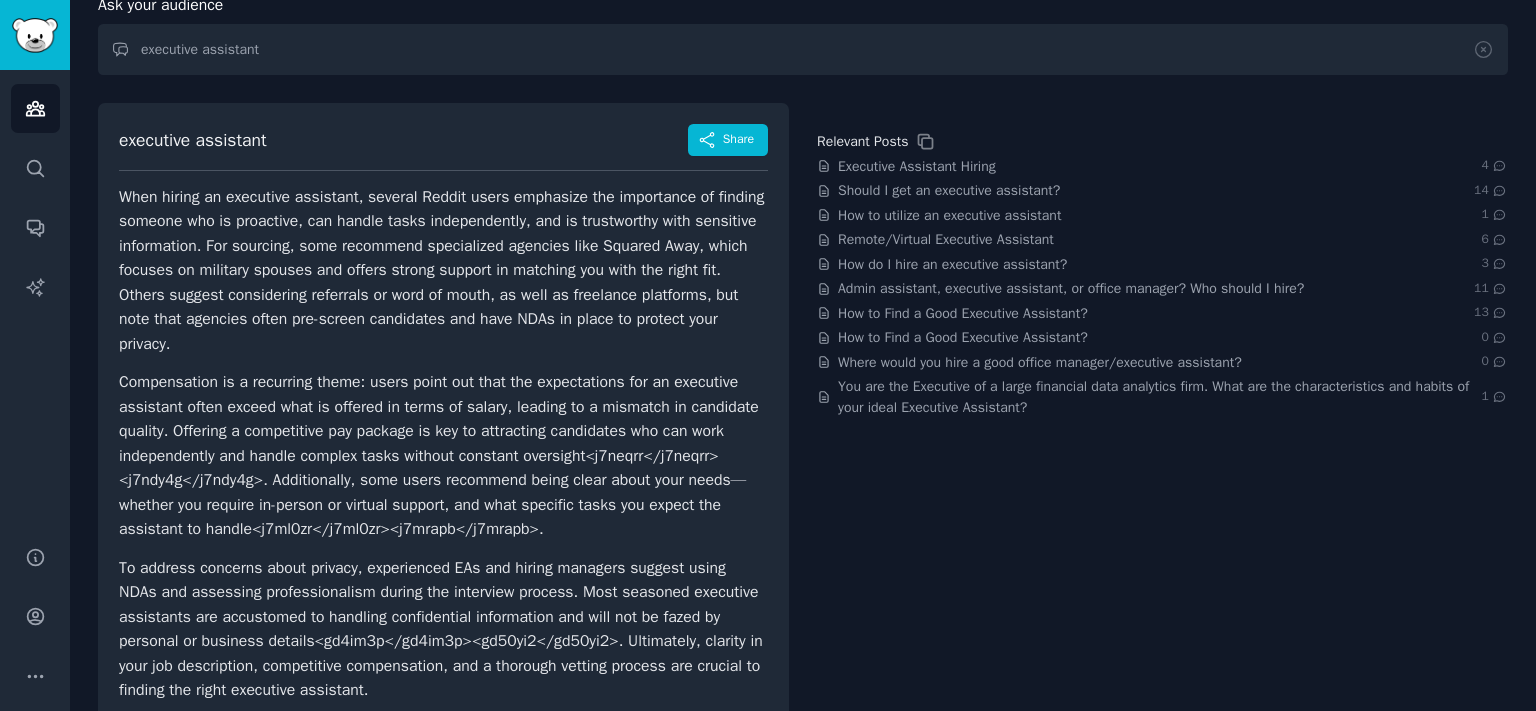 scroll, scrollTop: 172, scrollLeft: 0, axis: vertical 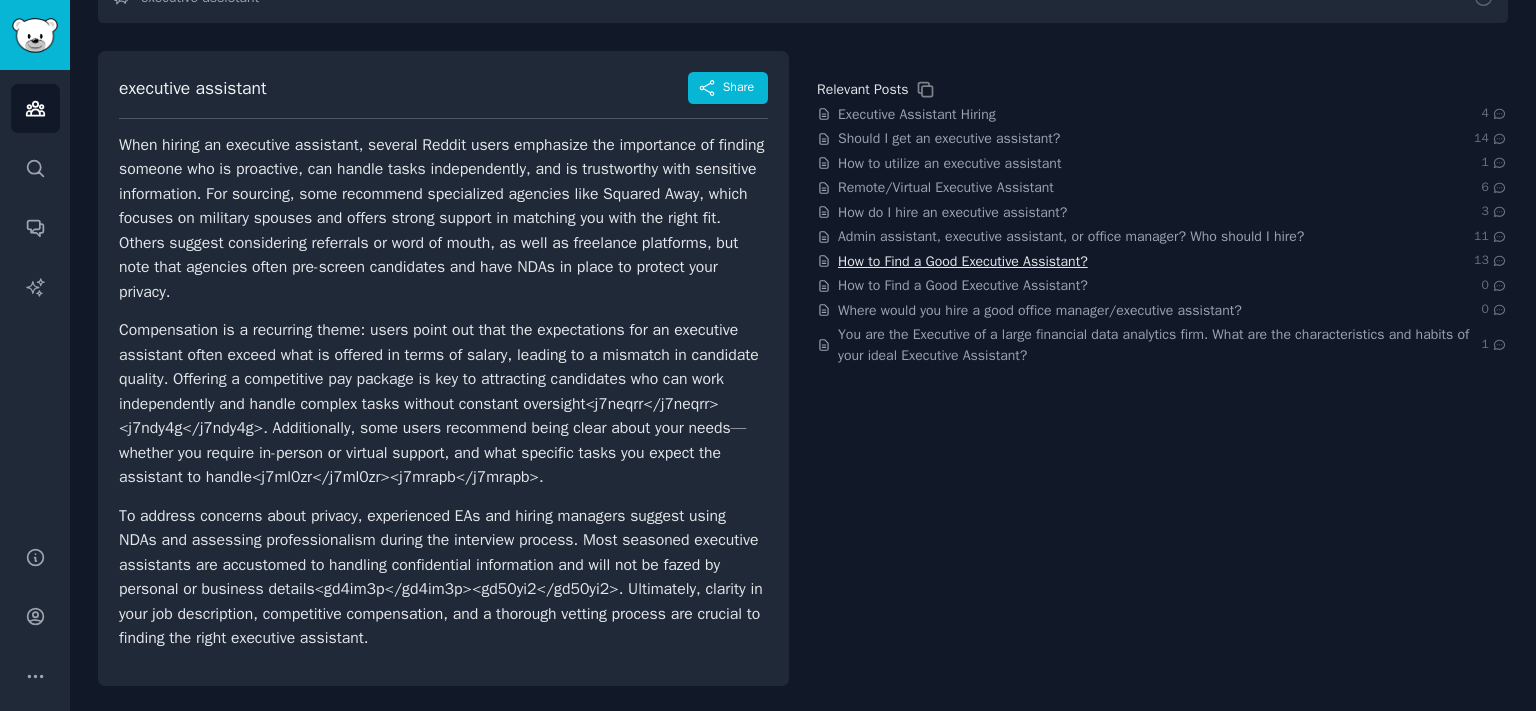 click on "How to Find a Good Executive Assistant?" at bounding box center (963, 261) 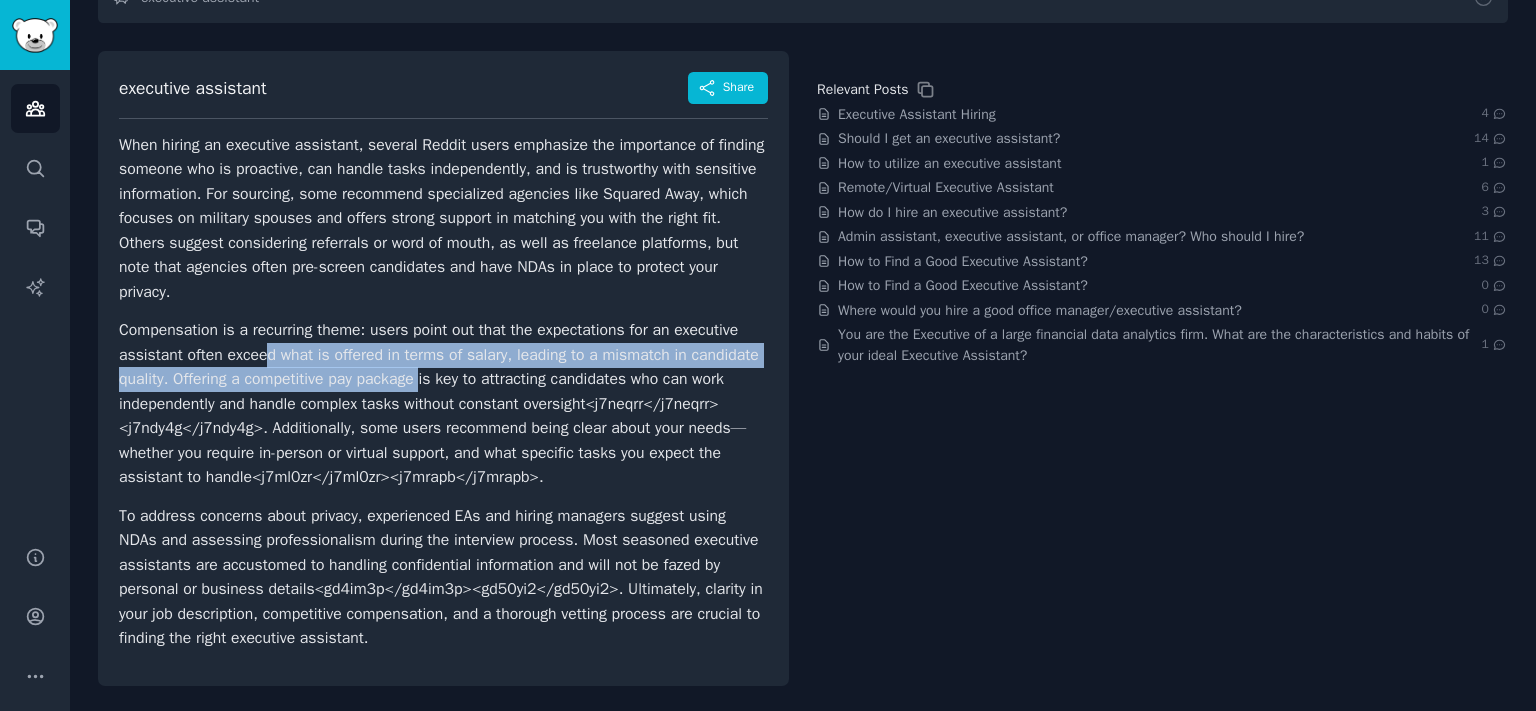 drag, startPoint x: 291, startPoint y: 359, endPoint x: 459, endPoint y: 365, distance: 168.1071 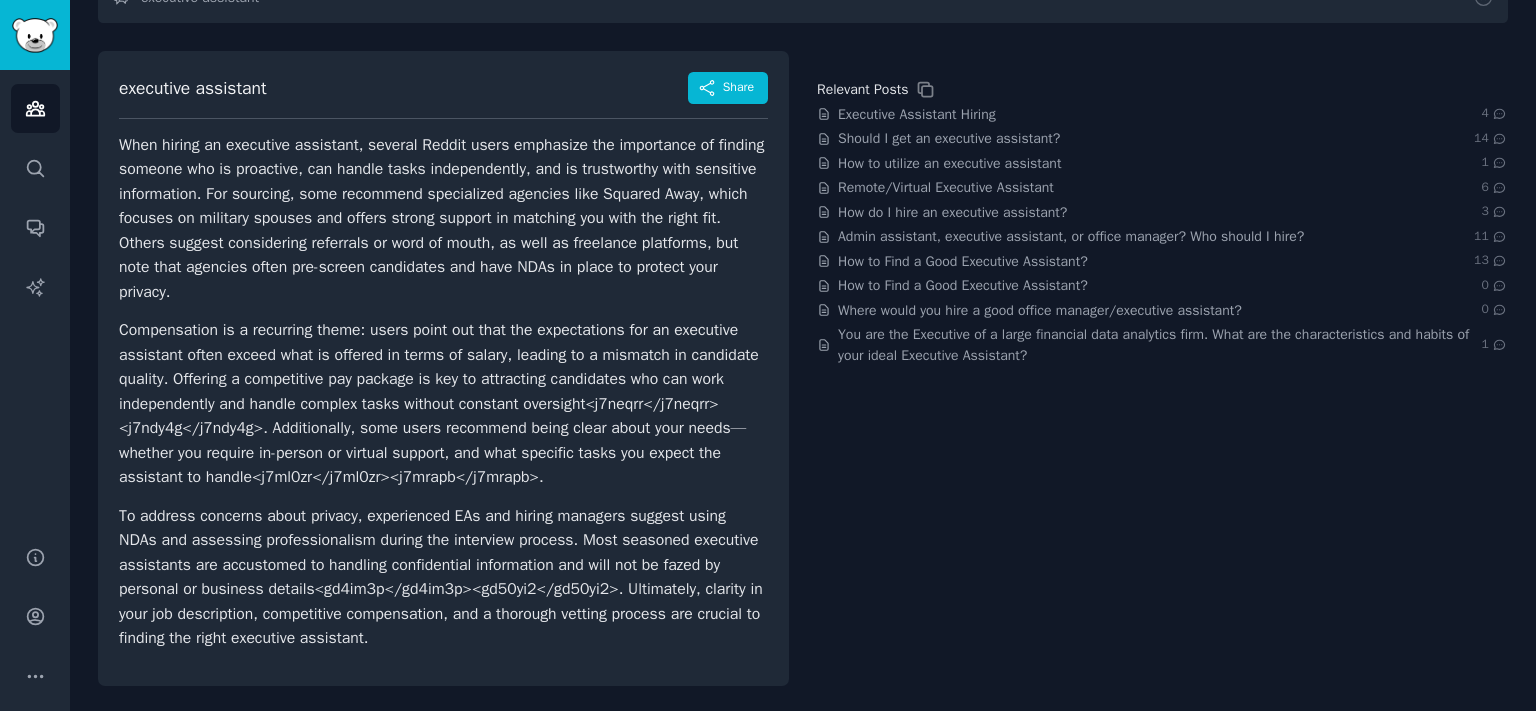 click on "Compensation is a recurring theme: users point out that the expectations for an executive assistant often exceed what is offered in terms of salary, leading to a mismatch in candidate quality. Offering a competitive pay package is key to attracting candidates who can work independently and handle complex tasks without constant oversight<j7neqrr</j7neqrr><j7ndy4g</j7ndy4g>. Additionally, some users recommend being clear about your needs—whether you require in-person or virtual support, and what specific tasks you expect the assistant to handle<j7ml0zr</j7ml0zr><j7mrapb</j7mrapb>." at bounding box center [443, 404] 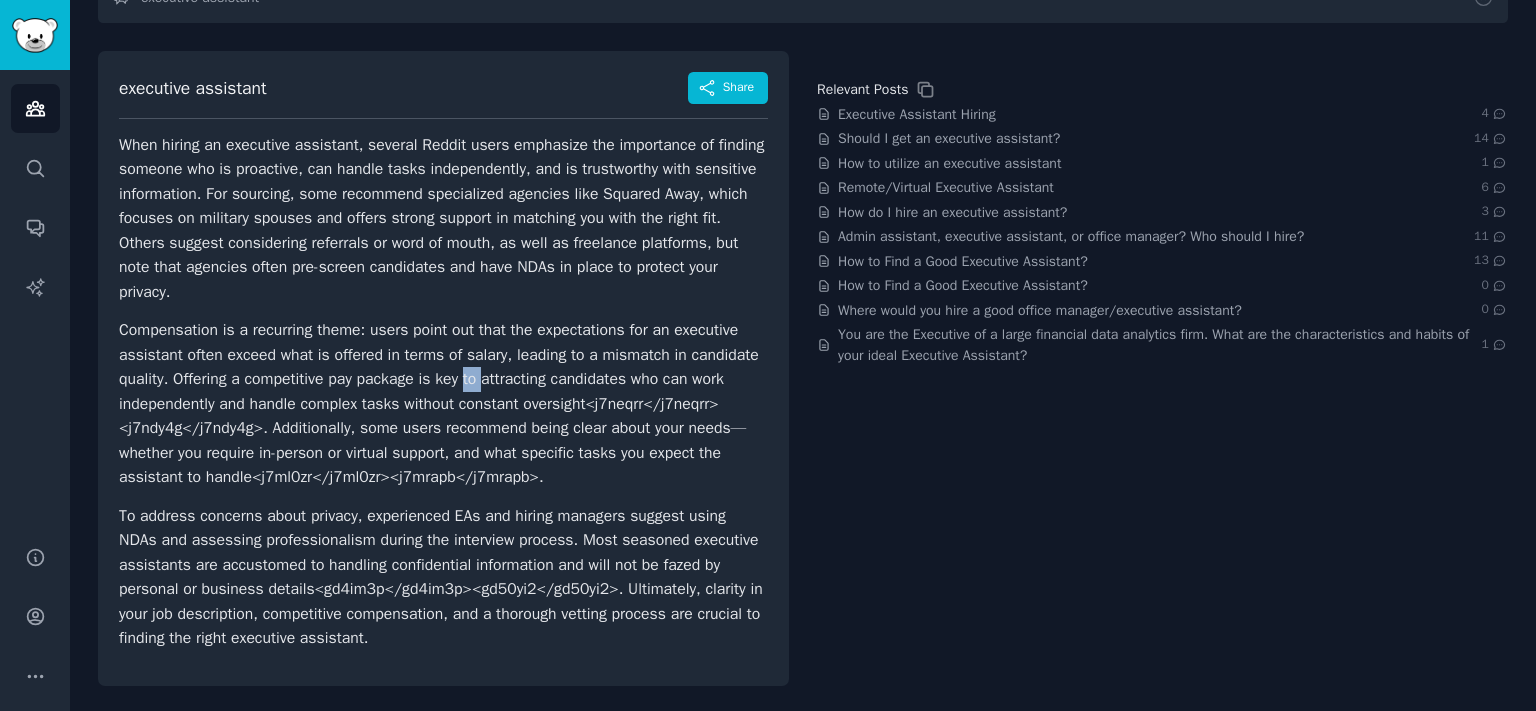 click on "Compensation is a recurring theme: users point out that the expectations for an executive assistant often exceed what is offered in terms of salary, leading to a mismatch in candidate quality. Offering a competitive pay package is key to attracting candidates who can work independently and handle complex tasks without constant oversight<j7neqrr</j7neqrr><j7ndy4g</j7ndy4g>. Additionally, some users recommend being clear about your needs—whether you require in-person or virtual support, and what specific tasks you expect the assistant to handle<j7ml0zr</j7ml0zr><j7mrapb</j7mrapb>." at bounding box center [443, 404] 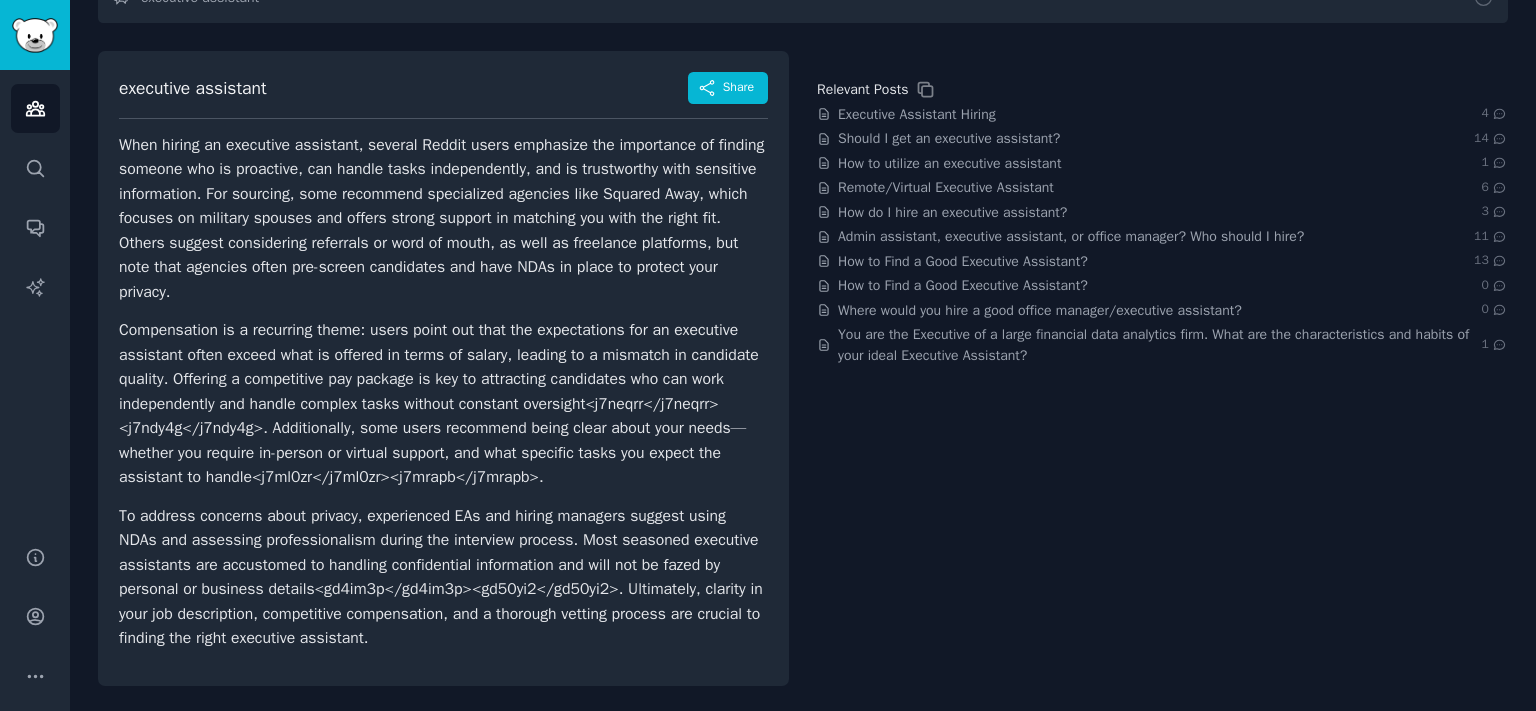 click on "Compensation is a recurring theme: users point out that the expectations for an executive assistant often exceed what is offered in terms of salary, leading to a mismatch in candidate quality. Offering a competitive pay package is key to attracting candidates who can work independently and handle complex tasks without constant oversight<j7neqrr</j7neqrr><j7ndy4g</j7ndy4g>. Additionally, some users recommend being clear about your needs—whether you require in-person or virtual support, and what specific tasks you expect the assistant to handle<j7ml0zr</j7ml0zr><j7mrapb</j7mrapb>." at bounding box center [443, 404] 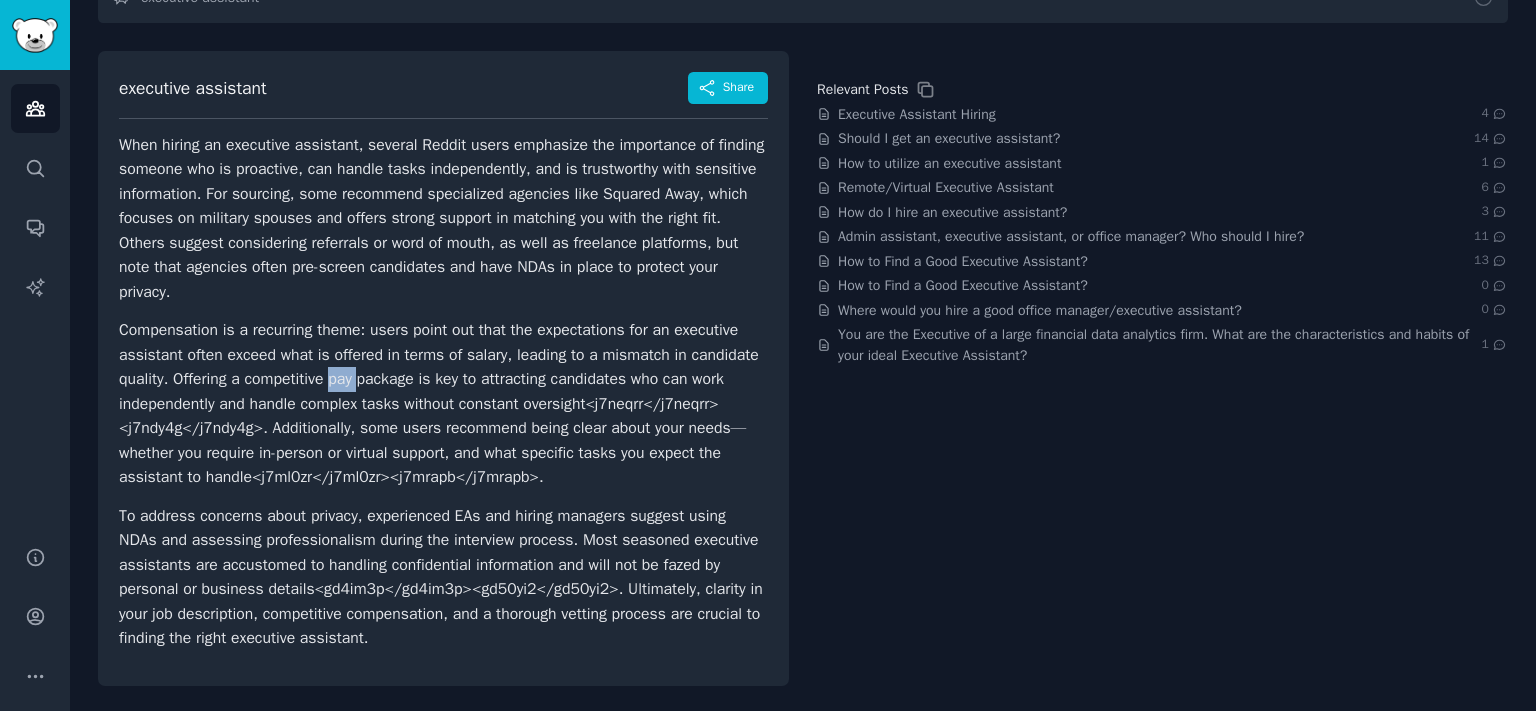 click on "Compensation is a recurring theme: users point out that the expectations for an executive assistant often exceed what is offered in terms of salary, leading to a mismatch in candidate quality. Offering a competitive pay package is key to attracting candidates who can work independently and handle complex tasks without constant oversight<j7neqrr</j7neqrr><j7ndy4g</j7ndy4g>. Additionally, some users recommend being clear about your needs—whether you require in-person or virtual support, and what specific tasks you expect the assistant to handle<j7ml0zr</j7ml0zr><j7mrapb</j7mrapb>." at bounding box center [443, 404] 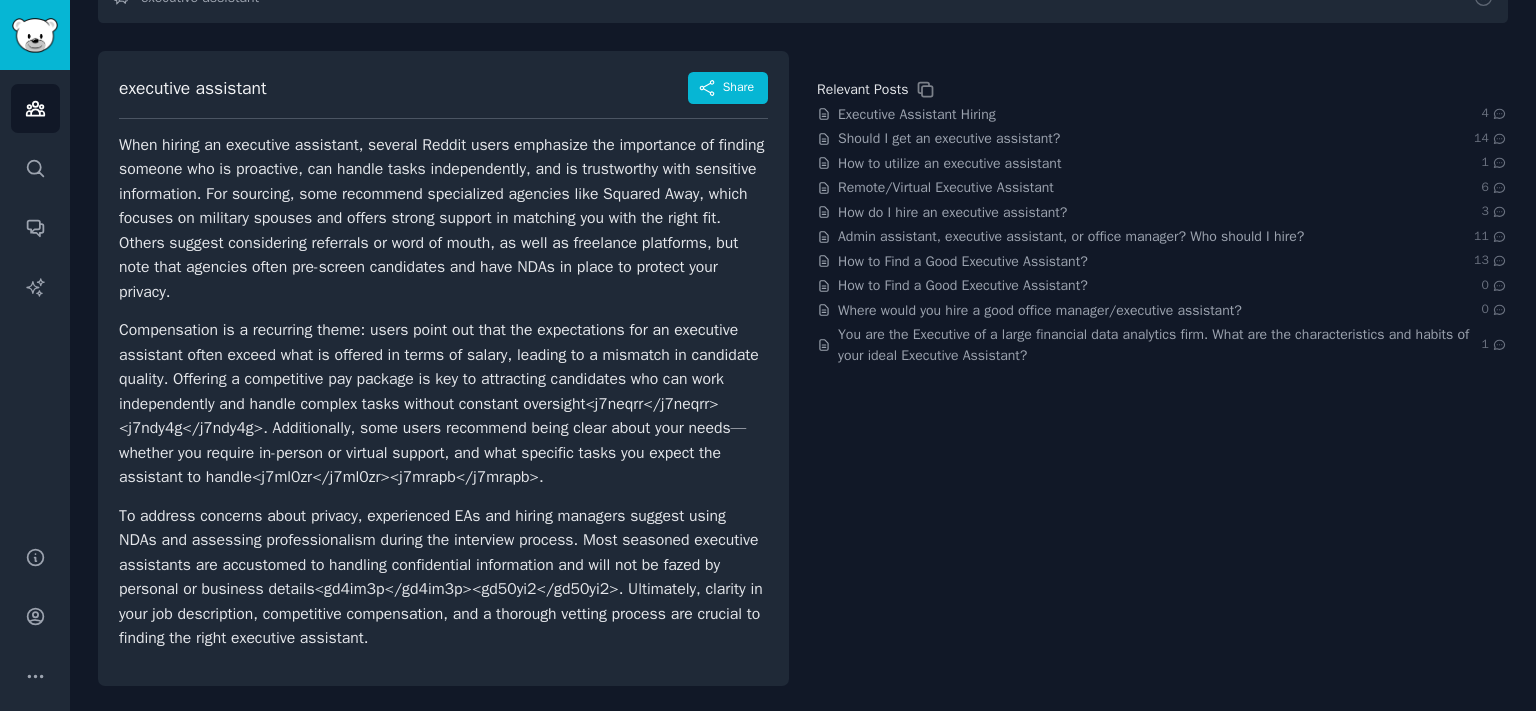 click on "Compensation is a recurring theme: users point out that the expectations for an executive assistant often exceed what is offered in terms of salary, leading to a mismatch in candidate quality. Offering a competitive pay package is key to attracting candidates who can work independently and handle complex tasks without constant oversight<j7neqrr</j7neqrr><j7ndy4g</j7ndy4g>. Additionally, some users recommend being clear about your needs—whether you require in-person or virtual support, and what specific tasks you expect the assistant to handle<j7ml0zr</j7ml0zr><j7mrapb</j7mrapb>." at bounding box center [443, 404] 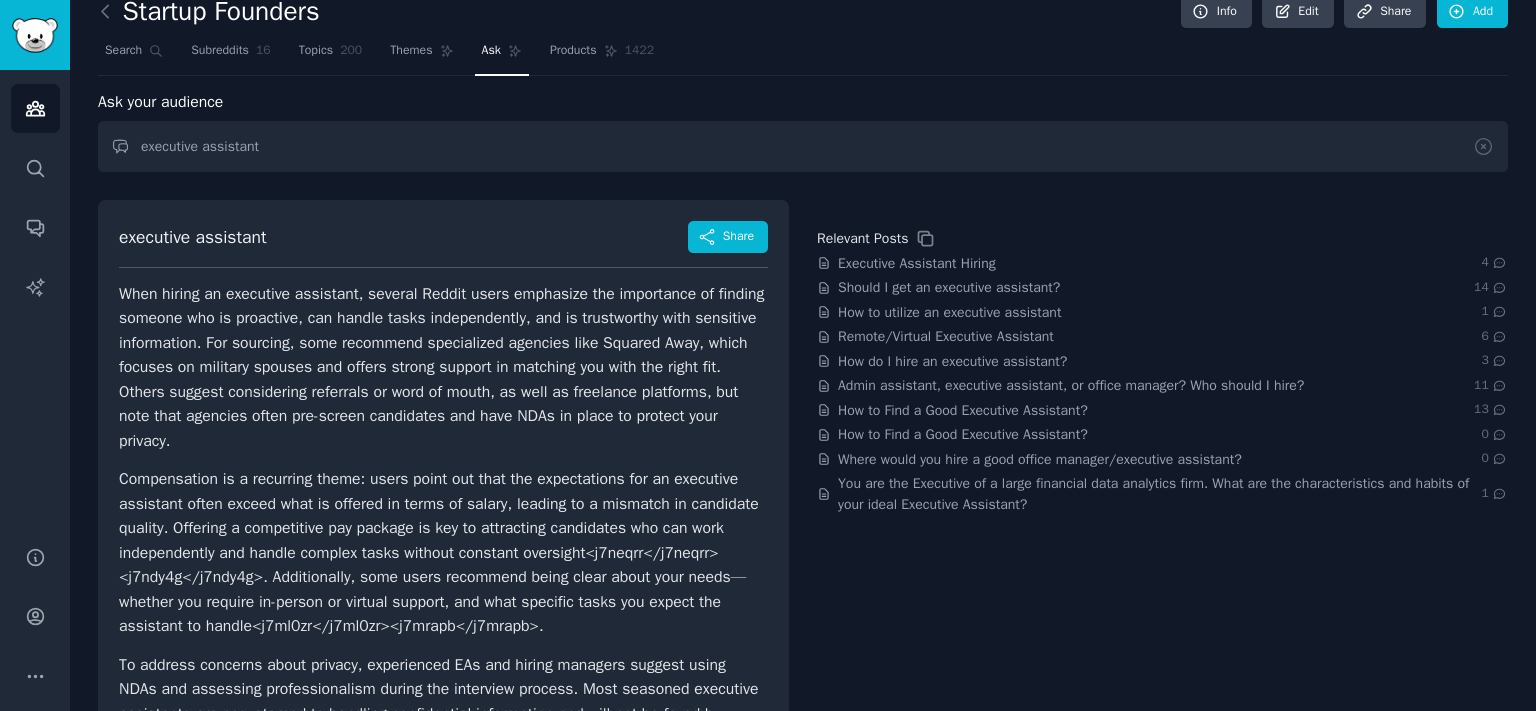 scroll, scrollTop: 0, scrollLeft: 0, axis: both 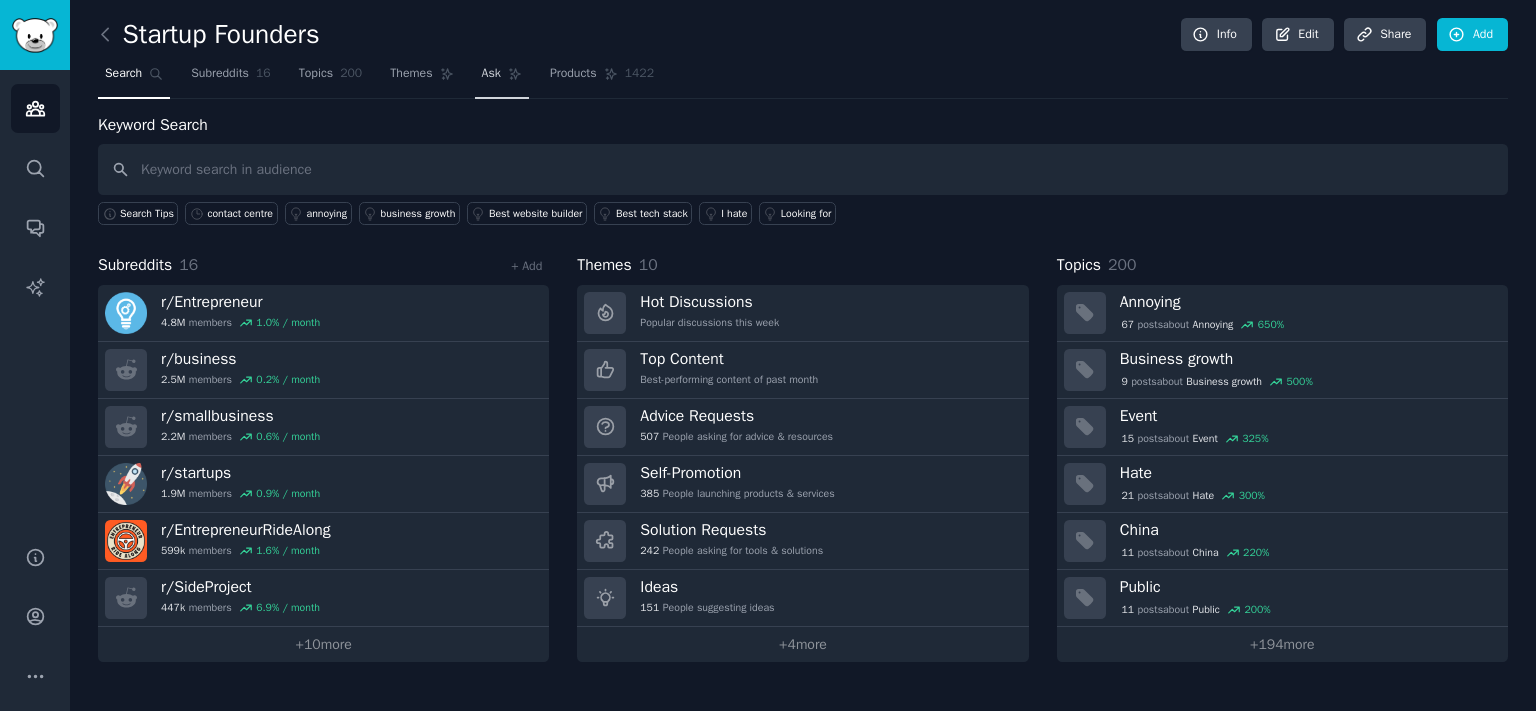 click 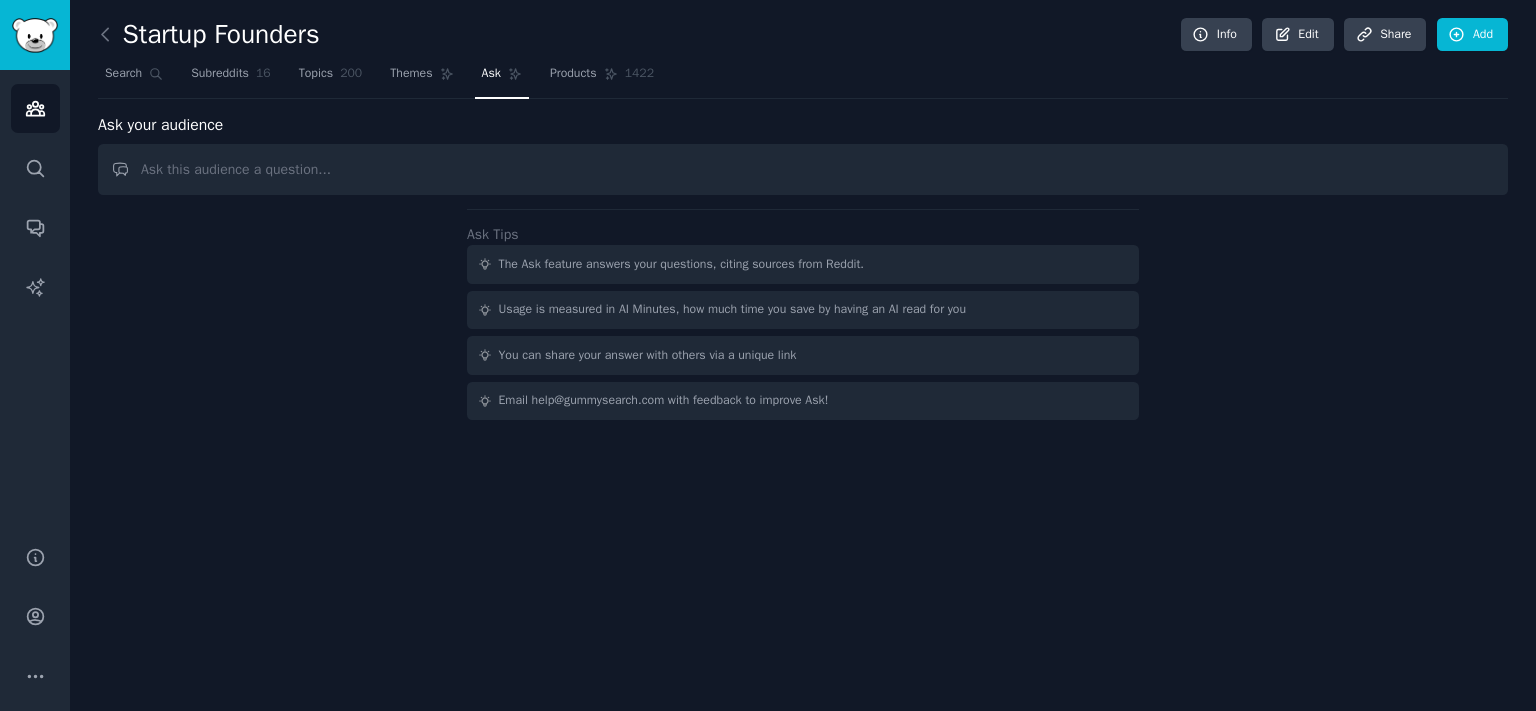 click on "Ask your audience Ask Tips The Ask feature answers your questions, citing sources from Reddit. Usage is measured in AI Minutes, how much time you save by having an AI read for you You can share your answer with others via a unique link Email help@gummysearch.com with feedback to improve Ask!" at bounding box center (803, 267) 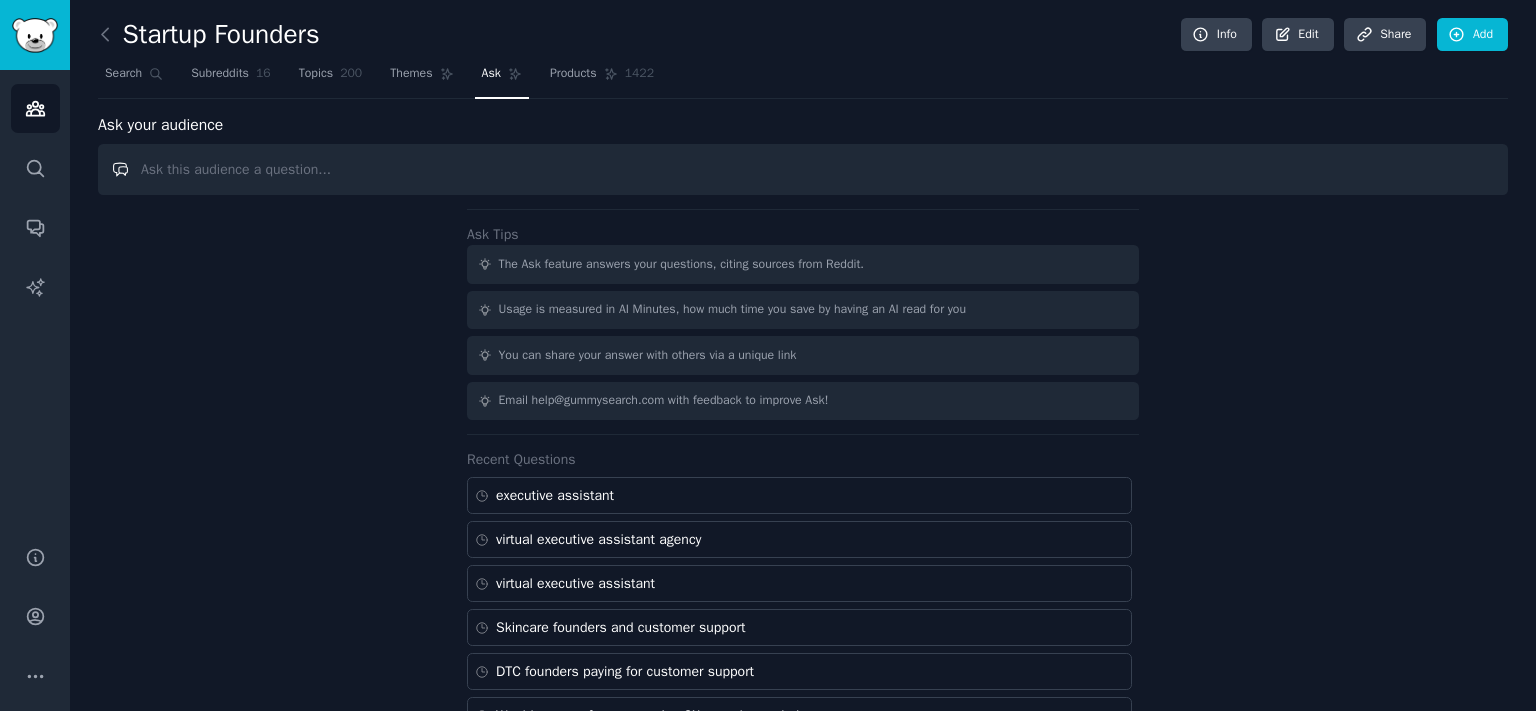 click at bounding box center [803, 169] 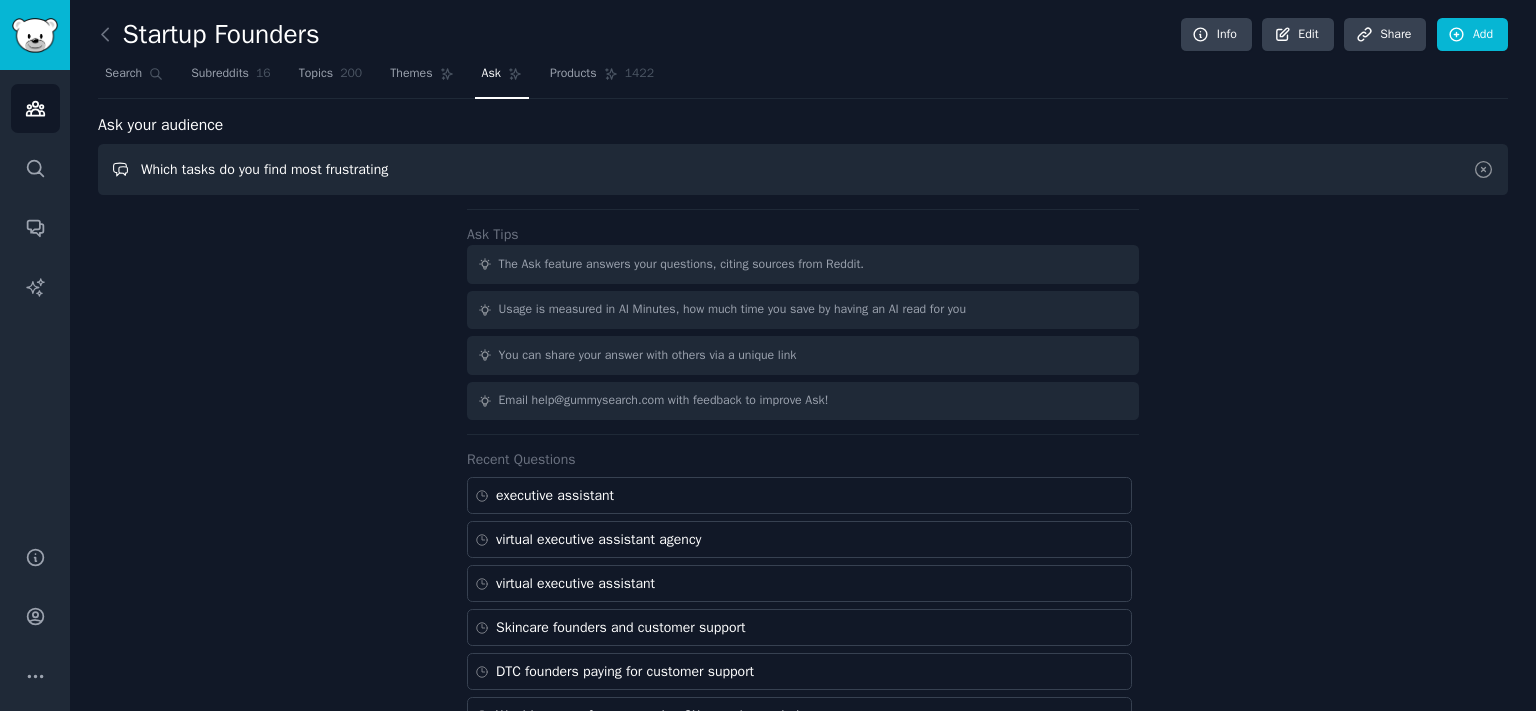 type on "Which tasks do you find most frustrating" 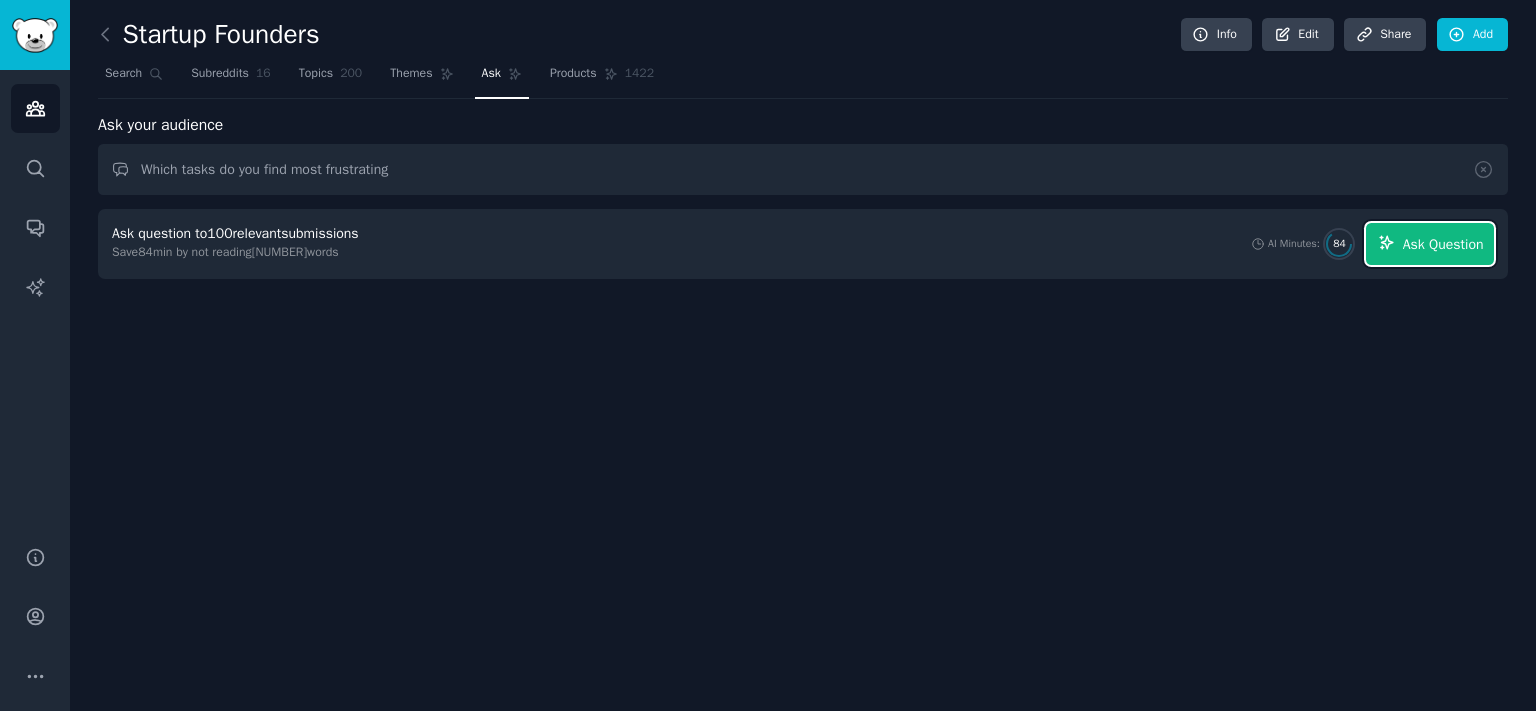 click on "Ask Question" at bounding box center [1443, 244] 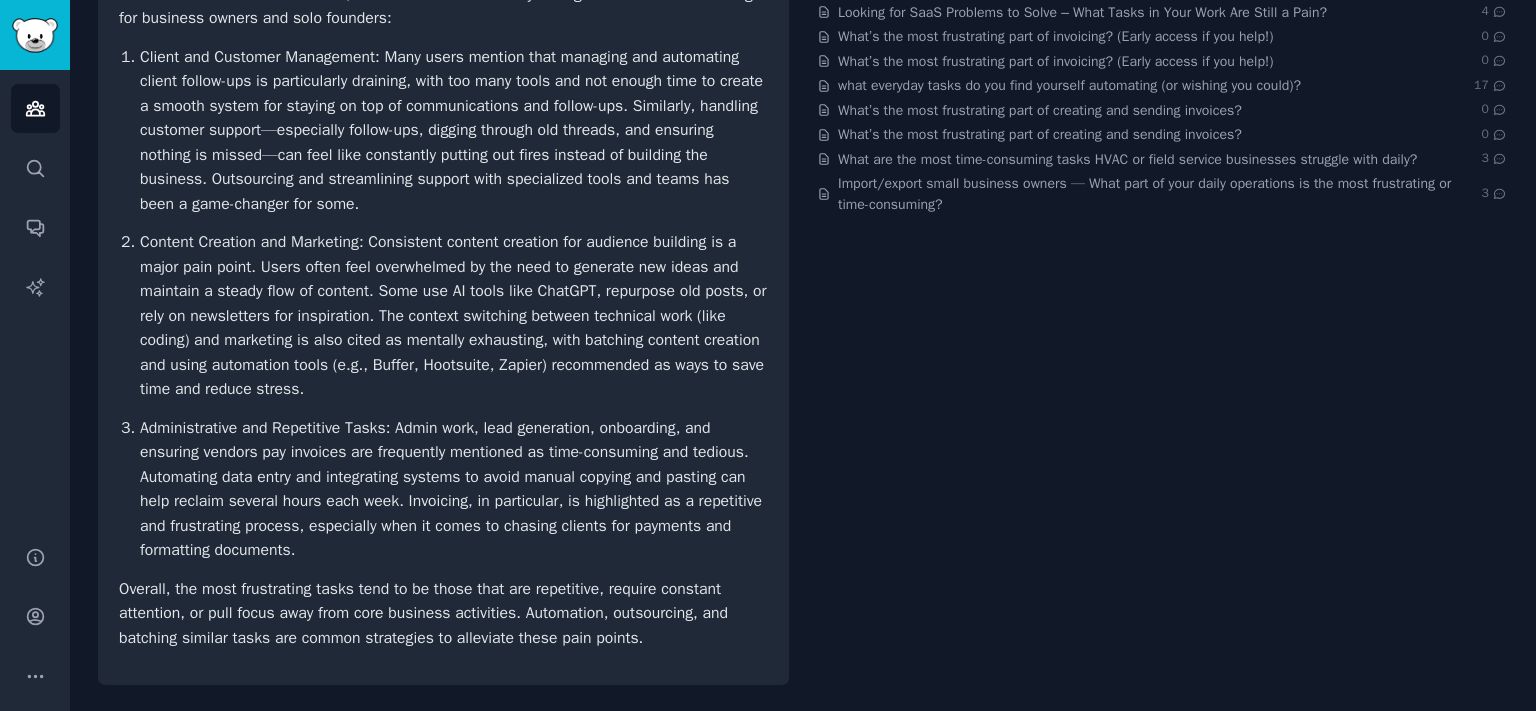scroll, scrollTop: 0, scrollLeft: 0, axis: both 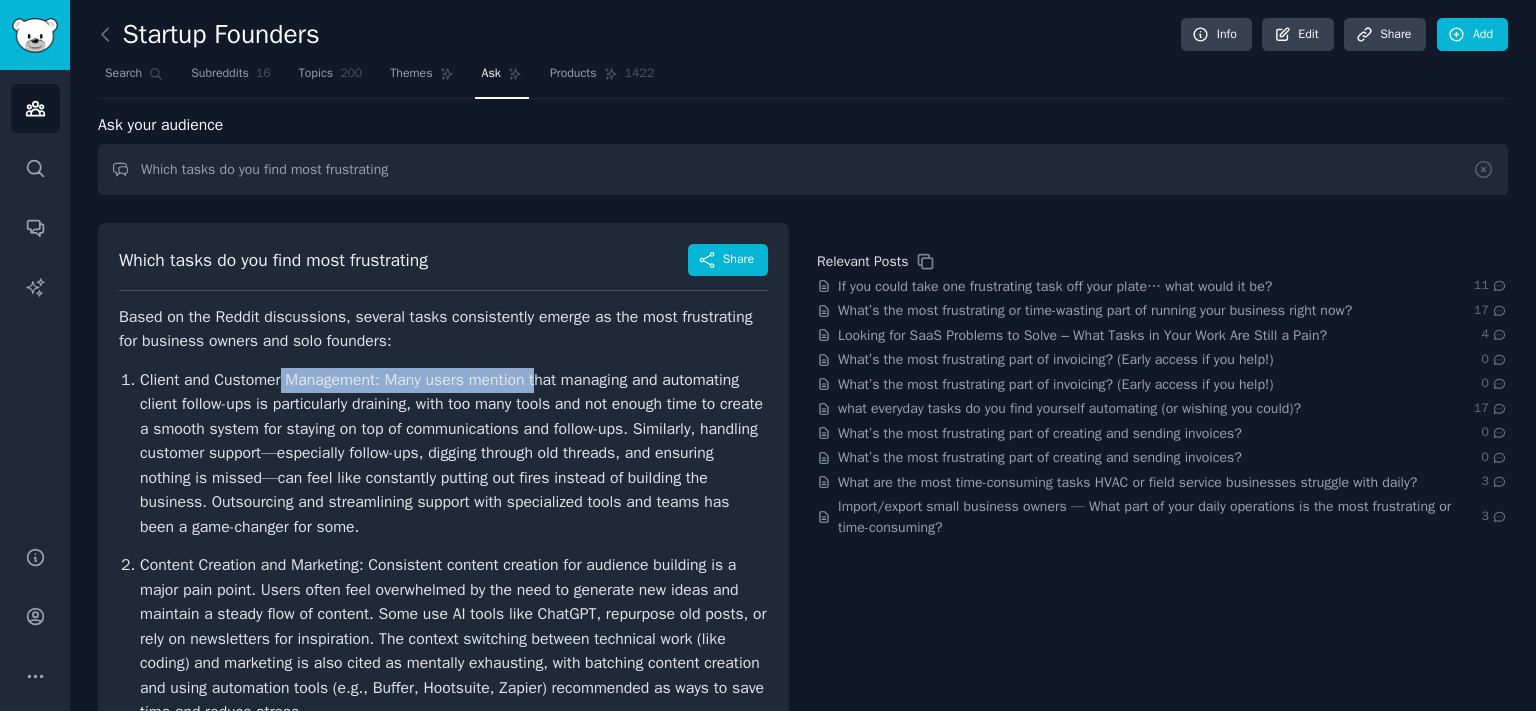 drag, startPoint x: 446, startPoint y: 380, endPoint x: 554, endPoint y: 374, distance: 108.16654 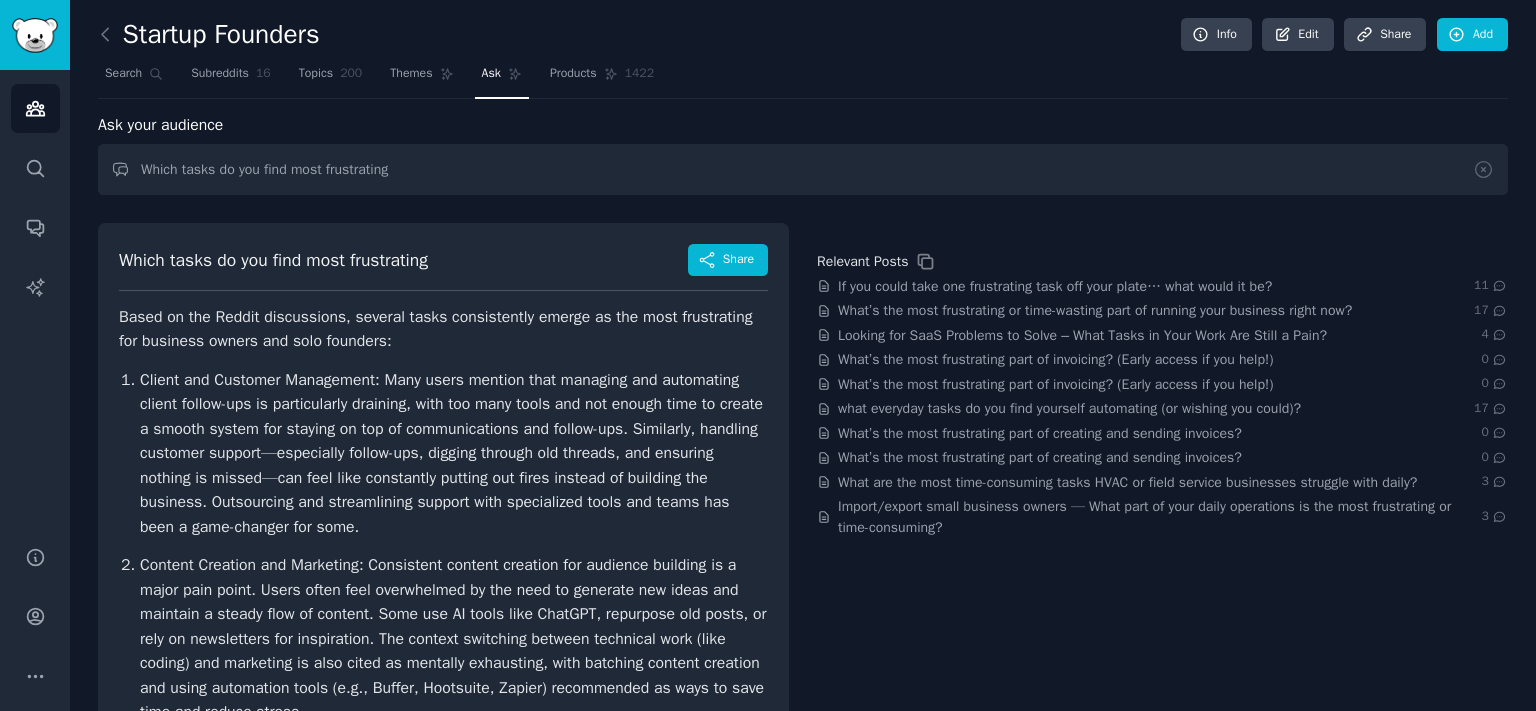 click on "Client and Customer Management: Many users mention that managing and automating client follow-ups is particularly draining, with too many tools and not enough time to create a smooth system for staying on top of communications and follow-ups . Similarly, handling customer support—especially follow-ups, digging through old threads, and ensuring nothing is missed—can feel like constantly putting out fires instead of building the business. Outsourcing and streamlining support with specialized tools and teams has been a game-changer for some ." at bounding box center (454, 454) 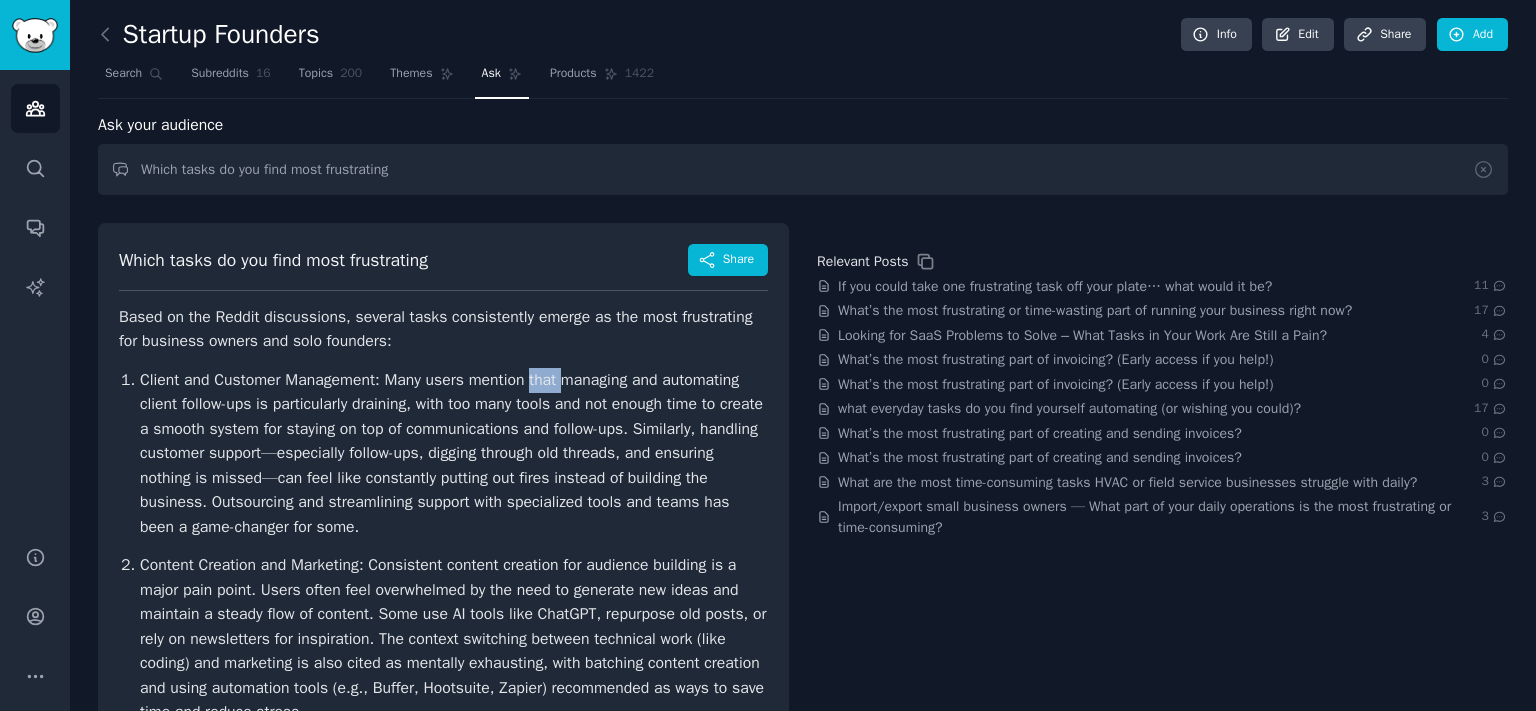 click on "Client and Customer Management: Many users mention that managing and automating client follow-ups is particularly draining, with too many tools and not enough time to create a smooth system for staying on top of communications and follow-ups . Similarly, handling customer support—especially follow-ups, digging through old threads, and ensuring nothing is missed—can feel like constantly putting out fires instead of building the business. Outsourcing and streamlining support with specialized tools and teams has been a game-changer for some ." at bounding box center [454, 454] 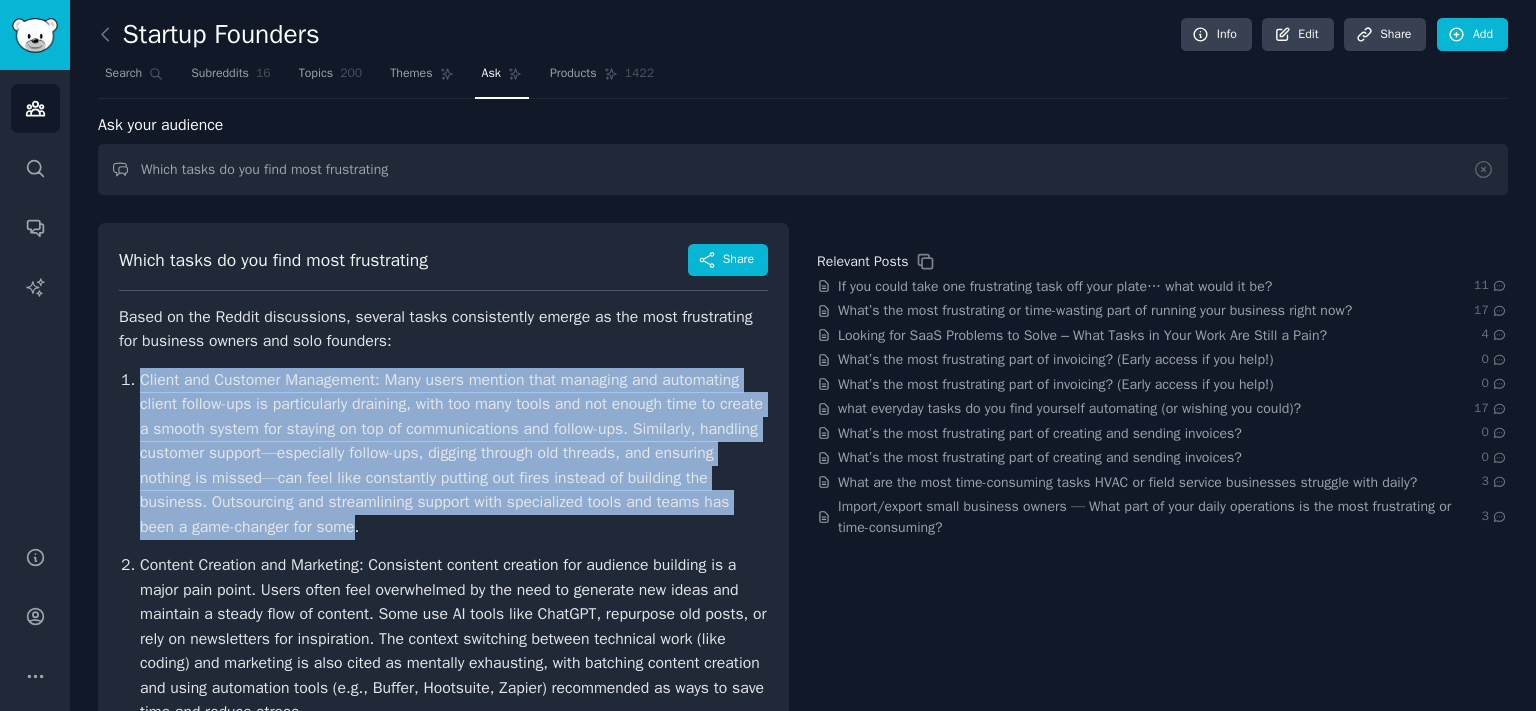 click on "Client and Customer Management: Many users mention that managing and automating client follow-ups is particularly draining, with too many tools and not enough time to create a smooth system for staying on top of communications and follow-ups . Similarly, handling customer support—especially follow-ups, digging through old threads, and ensuring nothing is missed—can feel like constantly putting out fires instead of building the business. Outsourcing and streamlining support with specialized tools and teams has been a game-changer for some ." at bounding box center (454, 454) 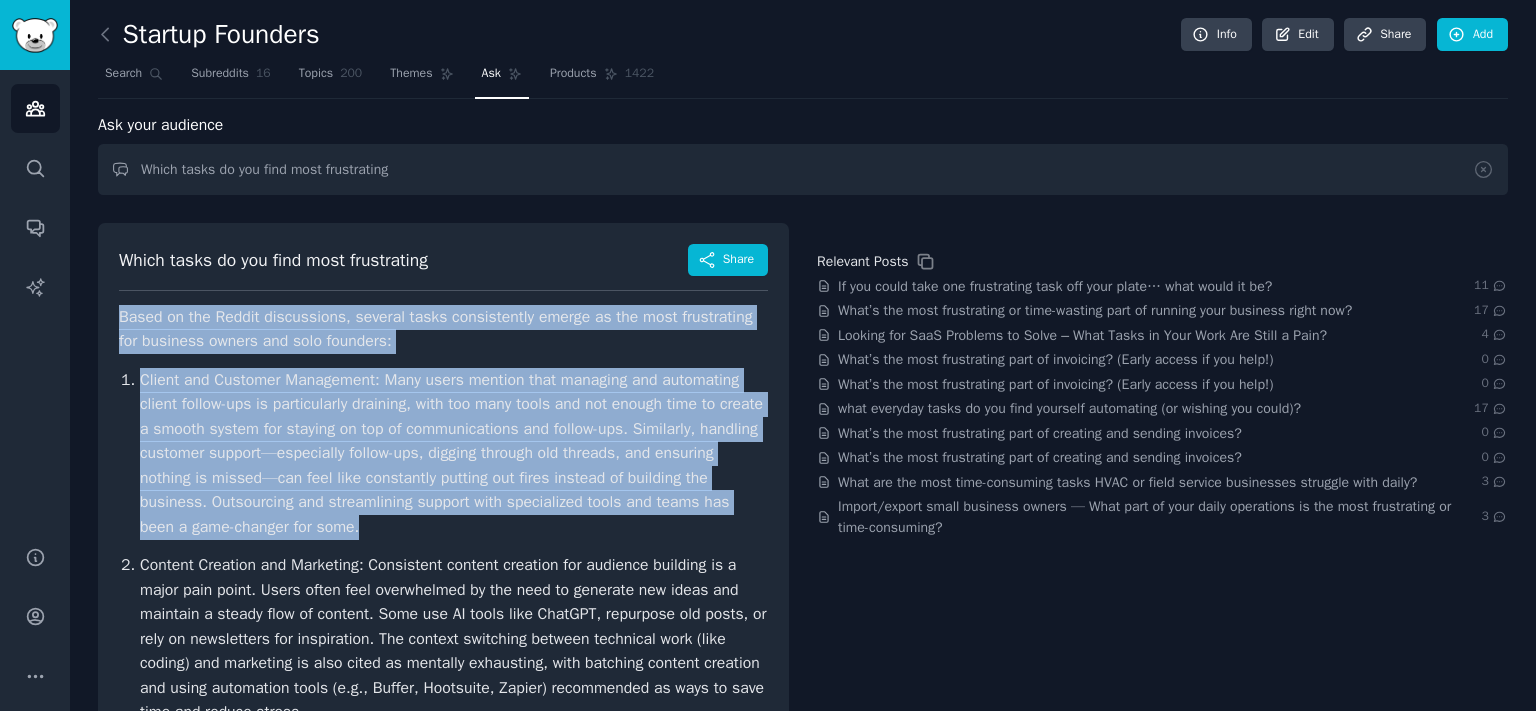 drag, startPoint x: 139, startPoint y: 255, endPoint x: 438, endPoint y: 527, distance: 404.2091 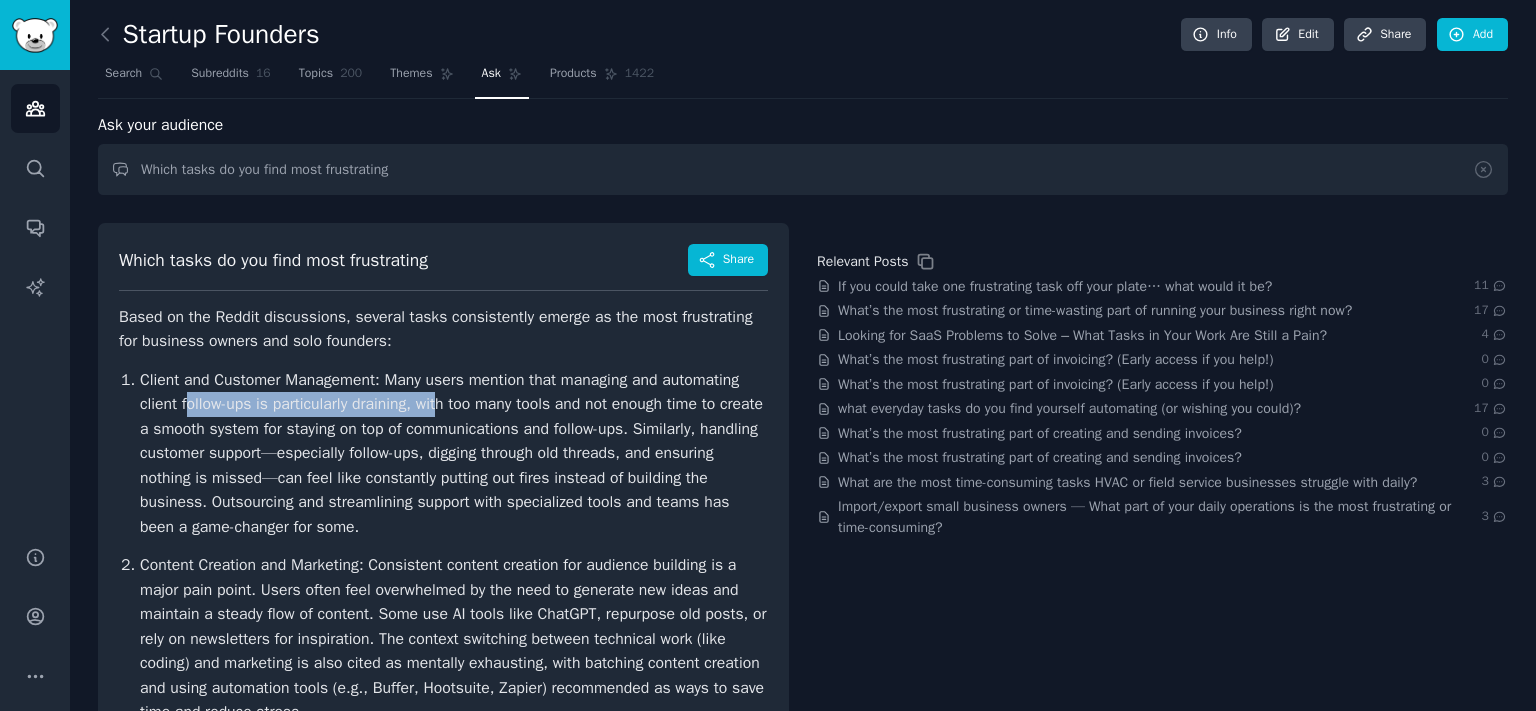 drag, startPoint x: 191, startPoint y: 405, endPoint x: 443, endPoint y: 405, distance: 252 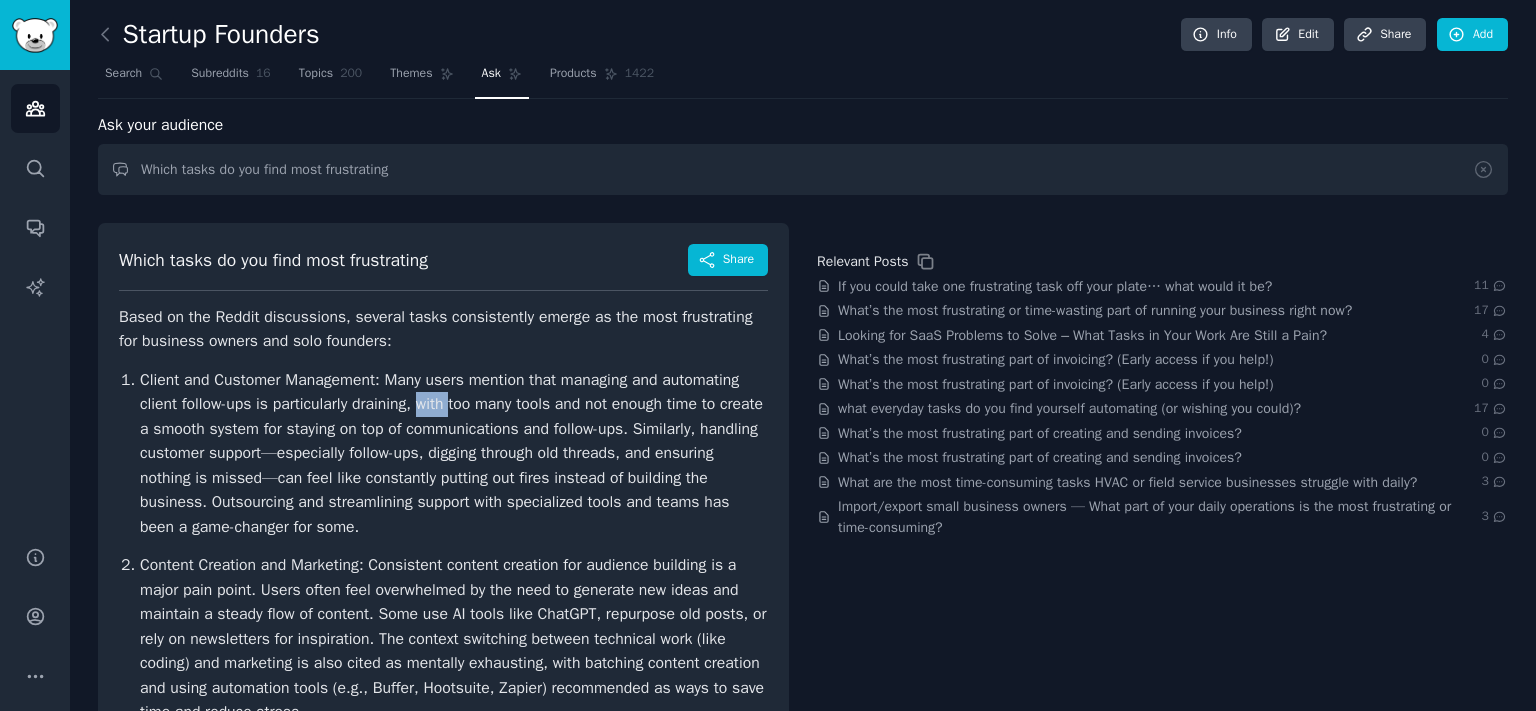click on "Client and Customer Management: Many users mention that managing and automating client follow-ups is particularly draining, with too many tools and not enough time to create a smooth system for staying on top of communications and follow-ups . Similarly, handling customer support—especially follow-ups, digging through old threads, and ensuring nothing is missed—can feel like constantly putting out fires instead of building the business. Outsourcing and streamlining support with specialized tools and teams has been a game-changer for some ." at bounding box center [454, 454] 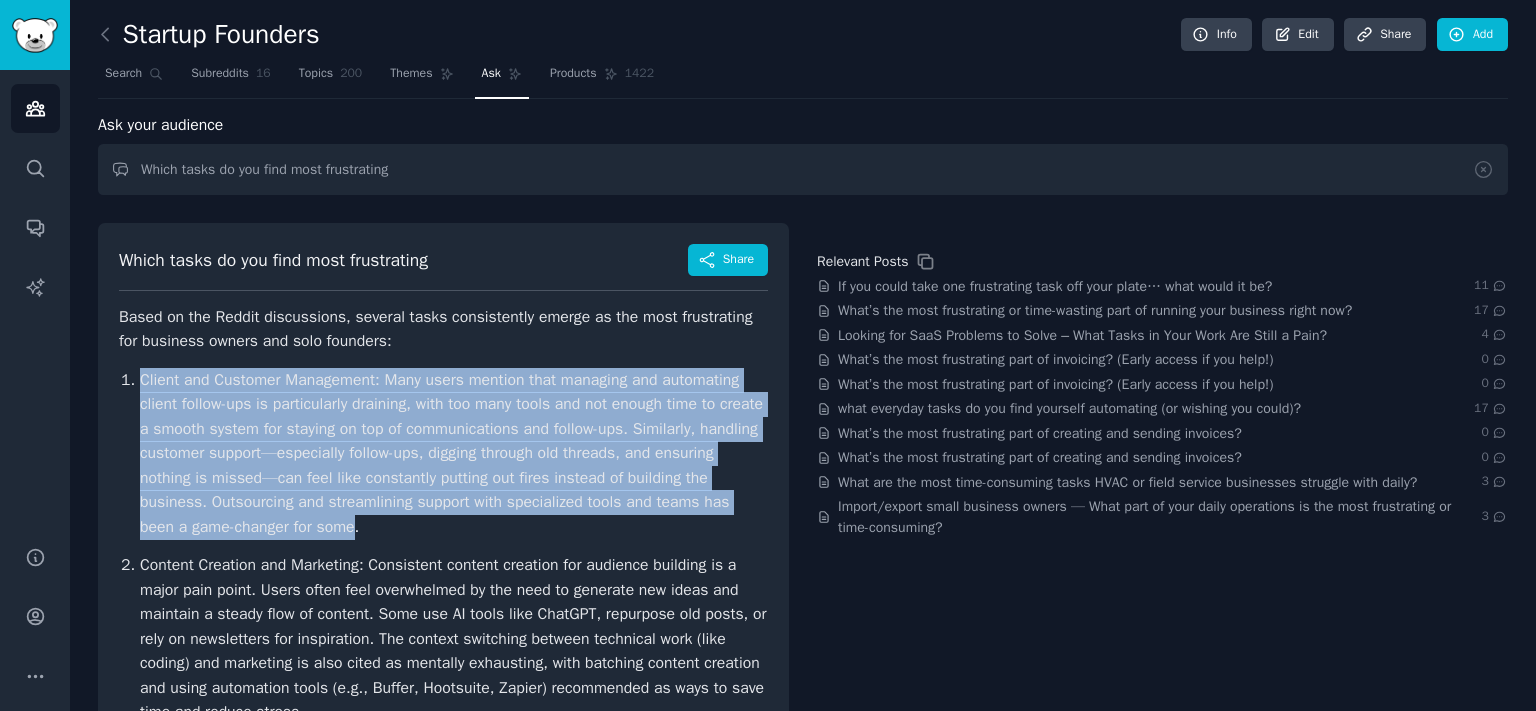 click on "Client and Customer Management: Many users mention that managing and automating client follow-ups is particularly draining, with too many tools and not enough time to create a smooth system for staying on top of communications and follow-ups . Similarly, handling customer support—especially follow-ups, digging through old threads, and ensuring nothing is missed—can feel like constantly putting out fires instead of building the business. Outsourcing and streamlining support with specialized tools and teams has been a game-changer for some ." at bounding box center (454, 454) 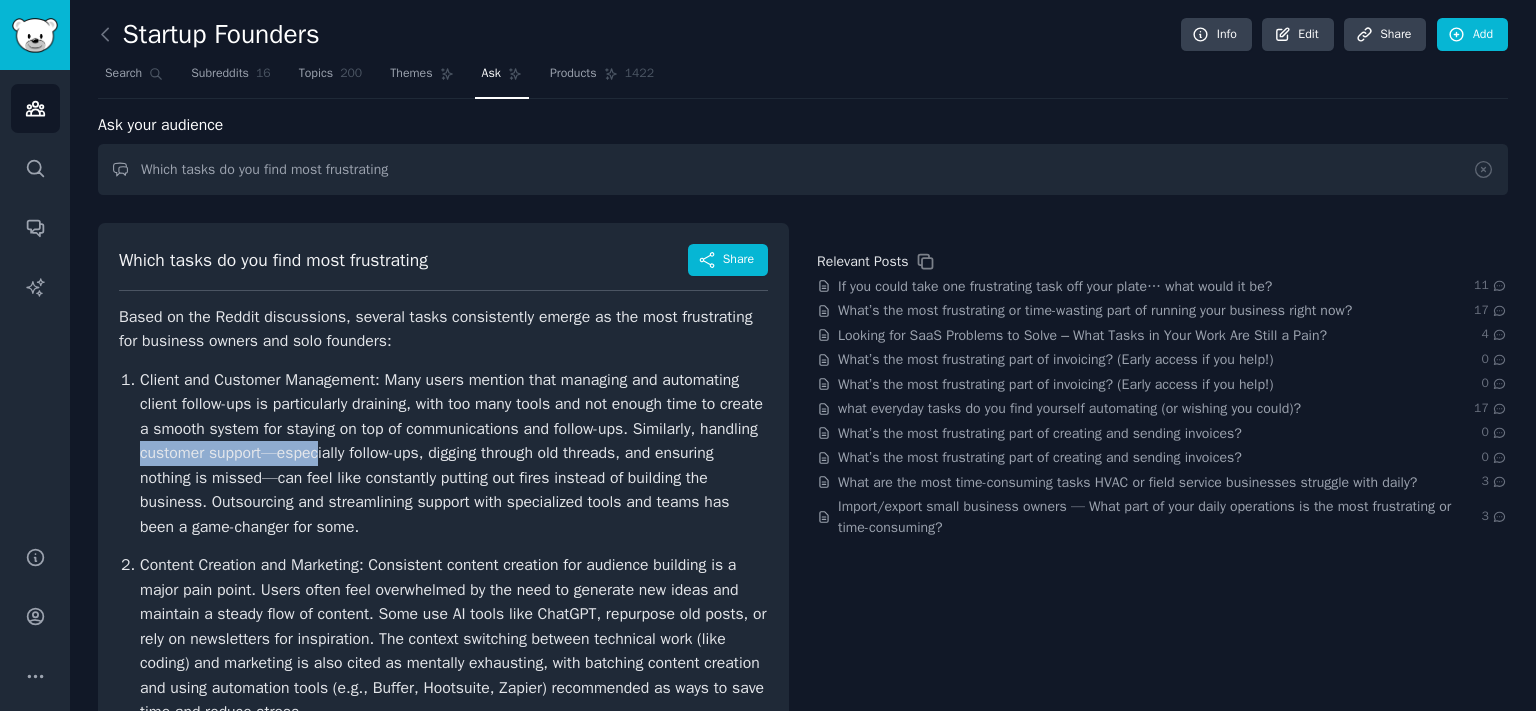 drag, startPoint x: 222, startPoint y: 446, endPoint x: 429, endPoint y: 447, distance: 207.00241 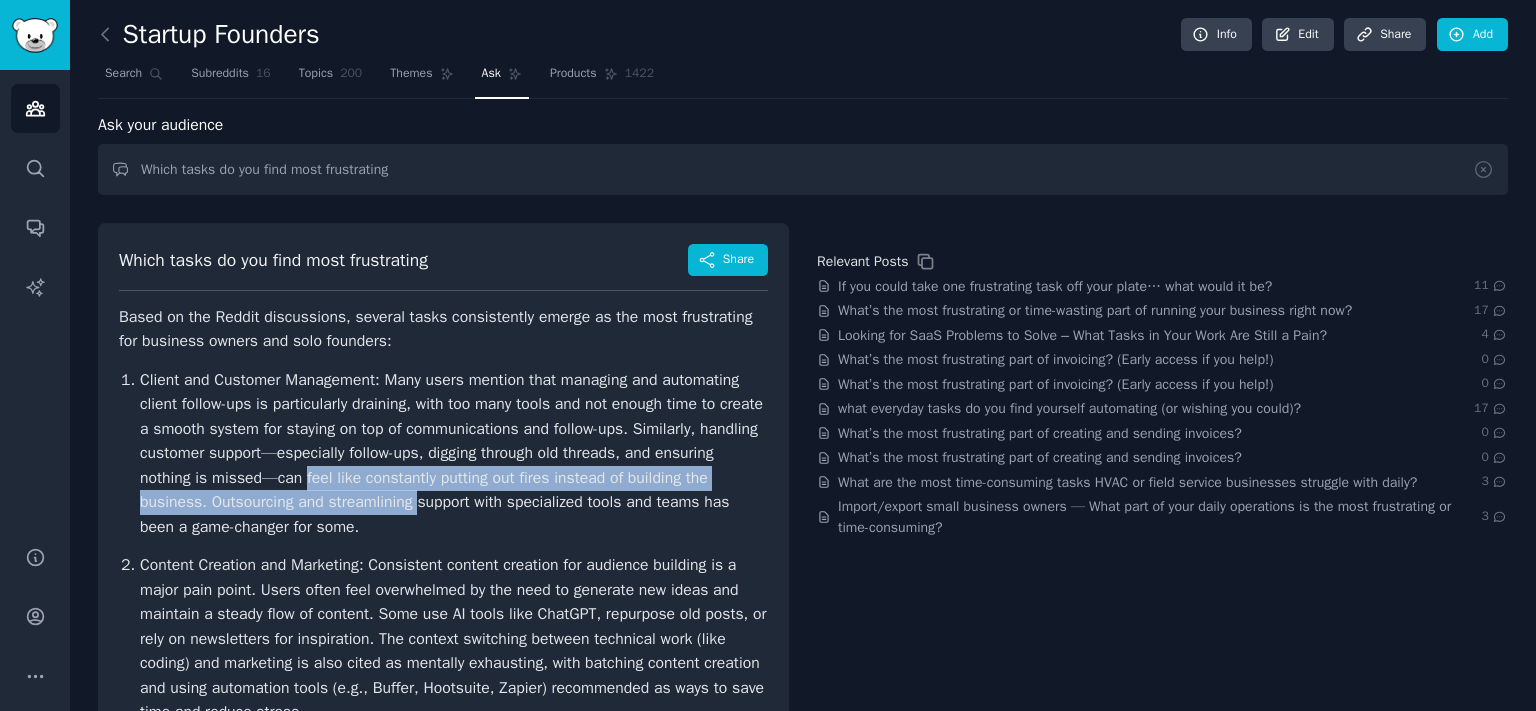 drag, startPoint x: 373, startPoint y: 483, endPoint x: 540, endPoint y: 496, distance: 167.50522 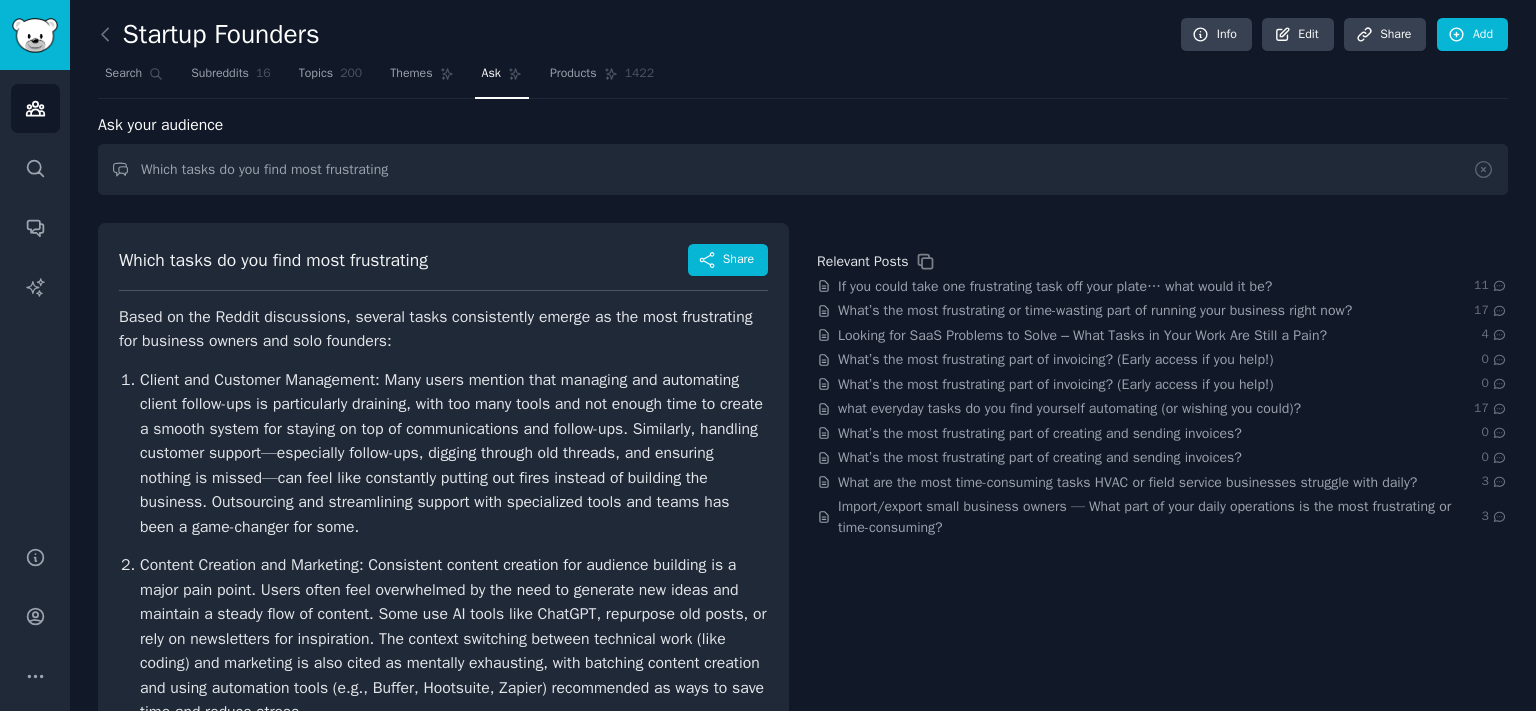 click on "Client and Customer Management: Many users mention that managing and automating client follow-ups is particularly draining, with too many tools and not enough time to create a smooth system for staying on top of communications and follow-ups . Similarly, handling customer support—especially follow-ups, digging through old threads, and ensuring nothing is missed—can feel like constantly putting out fires instead of building the business. Outsourcing and streamlining support with specialized tools and teams has been a game-changer for some ." at bounding box center [454, 454] 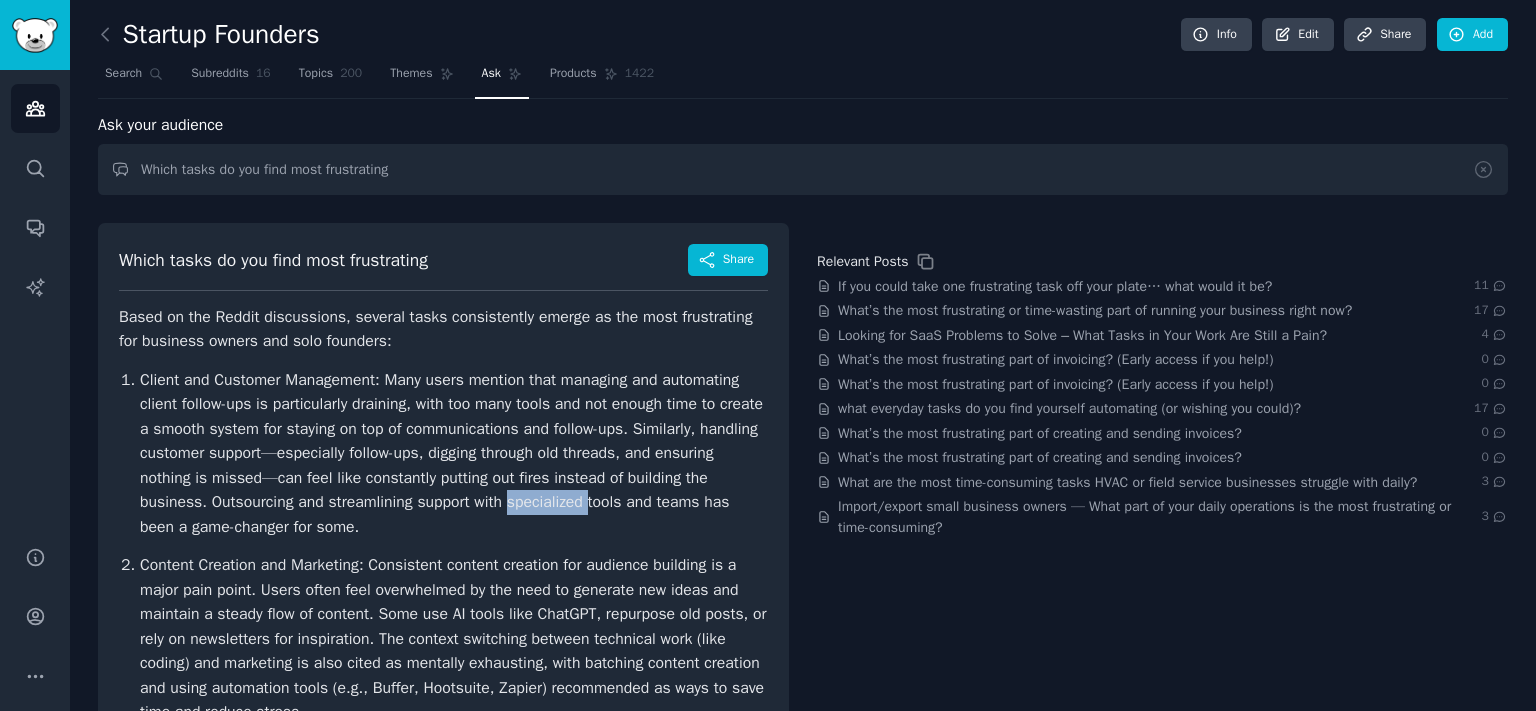 click on "Client and Customer Management: Many users mention that managing and automating client follow-ups is particularly draining, with too many tools and not enough time to create a smooth system for staying on top of communications and follow-ups . Similarly, handling customer support—especially follow-ups, digging through old threads, and ensuring nothing is missed—can feel like constantly putting out fires instead of building the business. Outsourcing and streamlining support with specialized tools and teams has been a game-changer for some ." at bounding box center [454, 454] 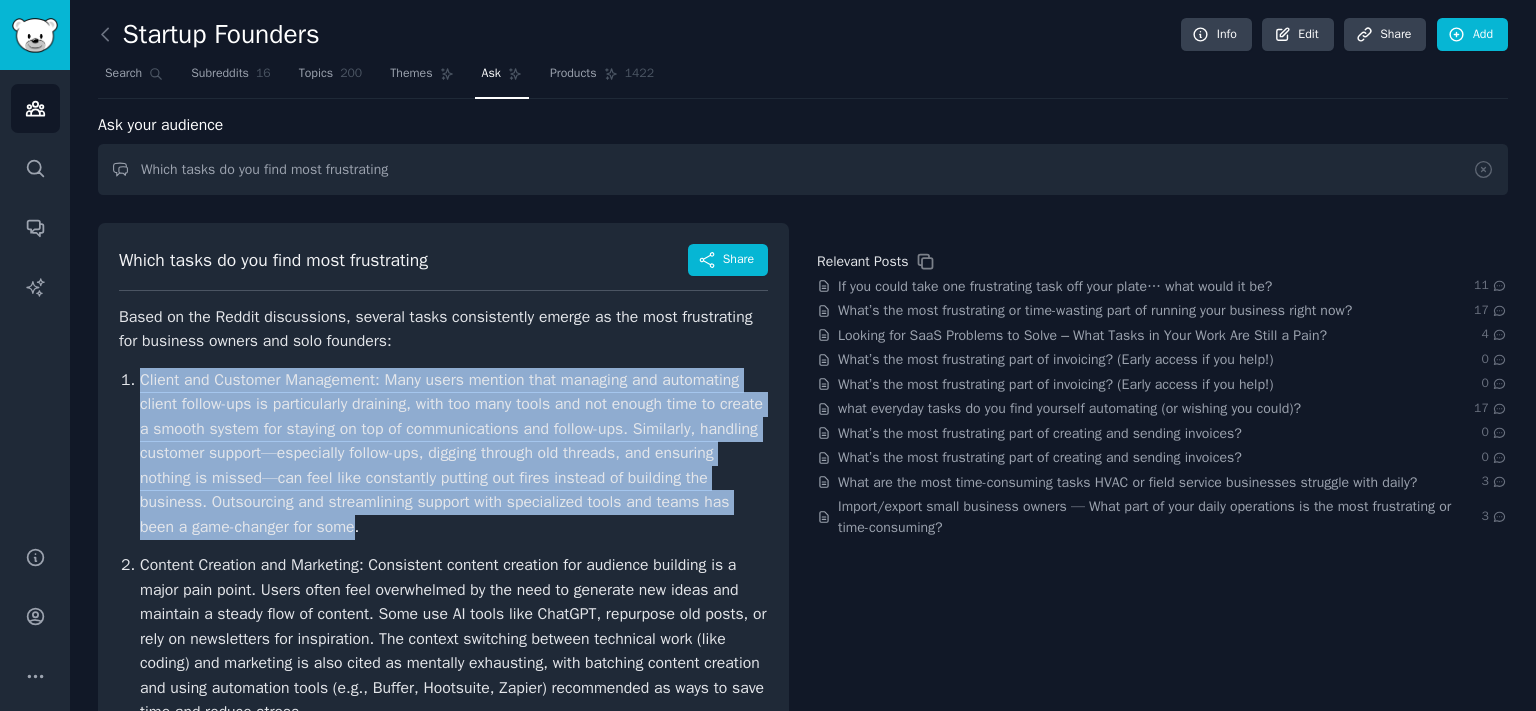 click on "Client and Customer Management: Many users mention that managing and automating client follow-ups is particularly draining, with too many tools and not enough time to create a smooth system for staying on top of communications and follow-ups . Similarly, handling customer support—especially follow-ups, digging through old threads, and ensuring nothing is missed—can feel like constantly putting out fires instead of building the business. Outsourcing and streamlining support with specialized tools and teams has been a game-changer for some ." at bounding box center (454, 454) 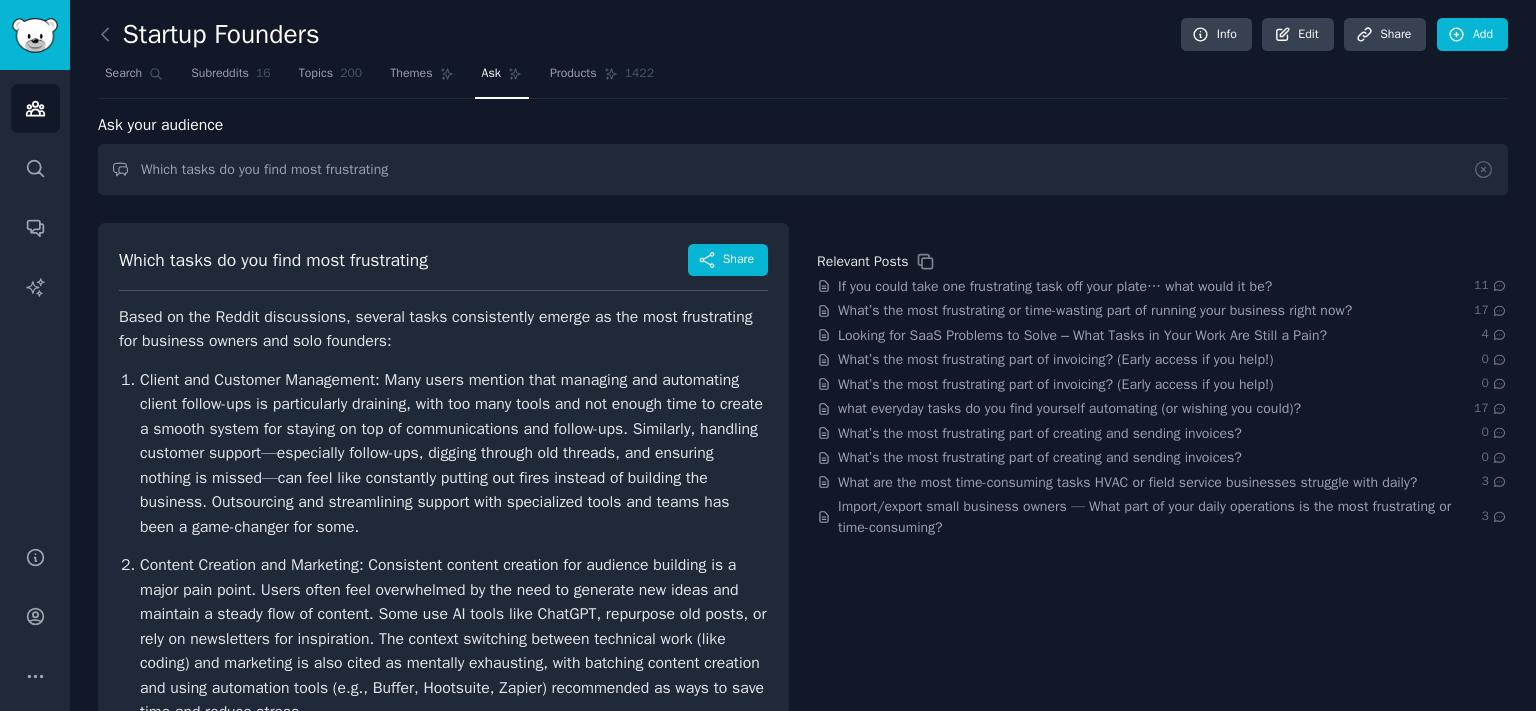 click on "Client and Customer Management: Many users mention that managing and automating client follow-ups is particularly draining, with too many tools and not enough time to create a smooth system for staying on top of communications and follow-ups . Similarly, handling customer support—especially follow-ups, digging through old threads, and ensuring nothing is missed—can feel like constantly putting out fires instead of building the business. Outsourcing and streamlining support with specialized tools and teams has been a game-changer for some ." at bounding box center (454, 454) 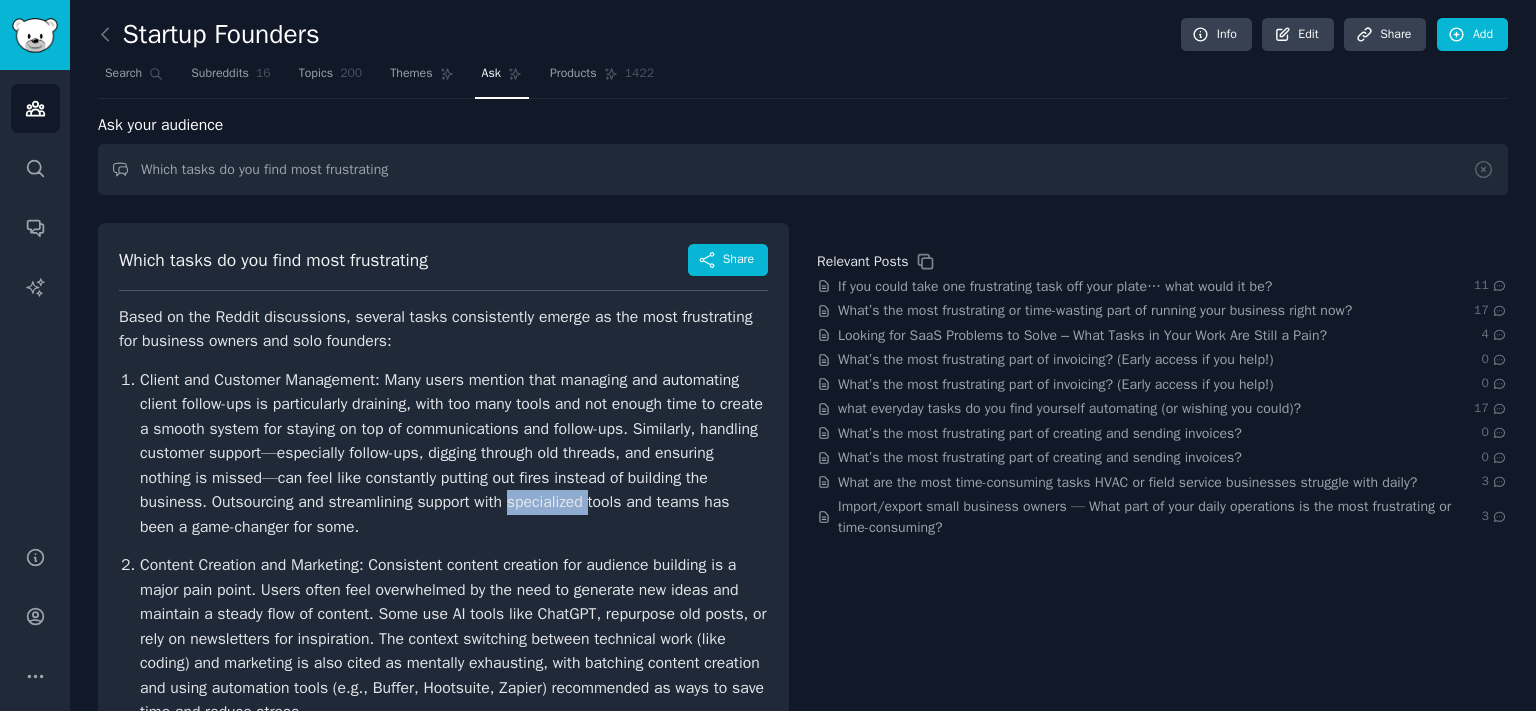 click on "Client and Customer Management: Many users mention that managing and automating client follow-ups is particularly draining, with too many tools and not enough time to create a smooth system for staying on top of communications and follow-ups . Similarly, handling customer support—especially follow-ups, digging through old threads, and ensuring nothing is missed—can feel like constantly putting out fires instead of building the business. Outsourcing and streamlining support with specialized tools and teams has been a game-changer for some ." at bounding box center (454, 454) 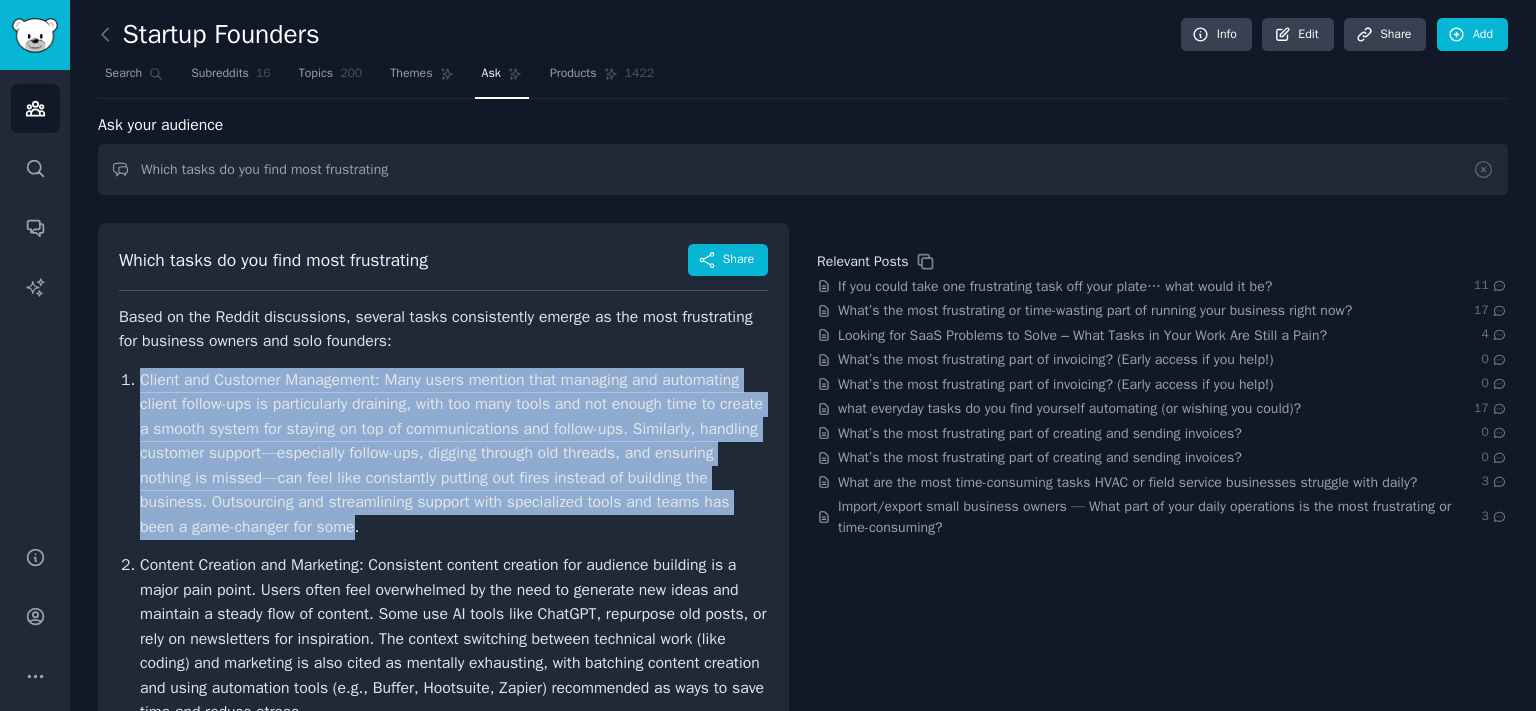 click on "Client and Customer Management: Many users mention that managing and automating client follow-ups is particularly draining, with too many tools and not enough time to create a smooth system for staying on top of communications and follow-ups . Similarly, handling customer support—especially follow-ups, digging through old threads, and ensuring nothing is missed—can feel like constantly putting out fires instead of building the business. Outsourcing and streamlining support with specialized tools and teams has been a game-changer for some ." at bounding box center (454, 454) 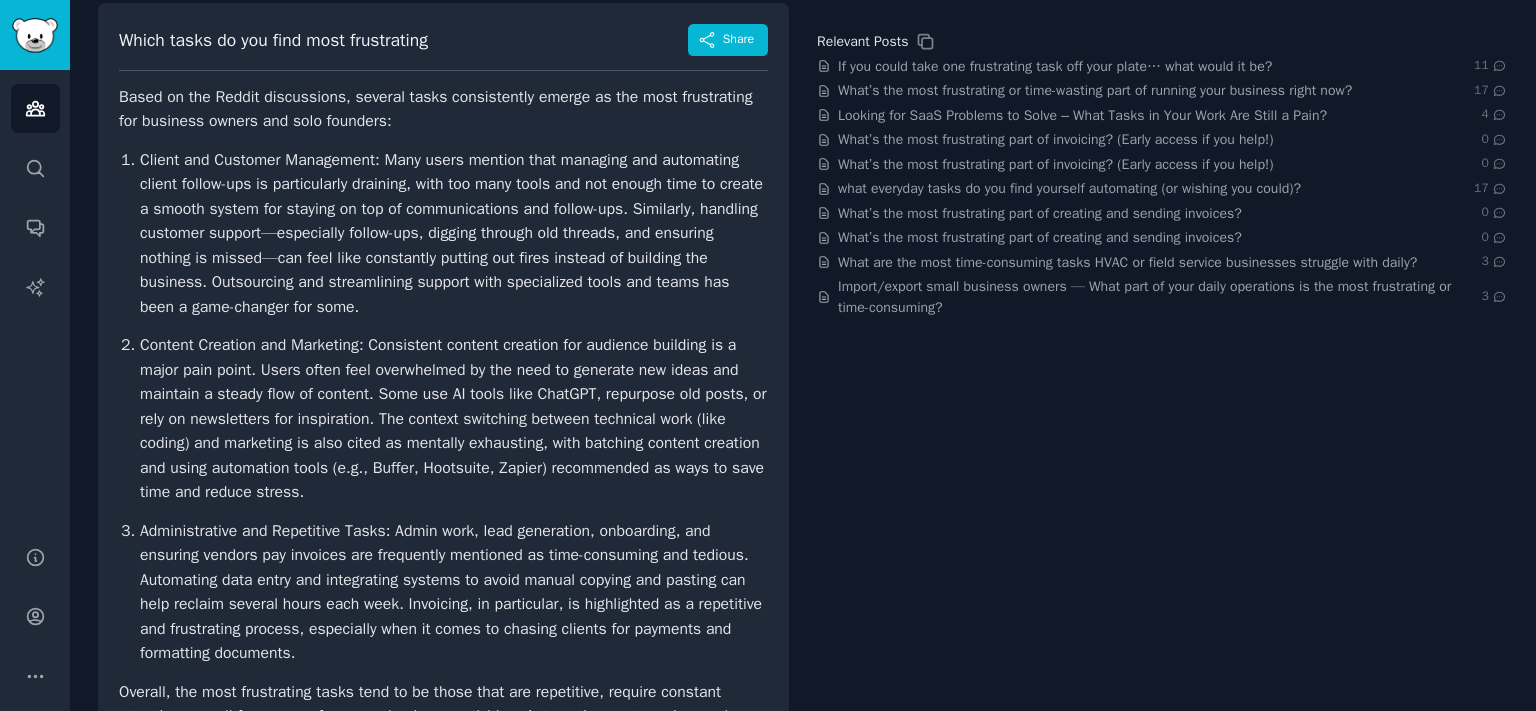 scroll, scrollTop: 0, scrollLeft: 0, axis: both 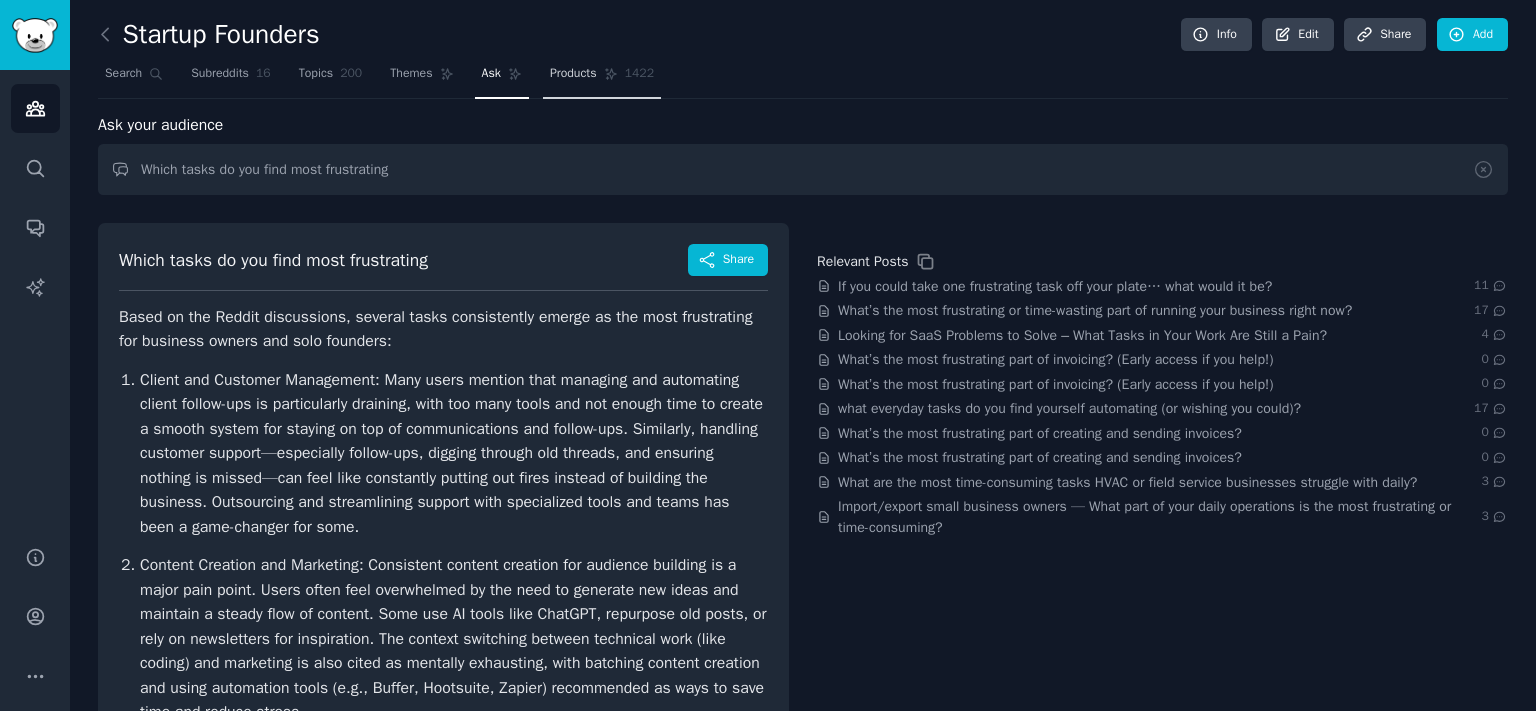 click on "Products" at bounding box center (573, 74) 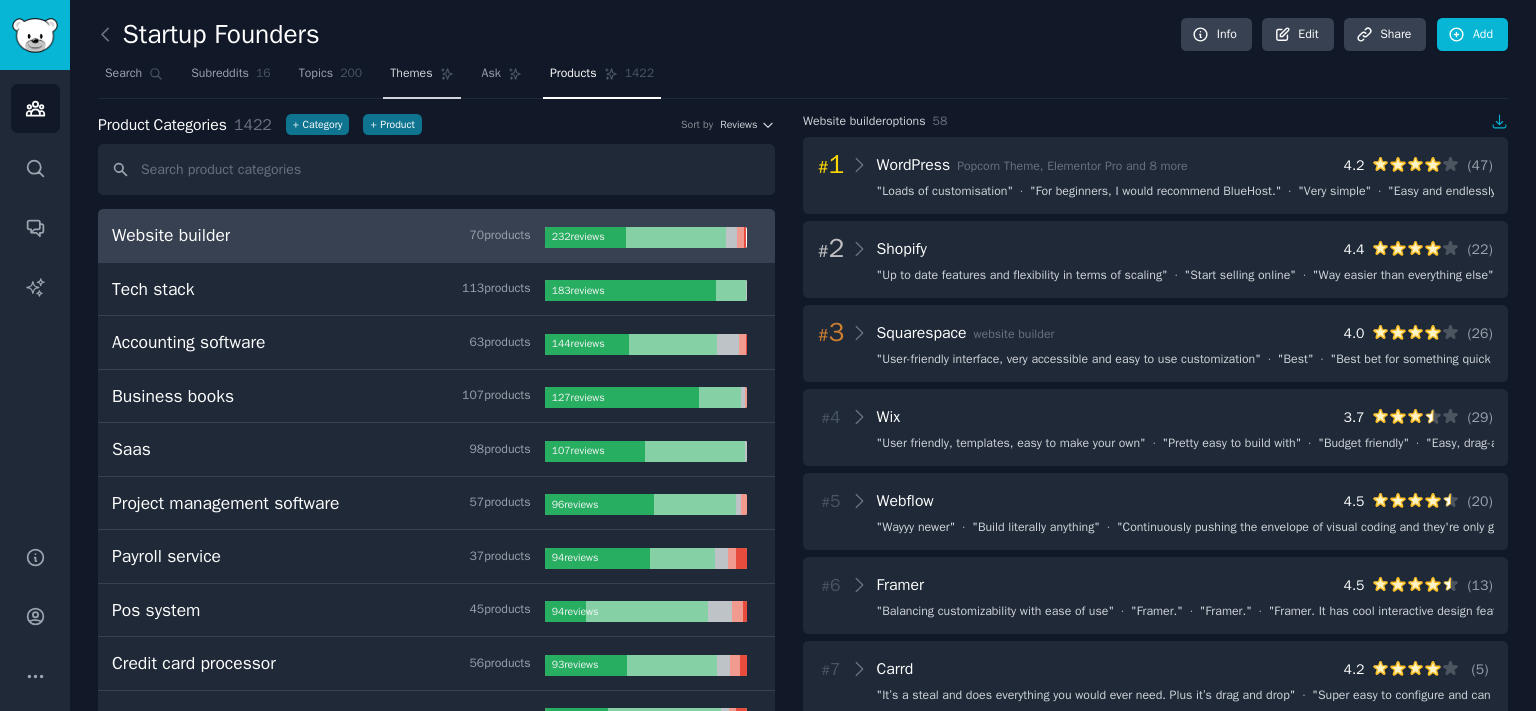 click on "Themes" at bounding box center (411, 74) 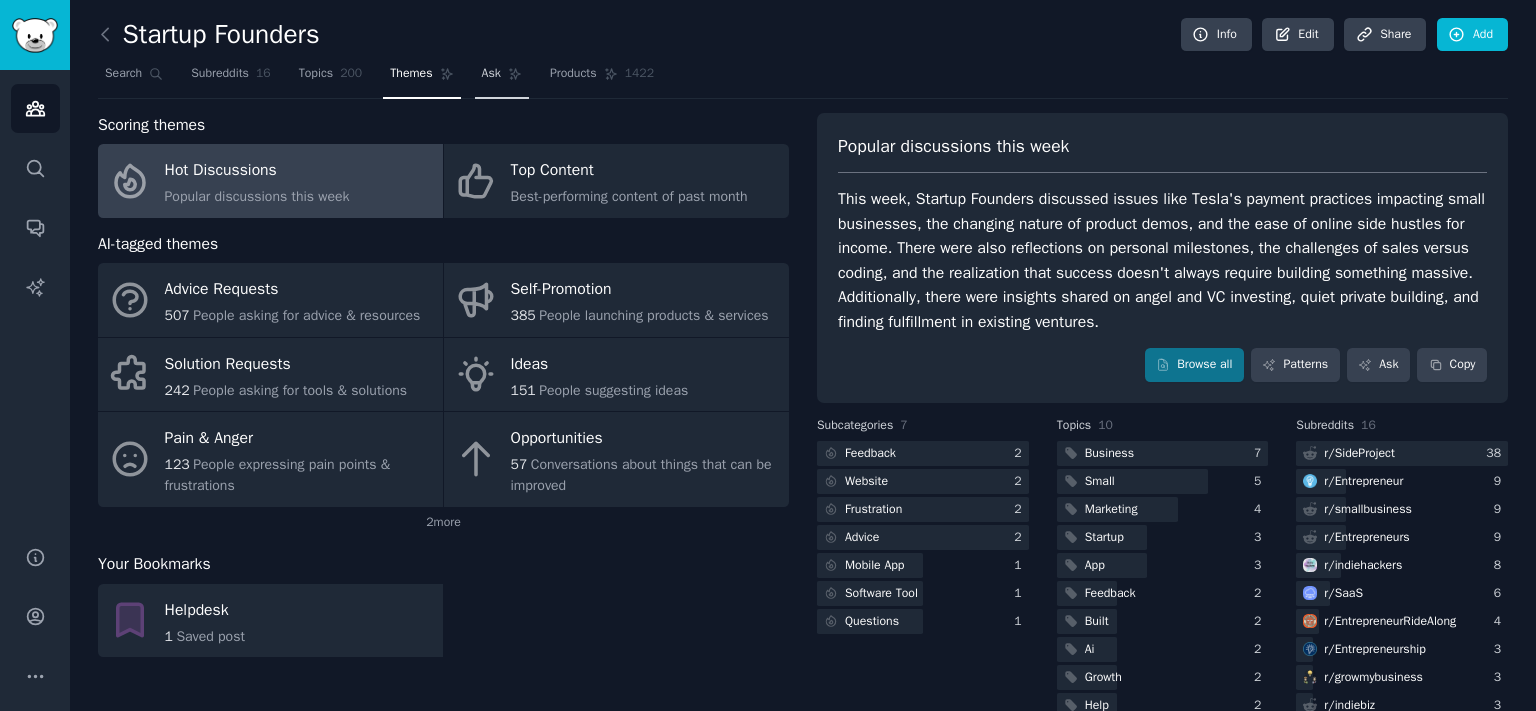click on "Ask" at bounding box center [491, 74] 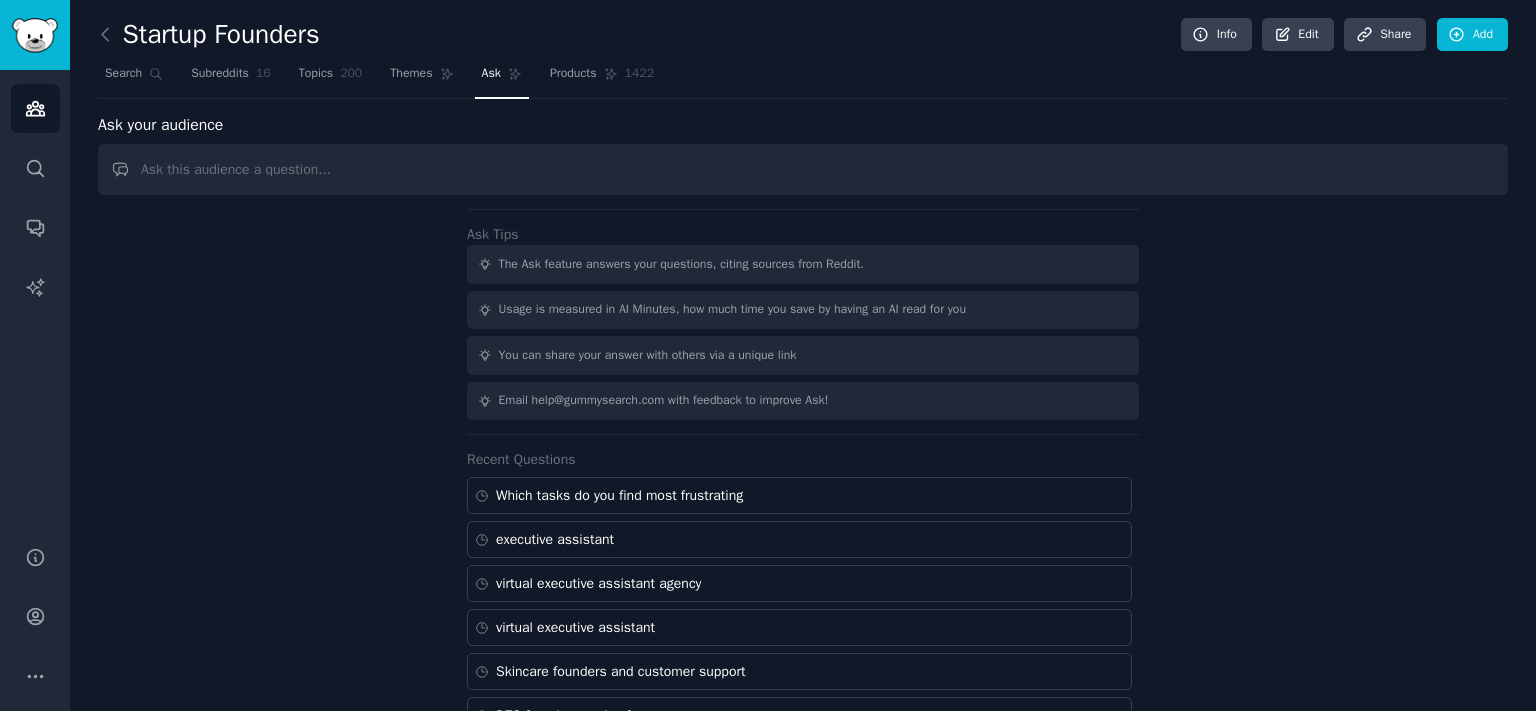click at bounding box center [803, 169] 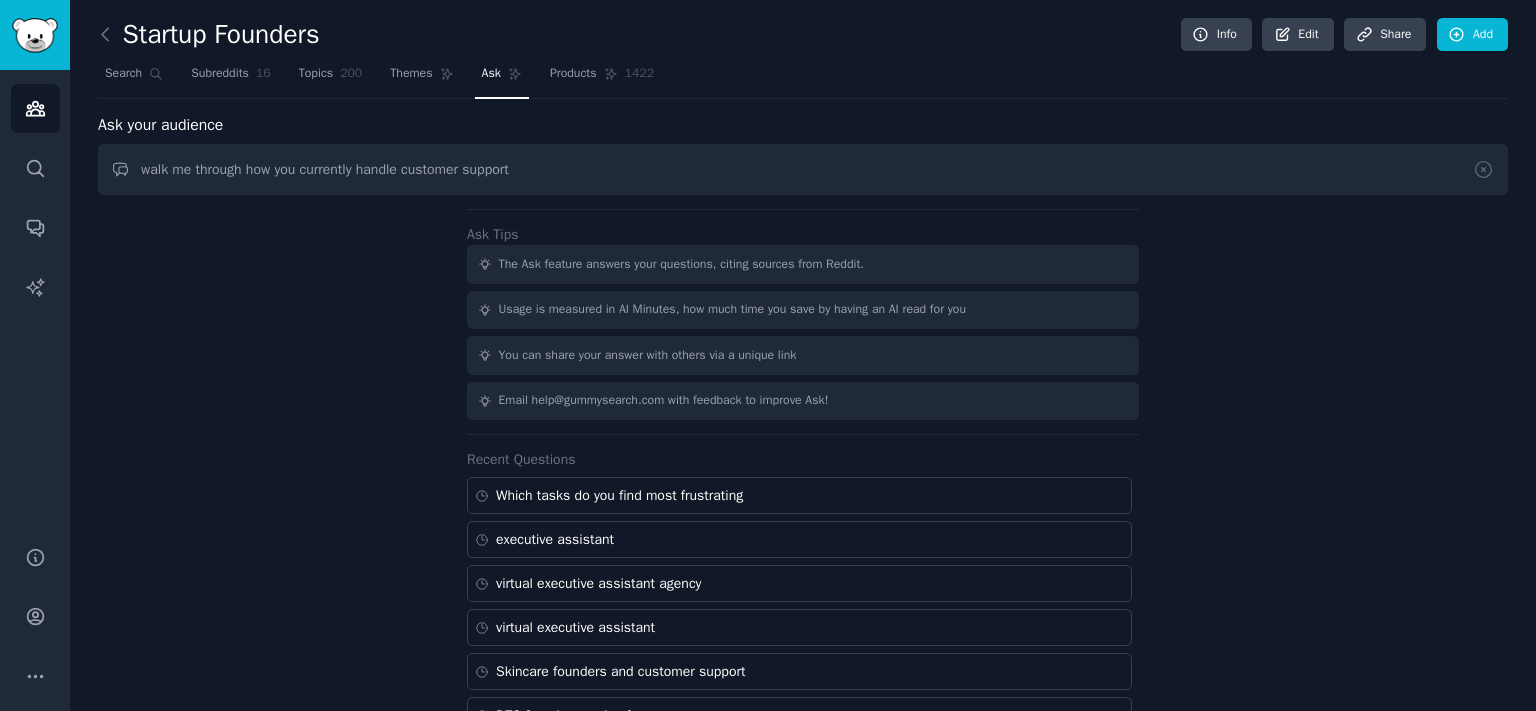 type on "walk me through how you currently handle customer support" 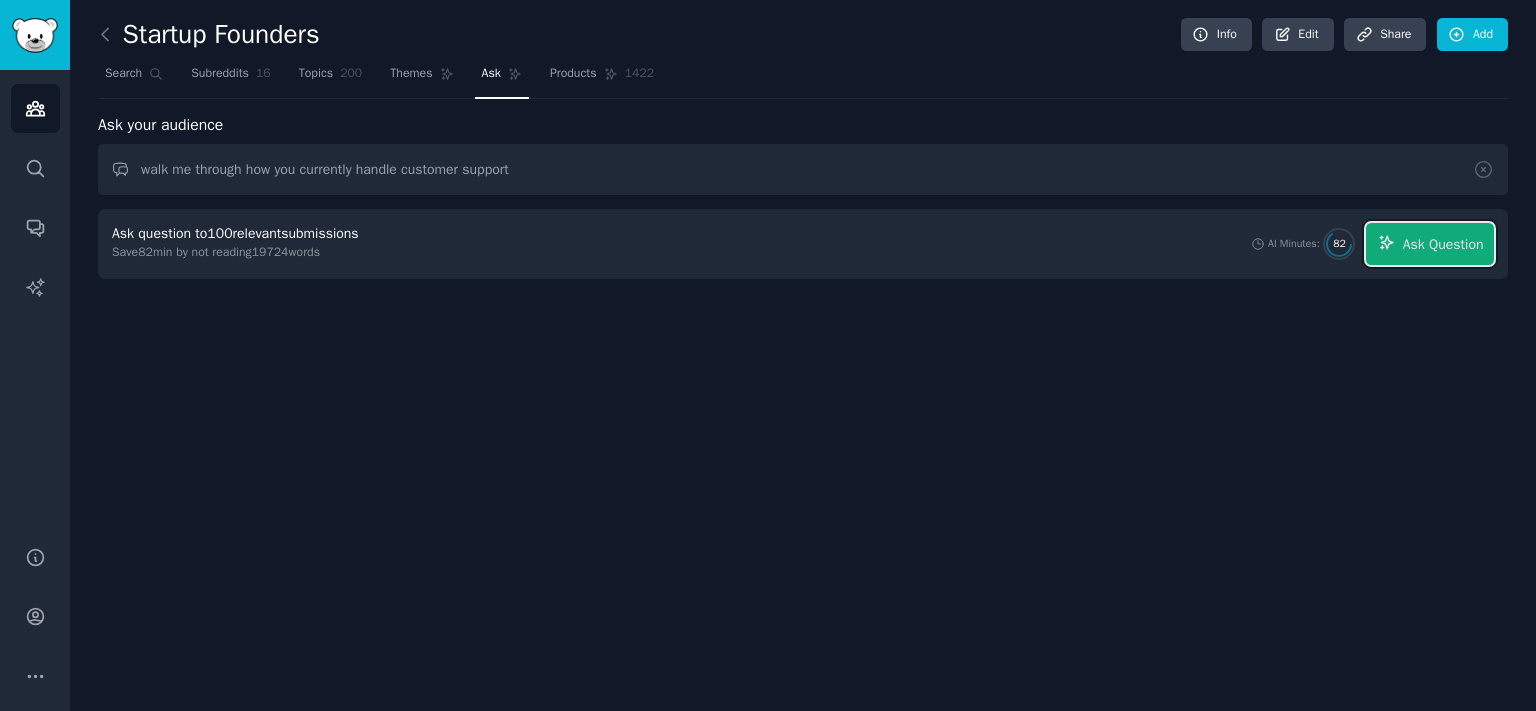 drag, startPoint x: 1426, startPoint y: 259, endPoint x: 1416, endPoint y: 274, distance: 18.027756 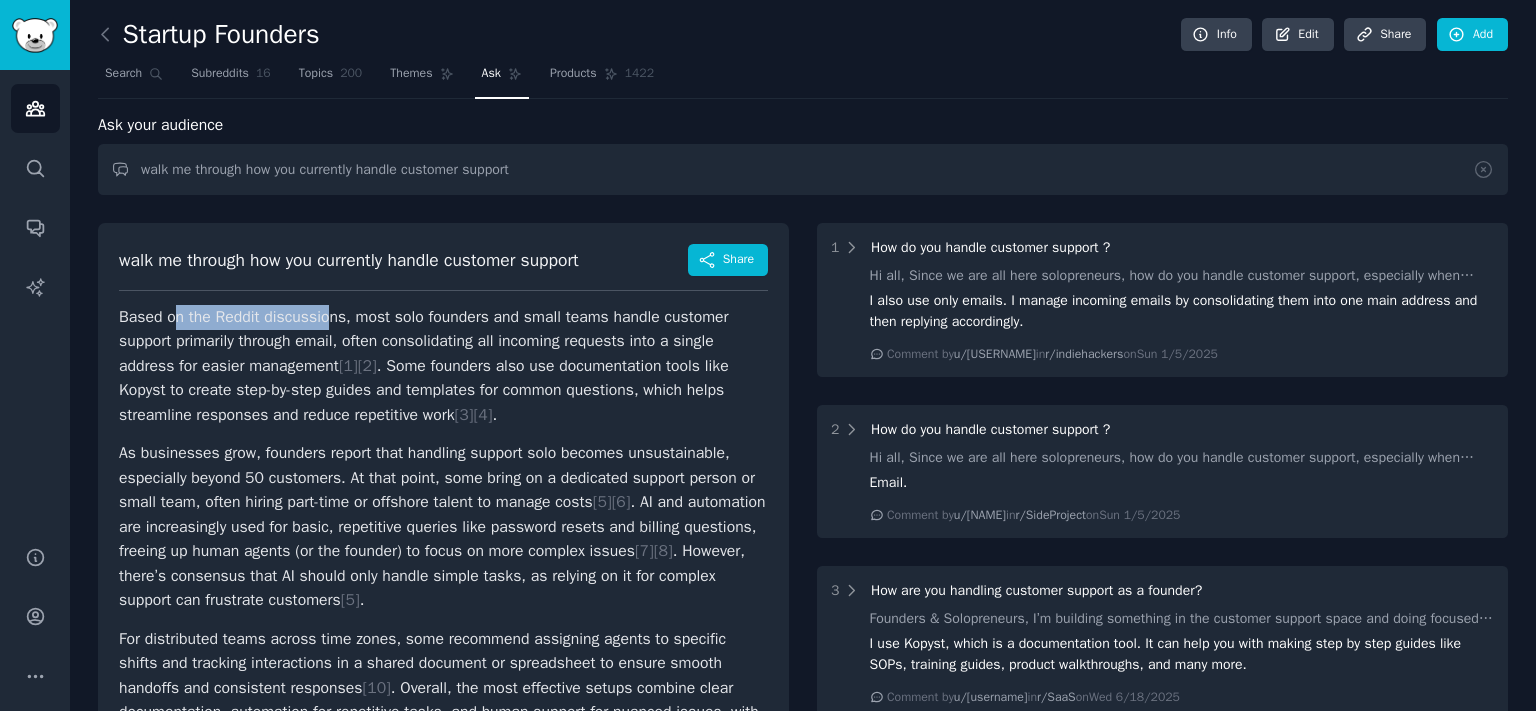drag, startPoint x: 297, startPoint y: 325, endPoint x: 440, endPoint y: 326, distance: 143.0035 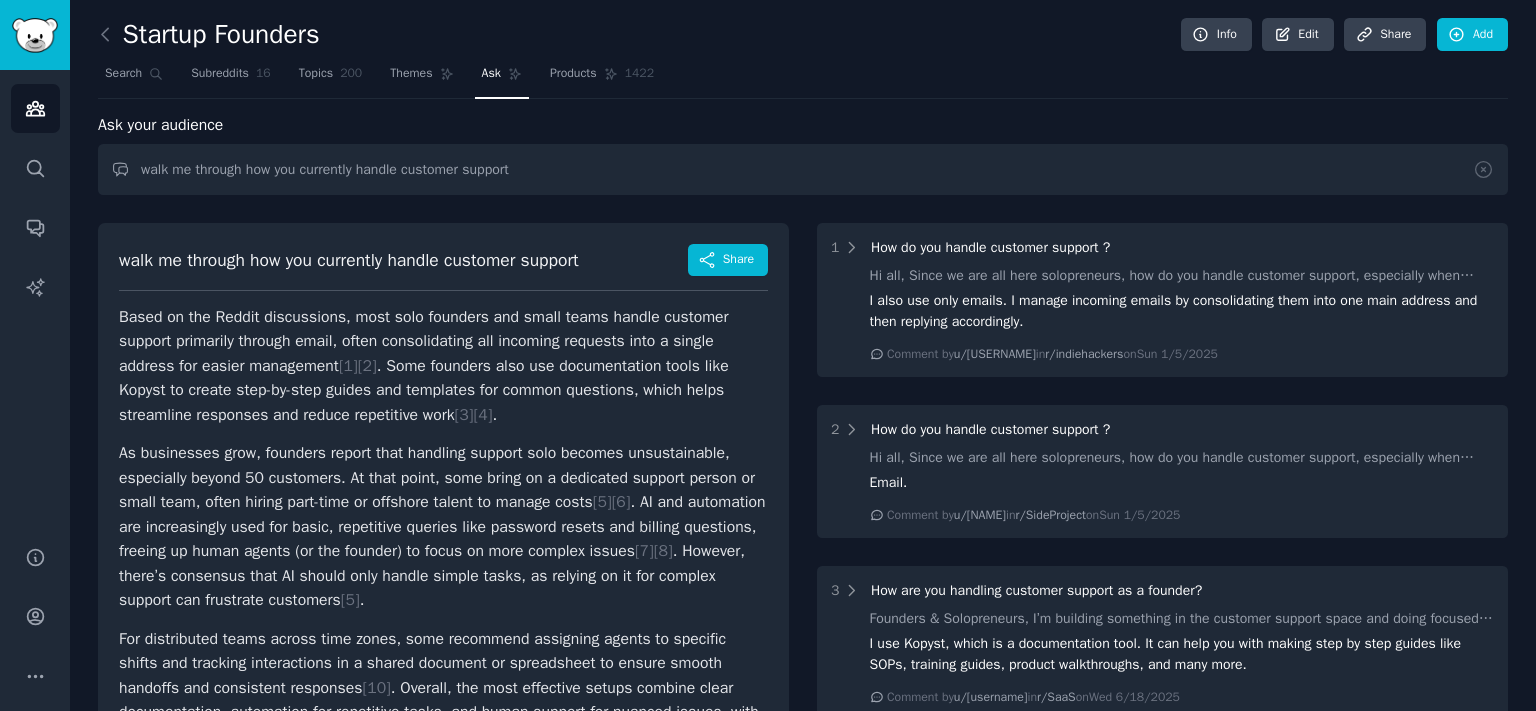 click on "Based on the Reddit discussions, most solo founders and small teams handle customer support primarily through email, often consolidating all incoming requests into a single address for easier management [ 1 ] [ 2 ] . Some founders also use documentation tools like Kopyst to create step-by-step guides and templates for common questions, which helps streamline responses and reduce repetitive work [ 3 ] [ 4 ] ." at bounding box center [443, 366] 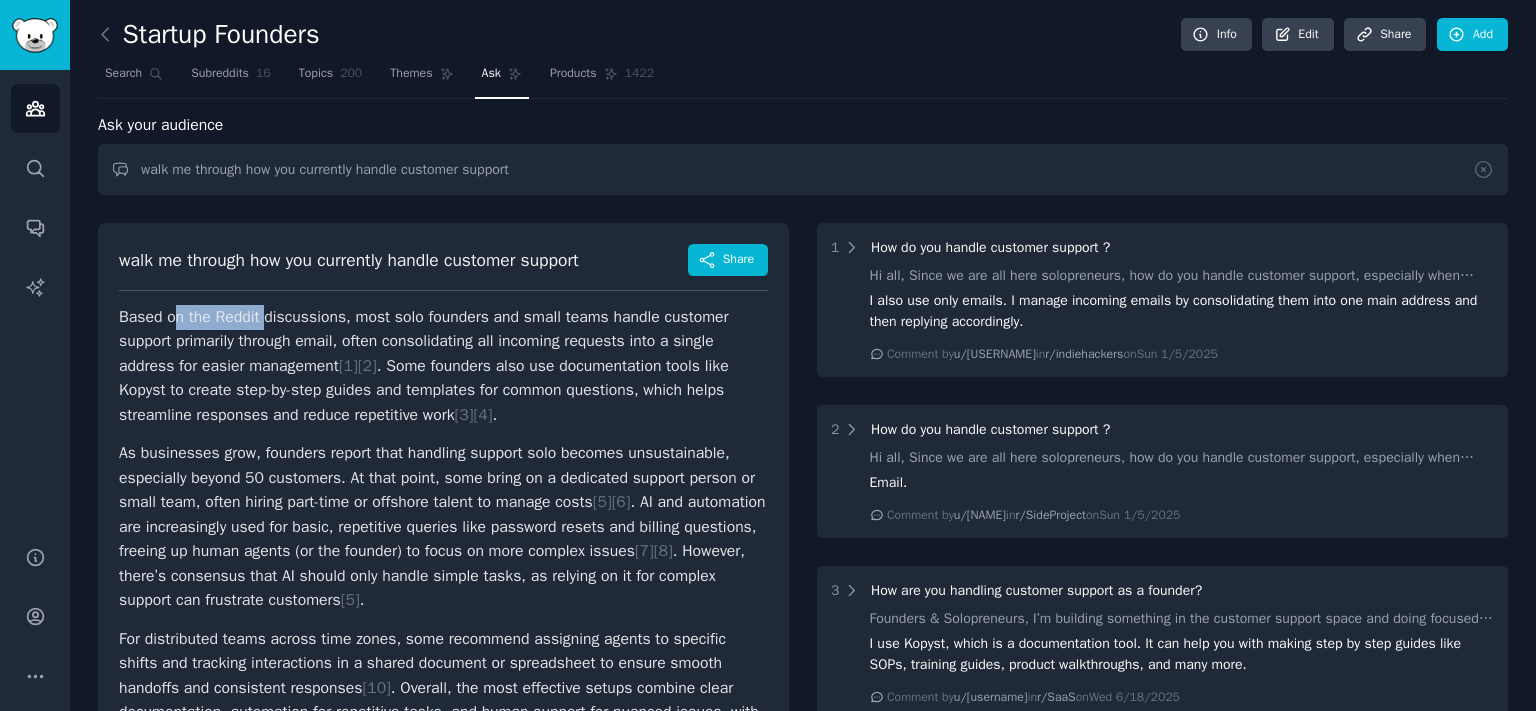 drag, startPoint x: 250, startPoint y: 323, endPoint x: 511, endPoint y: 346, distance: 262.01144 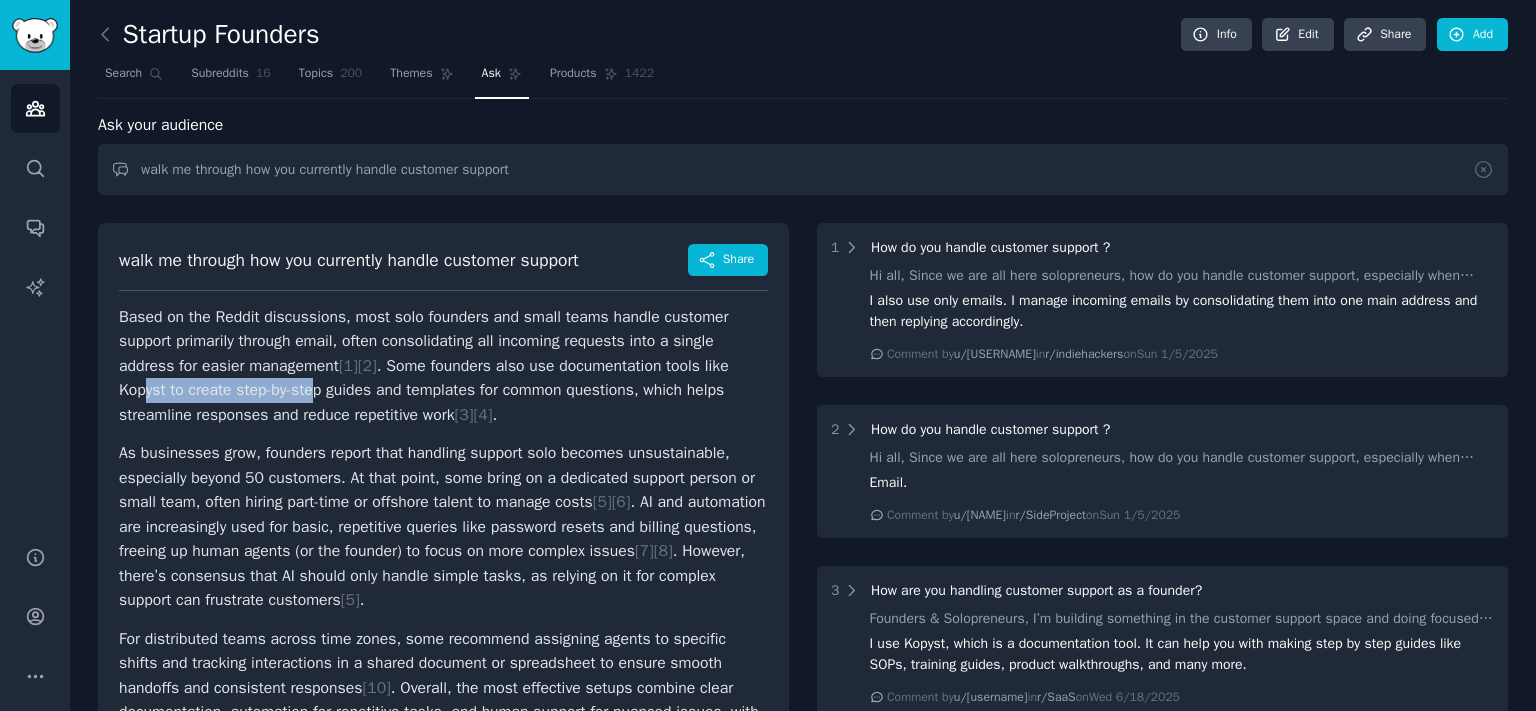 drag, startPoint x: 239, startPoint y: 395, endPoint x: 395, endPoint y: 398, distance: 156.02884 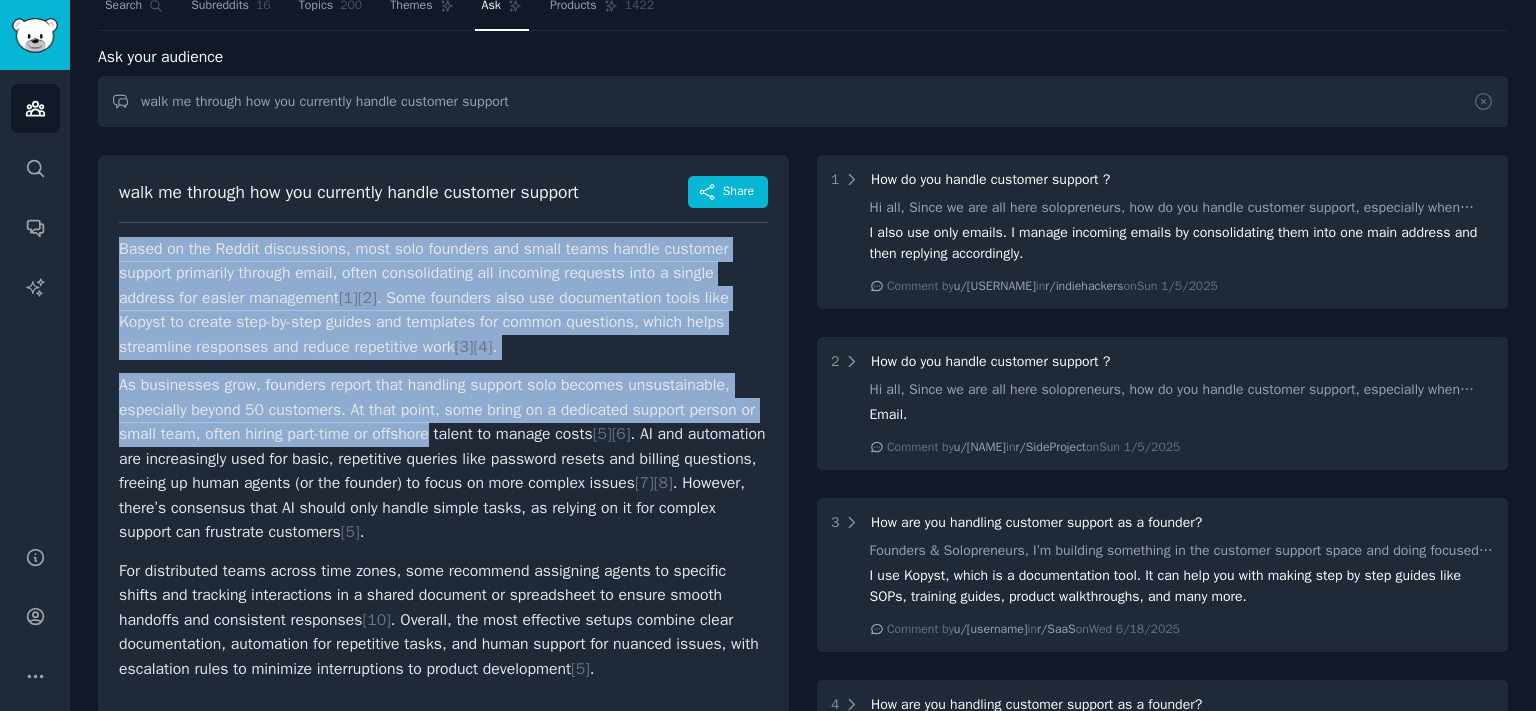 scroll, scrollTop: 220, scrollLeft: 0, axis: vertical 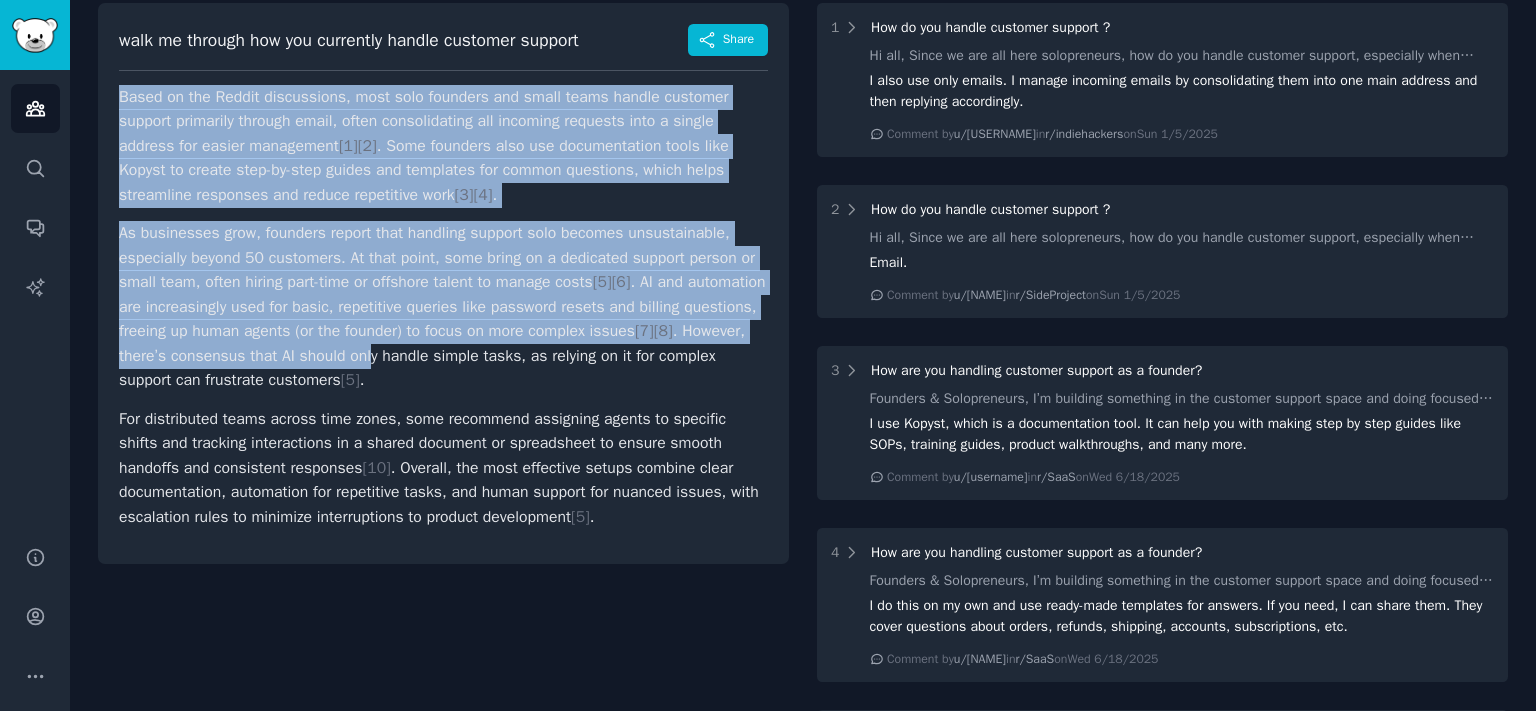 drag, startPoint x: 111, startPoint y: 253, endPoint x: 542, endPoint y: 314, distance: 435.2953 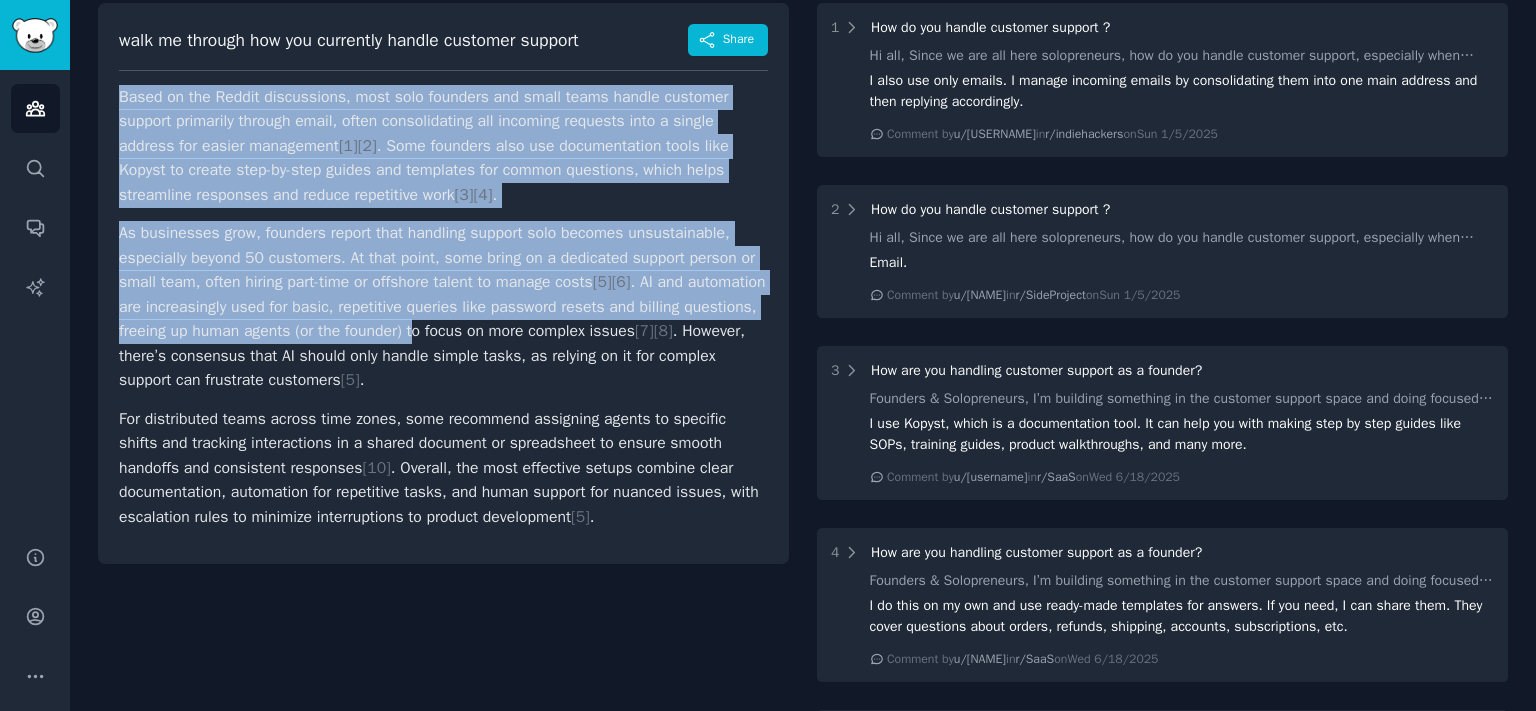 click on "As businesses grow, founders report that handling support solo becomes unsustainable, especially beyond 50 customers. At that point, some bring on a dedicated support person or small team, often hiring part-time or offshore talent to manage costs [ 5 ] [ 6 ] . AI and automation are increasingly used for basic, repetitive queries like password resets and billing questions, freeing up human agents (or the founder) to focus on more complex issues [ 7 ] [ 8 ] . However, there’s consensus that AI should only handle simple tasks, as relying on it for complex support can frustrate customers [ 5 ] ." at bounding box center (443, 307) 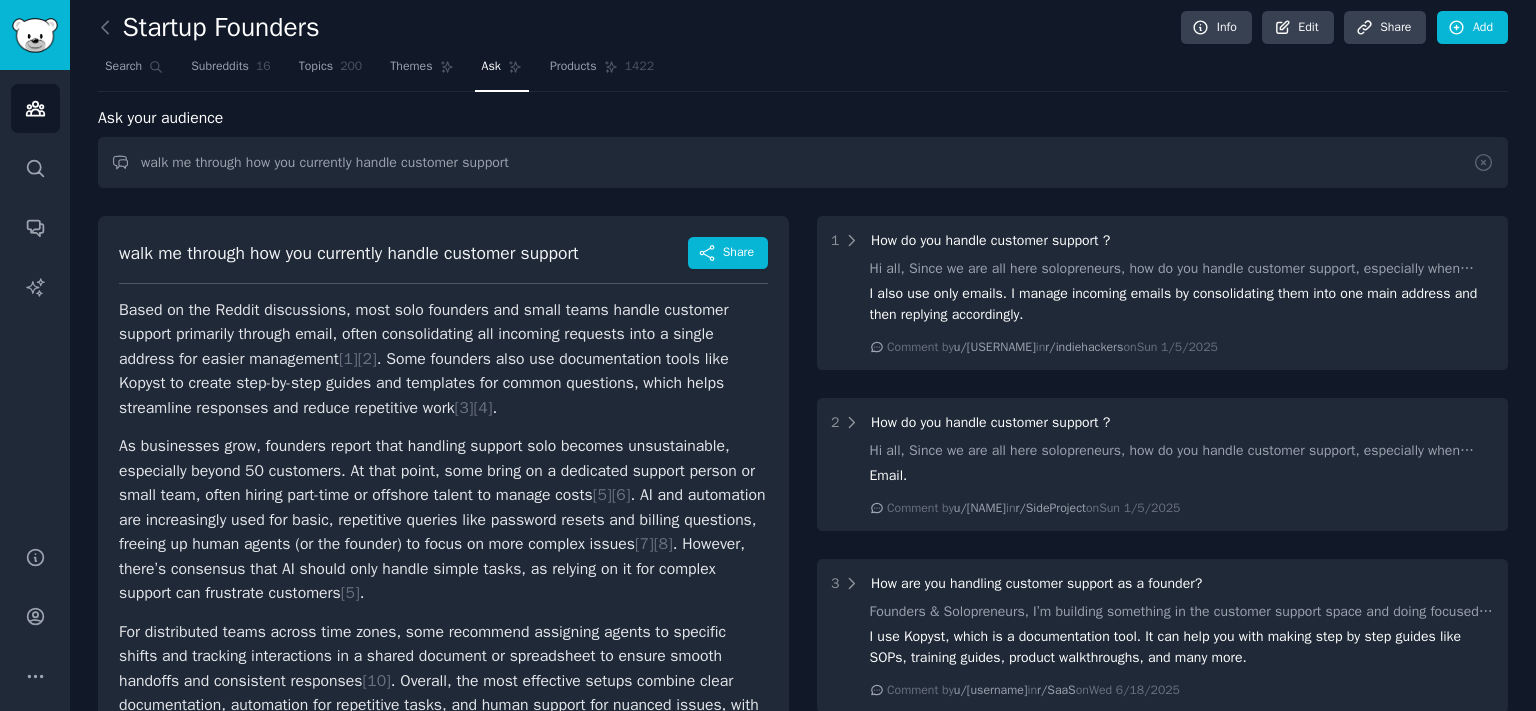 scroll, scrollTop: 0, scrollLeft: 0, axis: both 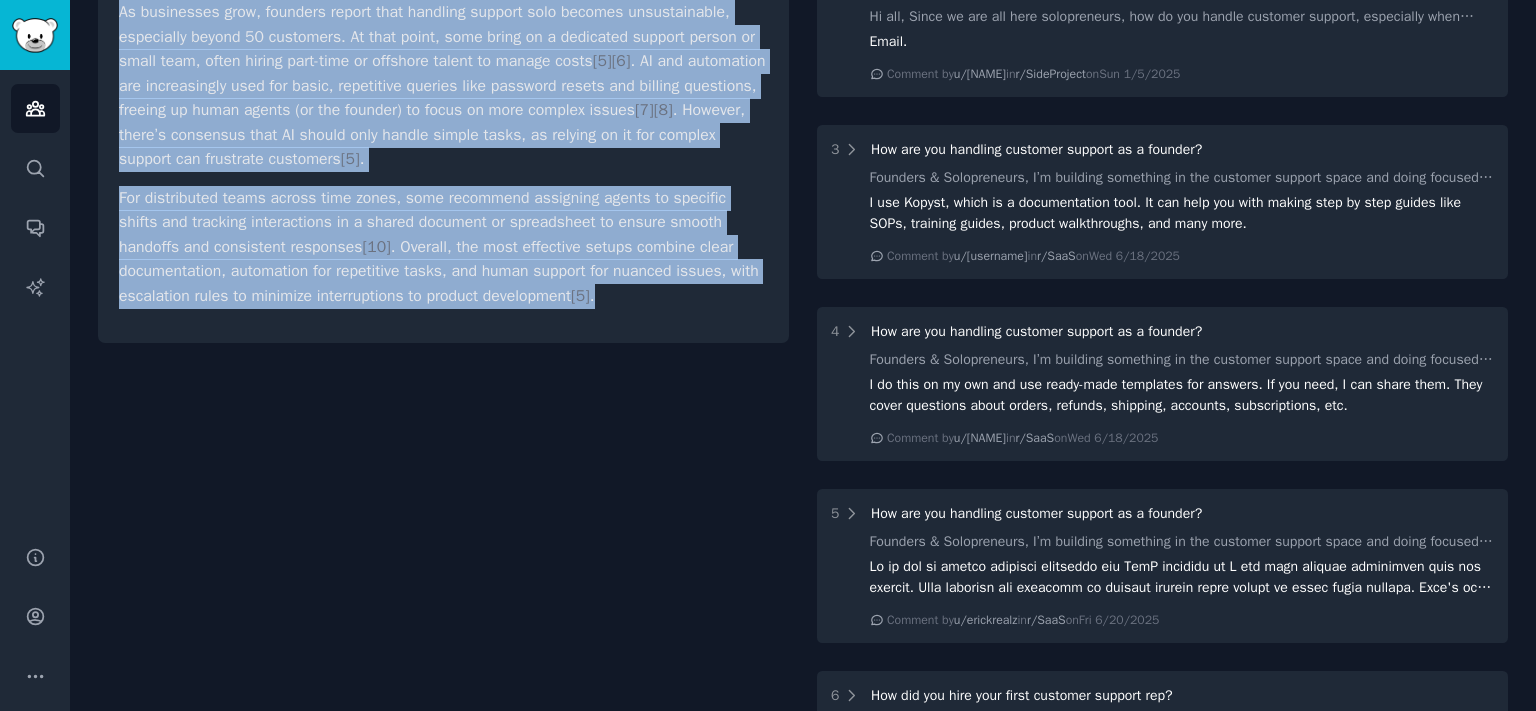 drag, startPoint x: 121, startPoint y: 261, endPoint x: 684, endPoint y: 314, distance: 565.4892 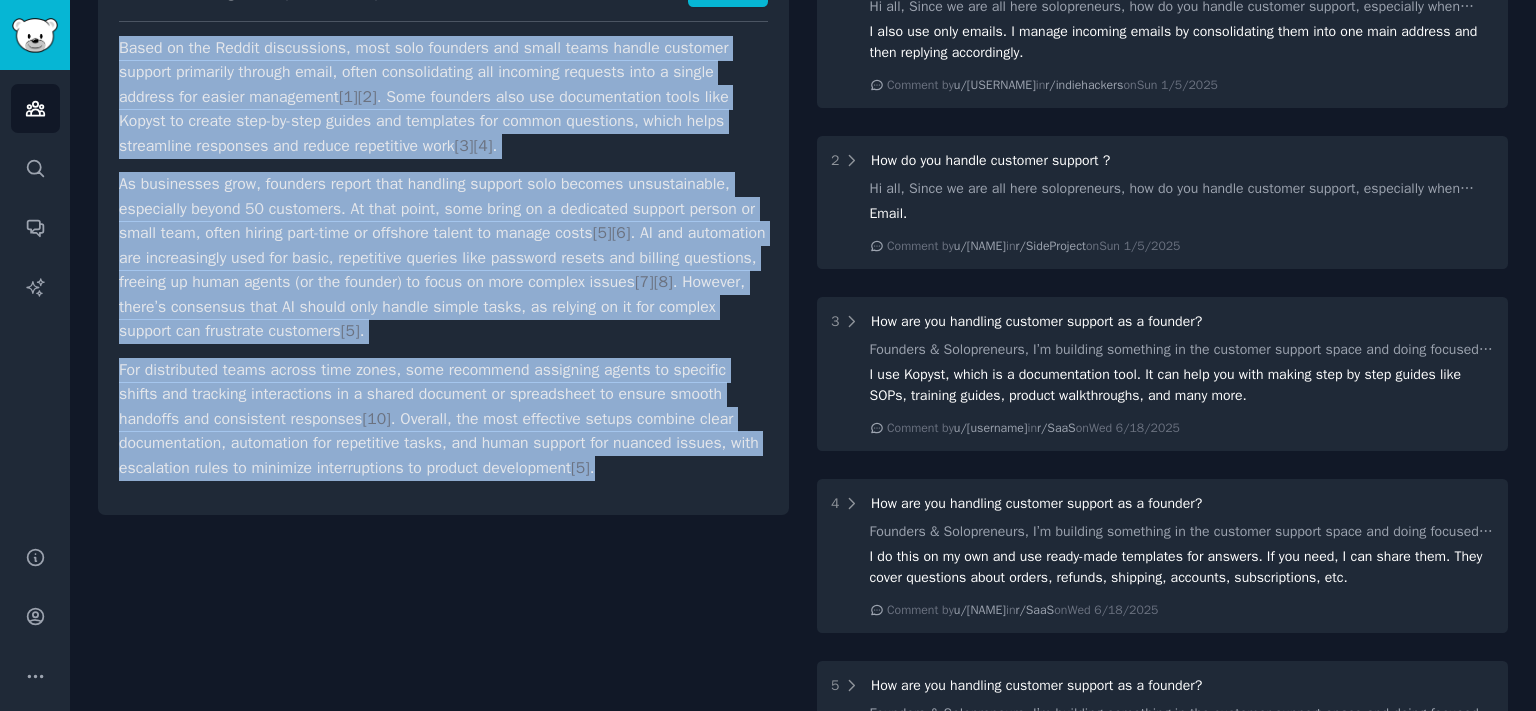 scroll, scrollTop: 110, scrollLeft: 0, axis: vertical 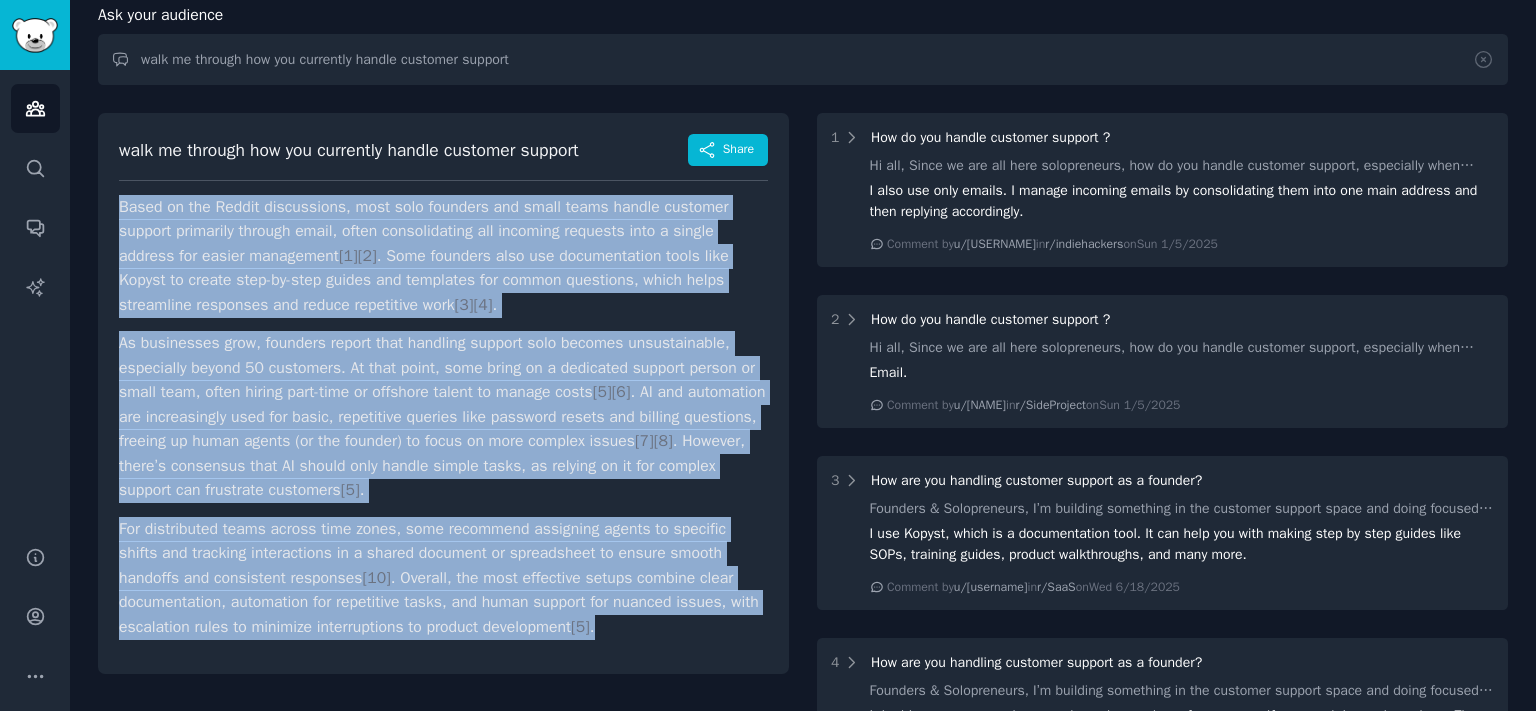 click on "Based on the Reddit discussions, most solo founders and small teams handle customer support primarily through email, often consolidating all incoming requests into a single address for easier management [ 1 ] [ 2 ] . Some founders also use documentation tools like Kopyst to create step-by-step guides and templates for common questions, which helps streamline responses and reduce repetitive work [ 3 ] [ 4 ] . As businesses grow, founders report that handling support solo becomes unsustainable, especially beyond 50 customers. At that point, some bring on a dedicated support person or small team, often hiring part-time or offshore talent to manage costs [ 5 ] [ 6 ] . AI and automation are increasingly used for basic, repetitive queries like password resets and billing questions, freeing up human agents (or the founder) to focus on more complex issues [ 7 ] [ 8 ] . However, there’s consensus that AI should only handle simple tasks, as relying on it for complex support can frustrate customers [ 5 ] . [ 10 ] [ 5" at bounding box center (443, 417) 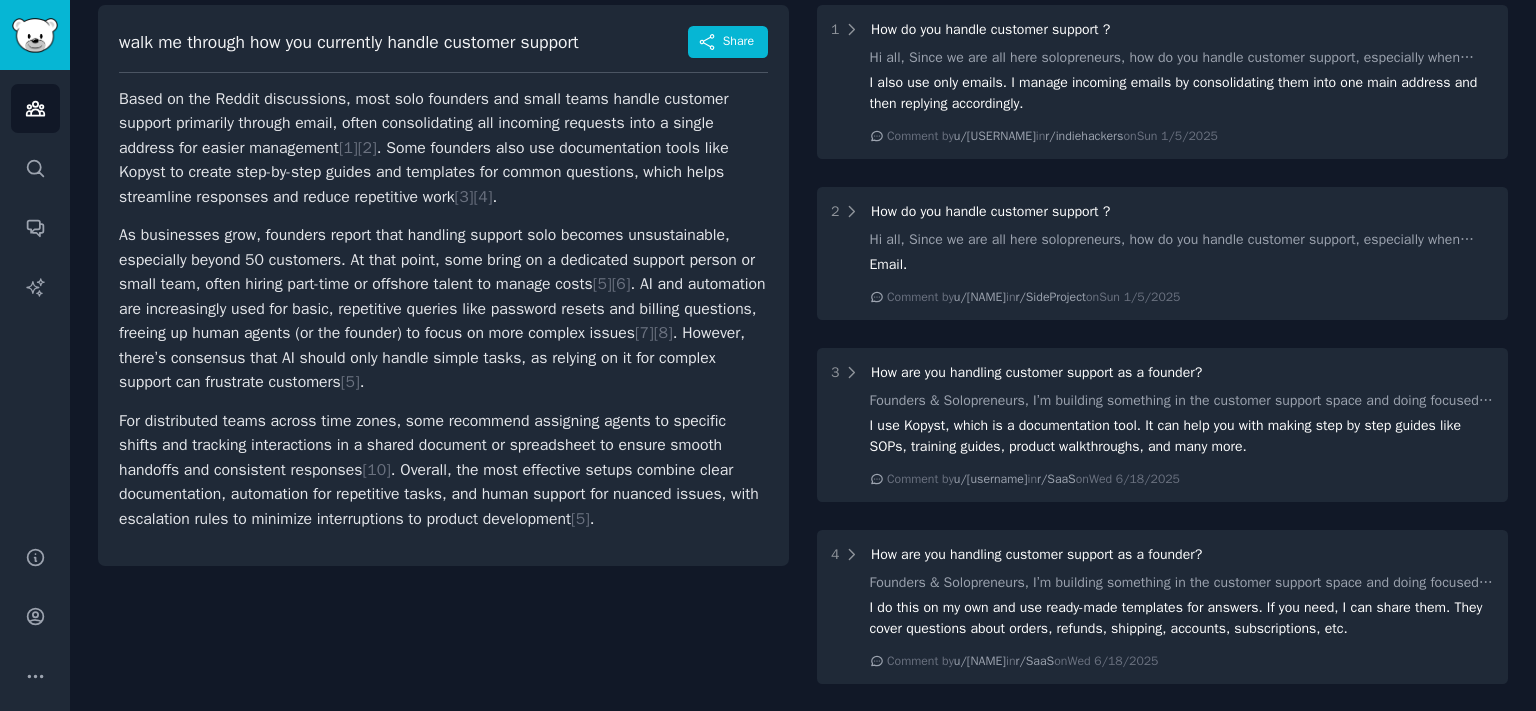 scroll, scrollTop: 220, scrollLeft: 0, axis: vertical 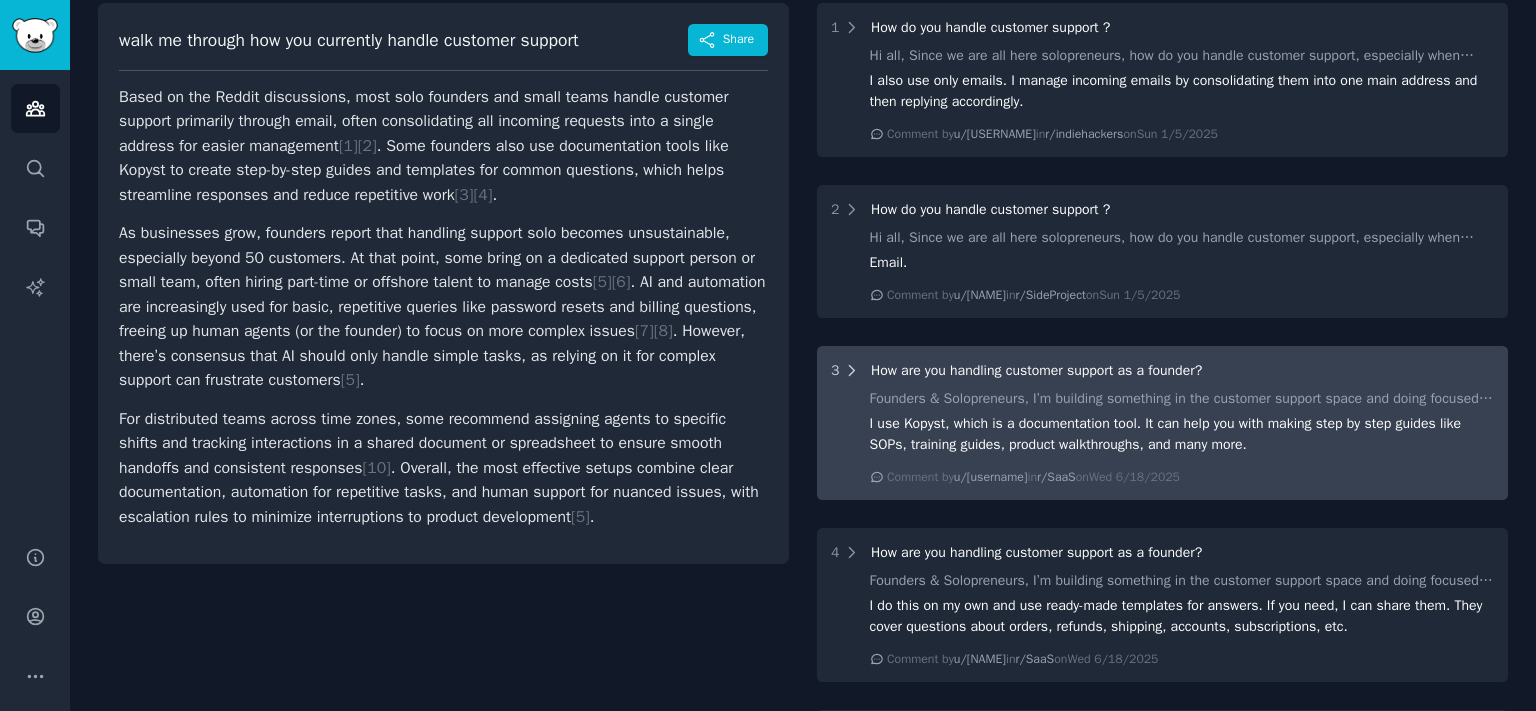 click 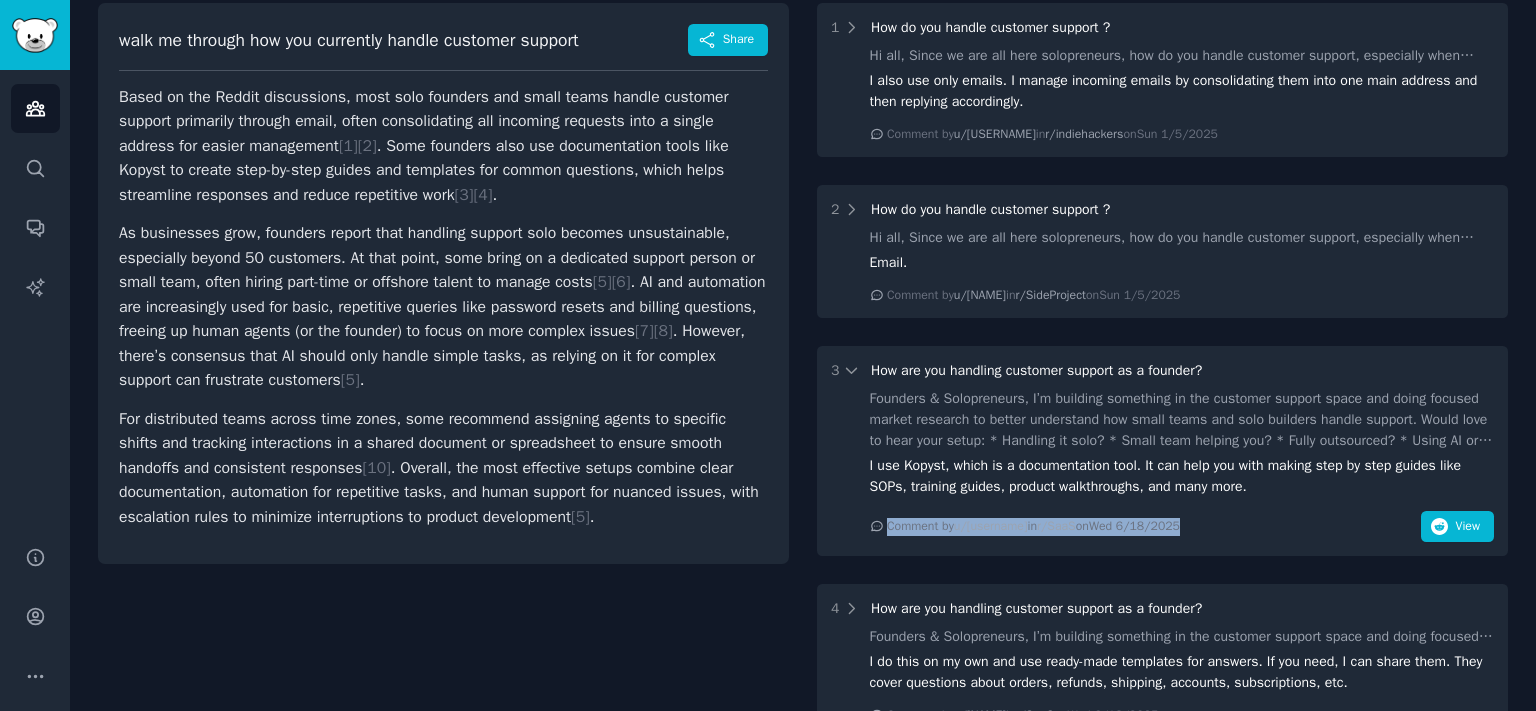 drag, startPoint x: 1128, startPoint y: 493, endPoint x: 1289, endPoint y: 550, distance: 170.79227 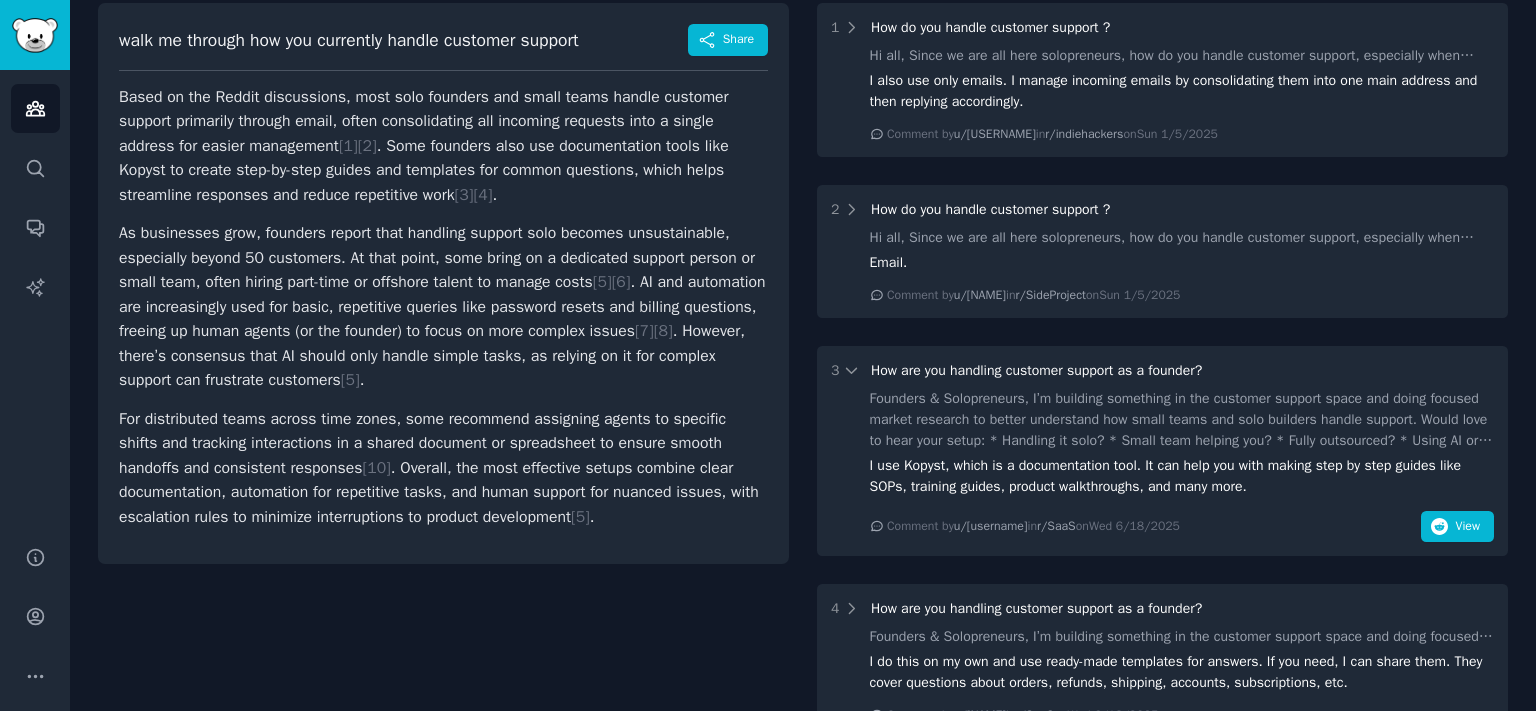 click on "3 How are you handling customer support as a founder? Founders & Solopreneurs, I’m building something in the customer support space and doing focused market research to better understand how small teams and solo builders handle support.
Would love to hear your setup:
* Handling it solo?
* Small team helping you?
* Fully outsourced?
* Using AI or automation?
What’s your **biggest pain point** with support right now? I use Kopyst, which is a documentation tool. It can help you with making step by step guides like SOPs, training guides, product walkthroughs, and many more. Comment by u/[USERNAME] in r/SaaS on Wed 6/18/2025 View" at bounding box center (1162, 451) 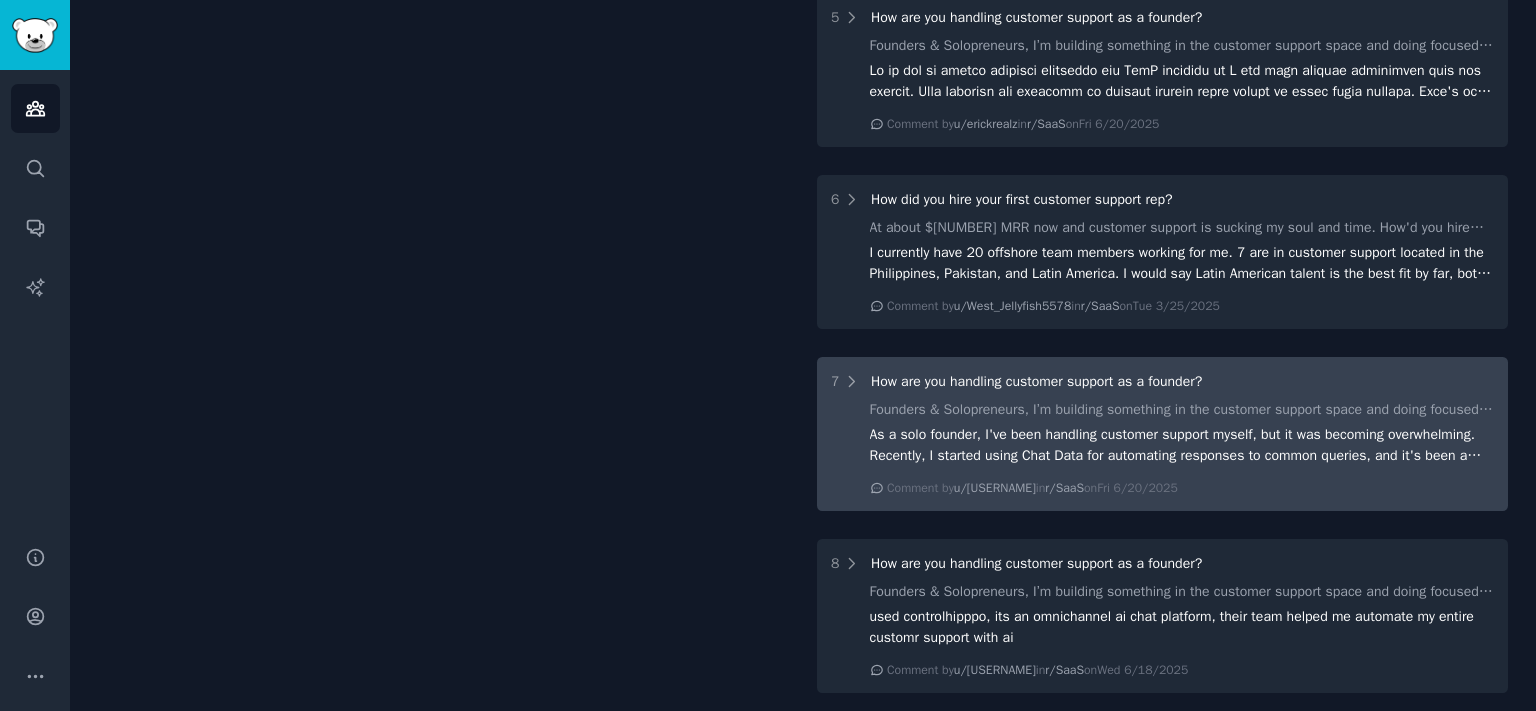 scroll, scrollTop: 1477, scrollLeft: 0, axis: vertical 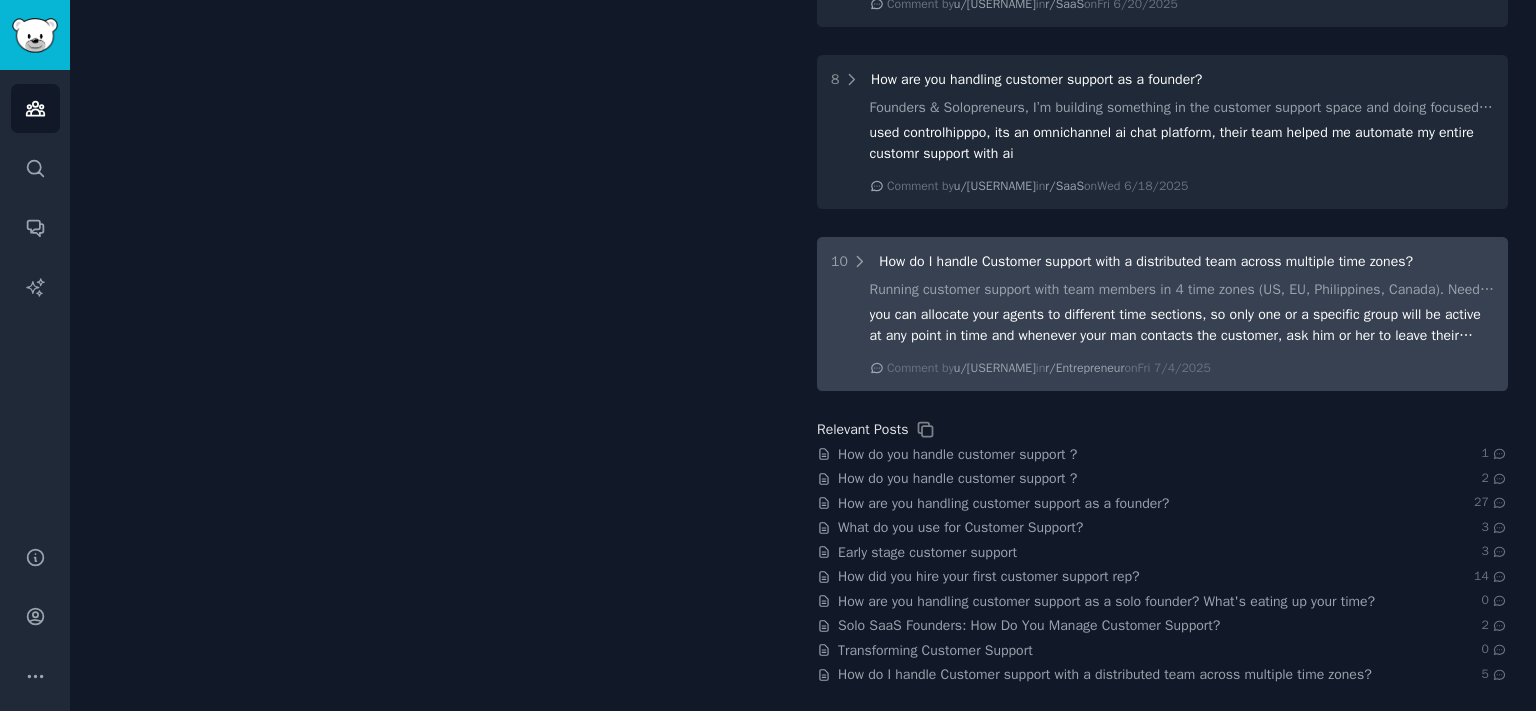 click on "10 How do I handle Customer support with a distributed team across multiple time zones?" at bounding box center [1162, 261] 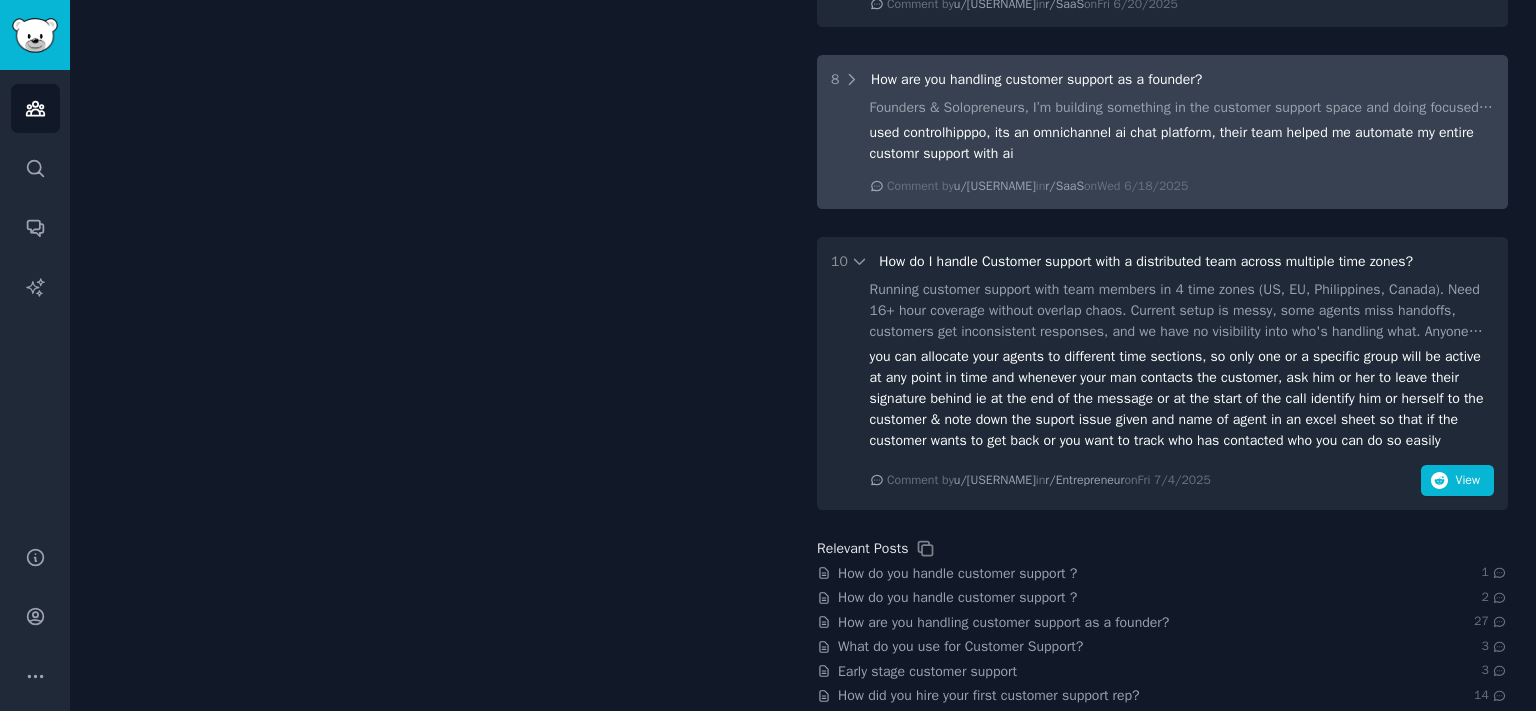 drag, startPoint x: 851, startPoint y: 78, endPoint x: 958, endPoint y: 163, distance: 136.65285 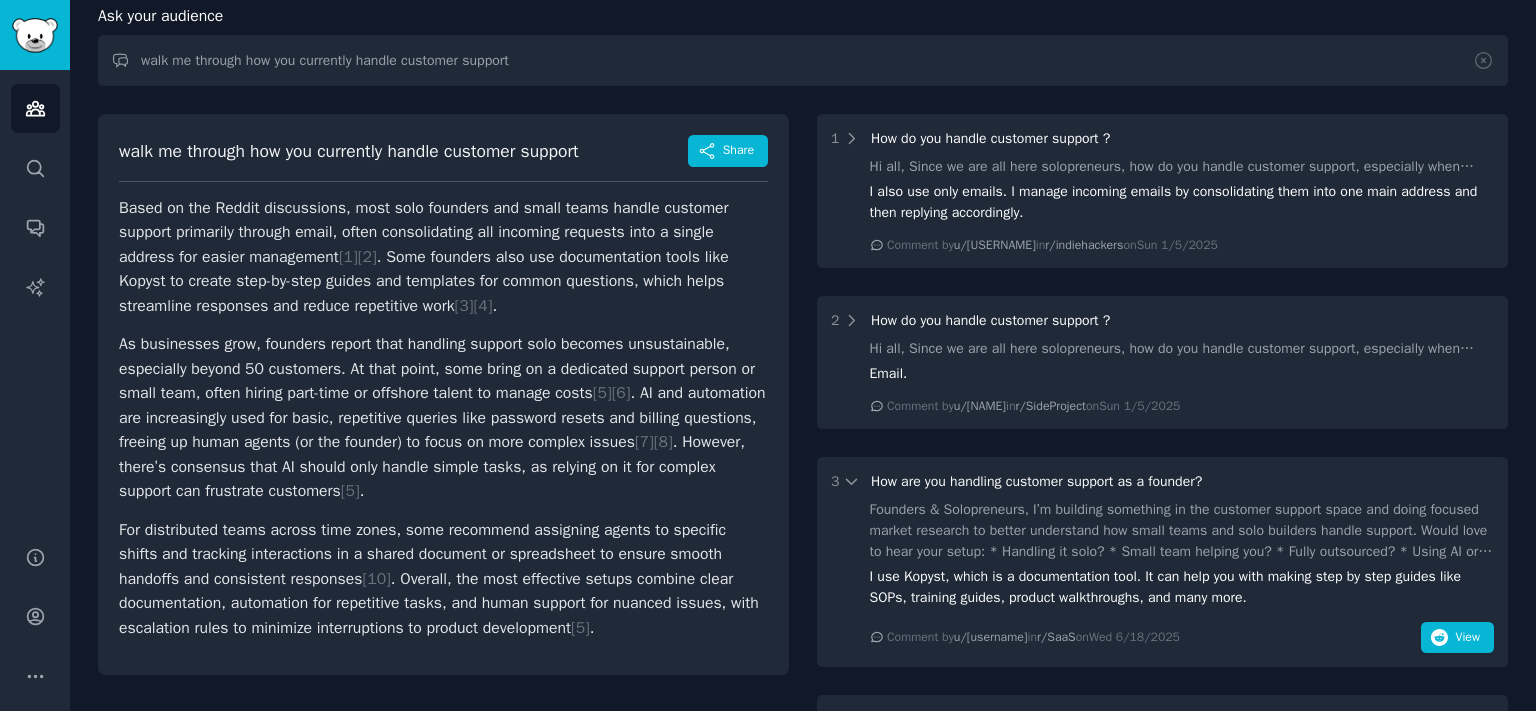 scroll, scrollTop: 0, scrollLeft: 0, axis: both 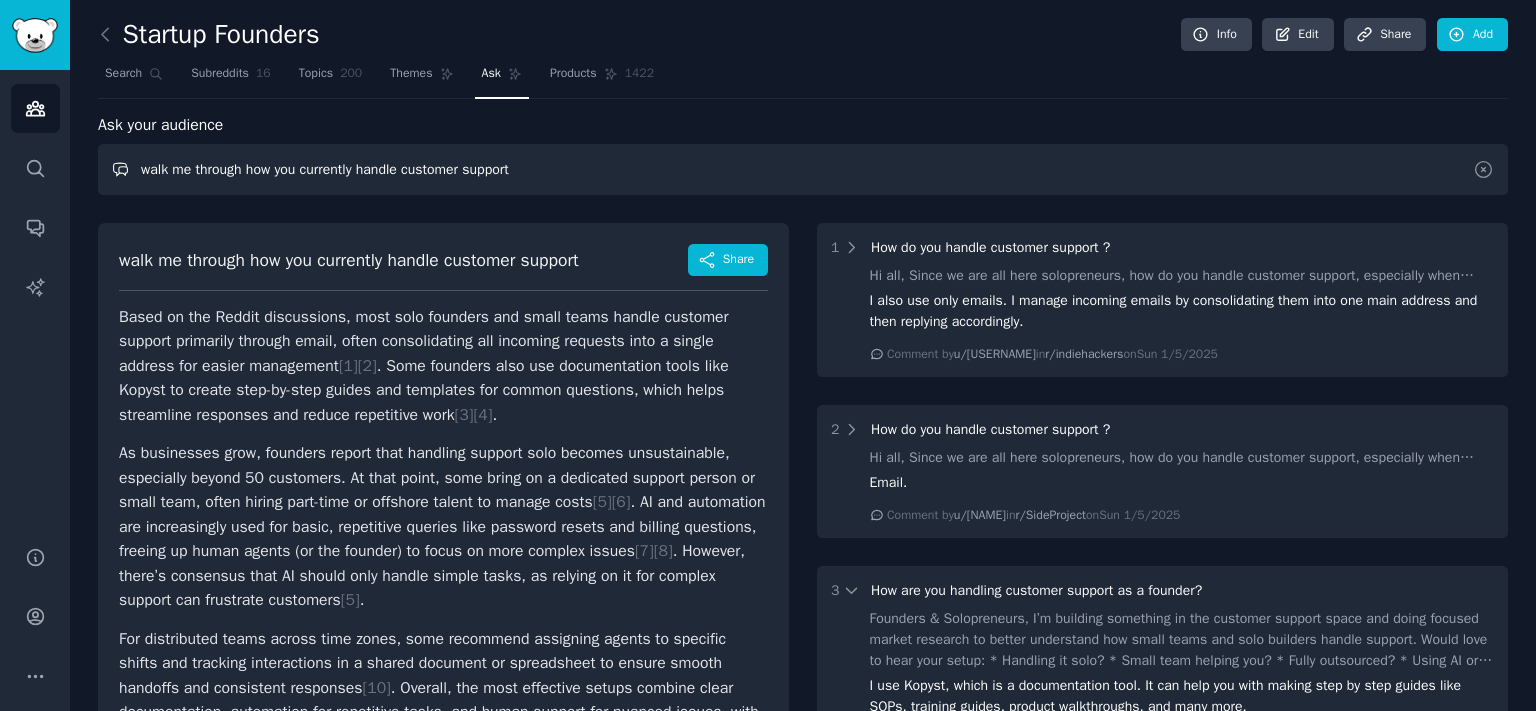 drag, startPoint x: 194, startPoint y: 148, endPoint x: 0, endPoint y: 124, distance: 195.4789 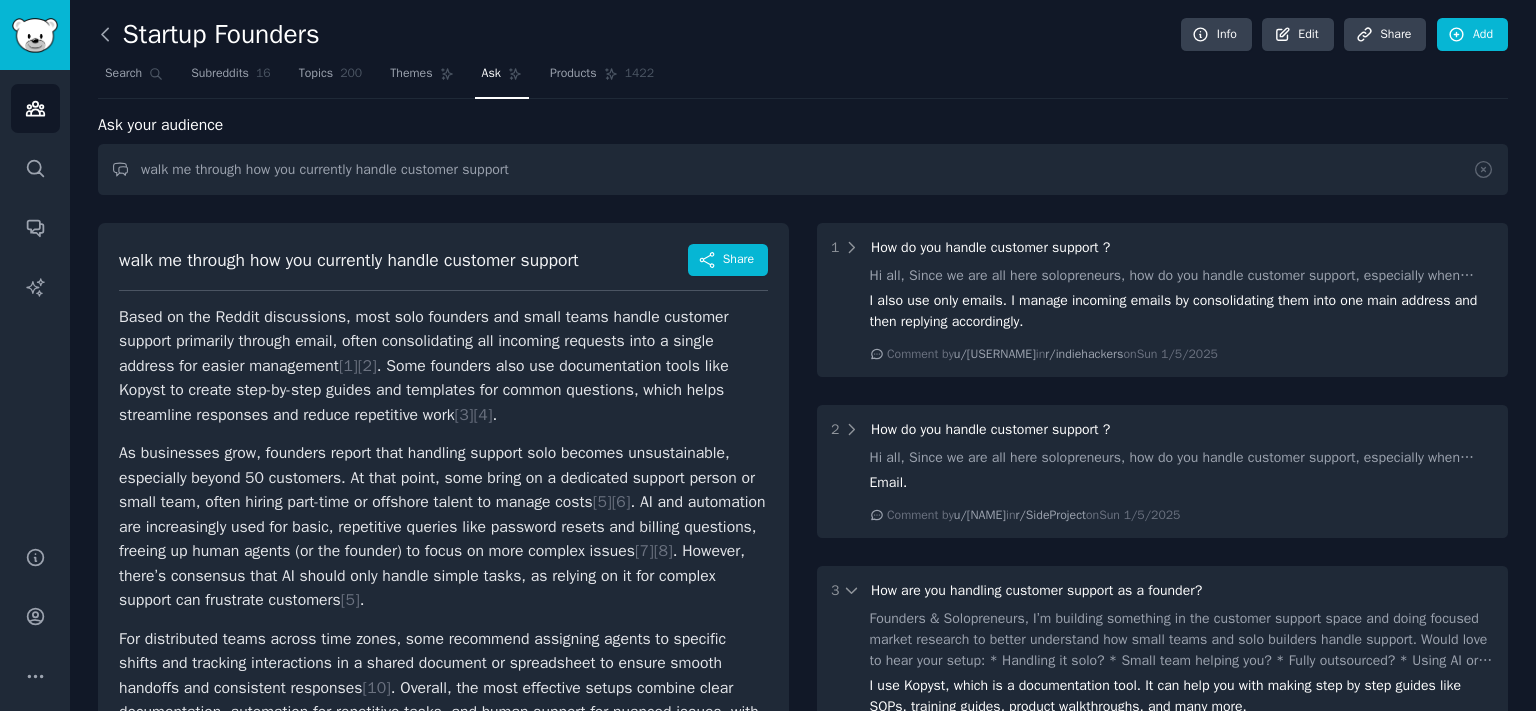 click 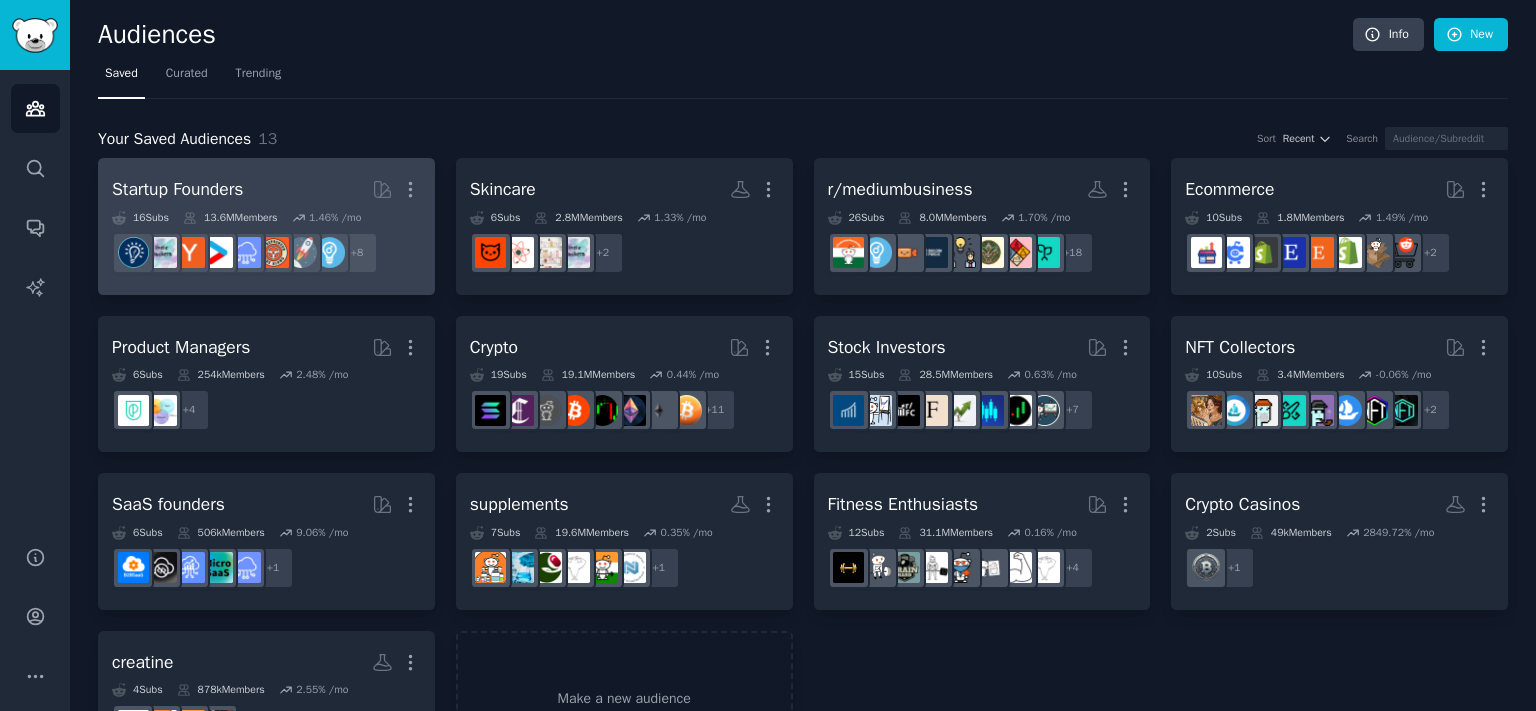 click on "13.6M  Members" at bounding box center (230, 218) 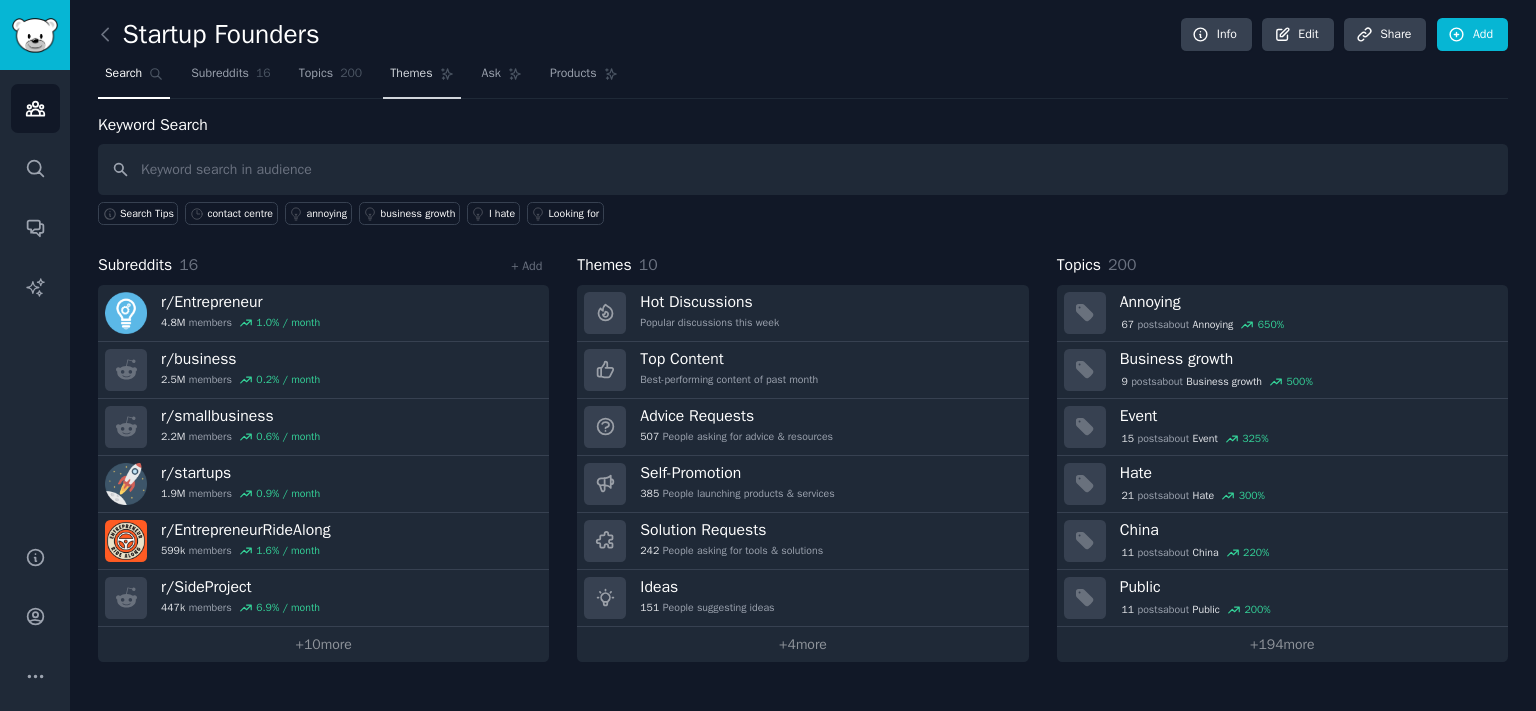 click on "Themes" at bounding box center [421, 78] 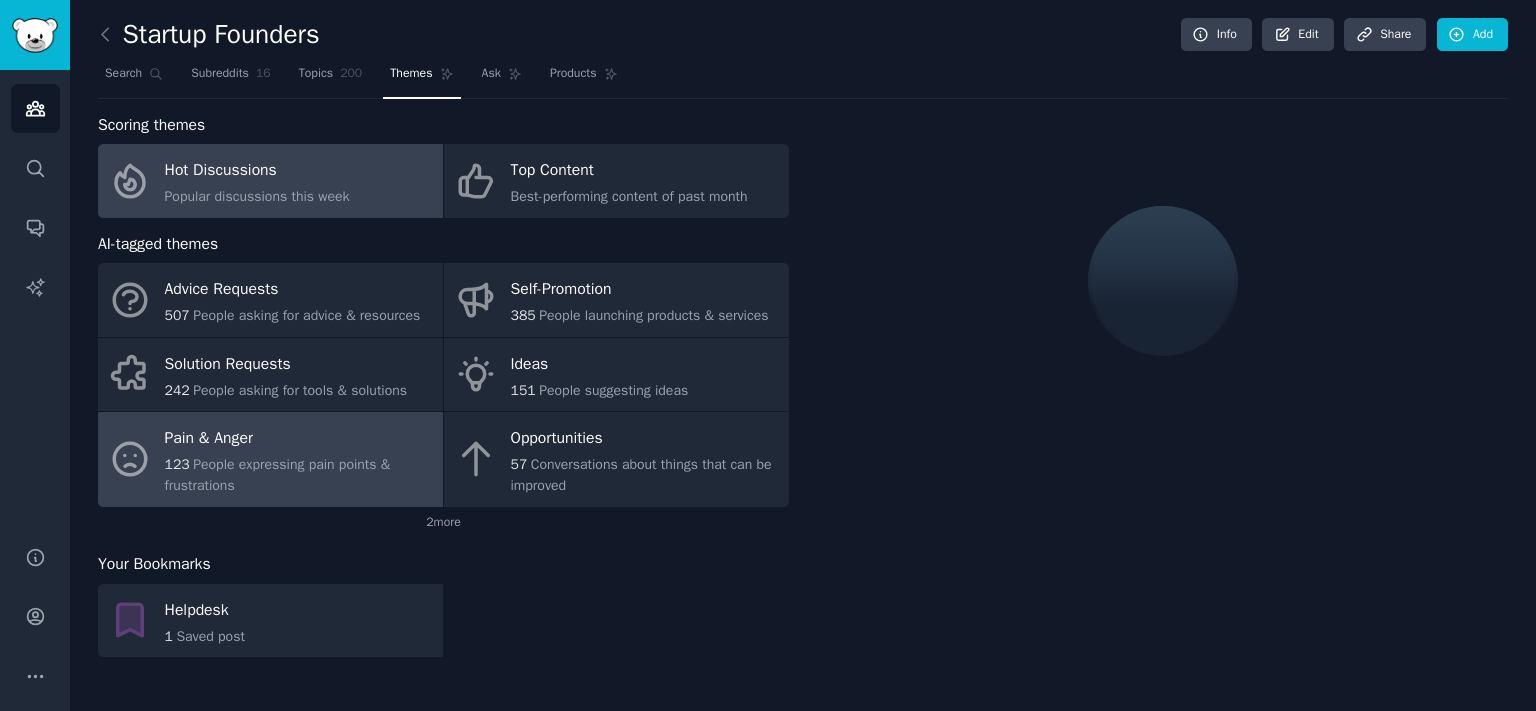 drag, startPoint x: 313, startPoint y: 435, endPoint x: 395, endPoint y: 436, distance: 82.006096 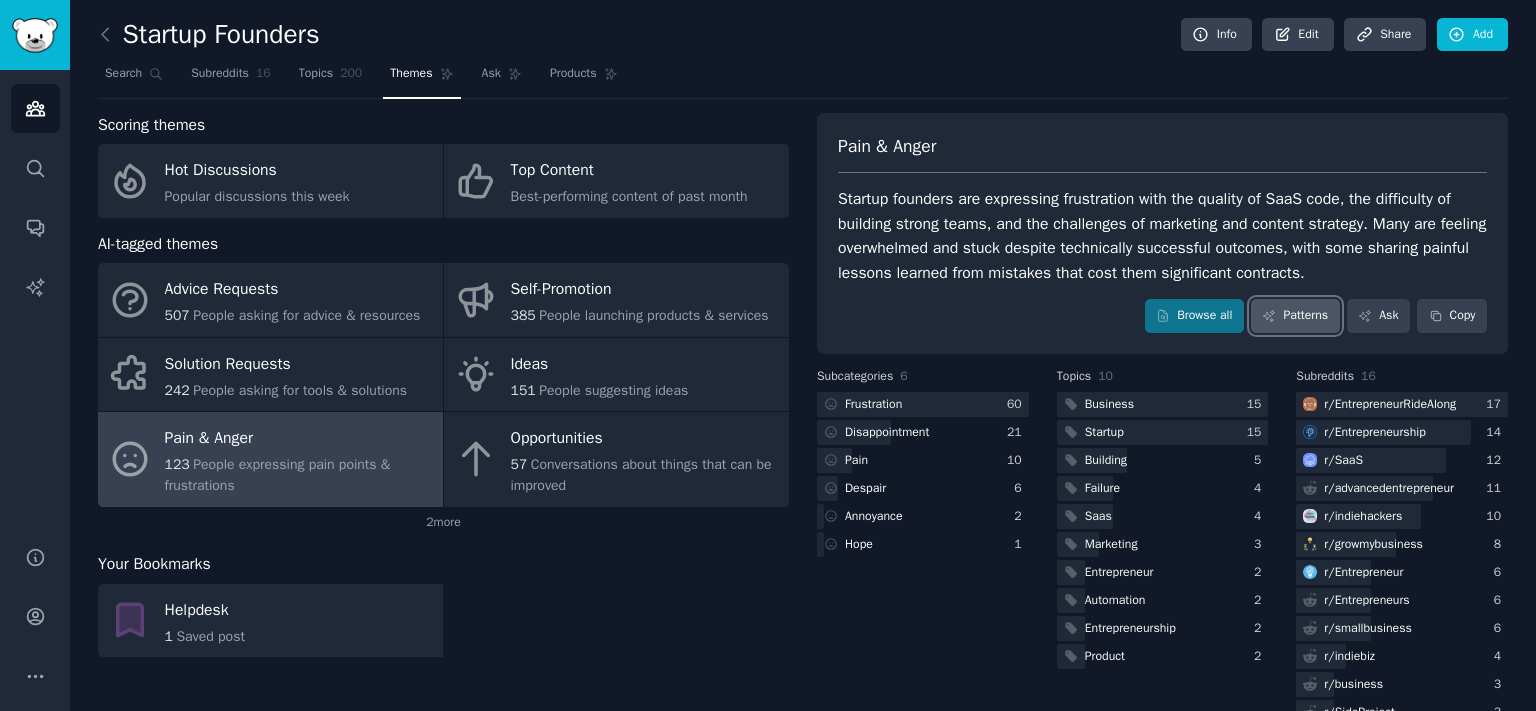 click on "Patterns" at bounding box center [1295, 316] 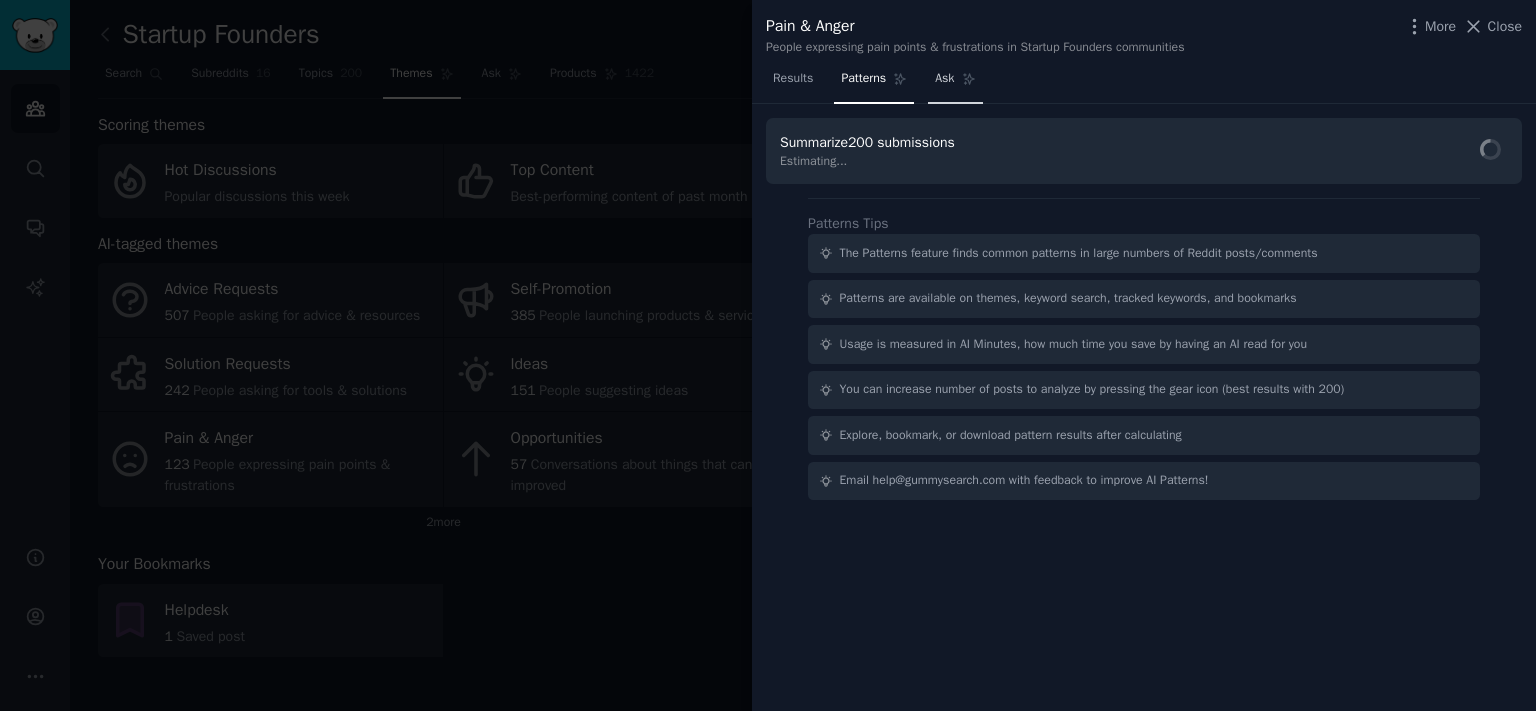 click on "Ask" at bounding box center [955, 83] 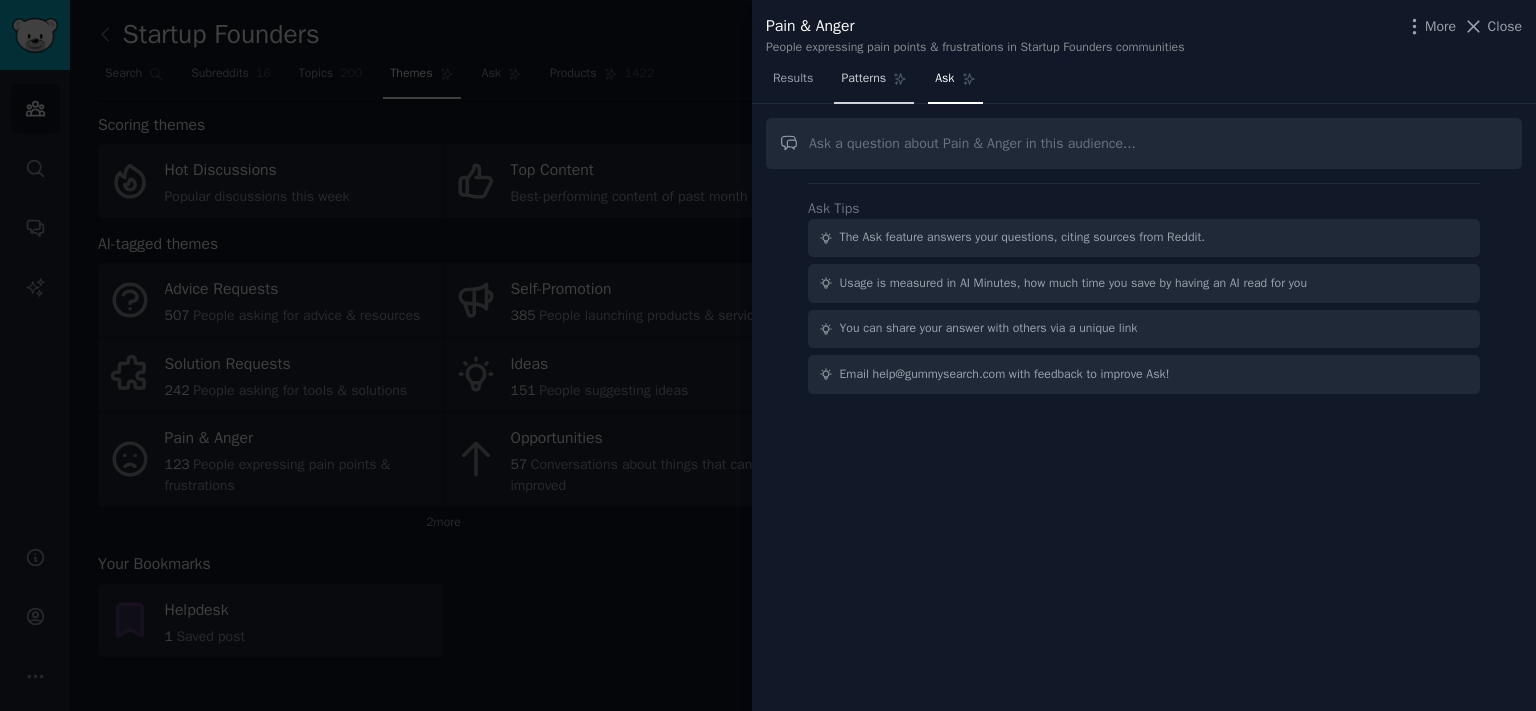 click on "Patterns" at bounding box center (874, 83) 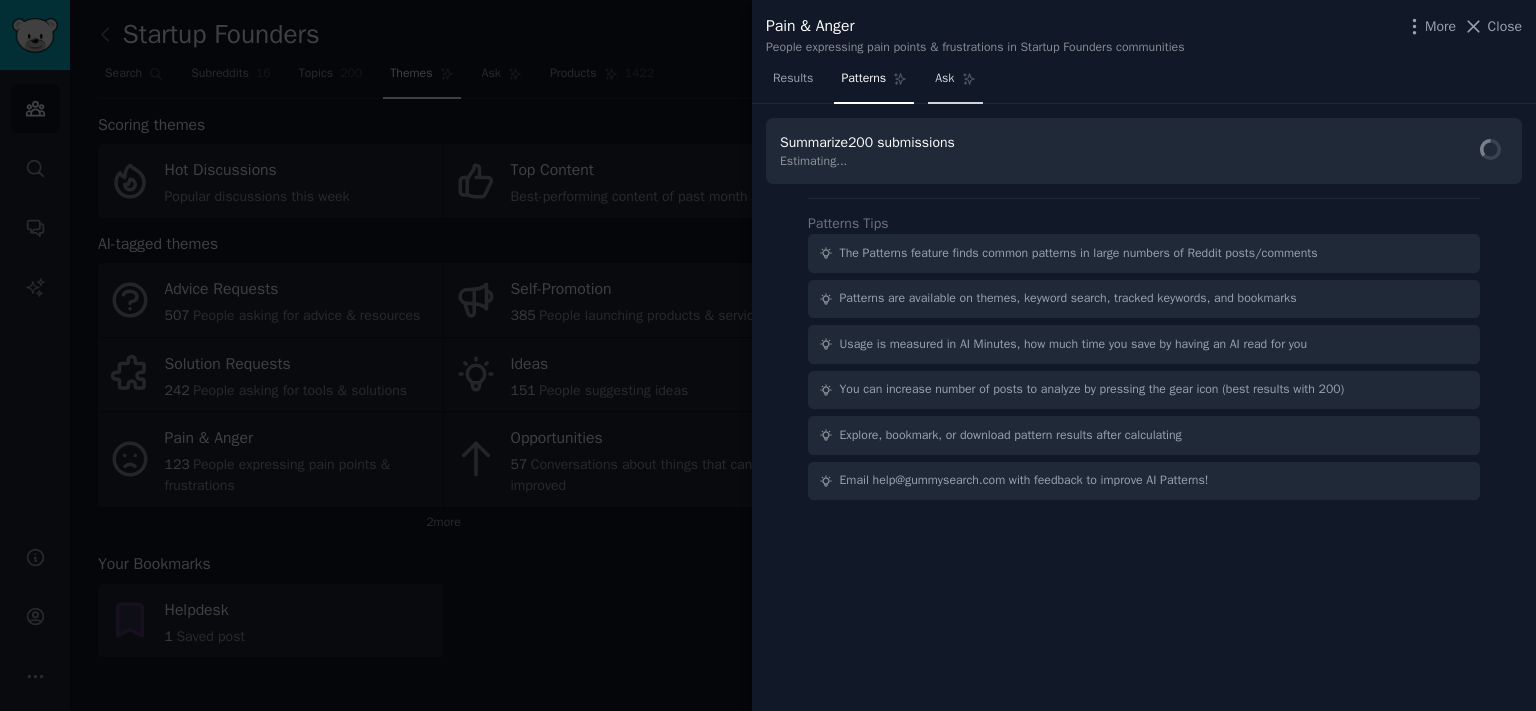 click on "Ask" at bounding box center [955, 83] 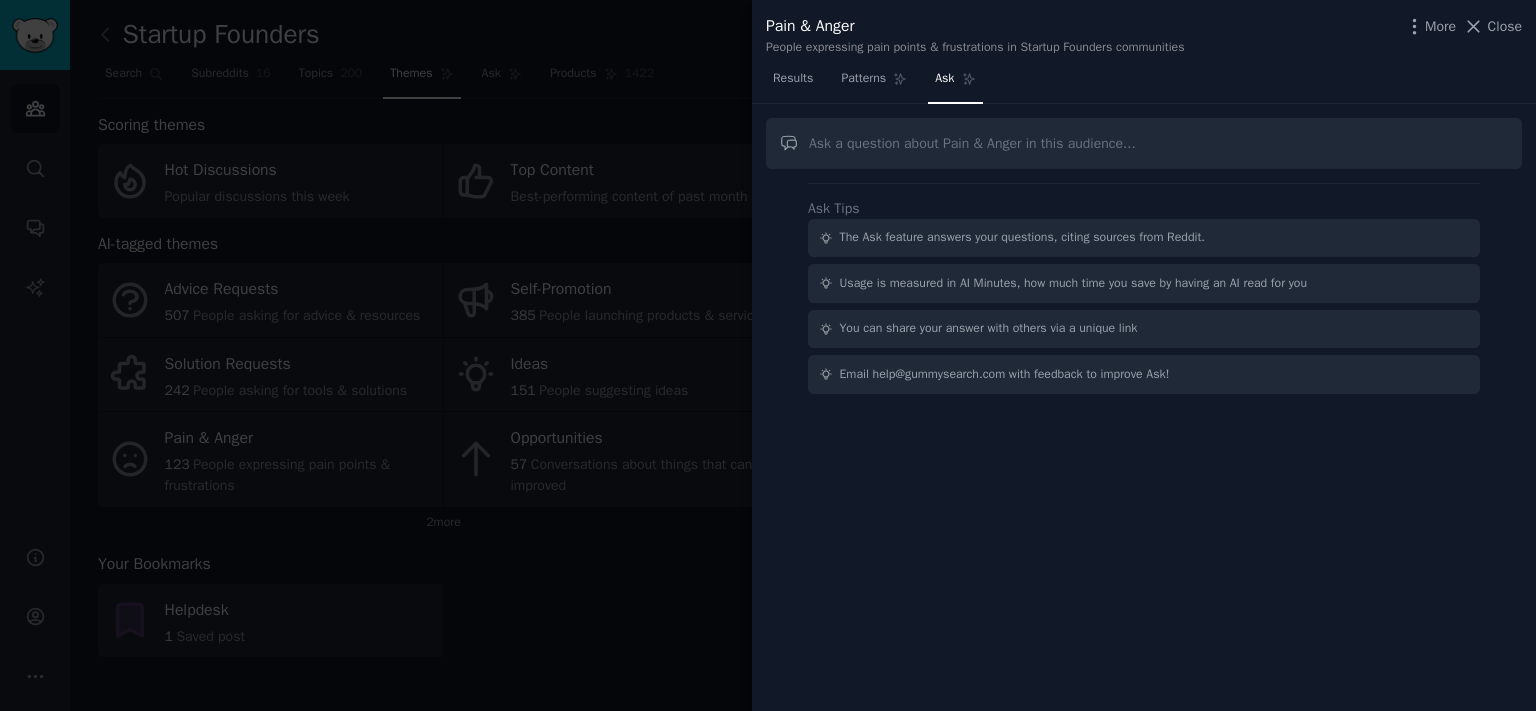 click at bounding box center (1144, 143) 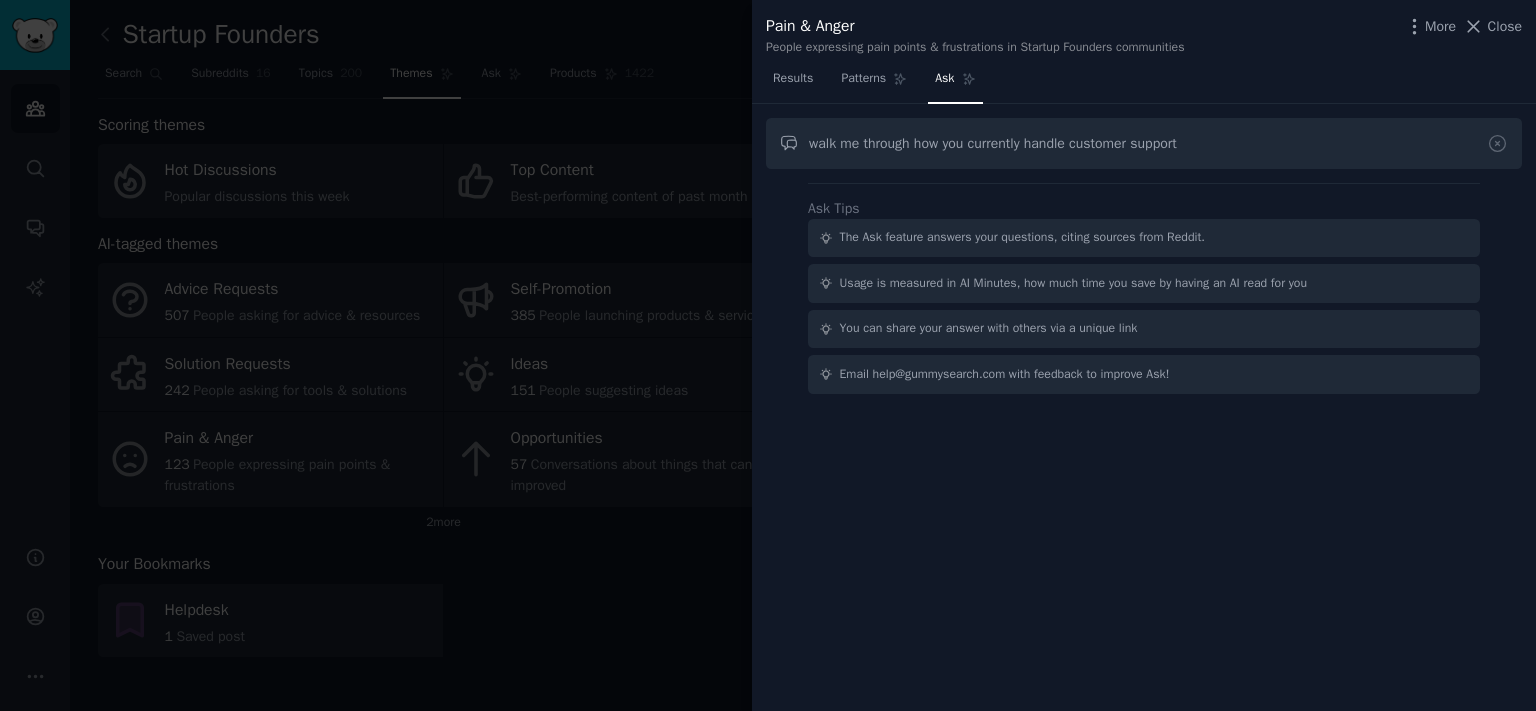 type on "walk me through how you currently handle customer support" 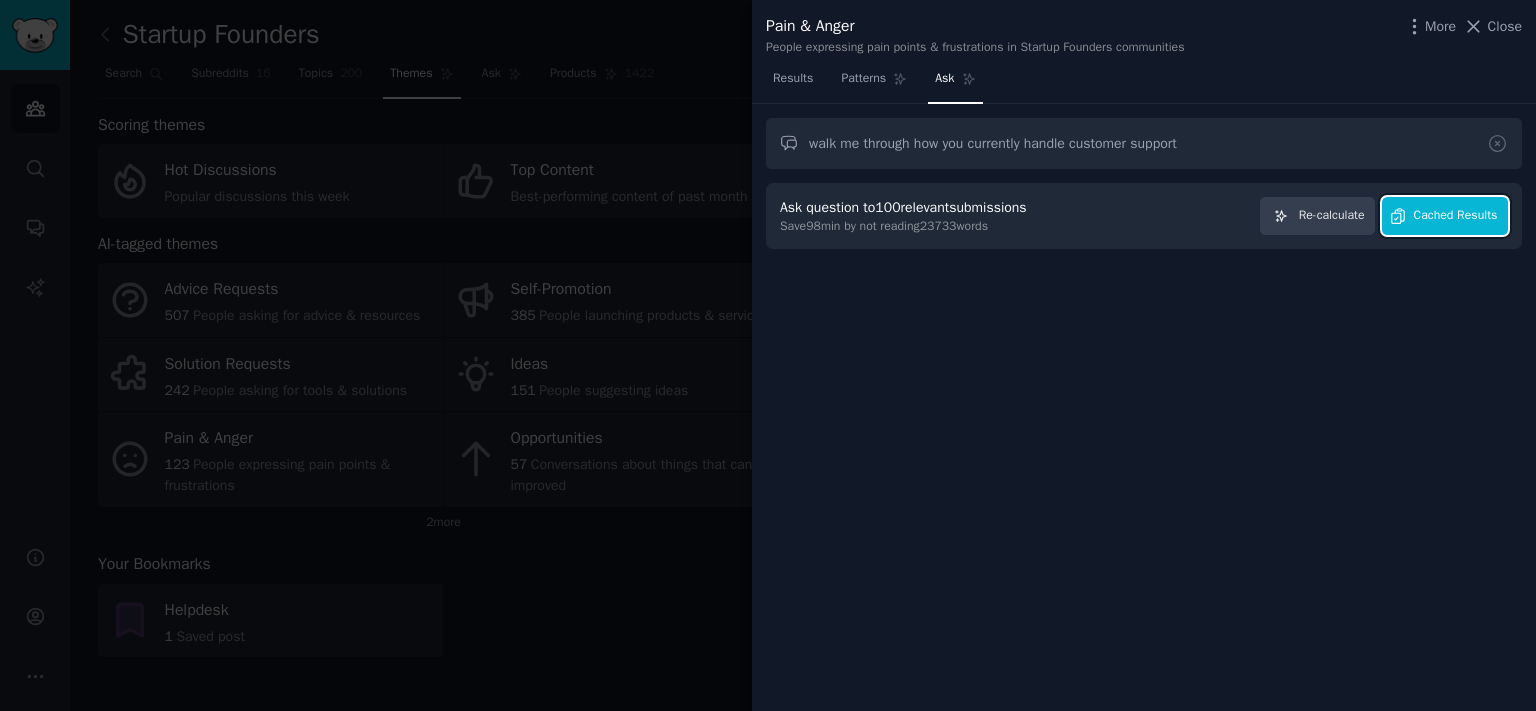 click on "Cached Results" at bounding box center [1445, 216] 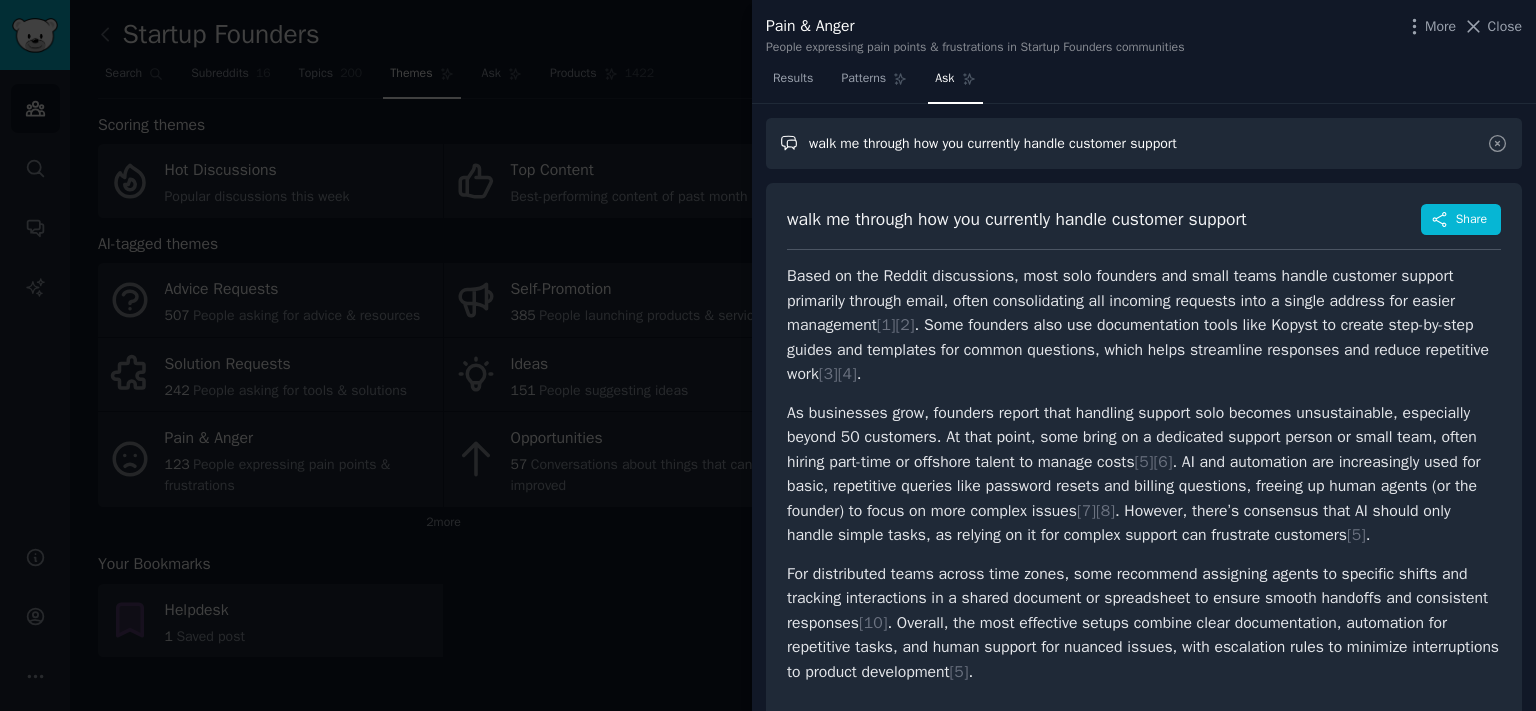 click on "walk me through how you currently handle customer support" at bounding box center (1144, 143) 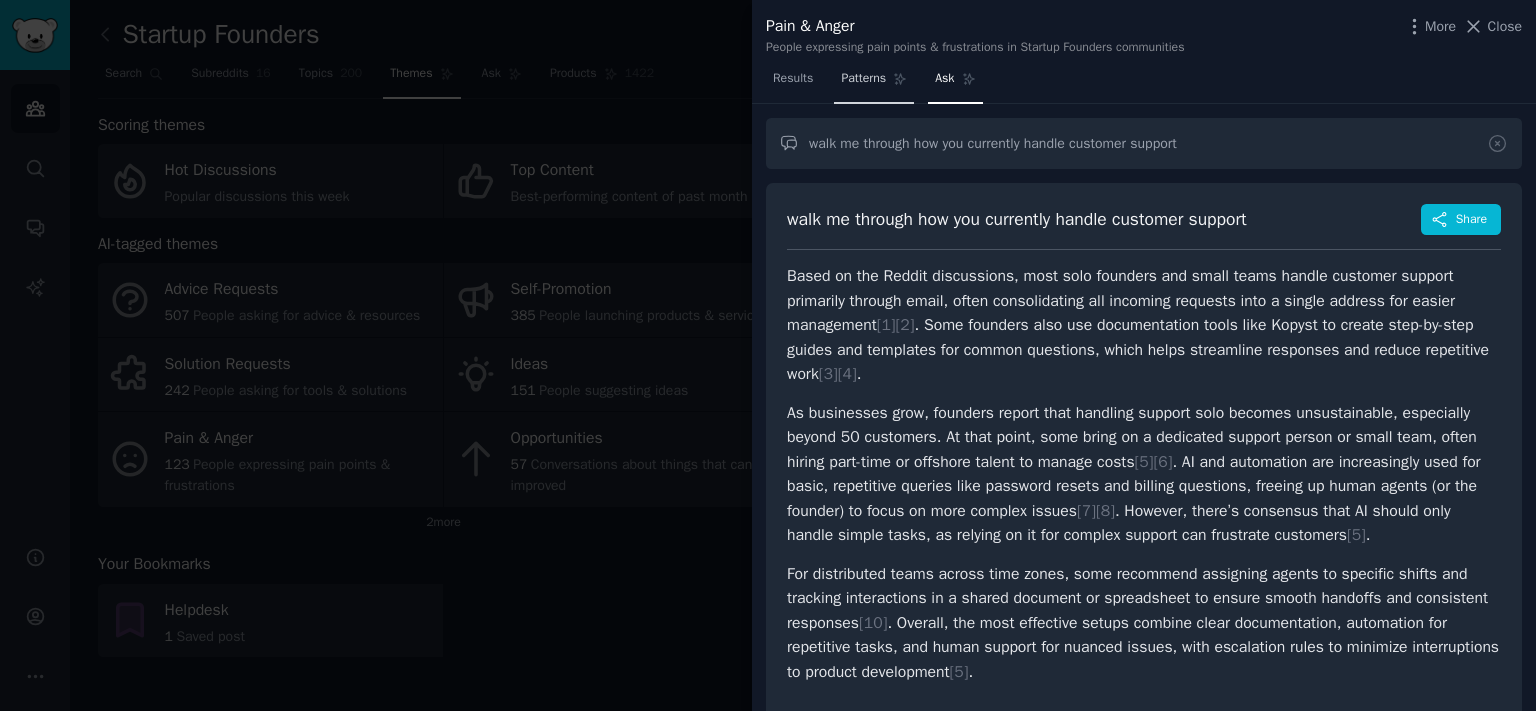 click on "Patterns" at bounding box center (874, 83) 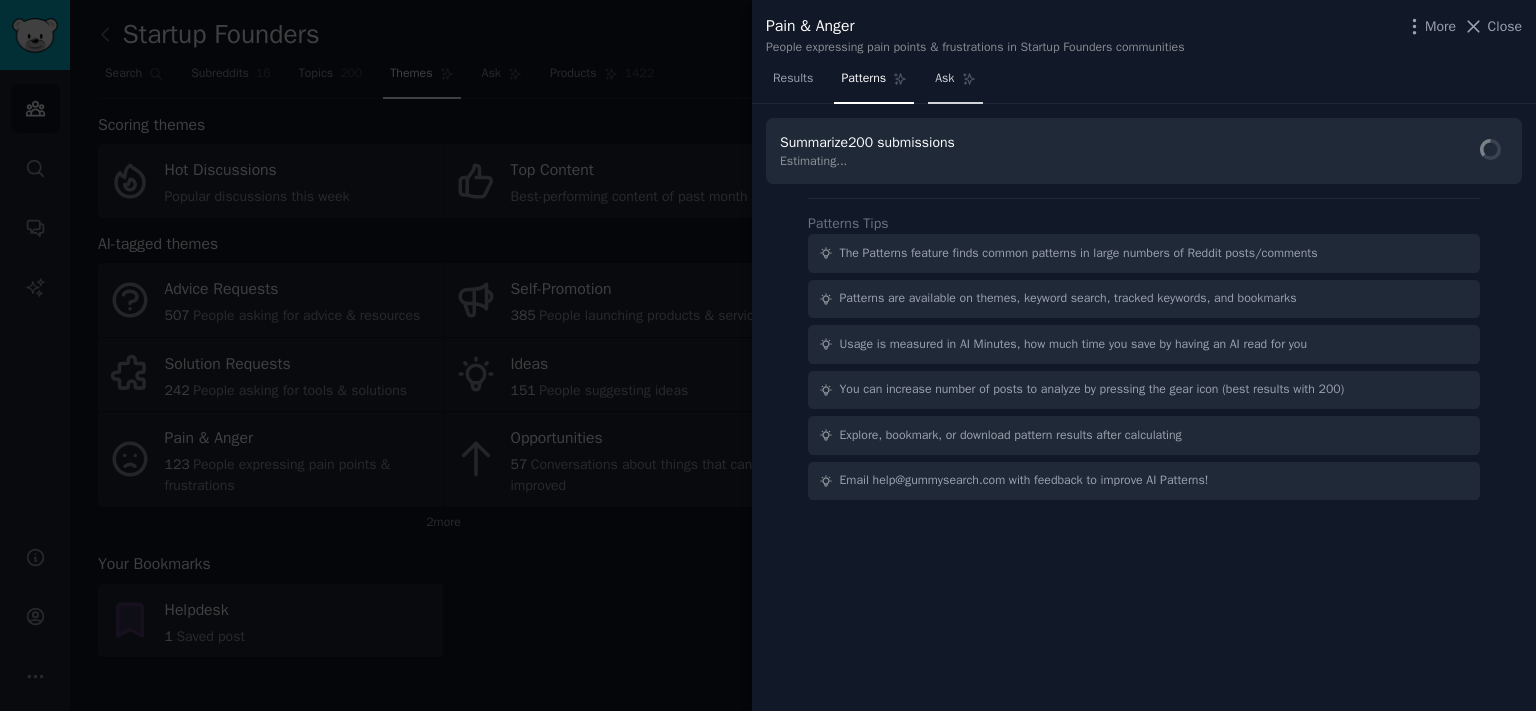 click on "Ask" at bounding box center [944, 79] 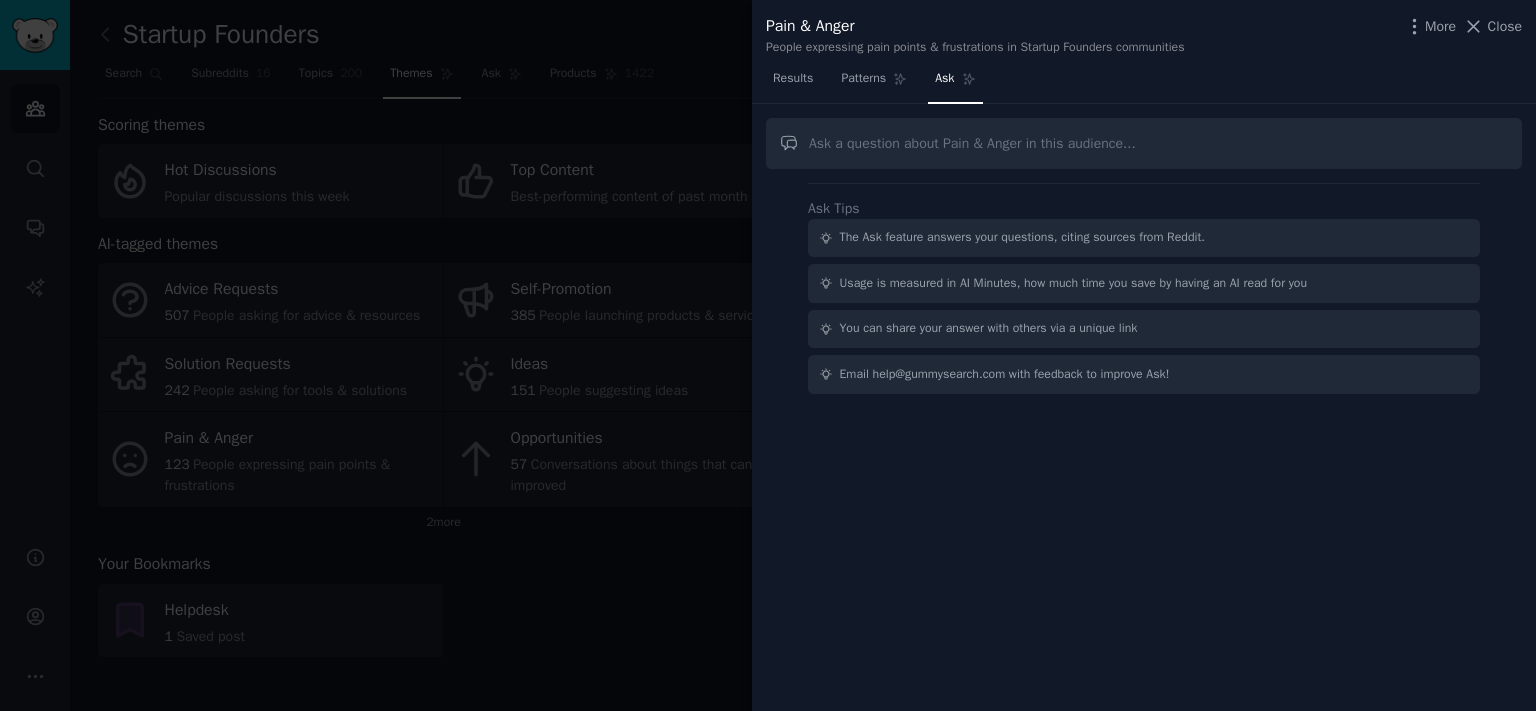 click at bounding box center [1144, 143] 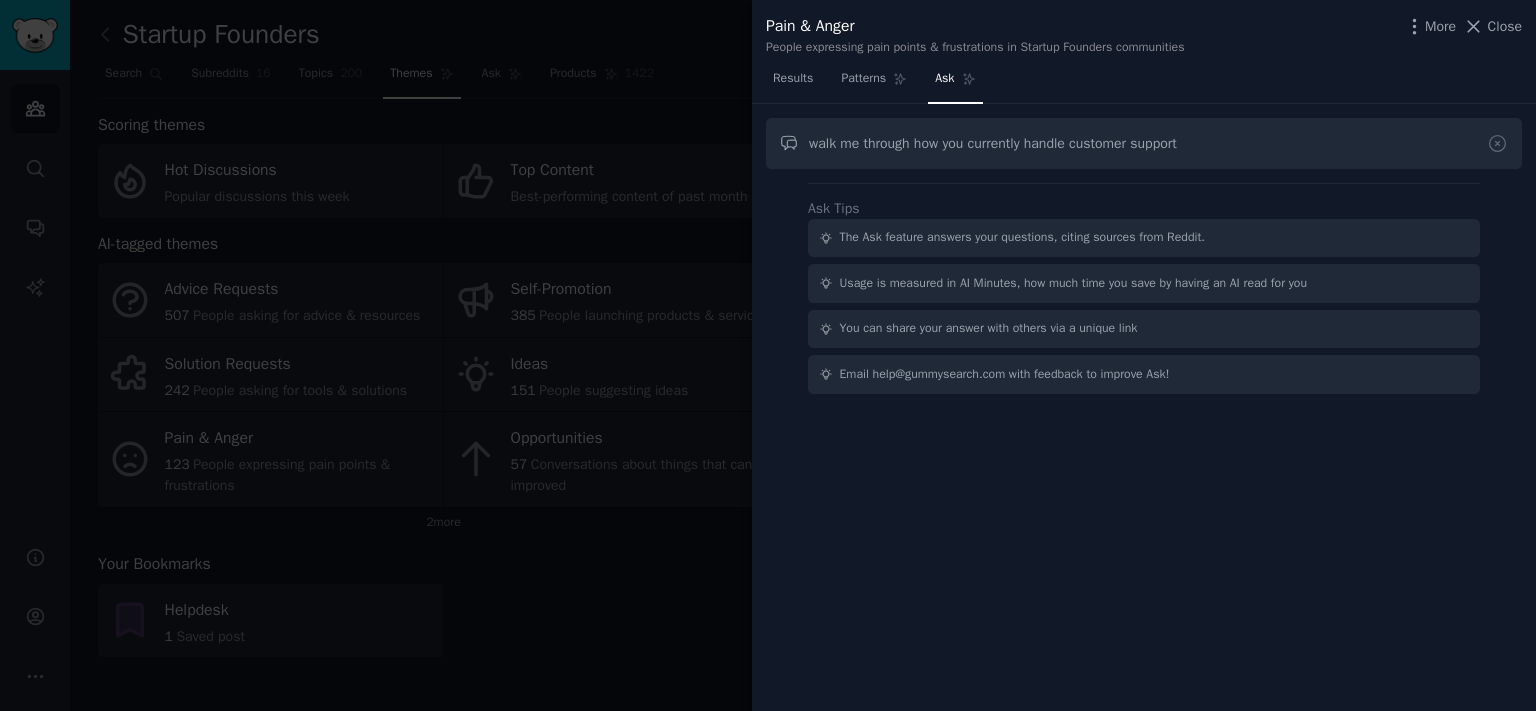 type on "walk me through how you currently handle customer support" 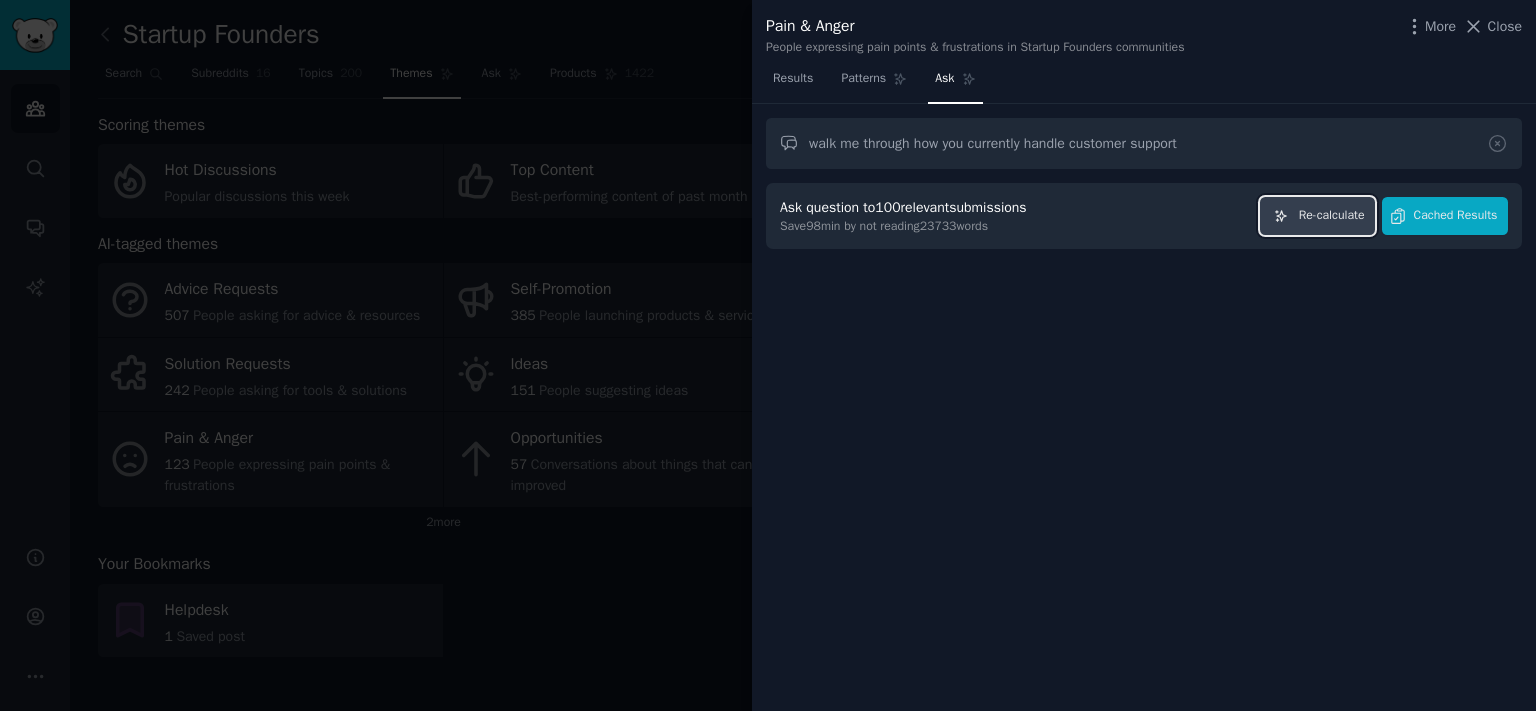click on "Re-calculate" at bounding box center (1332, 216) 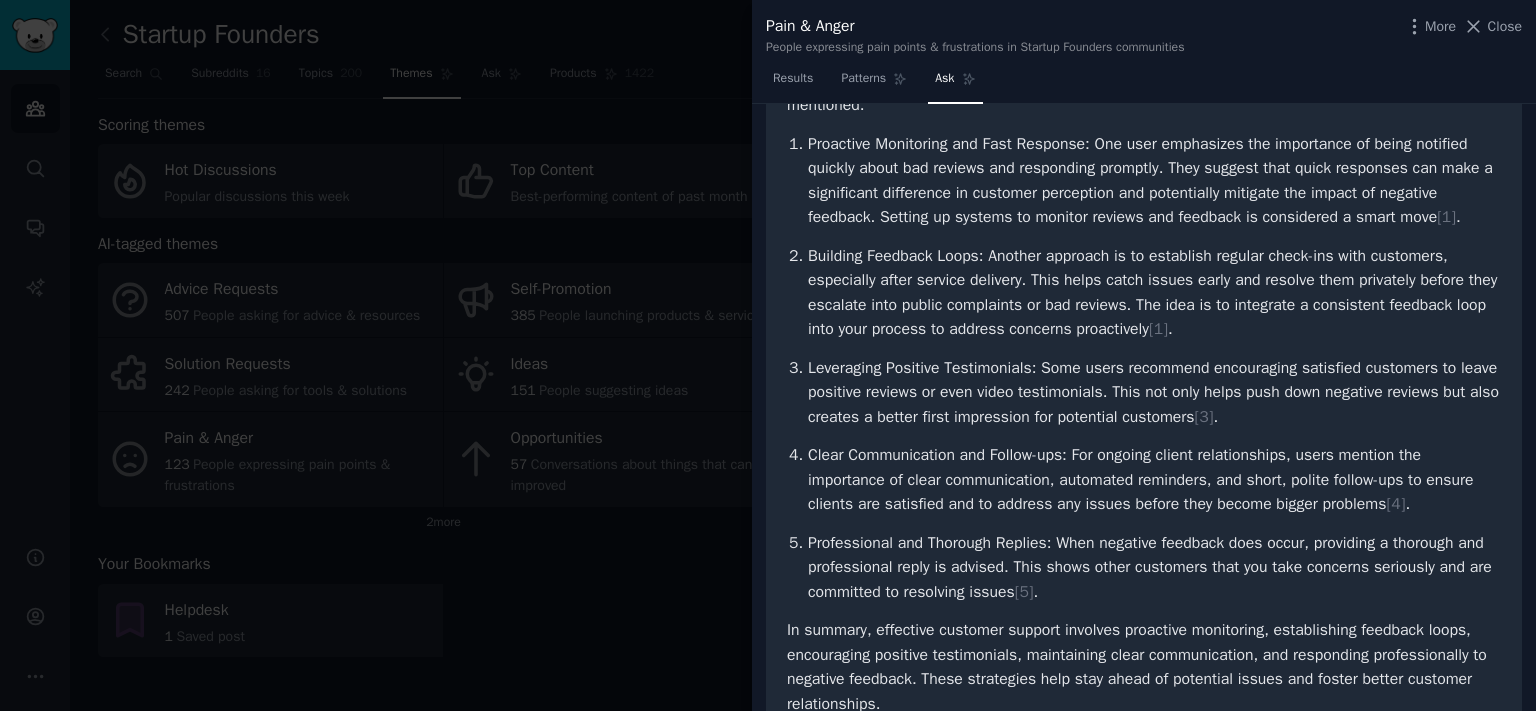 scroll, scrollTop: 0, scrollLeft: 0, axis: both 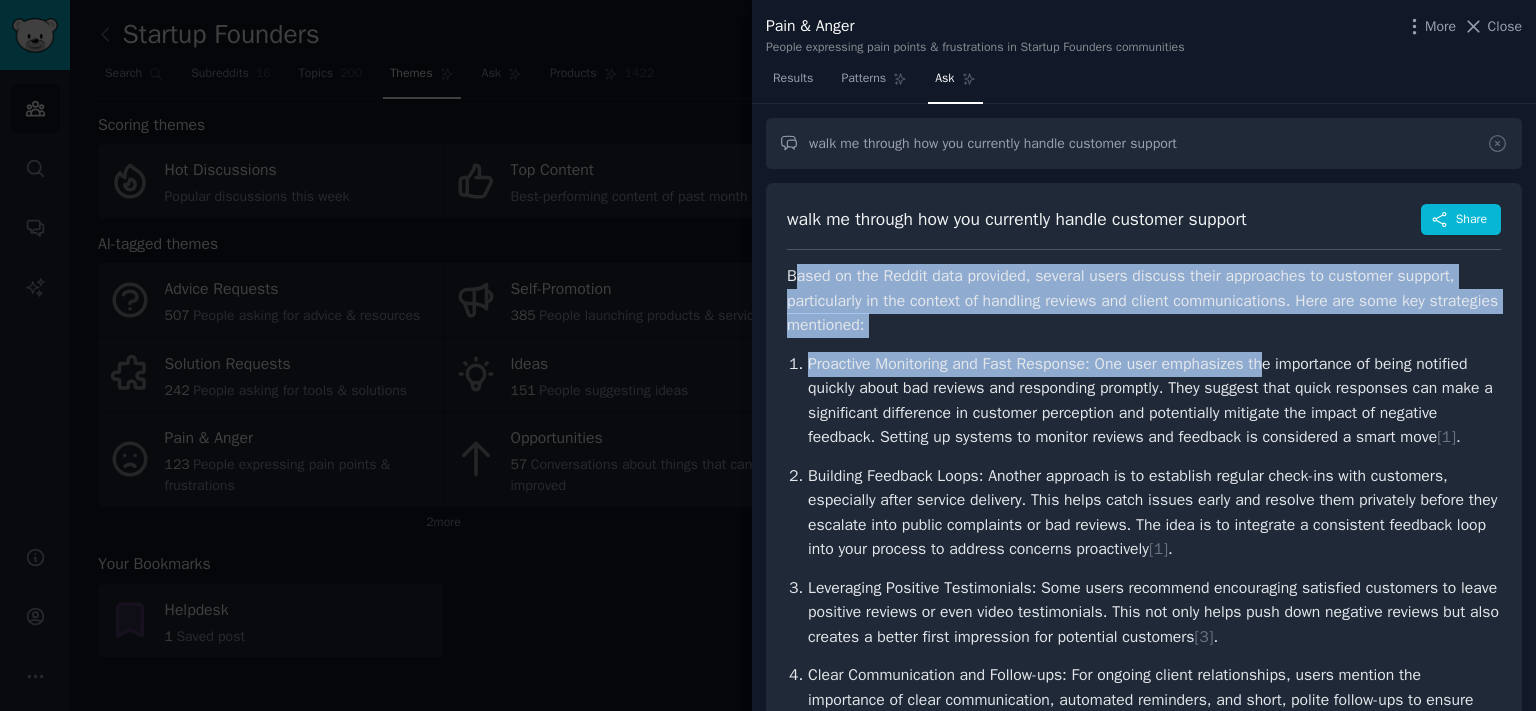 drag, startPoint x: 796, startPoint y: 276, endPoint x: 1263, endPoint y: 368, distance: 475.97583 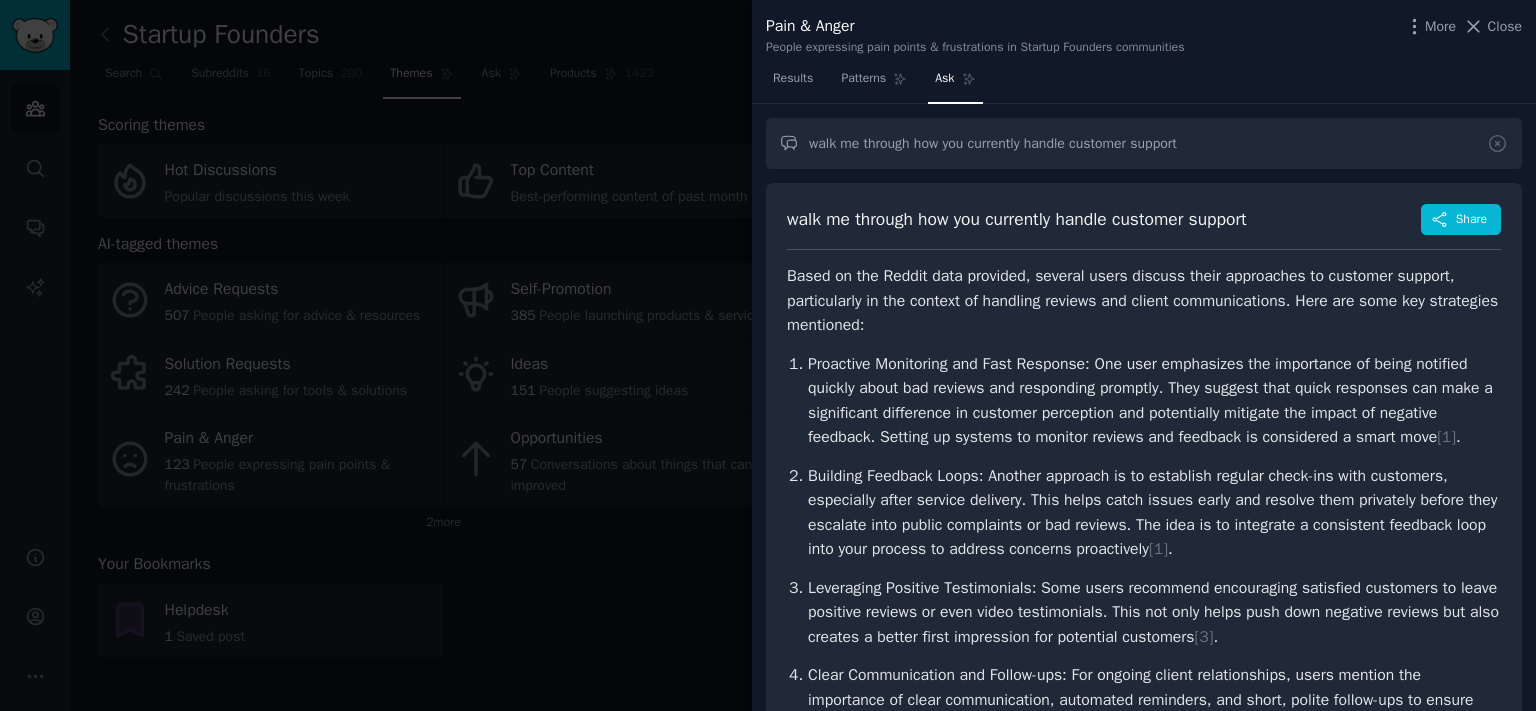 click on "Based on the Reddit data provided, several users discuss their approaches to customer support, particularly in the context of handling reviews and client communications. Here are some key strategies mentioned:" at bounding box center (1144, 301) 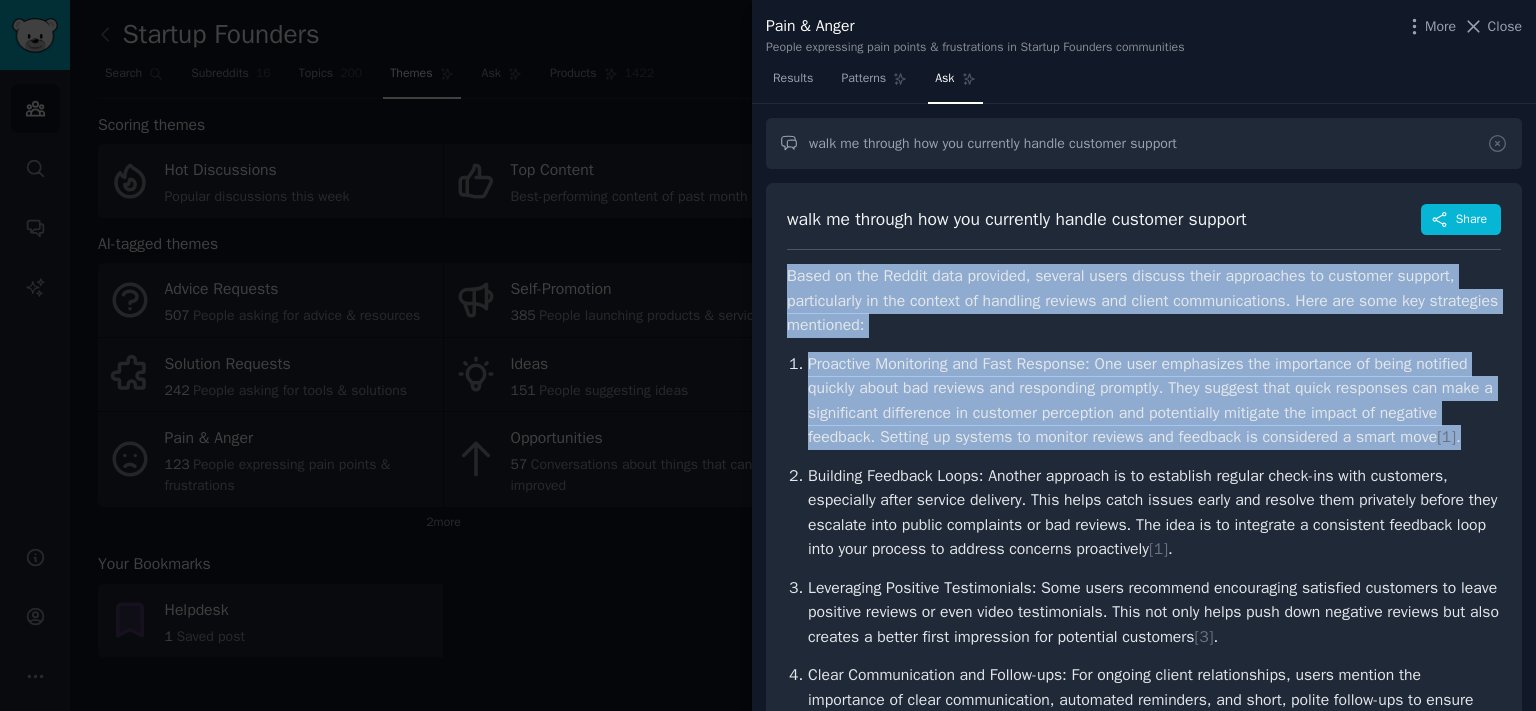 drag, startPoint x: 813, startPoint y: 293, endPoint x: 1038, endPoint y: 455, distance: 277.2526 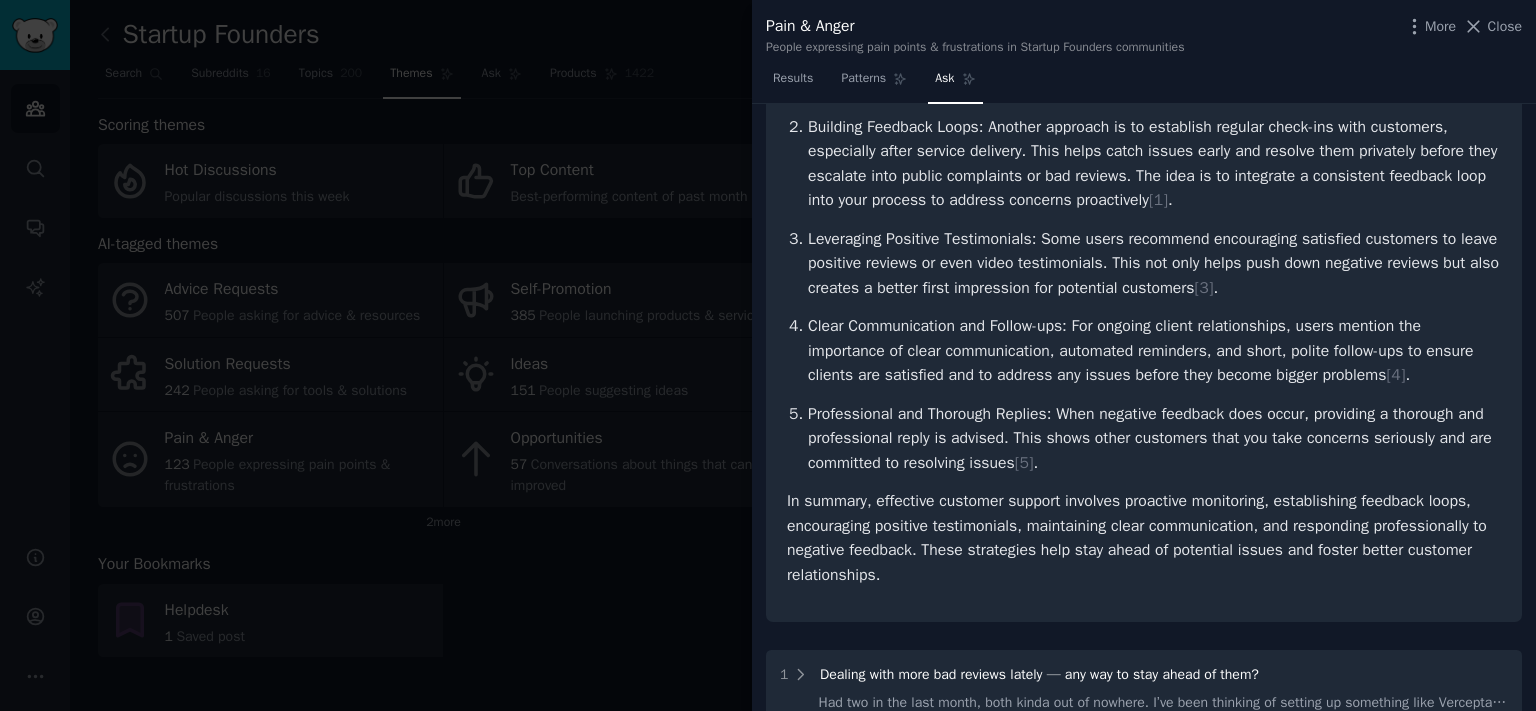 scroll, scrollTop: 110, scrollLeft: 0, axis: vertical 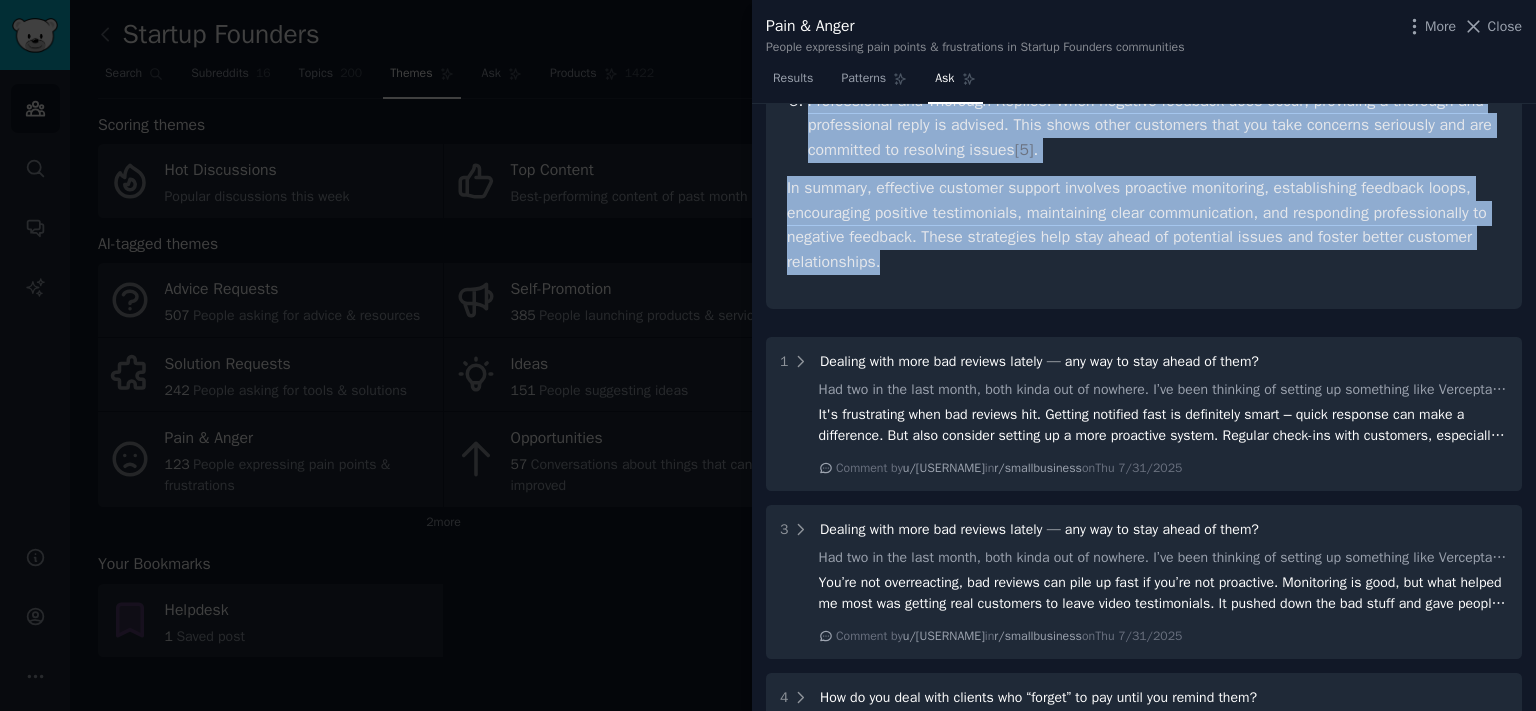 drag, startPoint x: 784, startPoint y: 162, endPoint x: 955, endPoint y: 294, distance: 216.02083 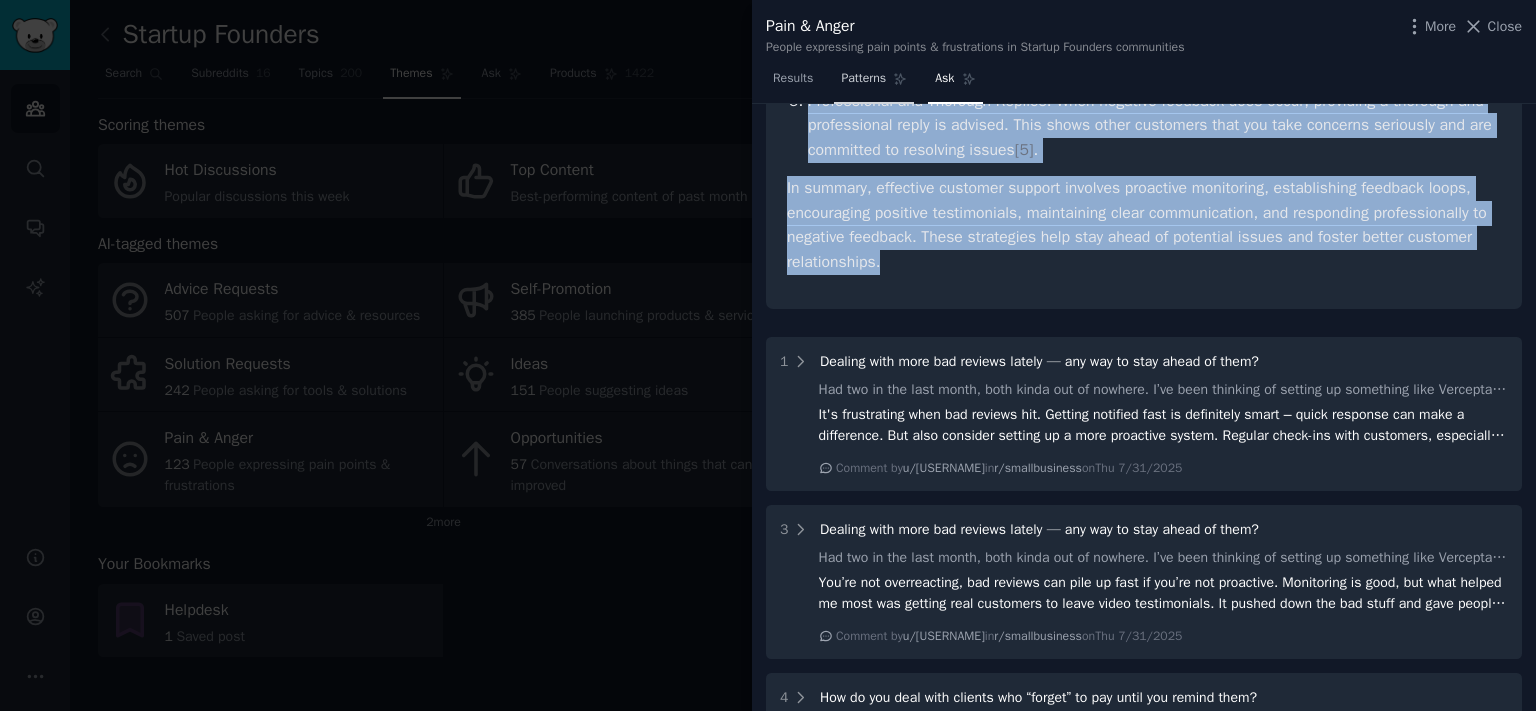 click on "Patterns" at bounding box center [863, 79] 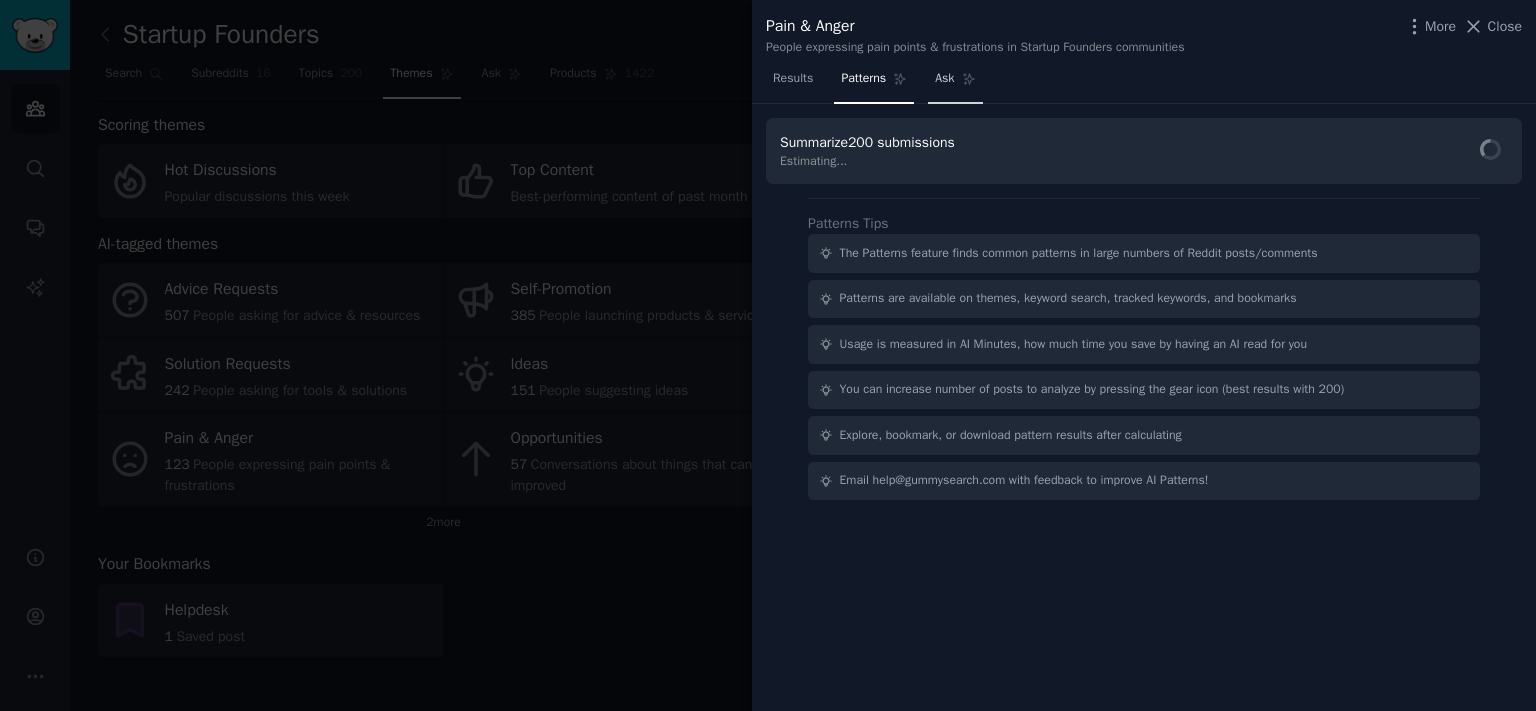 click on "Ask" at bounding box center [944, 79] 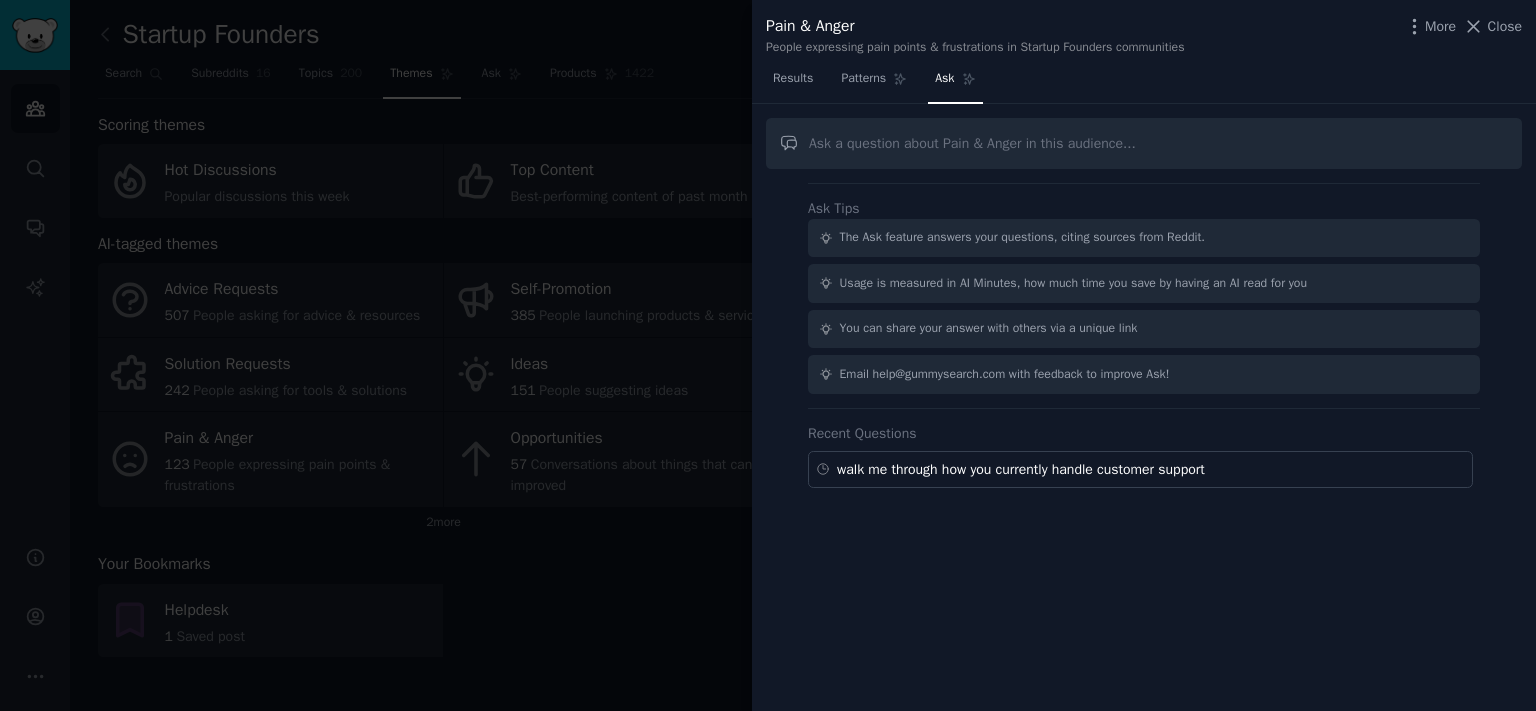 click at bounding box center [1144, 143] 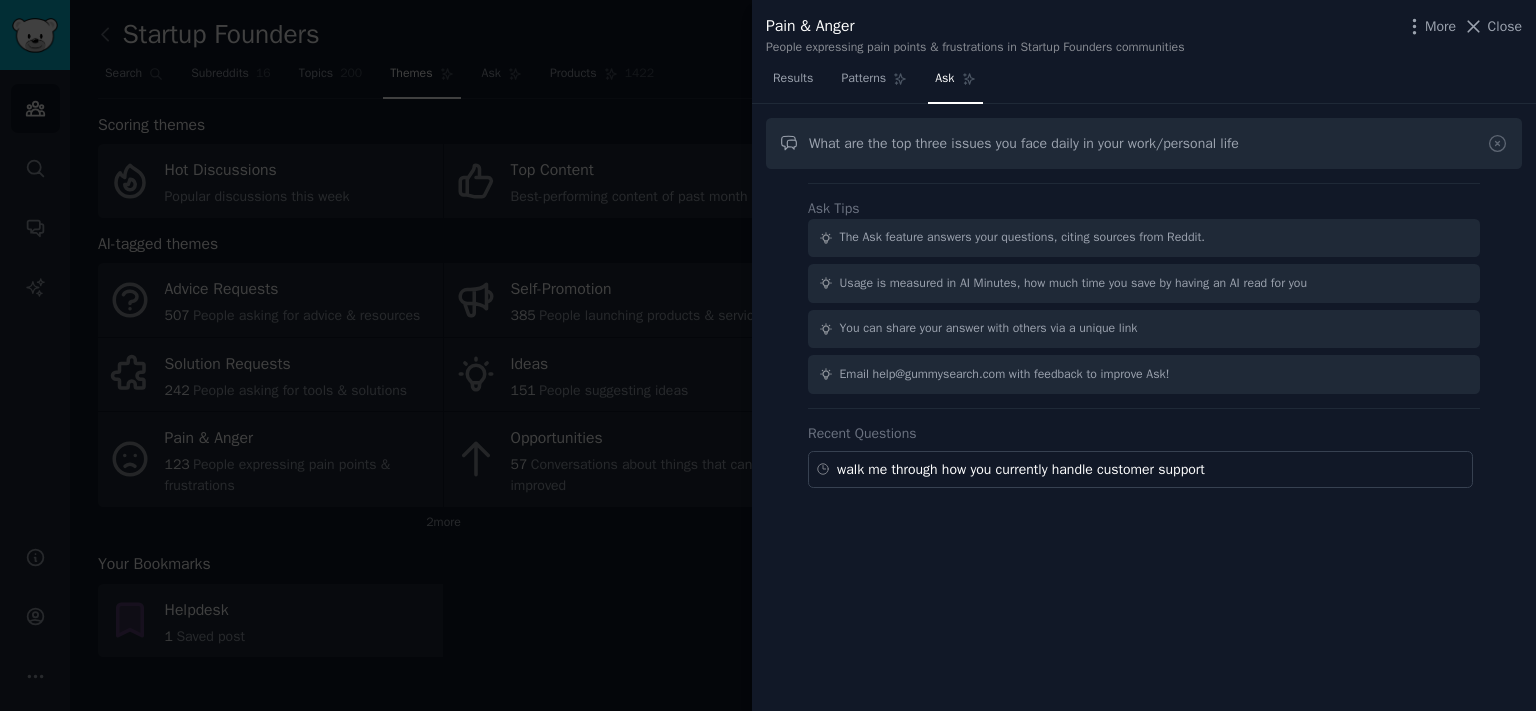 click on "What are the top three issues you face daily in your work/personal life" at bounding box center [1144, 143] 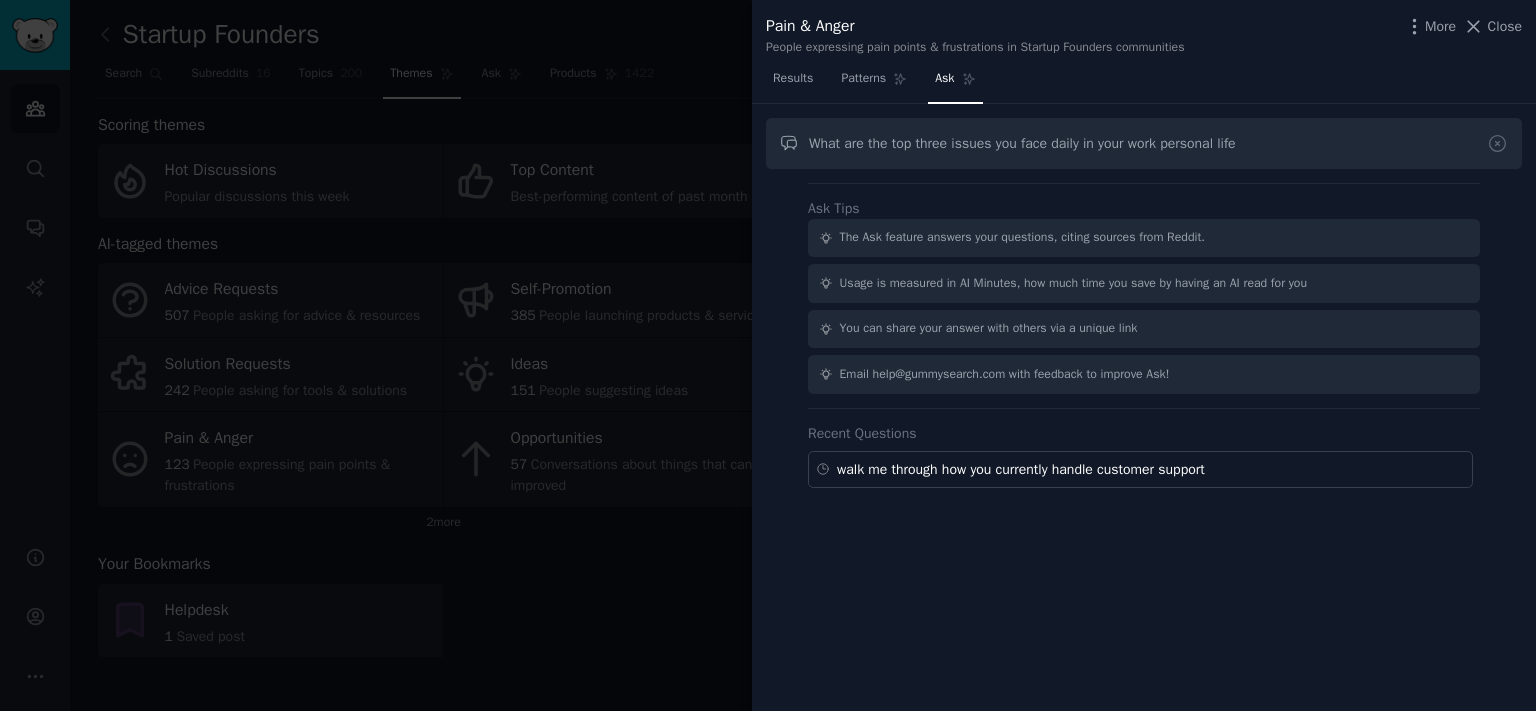 click on "What are the top three issues you face daily in your work personal life" at bounding box center (1144, 143) 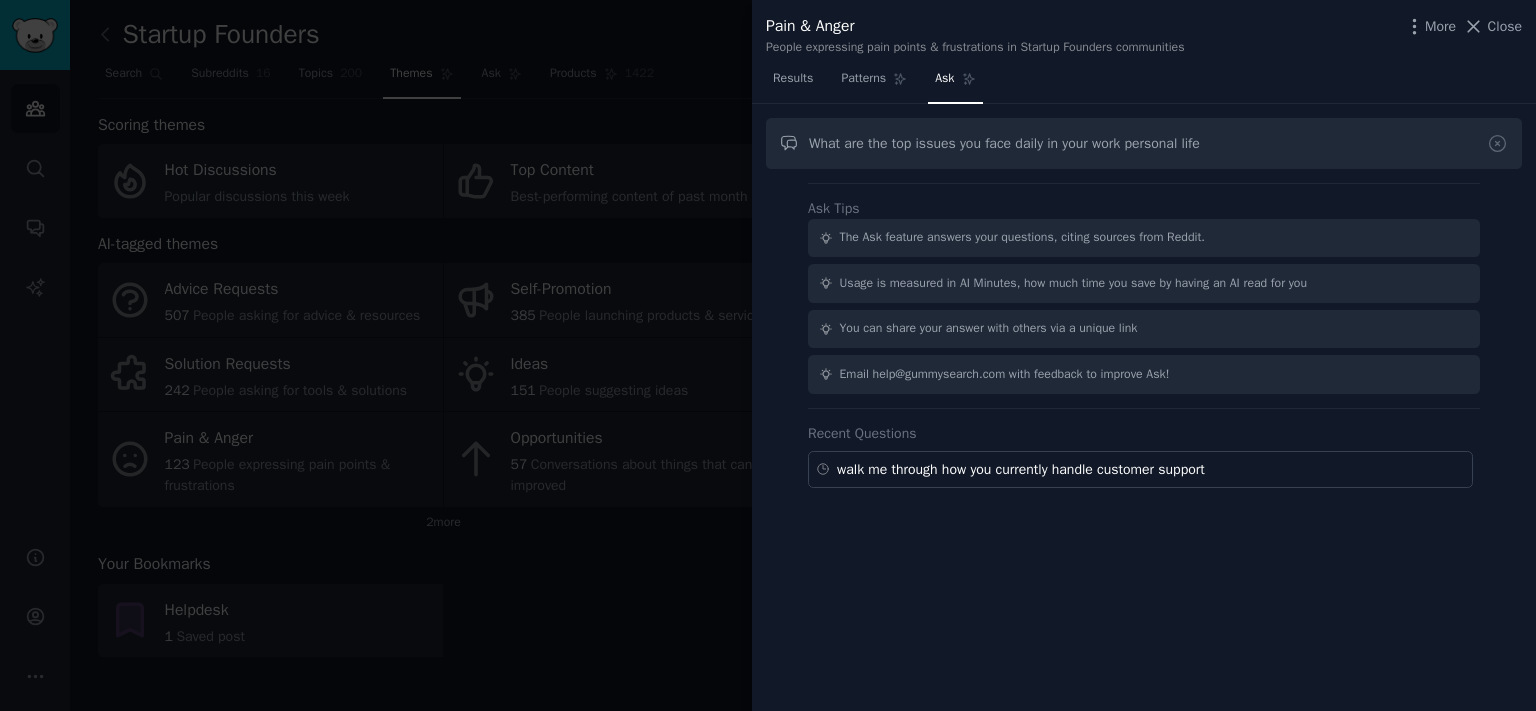 click on "What are the top issues you face daily in your work personal life" at bounding box center [1144, 143] 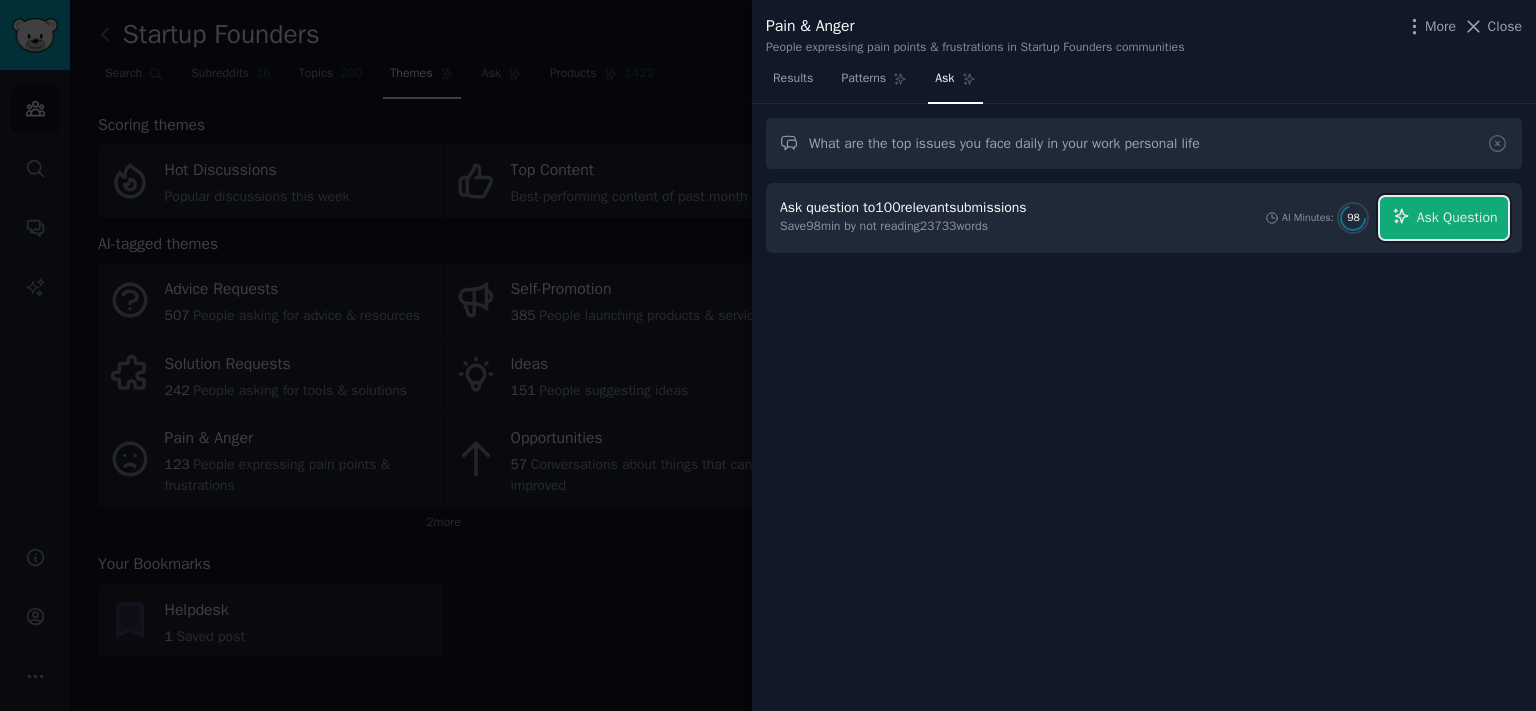 click on "Ask Question" at bounding box center (1457, 217) 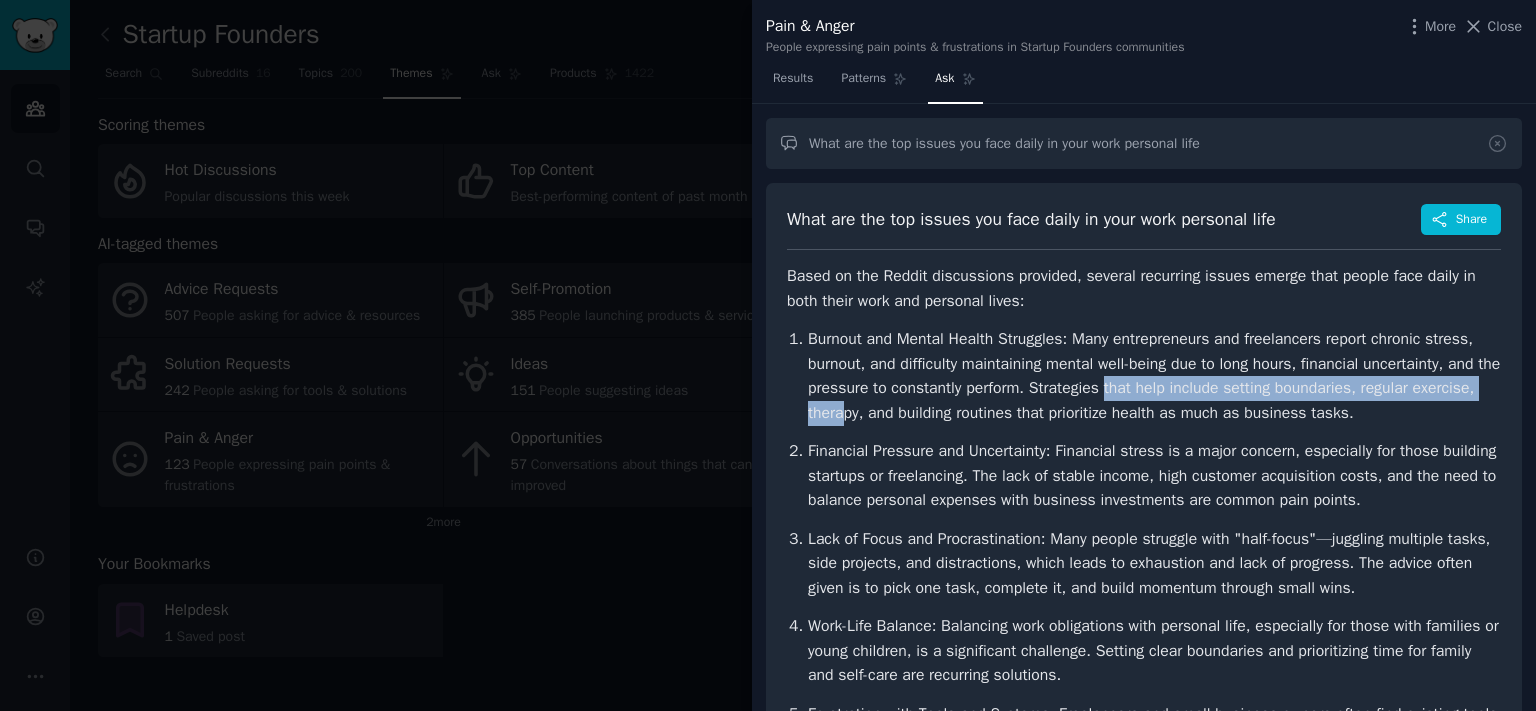 drag, startPoint x: 950, startPoint y: 396, endPoint x: 1215, endPoint y: 397, distance: 265.0019 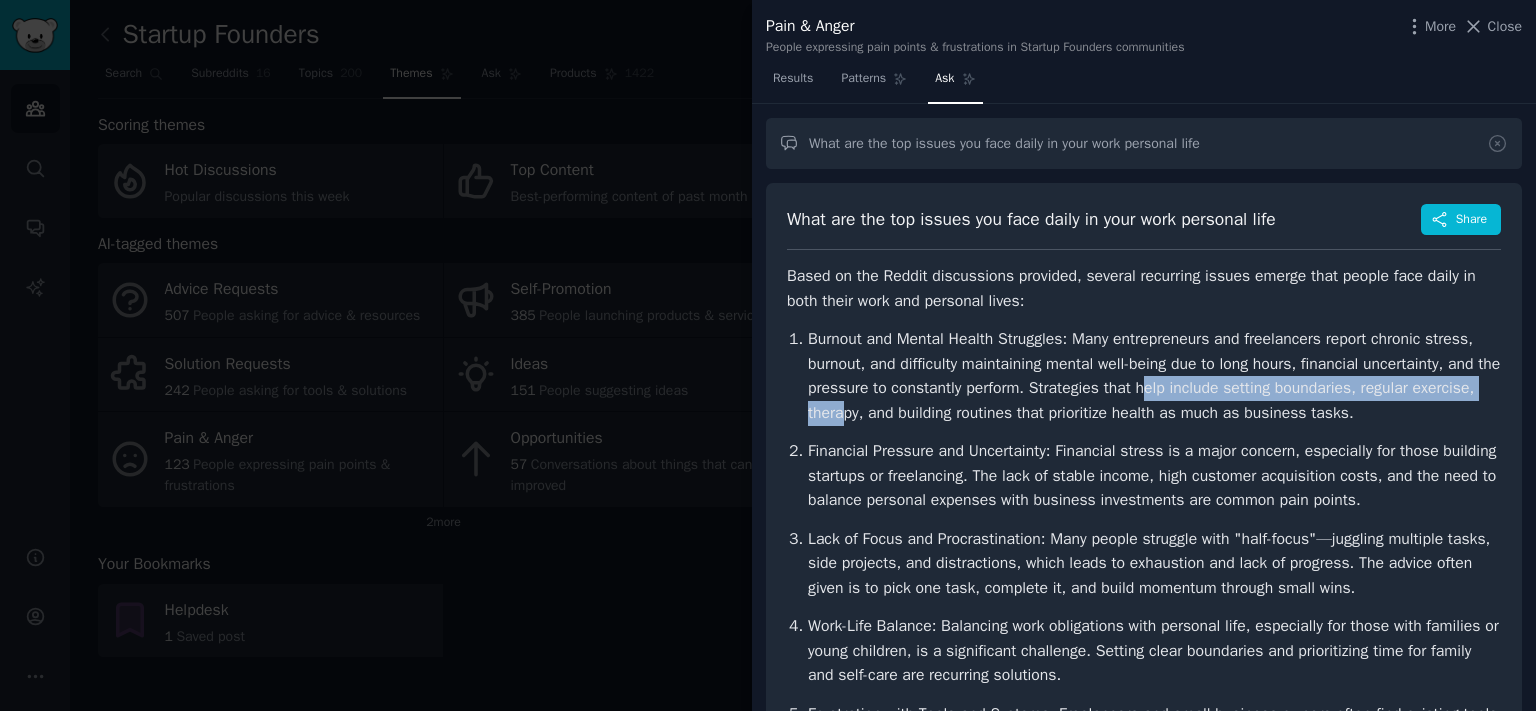 click on "Burnout and Mental Health Struggles: Many entrepreneurs and freelancers report chronic stress, burnout, and difficulty maintaining mental well-being due to long hours, financial uncertainty, and the pressure to constantly perform. Strategies that help include setting boundaries, regular exercise, therapy, and building routines that prioritize health as much as business tasks ." at bounding box center (1154, 376) 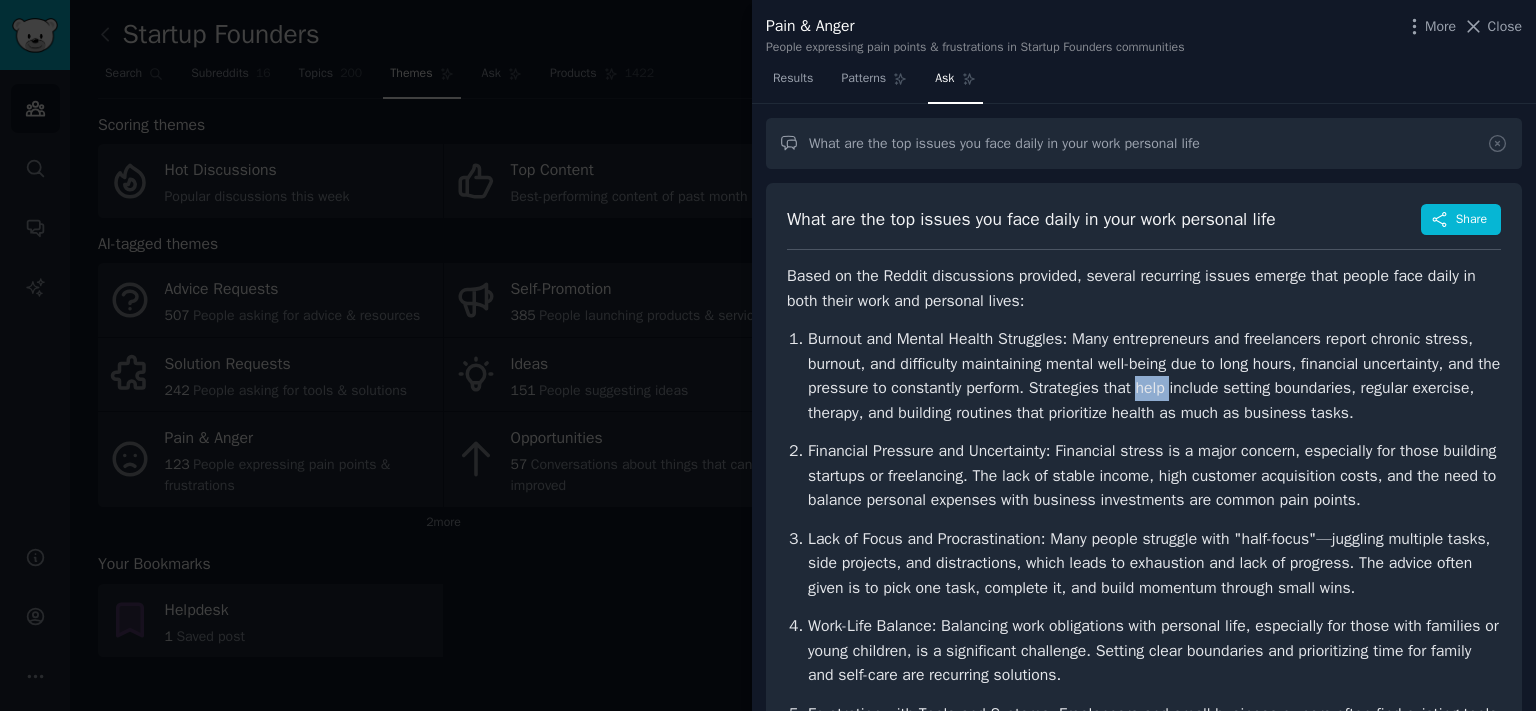 click on "Burnout and Mental Health Struggles: Many entrepreneurs and freelancers report chronic stress, burnout, and difficulty maintaining mental well-being due to long hours, financial uncertainty, and the pressure to constantly perform. Strategies that help include setting boundaries, regular exercise, therapy, and building routines that prioritize health as much as business tasks ." at bounding box center [1154, 376] 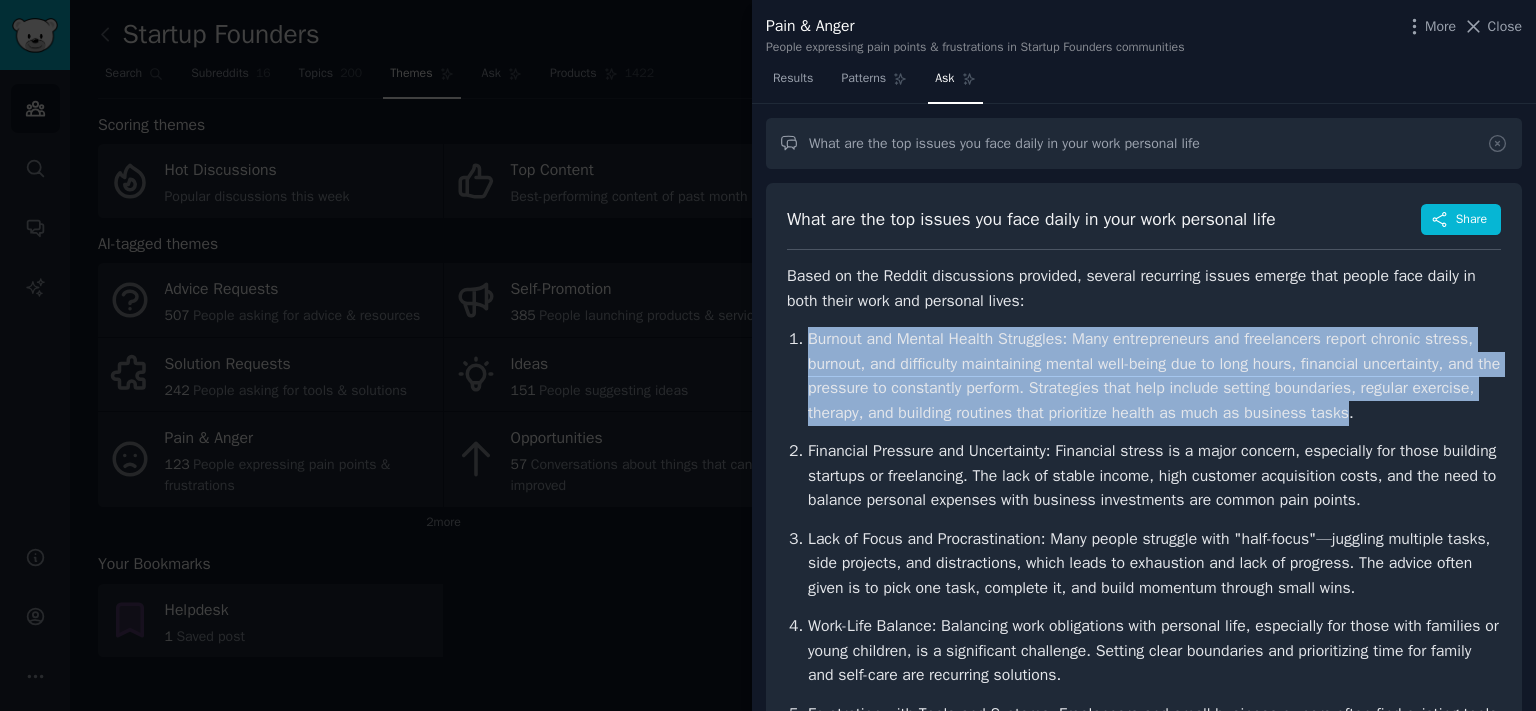 click on "Burnout and Mental Health Struggles: Many entrepreneurs and freelancers report chronic stress, burnout, and difficulty maintaining mental well-being due to long hours, financial uncertainty, and the pressure to constantly perform. Strategies that help include setting boundaries, regular exercise, therapy, and building routines that prioritize health as much as business tasks ." at bounding box center [1154, 376] 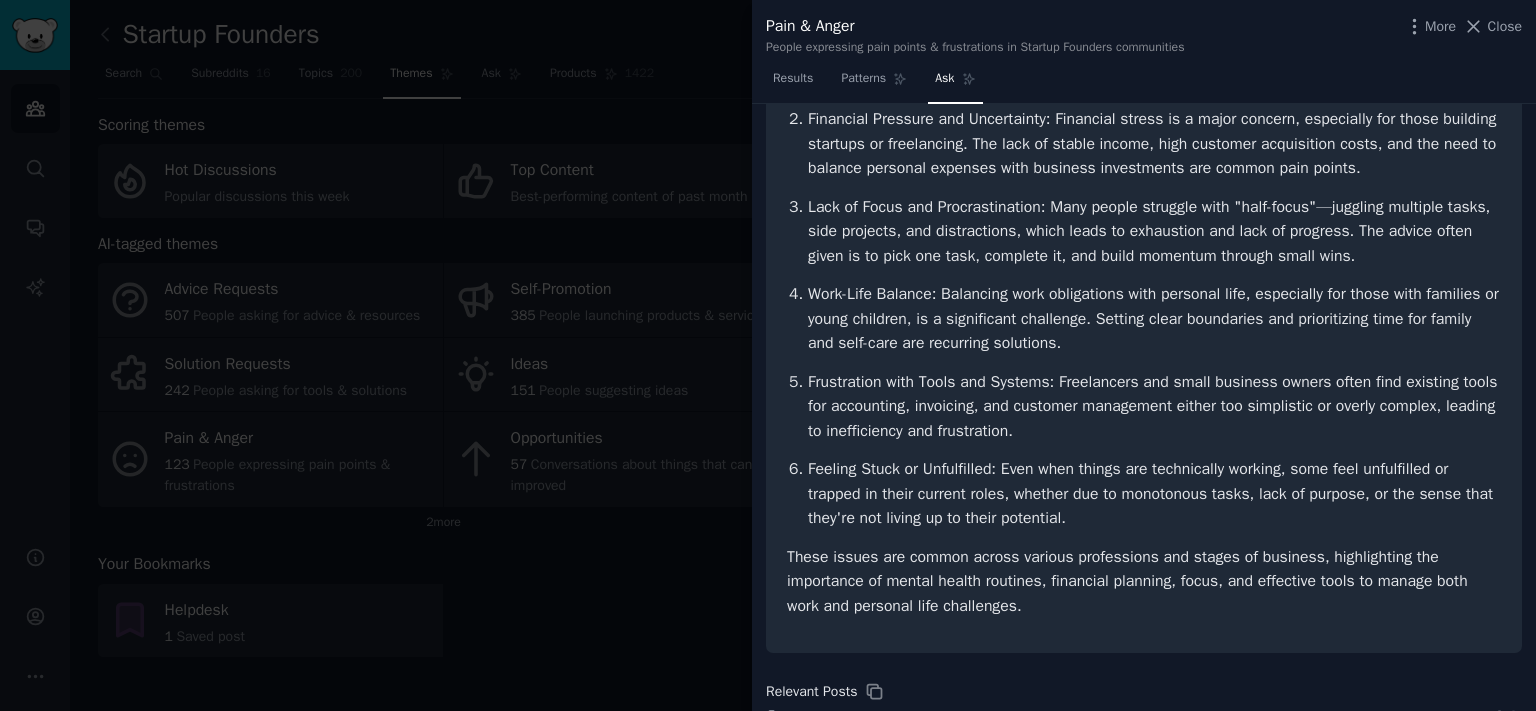 scroll, scrollTop: 331, scrollLeft: 0, axis: vertical 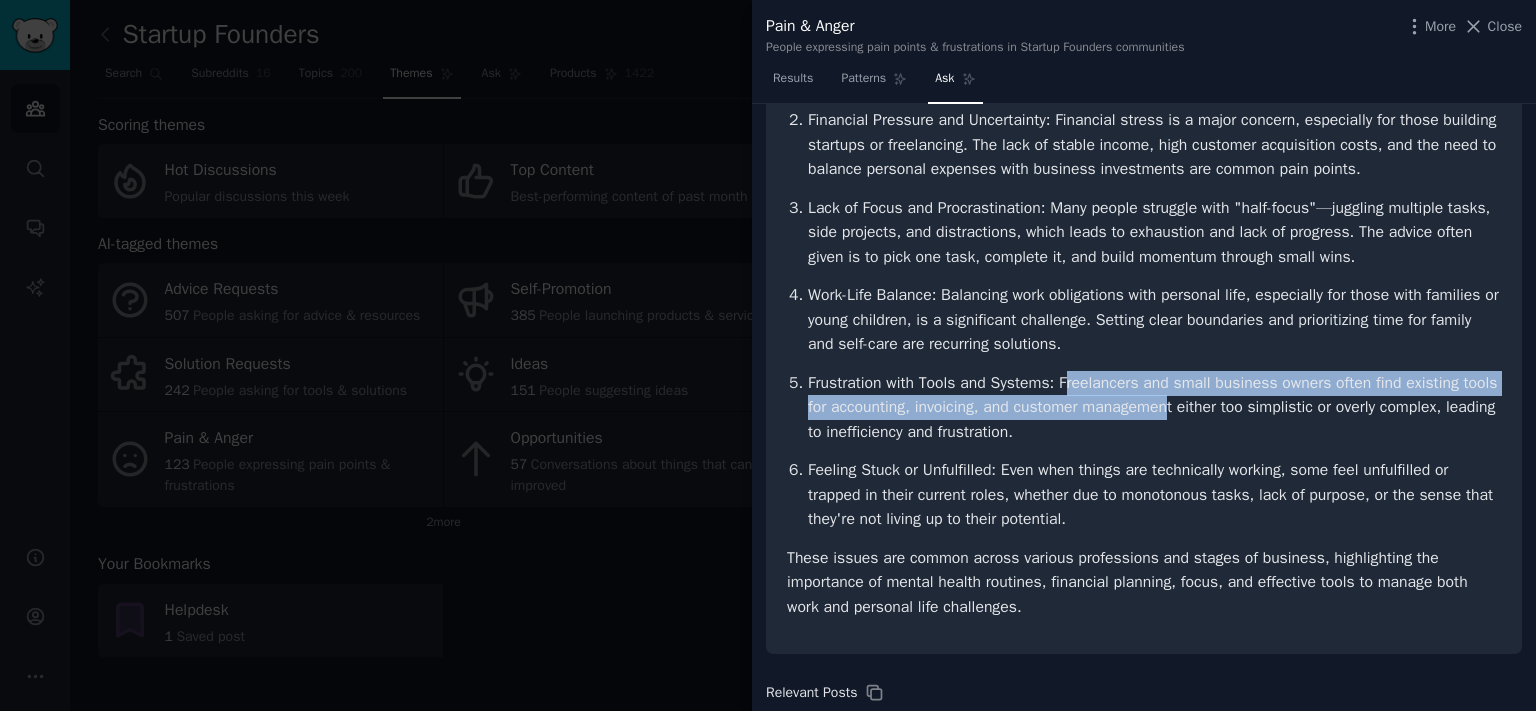 click on "Frustration with Tools and Systems: Freelancers and small business owners often find existing tools for accounting, invoicing, and customer management either too simplistic or overly complex, leading to inefficiency and frustration ." at bounding box center (1154, 408) 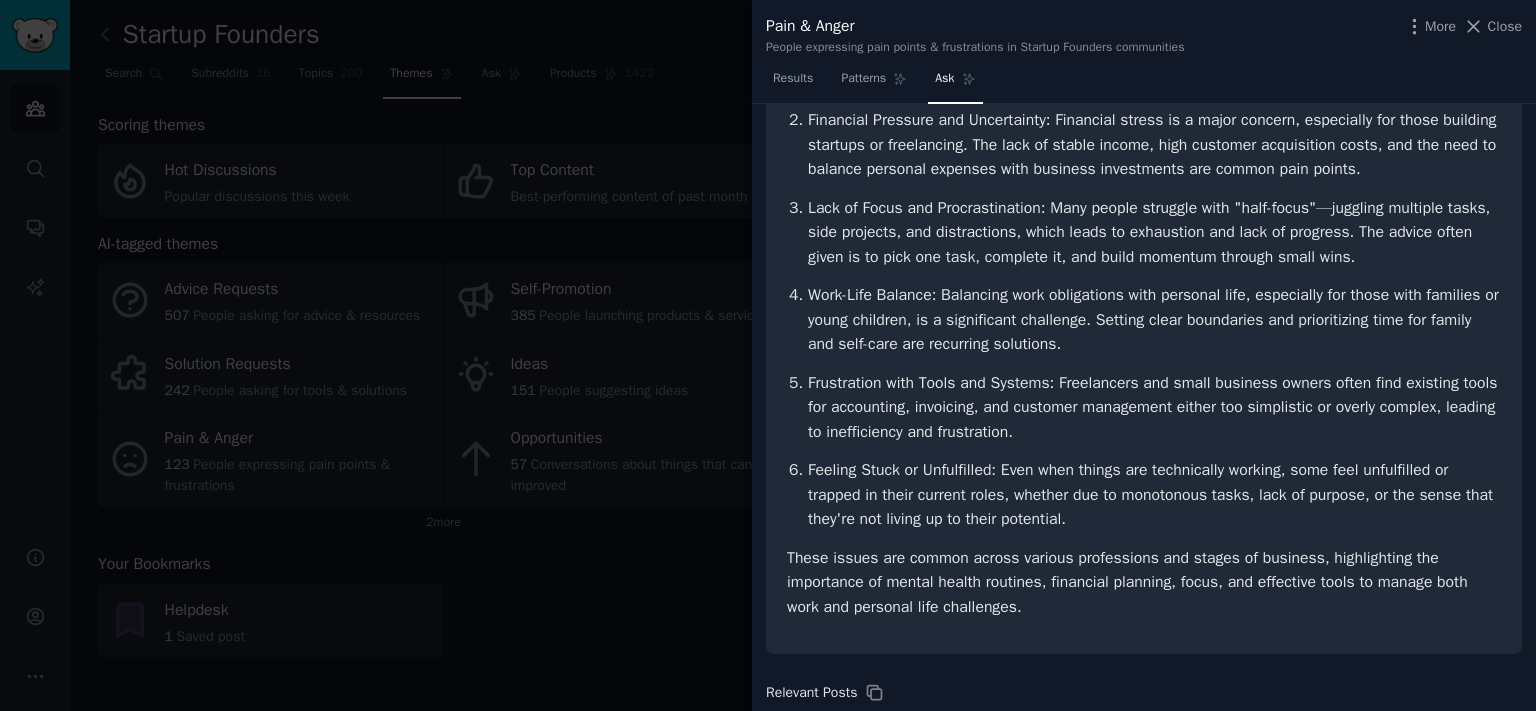 click on "Frustration with Tools and Systems: Freelancers and small business owners often find existing tools for accounting, invoicing, and customer management either too simplistic or overly complex, leading to inefficiency and frustration ." at bounding box center (1154, 408) 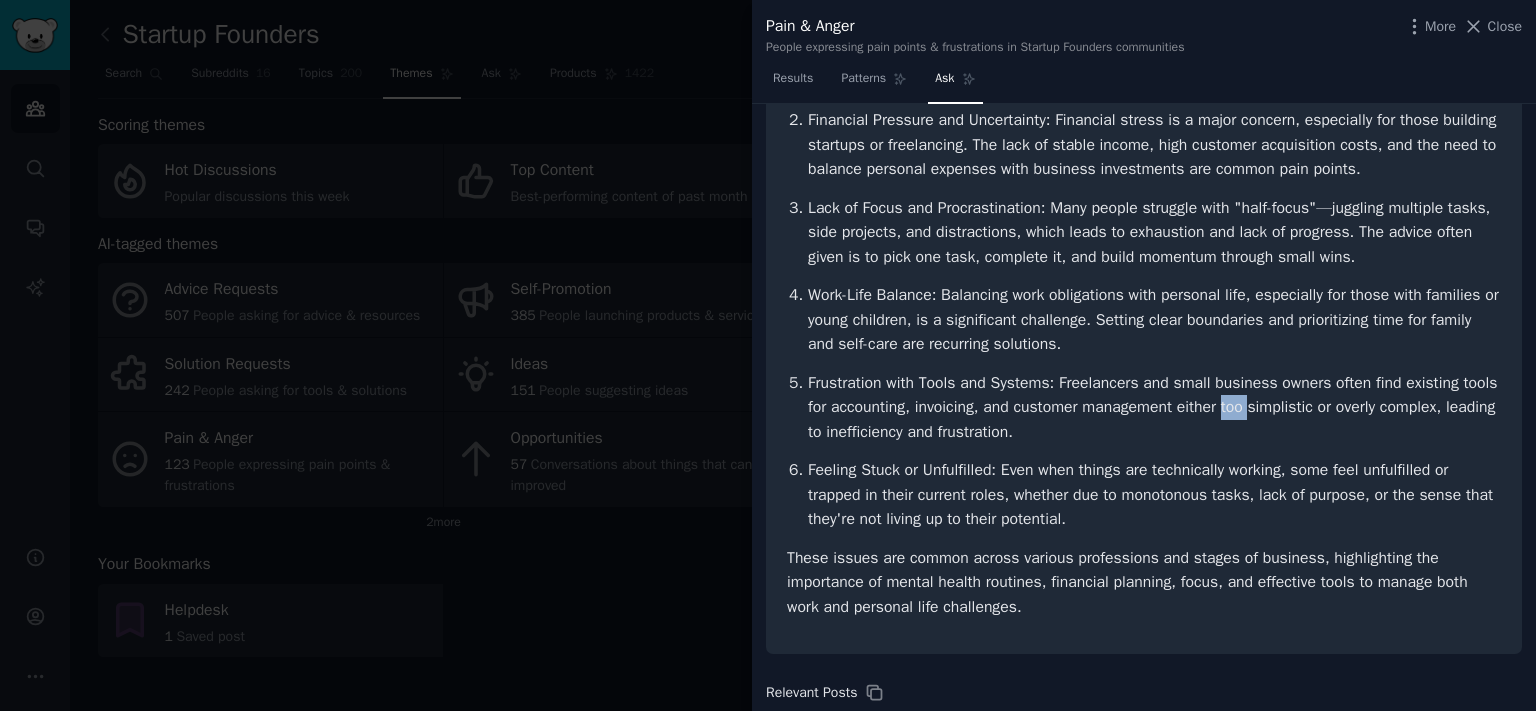 click on "Frustration with Tools and Systems: Freelancers and small business owners often find existing tools for accounting, invoicing, and customer management either too simplistic or overly complex, leading to inefficiency and frustration ." at bounding box center [1154, 408] 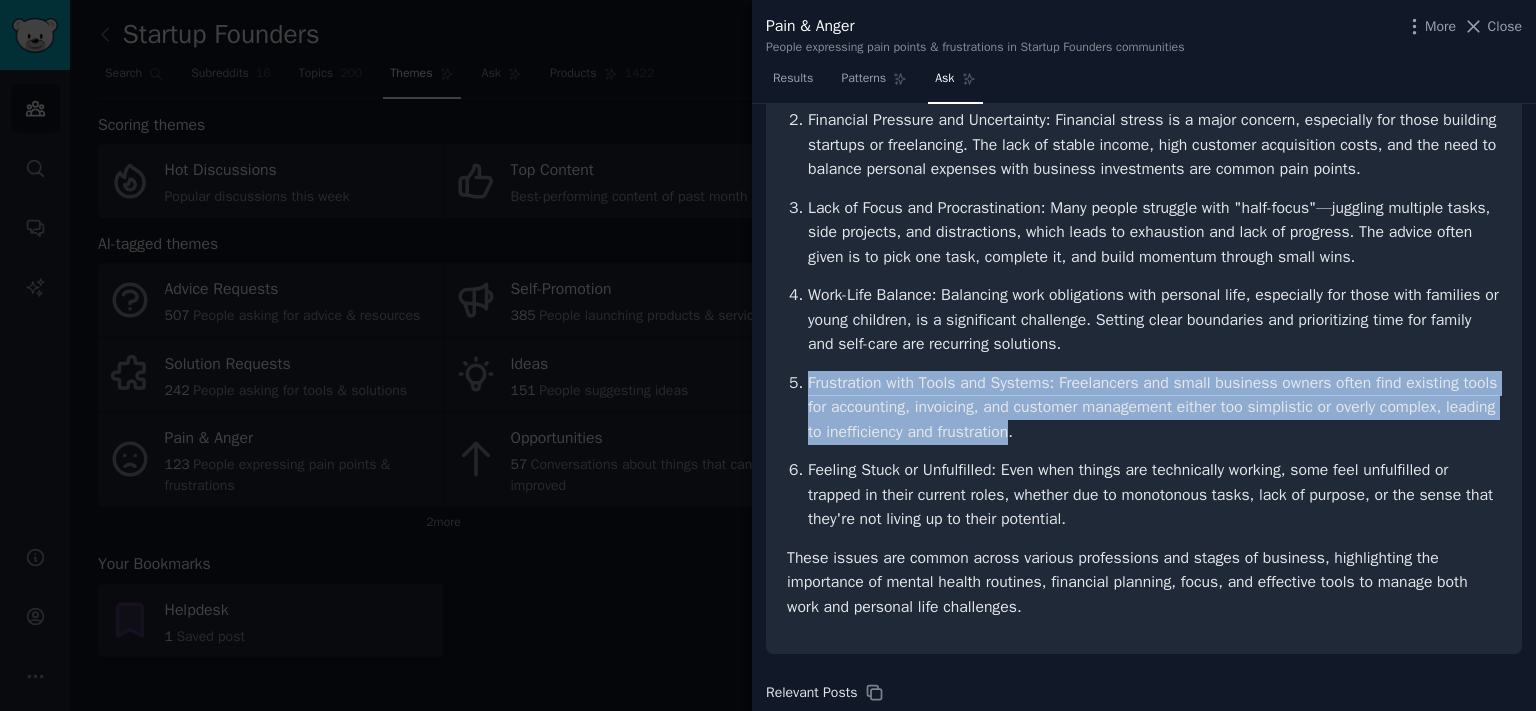 click on "Frustration with Tools and Systems: Freelancers and small business owners often find existing tools for accounting, invoicing, and customer management either too simplistic or overly complex, leading to inefficiency and frustration ." at bounding box center [1154, 408] 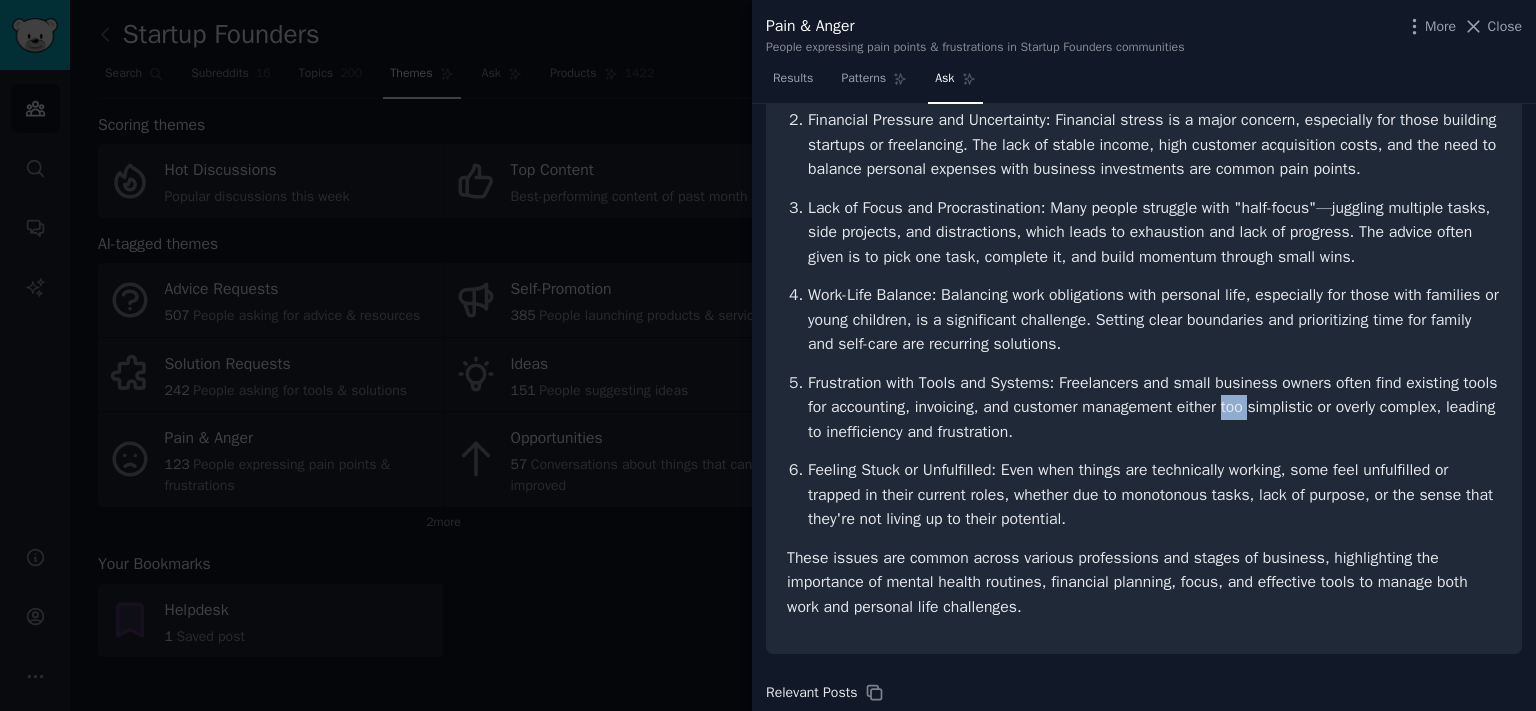 click on "Frustration with Tools and Systems: Freelancers and small business owners often find existing tools for accounting, invoicing, and customer management either too simplistic or overly complex, leading to inefficiency and frustration ." at bounding box center (1154, 408) 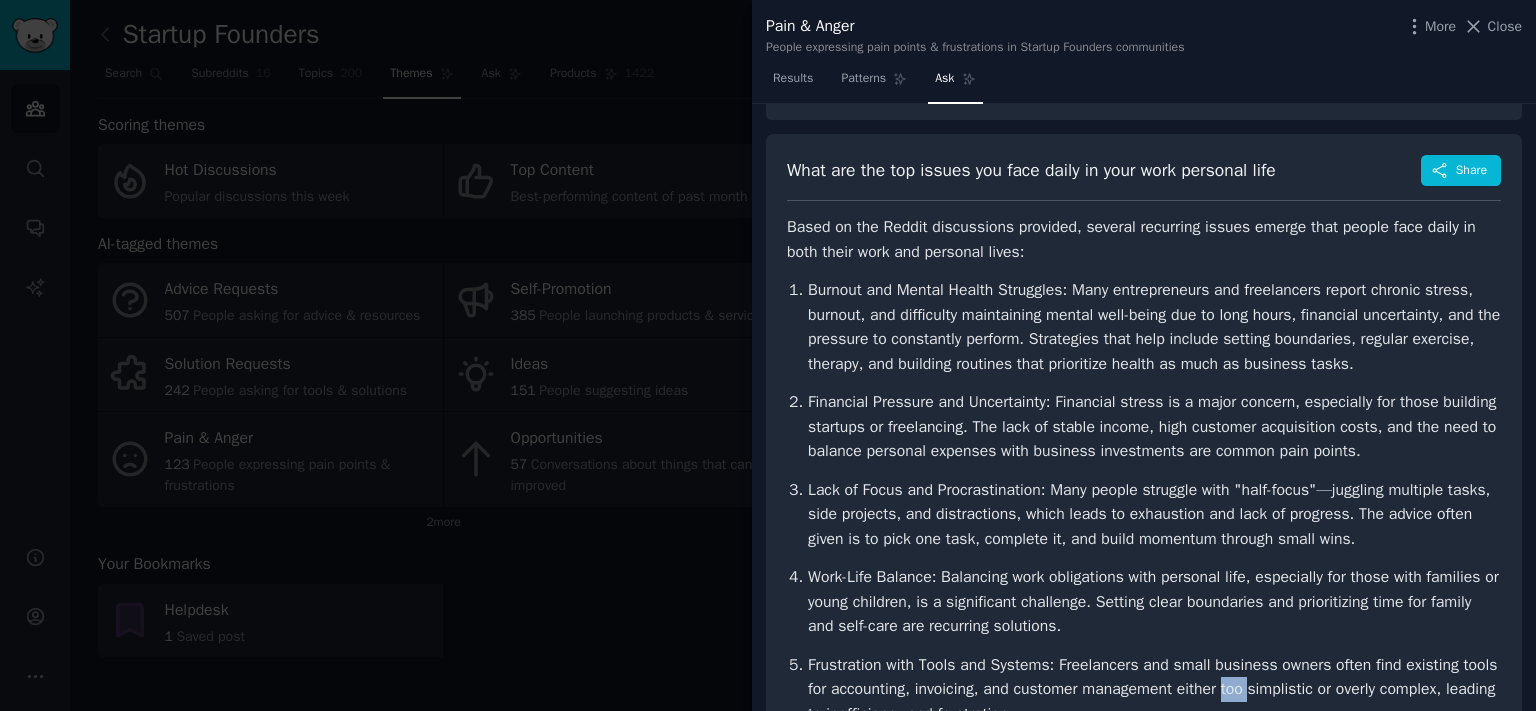 scroll, scrollTop: 0, scrollLeft: 0, axis: both 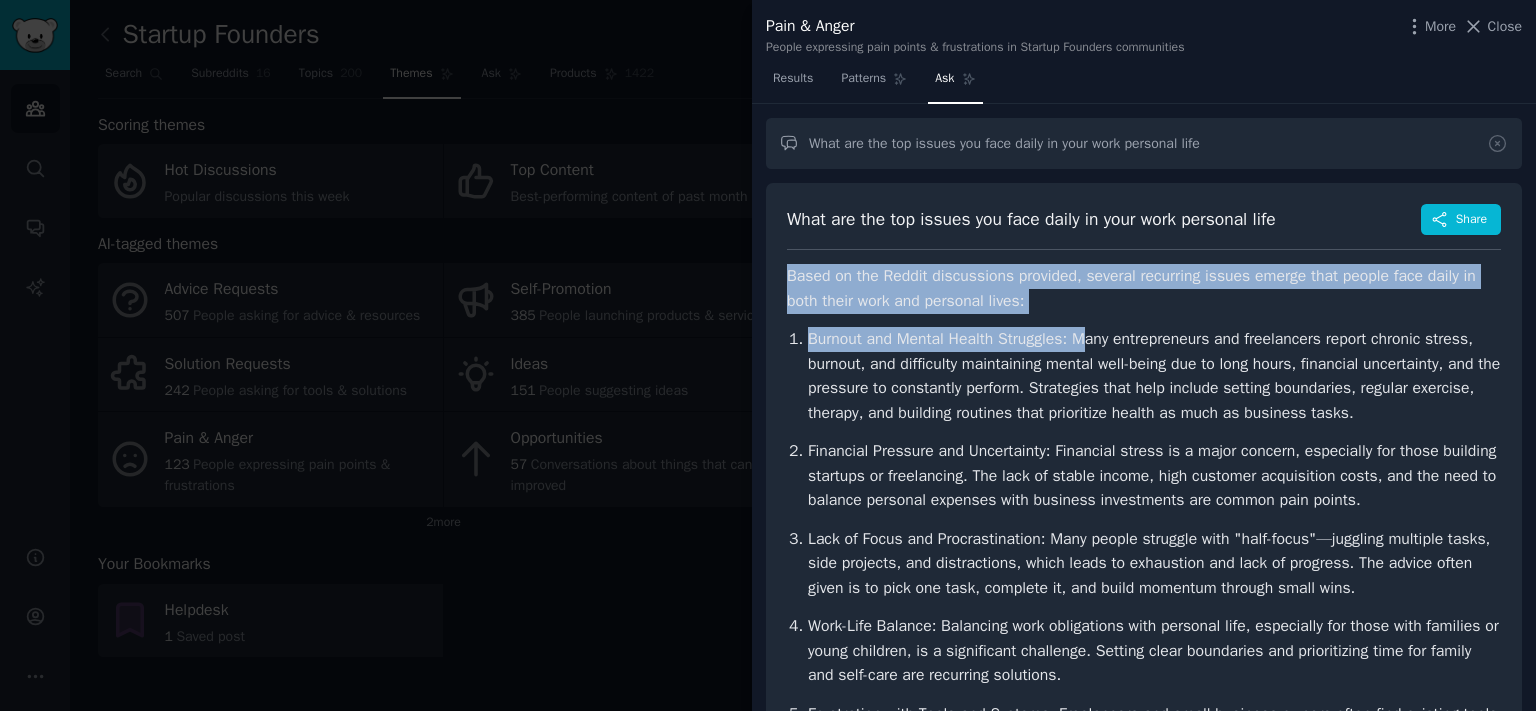 drag, startPoint x: 783, startPoint y: 266, endPoint x: 1181, endPoint y: 382, distance: 414.56 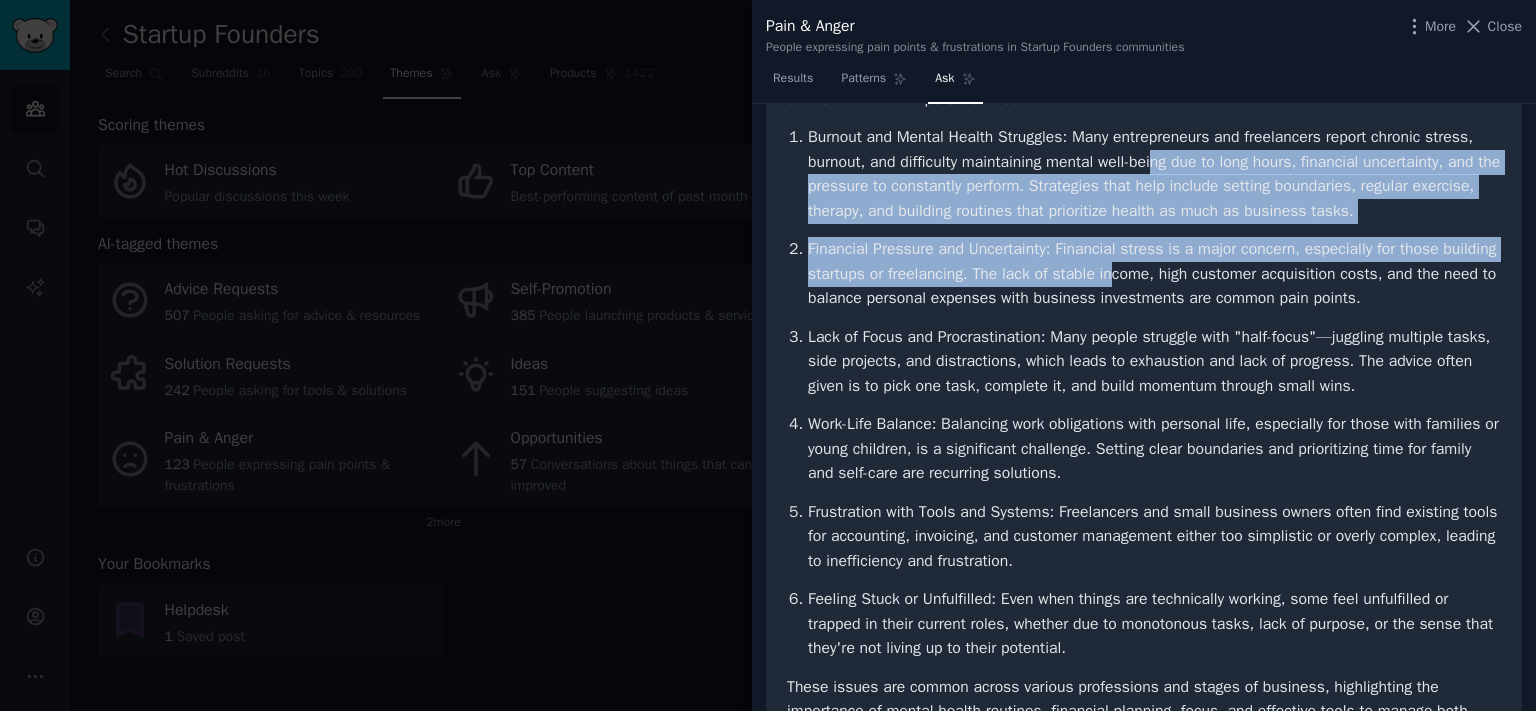 drag, startPoint x: 1181, startPoint y: 382, endPoint x: 1171, endPoint y: 419, distance: 38.327538 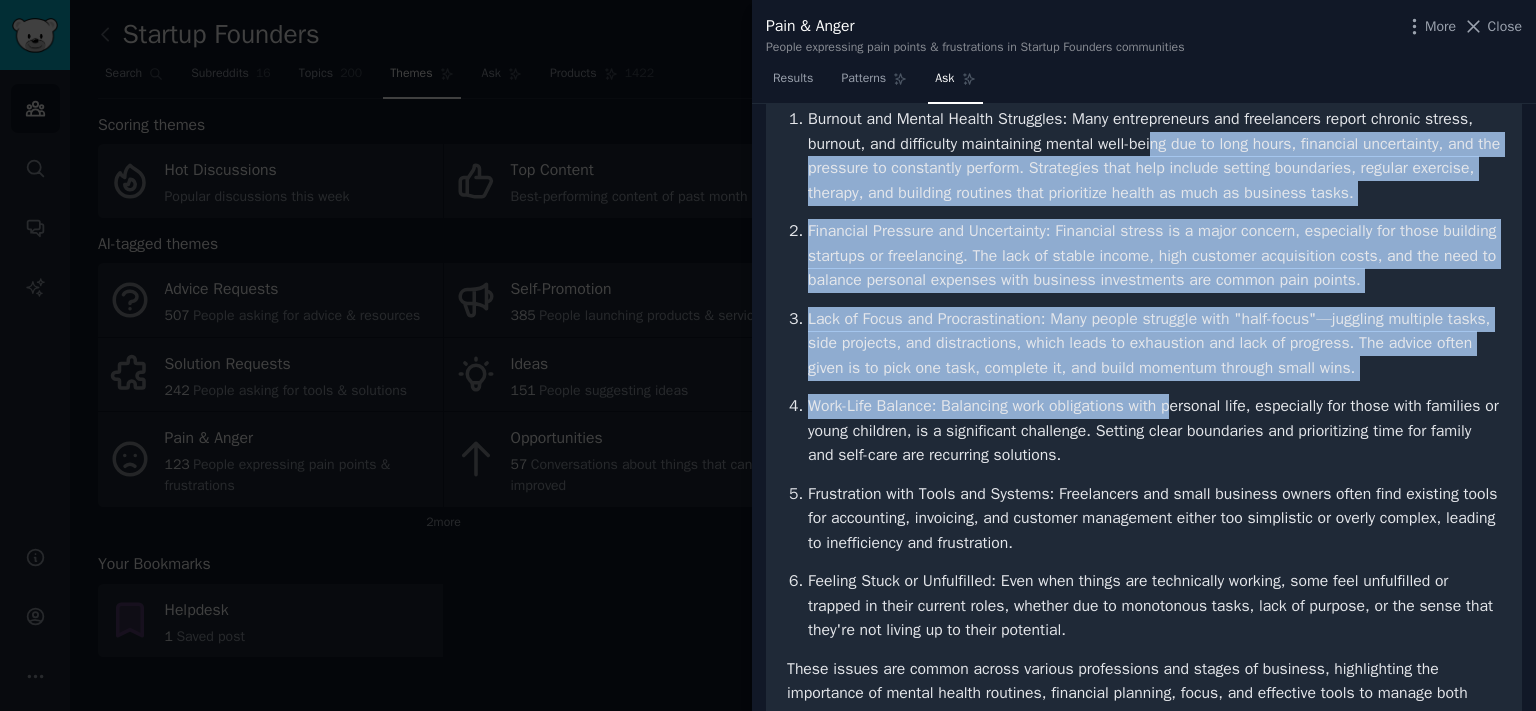 click on "Work-Life Balance: Balancing work obligations with personal life, especially for those with families or young children, is a significant challenge. Setting clear boundaries and prioritizing time for family and self-care are recurring solutions ." at bounding box center [1154, 431] 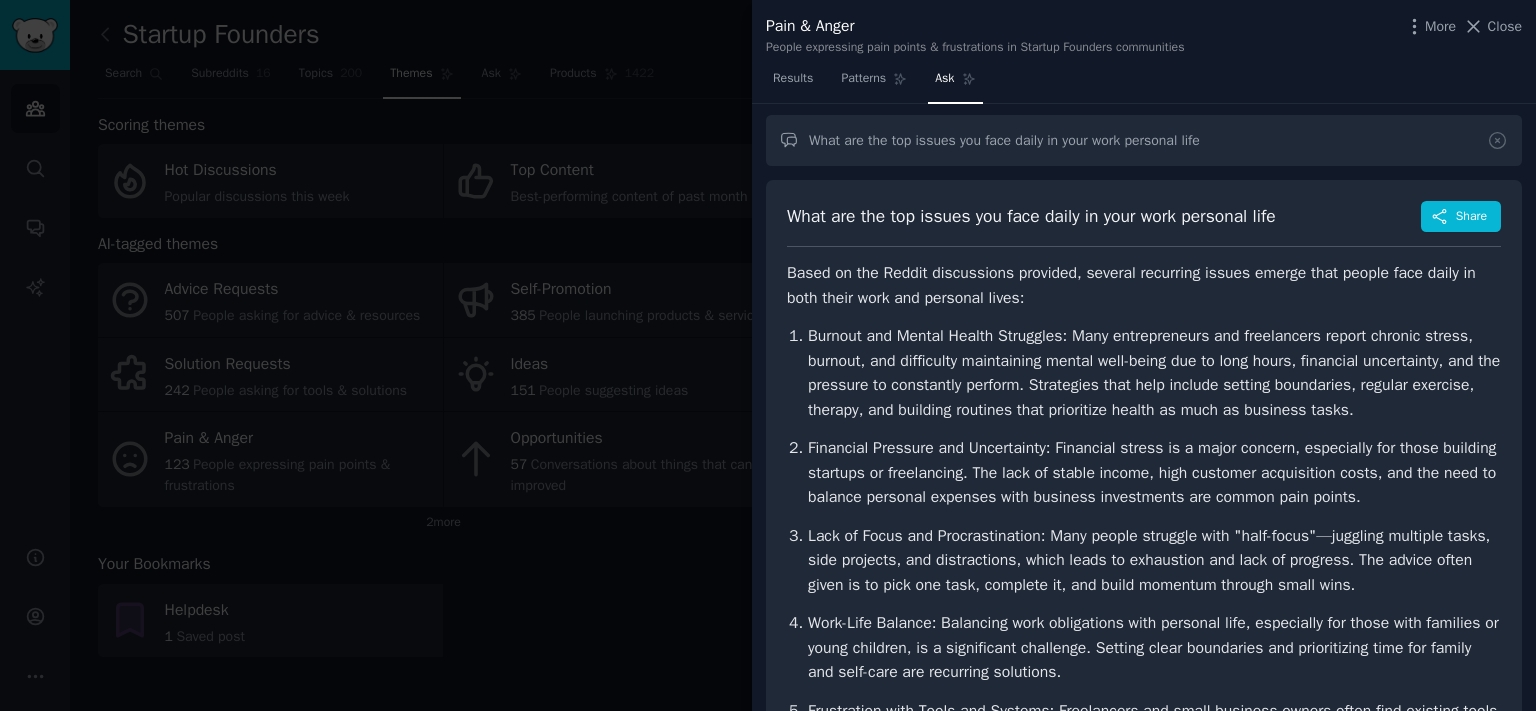 scroll, scrollTop: 0, scrollLeft: 0, axis: both 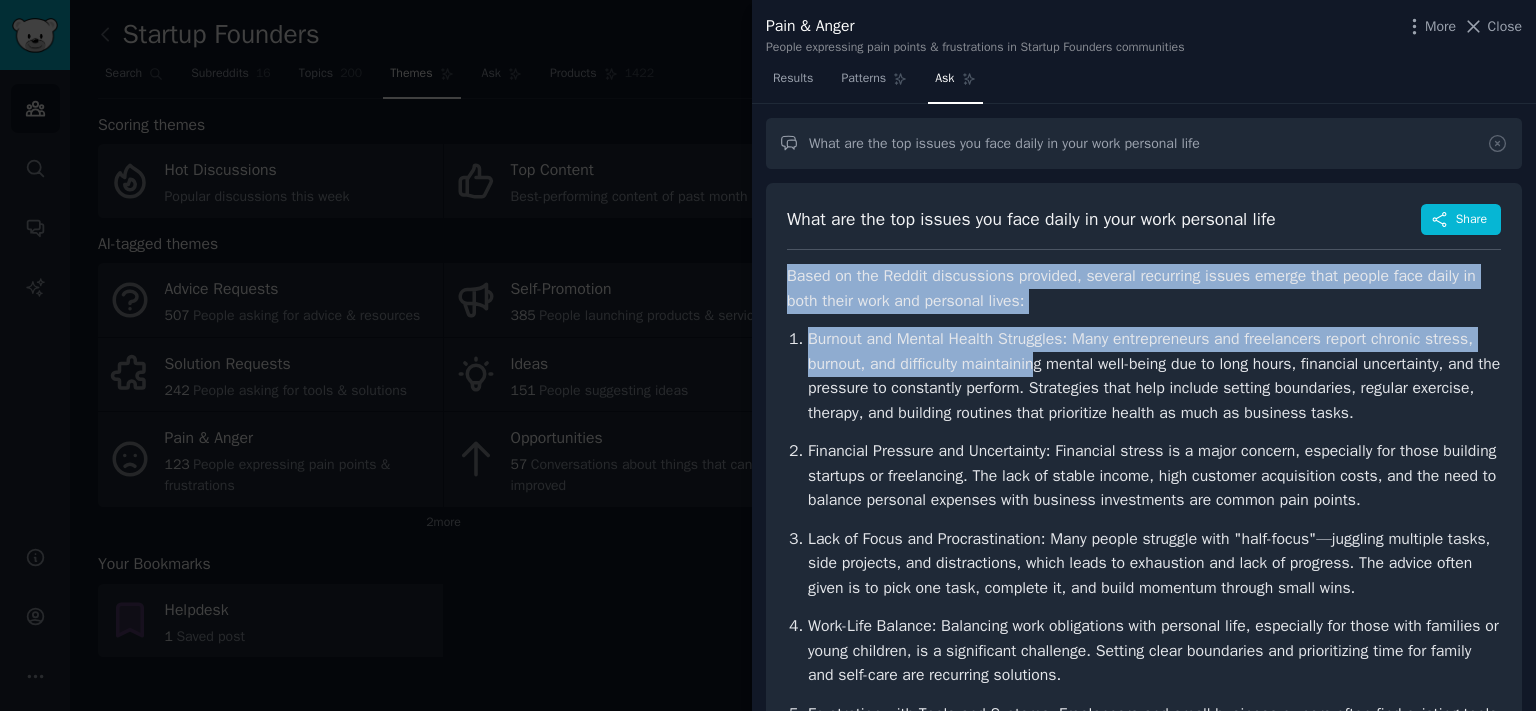 drag, startPoint x: 822, startPoint y: 232, endPoint x: 1039, endPoint y: 372, distance: 258.24213 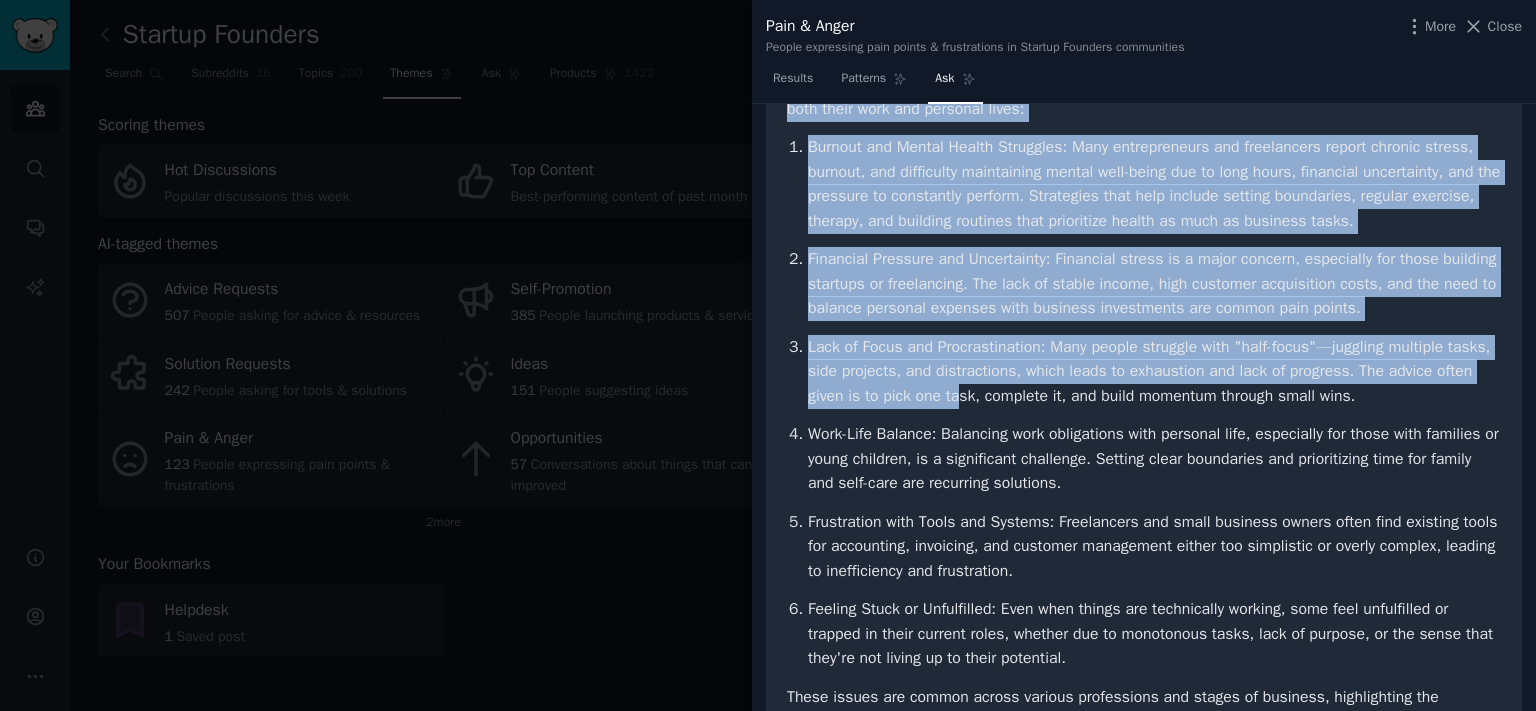 scroll, scrollTop: 441, scrollLeft: 0, axis: vertical 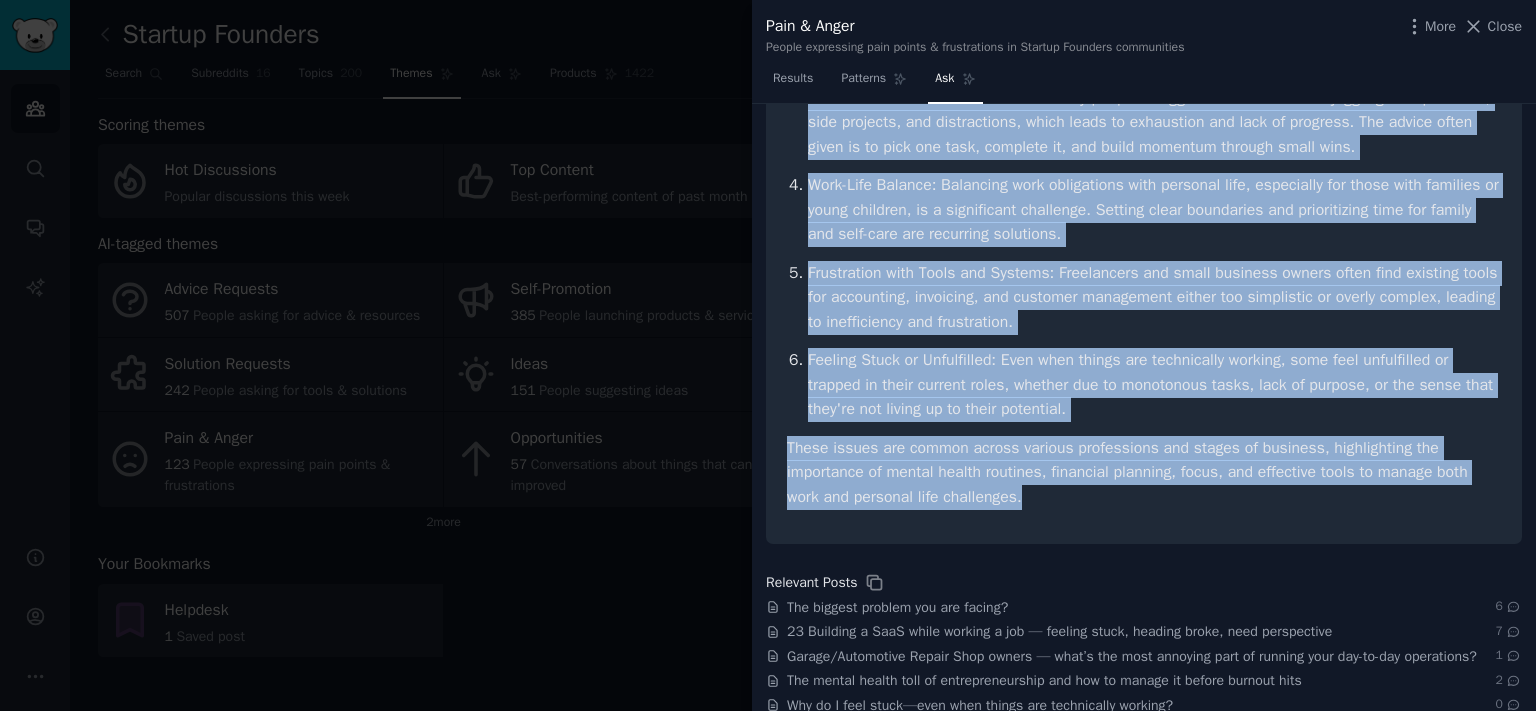 drag, startPoint x: 797, startPoint y: 222, endPoint x: 1102, endPoint y: 495, distance: 409.33362 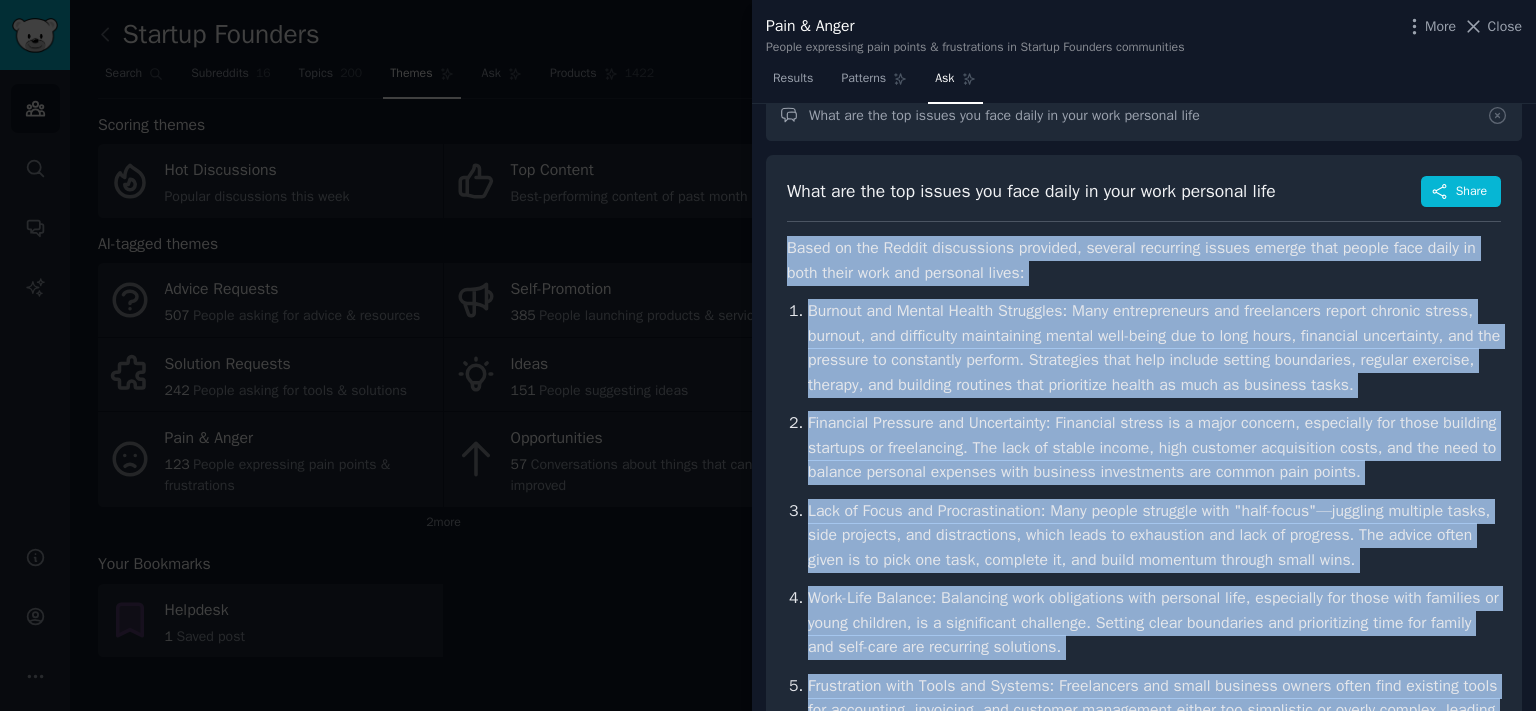 scroll, scrollTop: 0, scrollLeft: 0, axis: both 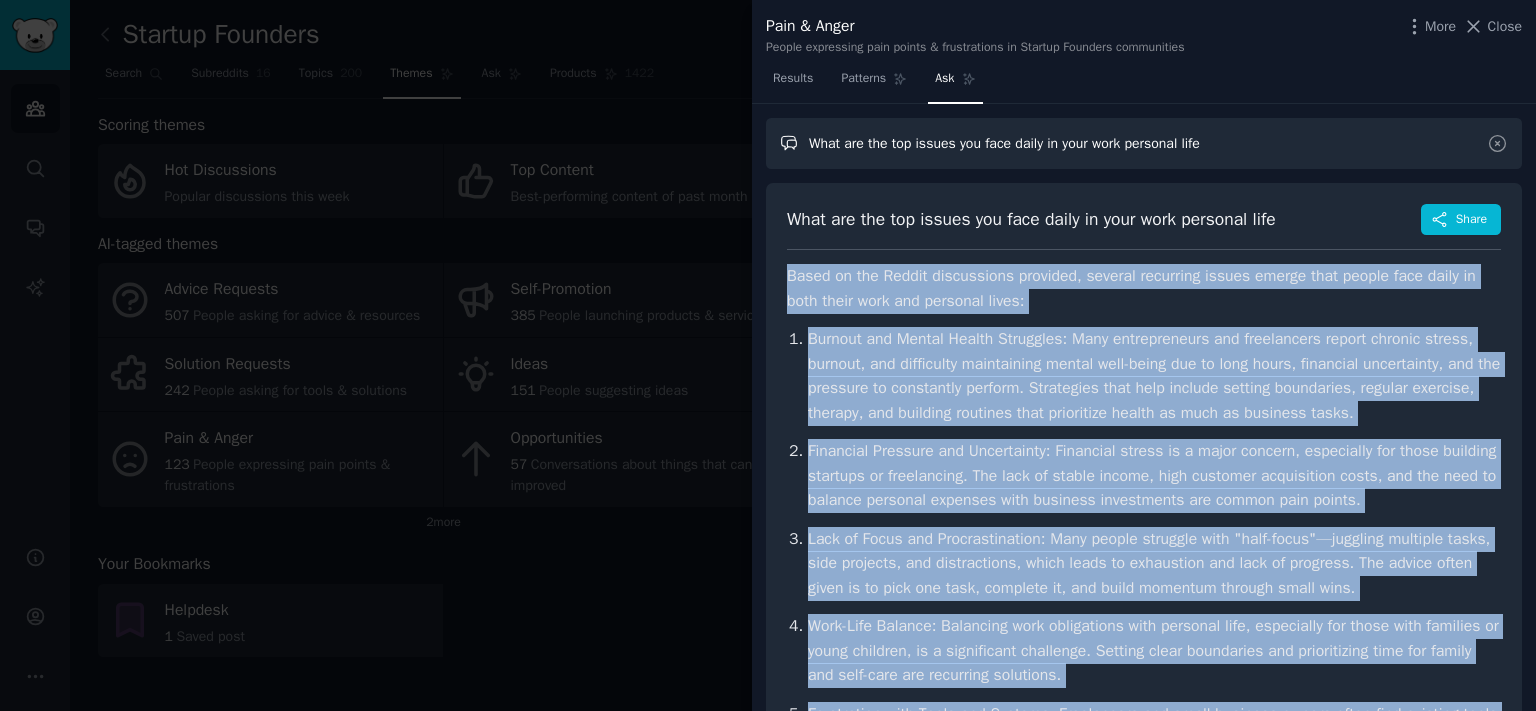 click on "What are the top issues you face daily in your work personal life" at bounding box center (1144, 143) 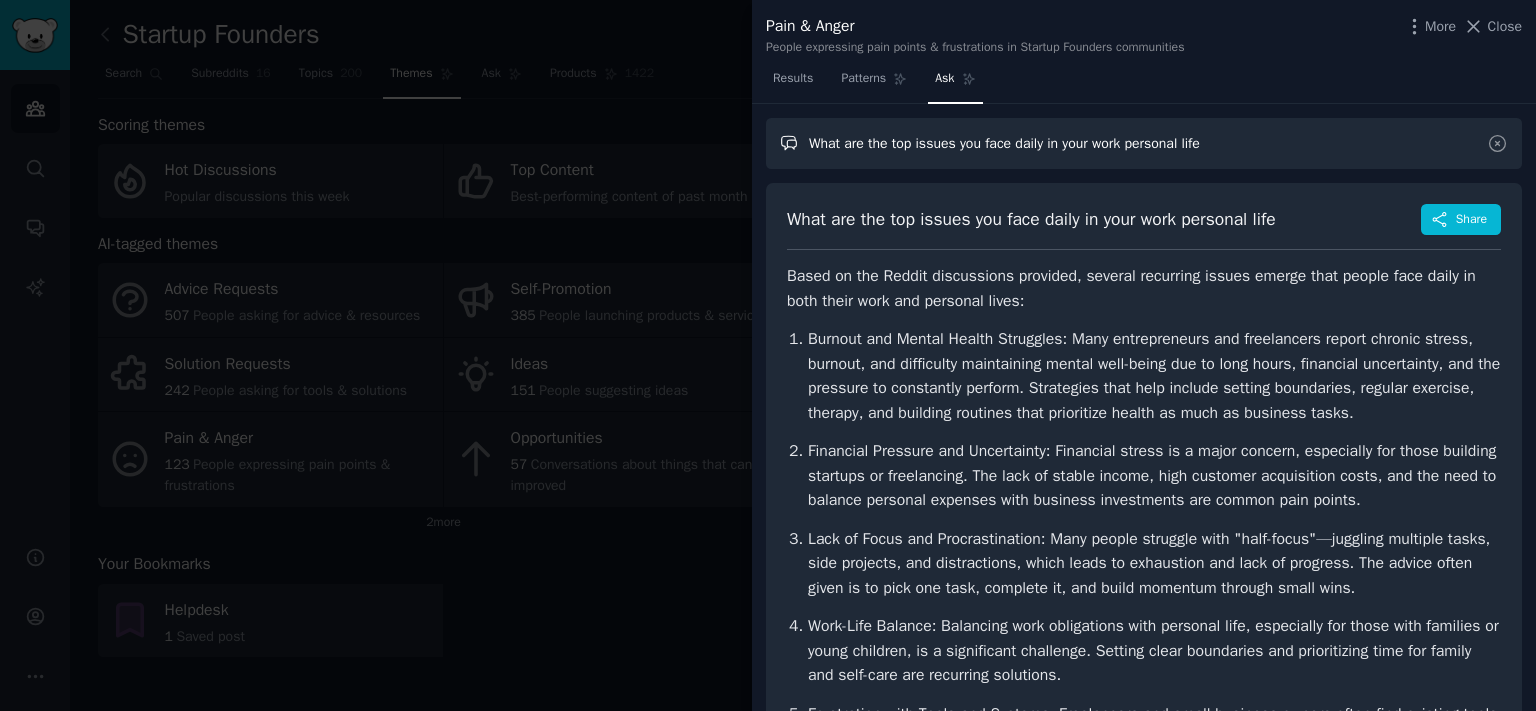 click on "What are the top issues you face daily in your work personal life" at bounding box center [1144, 143] 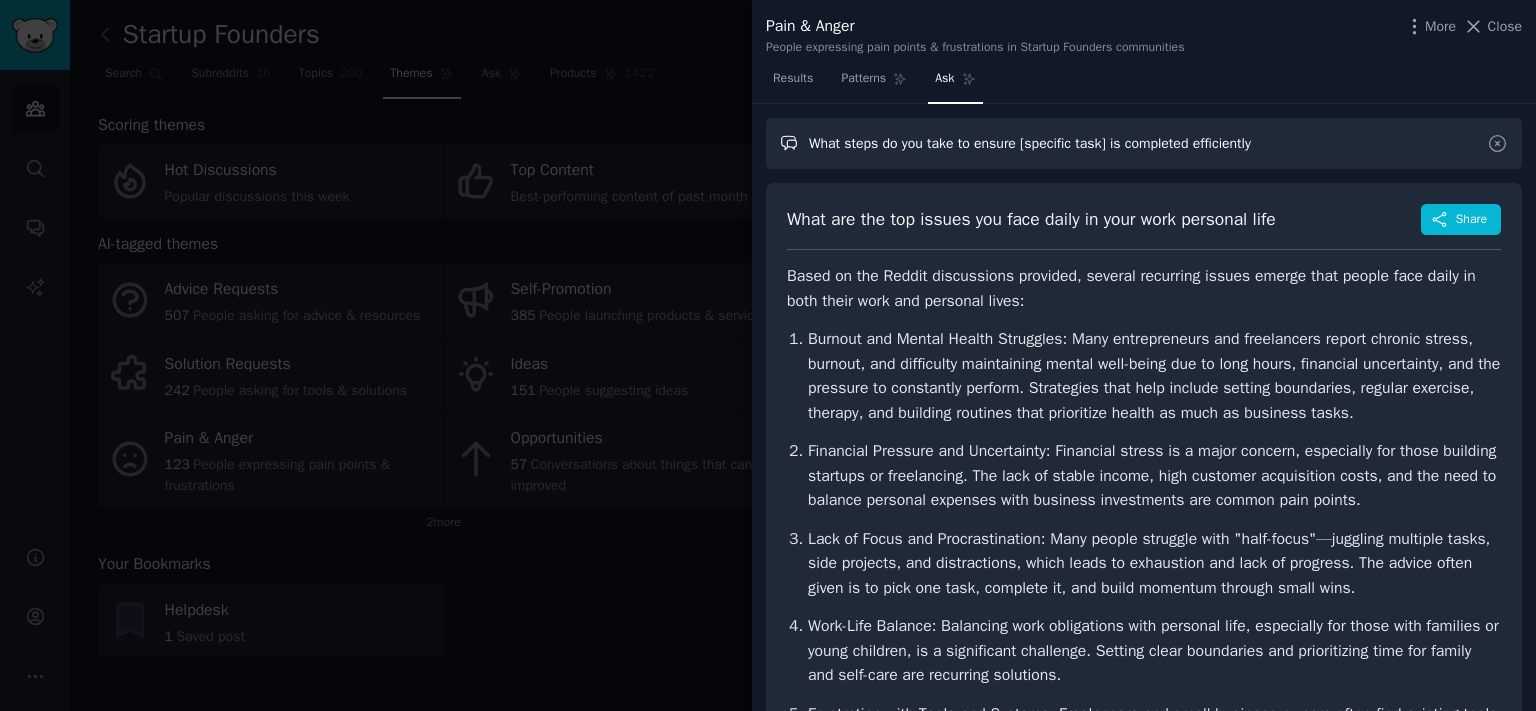 click on "What steps do you take to ensure [specific task] is completed efficiently" at bounding box center (1144, 143) 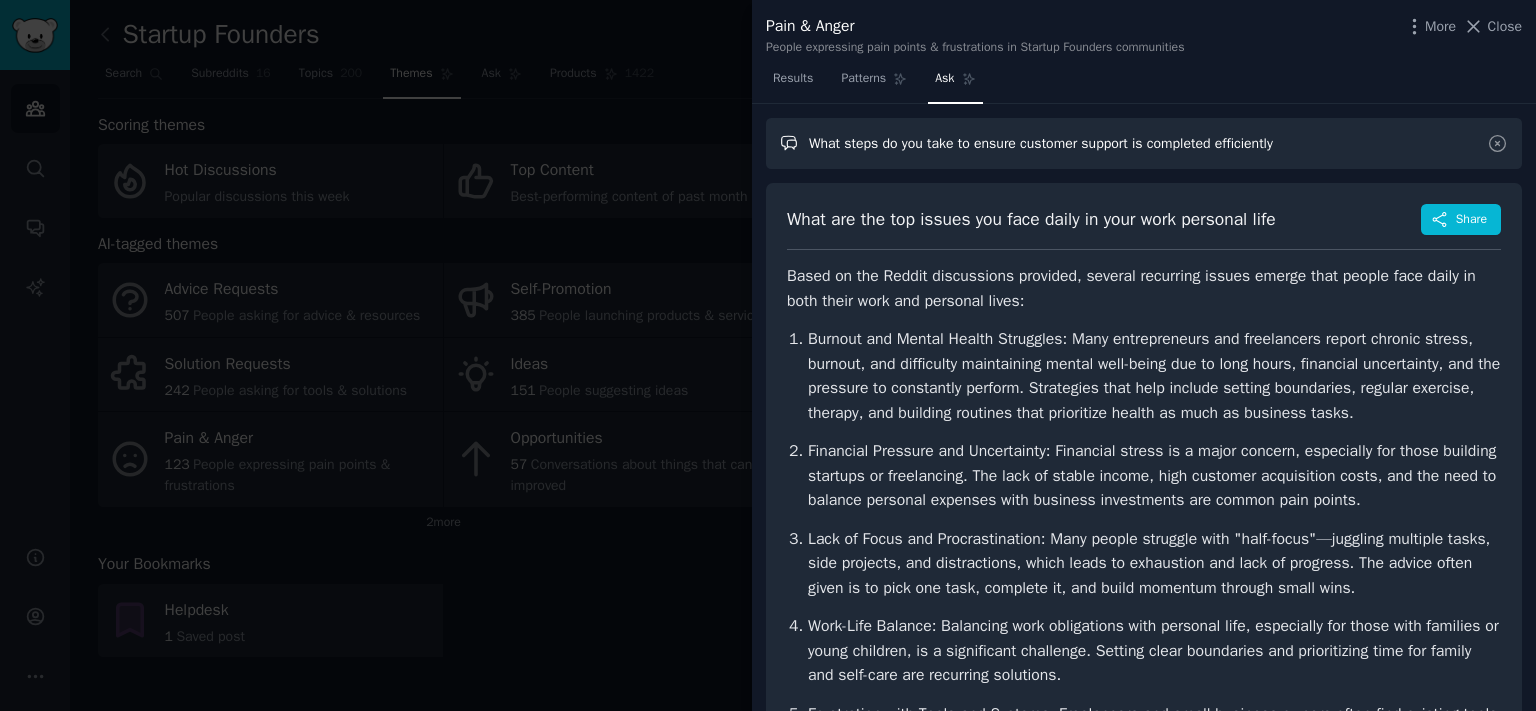 type on "What steps do you take to ensure customer support is completed efficiently" 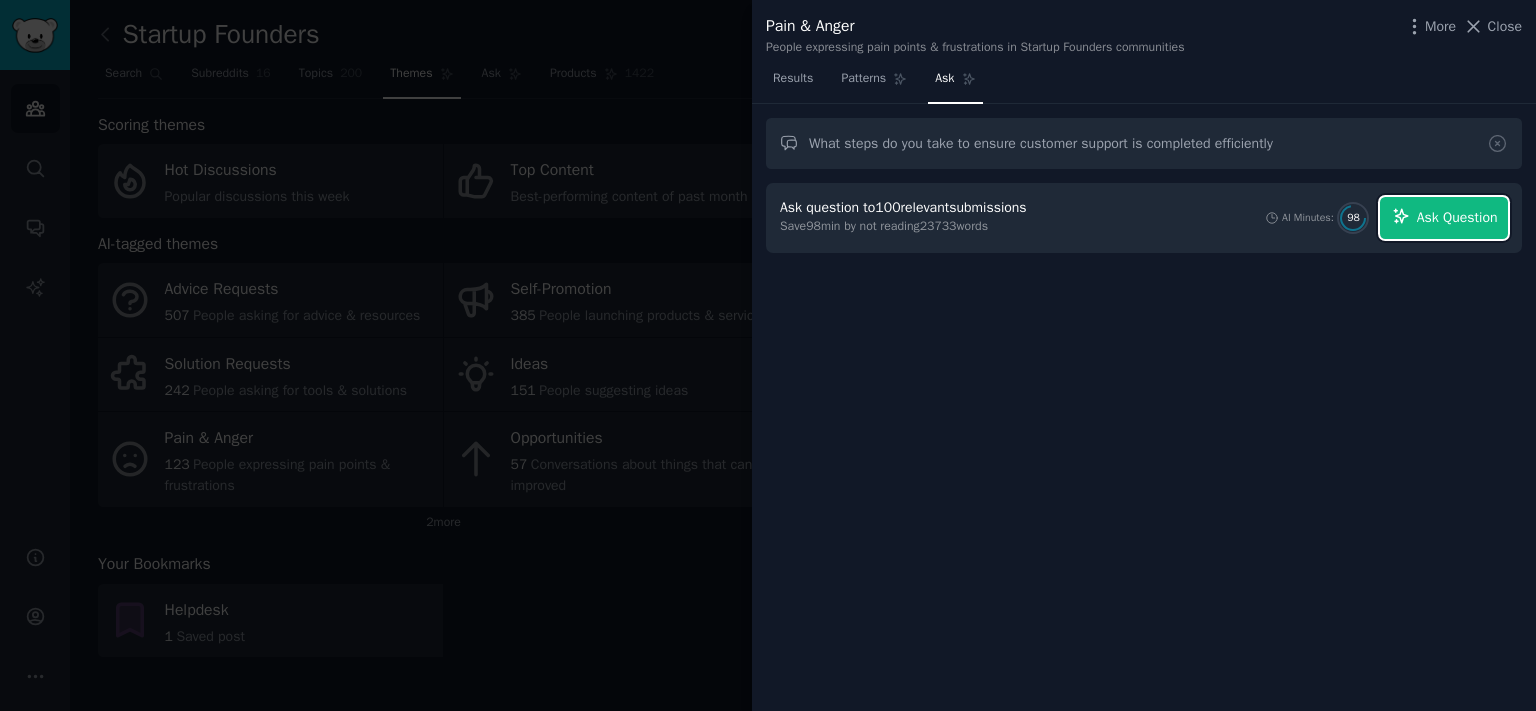 click on "Ask Question" at bounding box center [1457, 217] 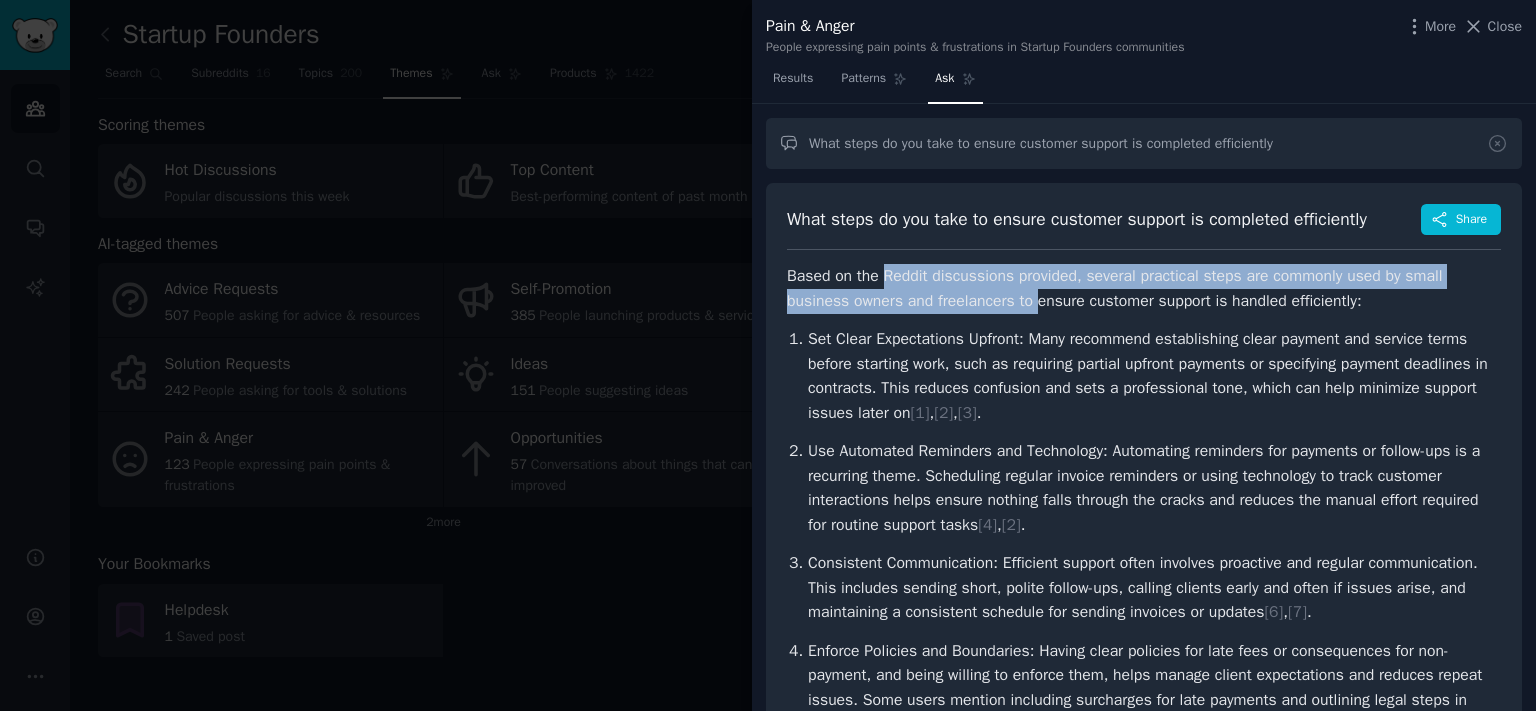 drag, startPoint x: 1034, startPoint y: 295, endPoint x: 1200, endPoint y: 307, distance: 166.43317 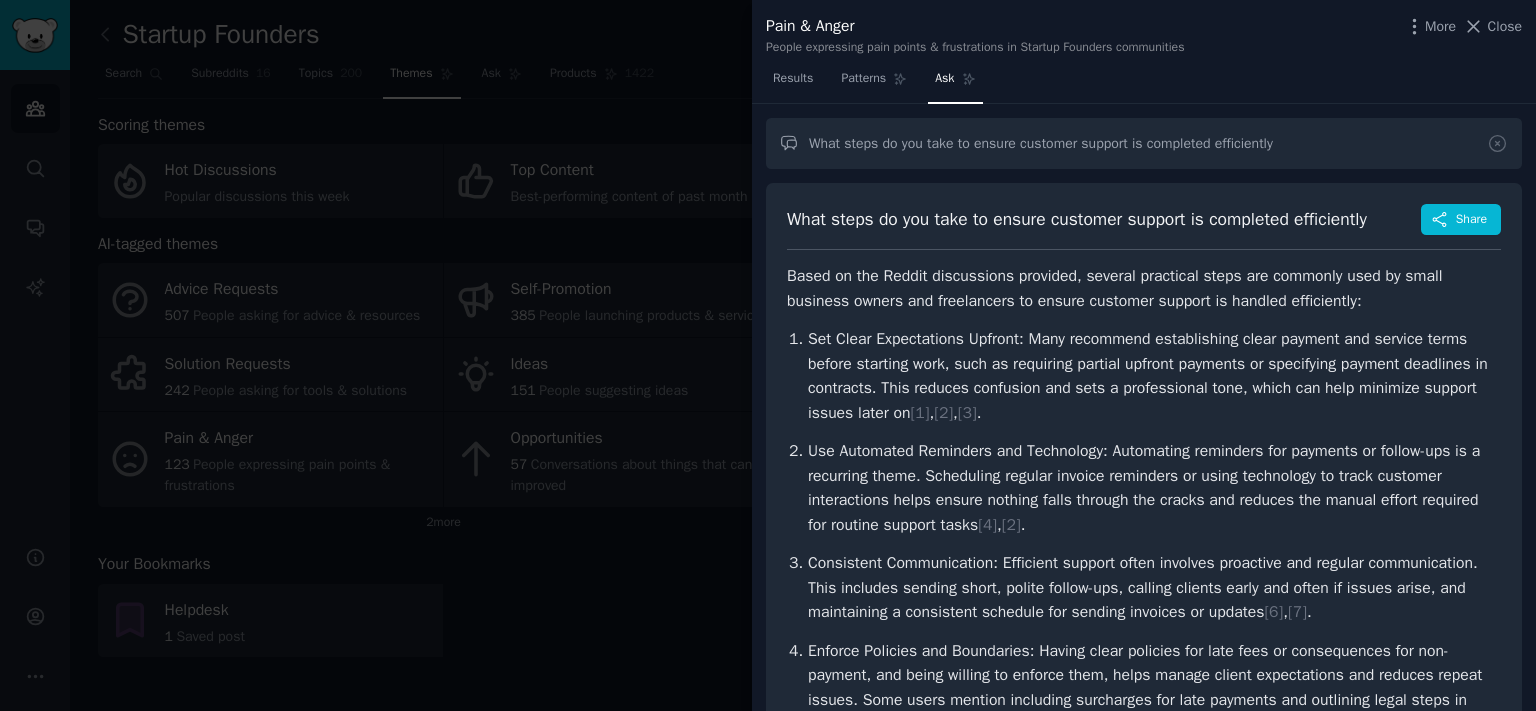 click on "Based on the Reddit discussions provided, several practical steps are commonly used by small business owners and freelancers to ensure customer support is handled efficiently:" at bounding box center [1144, 288] 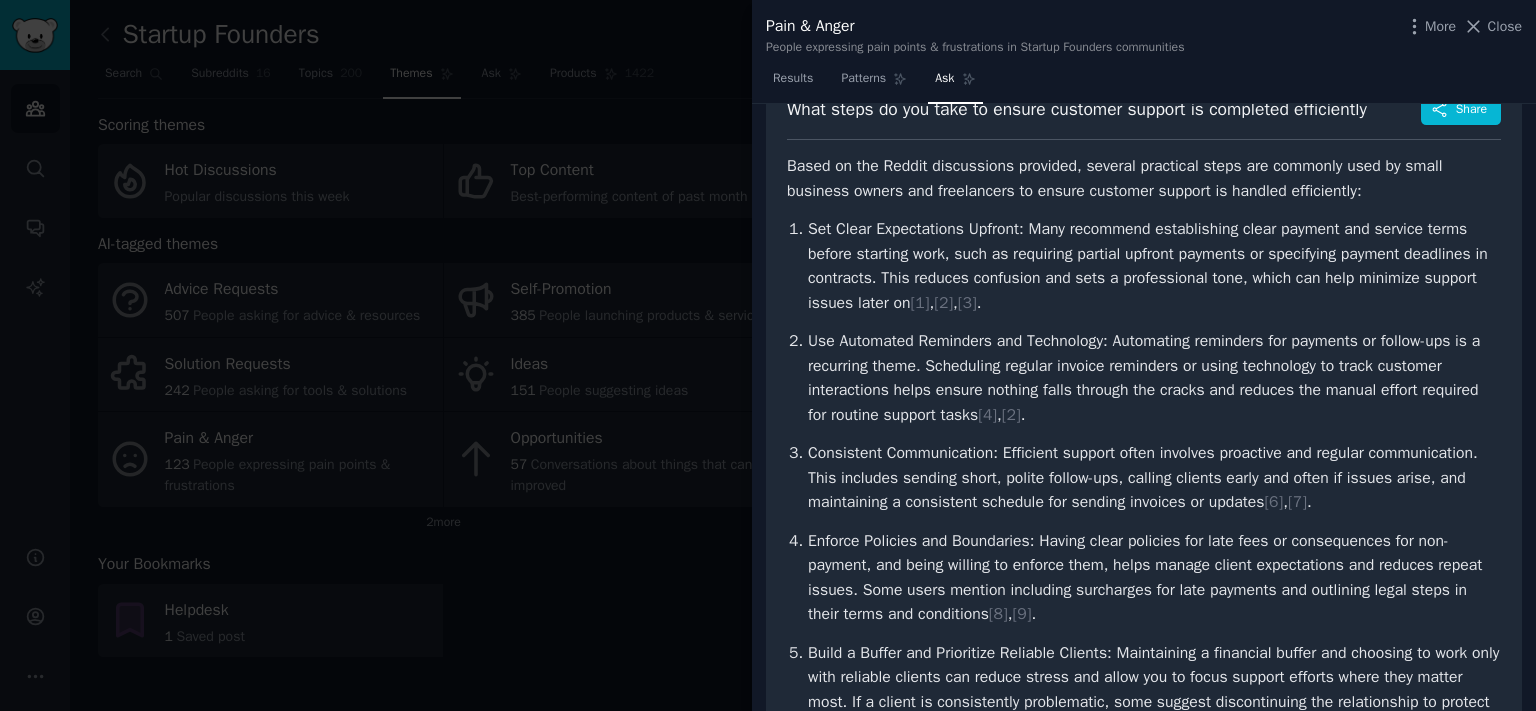 scroll, scrollTop: 0, scrollLeft: 0, axis: both 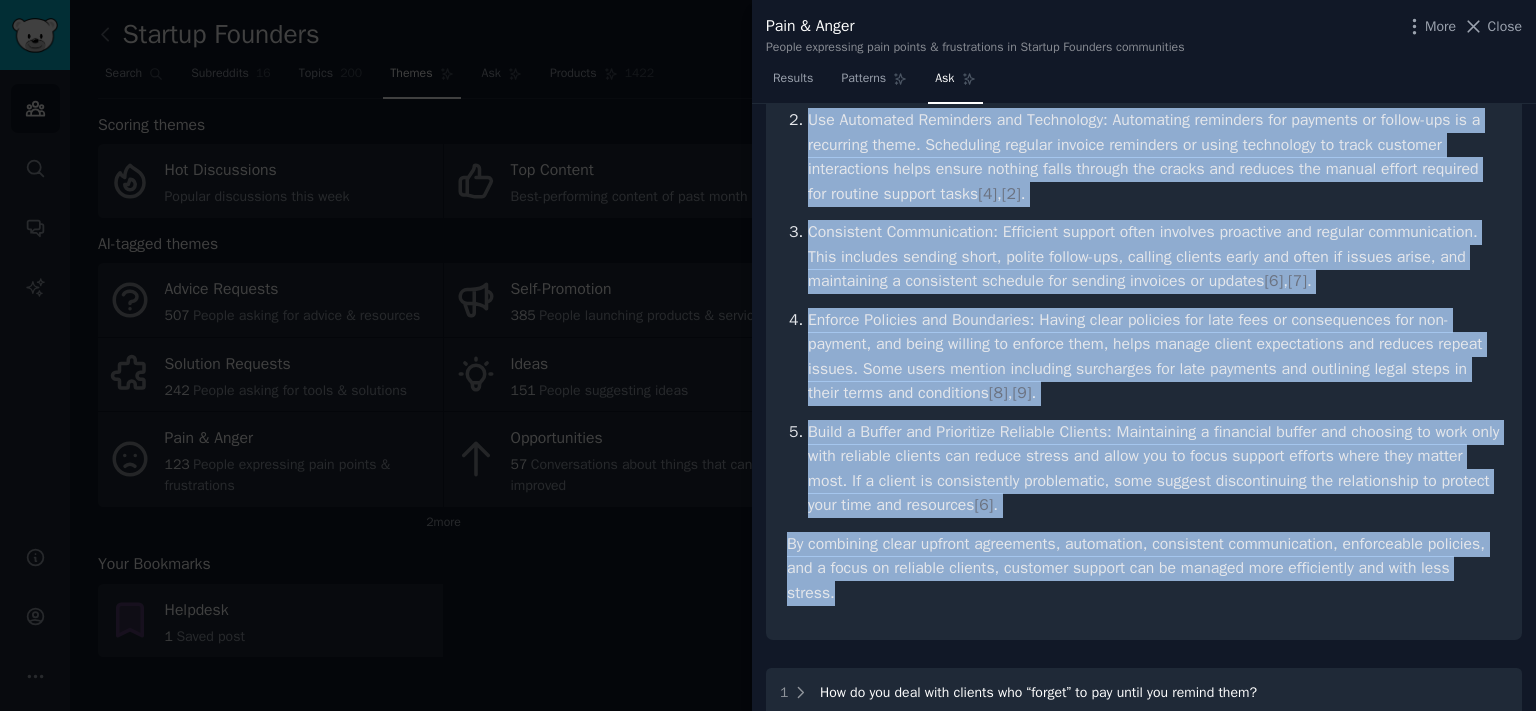 drag, startPoint x: 788, startPoint y: 222, endPoint x: 964, endPoint y: 551, distance: 373.11795 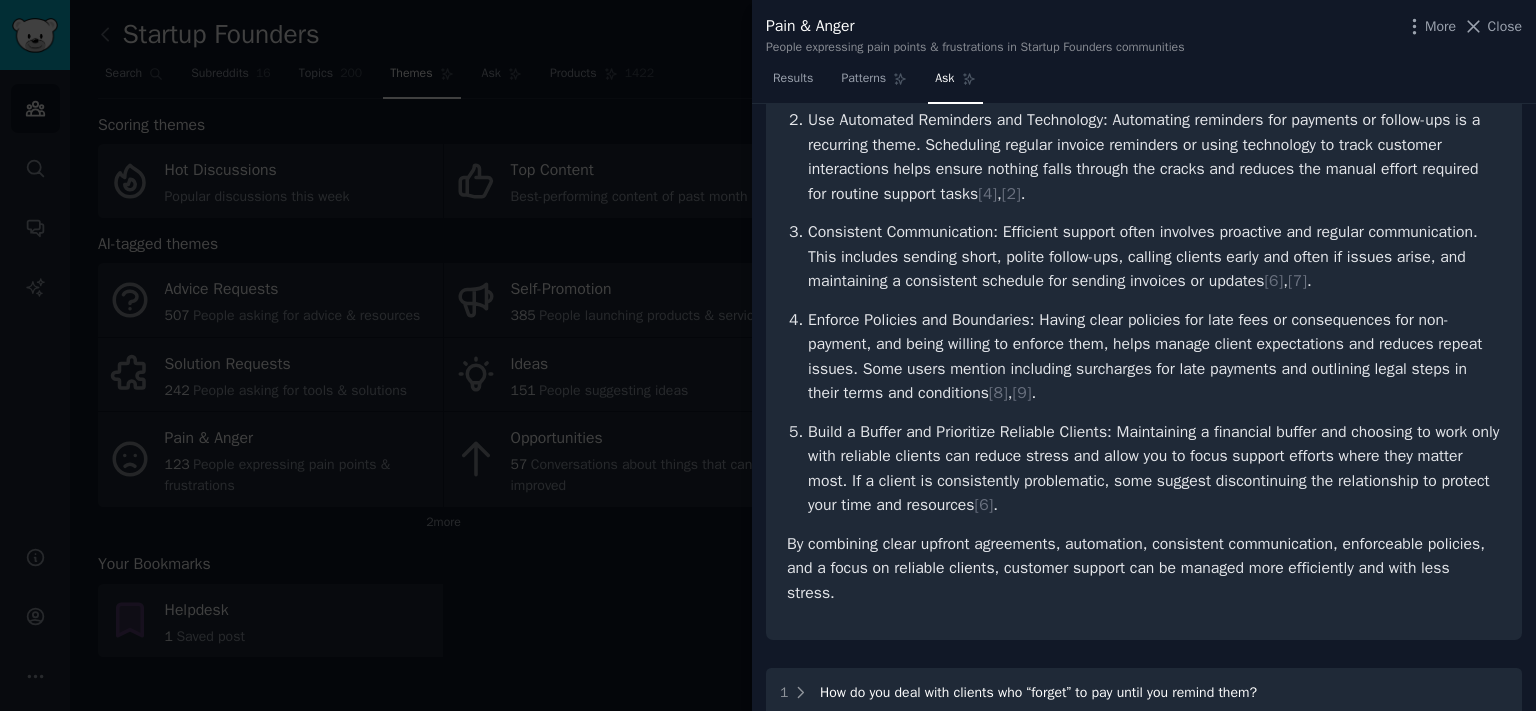 click on "What steps do you take to ensure customer support is completed efficiently Share Based on the Reddit discussions provided, several practical steps are commonly used by small business owners and freelancers to ensure customer support is handled efficiently: Set Clear Expectations Upfront: Many recommend establishing clear payment and service terms before starting work, such as requiring partial upfront payments or specifying payment deadlines in contracts. This reduces confusion and sets a professional tone, which can help minimize support issues later on [ 1 ] ,  [ 2 ] ,  [ 3 ] . Use Automated Reminders and Technology: Automating reminders for payments or follow-ups is a recurring theme. Scheduling regular invoice reminders or using technology to track customer interactions helps ensure nothing falls through the cracks and reduces the manual effort required for routine support tasks [ 4 ] ,  [ 2 ] . [ 6 ] ,  [ 7 ] . [ 8 ] ,  [ 9 ] . [ 6 ] ." at bounding box center (1144, 246) 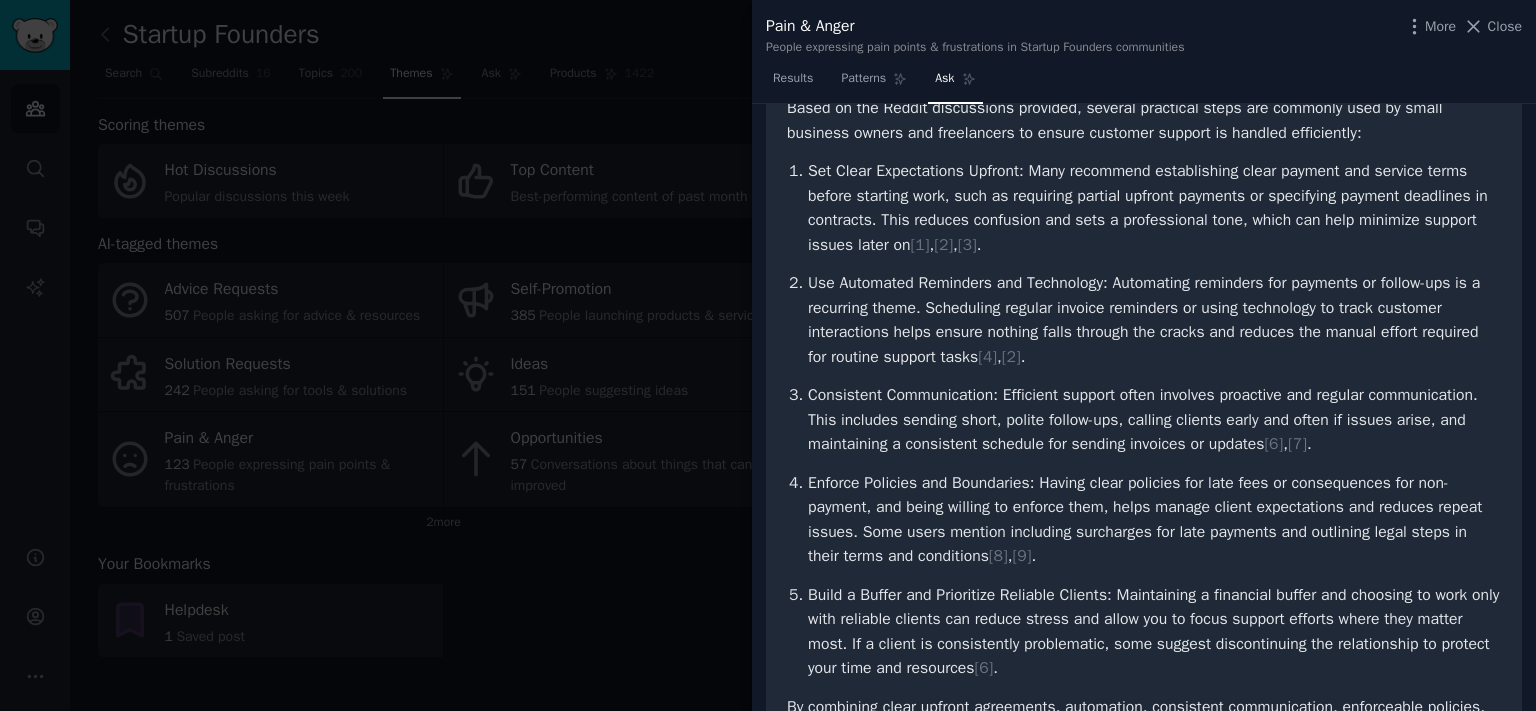 scroll, scrollTop: 0, scrollLeft: 0, axis: both 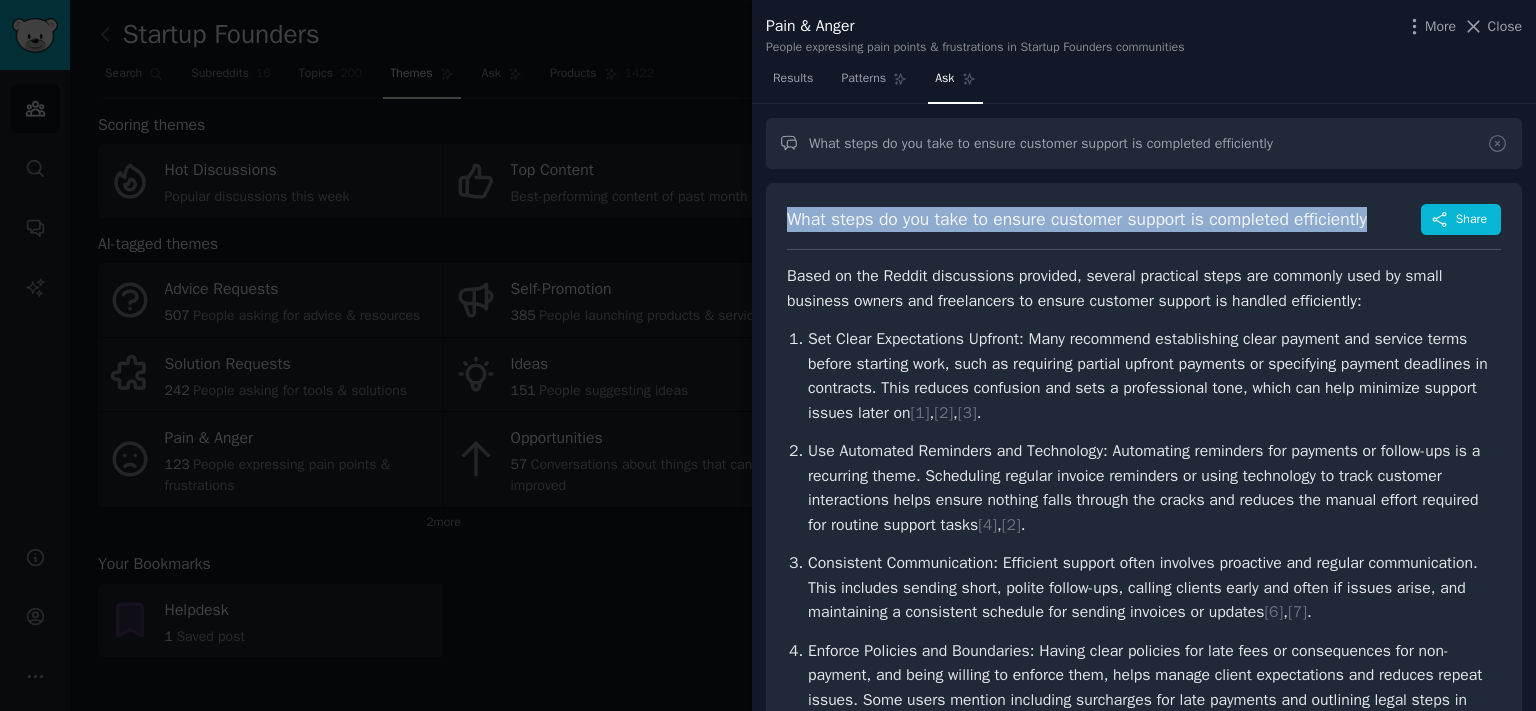 drag, startPoint x: 891, startPoint y: 505, endPoint x: 769, endPoint y: 213, distance: 316.4617 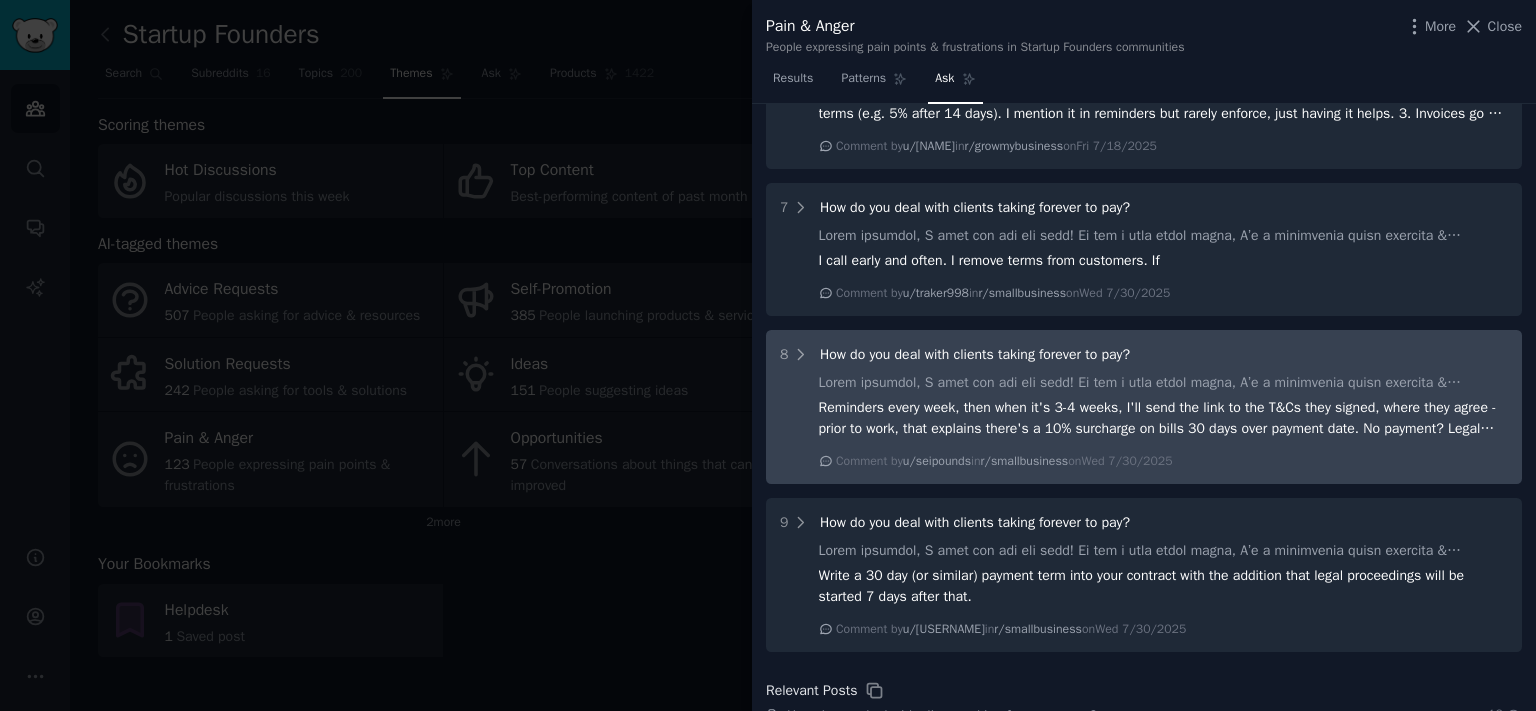 scroll, scrollTop: 1924, scrollLeft: 0, axis: vertical 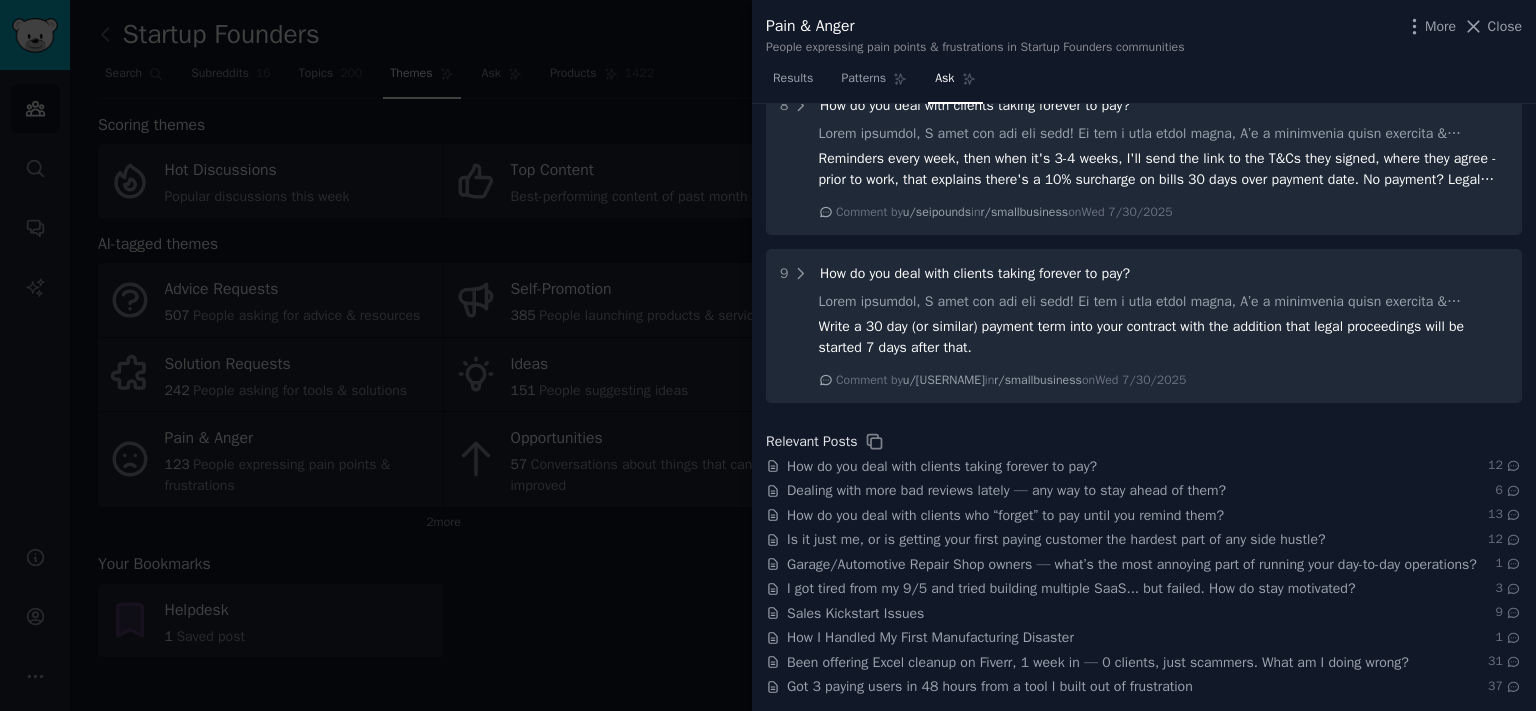 click at bounding box center [768, 355] 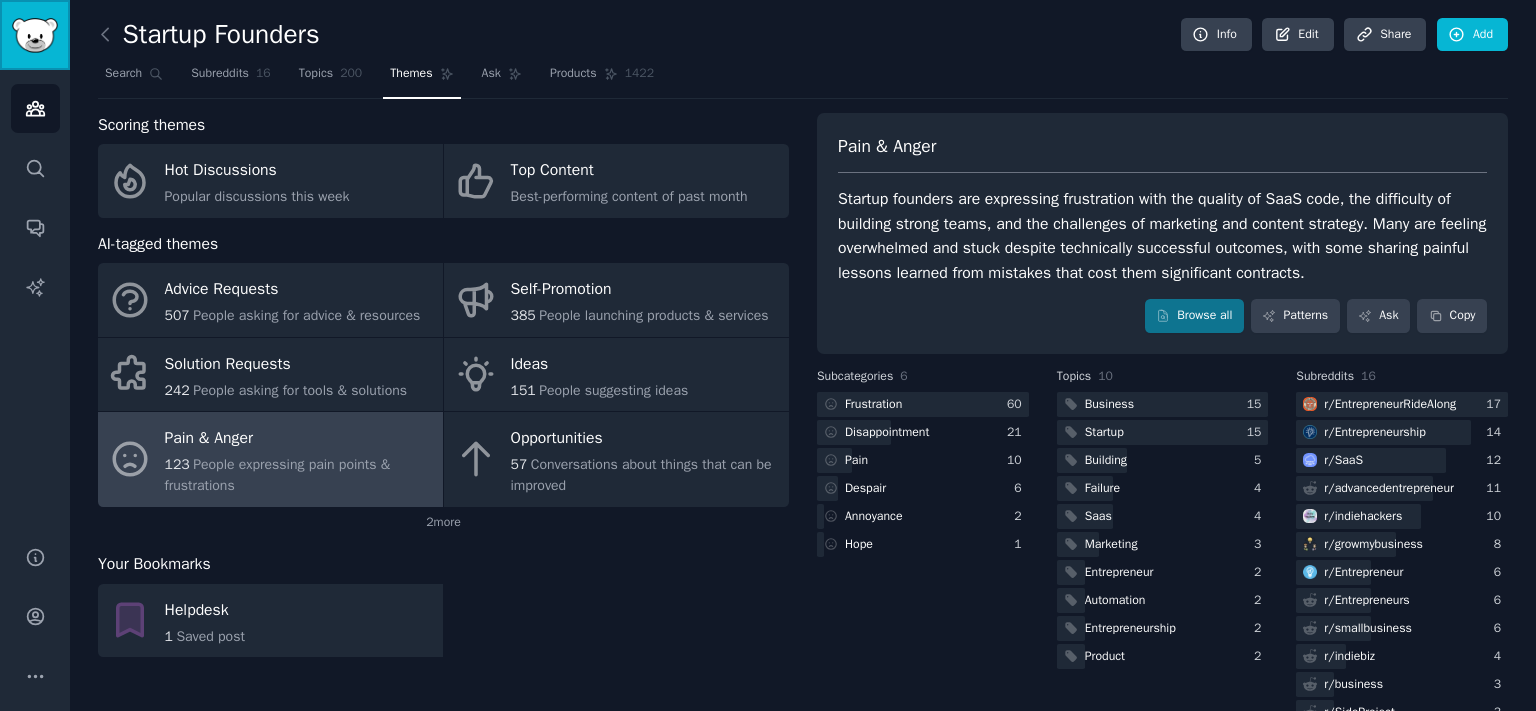 click at bounding box center [35, 35] 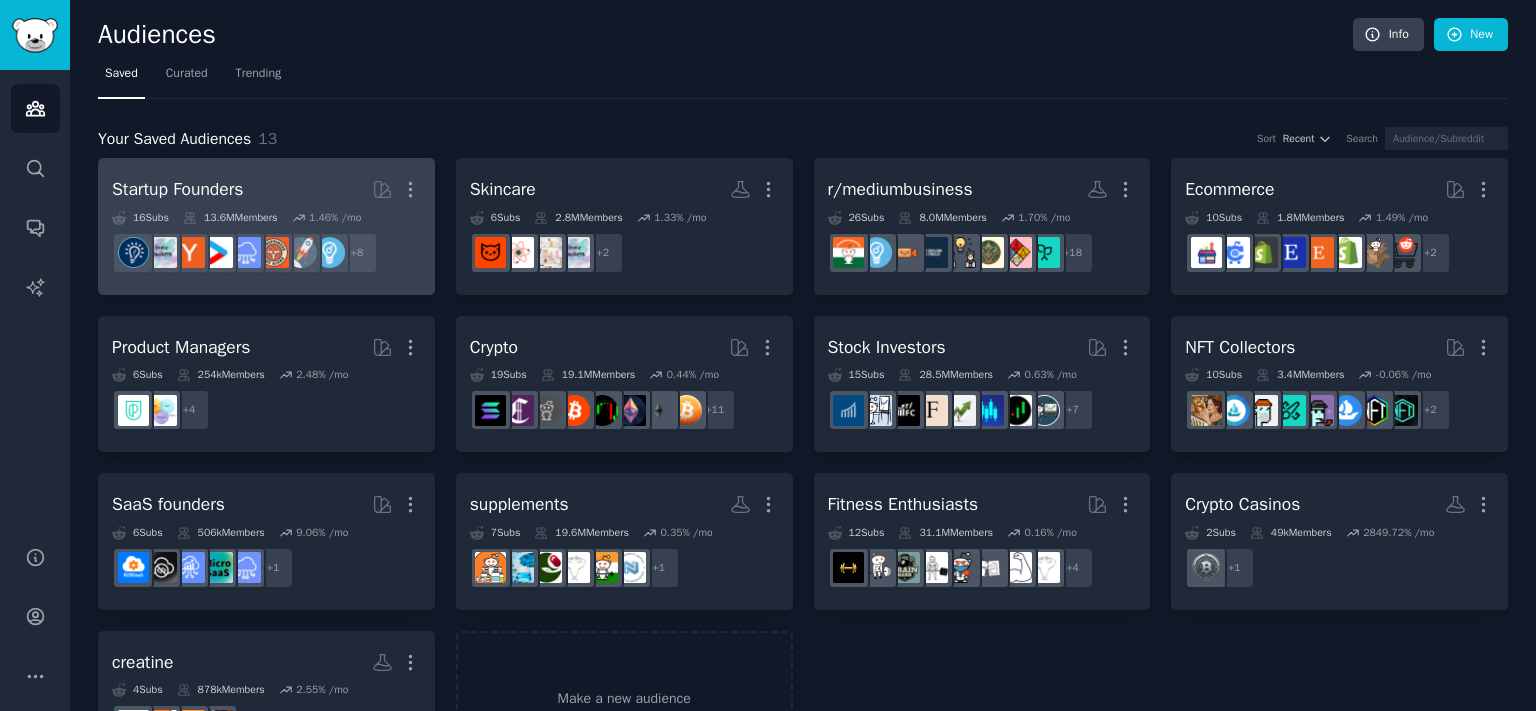 click on "Startup Founders Curated by GummySearch More" at bounding box center (266, 189) 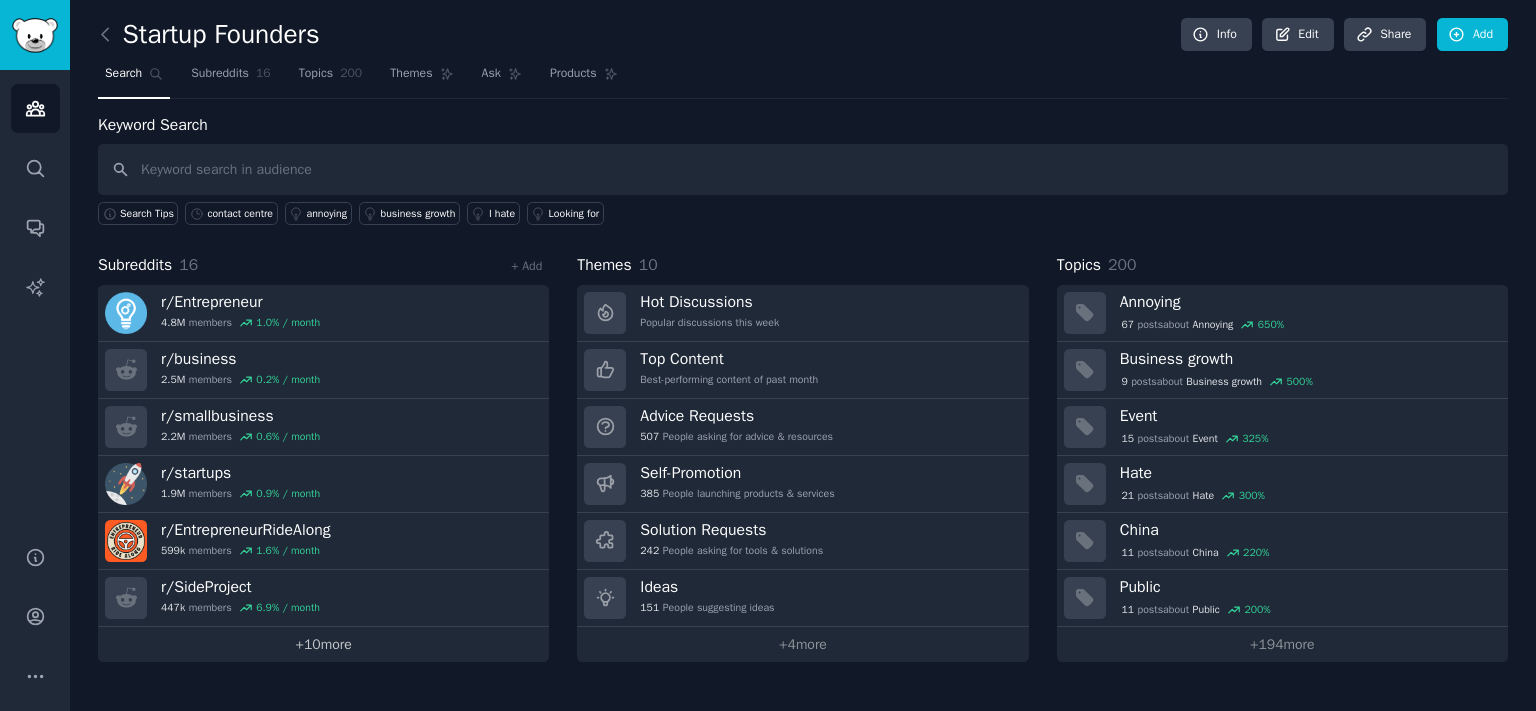 click on "+  10  more" at bounding box center (323, 644) 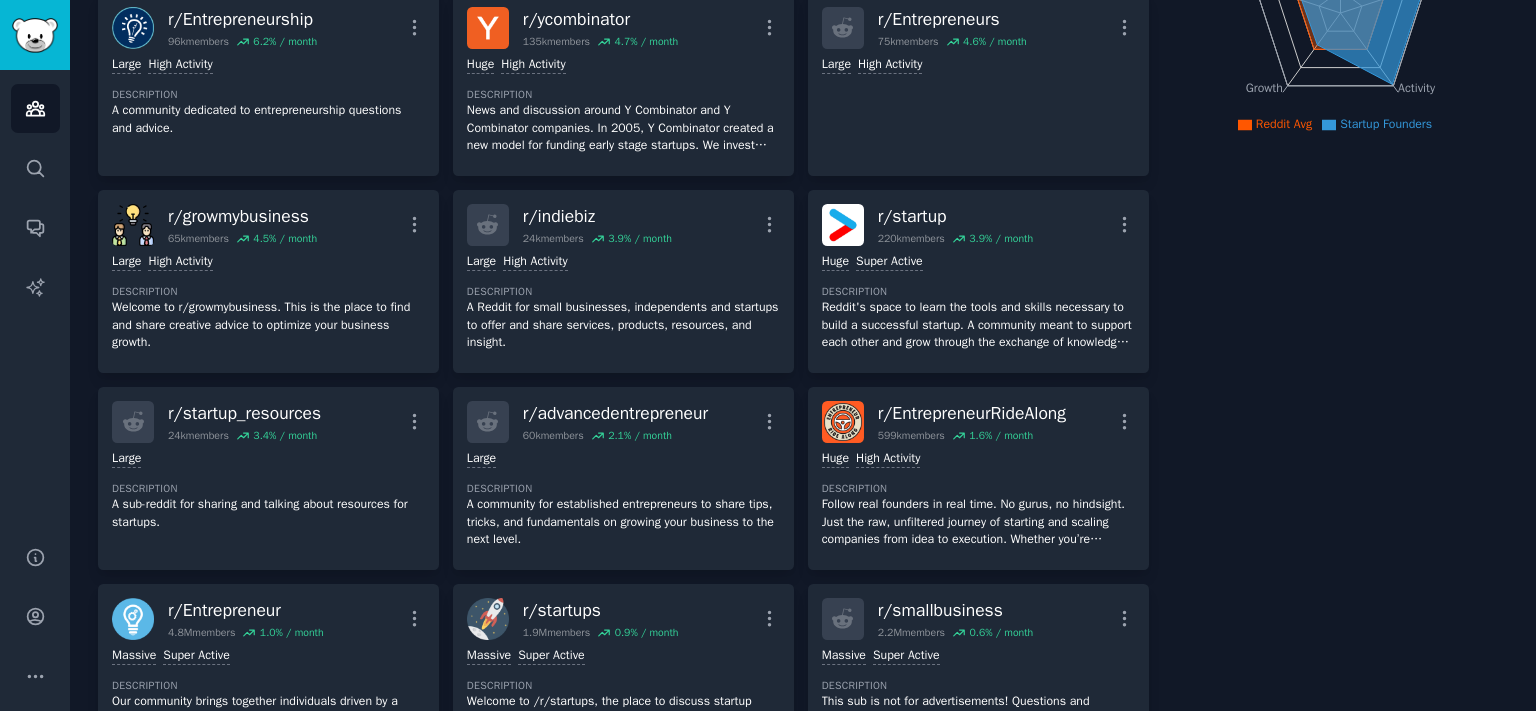 scroll, scrollTop: 0, scrollLeft: 0, axis: both 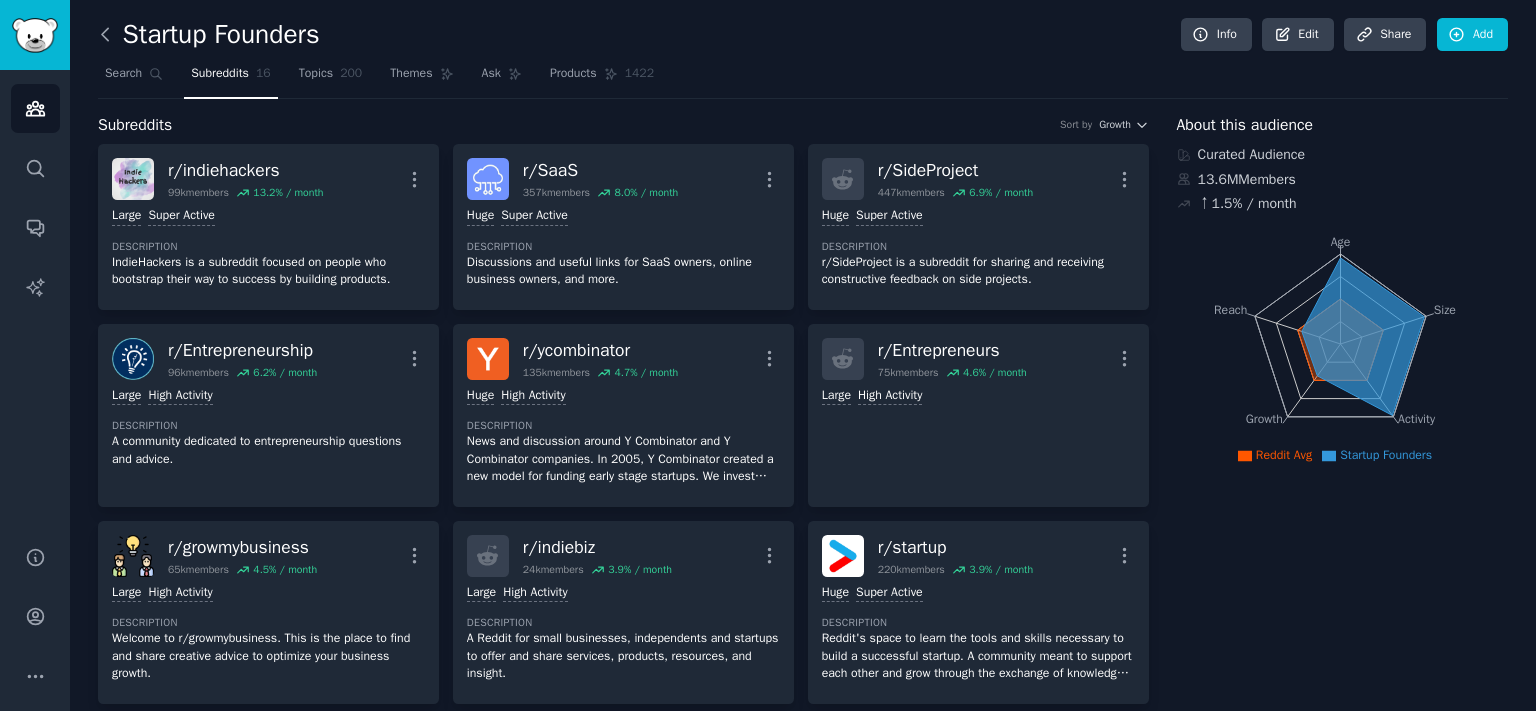 click 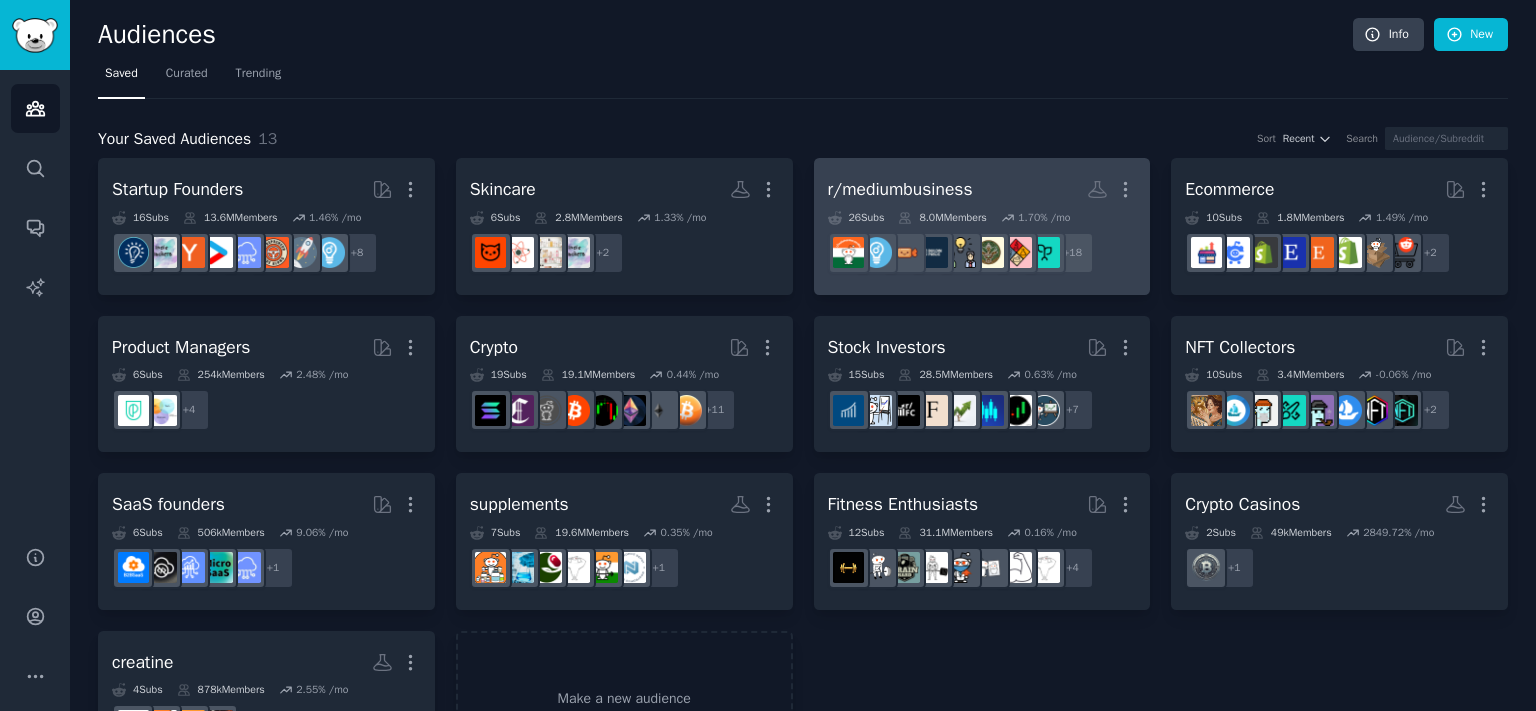 click on "r/mediumbusiness" at bounding box center (900, 189) 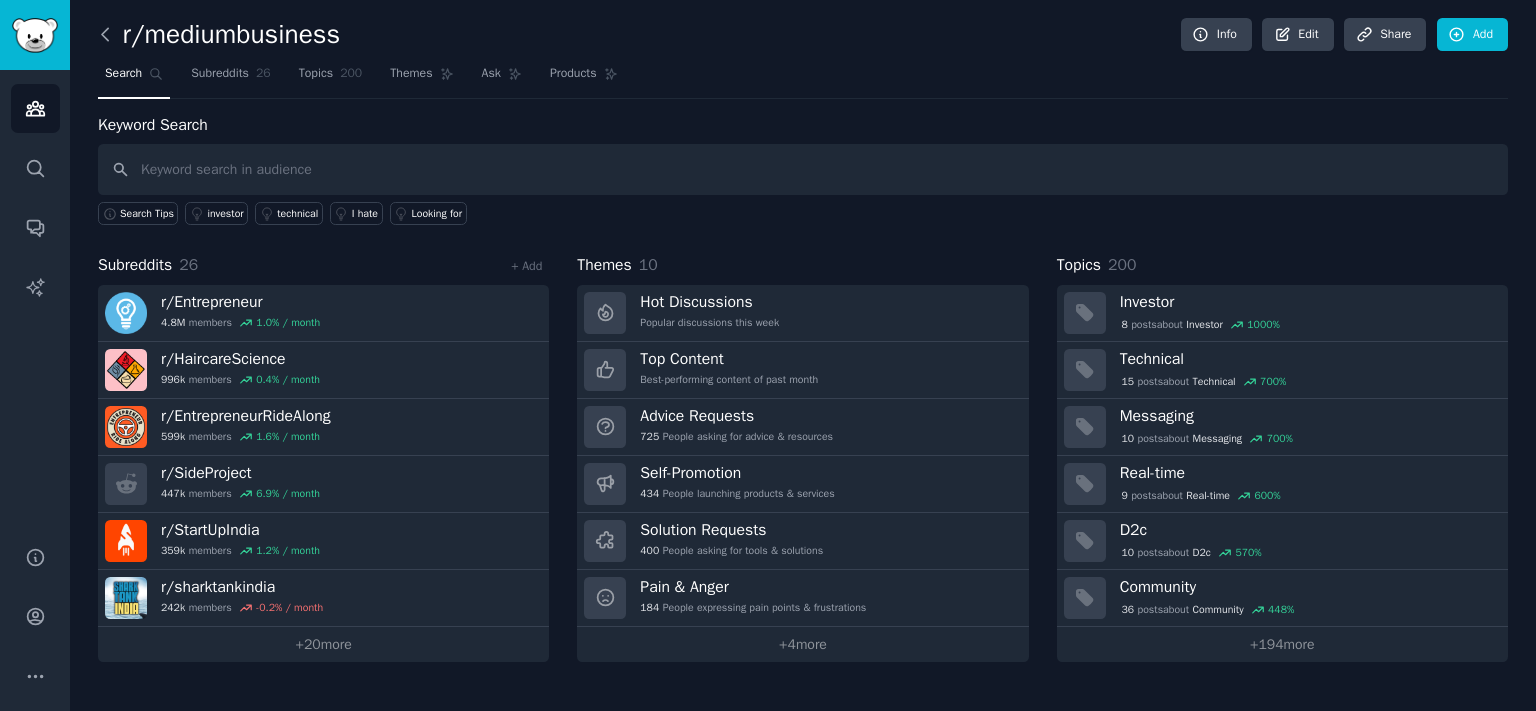 click 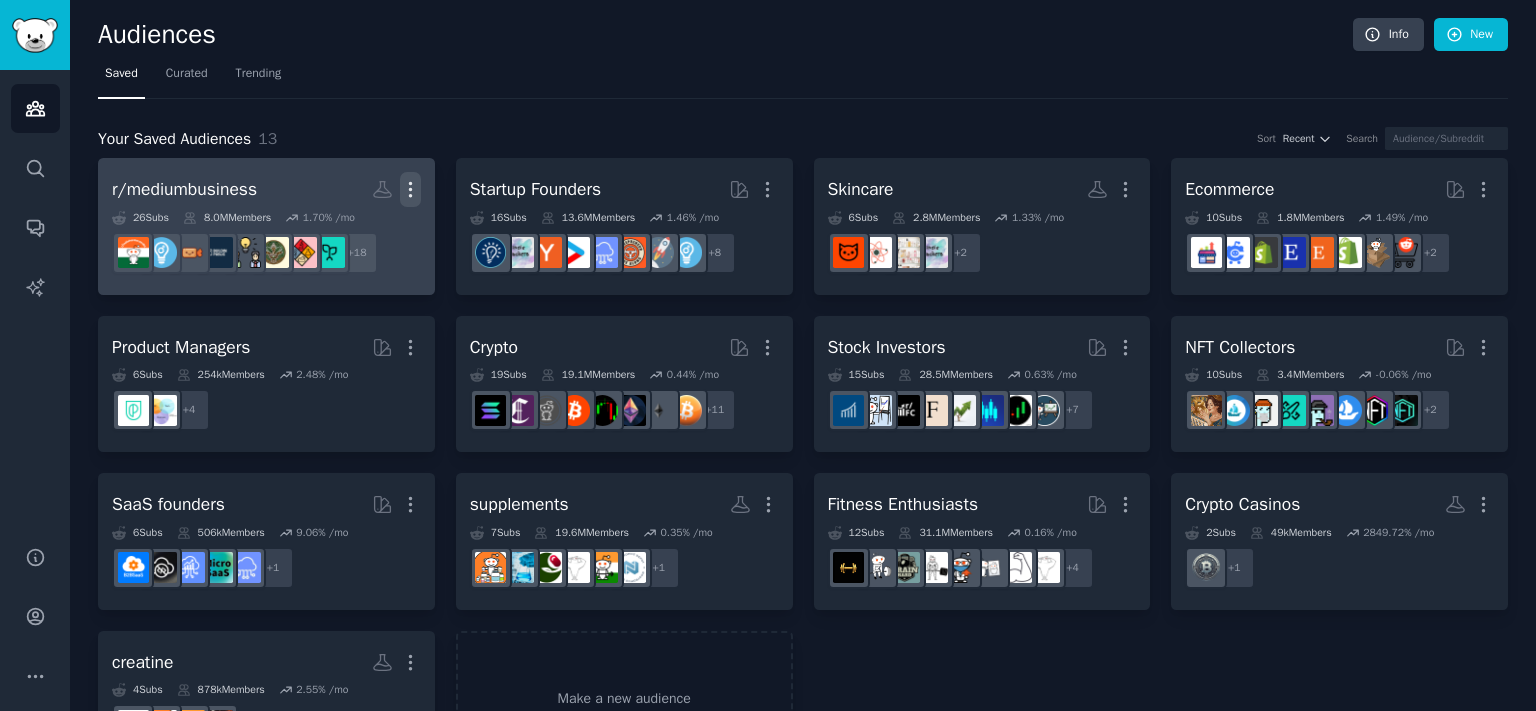 click 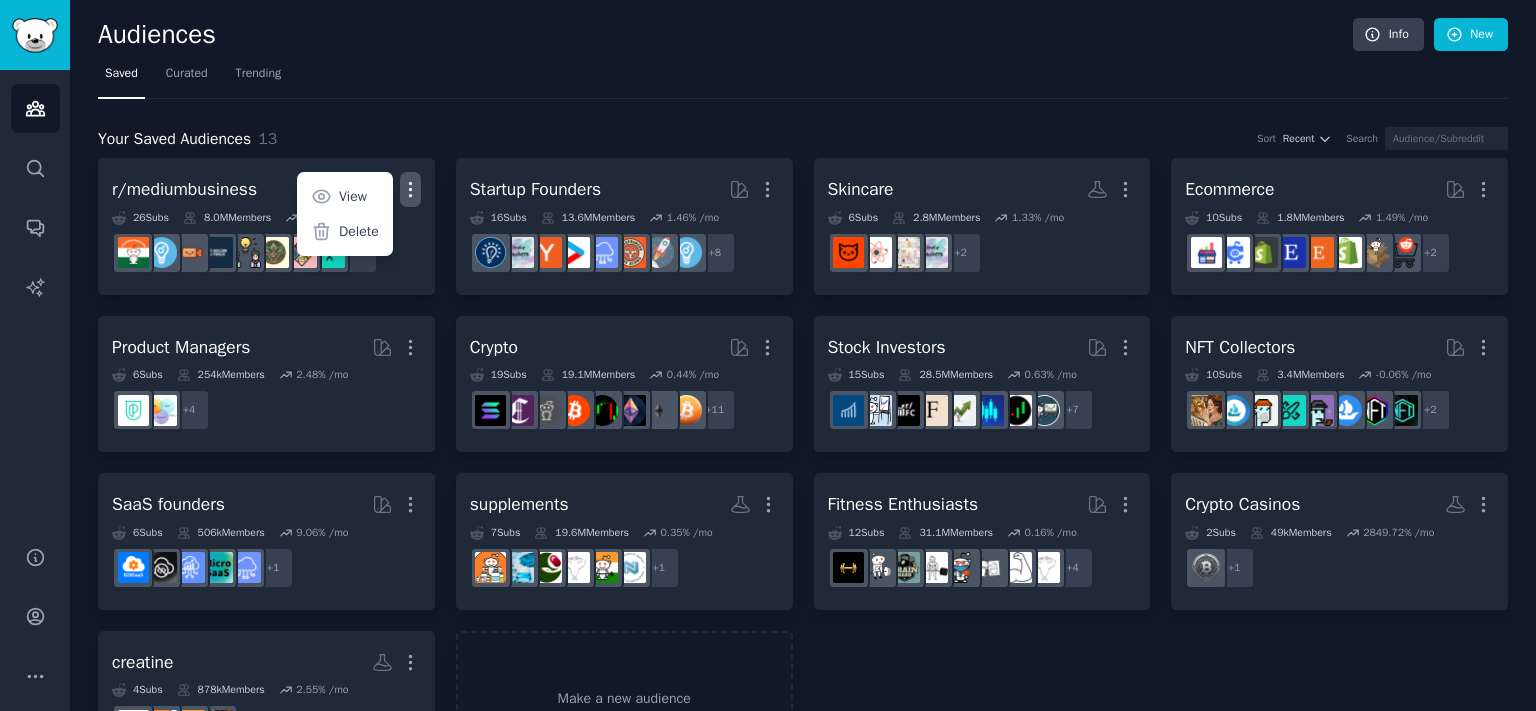 click on "Your Saved Audiences 13 Sort Recent Search" at bounding box center [803, 139] 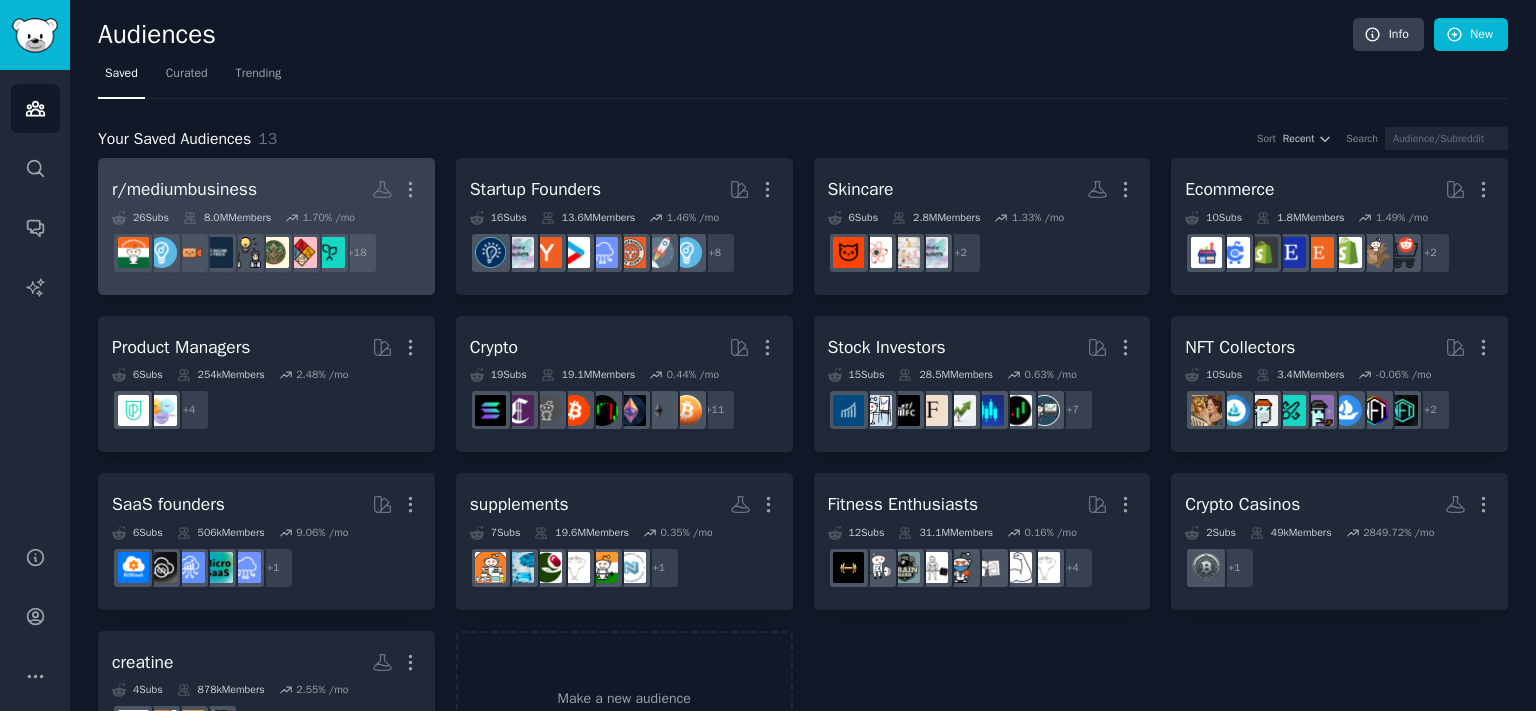 click on "r/mediumbusiness Custom Audience More 26  Sub s 8.0M  Members 1.70 % /mo + 18" at bounding box center (266, 226) 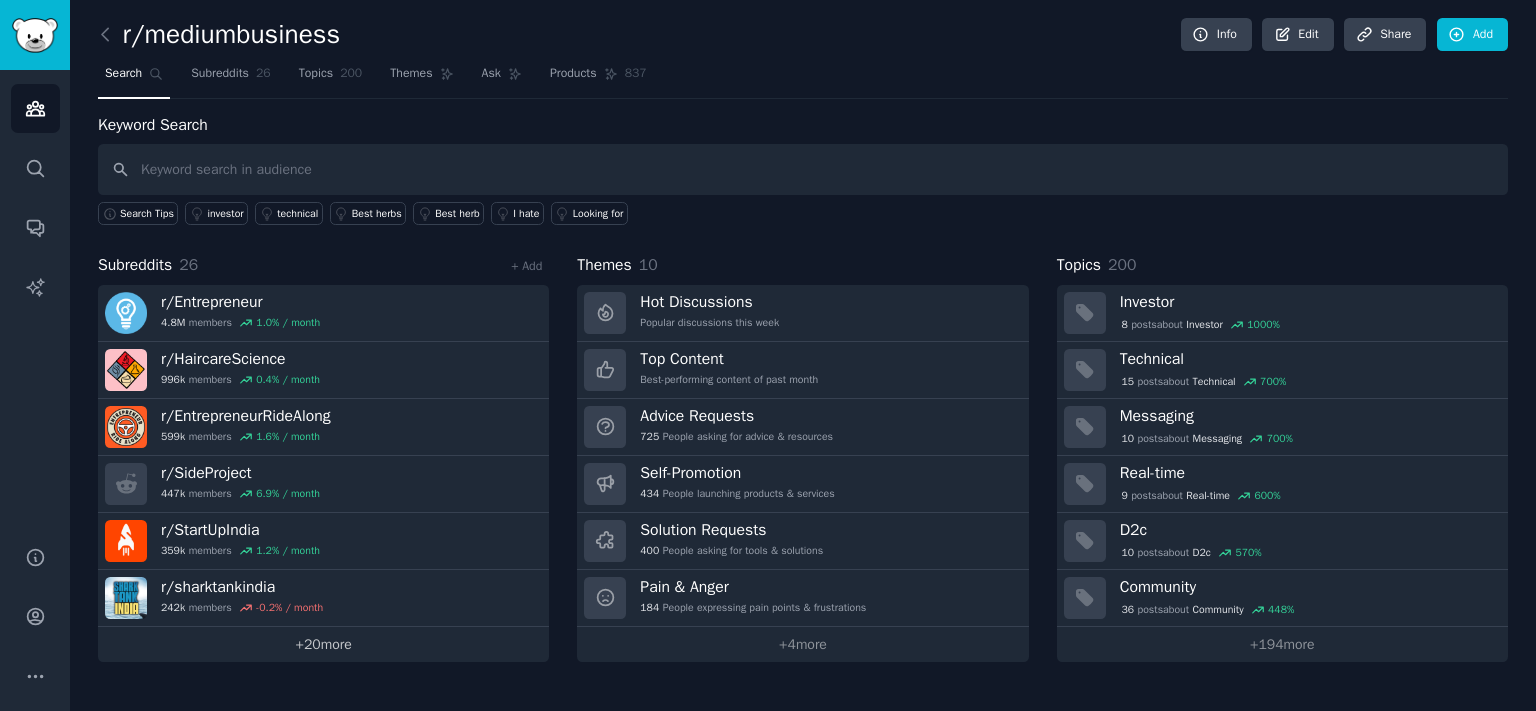 click on "+  20  more" at bounding box center [323, 644] 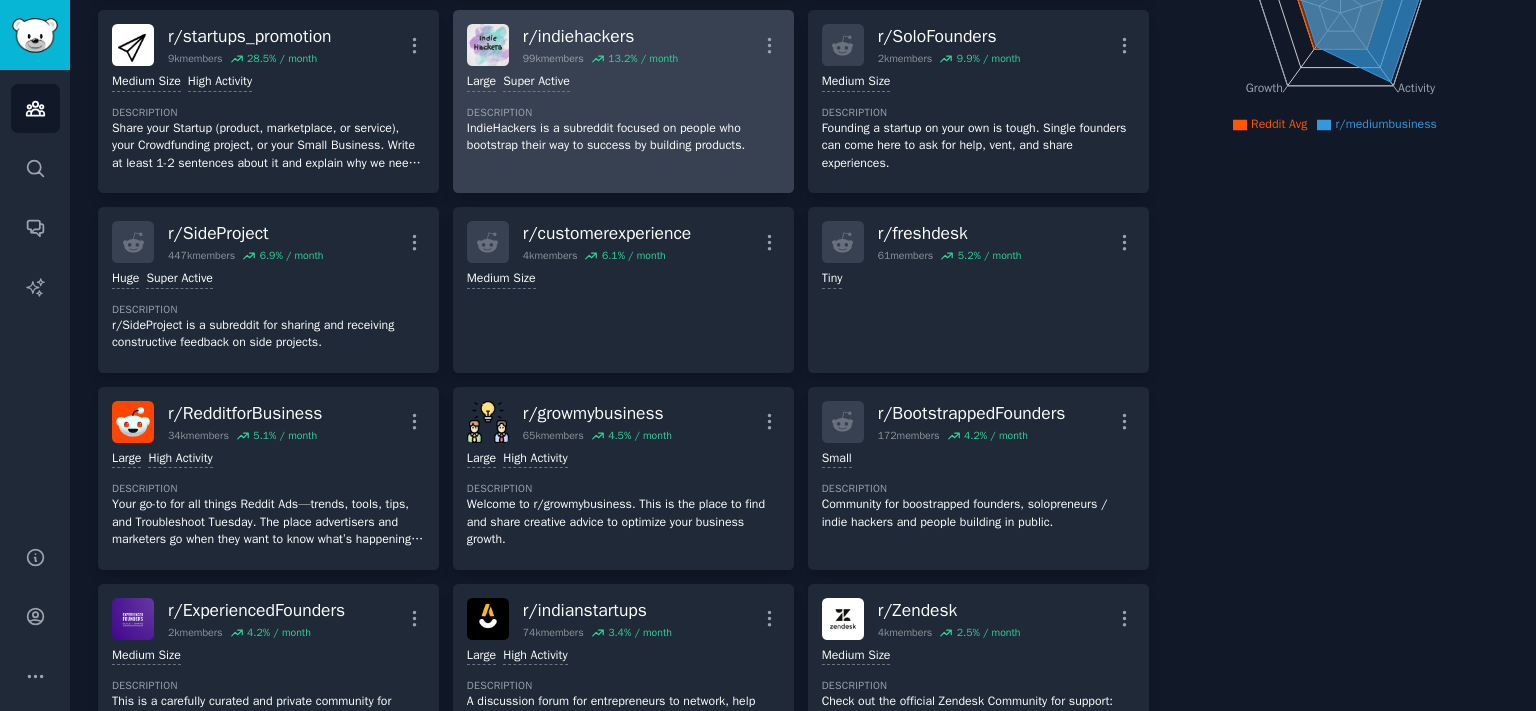 scroll, scrollTop: 0, scrollLeft: 0, axis: both 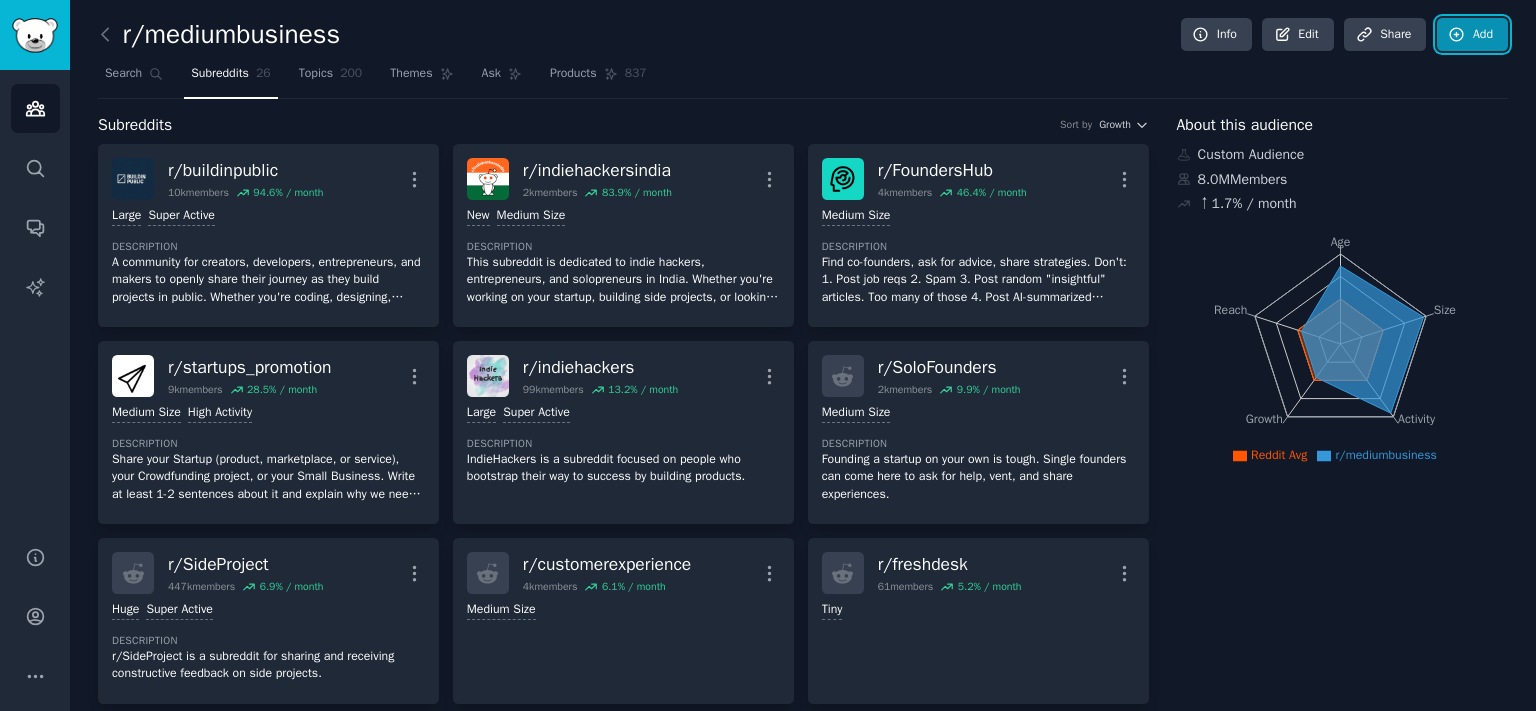 click on "Add" at bounding box center (1472, 35) 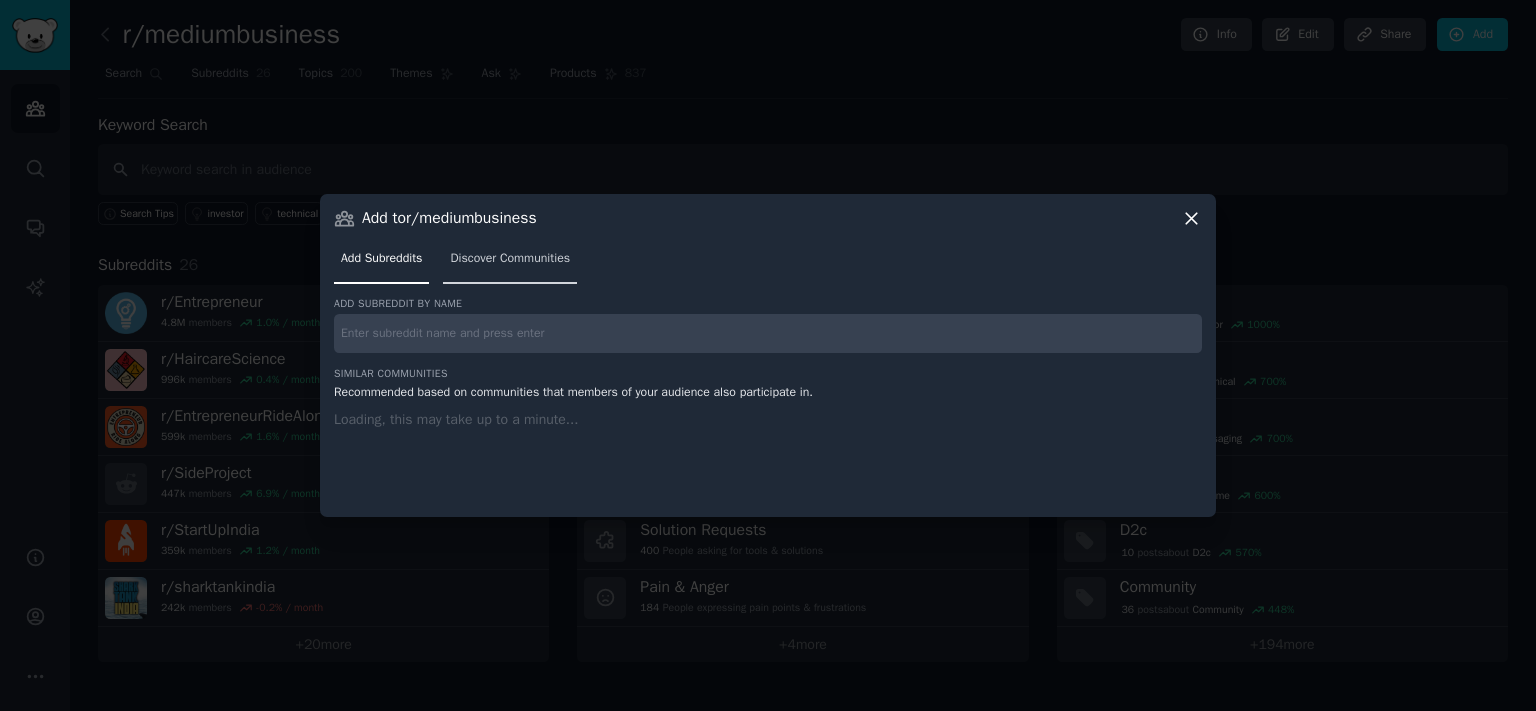 click on "Discover Communities" at bounding box center (510, 263) 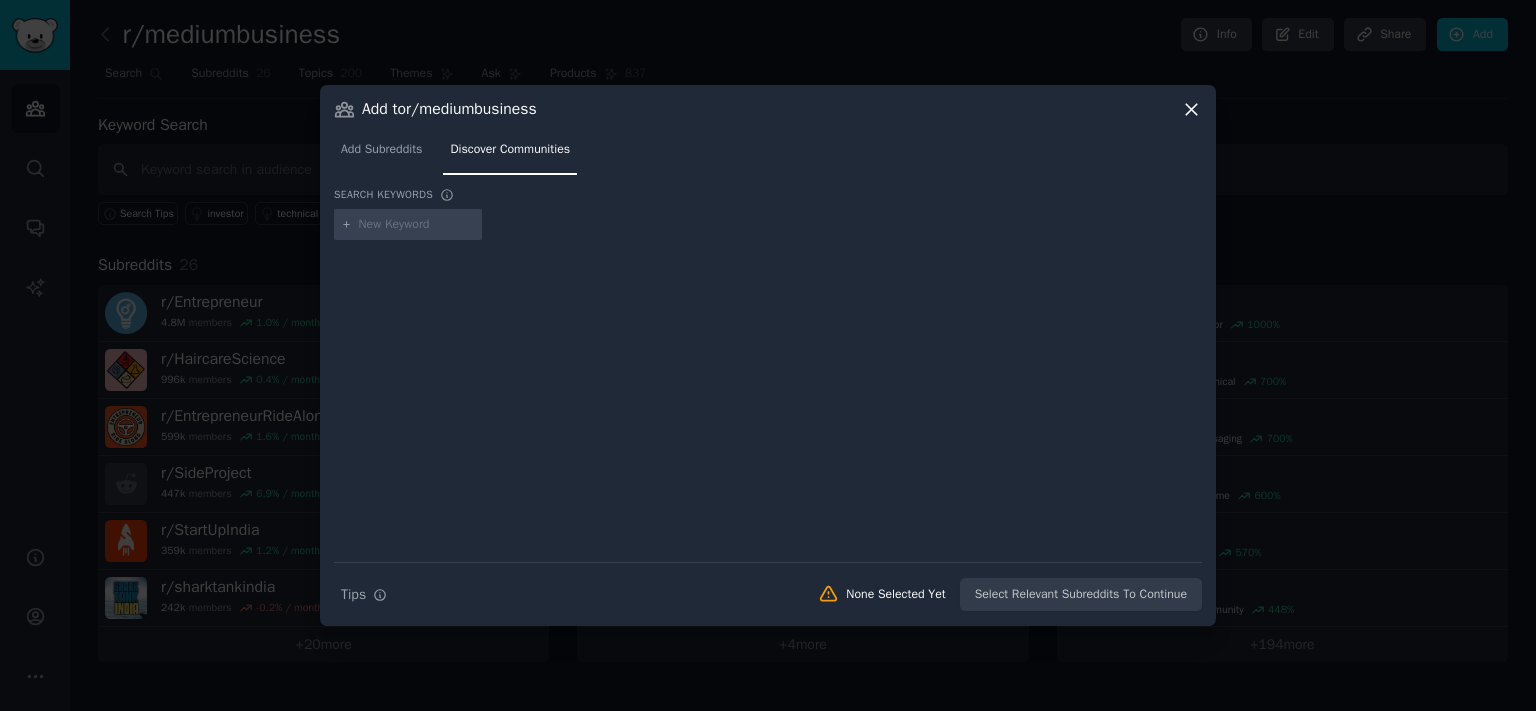 type on "What are the most annoying or time-consuming parts of your day" 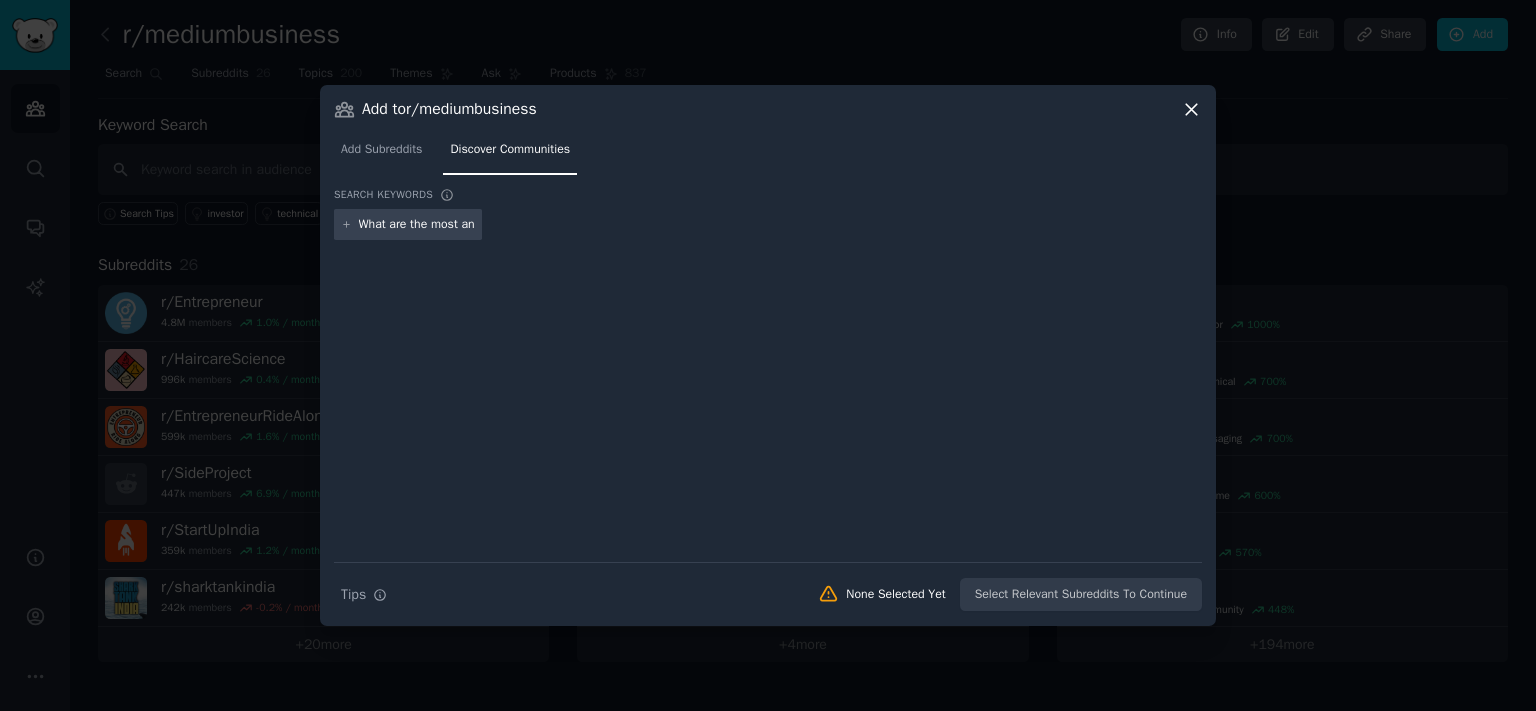 scroll, scrollTop: 0, scrollLeft: 214, axis: horizontal 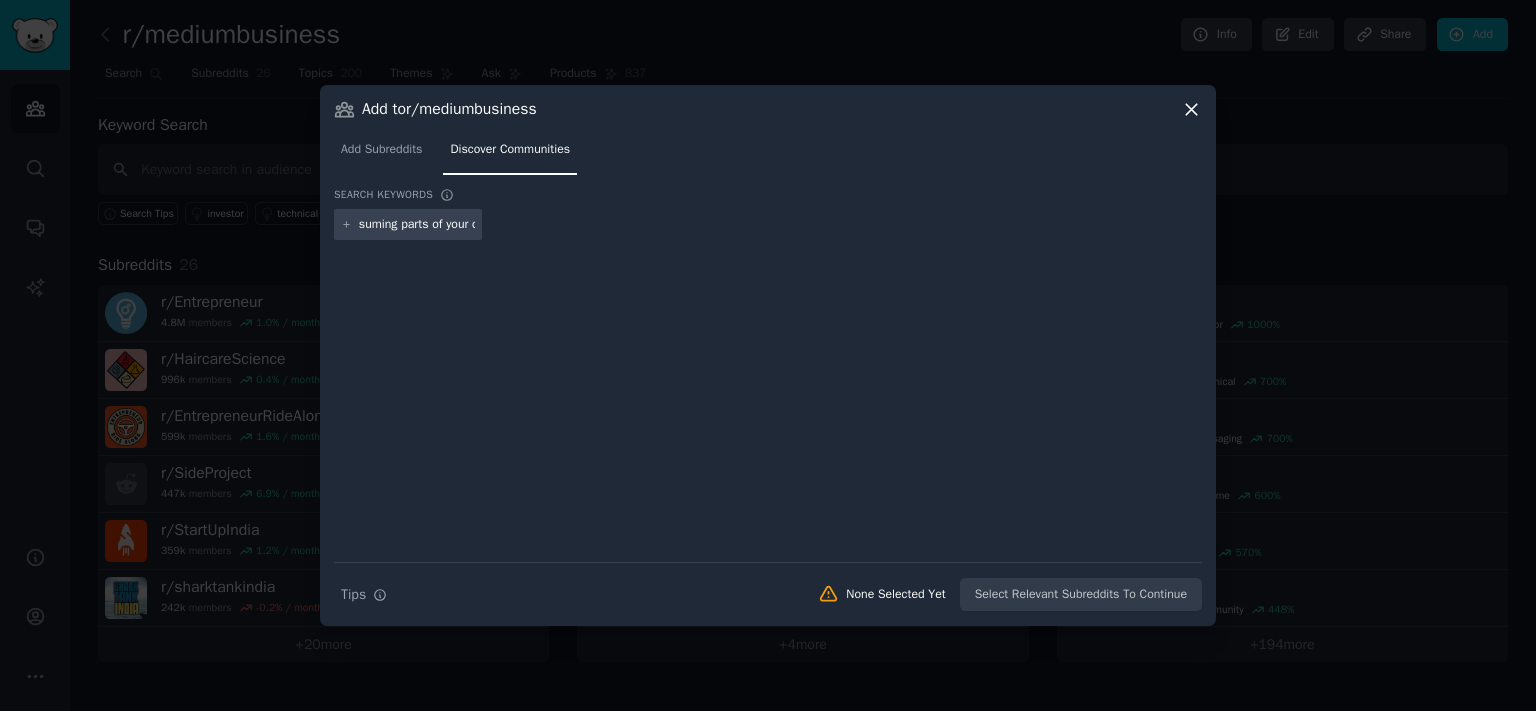 type 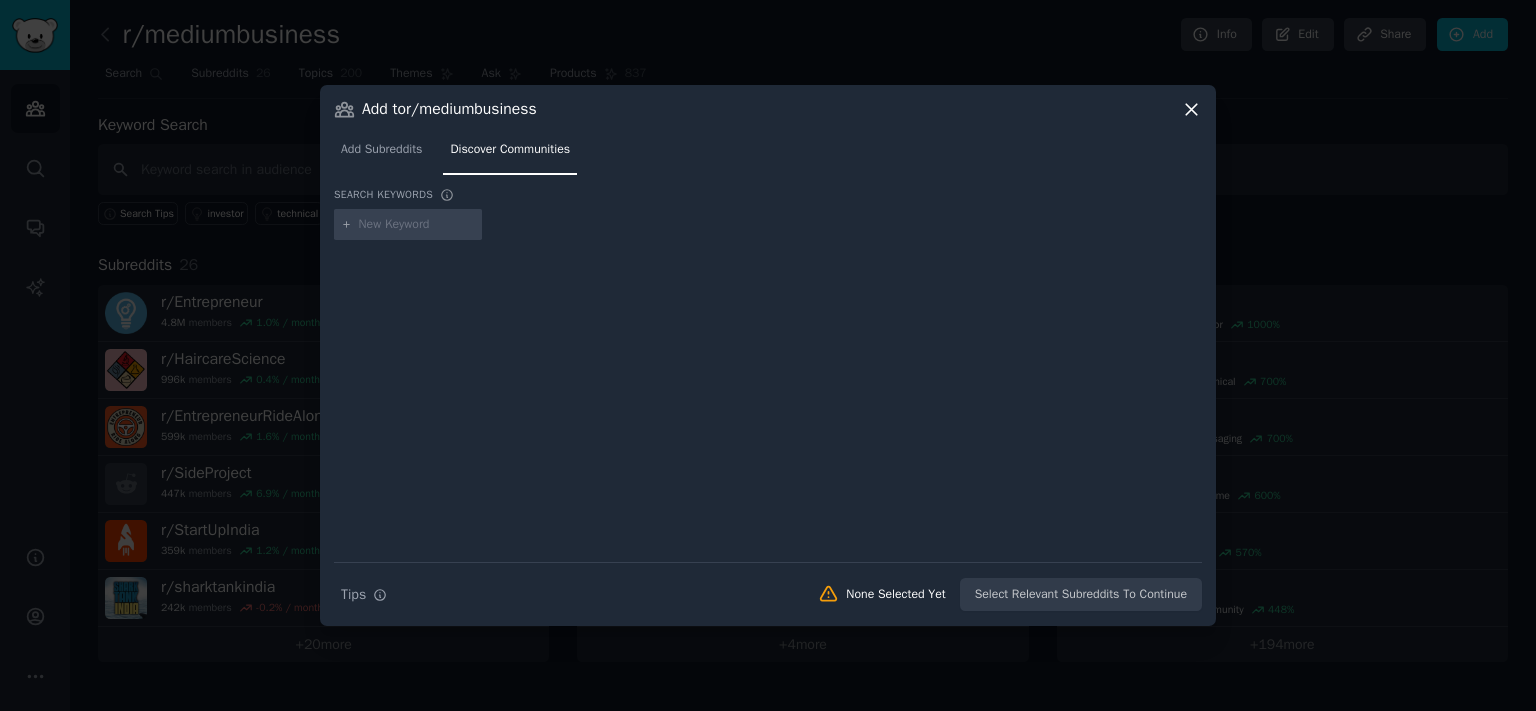 scroll, scrollTop: 0, scrollLeft: 0, axis: both 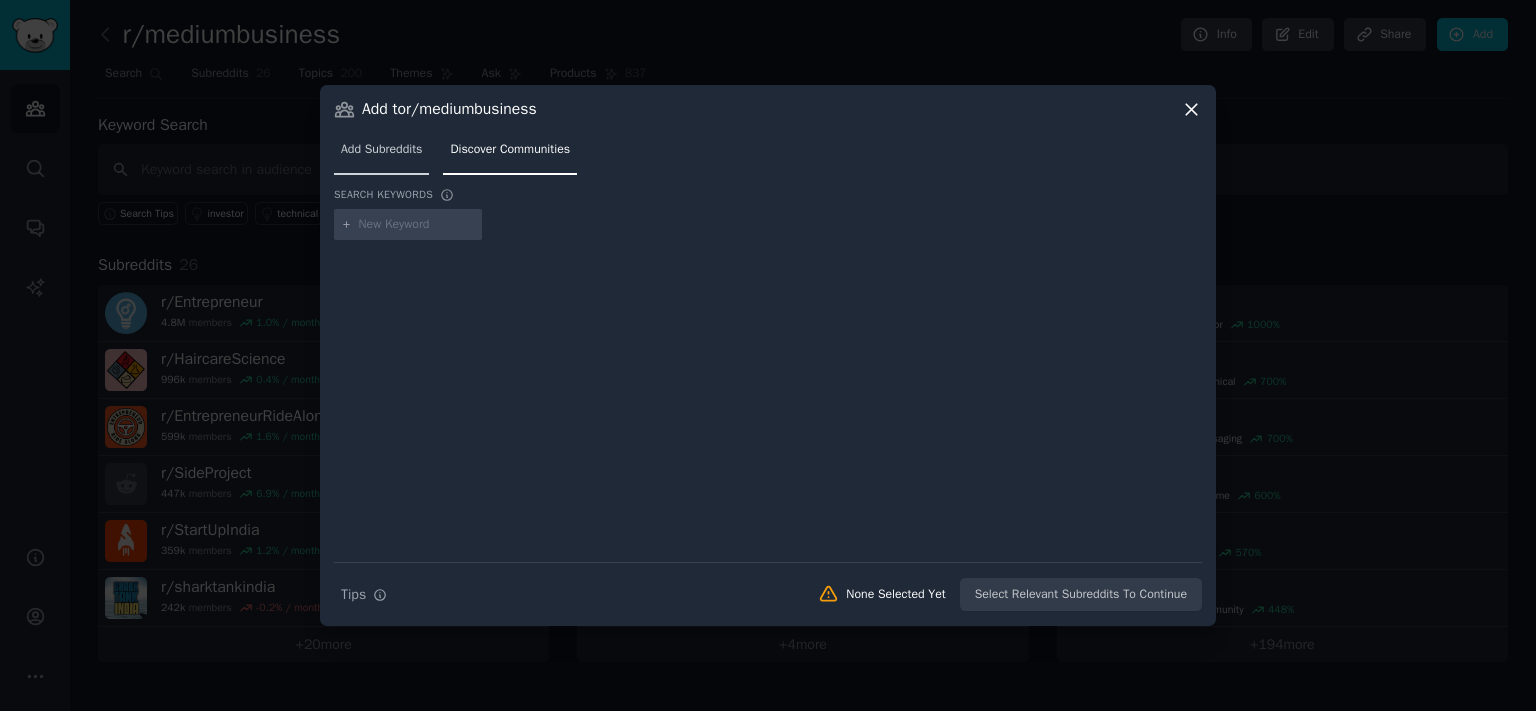 click on "Add Subreddits" at bounding box center (381, 154) 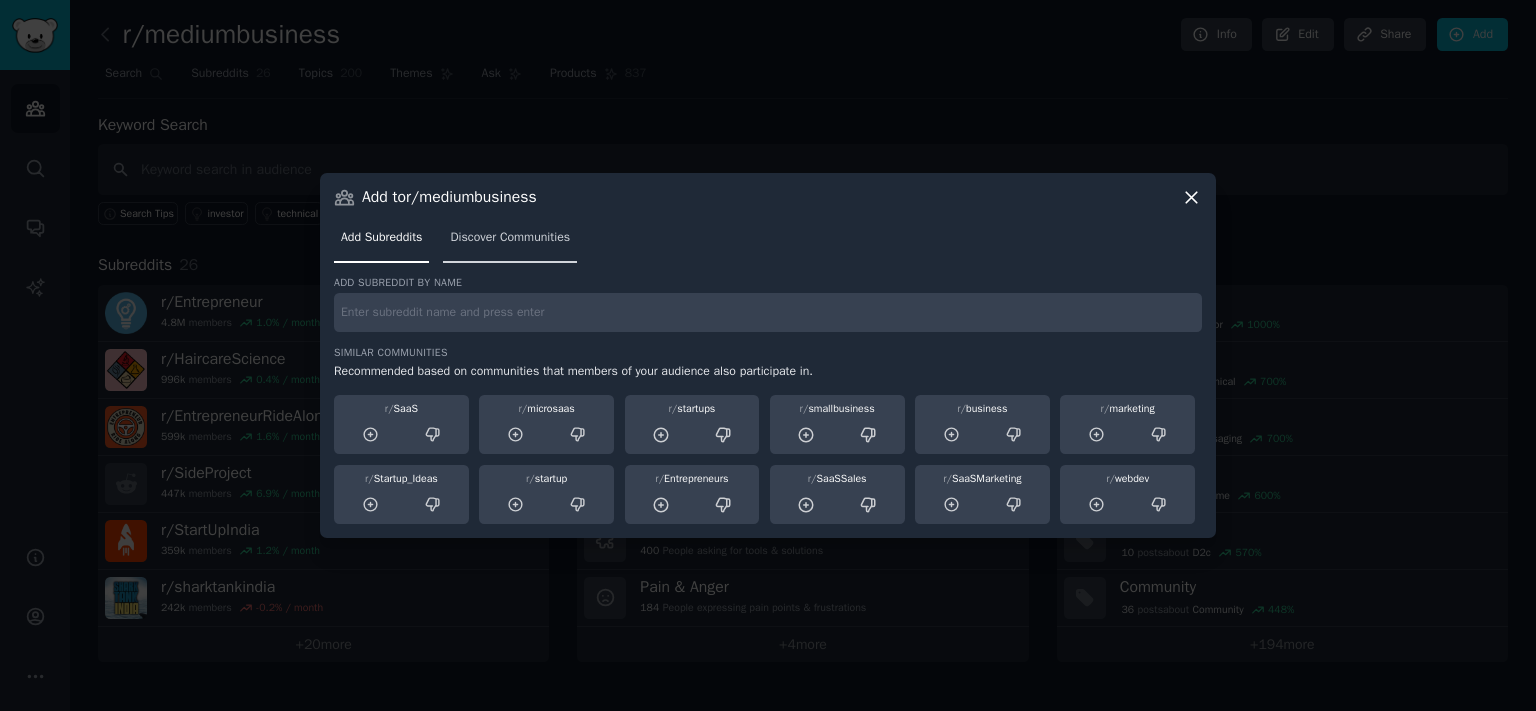click on "Discover Communities" at bounding box center [510, 238] 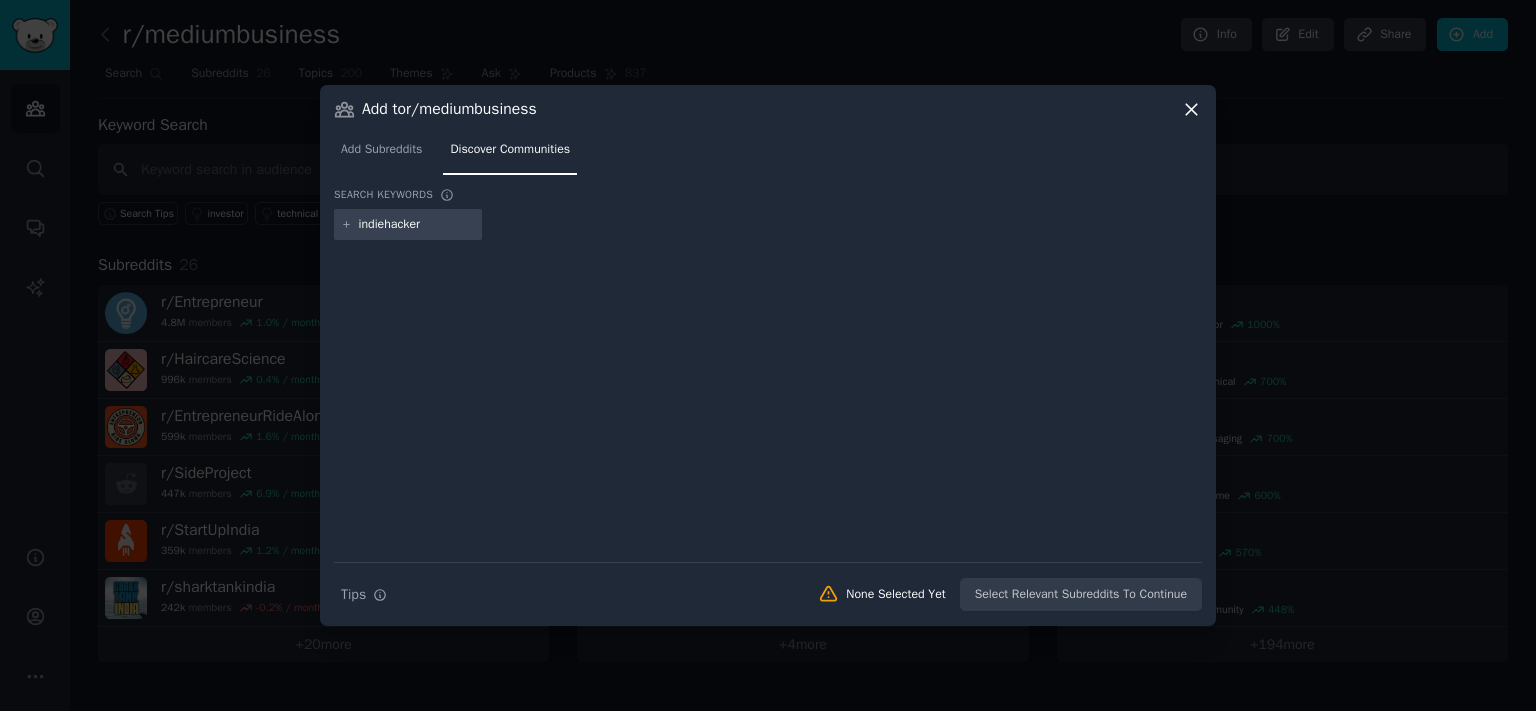 type on "indiehackers" 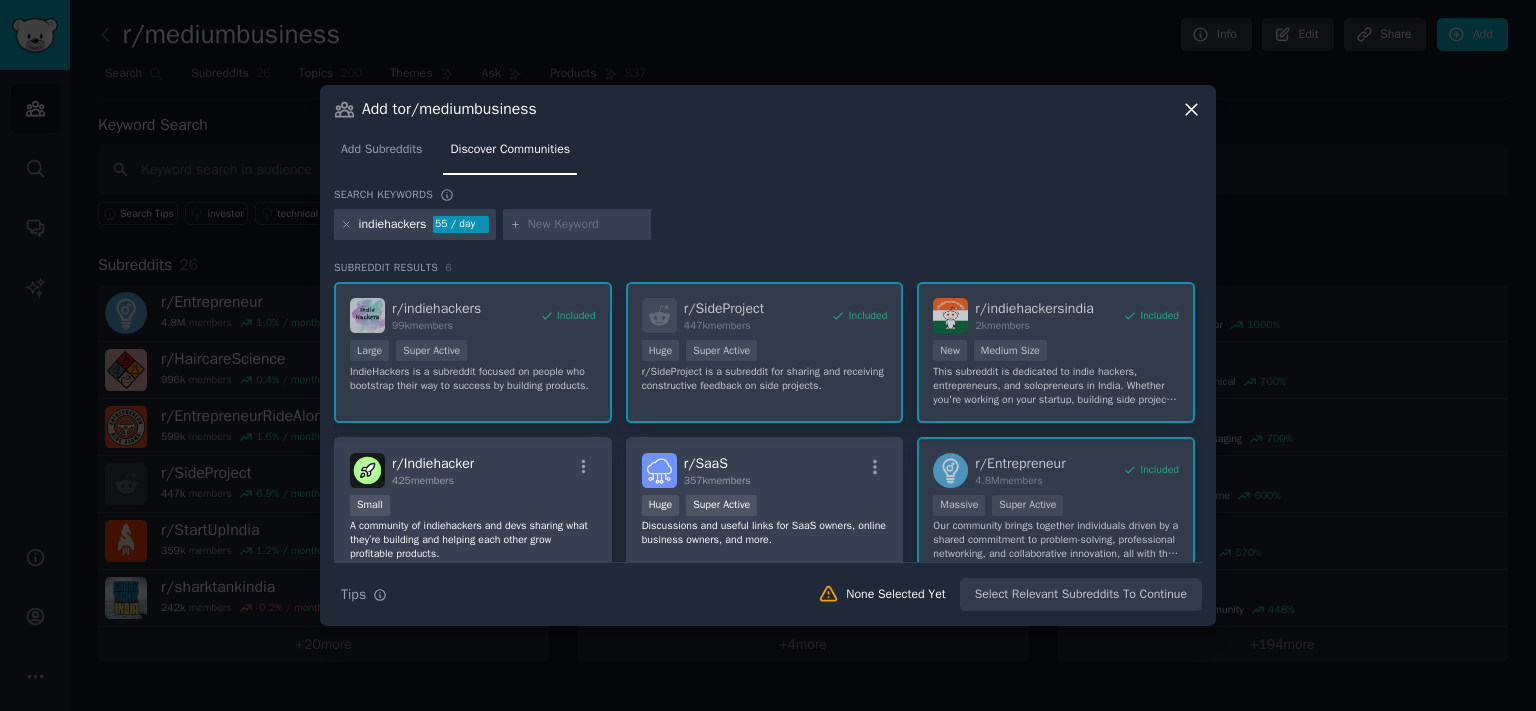 click on "indiehackers [NUMBER] / day" at bounding box center [415, 225] 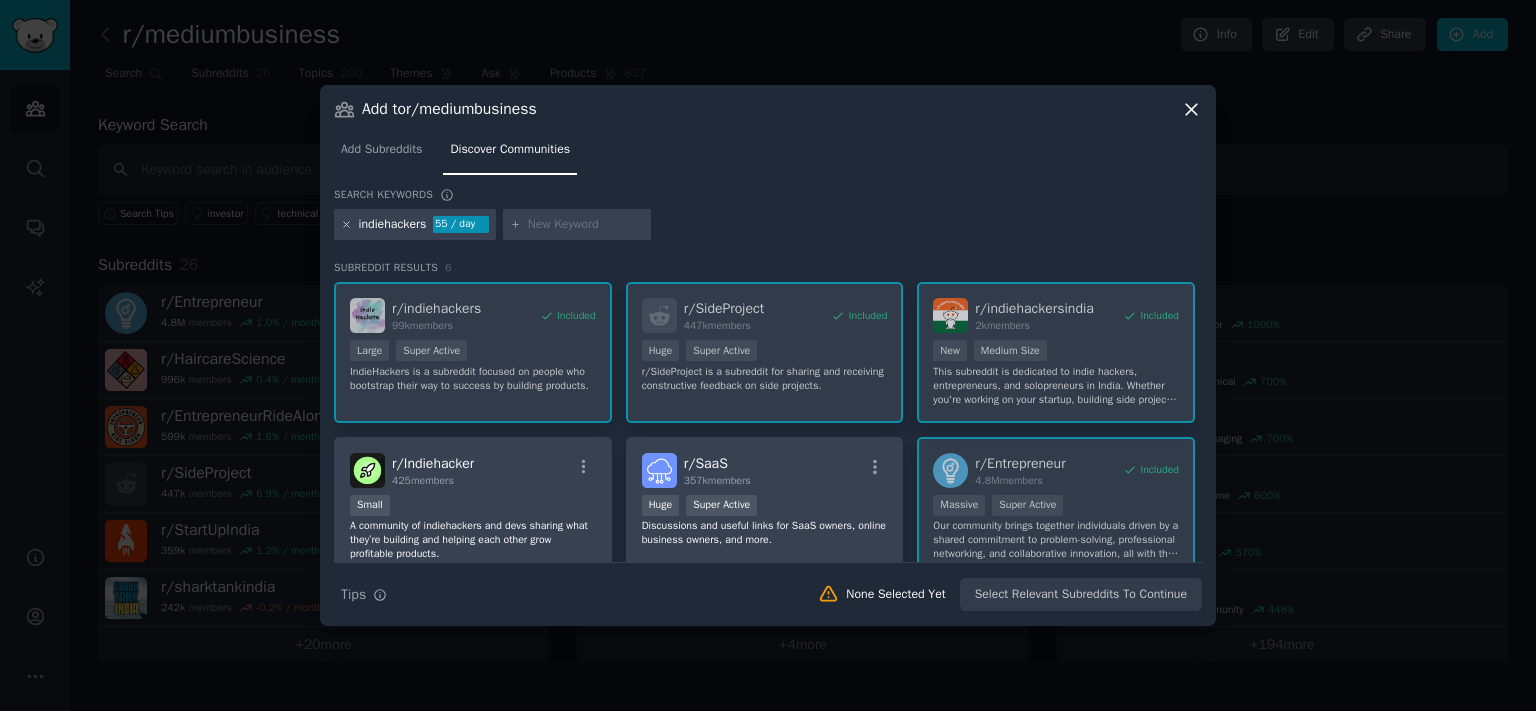 click 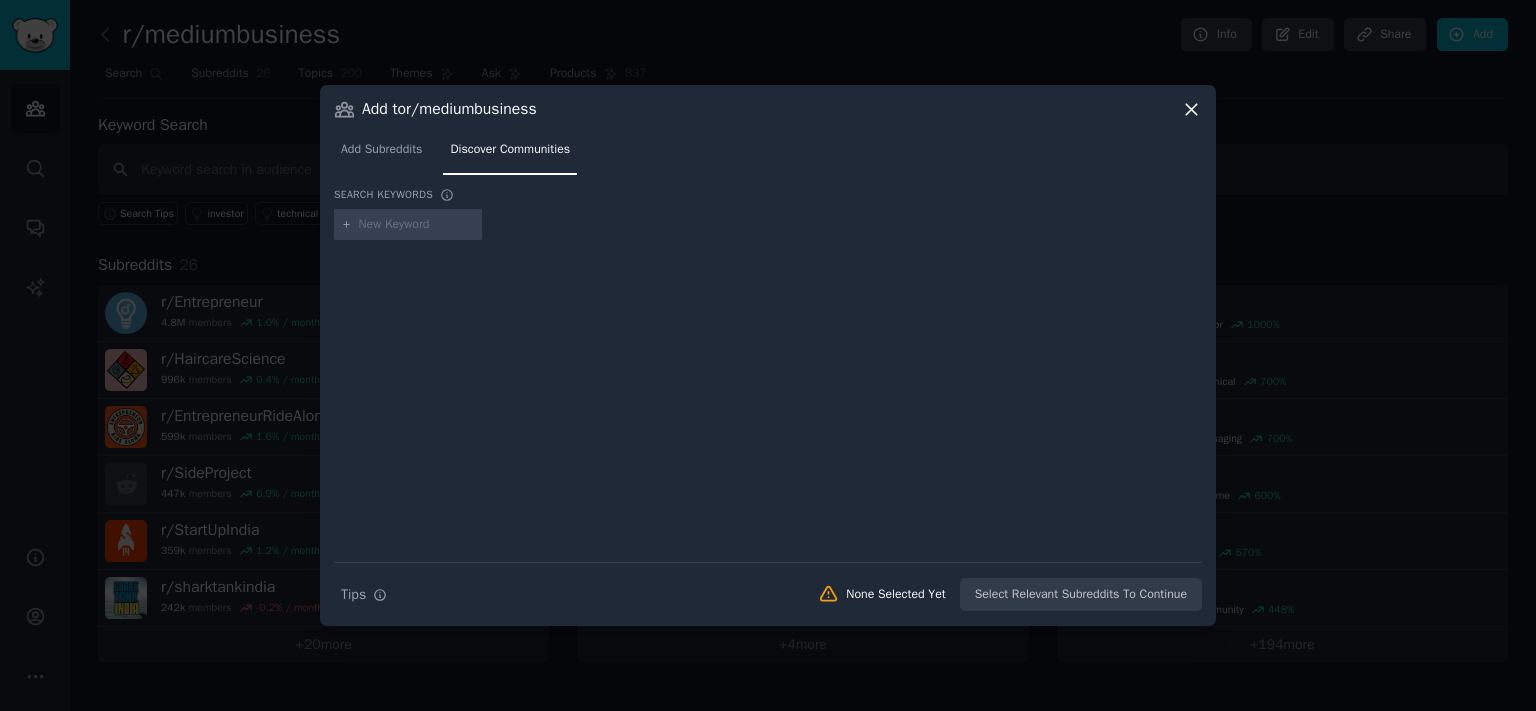 click at bounding box center (417, 225) 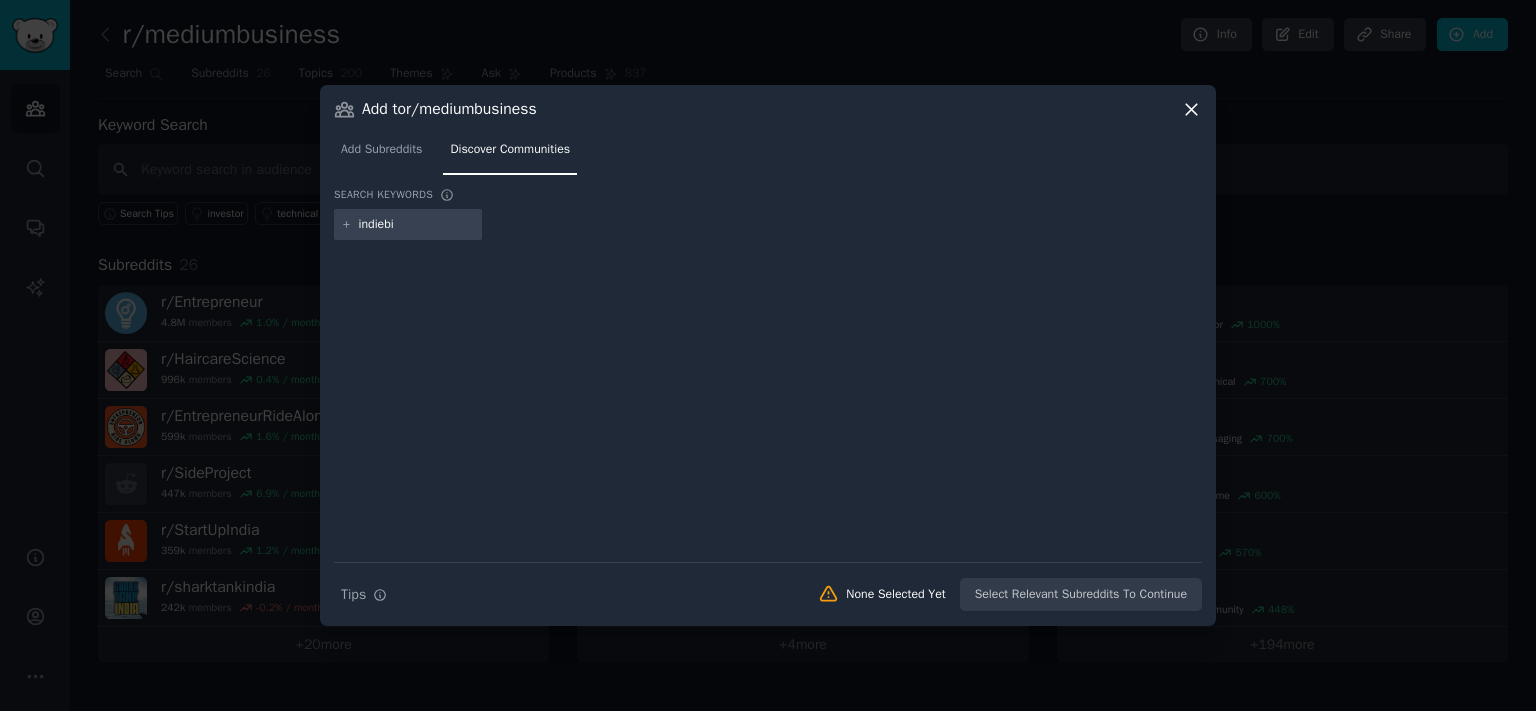 type on "indiebiz" 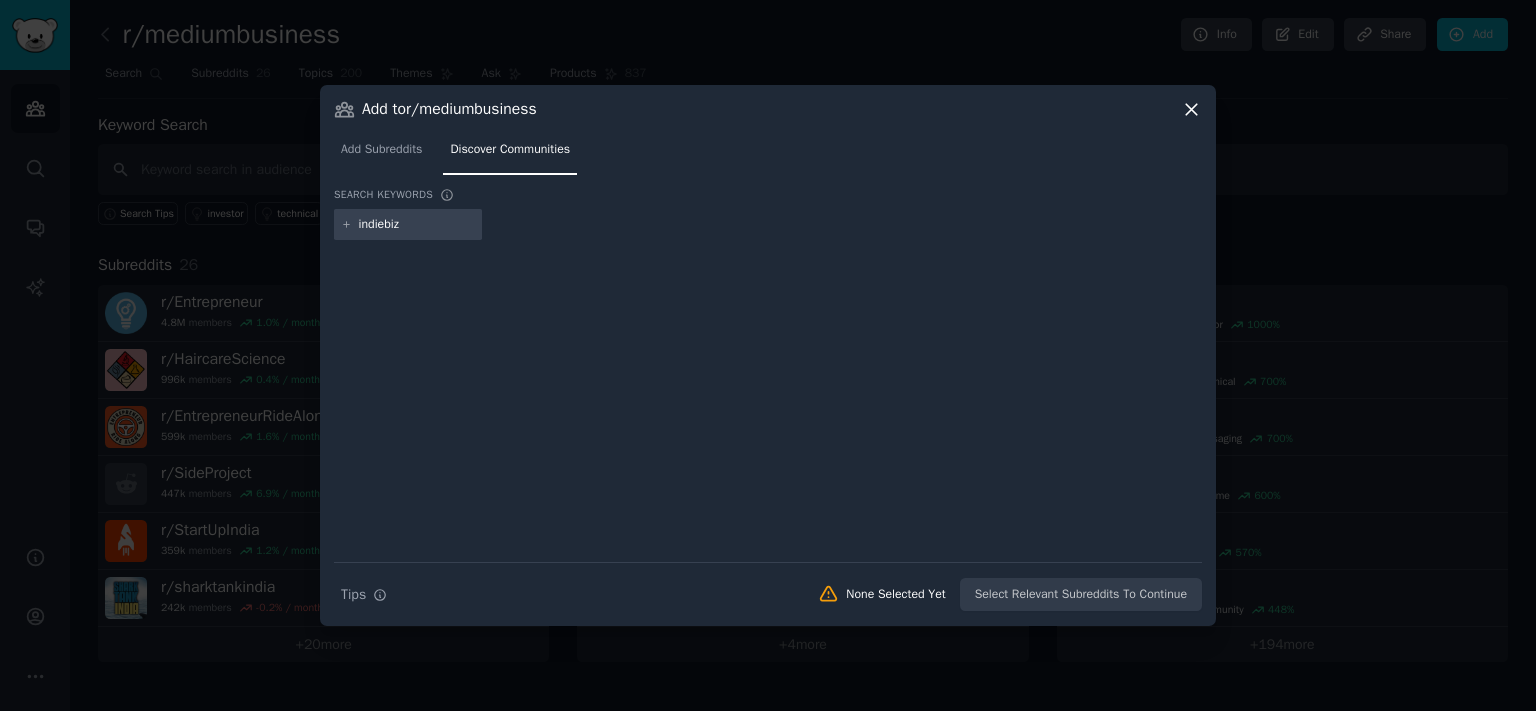 type 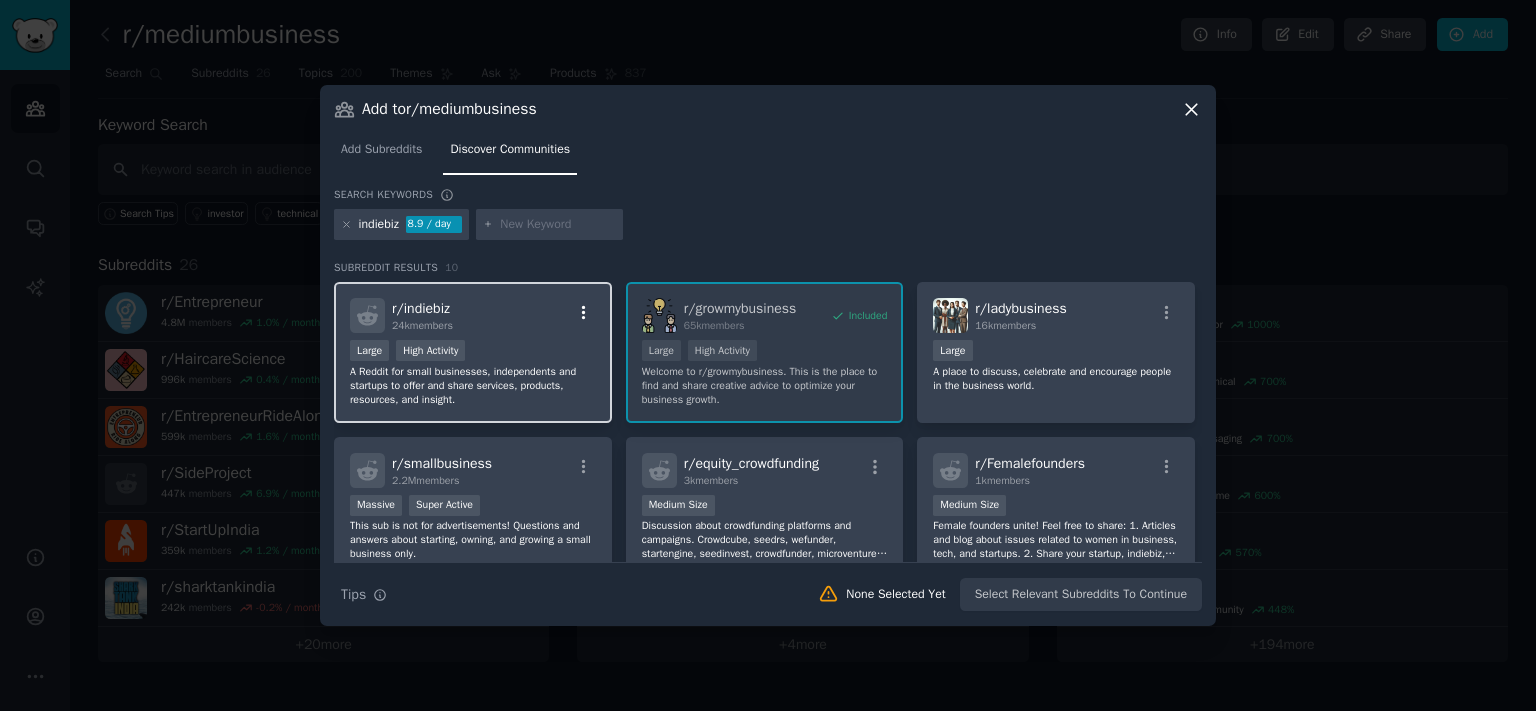 click 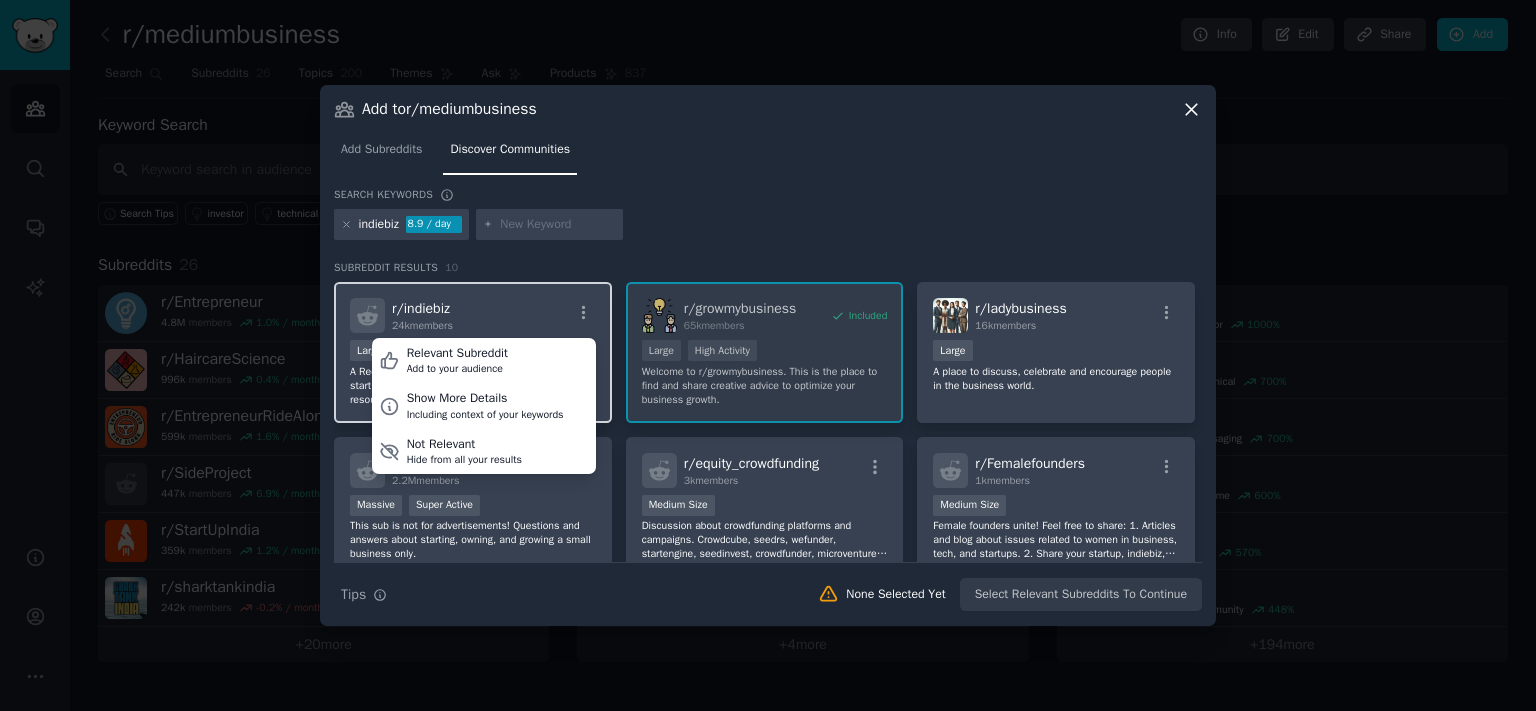 click on "r/ indiebiz 24k  members Relevant Subreddit Add to your audience Show More Details Including context of your keywords Not Relevant Hide from all your results" at bounding box center (473, 315) 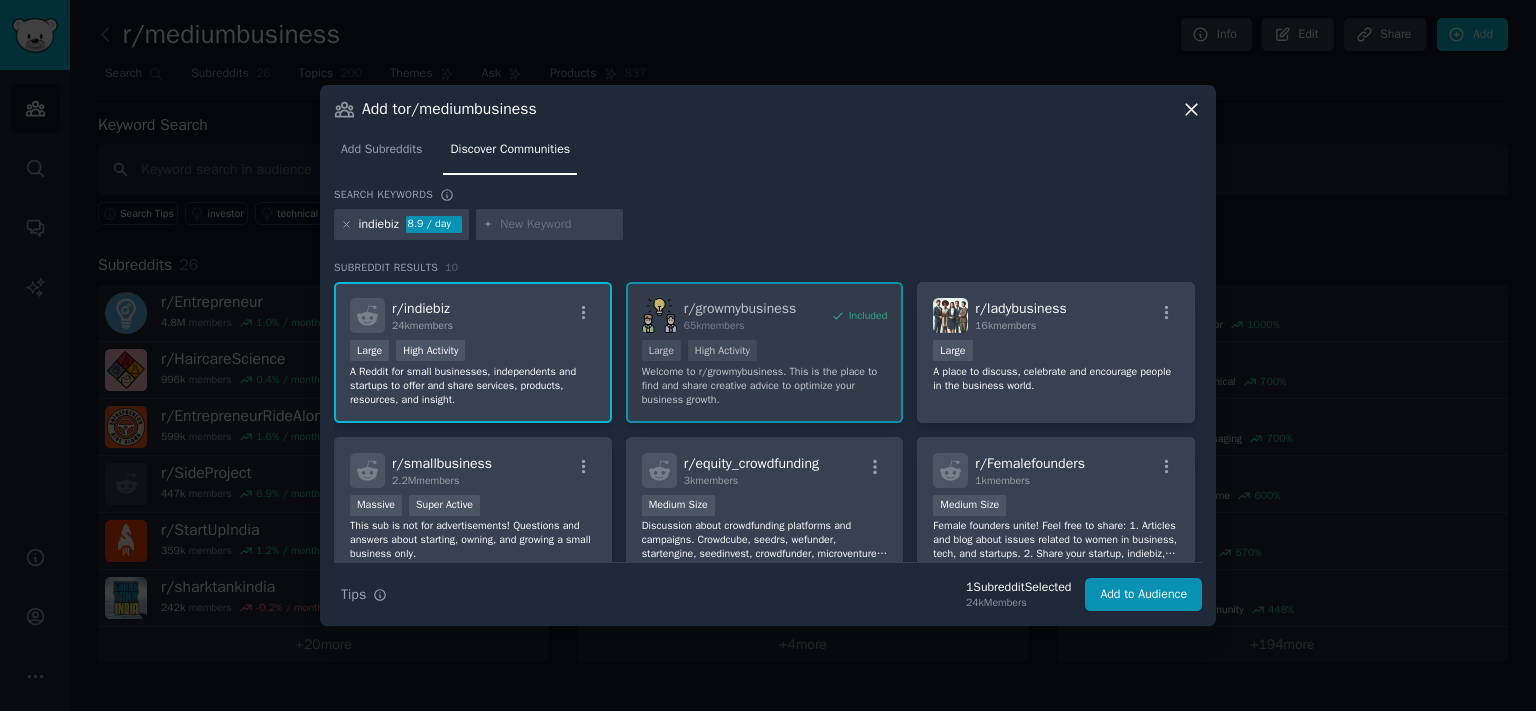 click on "r/ indiebiz [NUMBER]  members Large High Activity A Reddit for small businesses, independents and startups to offer and share services, products, resources, and insight." at bounding box center [473, 352] 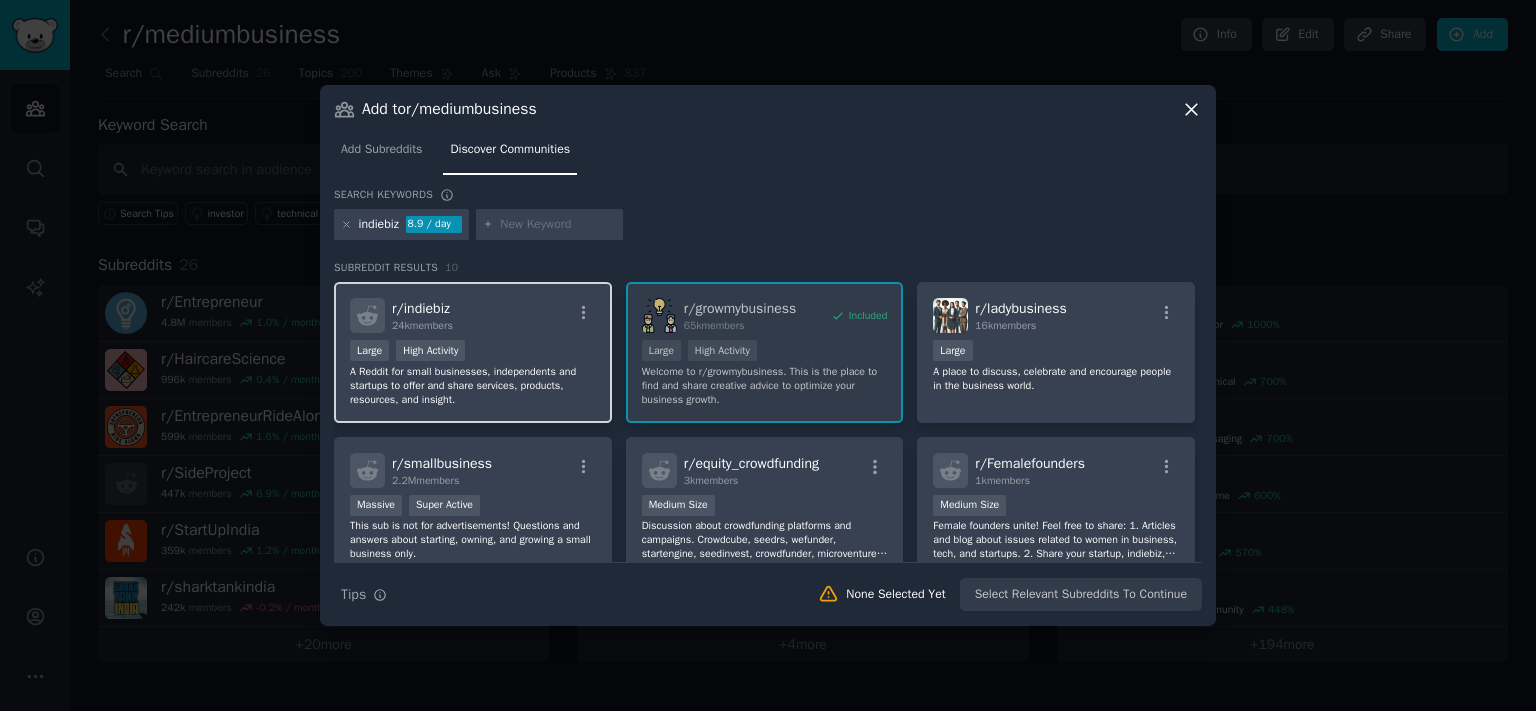 click on "r/ indiebiz 24k members" at bounding box center (473, 315) 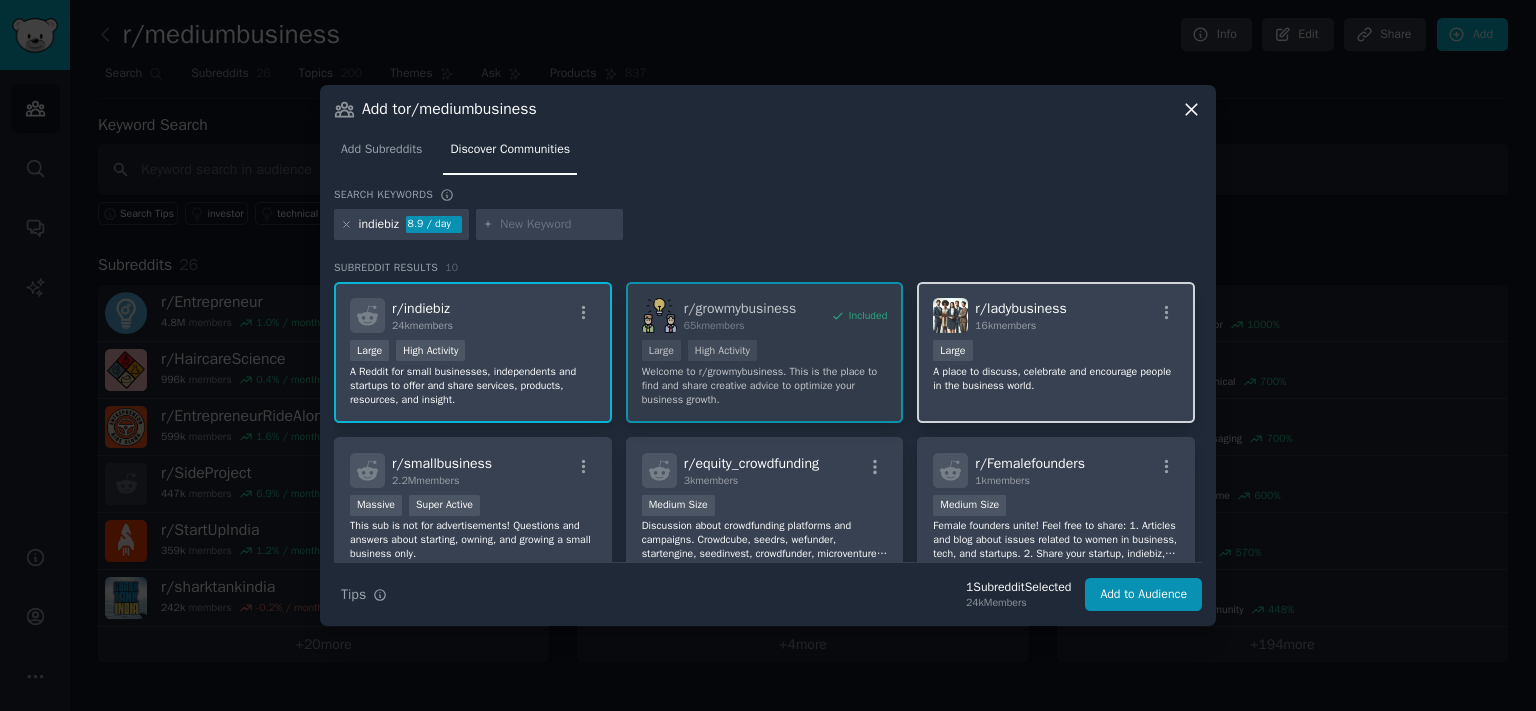 click on "A place to discuss, celebrate and encourage people in the business world." at bounding box center (1056, 379) 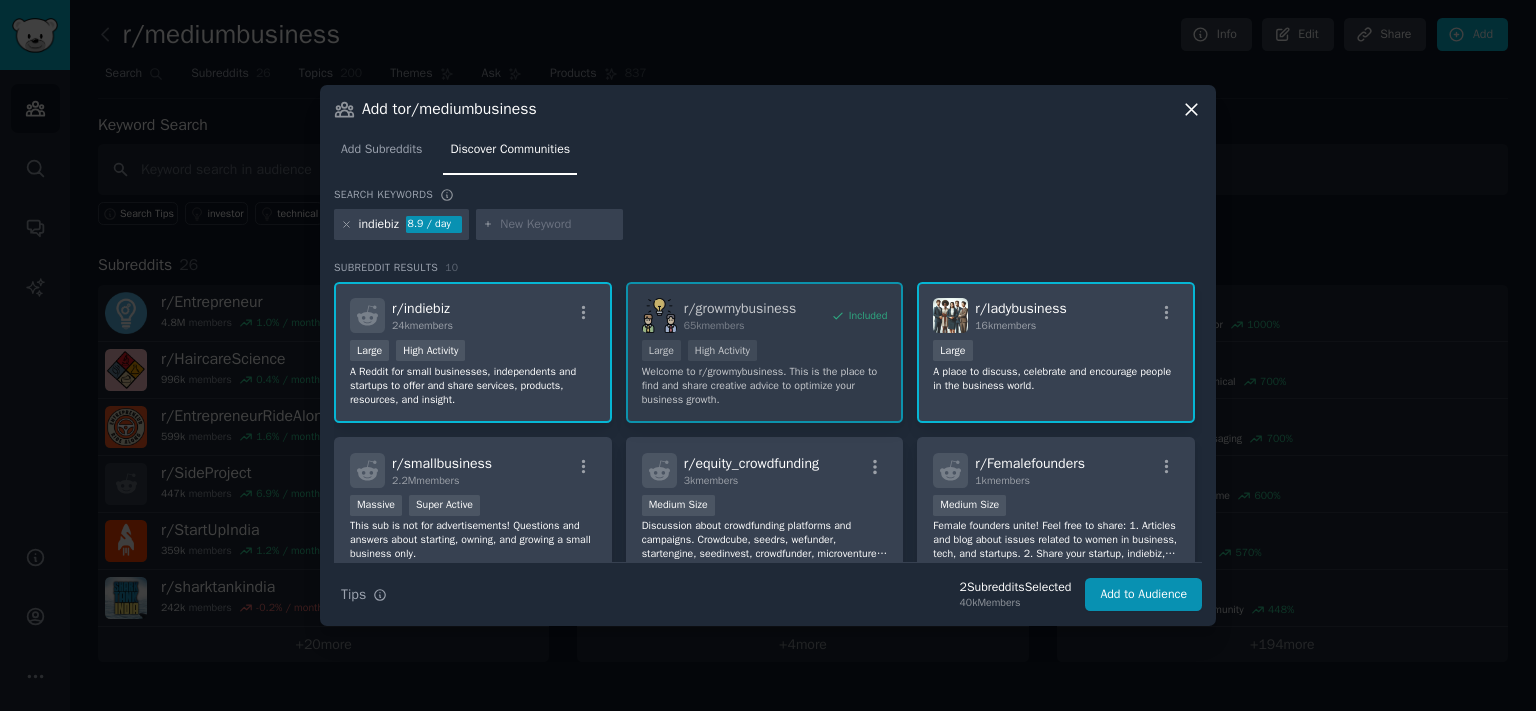 click on "A place to discuss, celebrate and encourage people in the business world." at bounding box center [1056, 379] 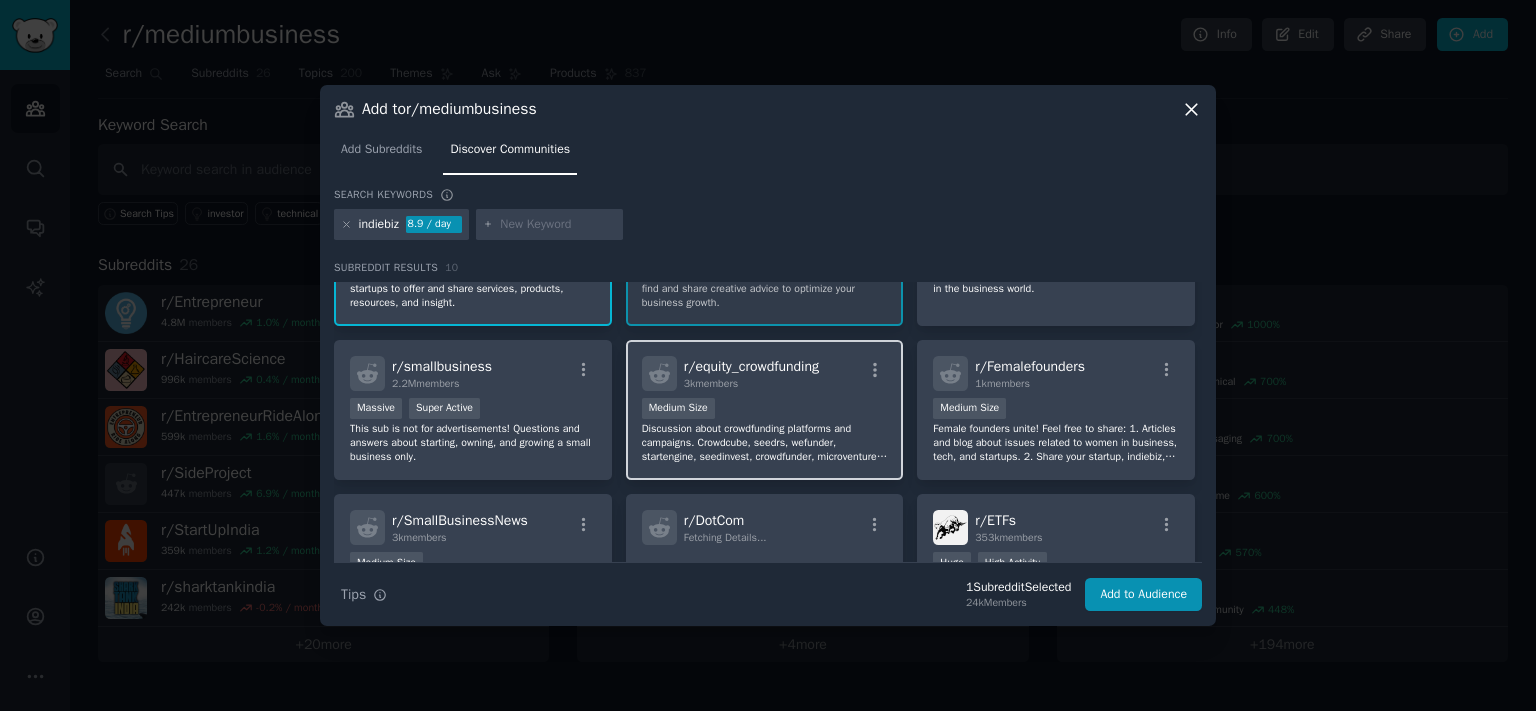 scroll, scrollTop: 110, scrollLeft: 0, axis: vertical 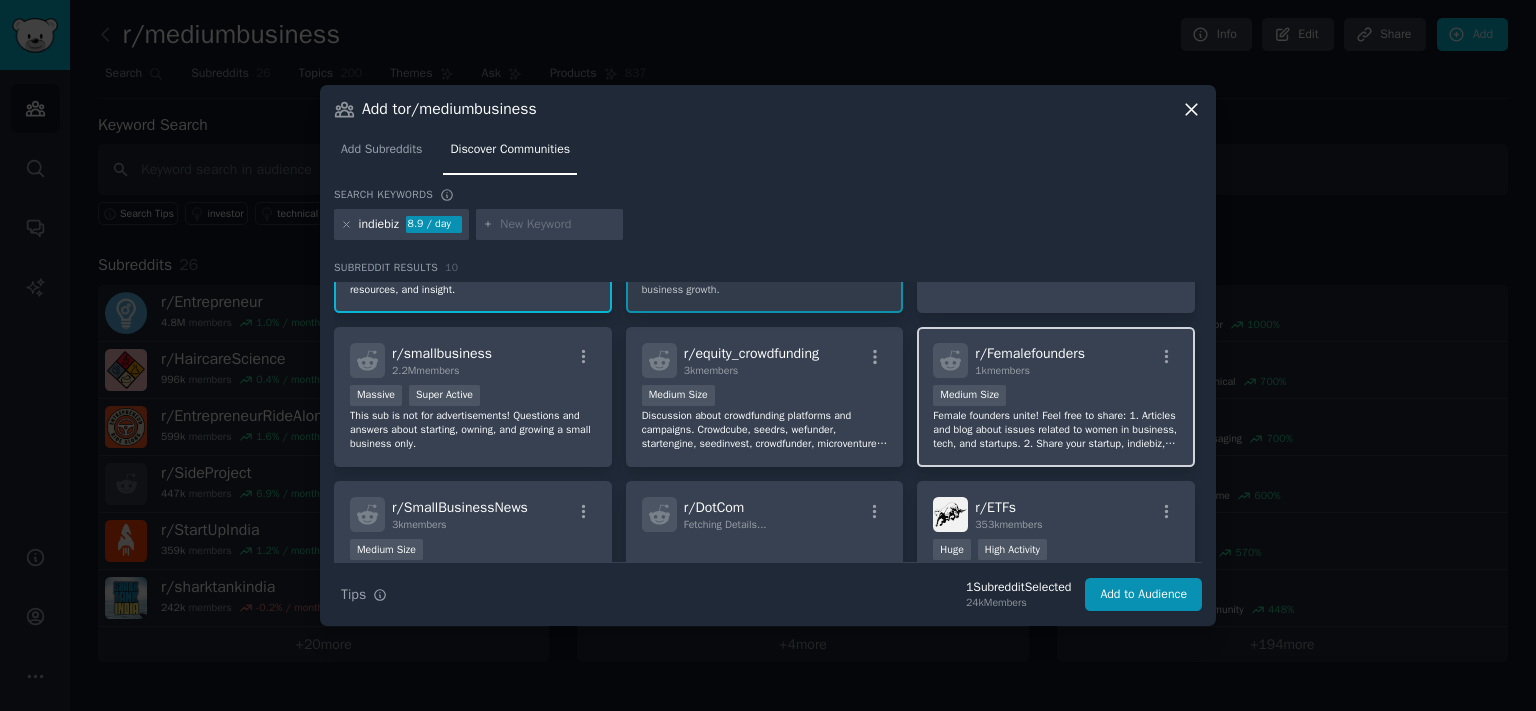 click on "Medium Size" at bounding box center [969, 395] 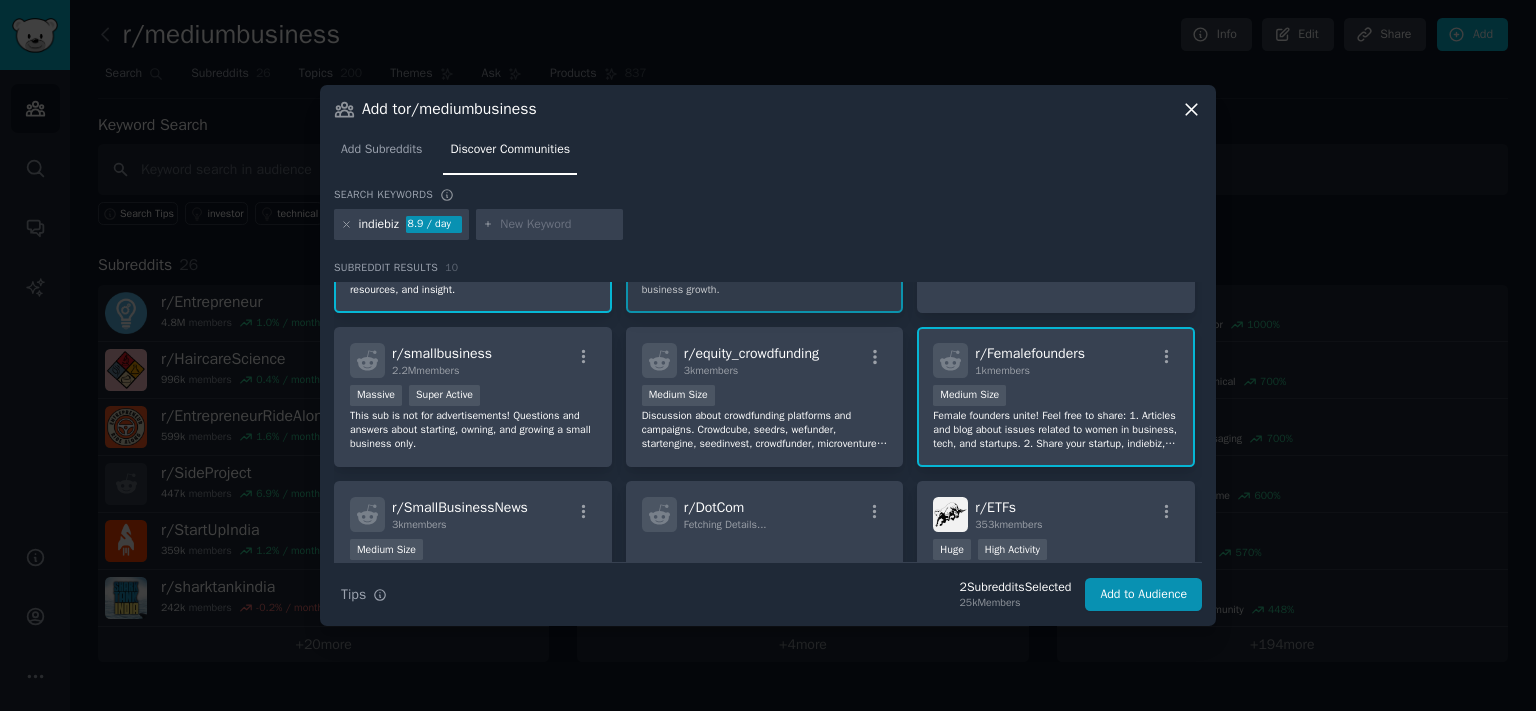 click on "Female founders unite! Feel free to share:
1. Articles and blog about issues related to women in business, tech, and startups.
2. Share your startup, indiebiz, and journey.
3. Startup tools and resources.
4. Questions about startups & business." at bounding box center (1056, 430) 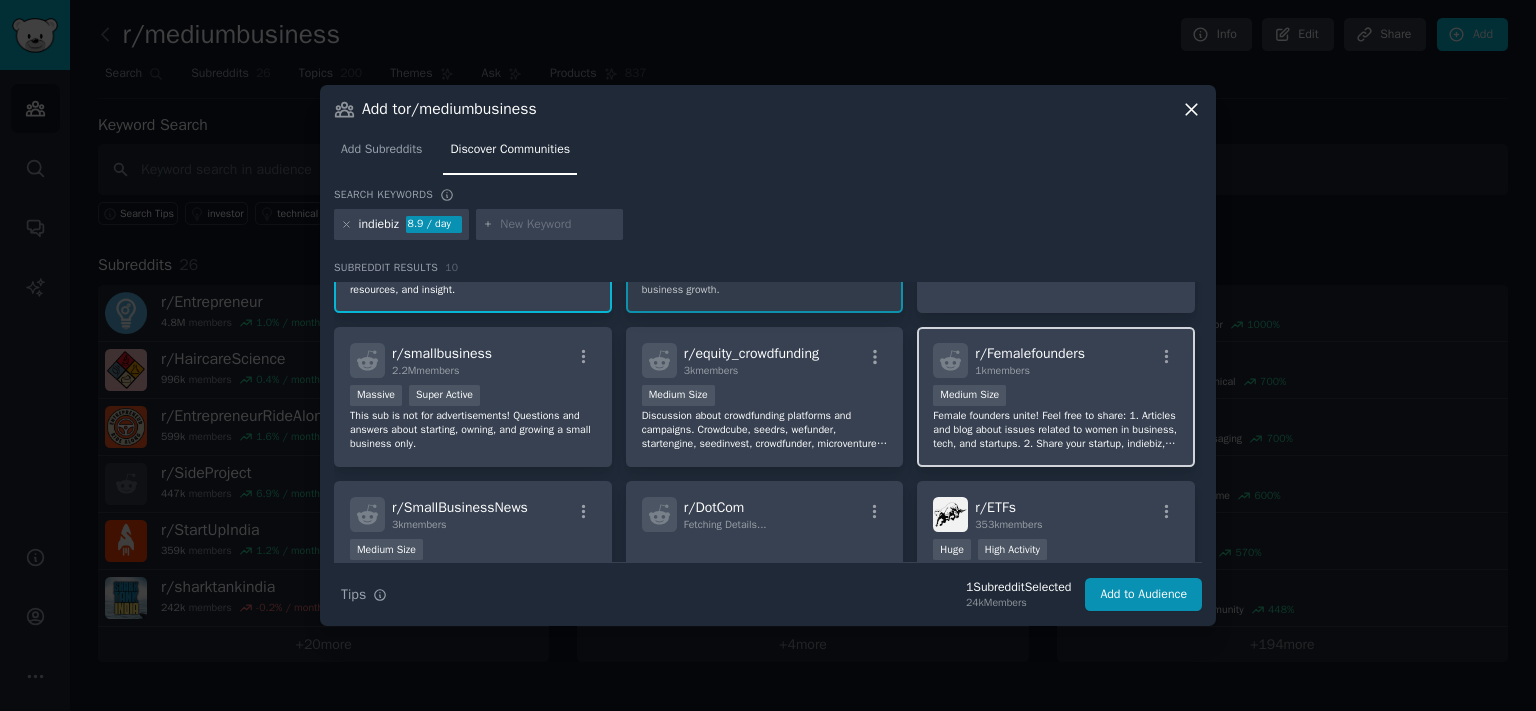 click on "Female founders unite! Feel free to share:
1. Articles and blog about issues related to women in business, tech, and startups.
2. Share your startup, indiebiz, and journey.
3. Startup tools and resources.
4. Questions about startups & business." at bounding box center (1056, 430) 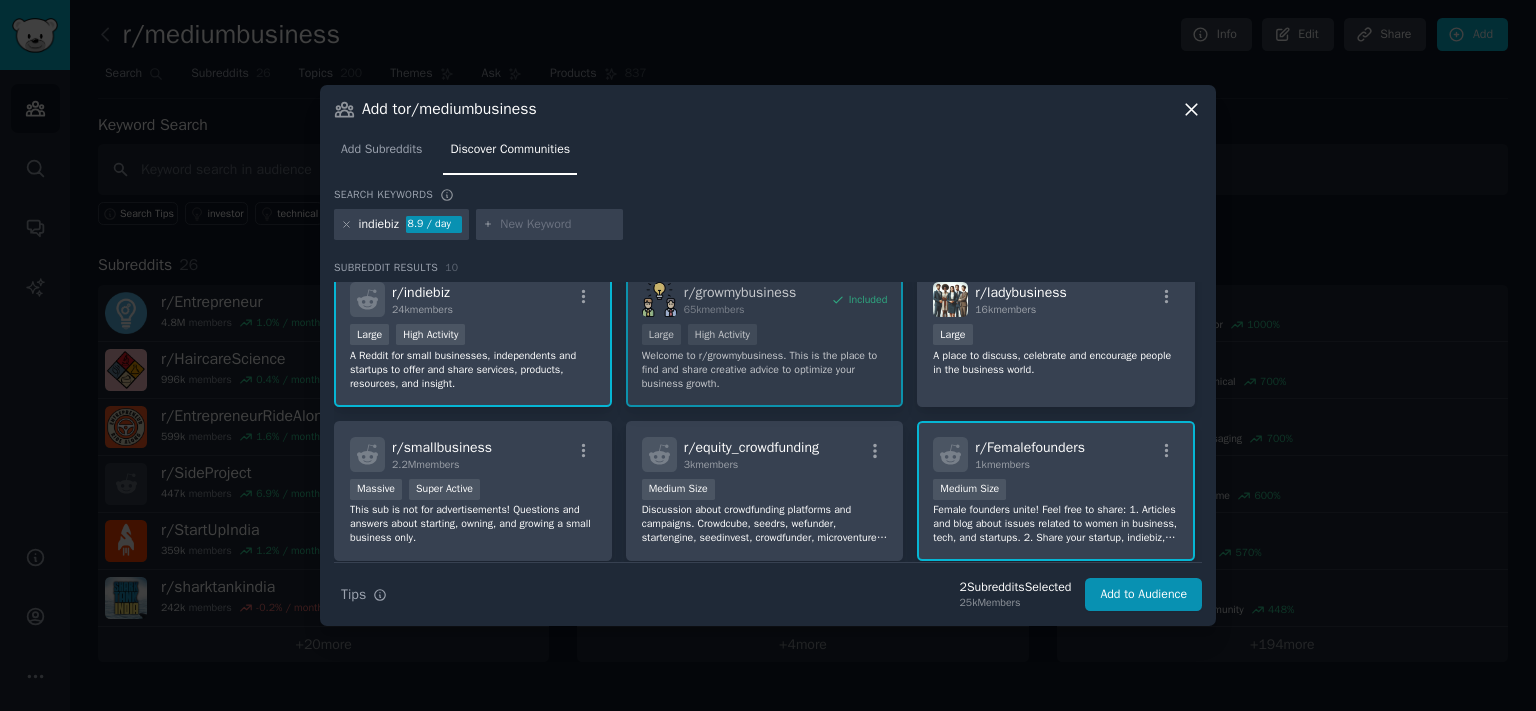 scroll, scrollTop: 0, scrollLeft: 0, axis: both 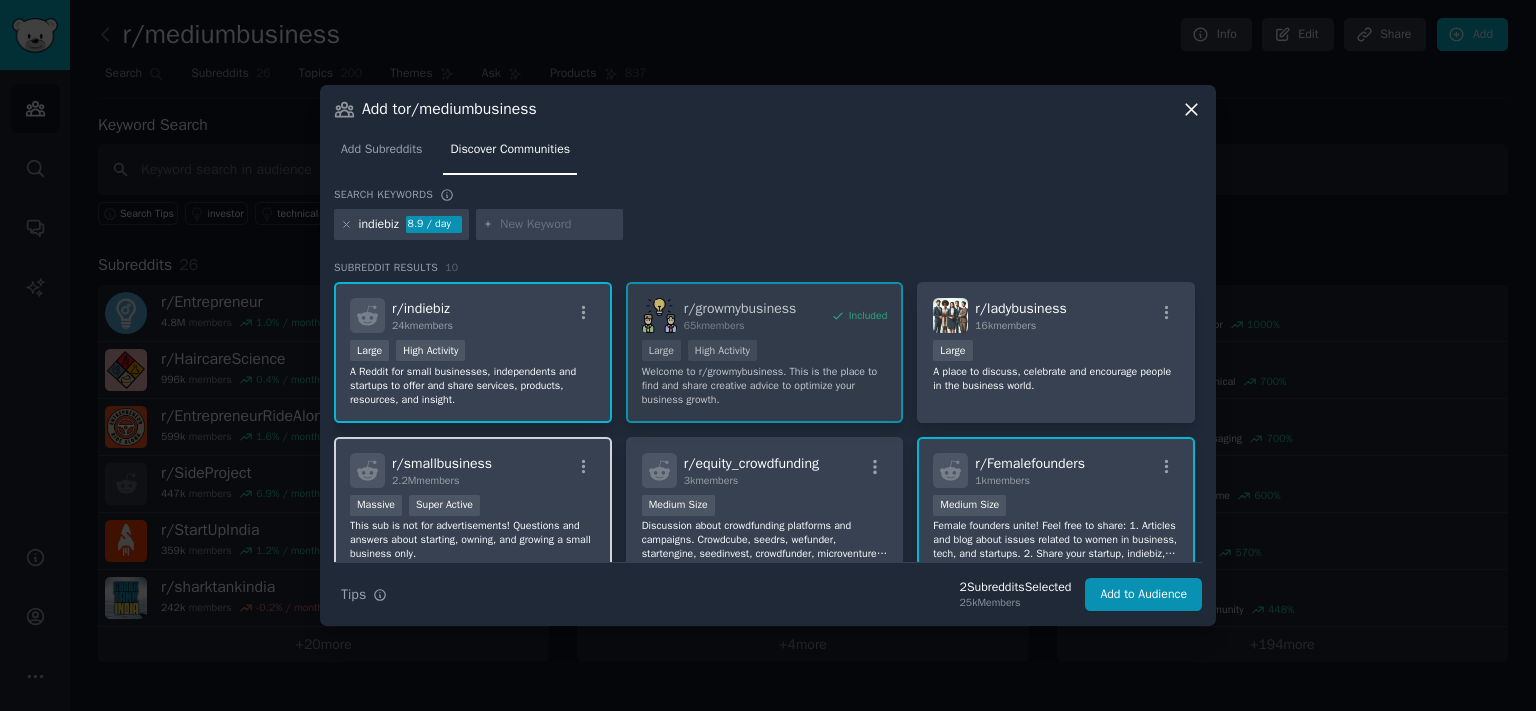click on "r/ smallbusiness 2.2M  members" at bounding box center [473, 470] 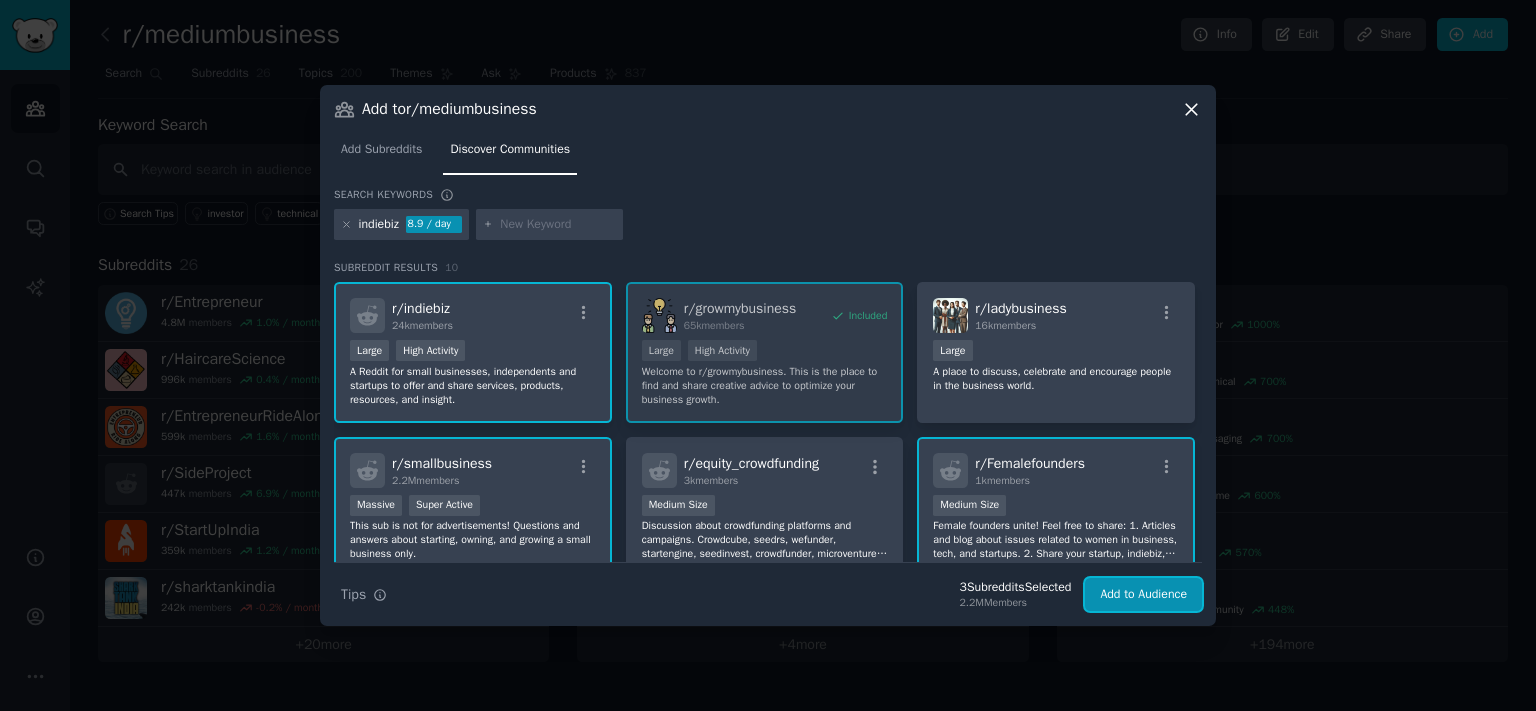 click on "Add to Audience" at bounding box center [1143, 595] 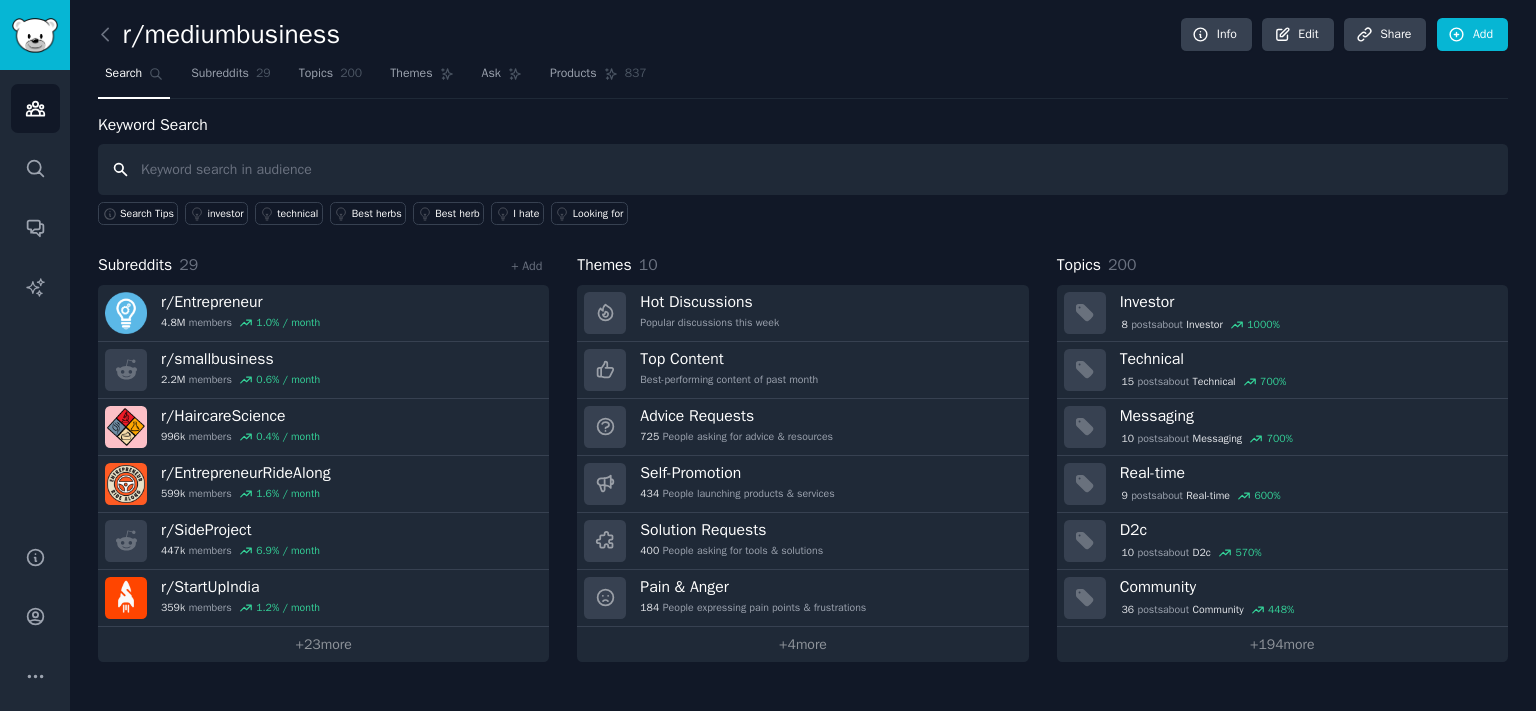 click at bounding box center (803, 169) 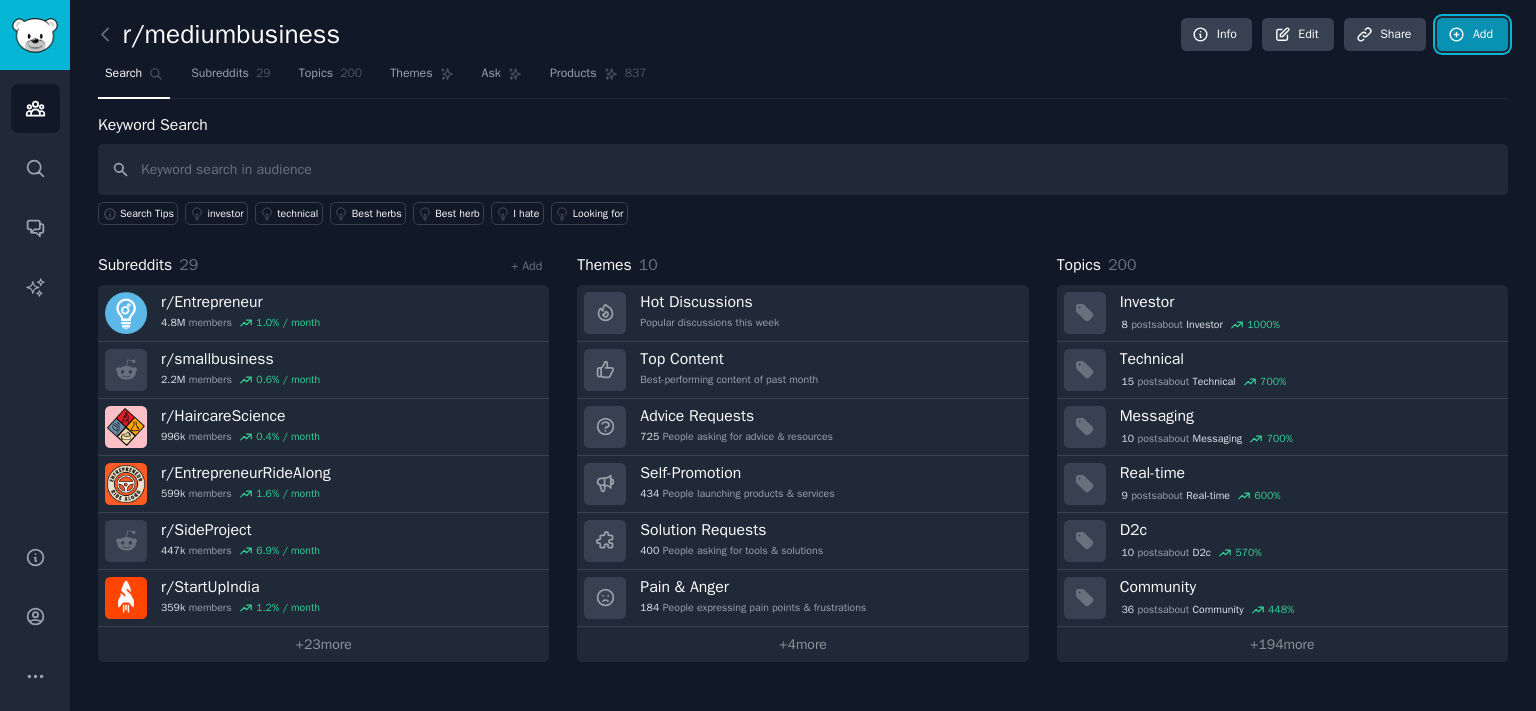 click on "Add" at bounding box center [1472, 35] 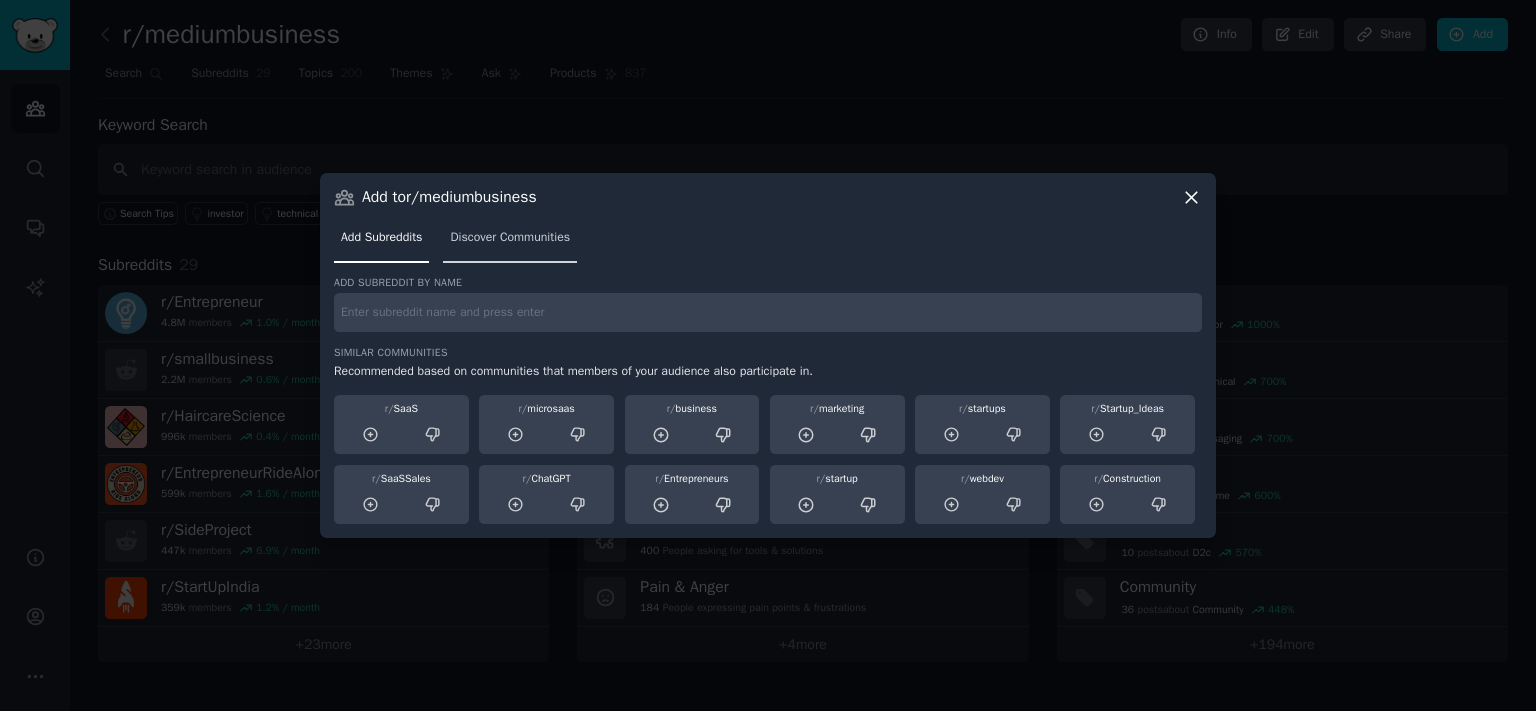 click on "Add Subreddits Discover Communities" at bounding box center [768, 242] 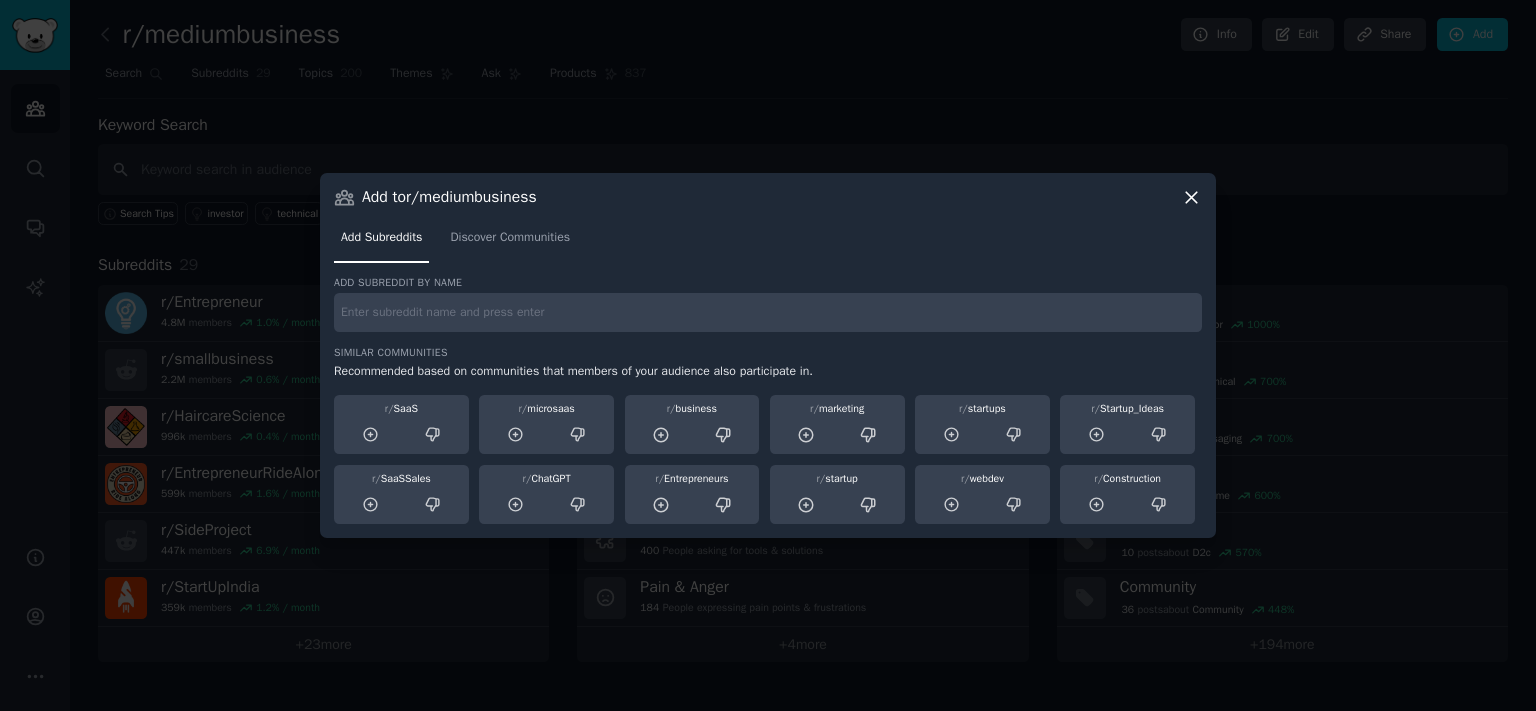 click on "Add Subreddits Discover Communities" at bounding box center (768, 242) 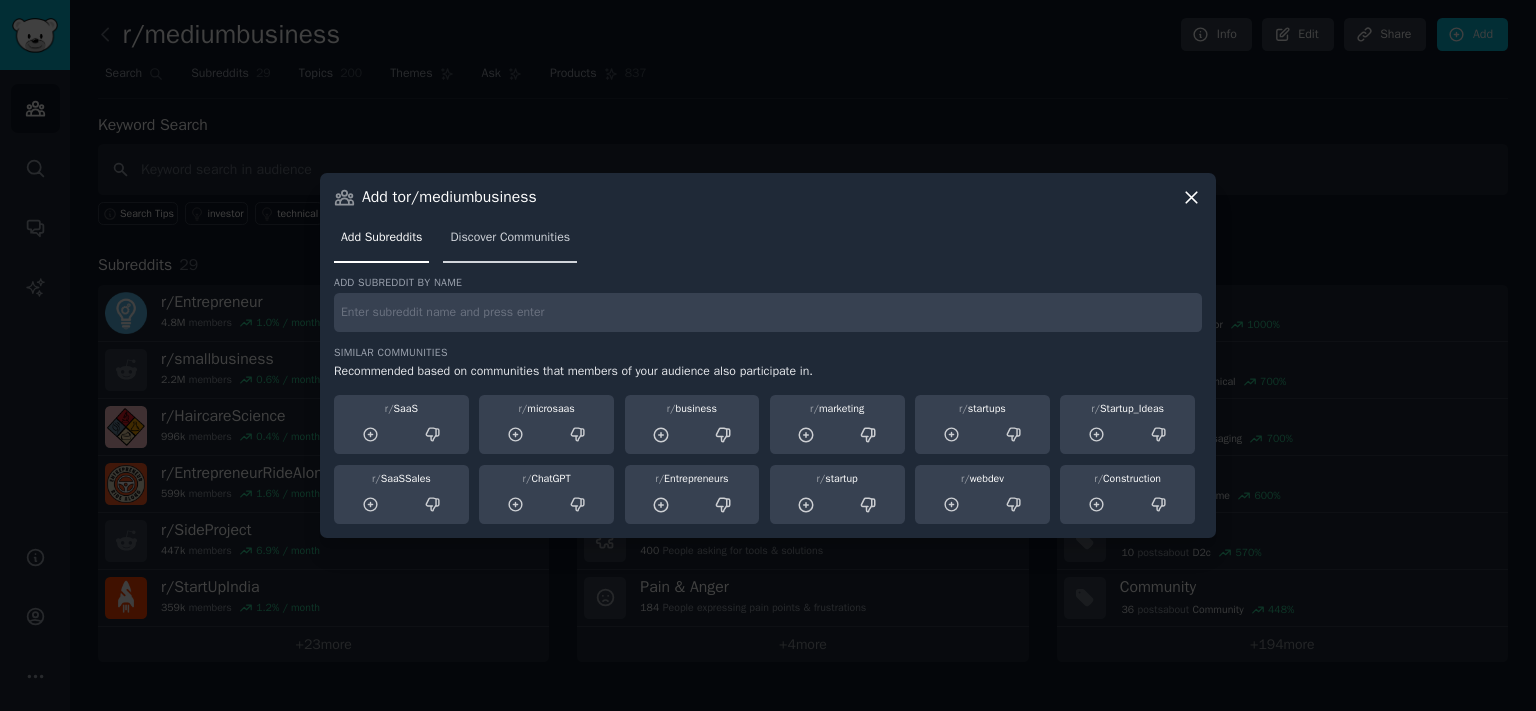 click on "Discover Communities" at bounding box center (510, 242) 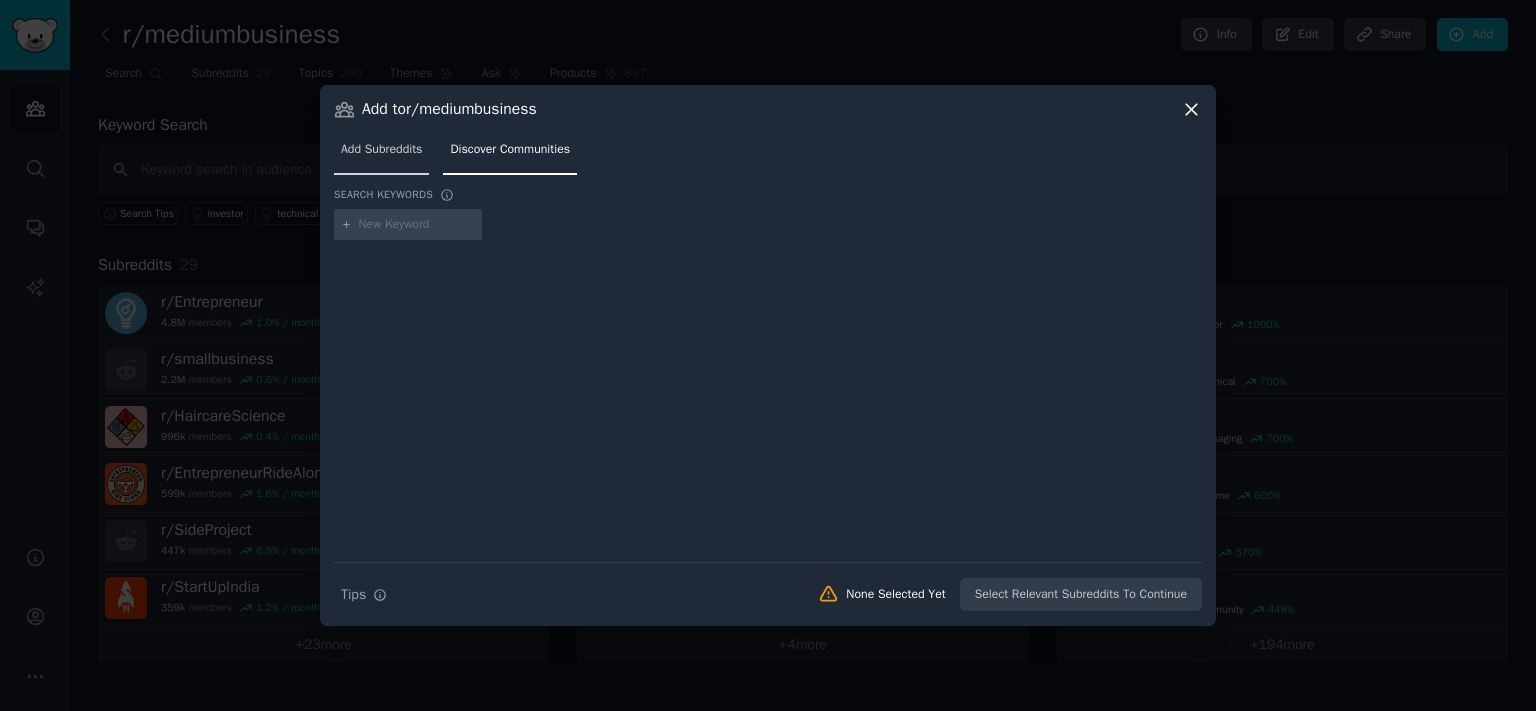 click on "Add Subreddits" at bounding box center (381, 150) 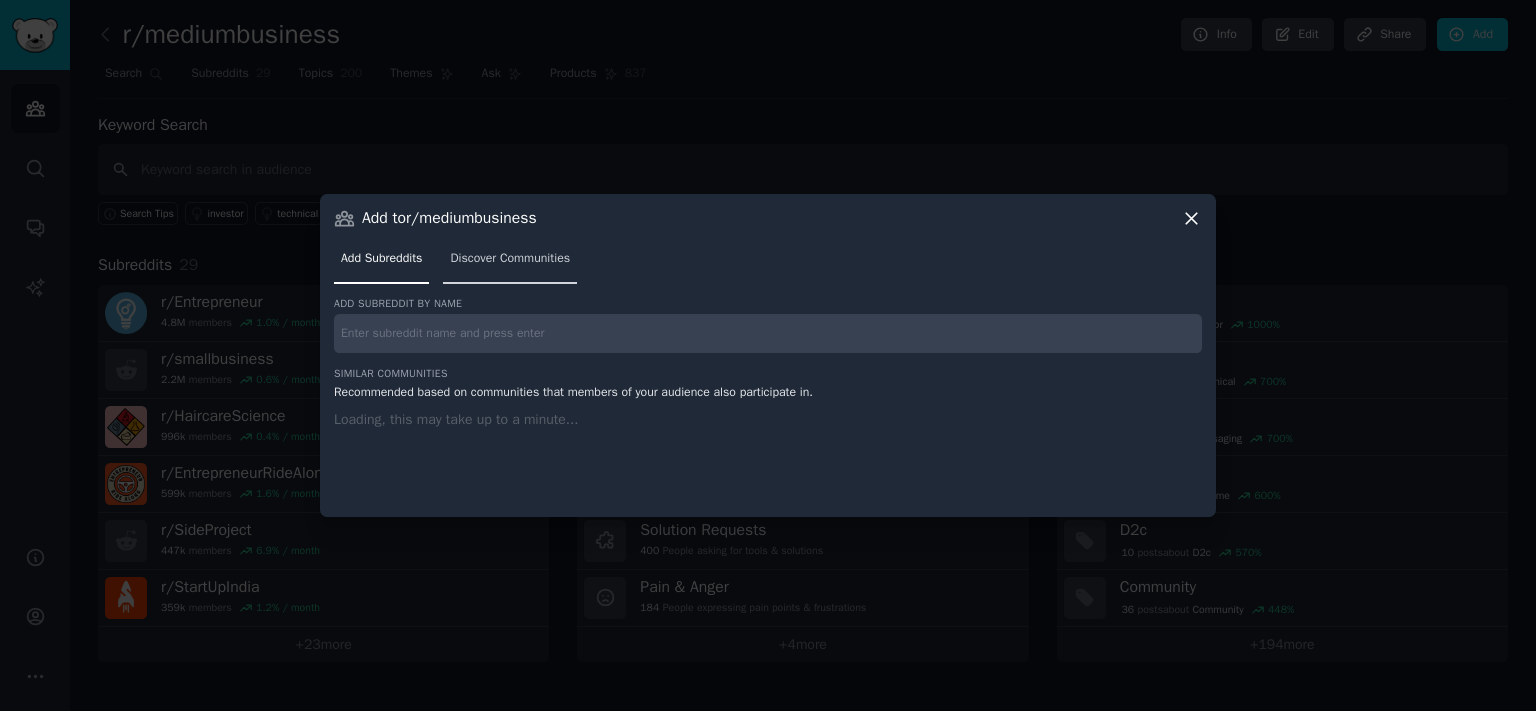 click on "Discover Communities" at bounding box center (510, 263) 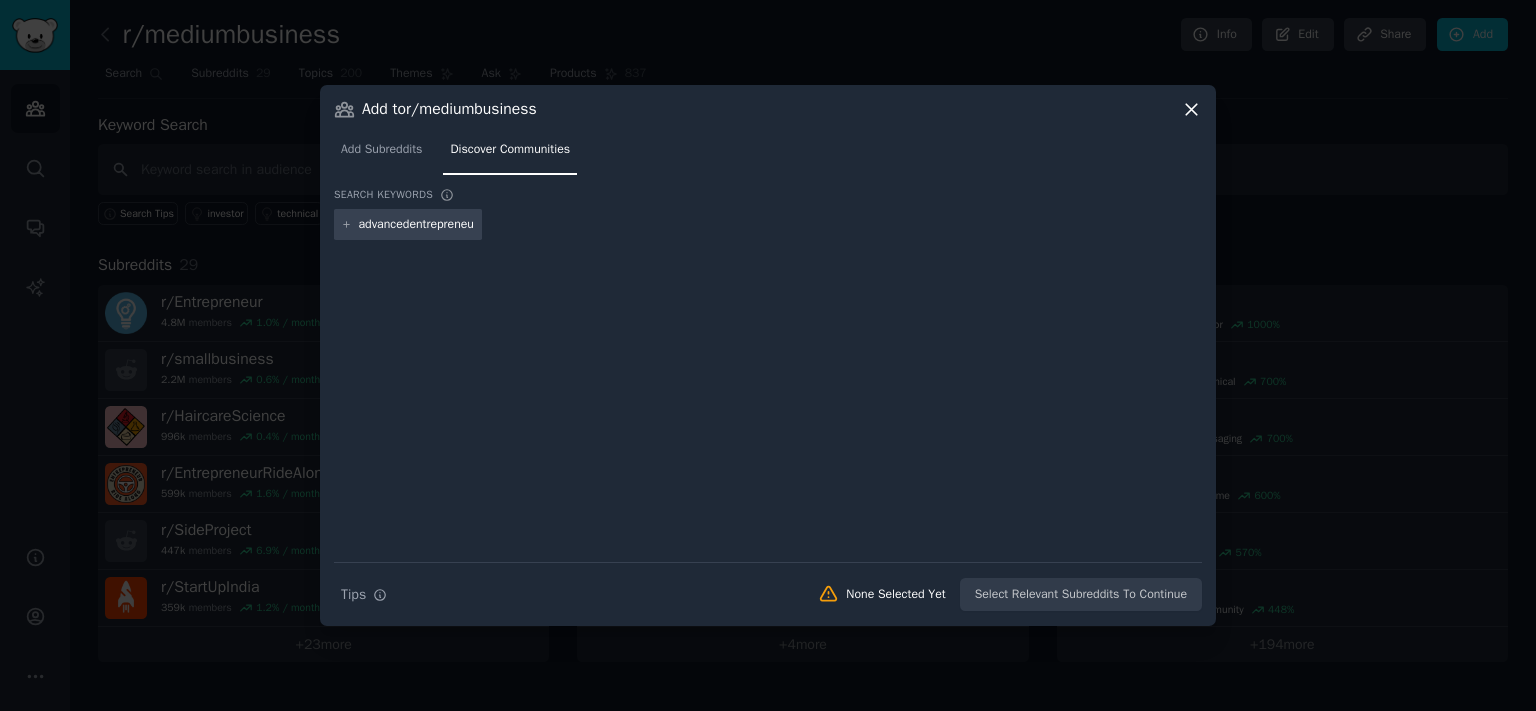 type on "advancedentrepreneur" 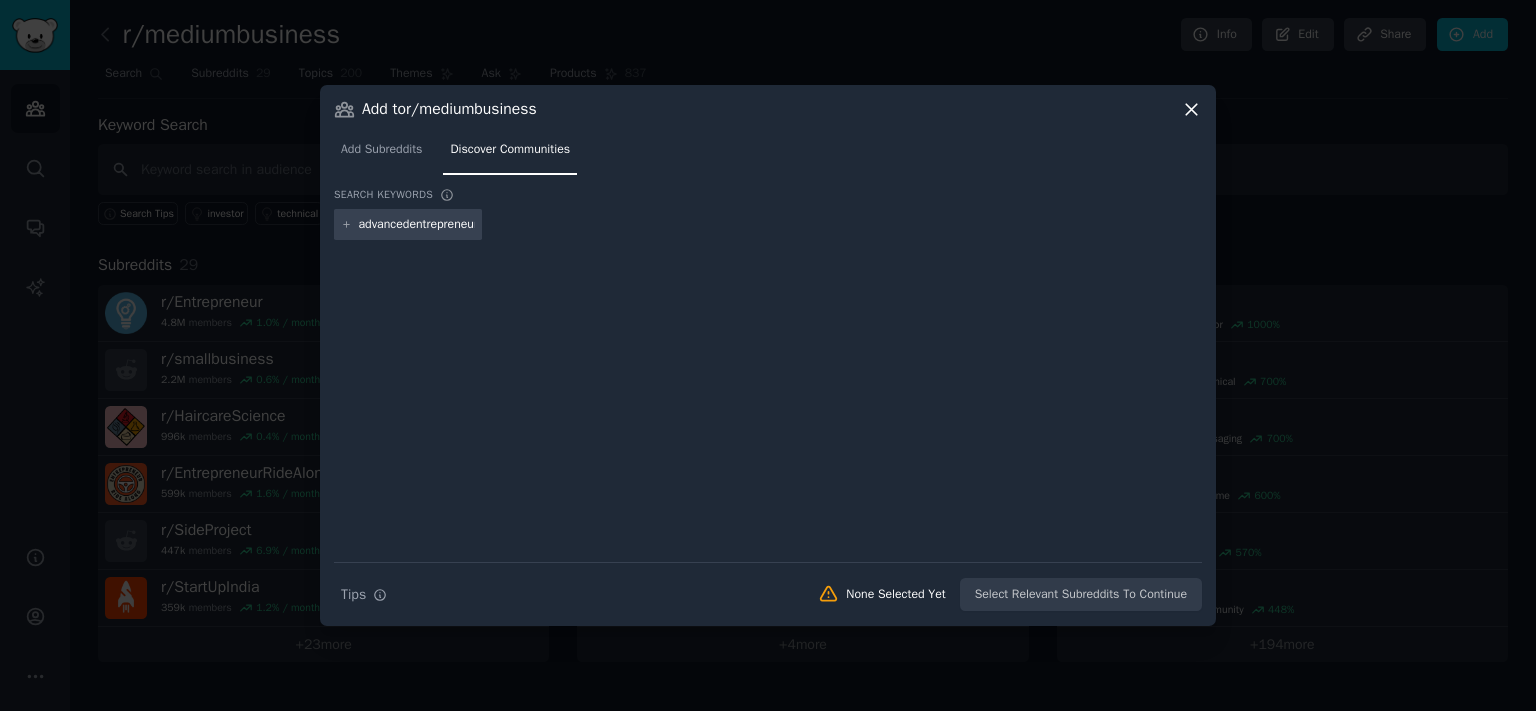 type 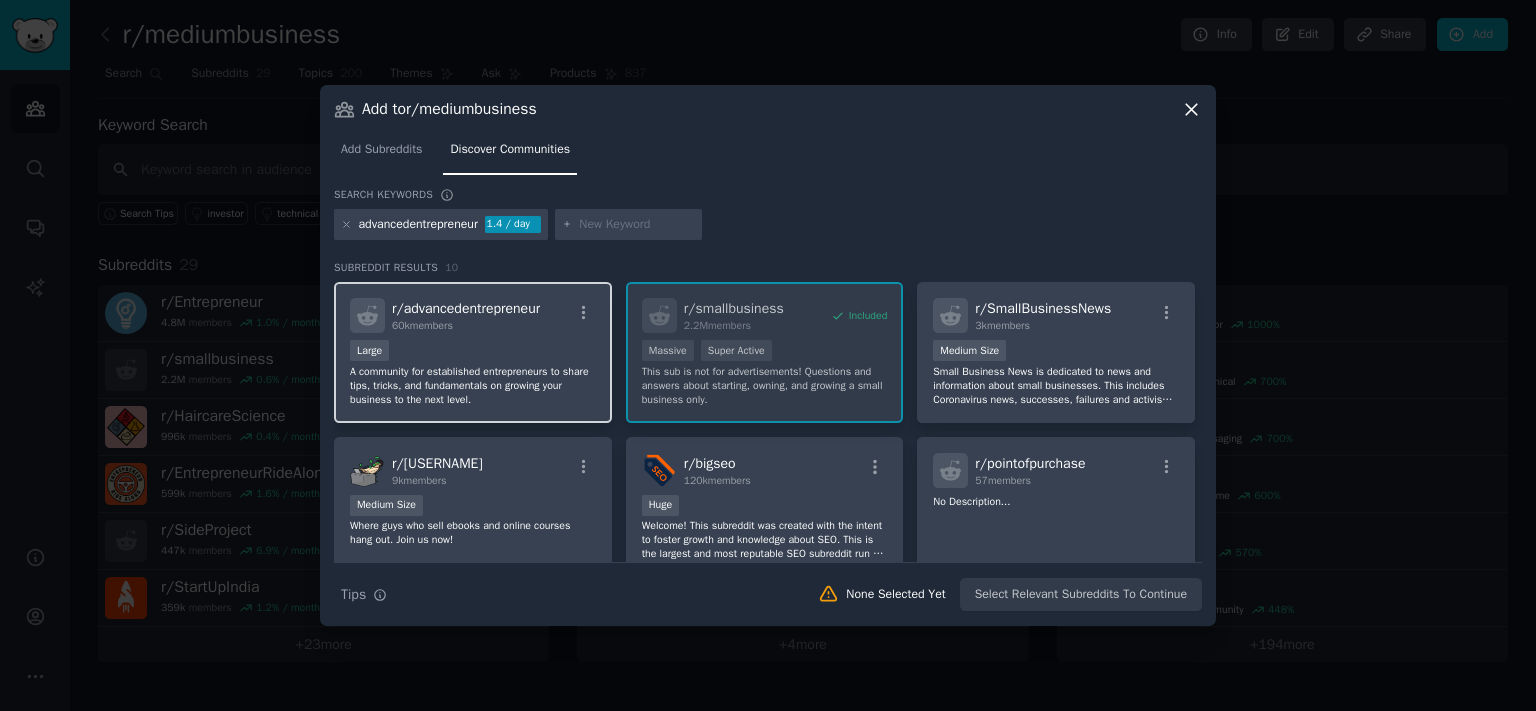 click on "r/ advancedentrepreneur [NUMBER]k  members Large A community for established entrepreneurs to share tips, tricks, and fundamentals on growing your business to the next level." at bounding box center (473, 352) 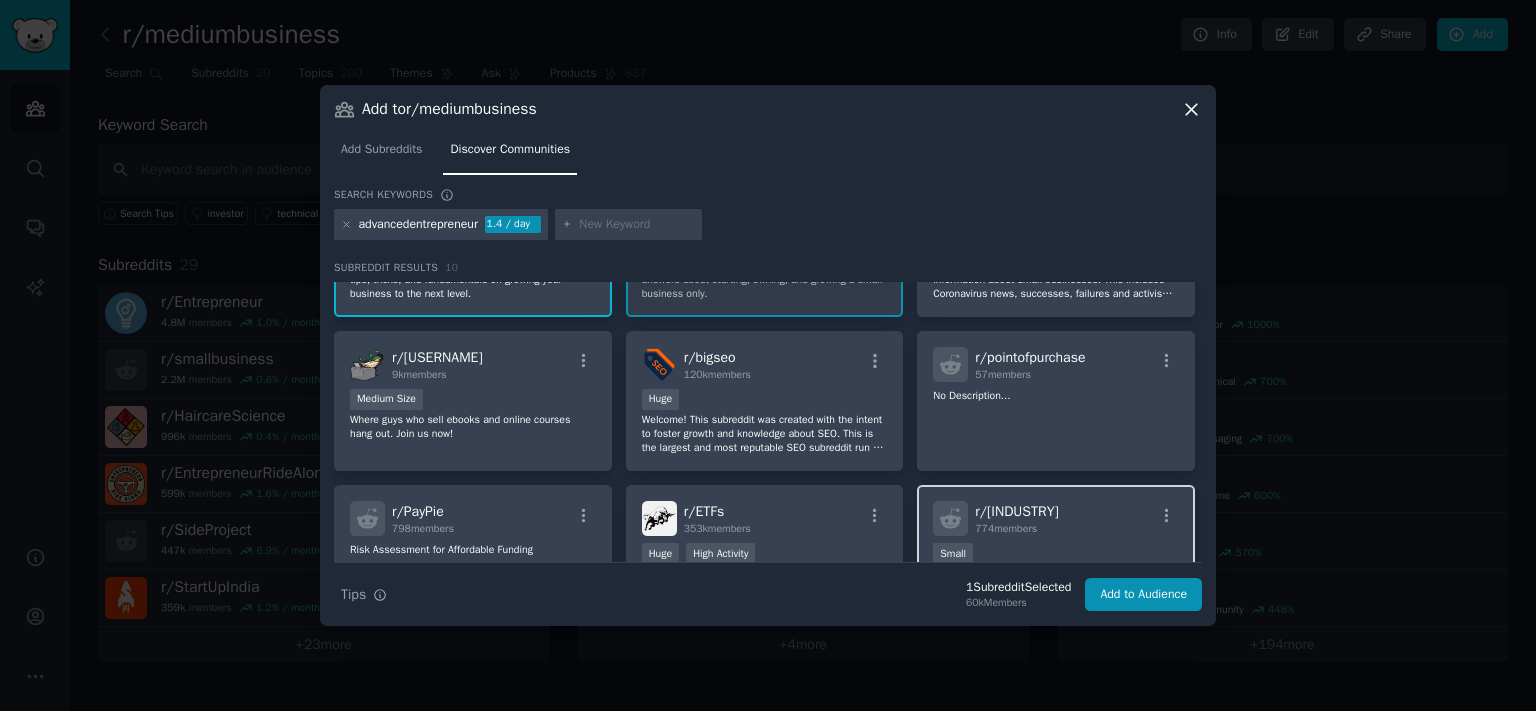 scroll, scrollTop: 110, scrollLeft: 0, axis: vertical 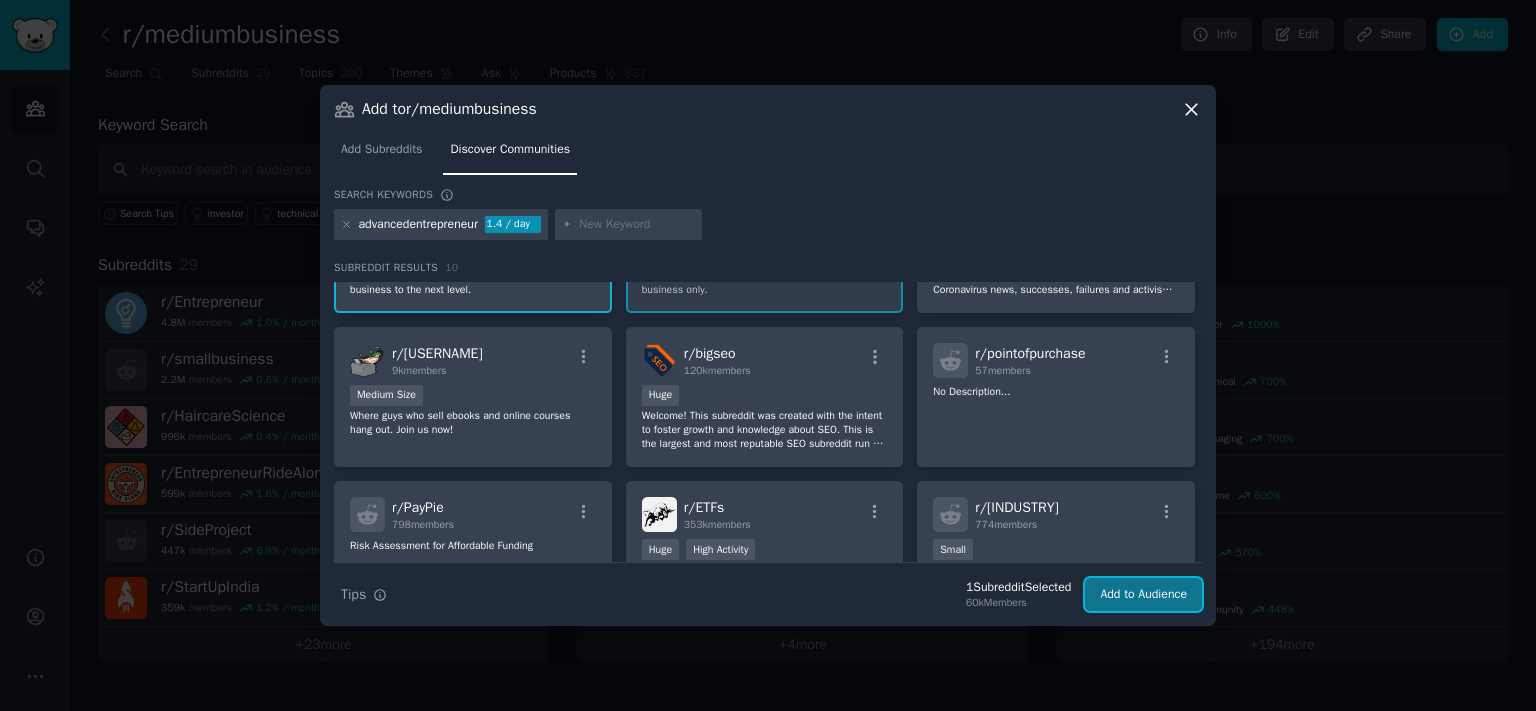 click on "Add to Audience" at bounding box center [1143, 595] 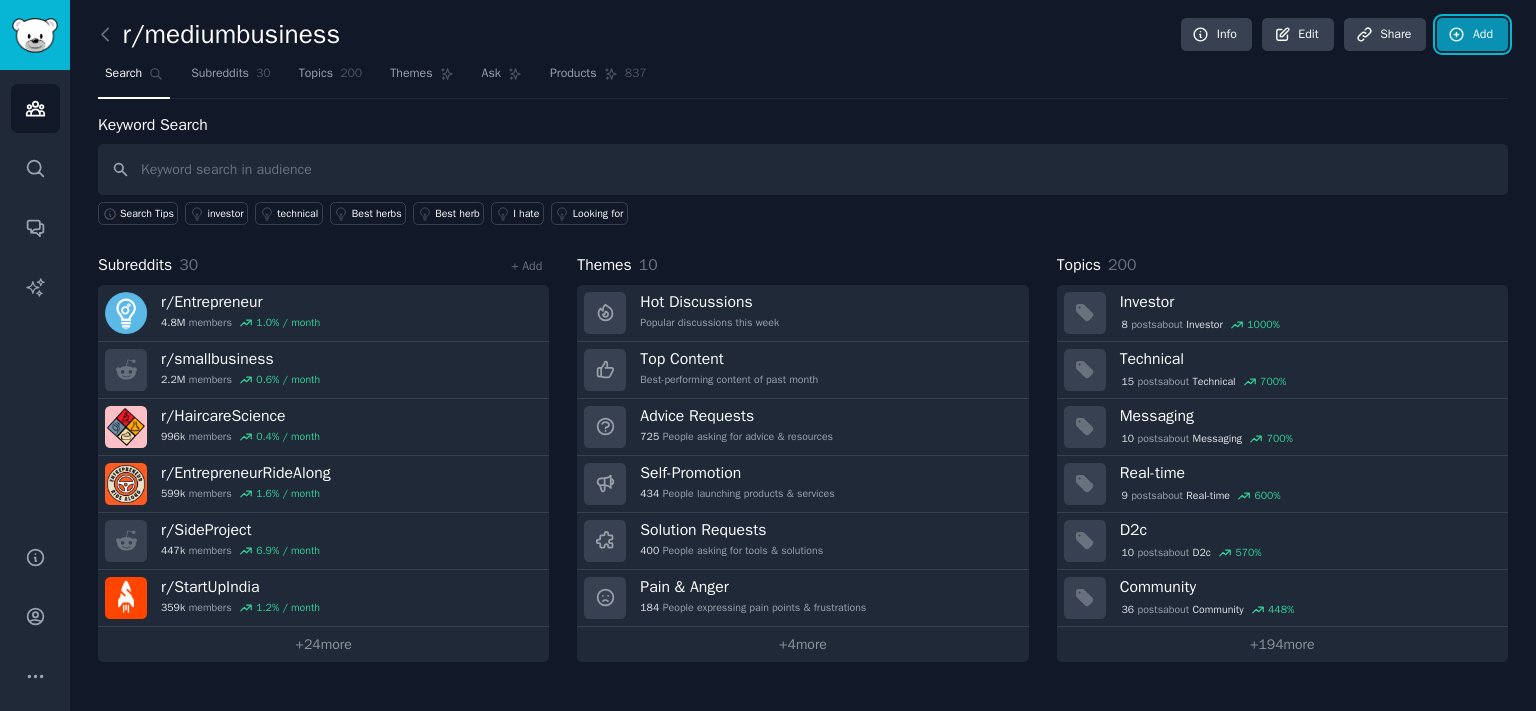 click 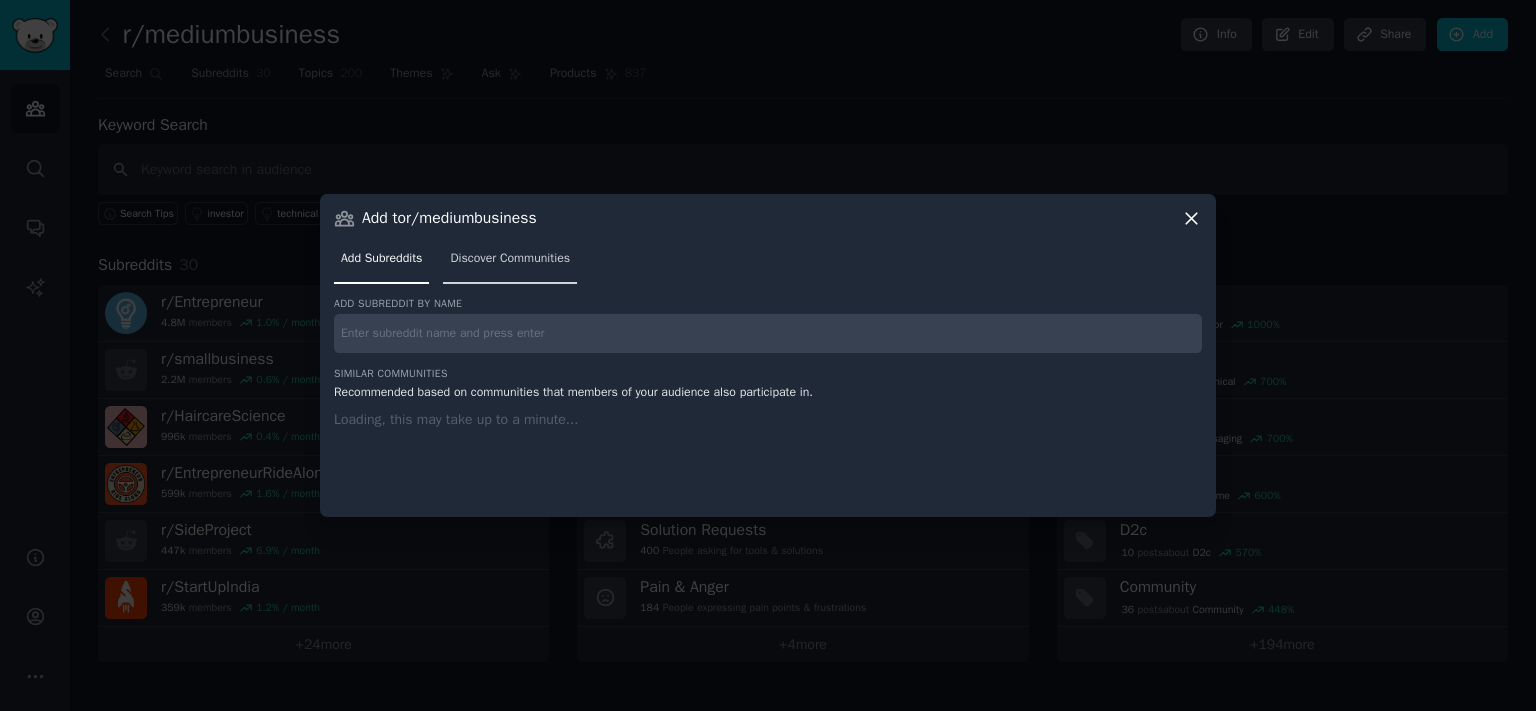 click on "Discover Communities" at bounding box center [510, 259] 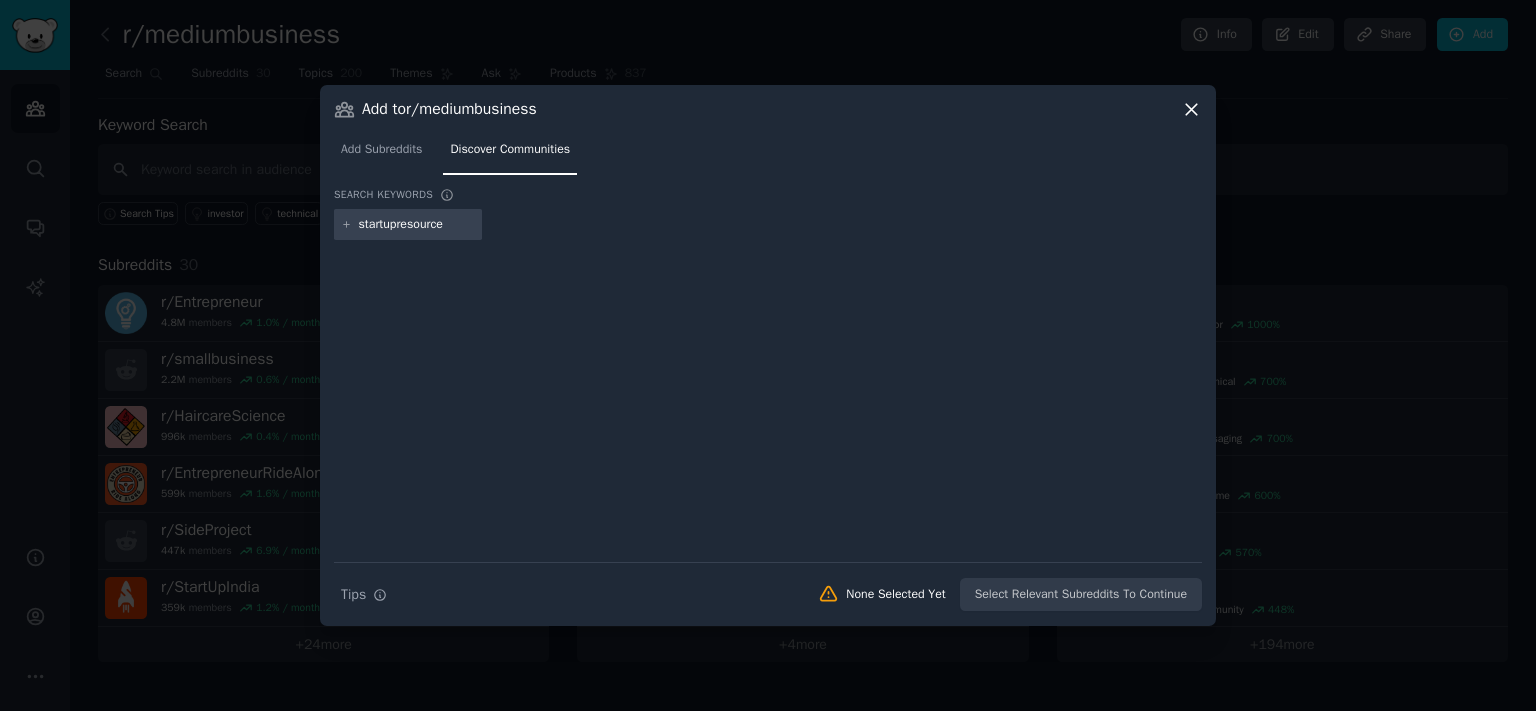 type on "startupresources" 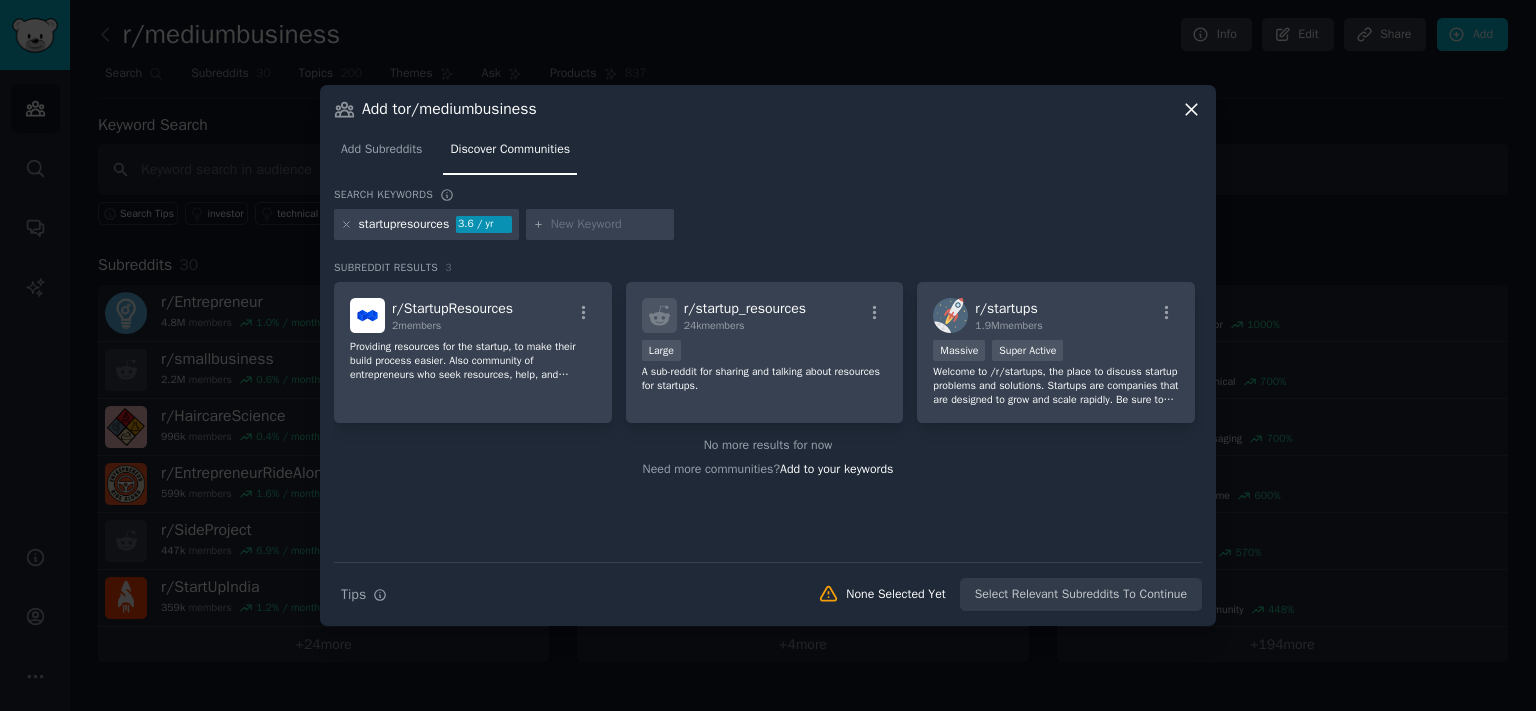 click on "startupresources 3.6 / yr" at bounding box center (426, 225) 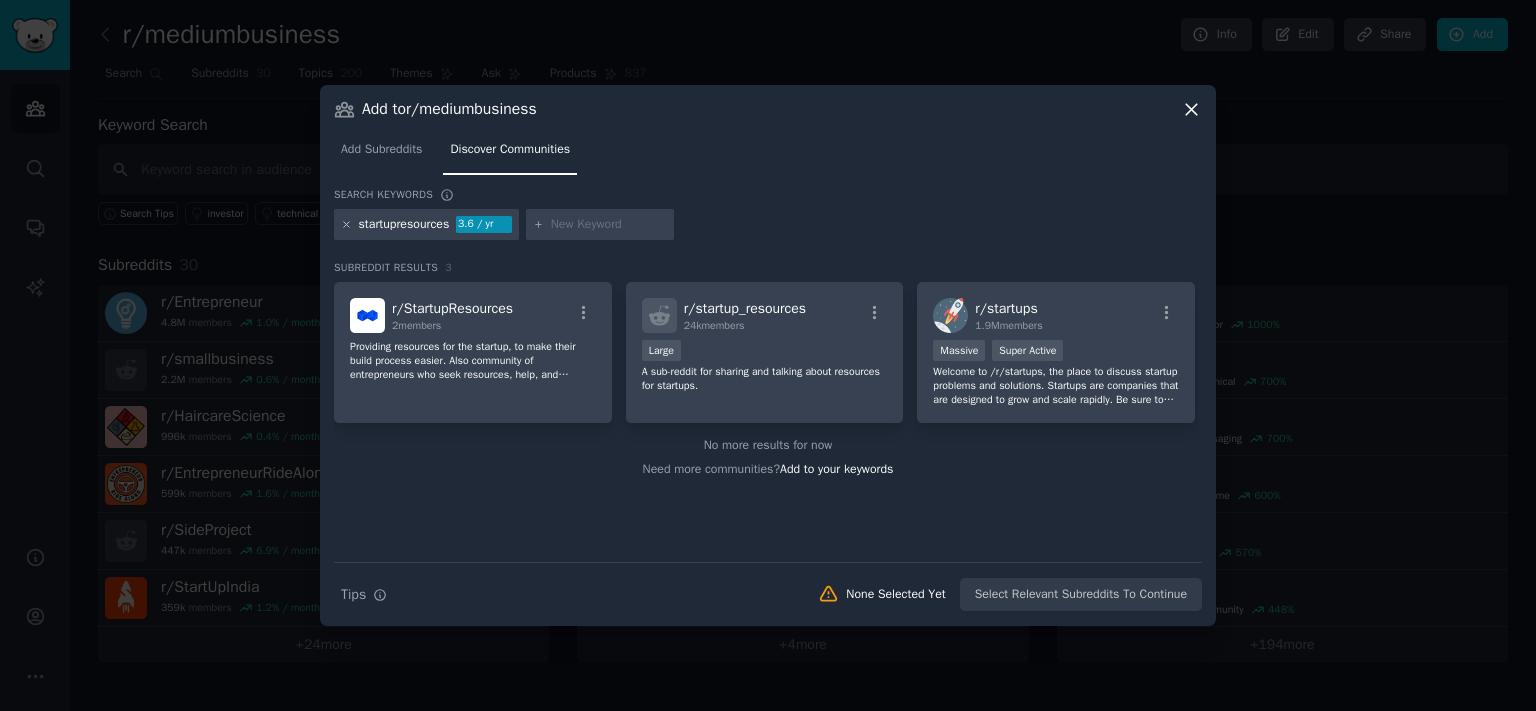click 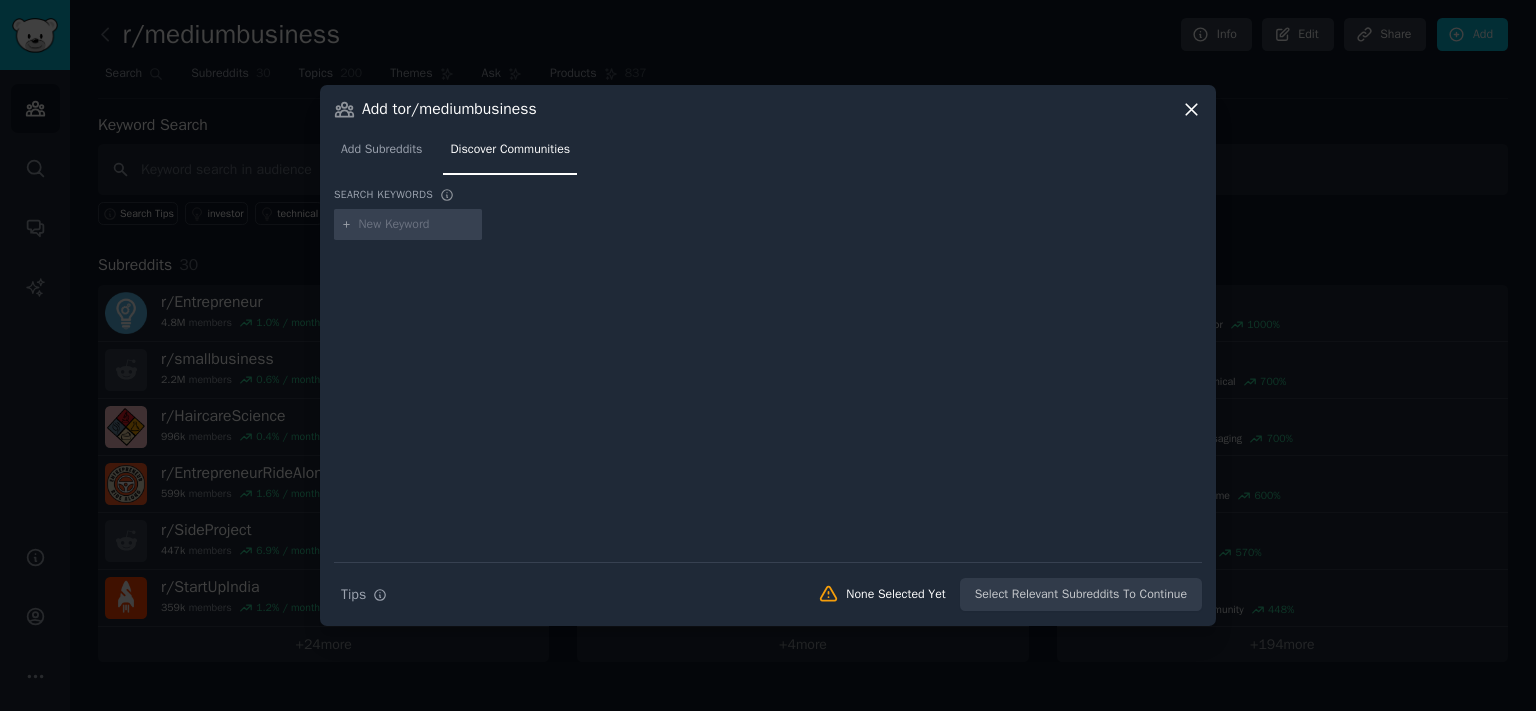 click at bounding box center [417, 225] 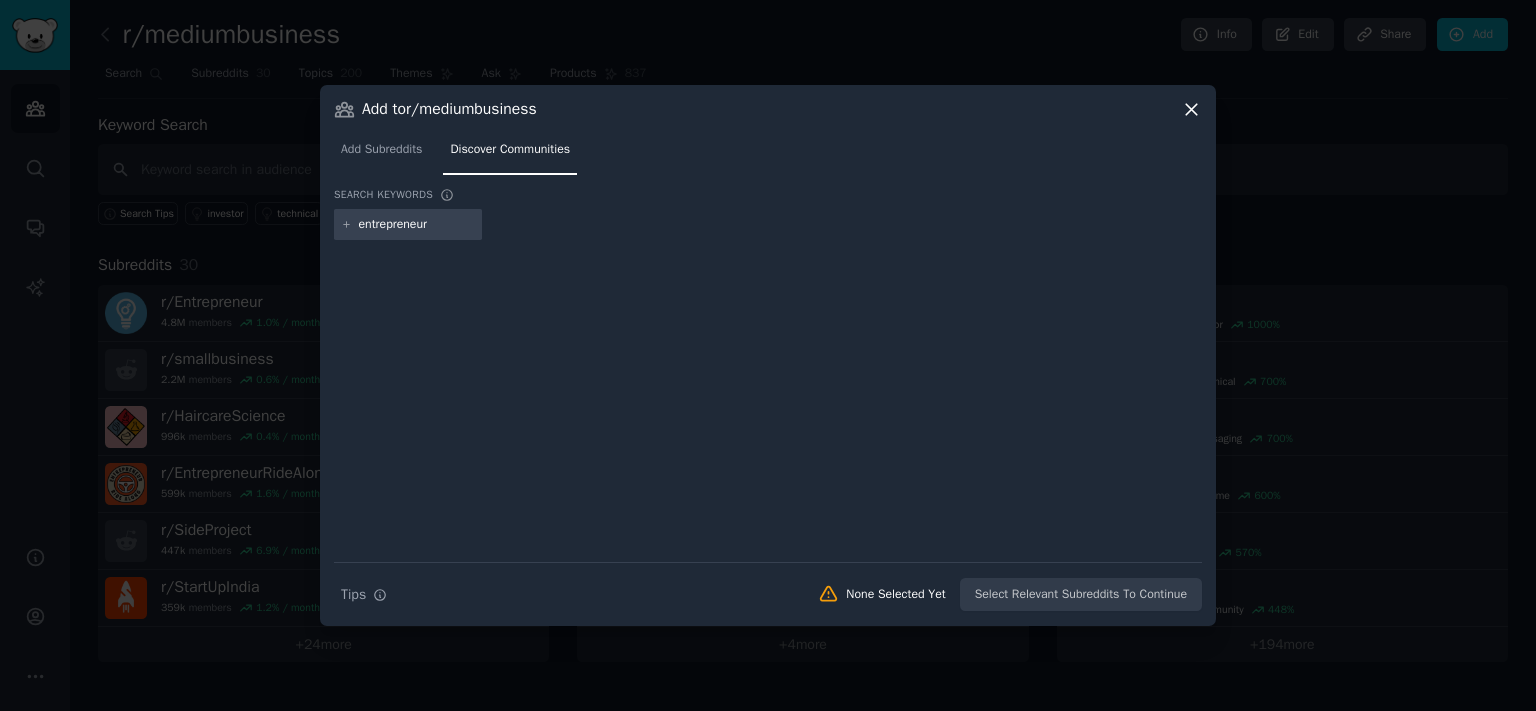 type on "[USERNAME]" 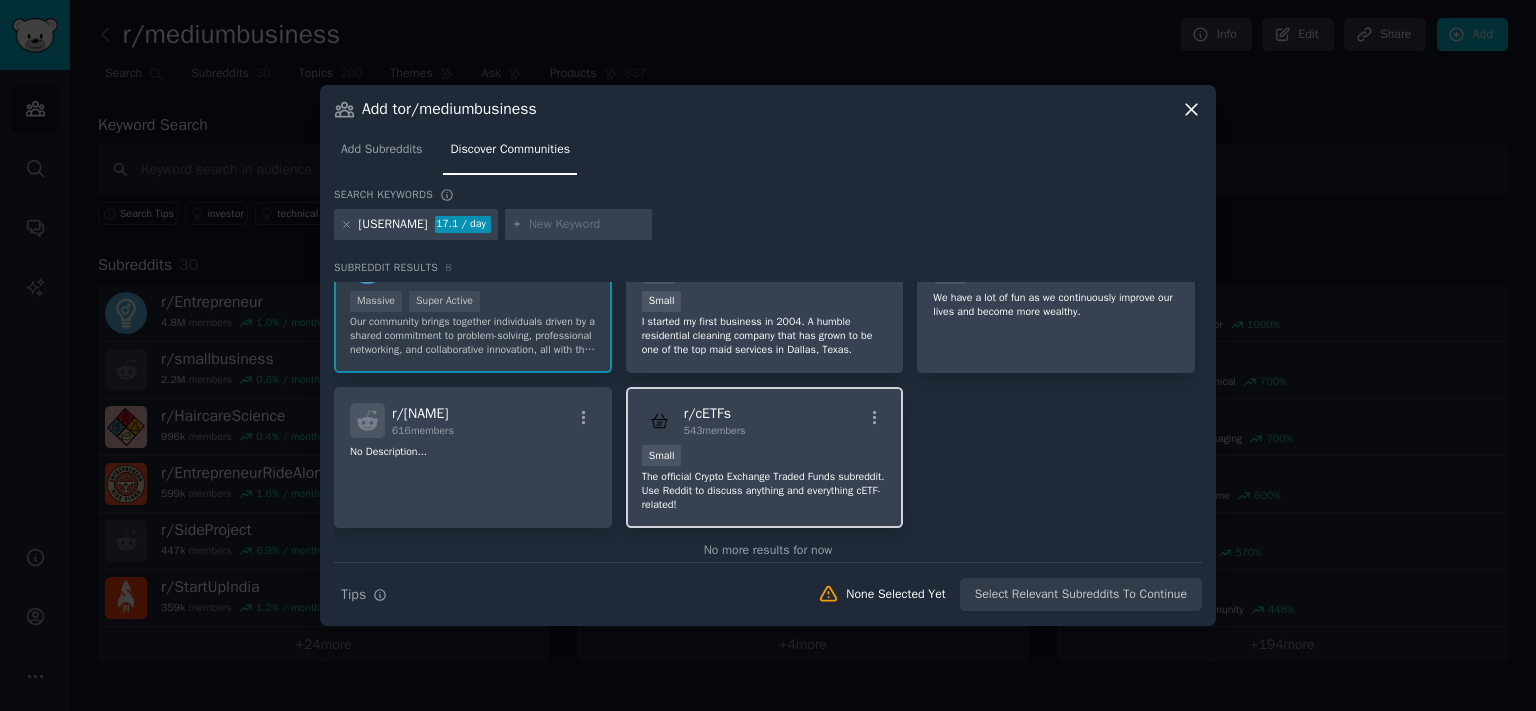 scroll, scrollTop: 220, scrollLeft: 0, axis: vertical 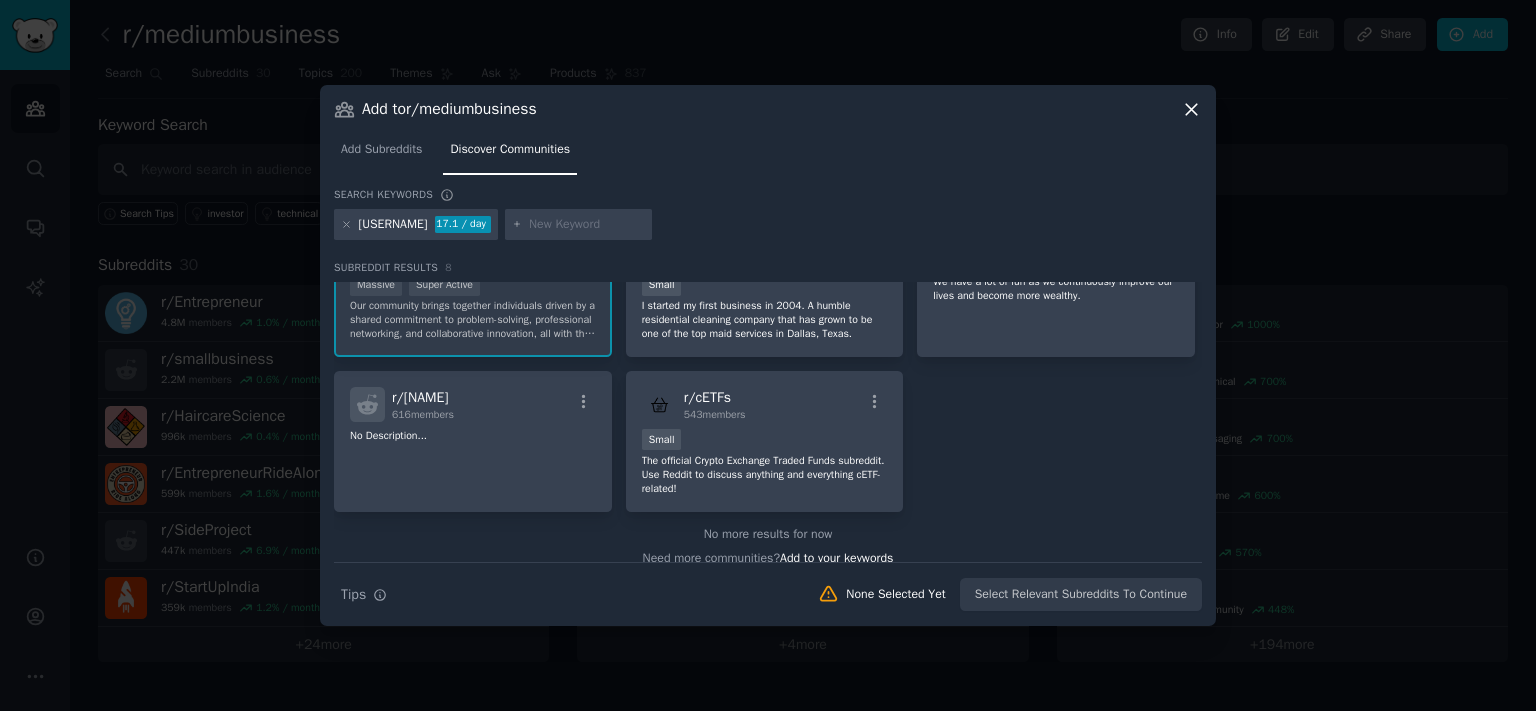 click on "[USERNAME]" at bounding box center [393, 225] 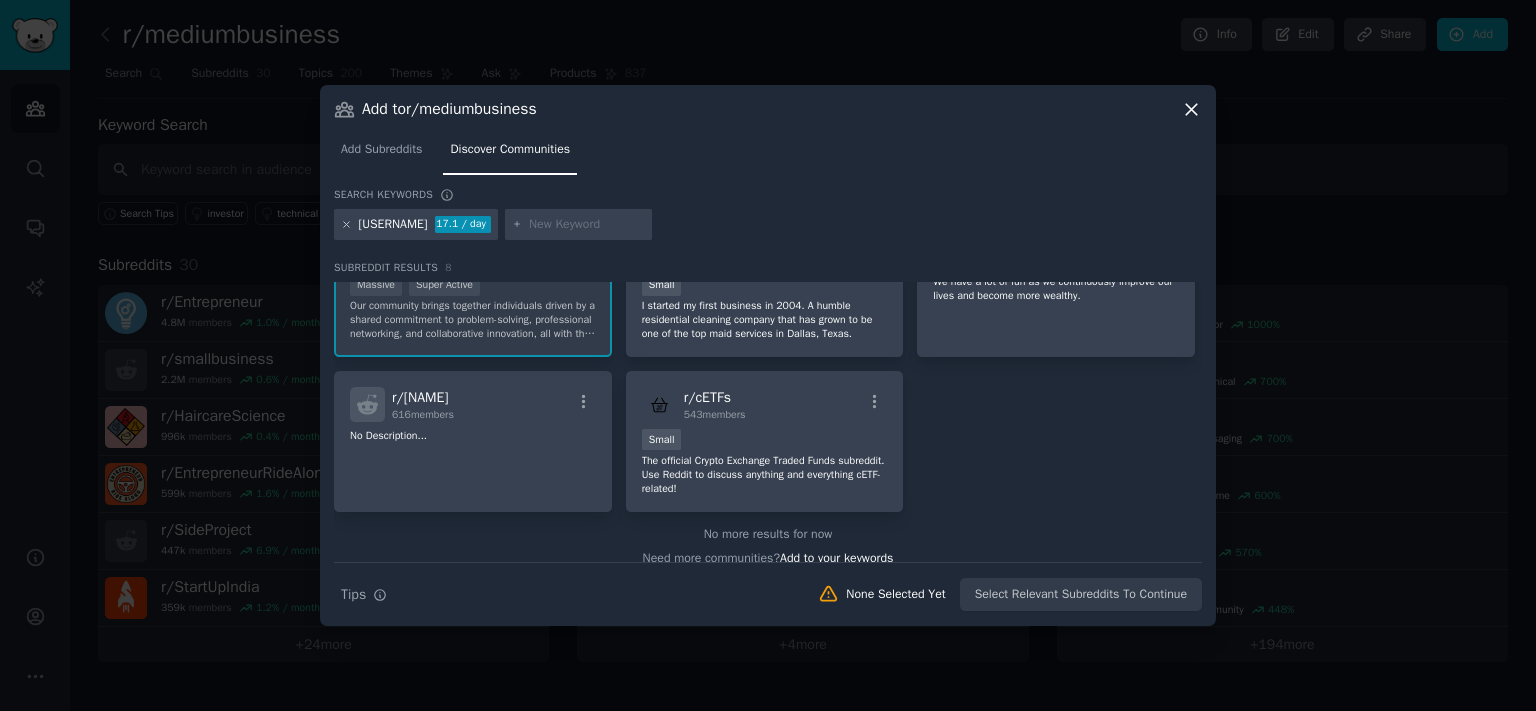 click 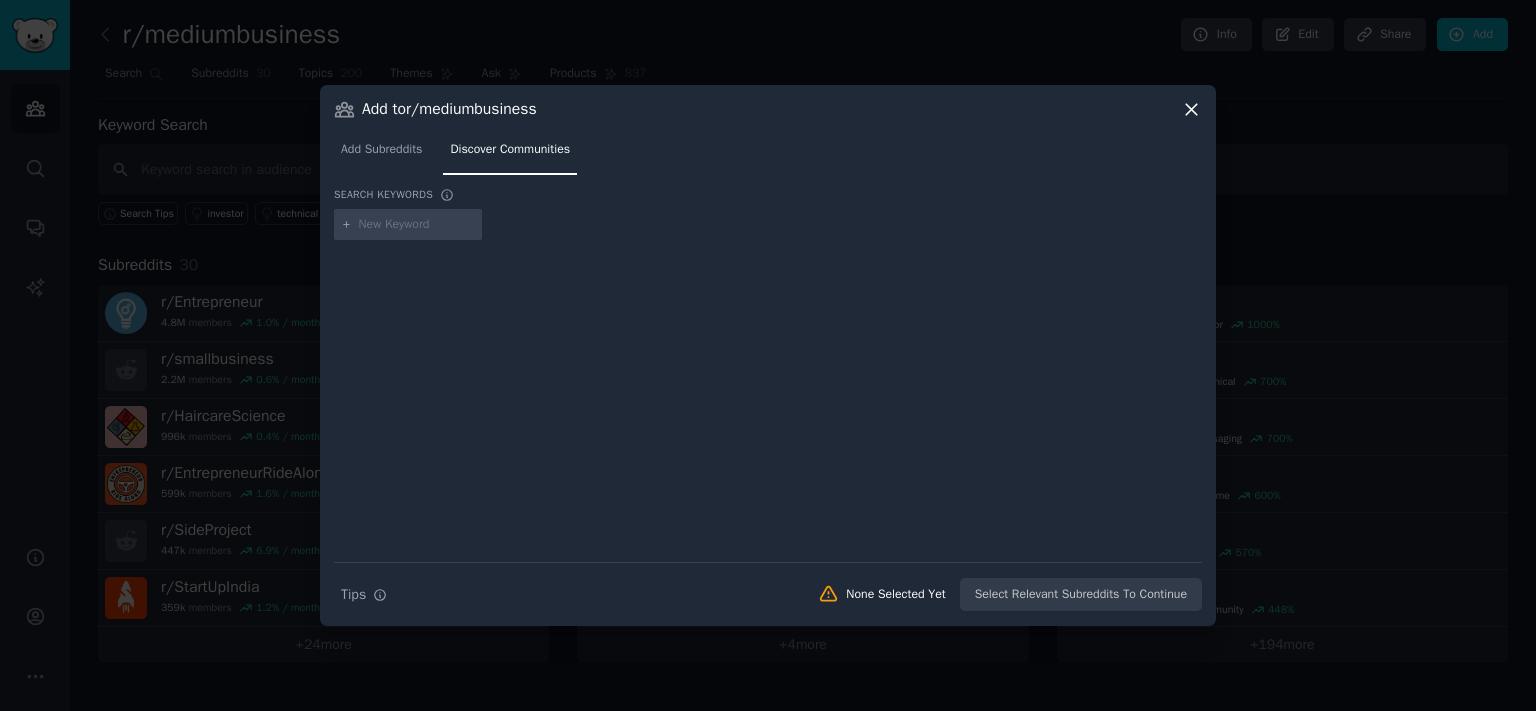 click at bounding box center (417, 225) 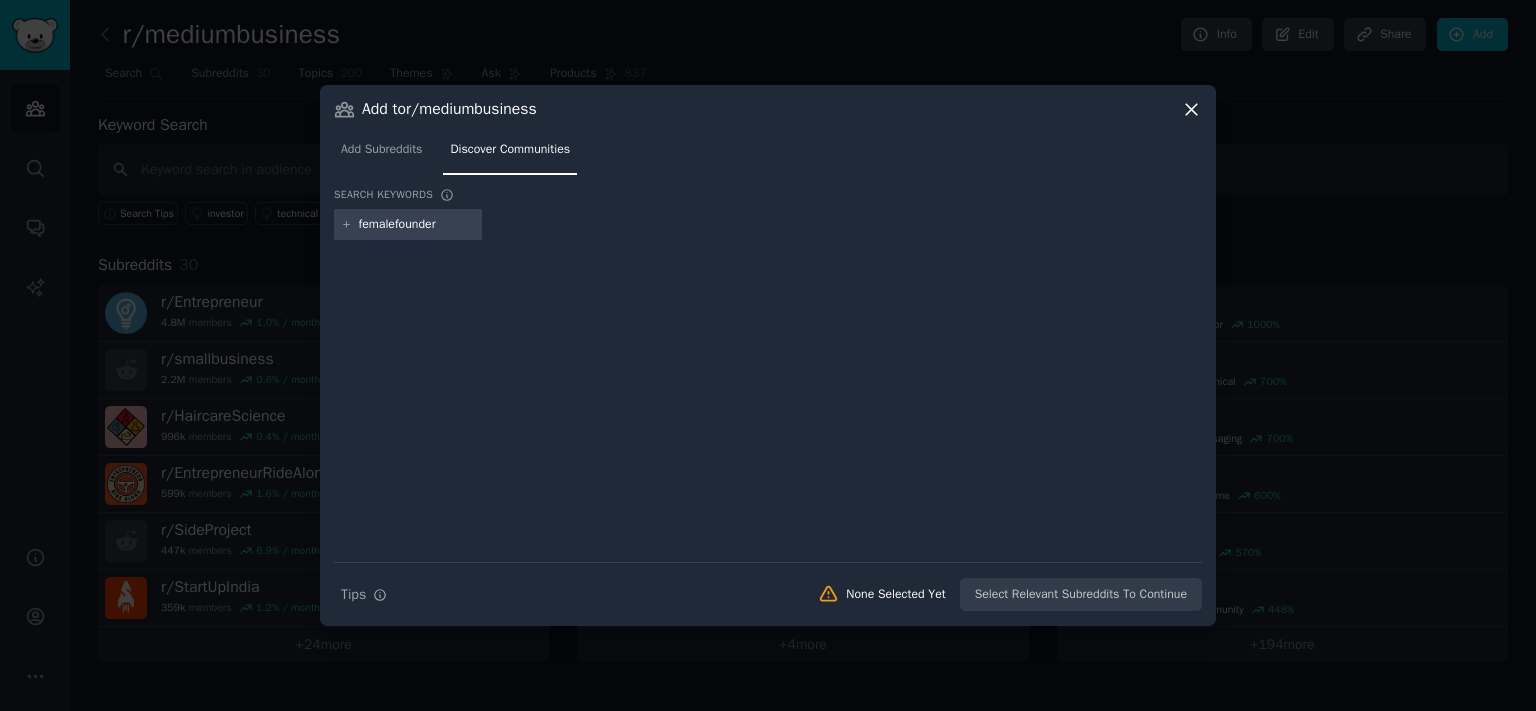 type on "femalefounders" 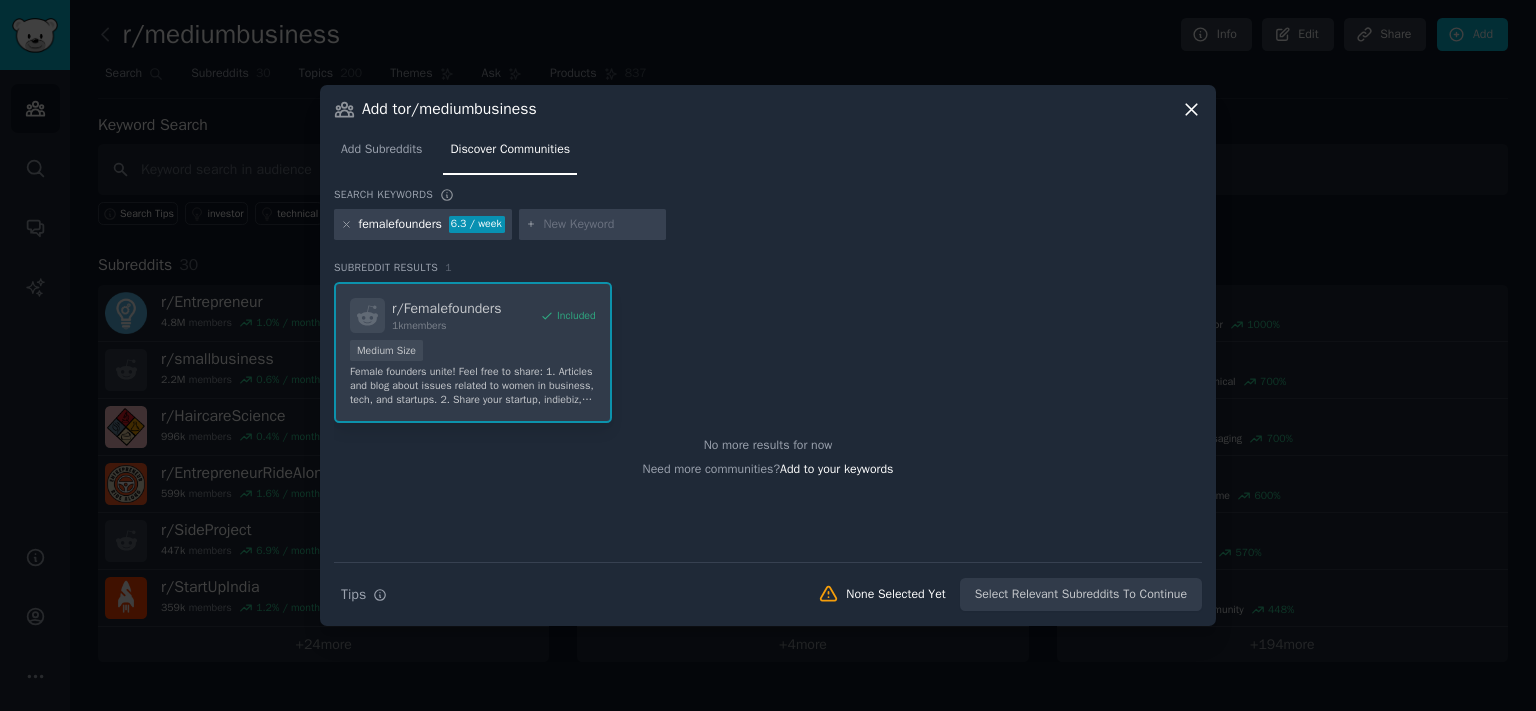 click at bounding box center [346, 225] 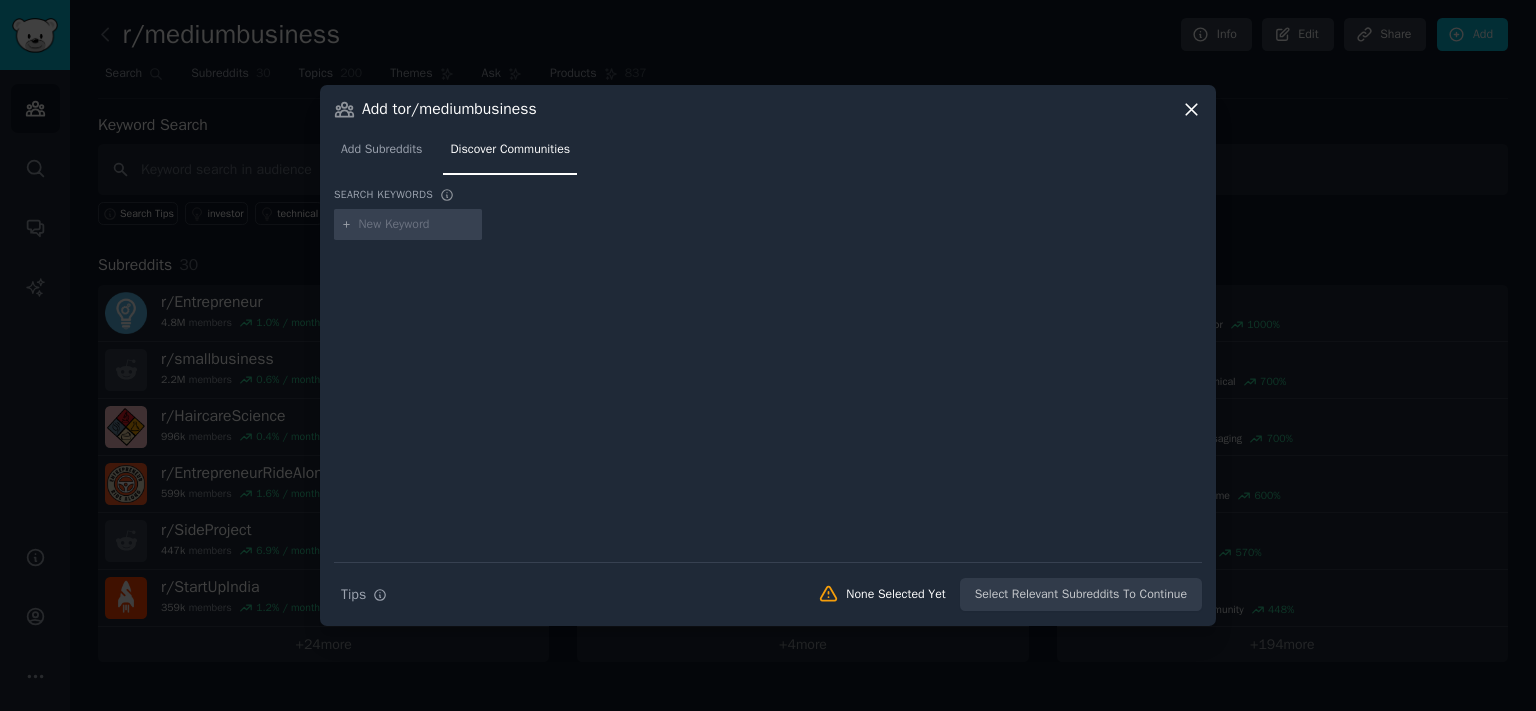 click at bounding box center (417, 225) 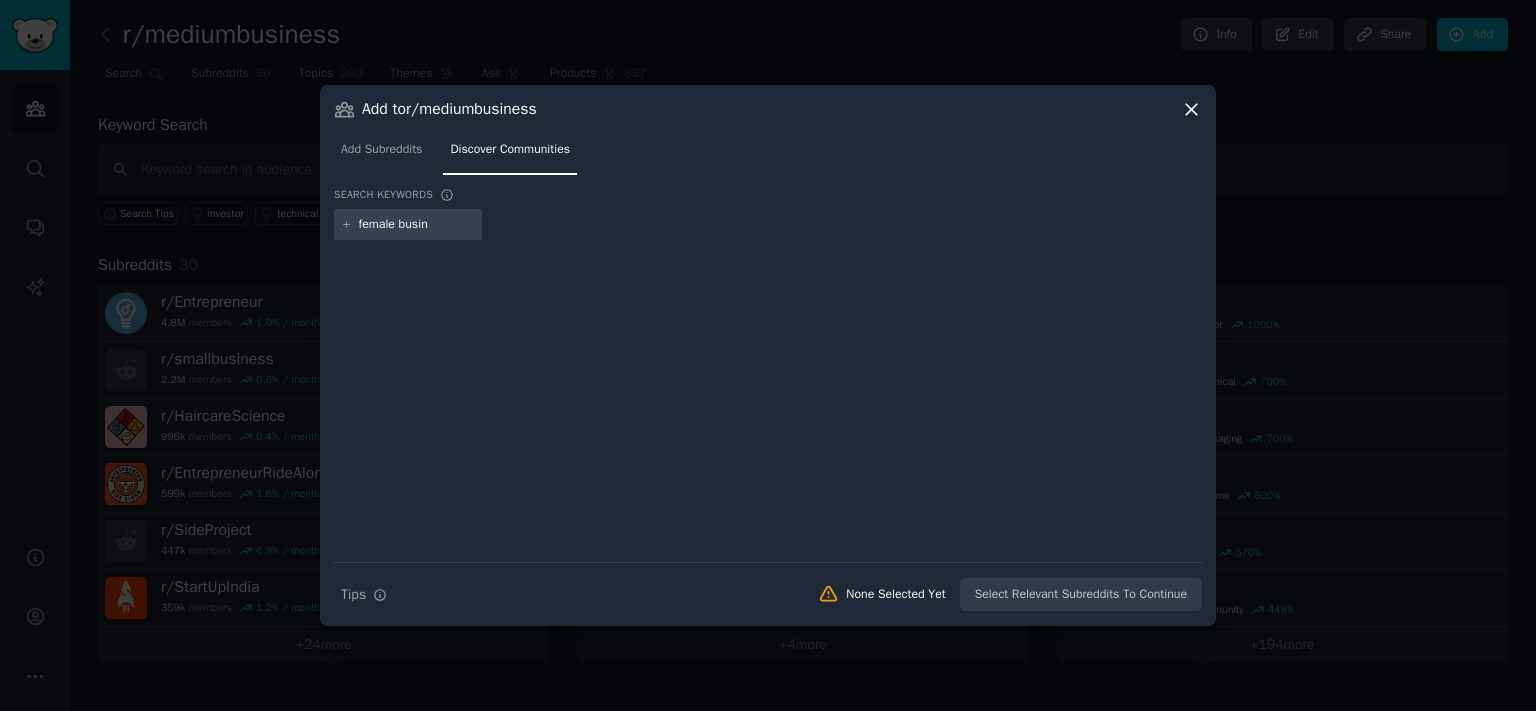 type on "female business" 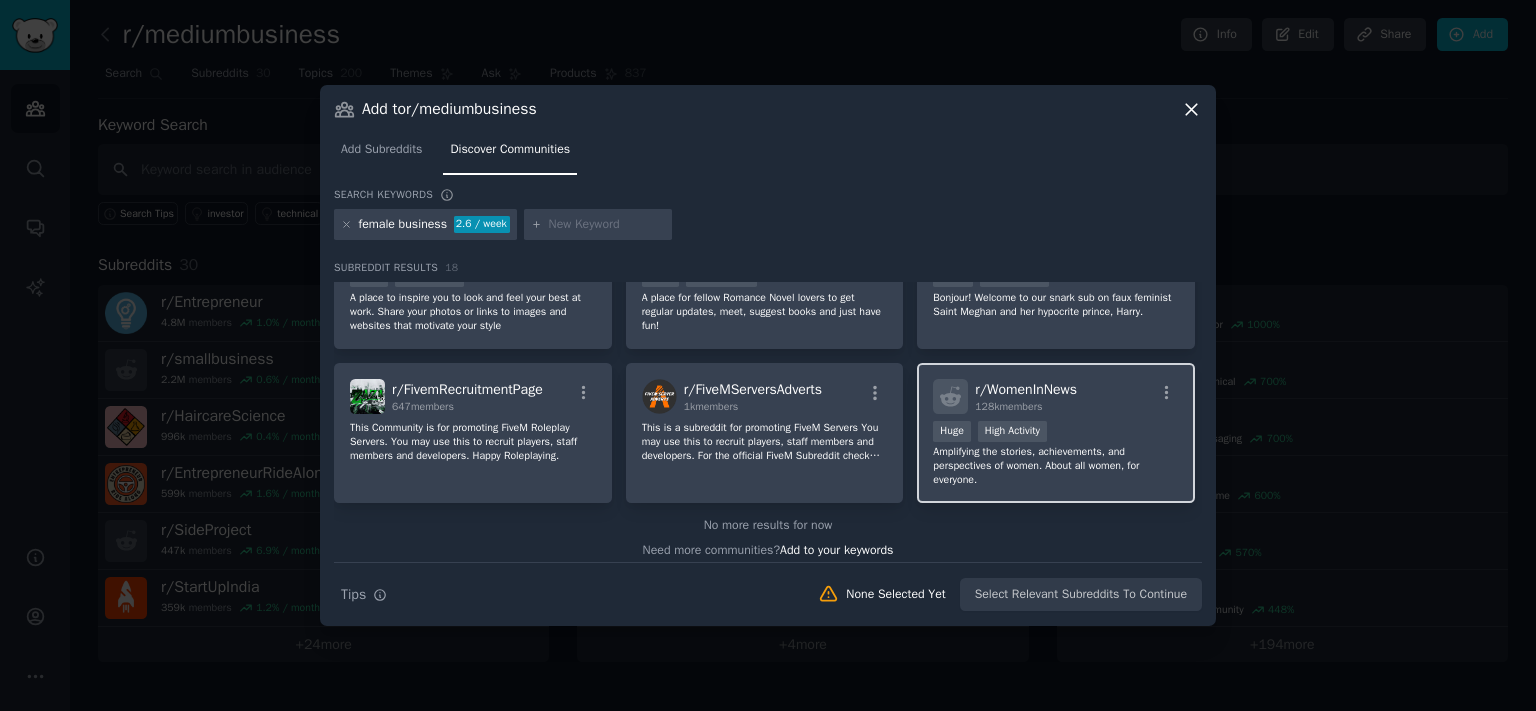 scroll, scrollTop: 698, scrollLeft: 0, axis: vertical 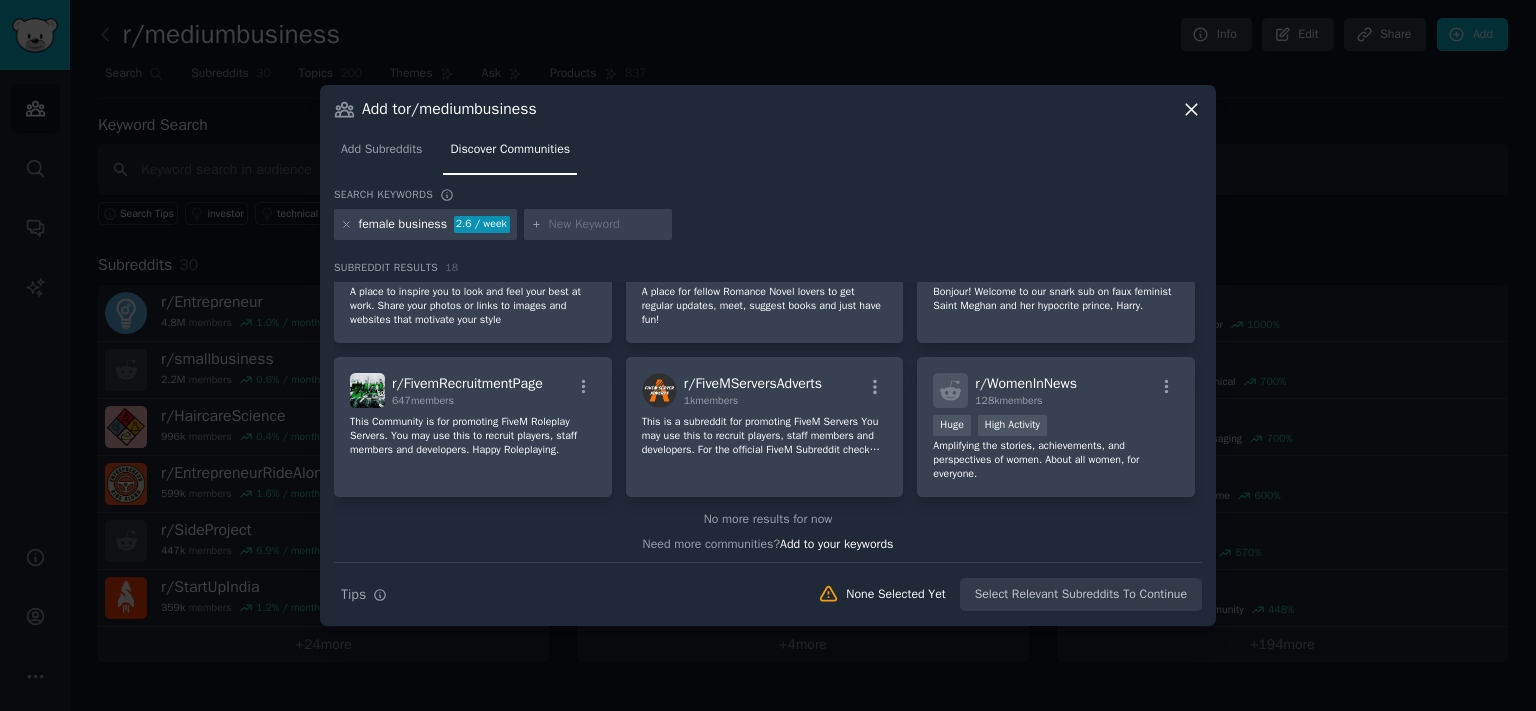 click on "female business" at bounding box center (403, 225) 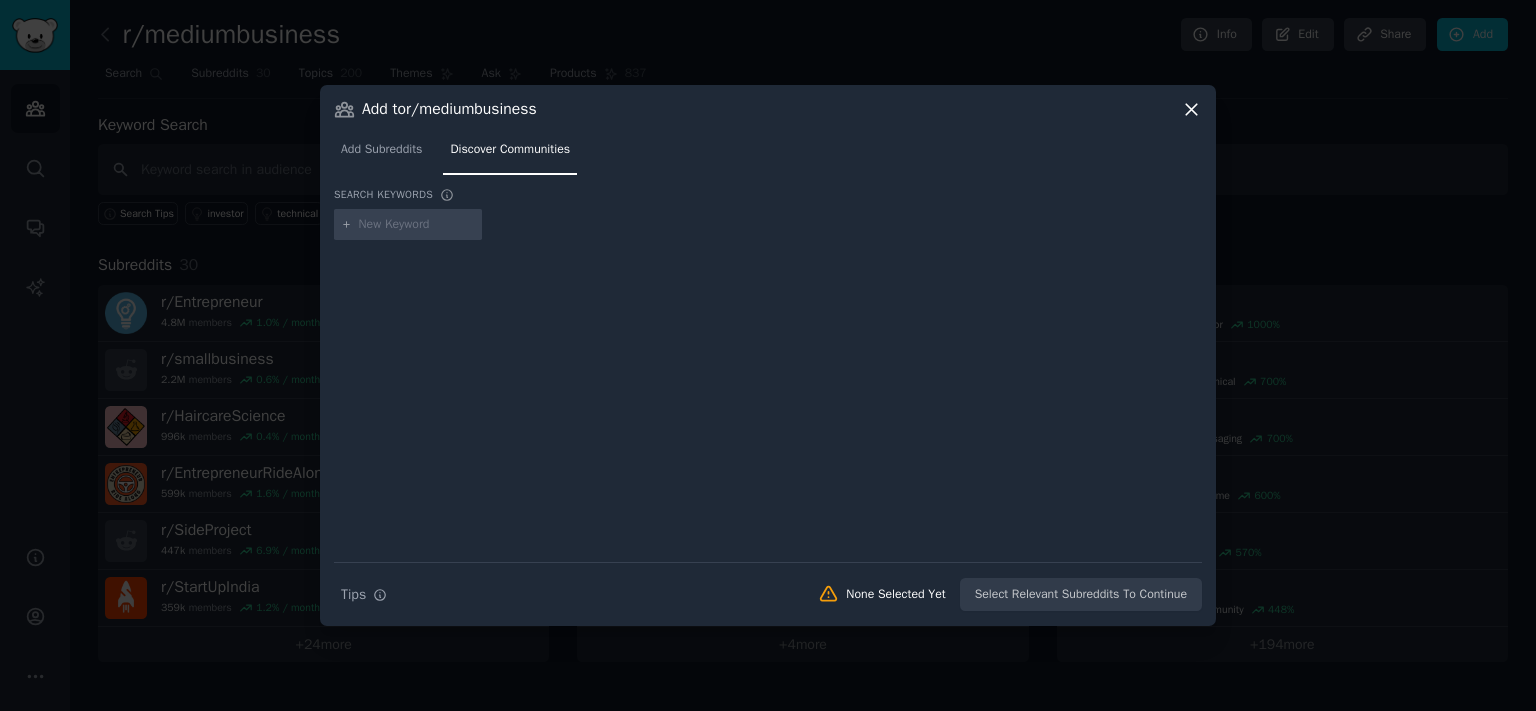 click at bounding box center (417, 225) 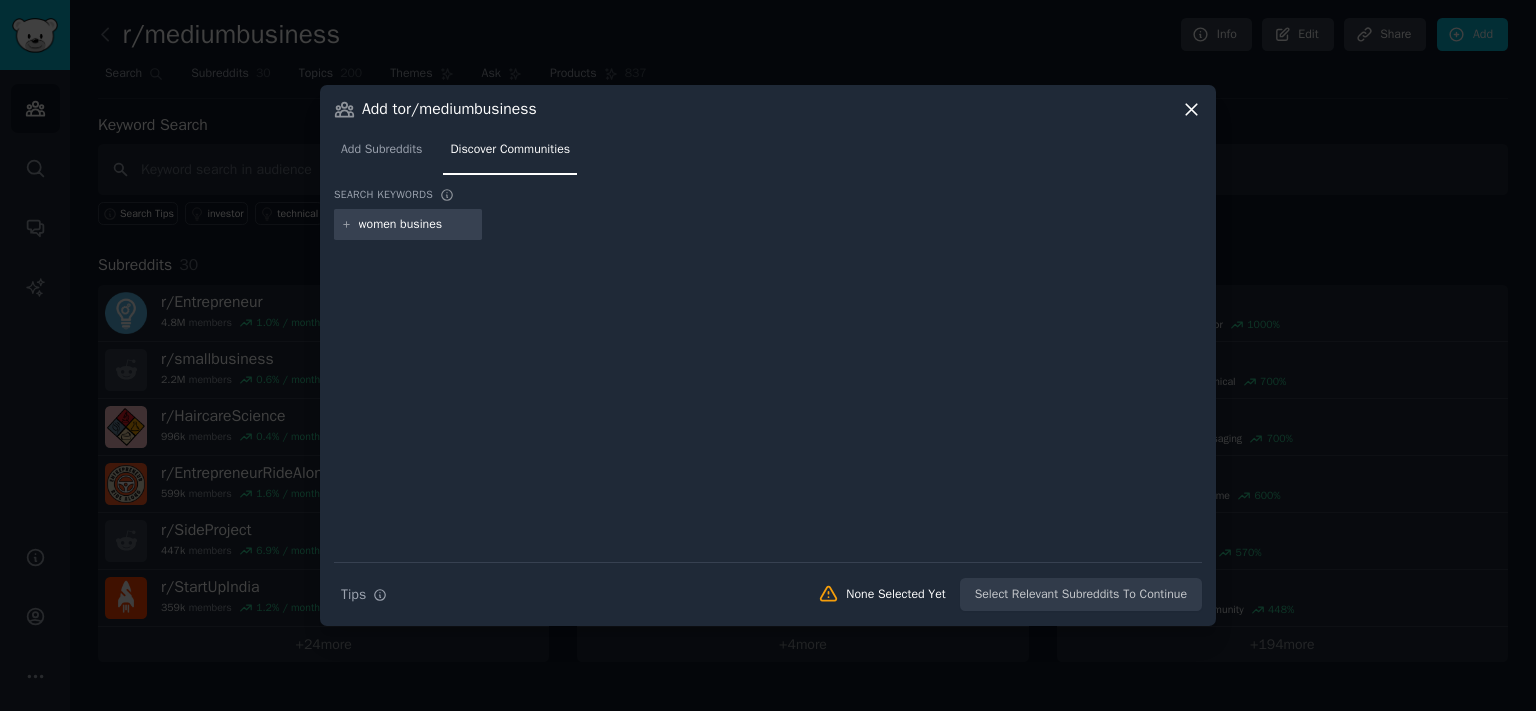 type on "women business" 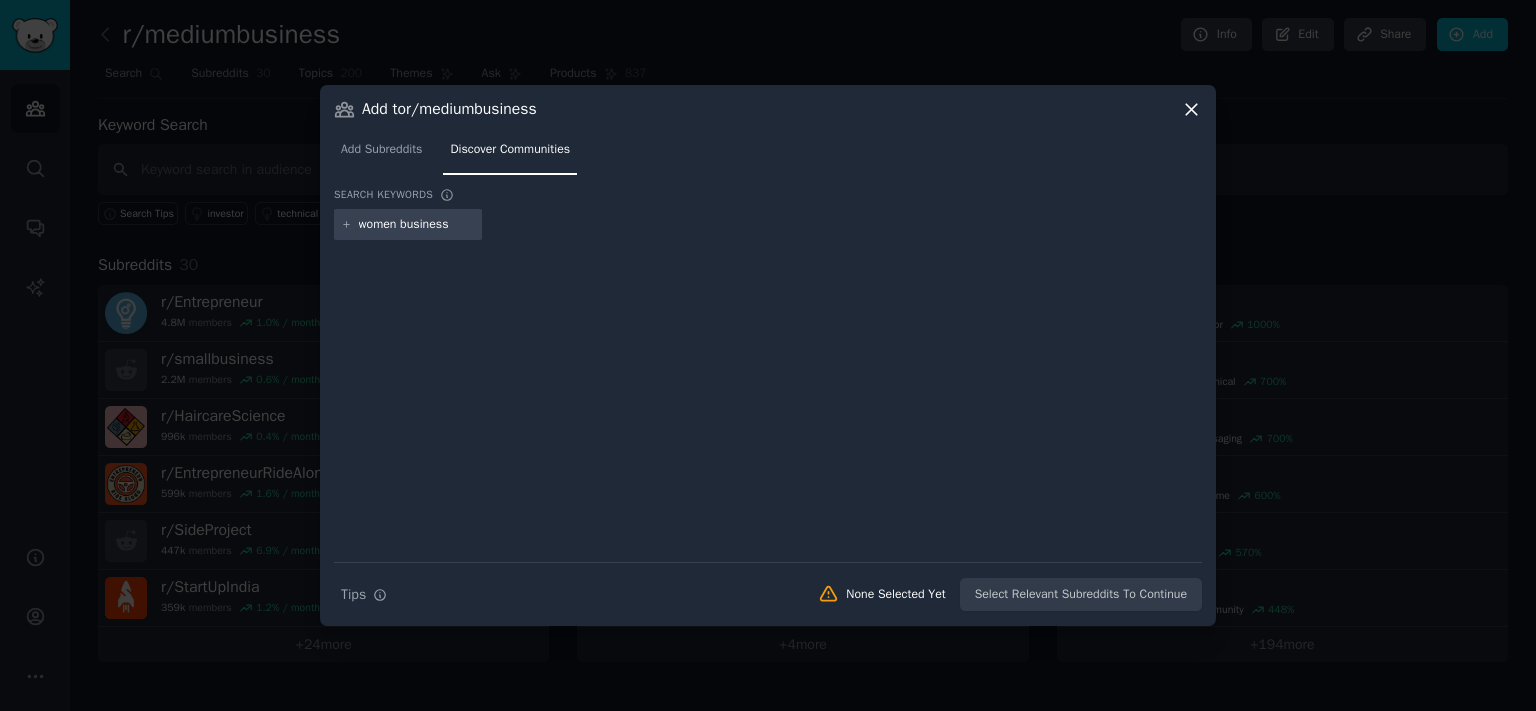 type 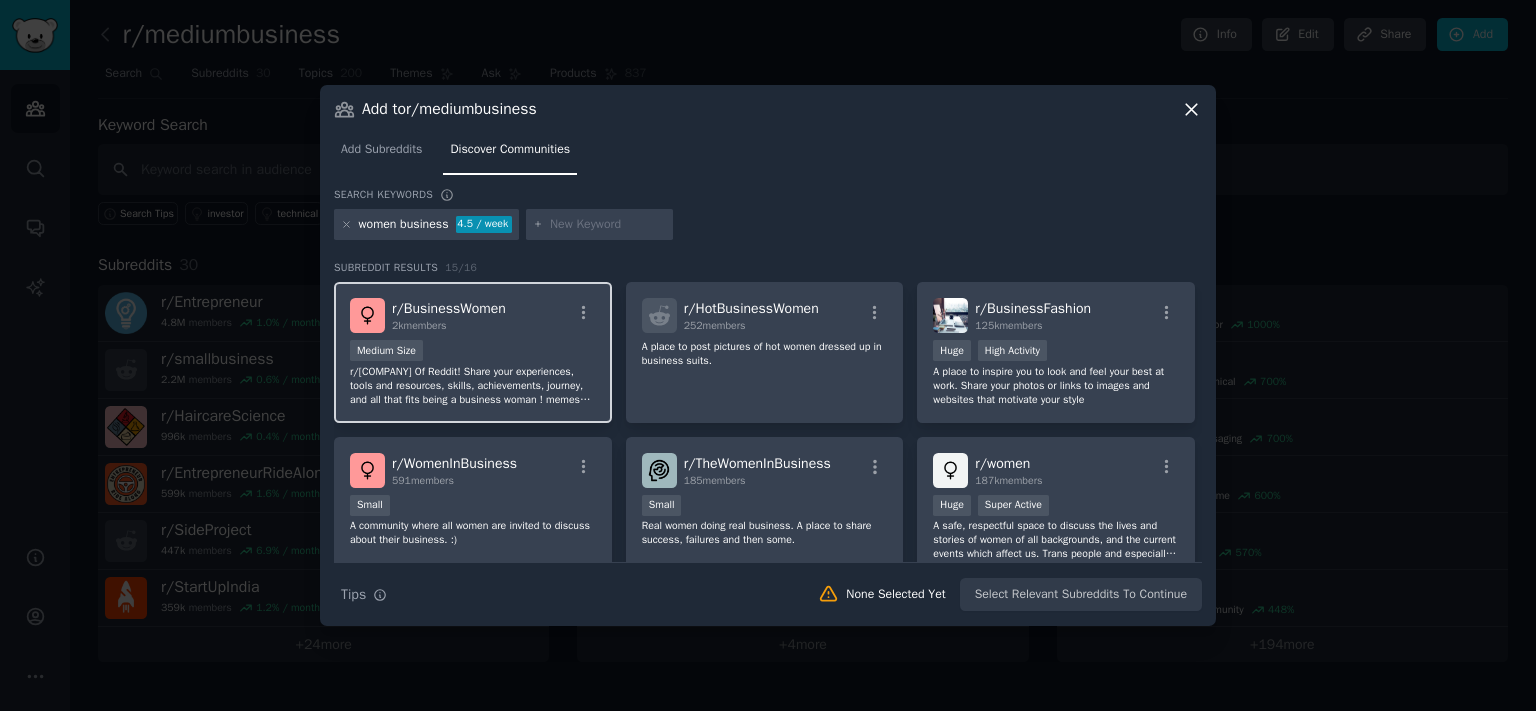 click on "r/[COMPANY] Of Reddit!
Share your experiences, tools and resources, skills, achievements, journey, and all that fits being a business woman !
memes and pictures of your best times and worst." at bounding box center (473, 386) 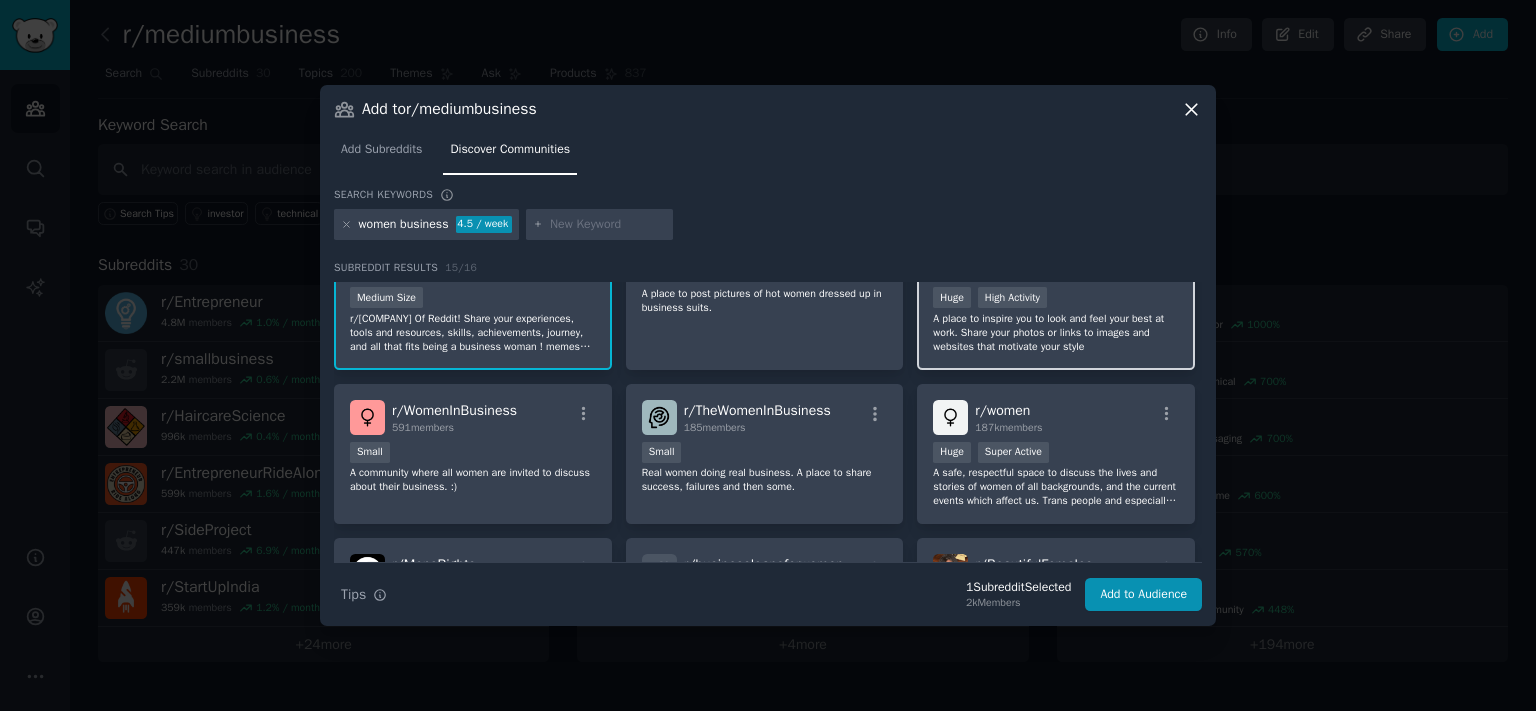 scroll, scrollTop: 110, scrollLeft: 0, axis: vertical 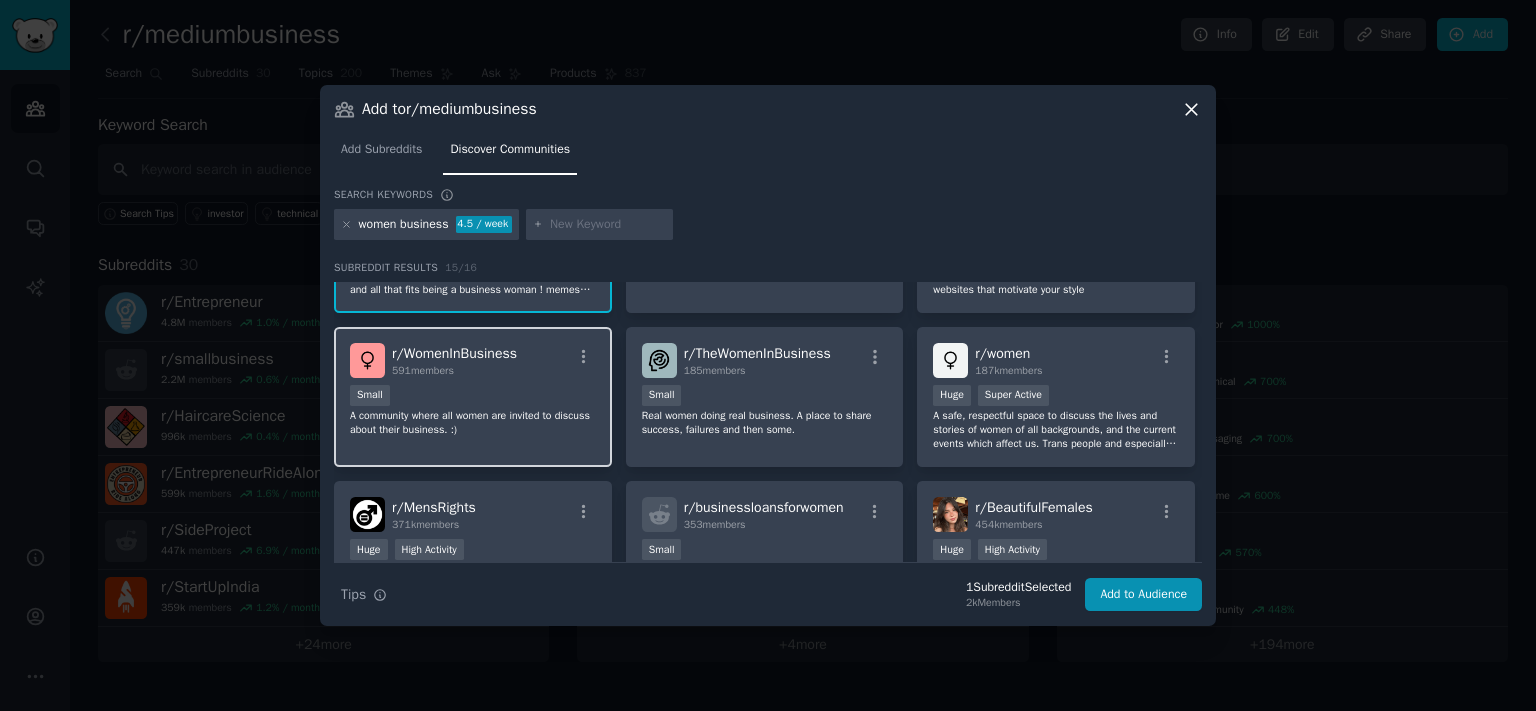 drag, startPoint x: 458, startPoint y: 394, endPoint x: 482, endPoint y: 383, distance: 26.400757 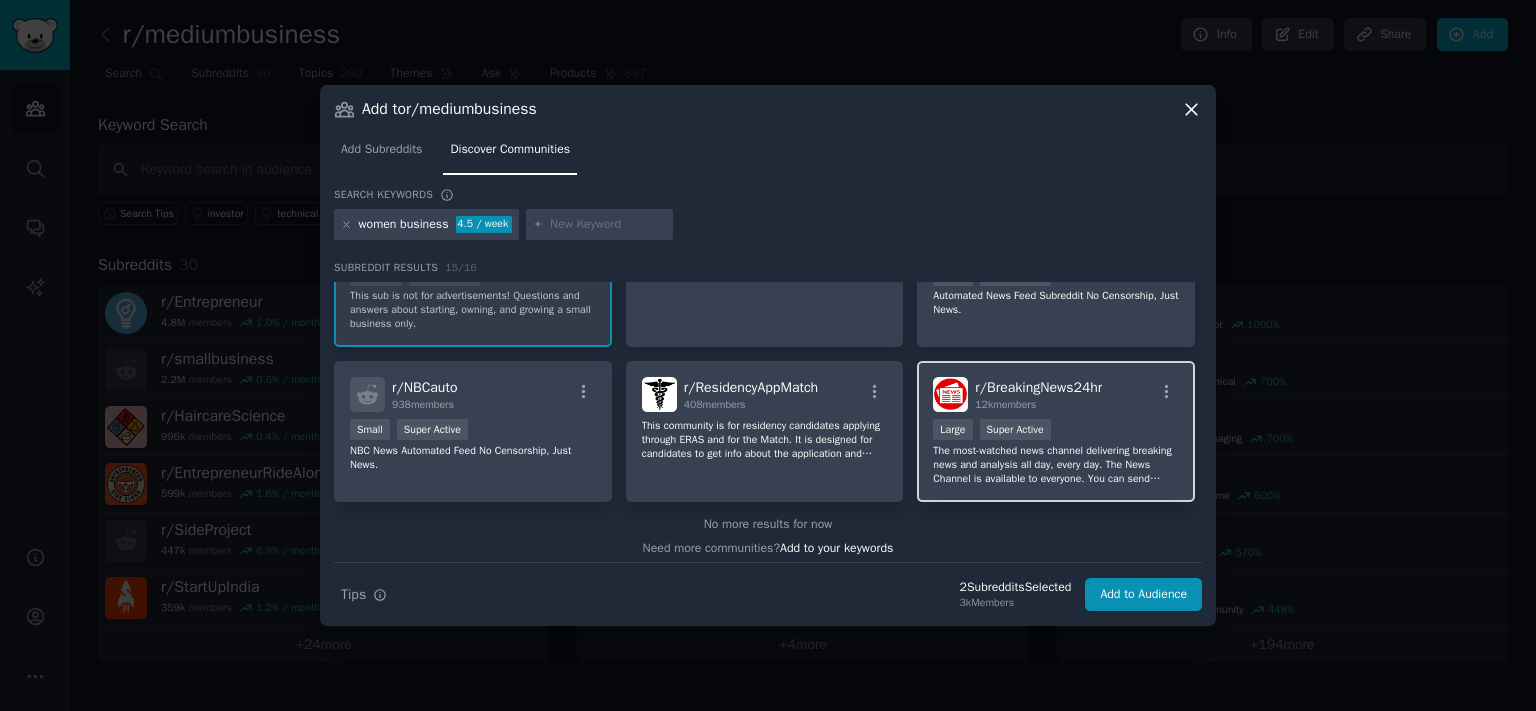 scroll, scrollTop: 544, scrollLeft: 0, axis: vertical 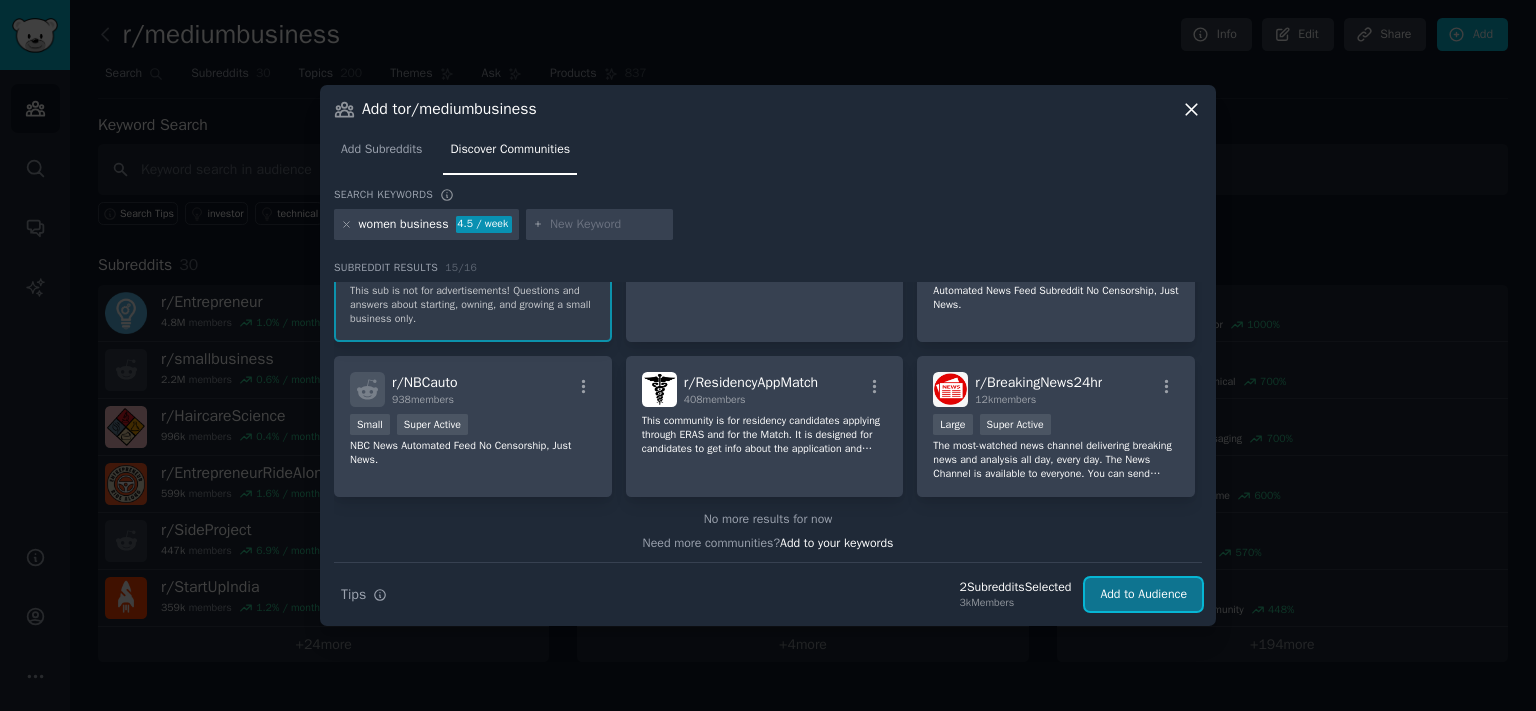 click on "Add to Audience" at bounding box center (1143, 595) 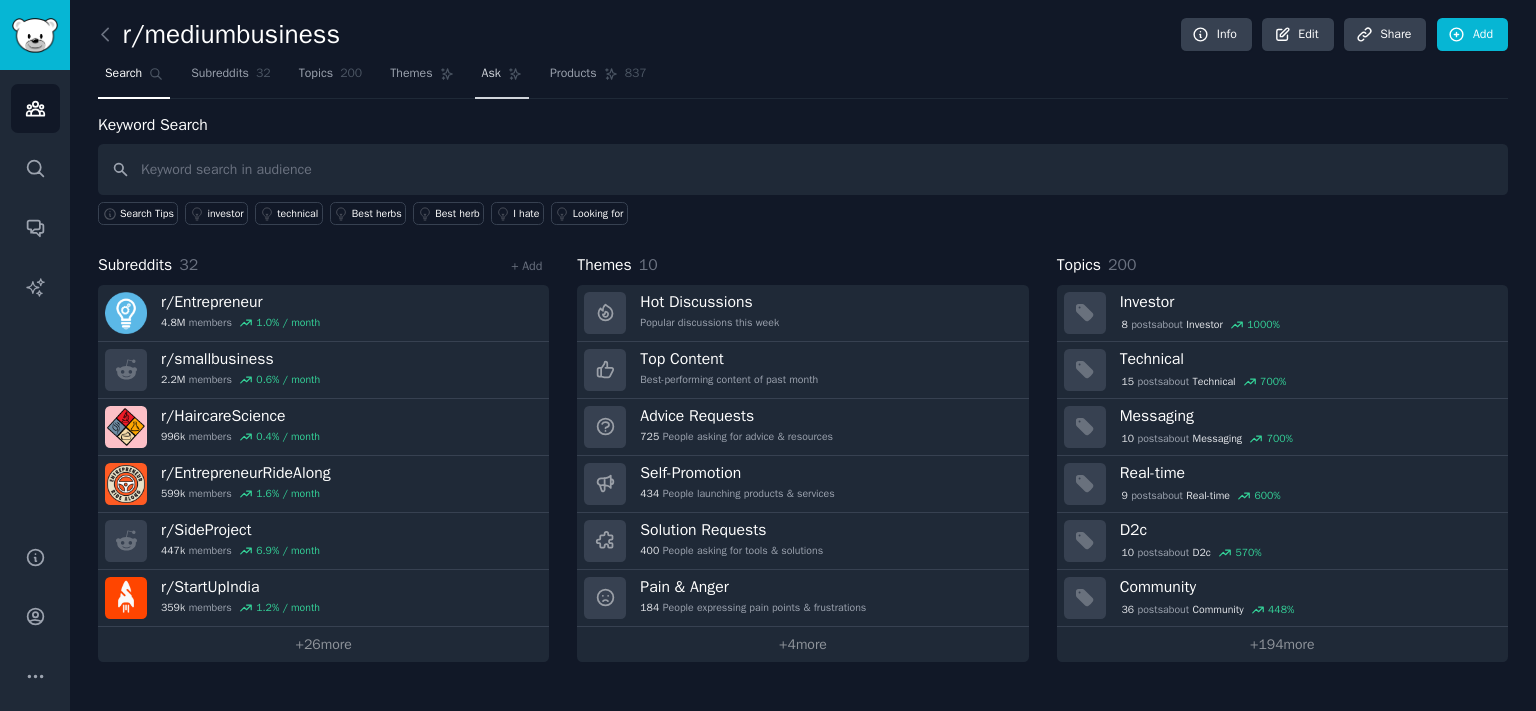 drag, startPoint x: 485, startPoint y: 72, endPoint x: 494, endPoint y: 82, distance: 13.453624 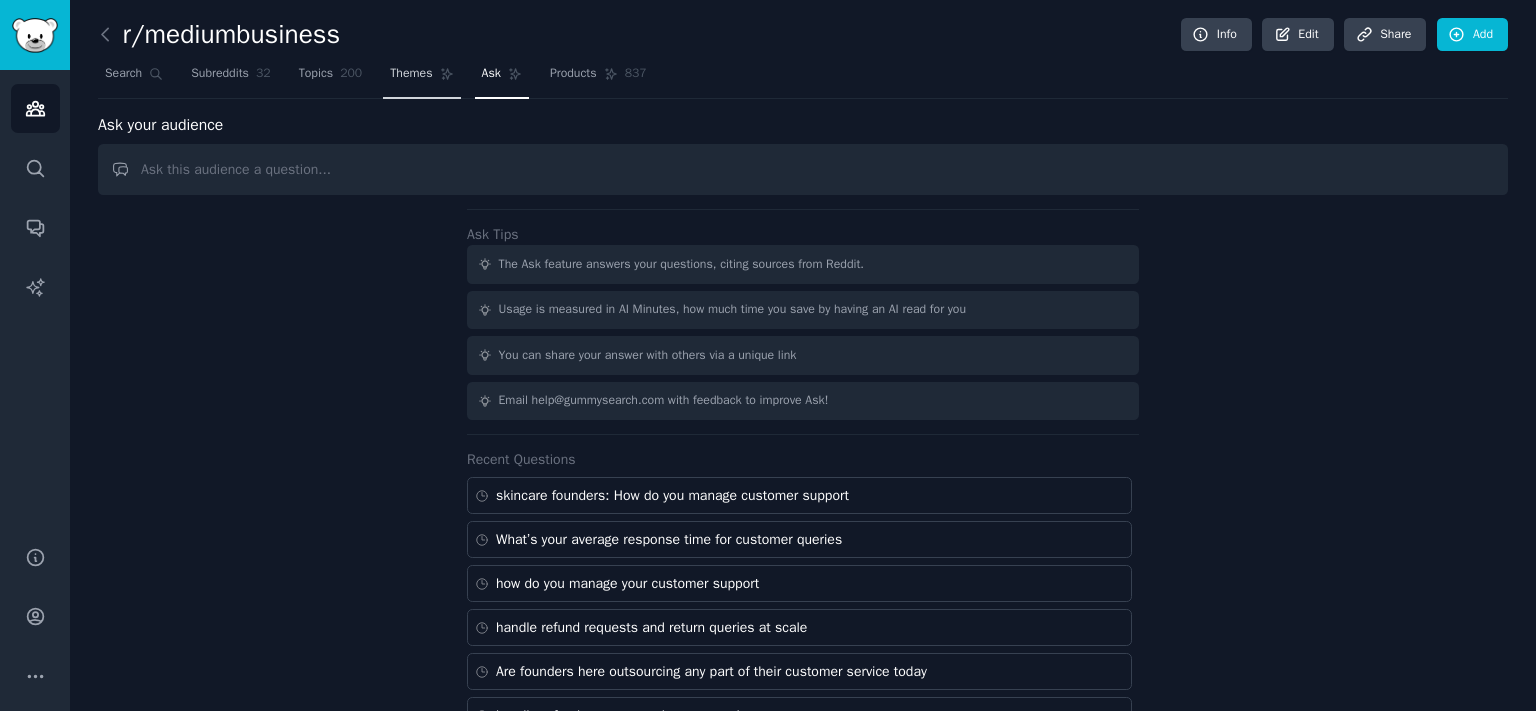 drag, startPoint x: 410, startPoint y: 51, endPoint x: 415, endPoint y: 61, distance: 11.18034 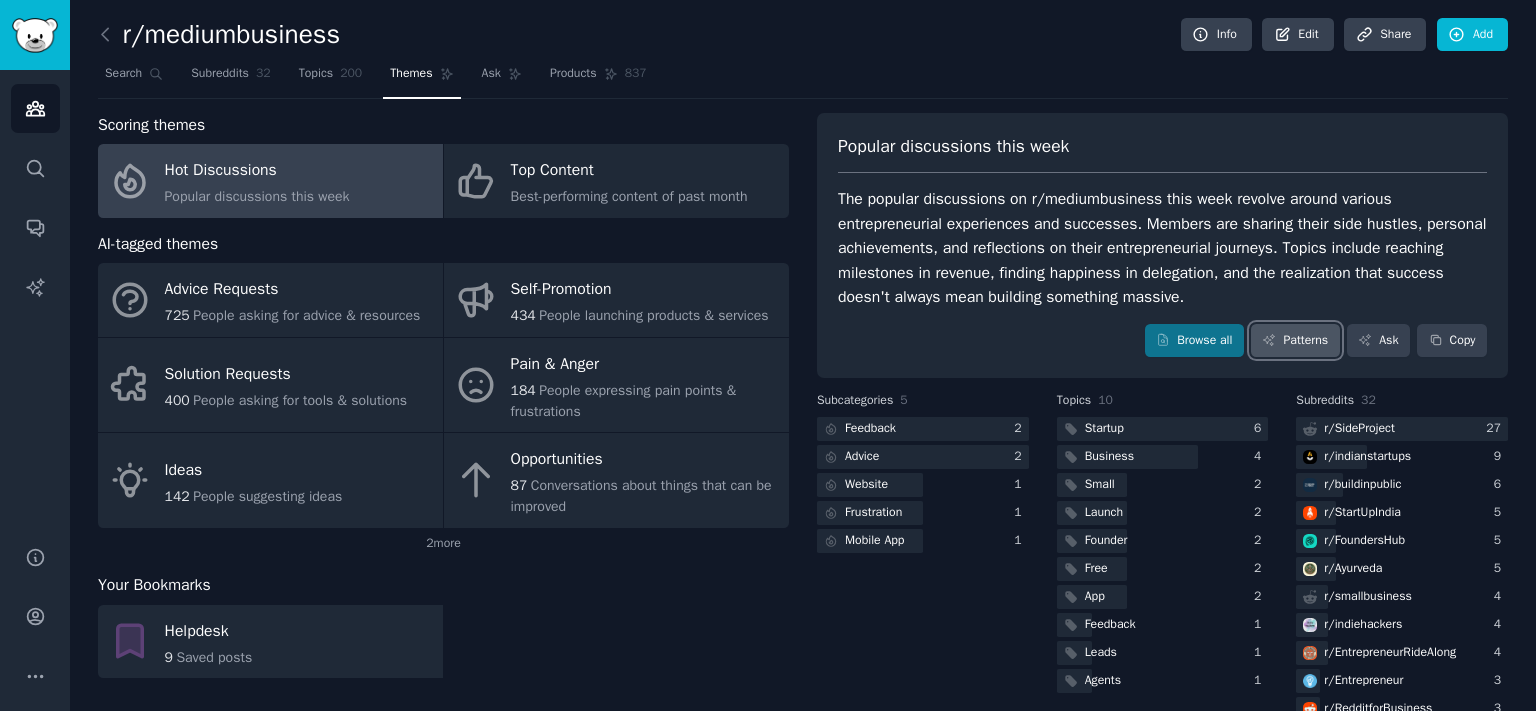 click on "Patterns" at bounding box center [1295, 341] 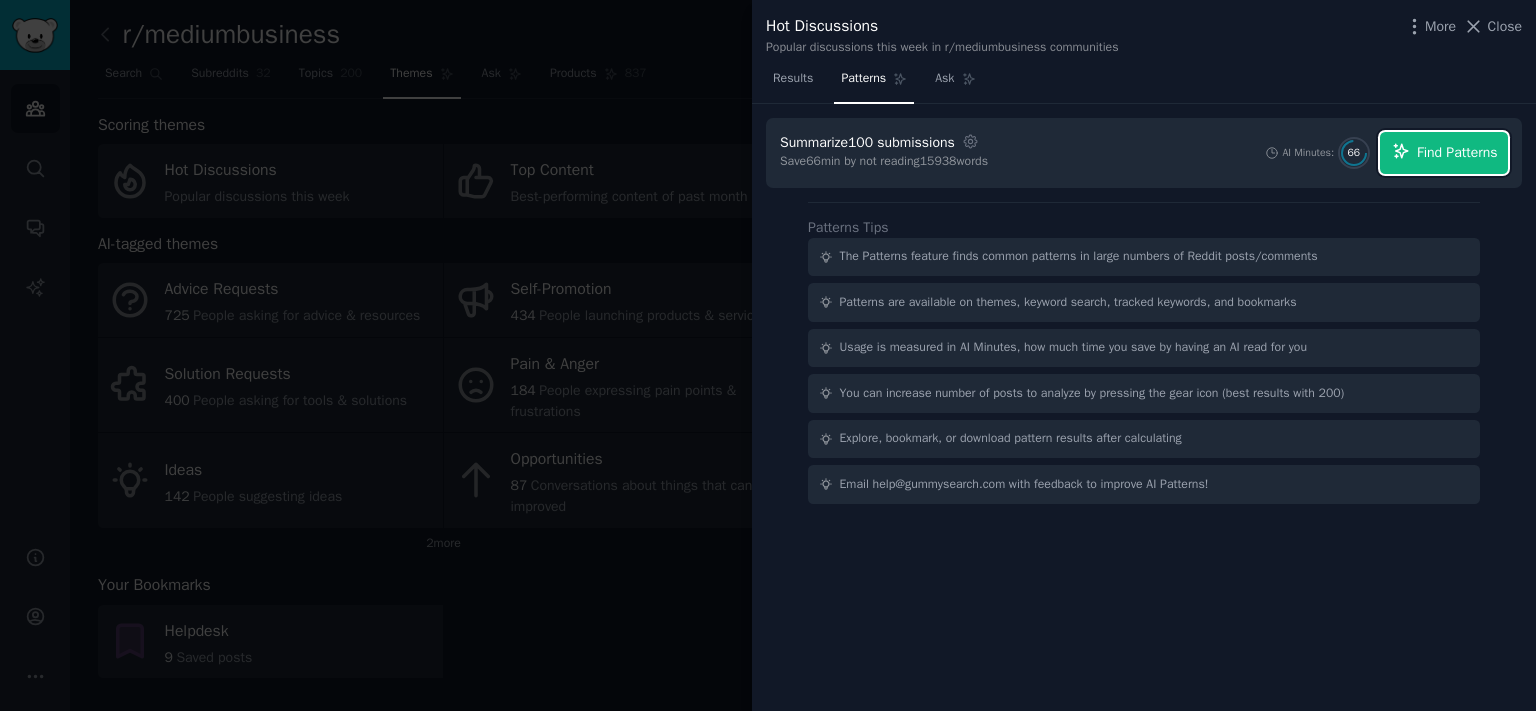 click on "Find Patterns" at bounding box center (1444, 153) 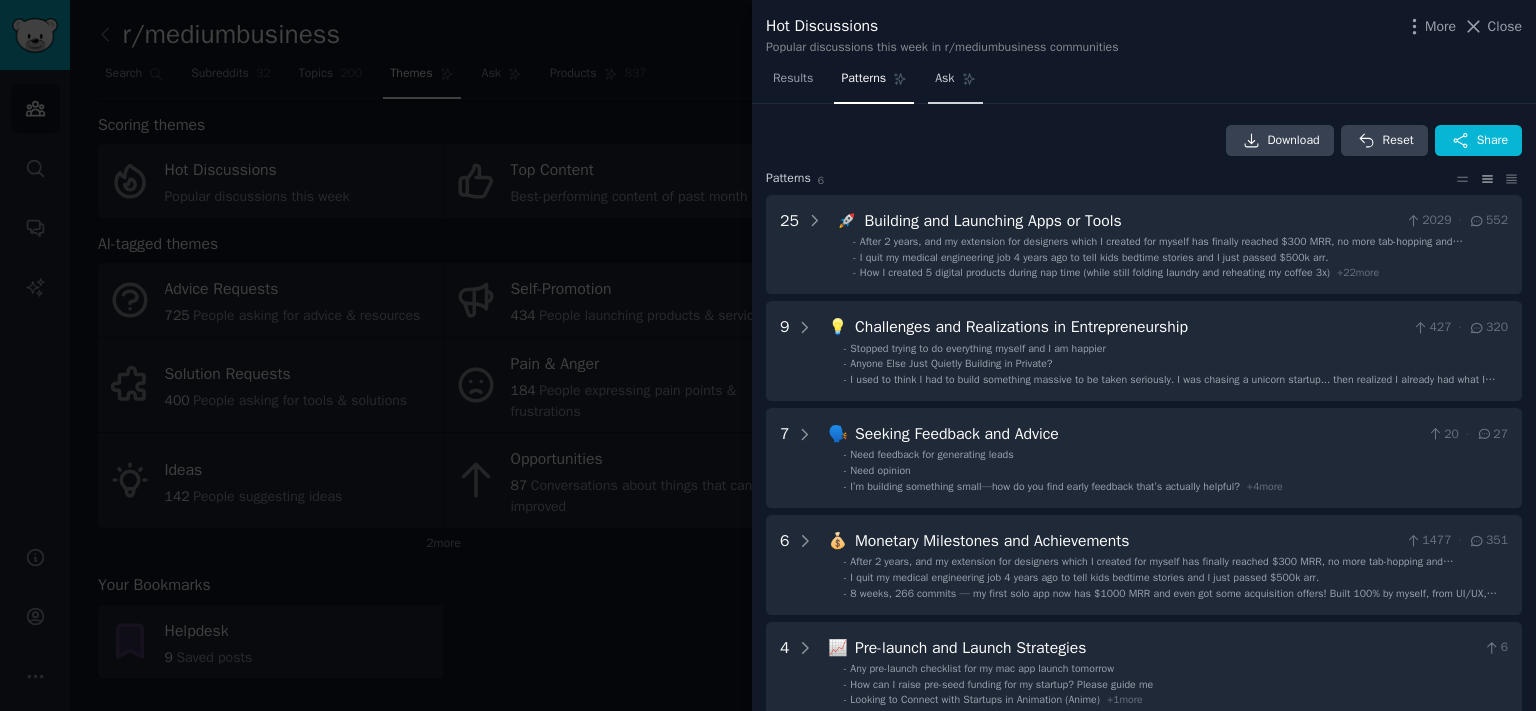 click on "Ask" at bounding box center (944, 79) 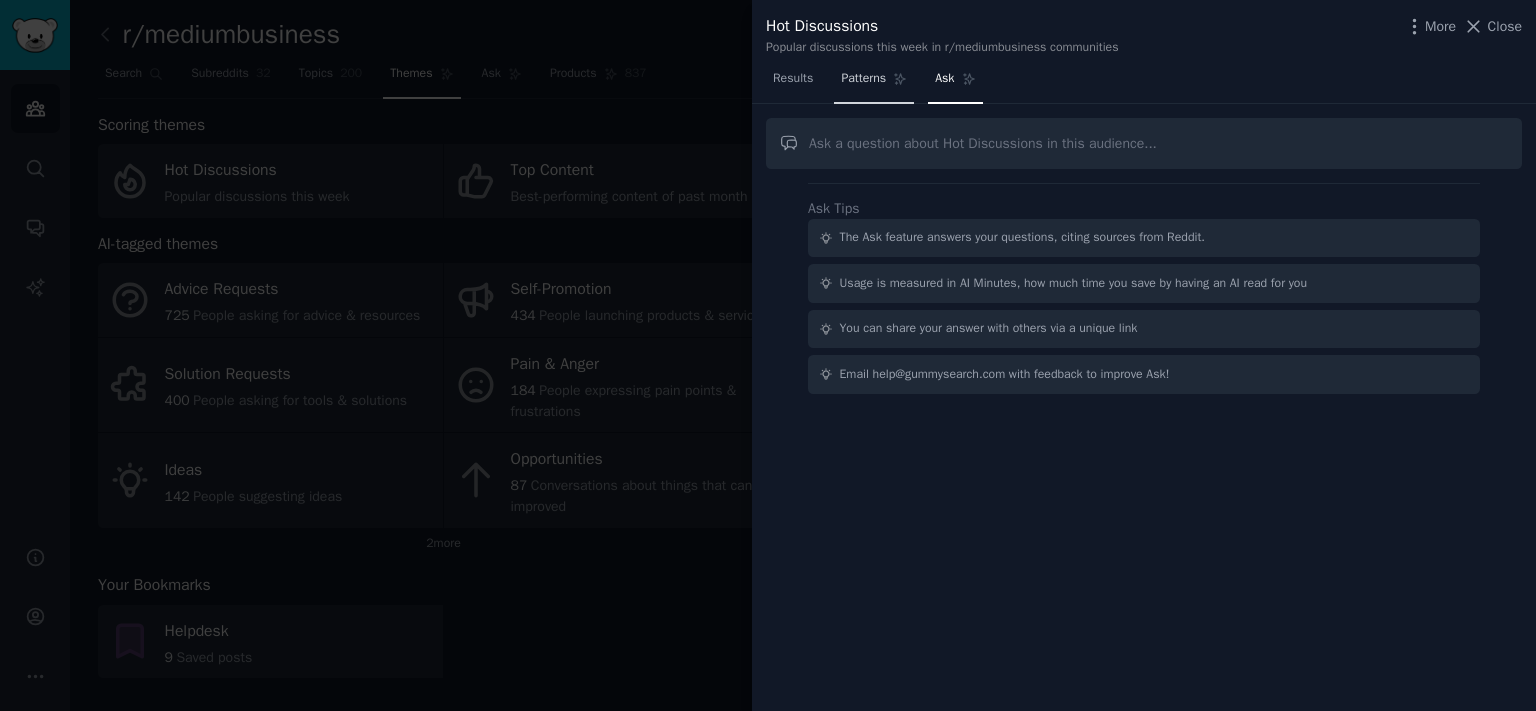 click on "Patterns" at bounding box center (874, 83) 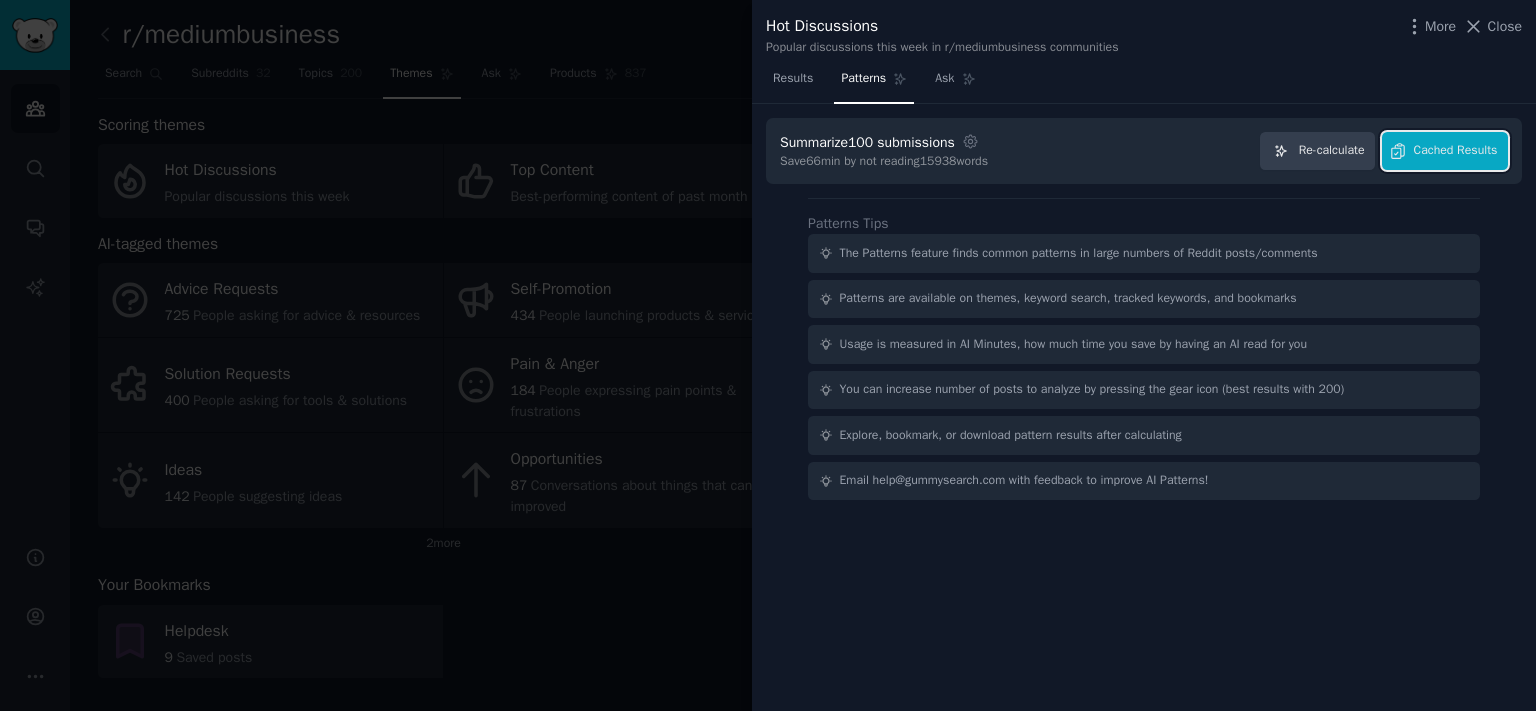 click 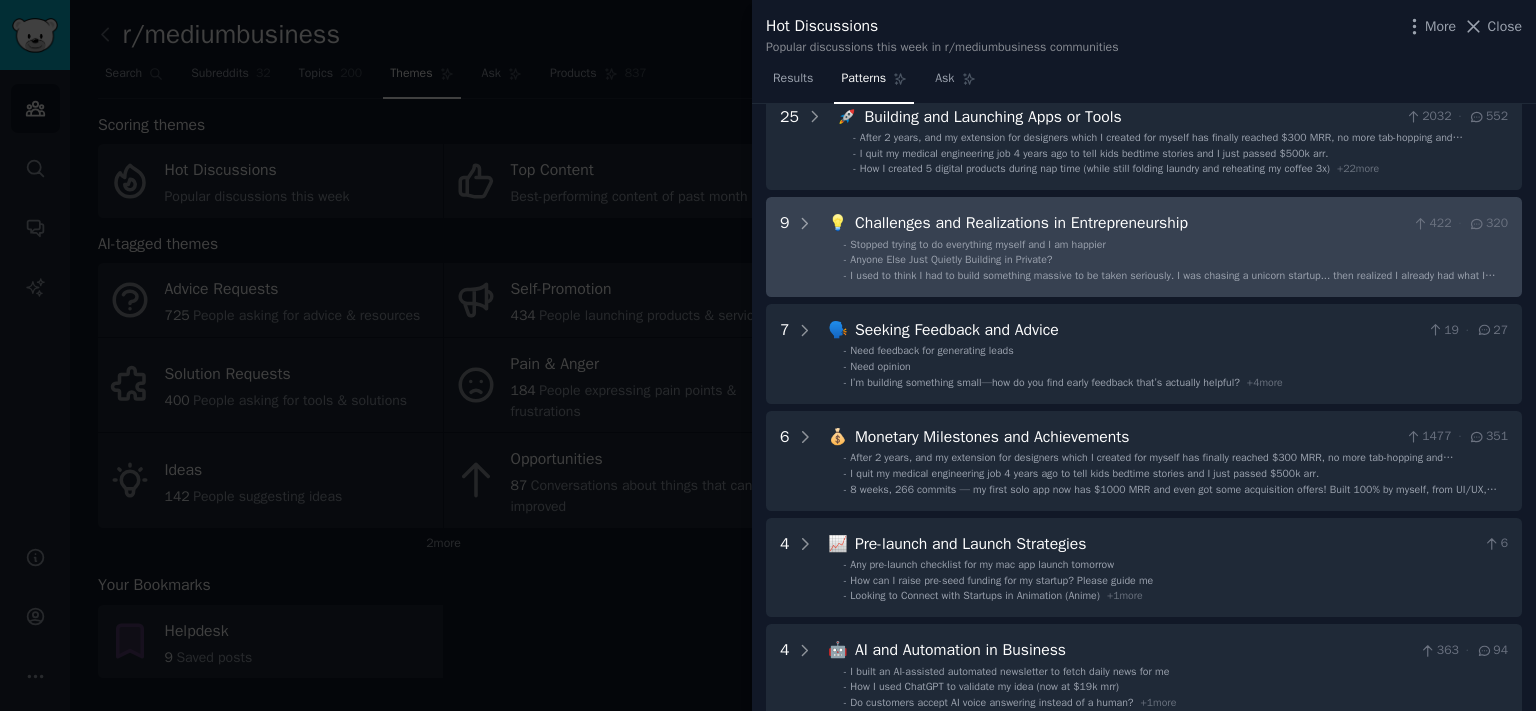 scroll, scrollTop: 110, scrollLeft: 0, axis: vertical 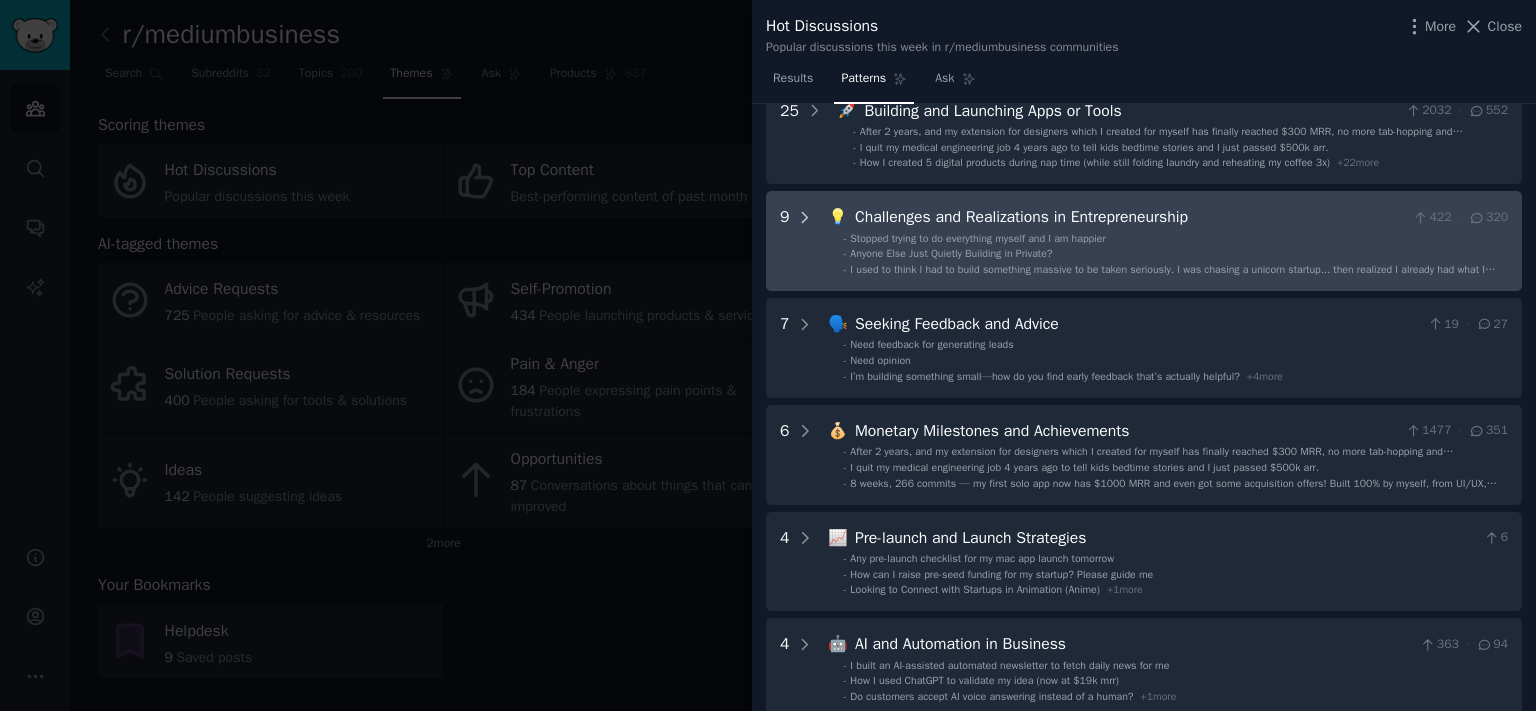 click 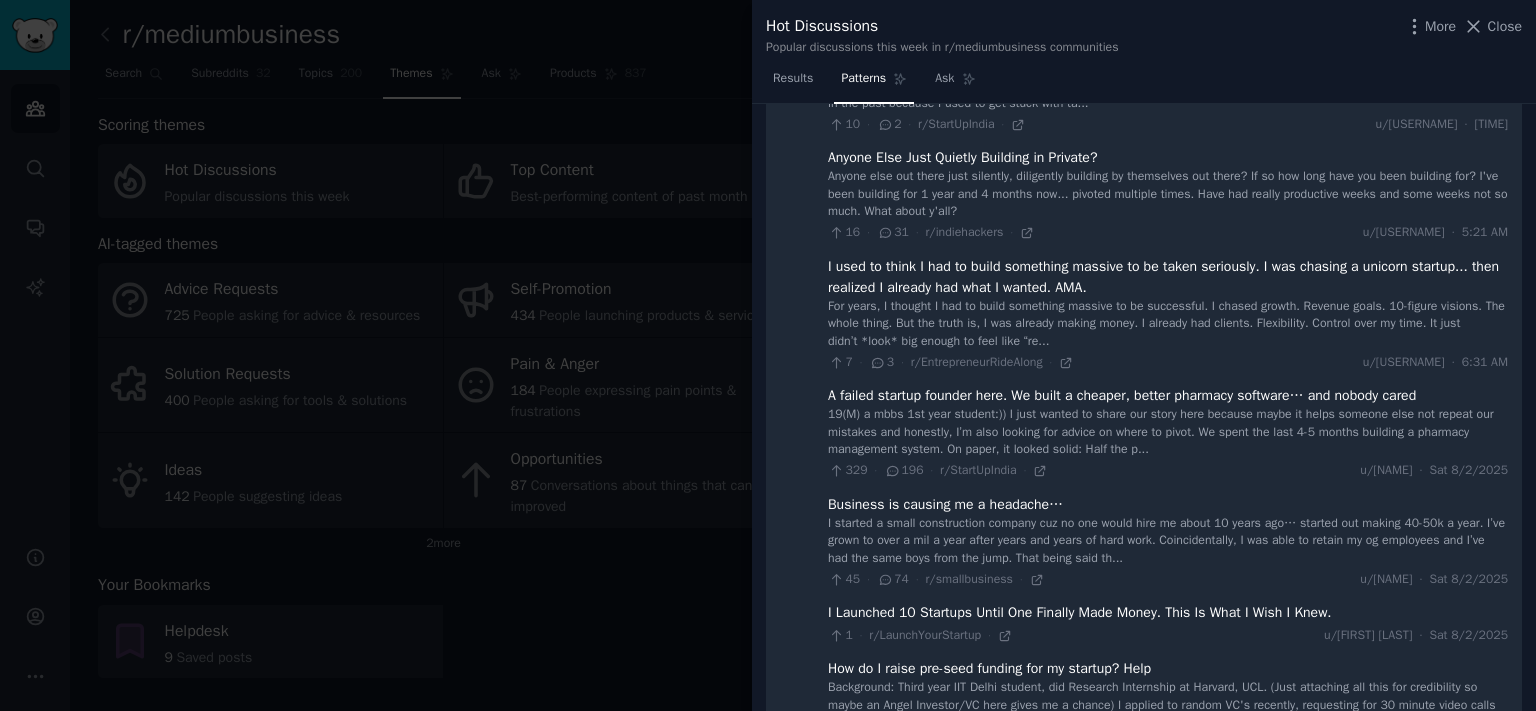 scroll, scrollTop: 0, scrollLeft: 0, axis: both 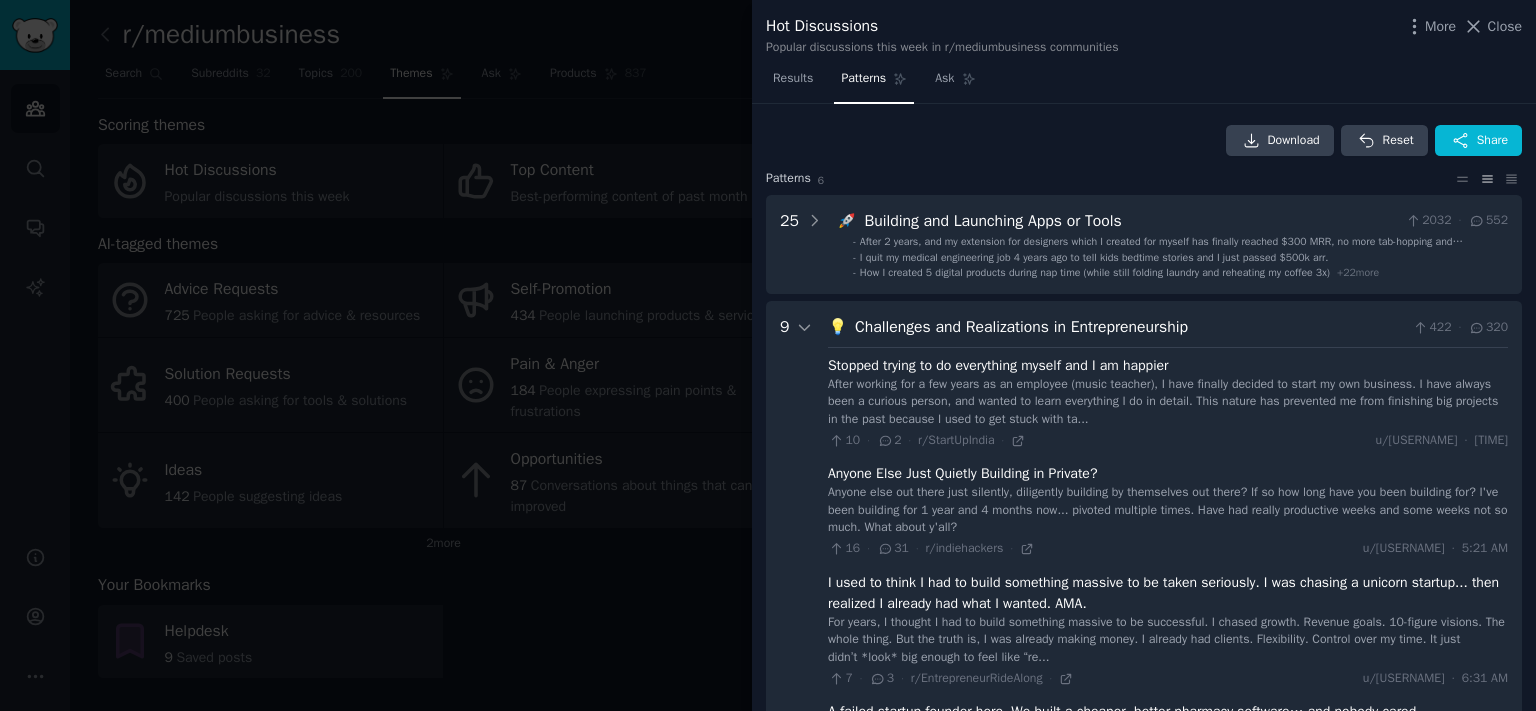 click on "Hot Discussions Popular discussions this week in r/mediumbusiness communities More Close Results Patterns Ask Download Reset Share Patterns 6 25 🚀 Building and Launching Apps or Tools 2032 · 552 - After 2 years, and my extension for designers which I created for myself has finally reached $300 MRR, no more tab-hopping and screenshotting while designing anymore - I quit my medical engineering job 4 years ago to tell kids bedtime stories and I just passed $500k arr. - How I created 5 digital products during nap time (while still folding laundry and reheating my coffee 3x) +  22  more 9 💡 Challenges and Realizations in Entrepreneurship 422 · 320 Stopped trying to do everything myself and I am happier   After working for a few years as an employee (music teacher), I have finally decided to start my own business.
I have always been a curious person, and wanted to learn everything I do in detail. This nature has prevented me from finishing big projects in the past because I used to get stuck with tasks... 10" at bounding box center [1144, 355] 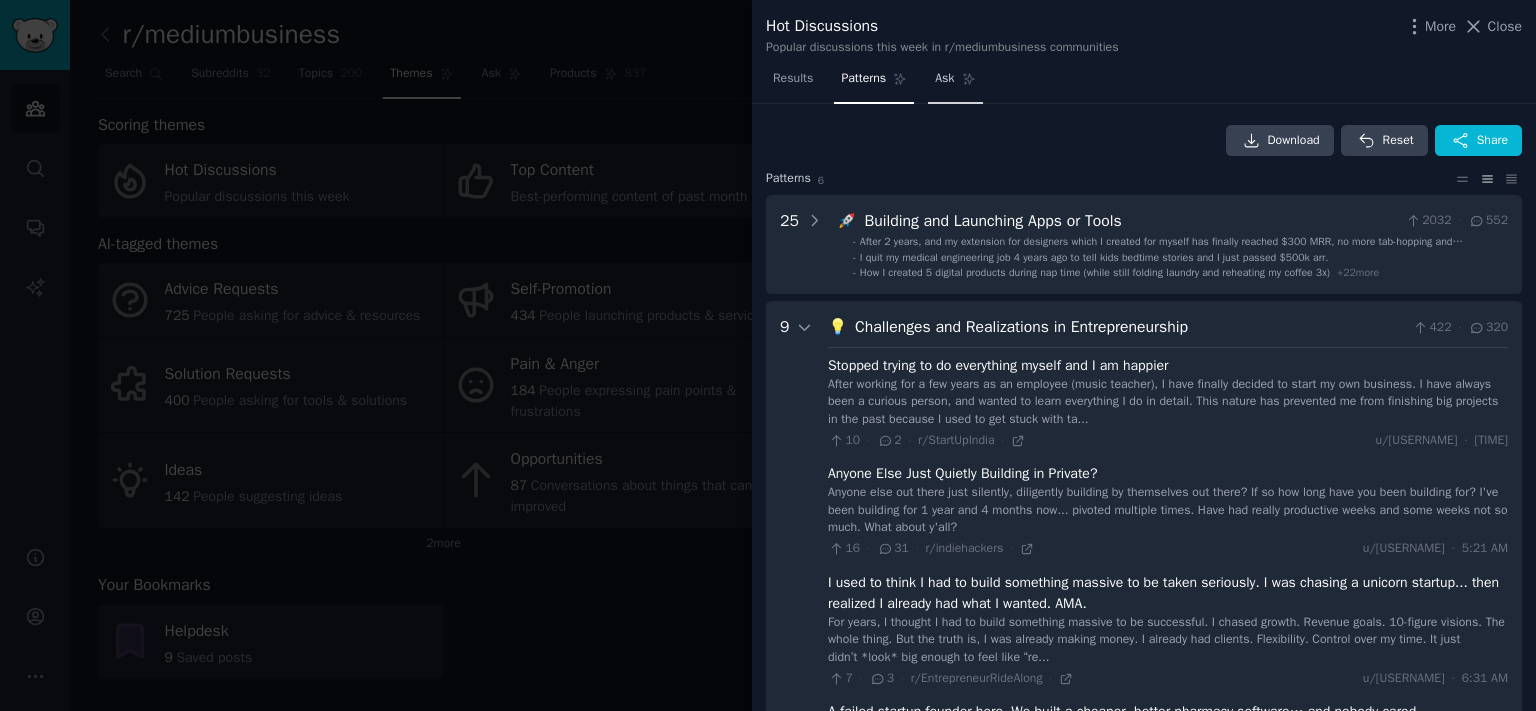 click on "Ask" at bounding box center (955, 83) 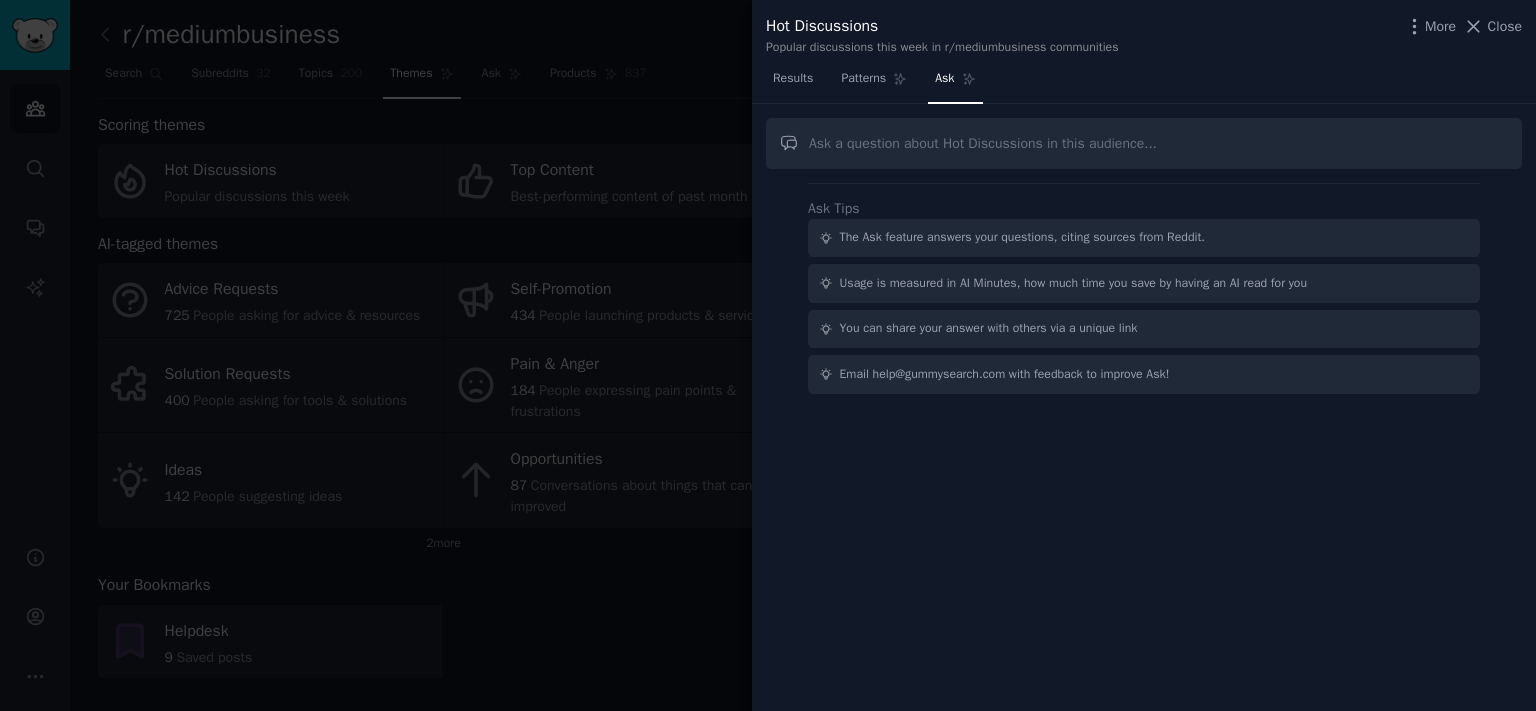 click at bounding box center (1144, 143) 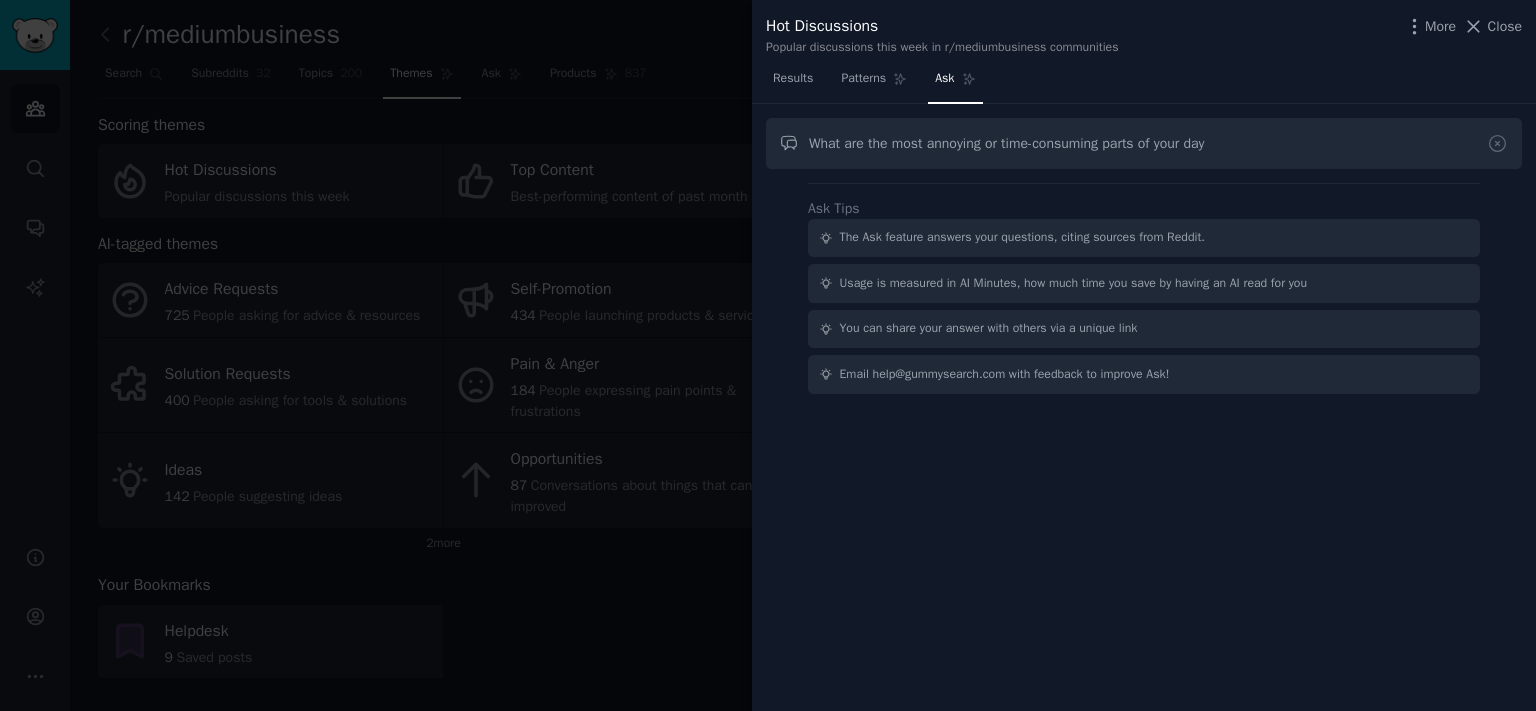 drag, startPoint x: 1188, startPoint y: 133, endPoint x: 1133, endPoint y: 130, distance: 55.081757 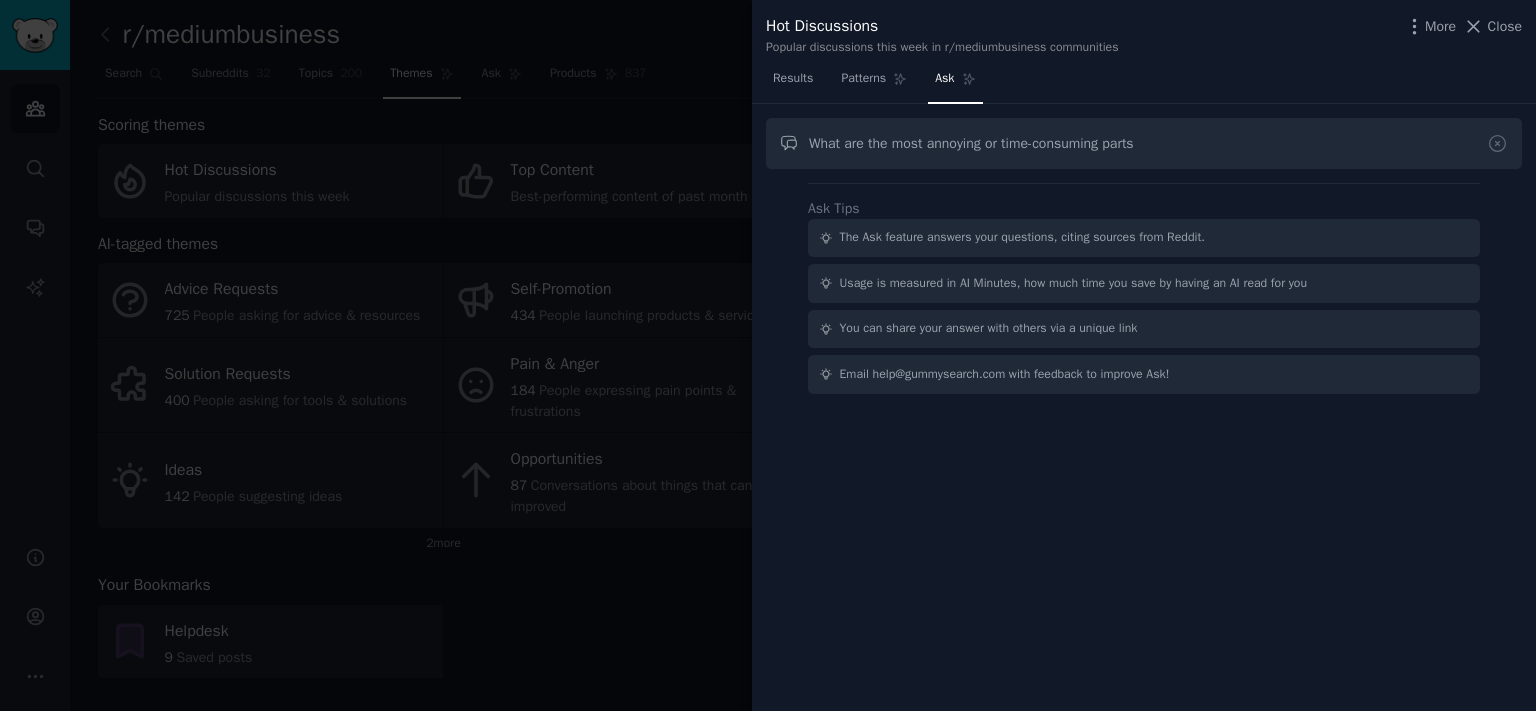 type on "What are the most annoying or time-consuming parts" 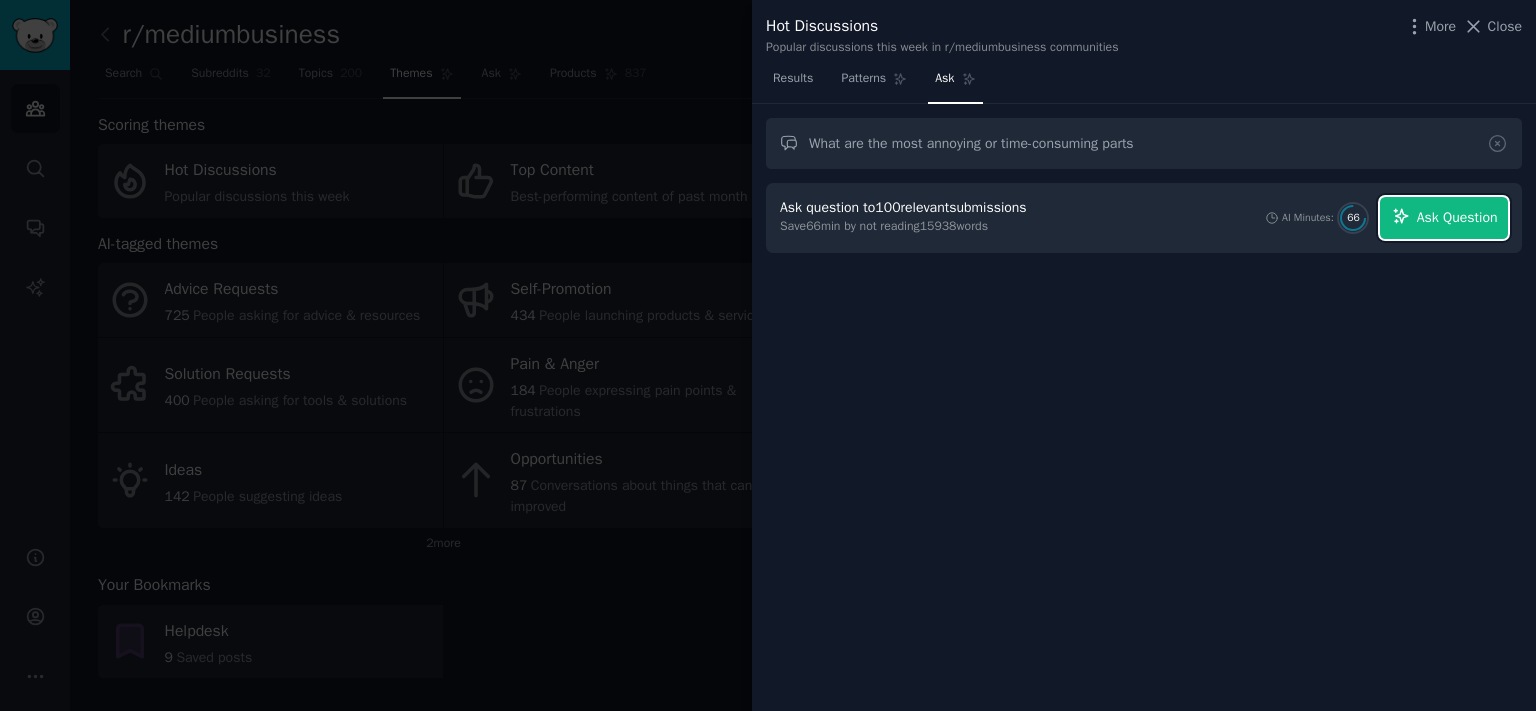 click on "Ask Question" at bounding box center (1444, 218) 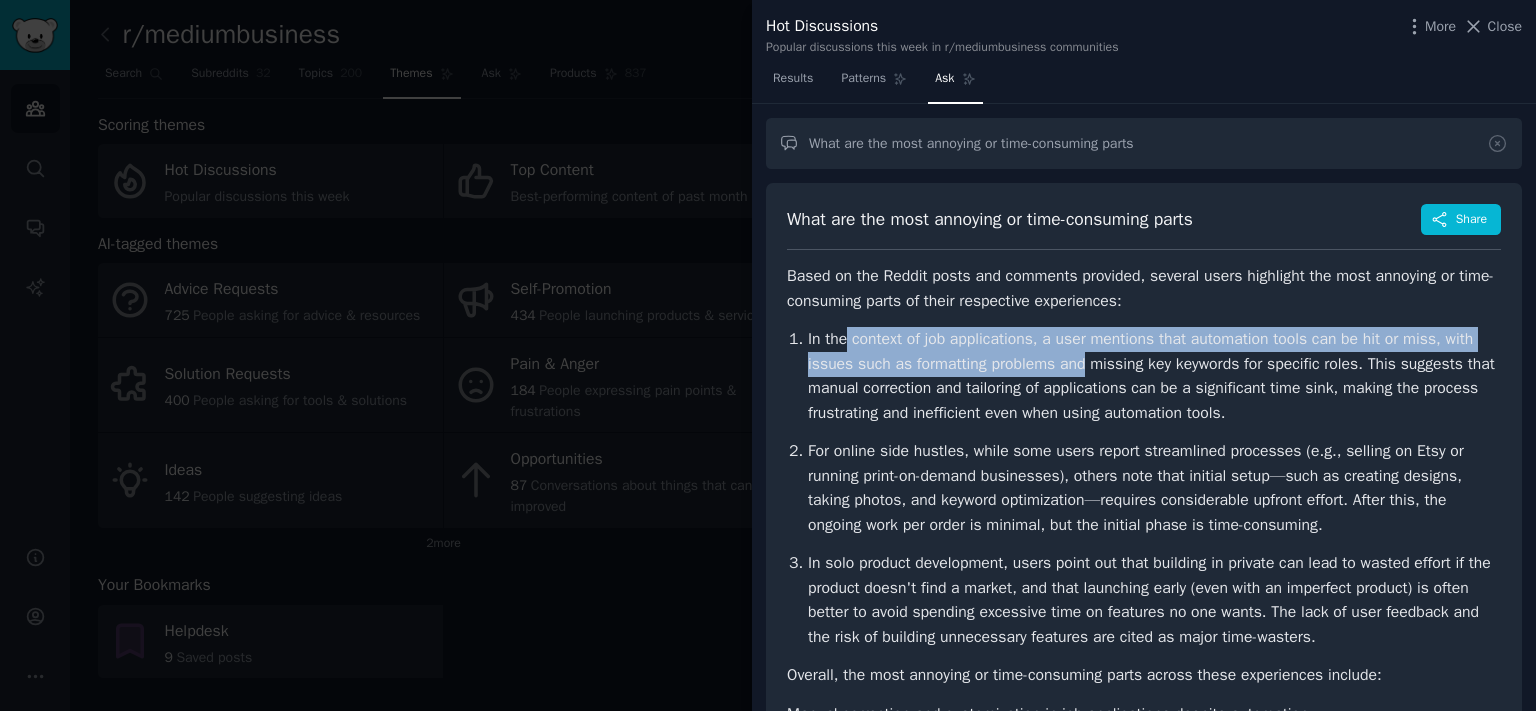 drag, startPoint x: 875, startPoint y: 349, endPoint x: 1140, endPoint y: 350, distance: 265.0019 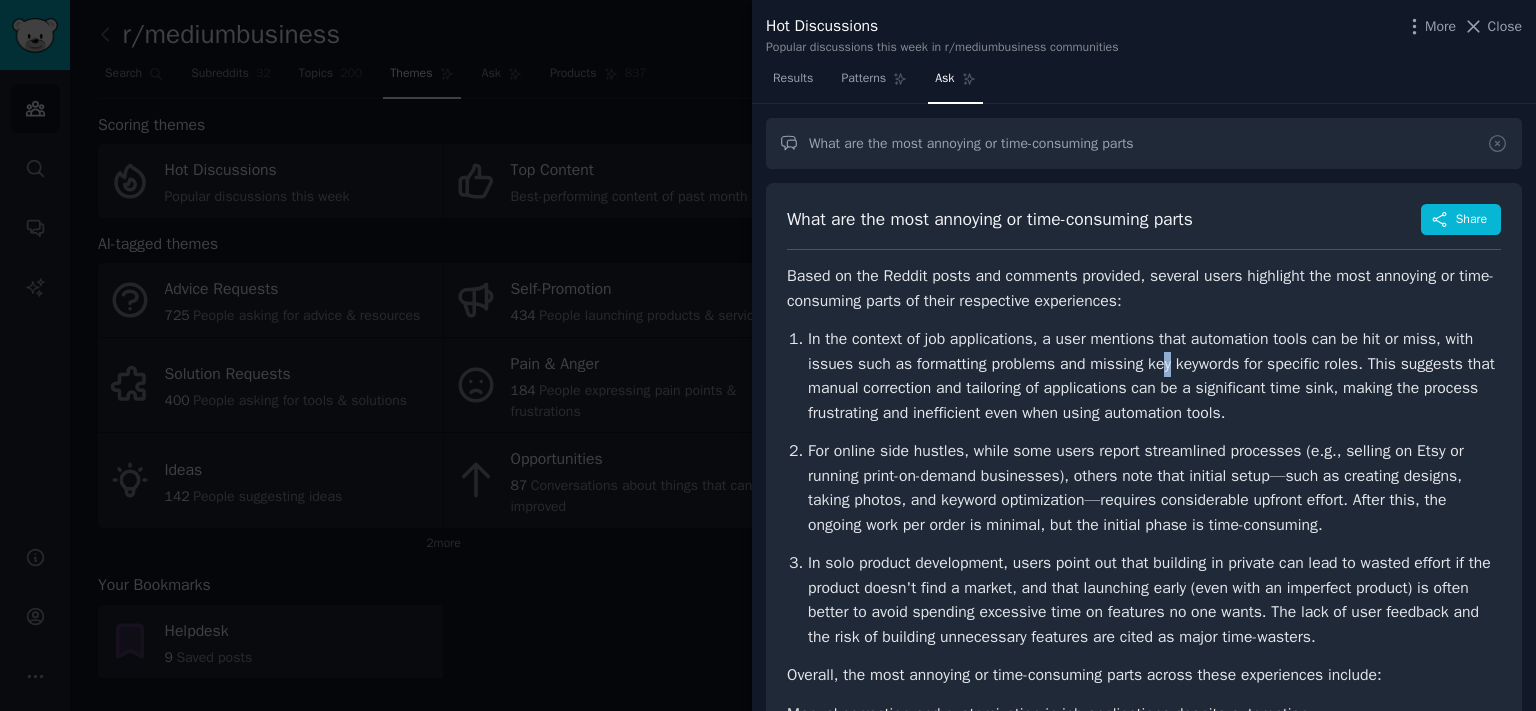 click on "In the context of job applications, a user mentions that automation tools can be hit or miss, with issues such as formatting problems and missing key keywords for specific roles. This suggests that manual correction and tailoring of applications can be a significant time sink, making the process frustrating and inefficient even when using automation tools ." at bounding box center (1154, 376) 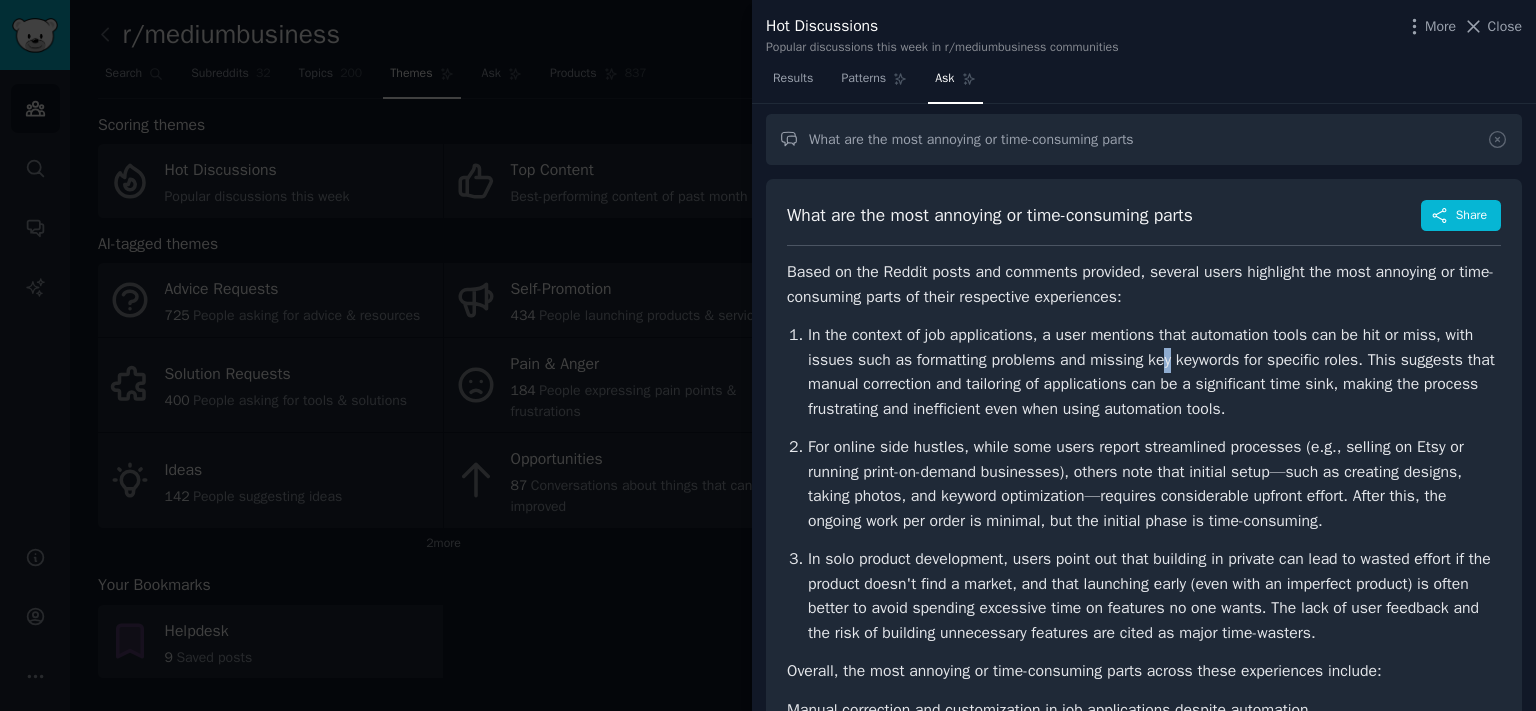 scroll, scrollTop: 0, scrollLeft: 0, axis: both 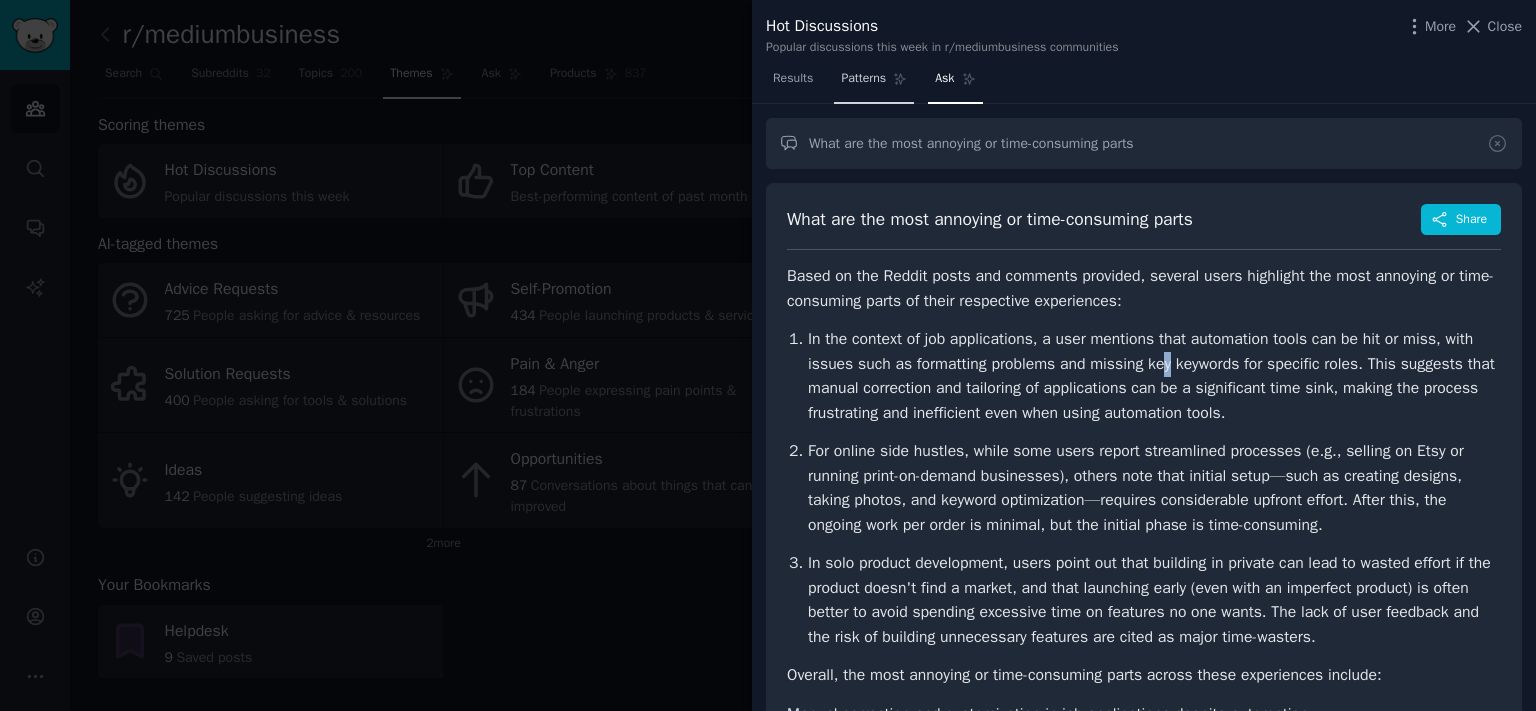 click on "Patterns" at bounding box center [863, 79] 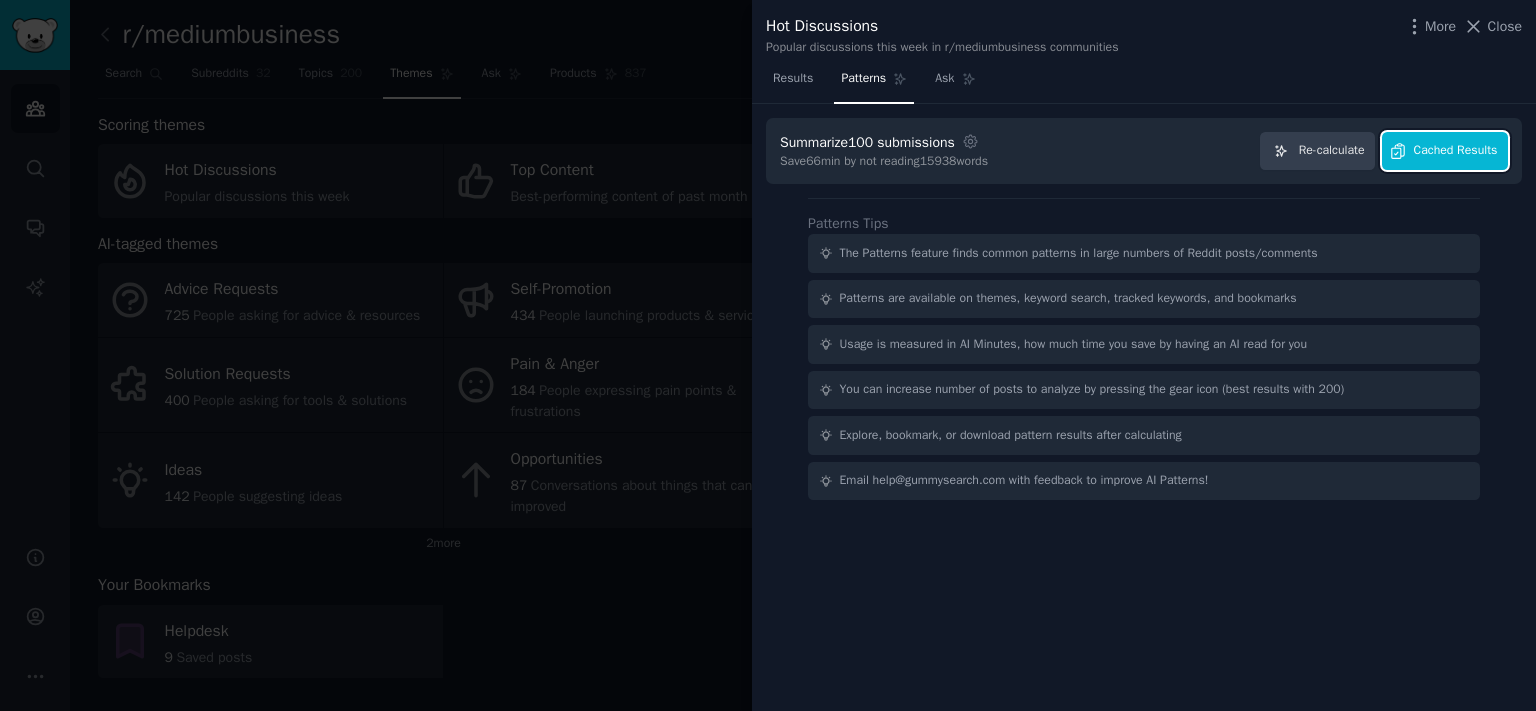 click on "Cached Results" at bounding box center (1445, 151) 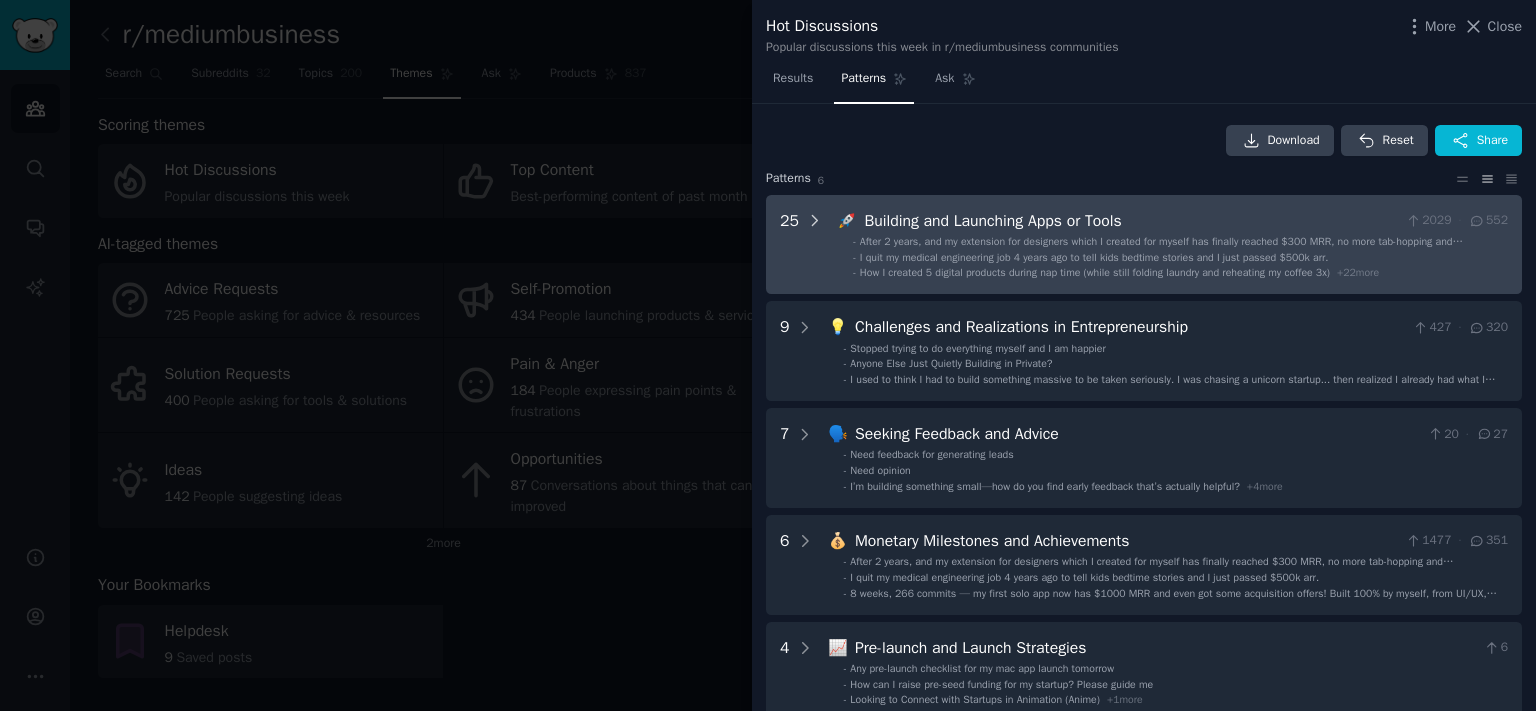 click 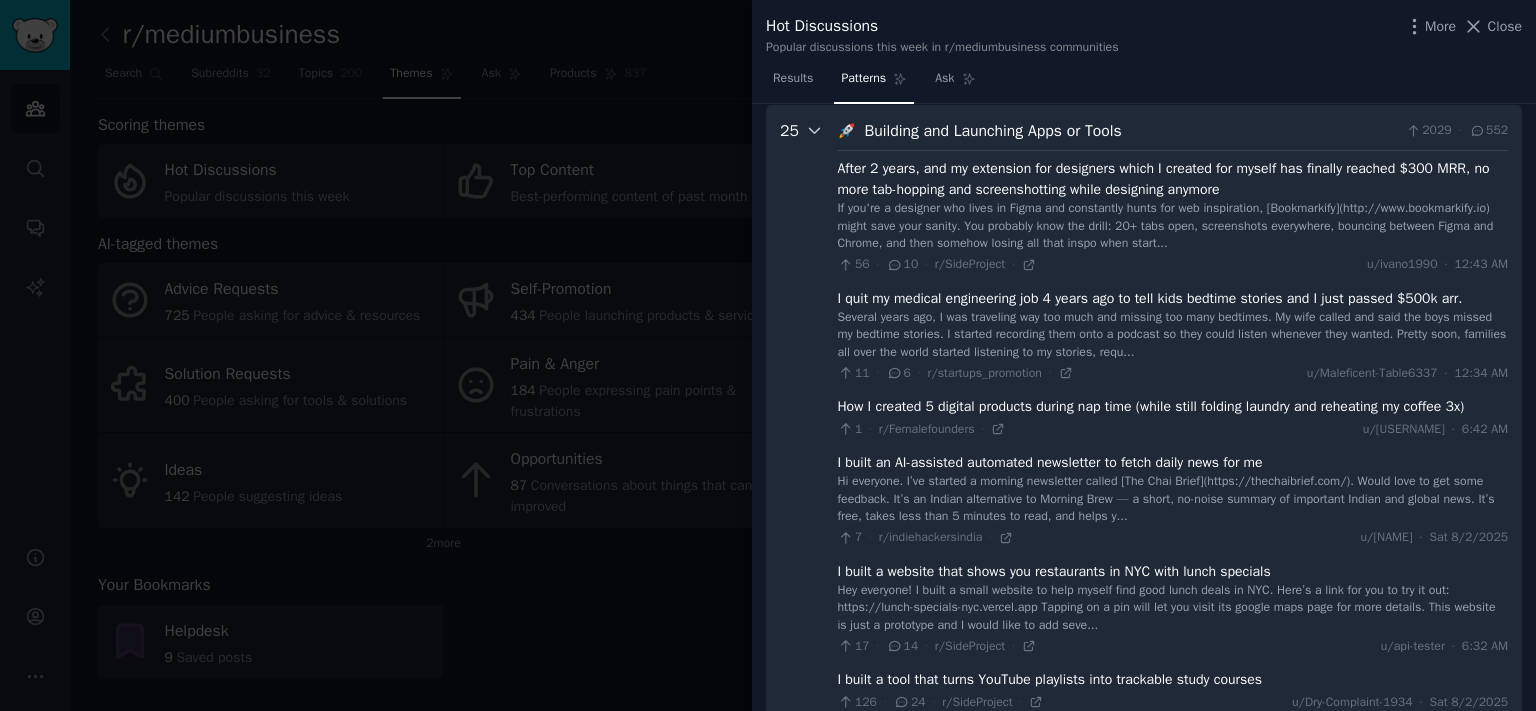 scroll, scrollTop: 91, scrollLeft: 0, axis: vertical 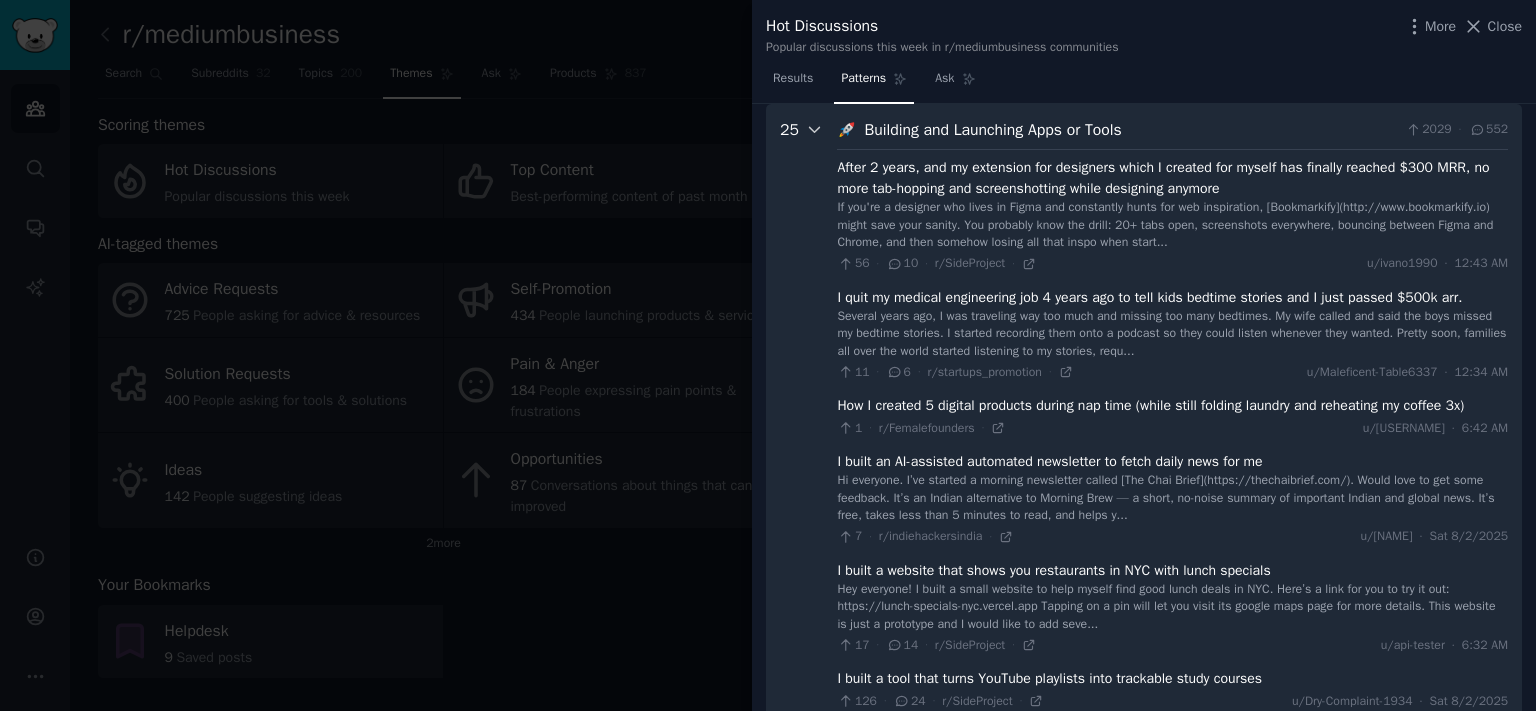 click 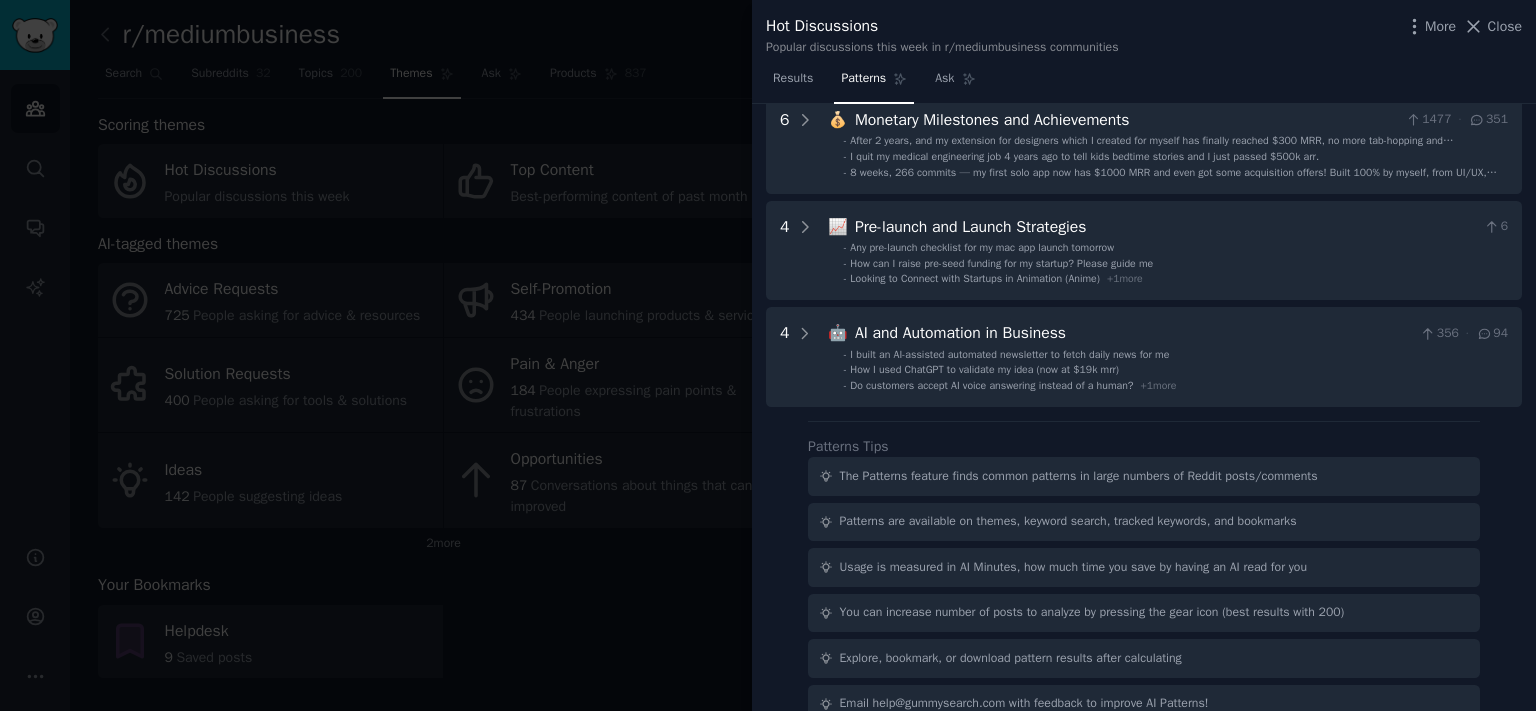 scroll, scrollTop: 422, scrollLeft: 0, axis: vertical 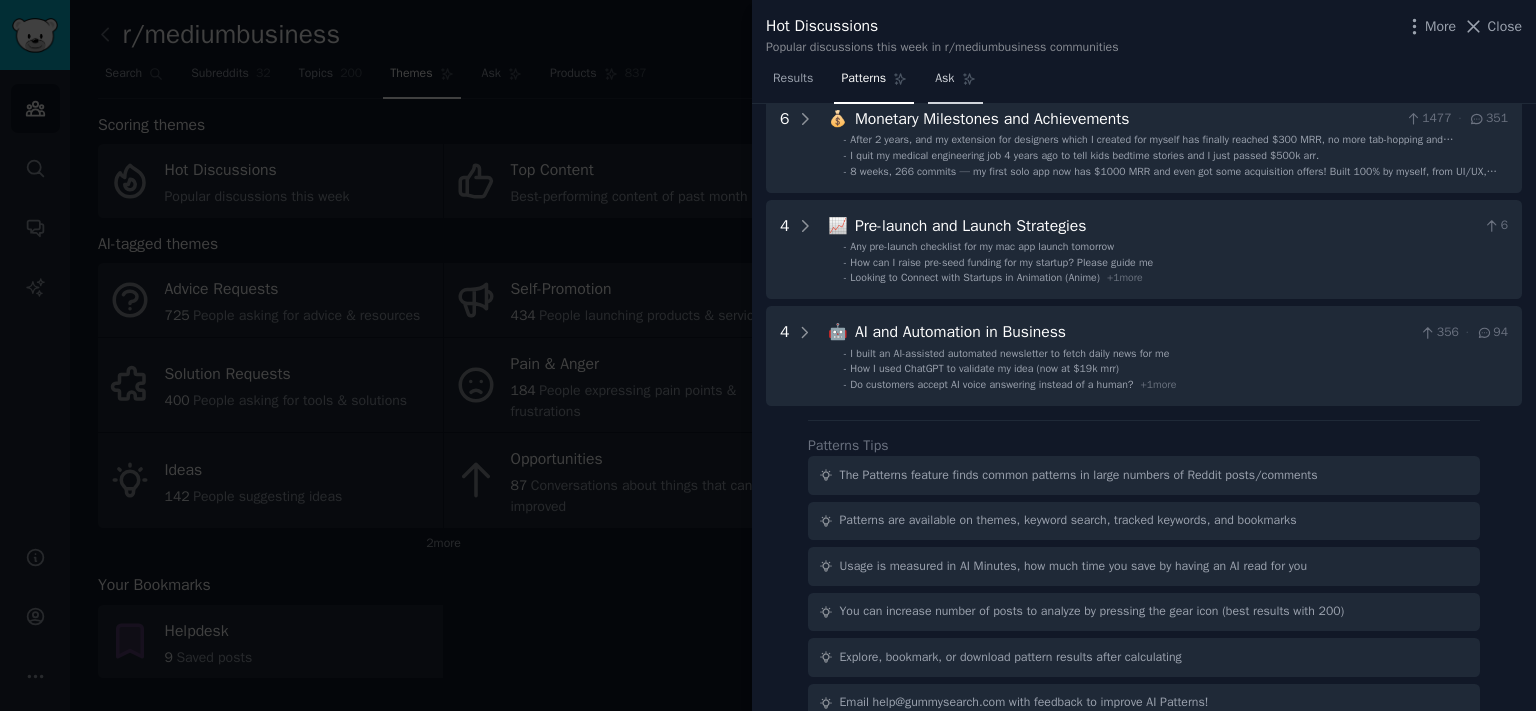 click on "Ask" at bounding box center [955, 83] 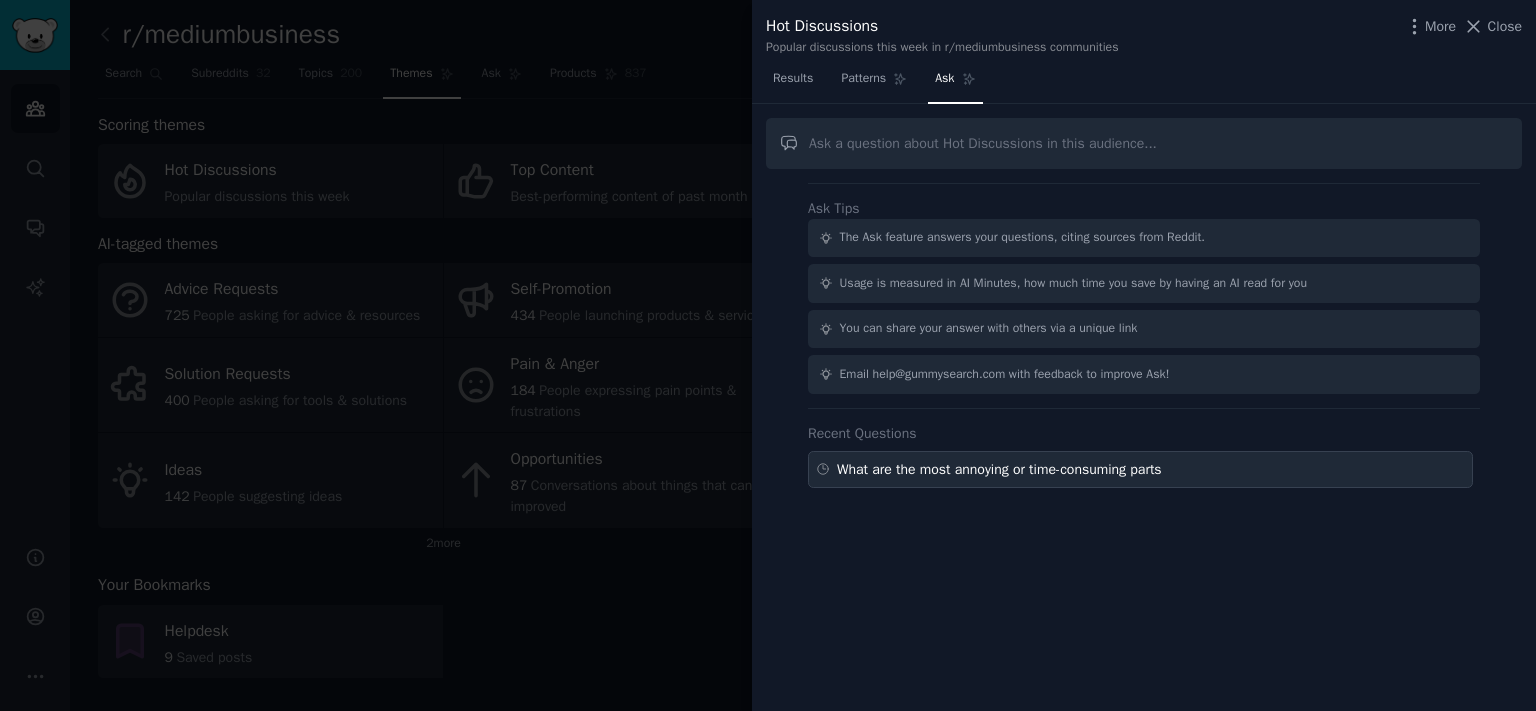 click on "What are the most annoying or time-consuming parts" at bounding box center (999, 469) 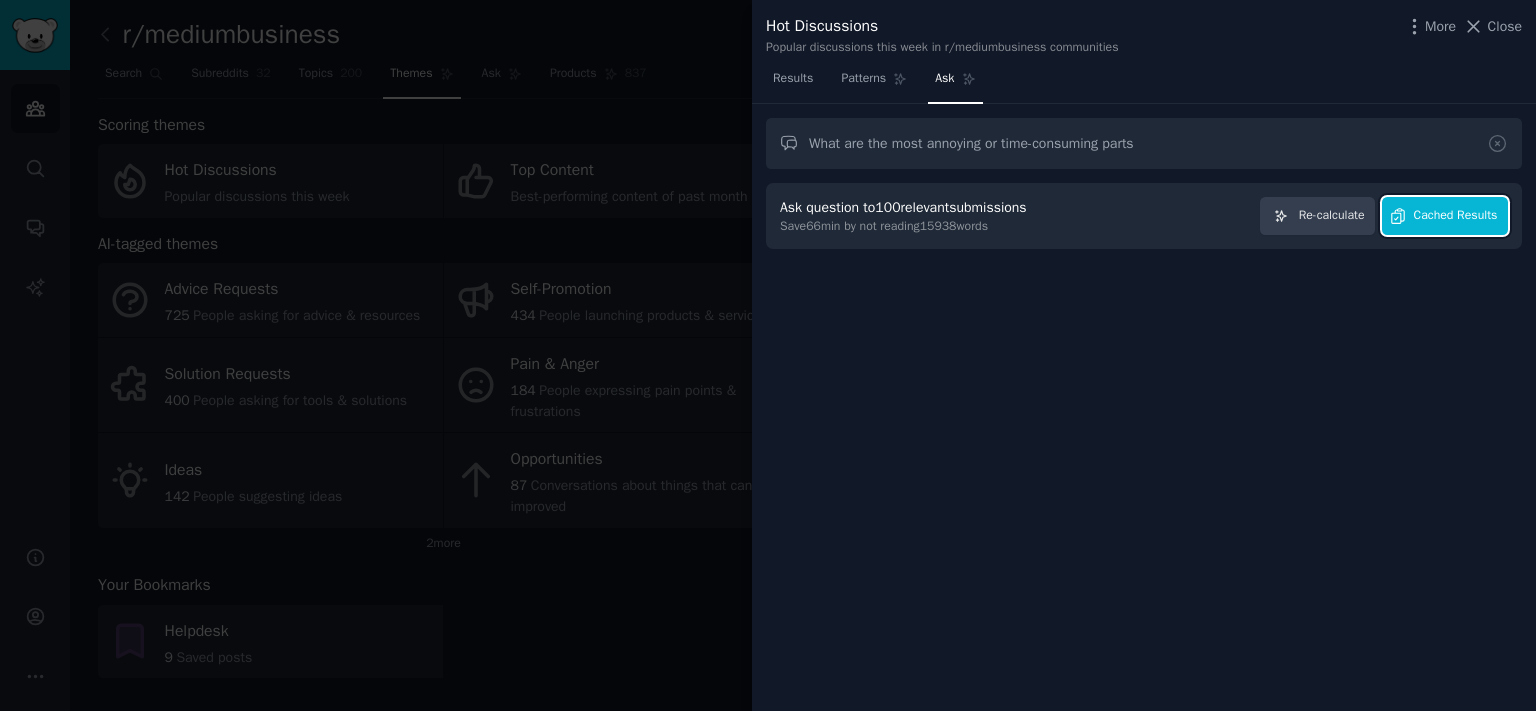 click on "Cached Results" at bounding box center [1445, 216] 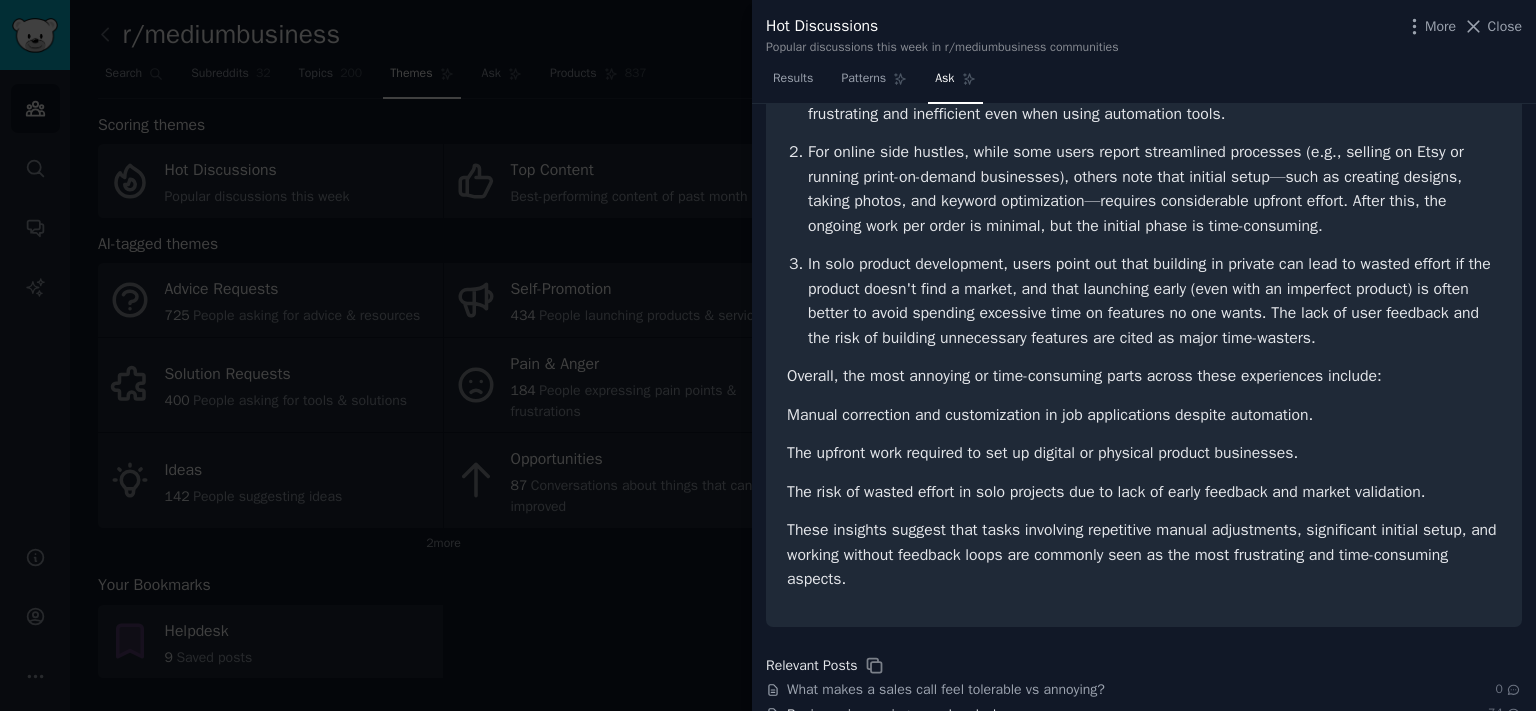 scroll, scrollTop: 342, scrollLeft: 0, axis: vertical 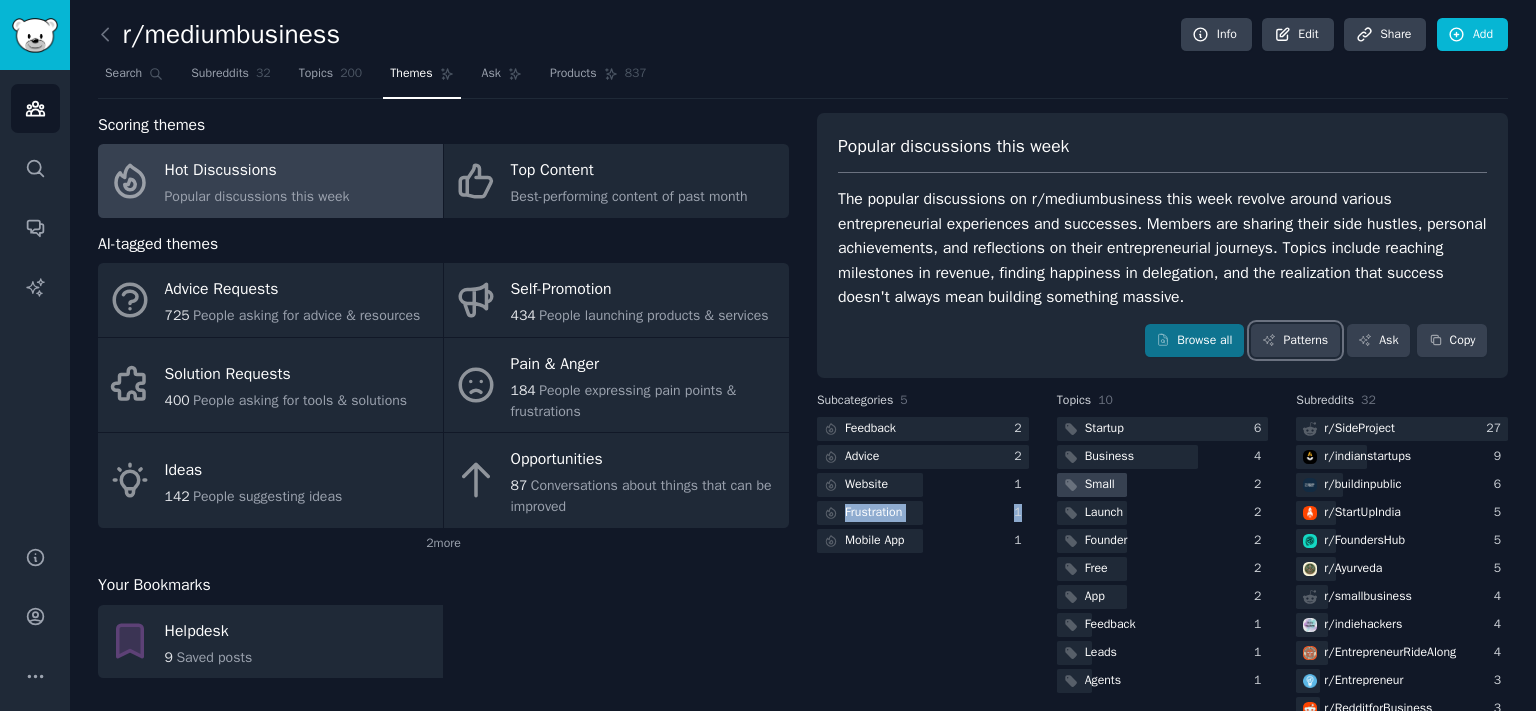 drag, startPoint x: 785, startPoint y: 269, endPoint x: 1058, endPoint y: 471, distance: 339.60712 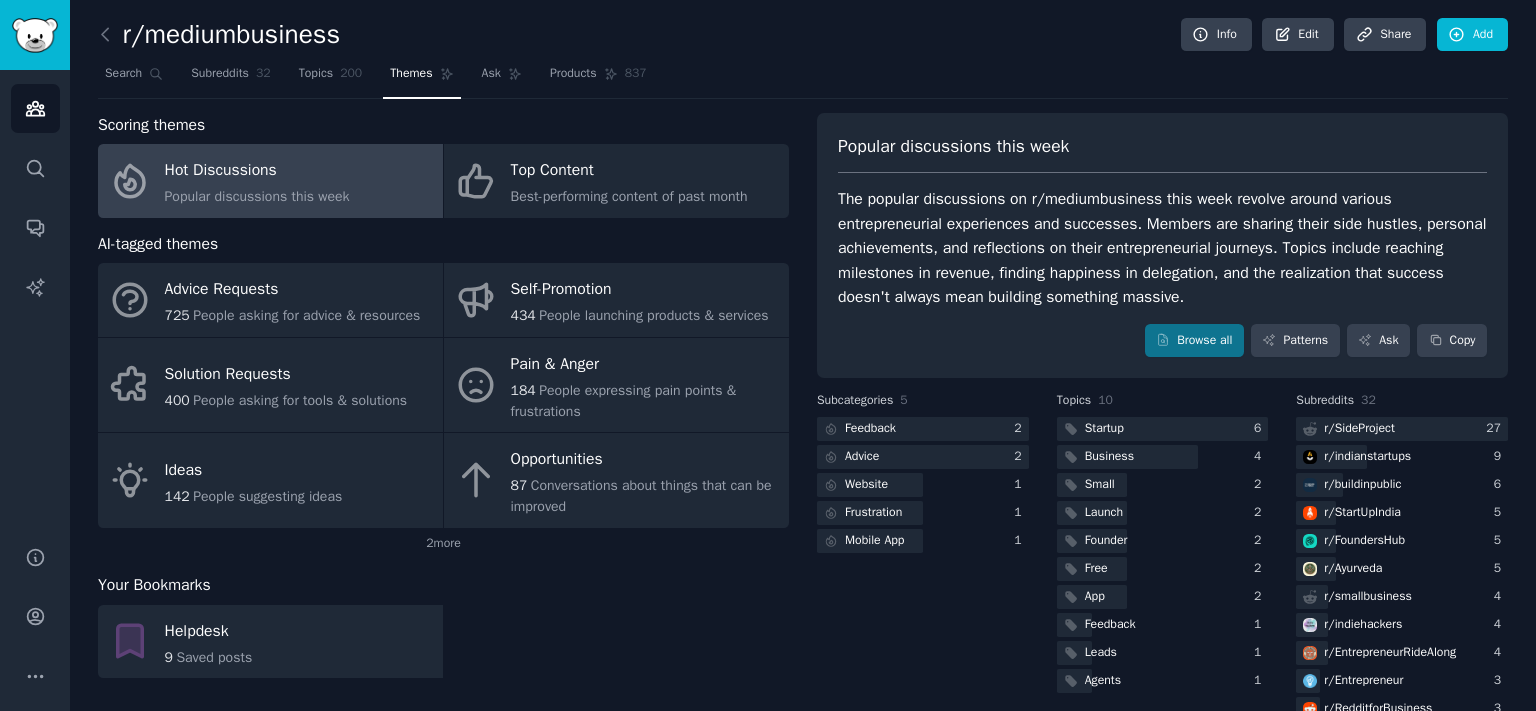 click on "Search Subreddits 32 Topics 200 Themes Ask Products 837" at bounding box center (803, 78) 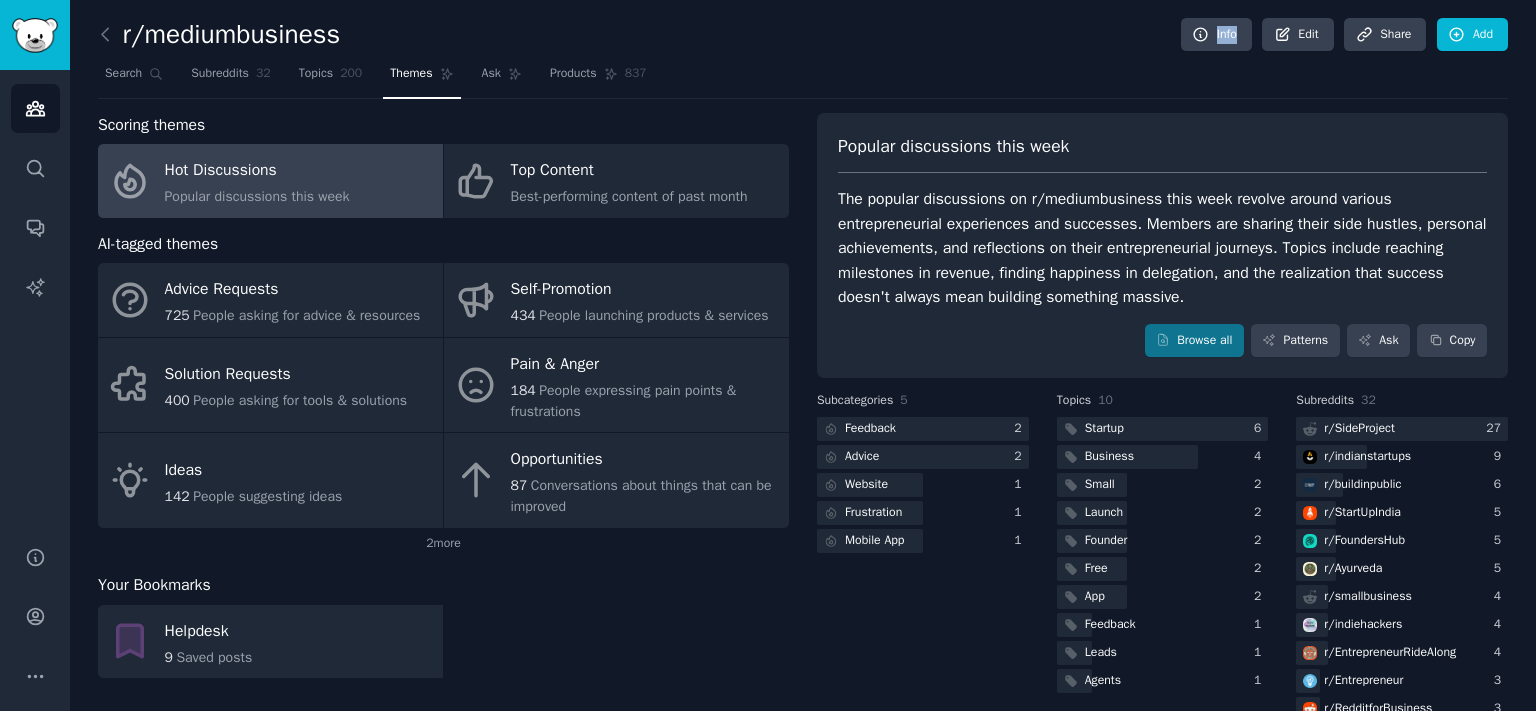 drag, startPoint x: 1390, startPoint y: 84, endPoint x: 1390, endPoint y: 73, distance: 11 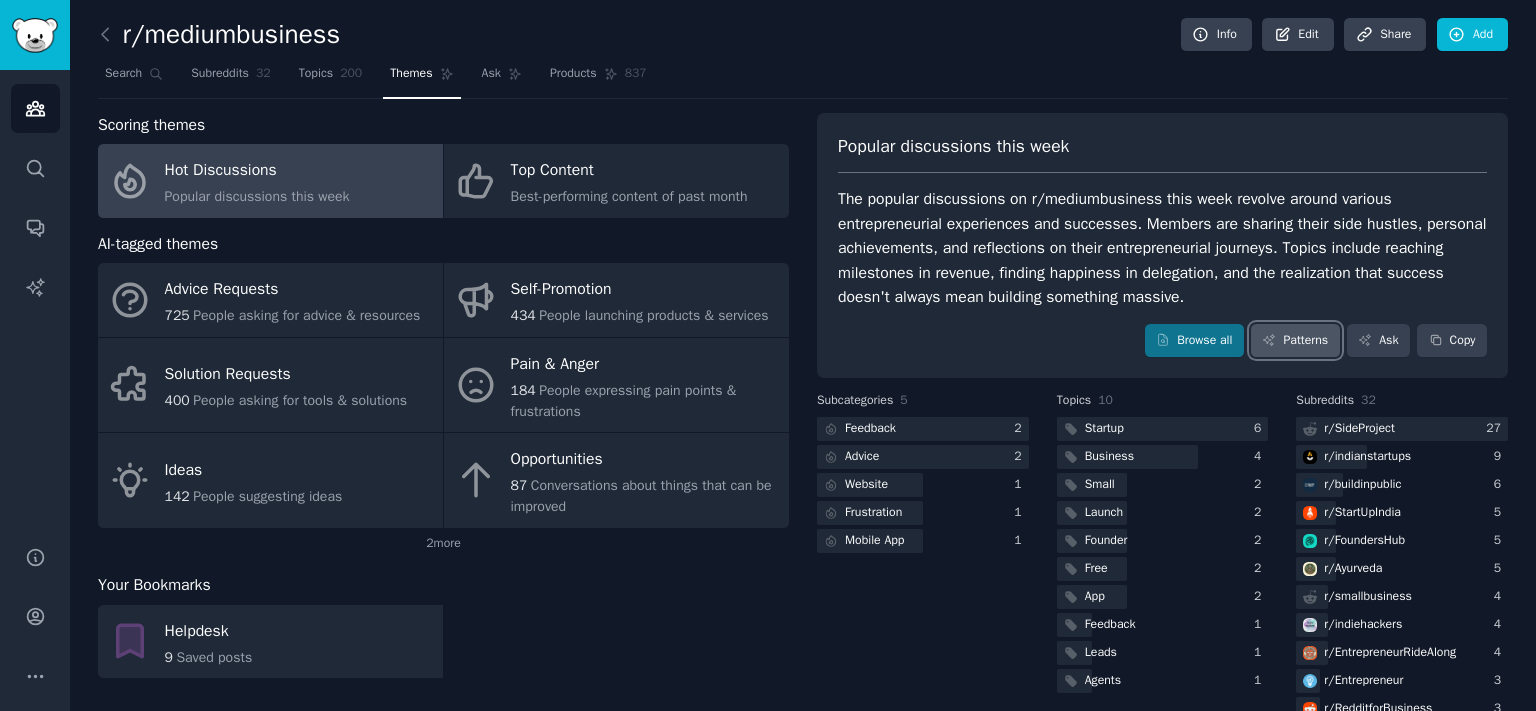 click on "Patterns" at bounding box center (1295, 341) 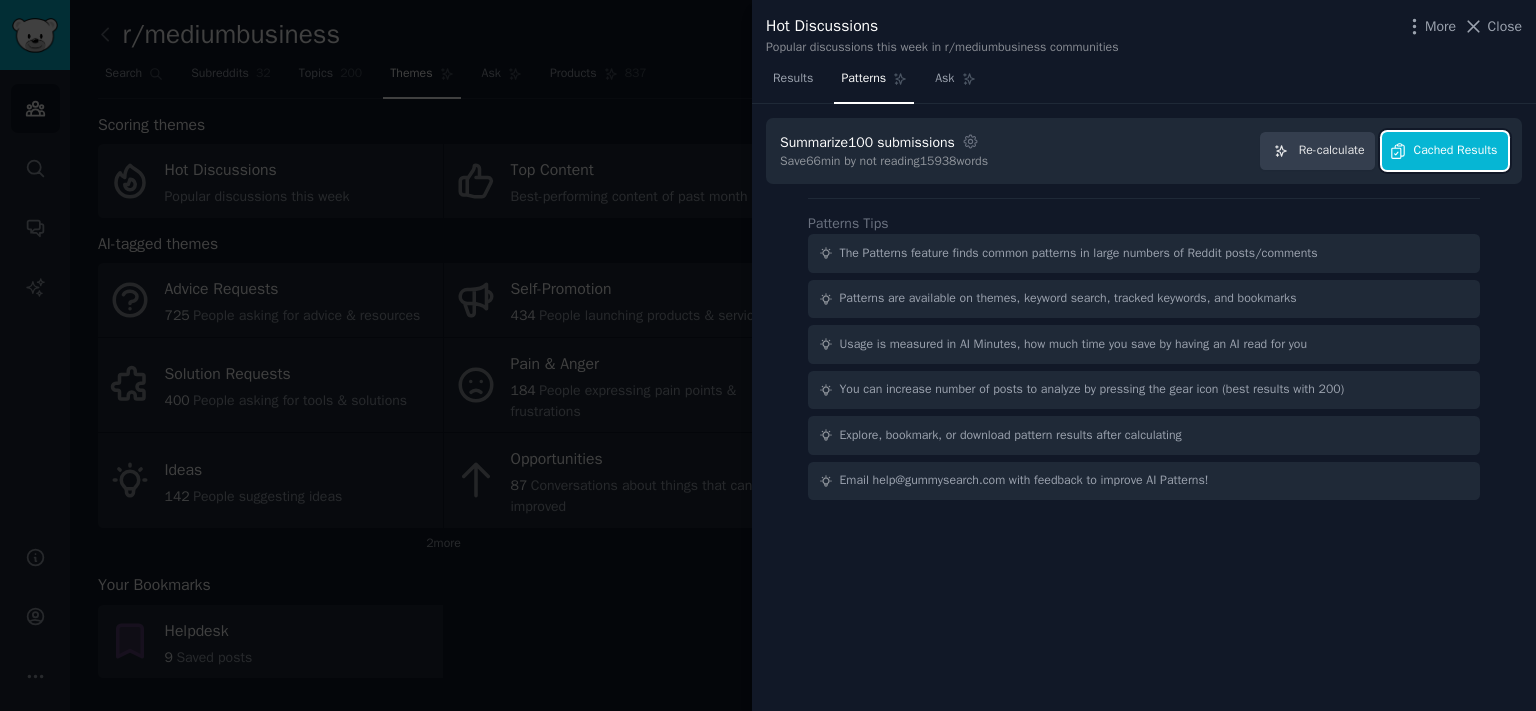 click on "Cached Results" at bounding box center (1445, 151) 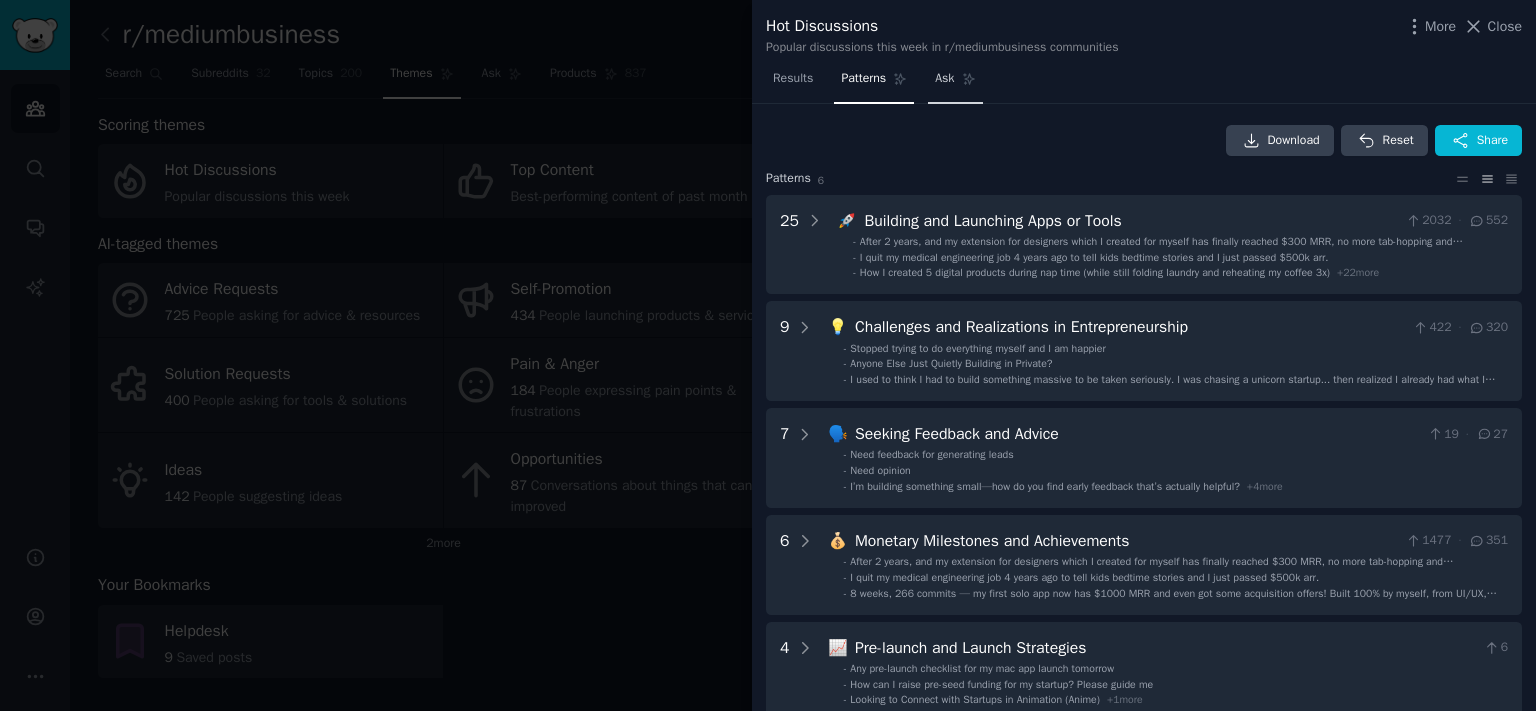 click on "Ask" at bounding box center [955, 83] 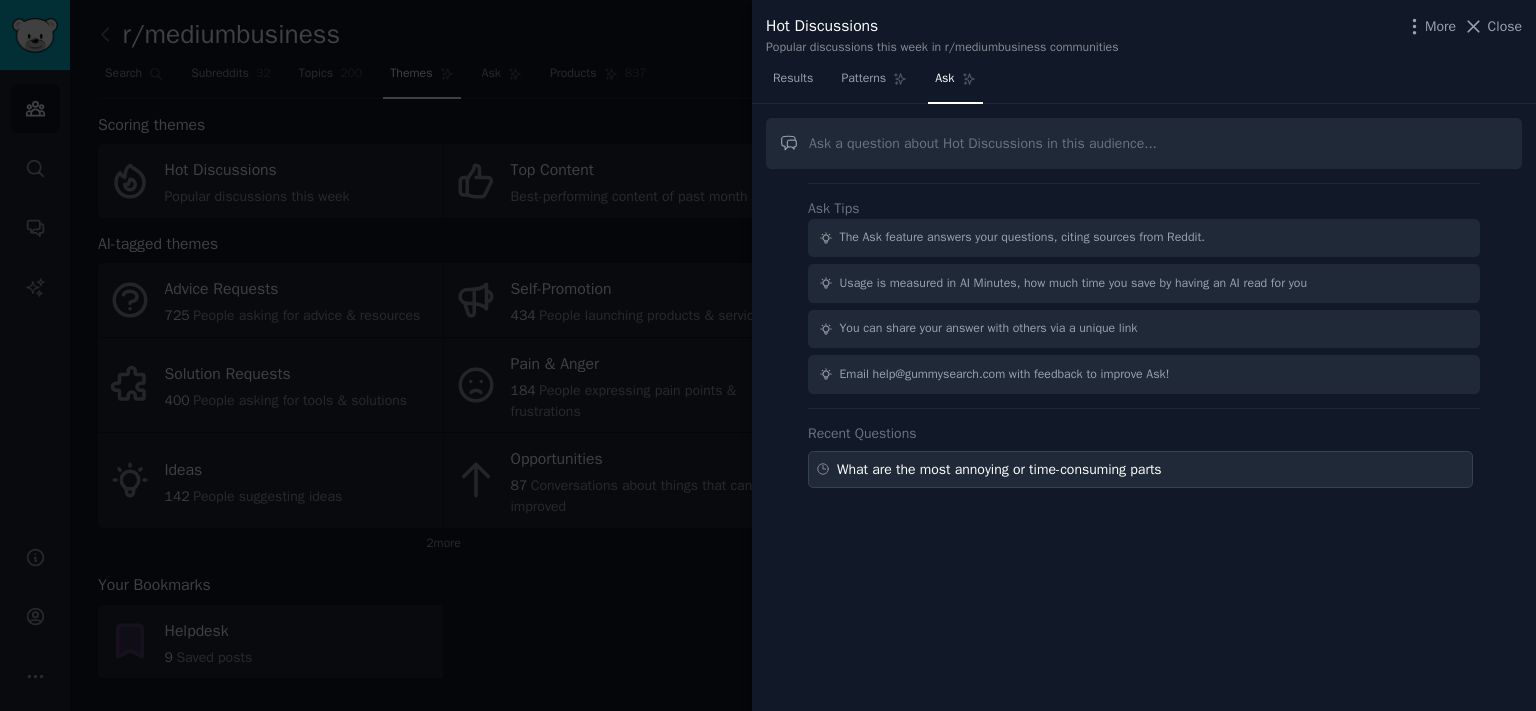 click on "What are the most annoying or time-consuming parts" at bounding box center (999, 469) 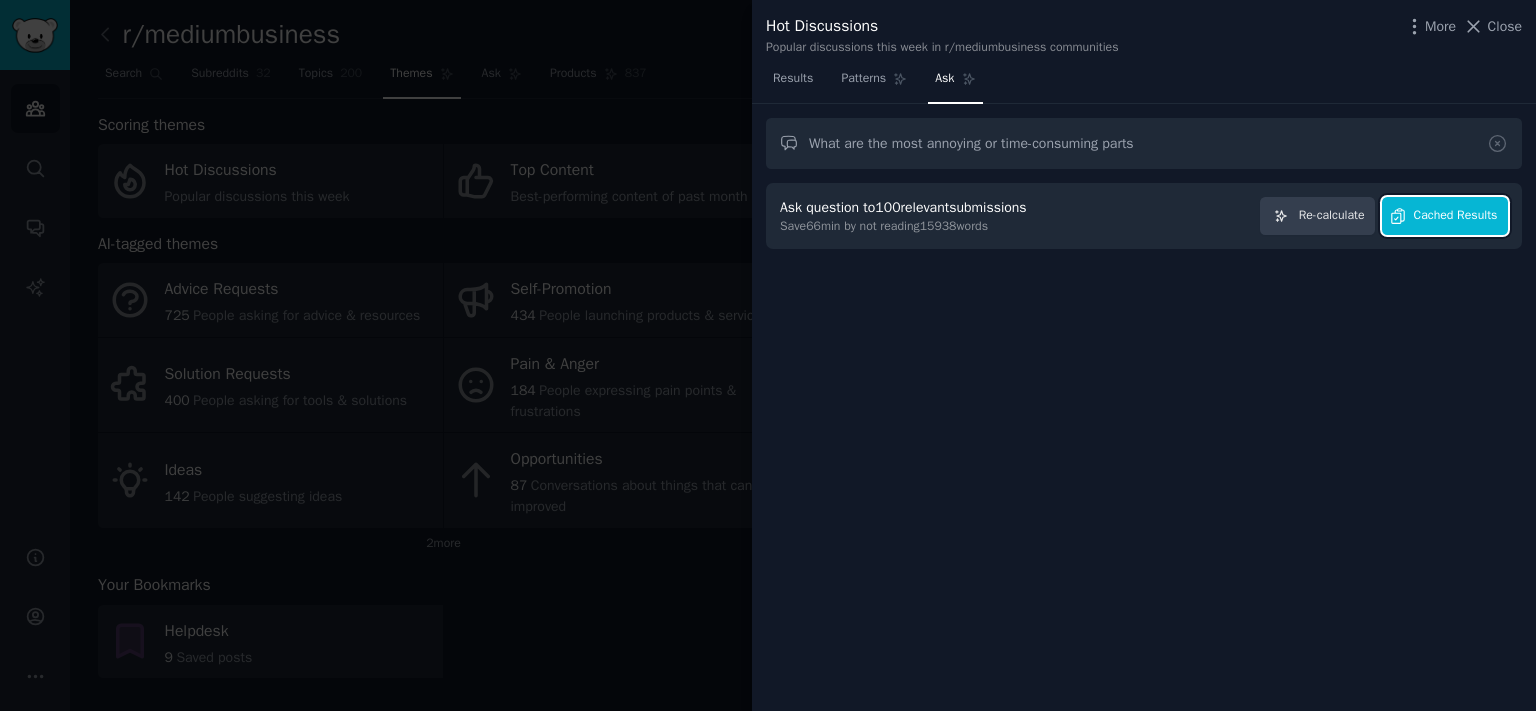 click on "Cached Results" at bounding box center [1456, 216] 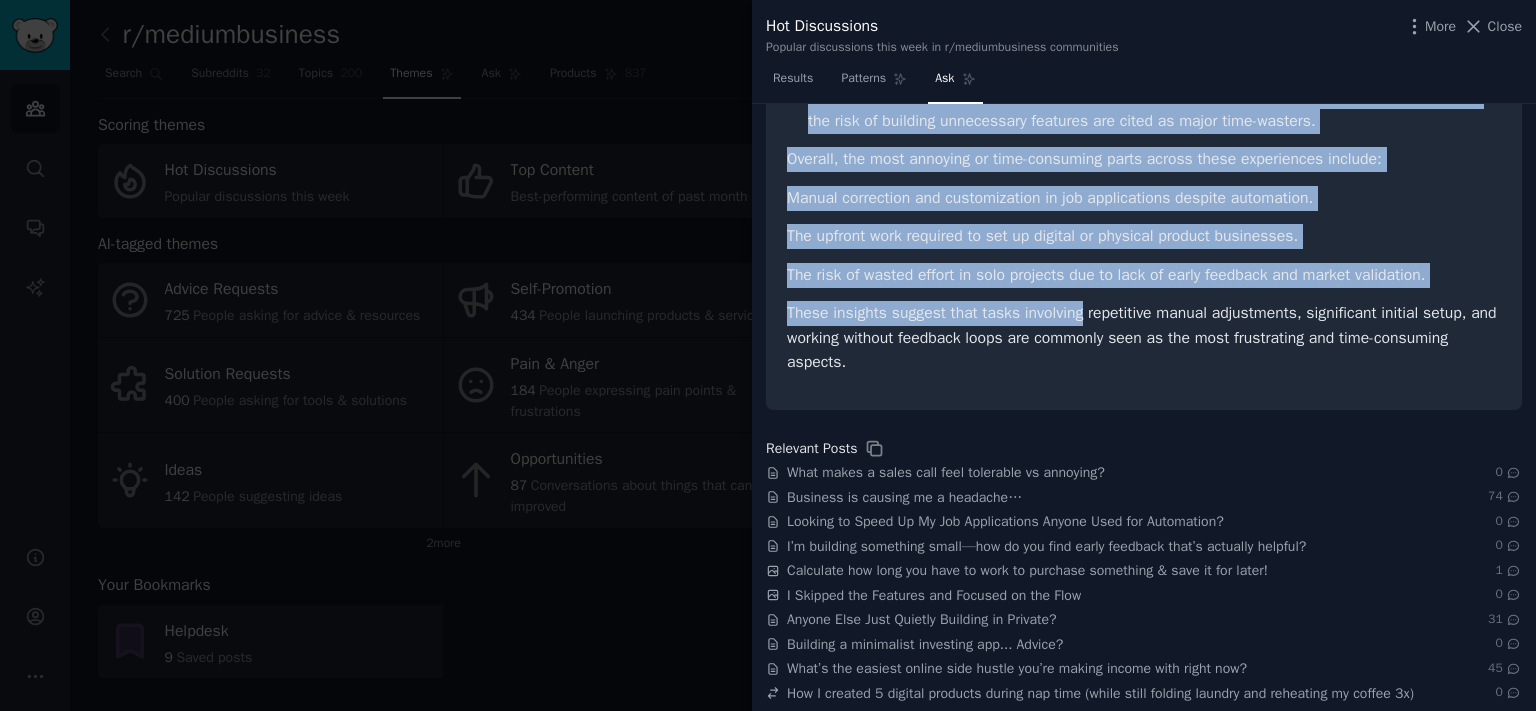 scroll, scrollTop: 520, scrollLeft: 0, axis: vertical 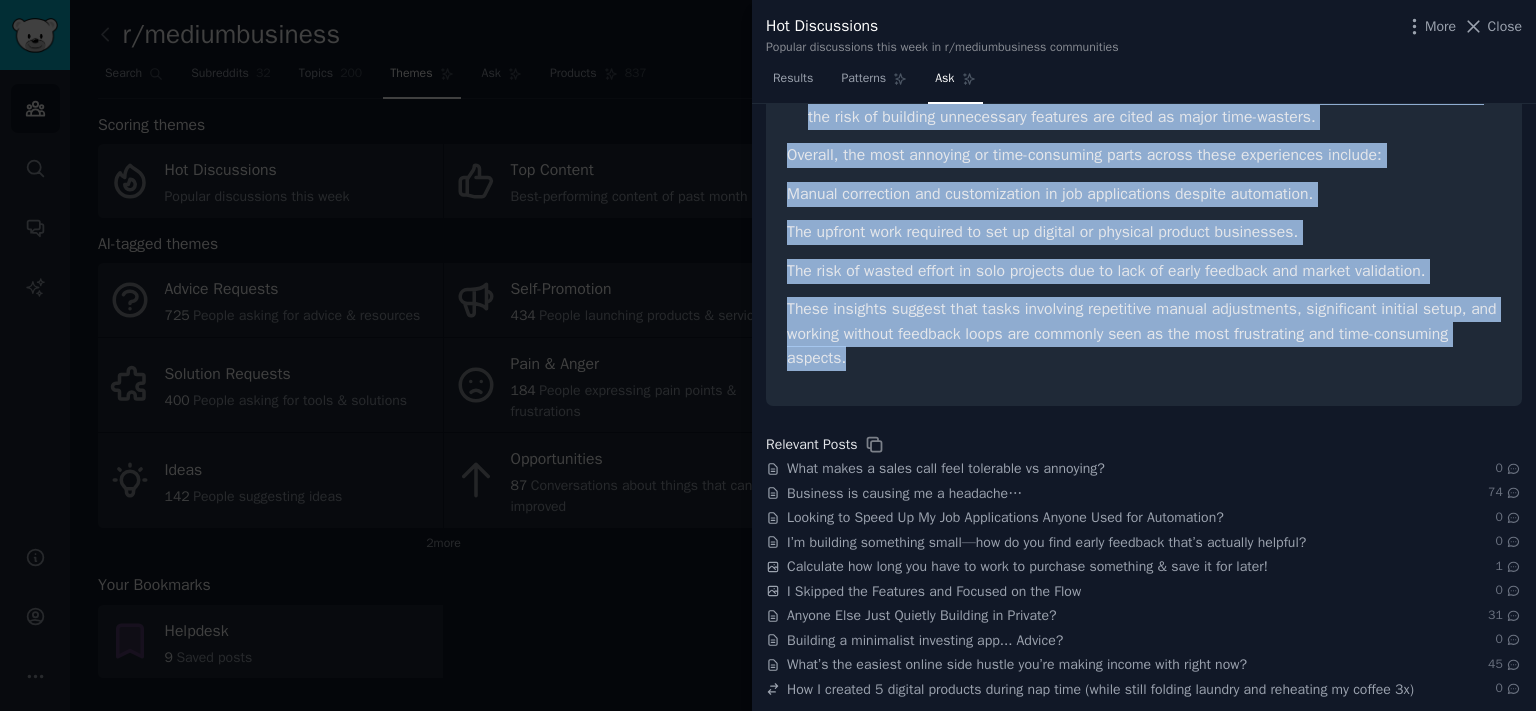 drag, startPoint x: 793, startPoint y: 214, endPoint x: 1026, endPoint y: 390, distance: 292.0017 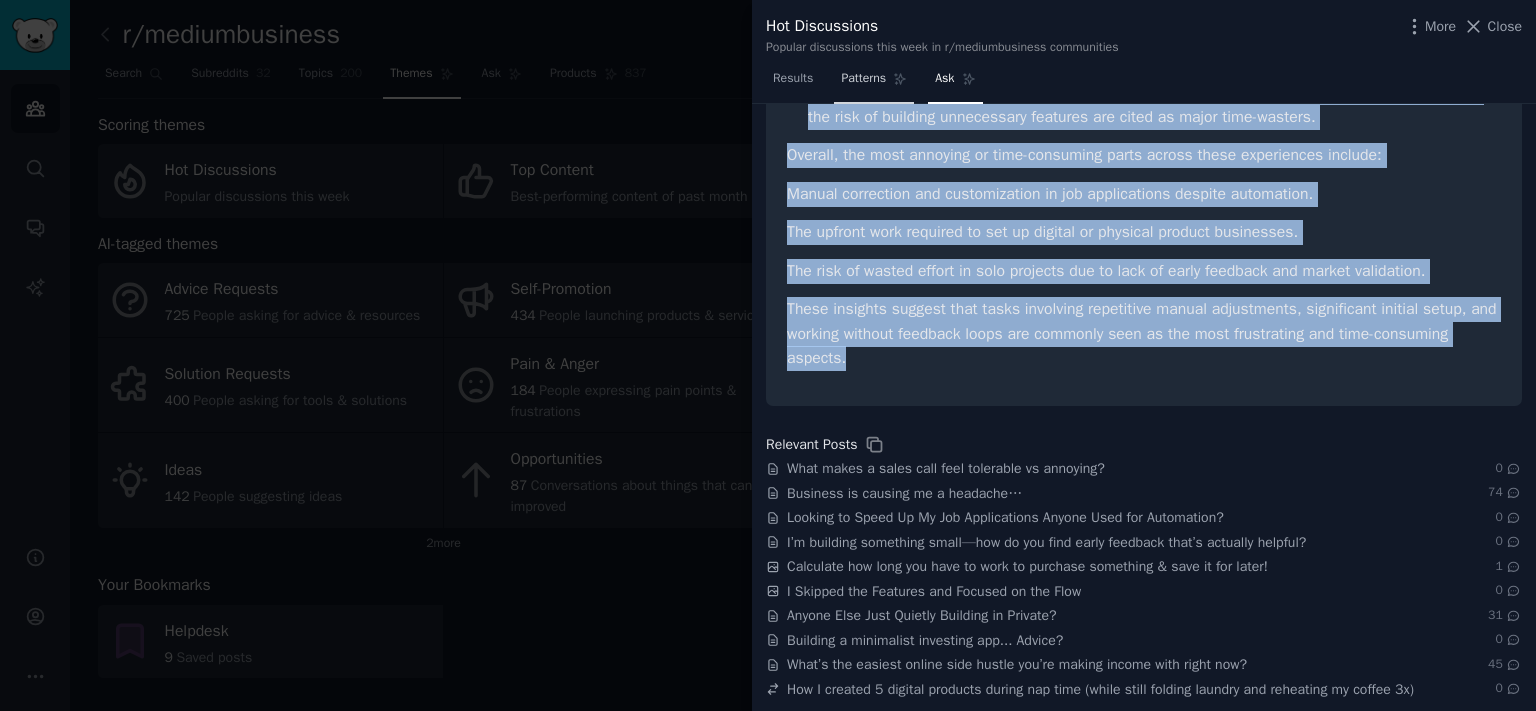click on "Patterns" at bounding box center [863, 79] 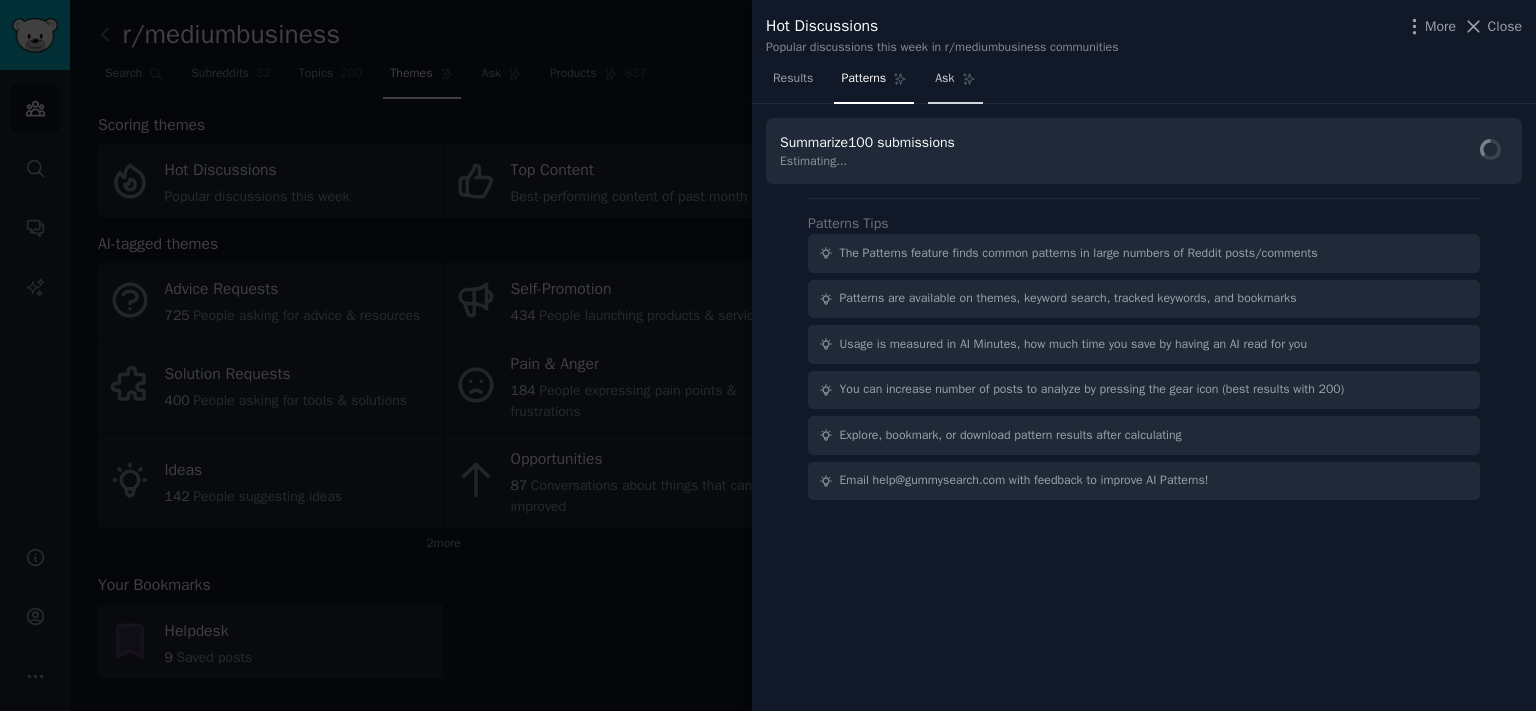 click 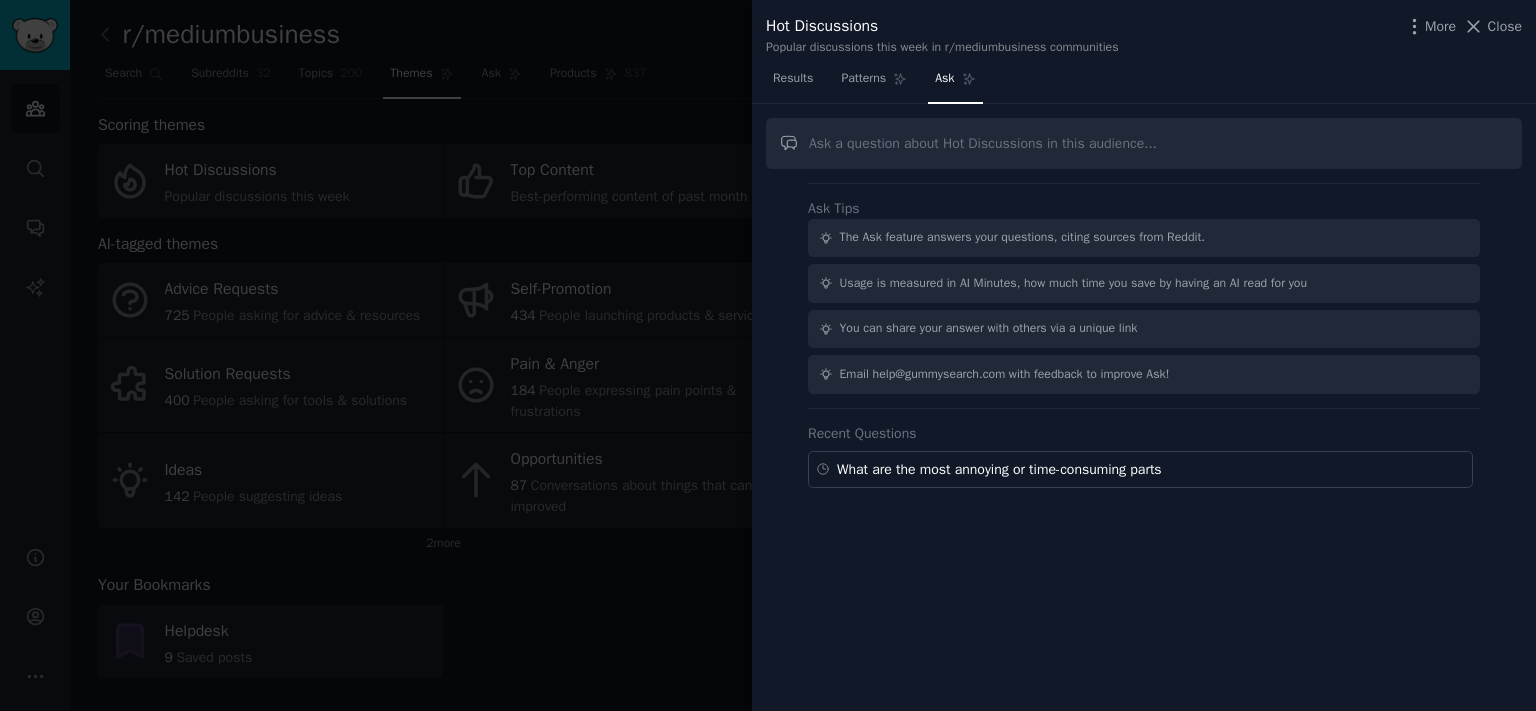 click at bounding box center [1144, 143] 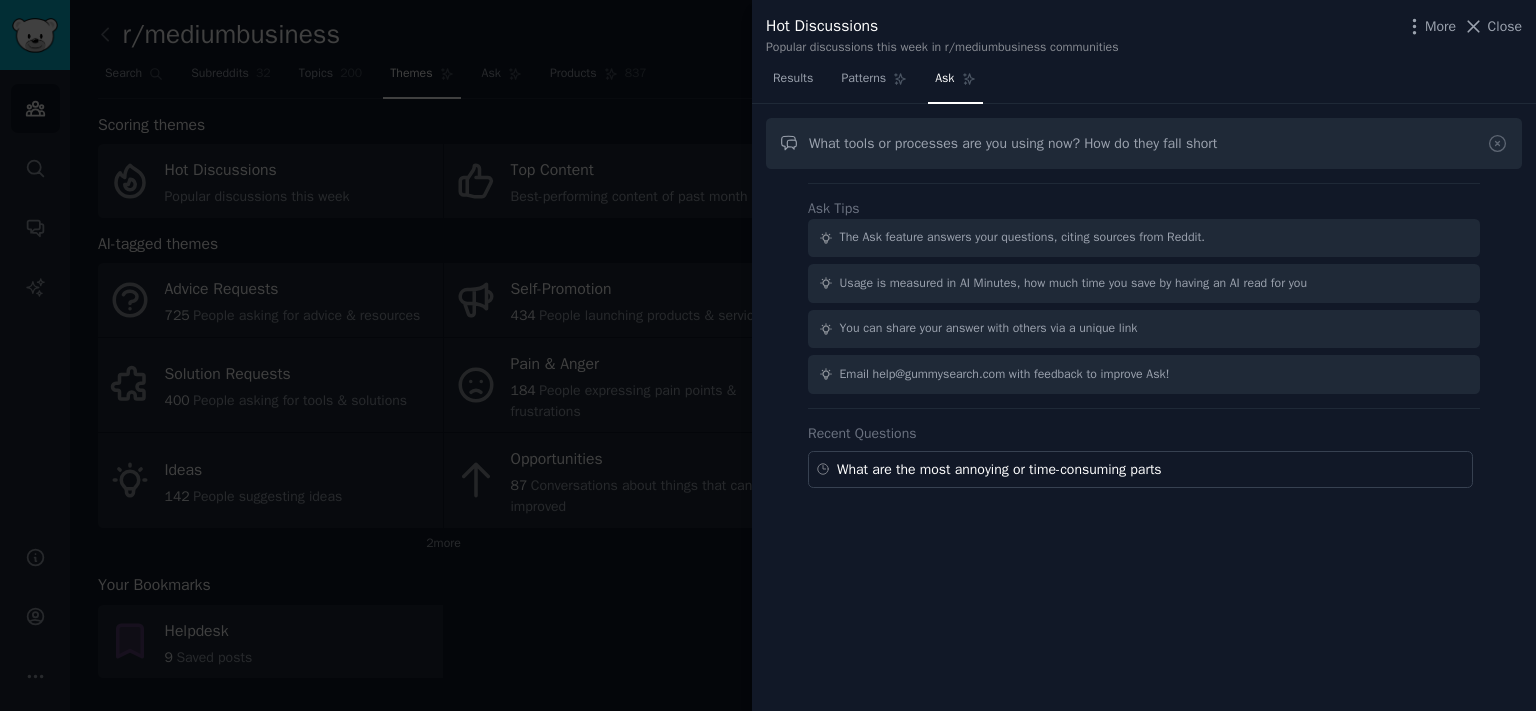 drag, startPoint x: 1249, startPoint y: 146, endPoint x: 1050, endPoint y: 142, distance: 199.04019 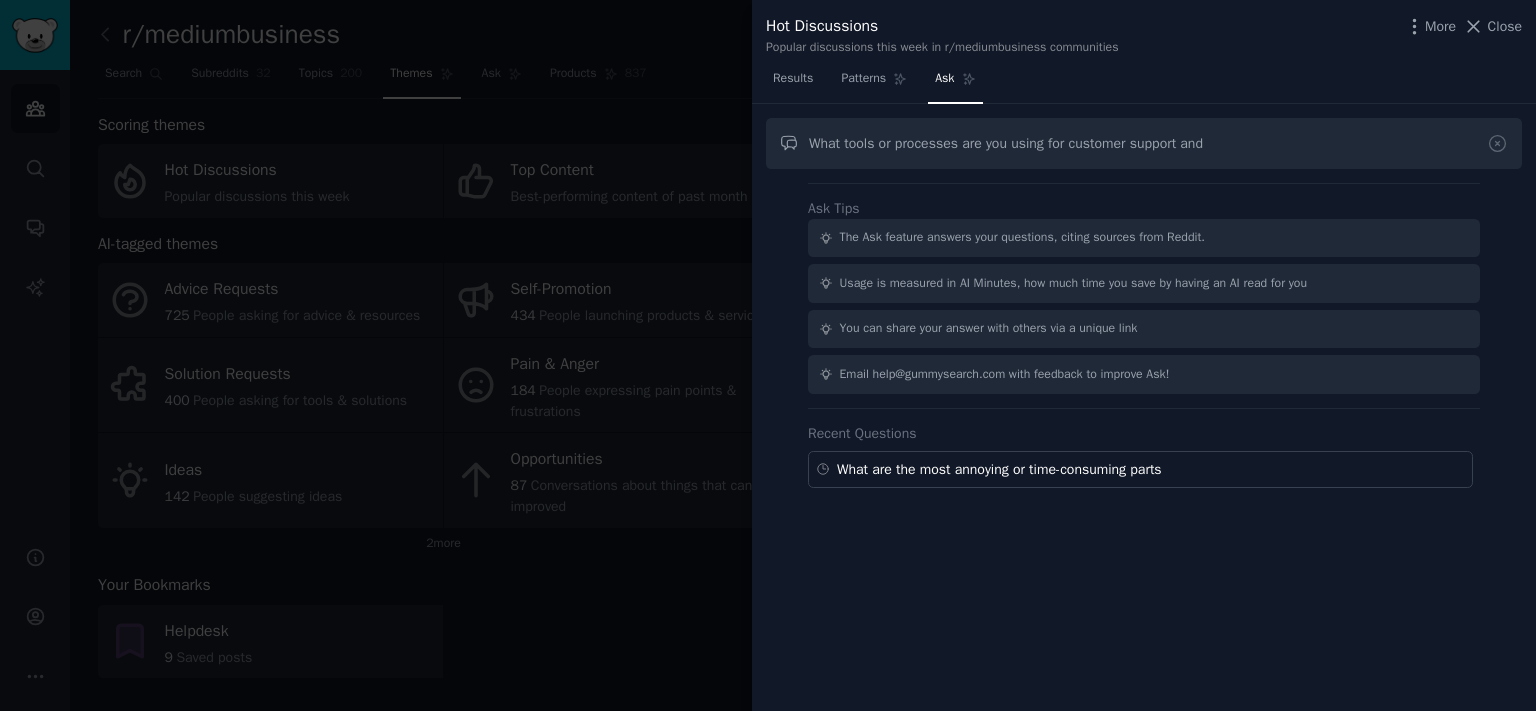 scroll, scrollTop: 0, scrollLeft: 0, axis: both 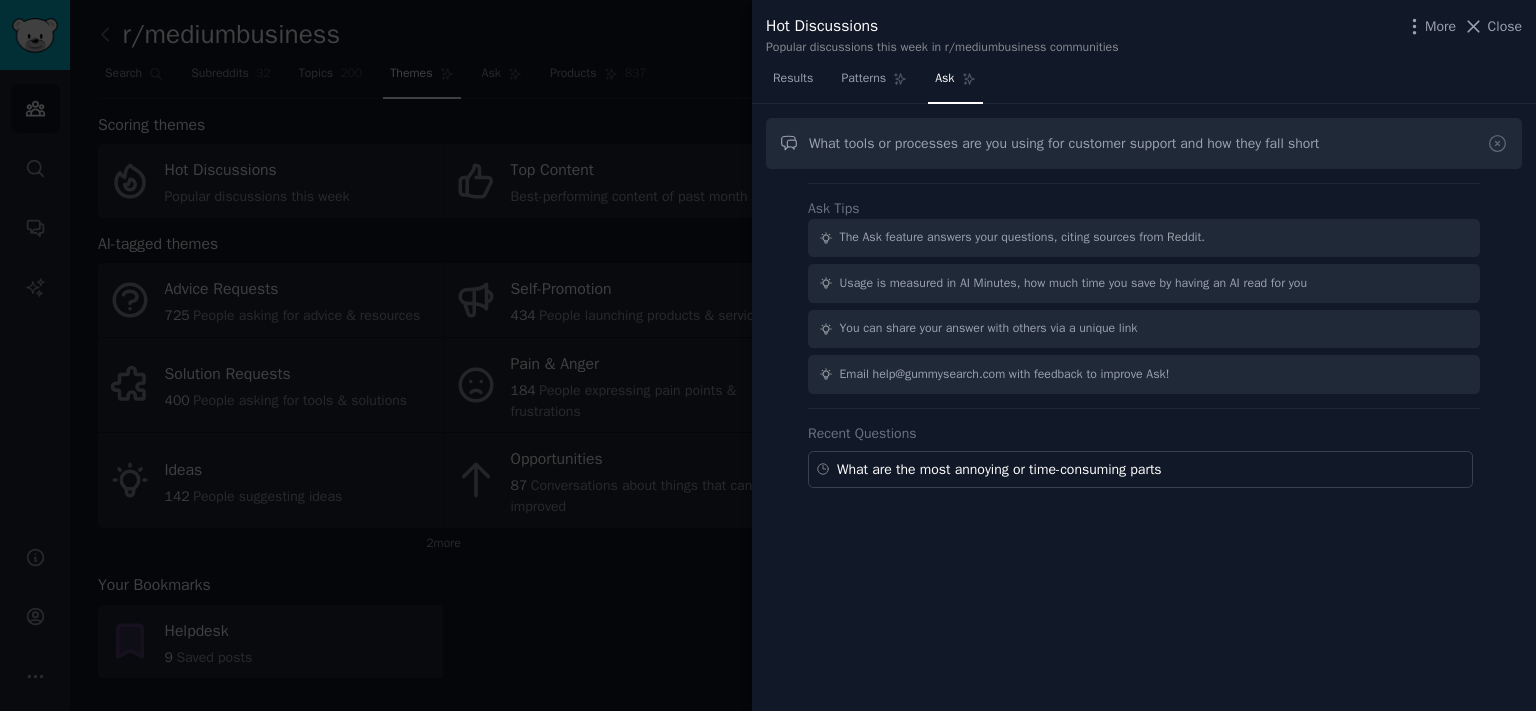 type on "What tools or processes are you using for customer support and how they fall short" 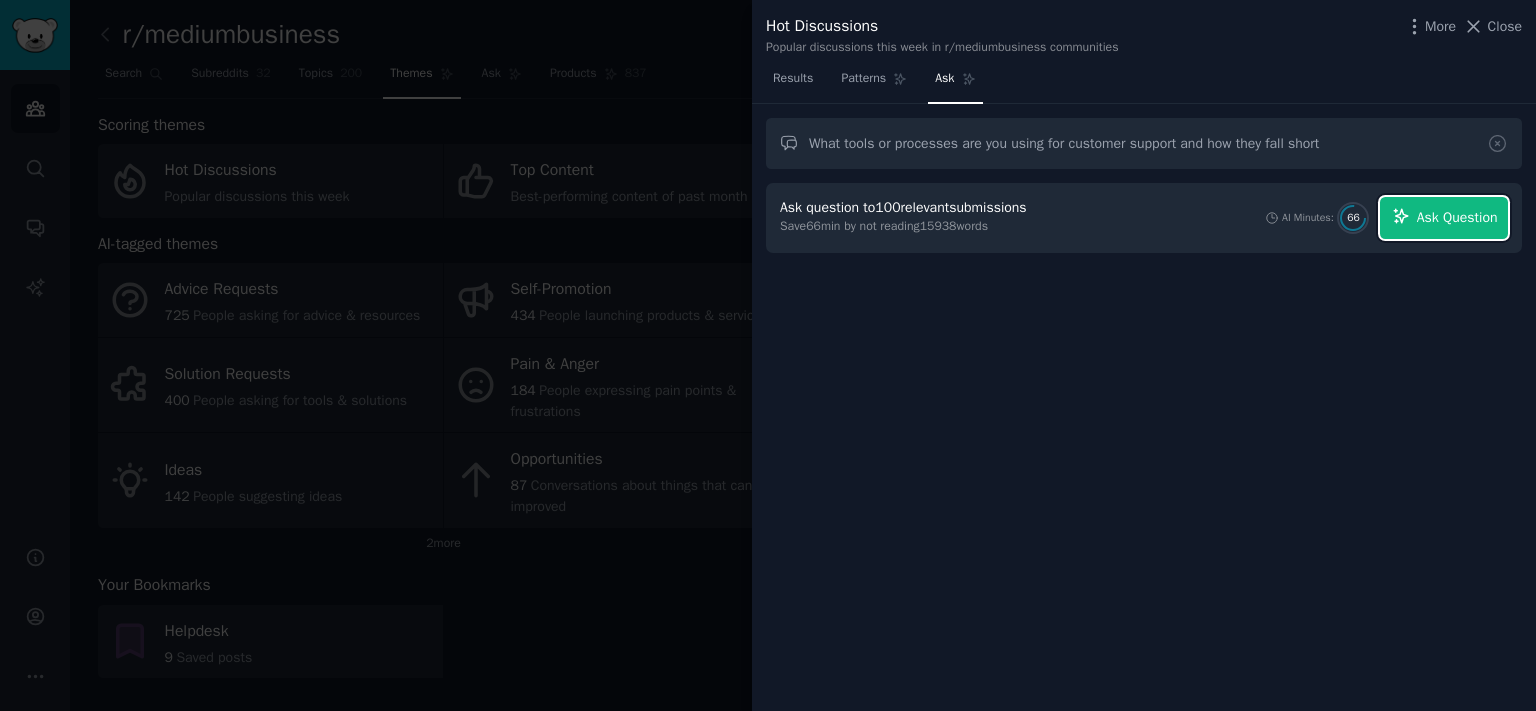 click on "Ask Question" at bounding box center (1444, 218) 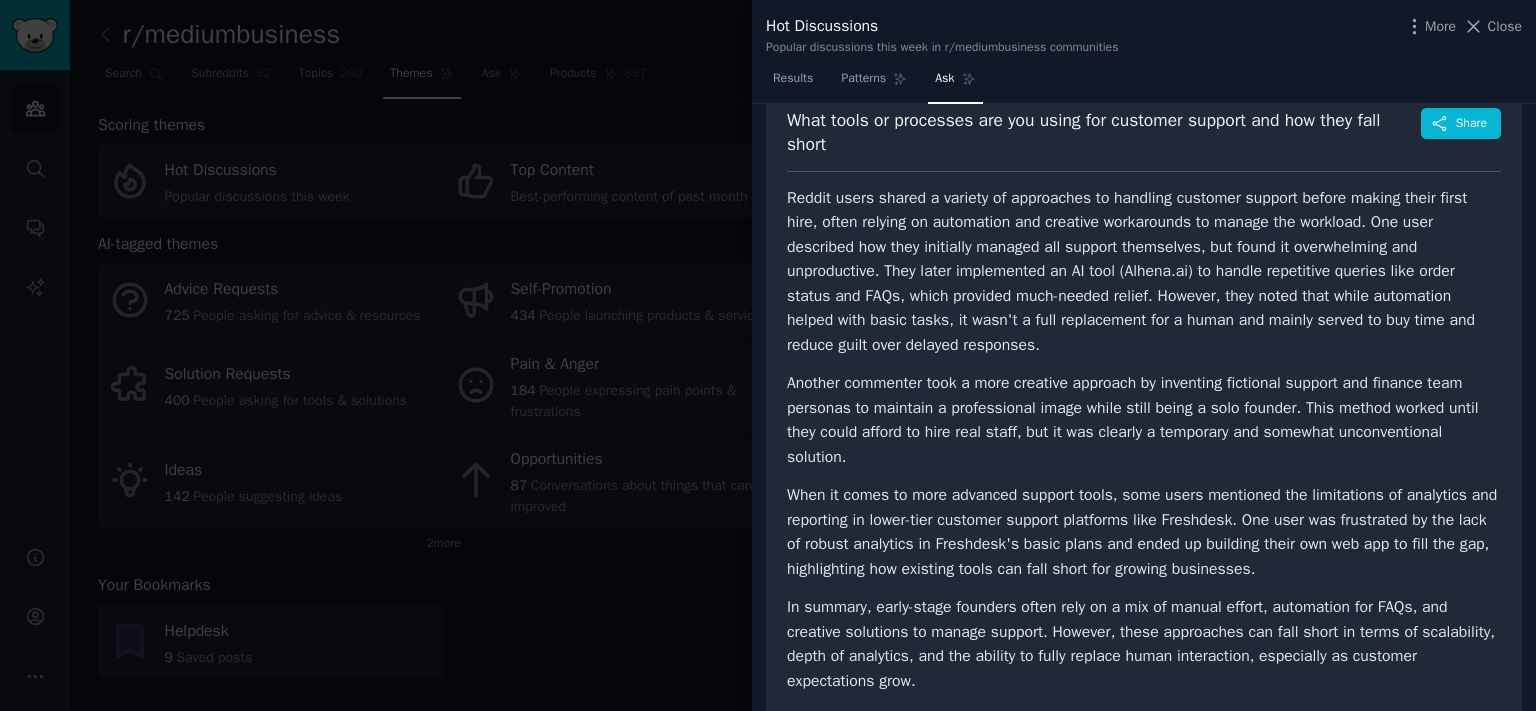 scroll, scrollTop: 88, scrollLeft: 0, axis: vertical 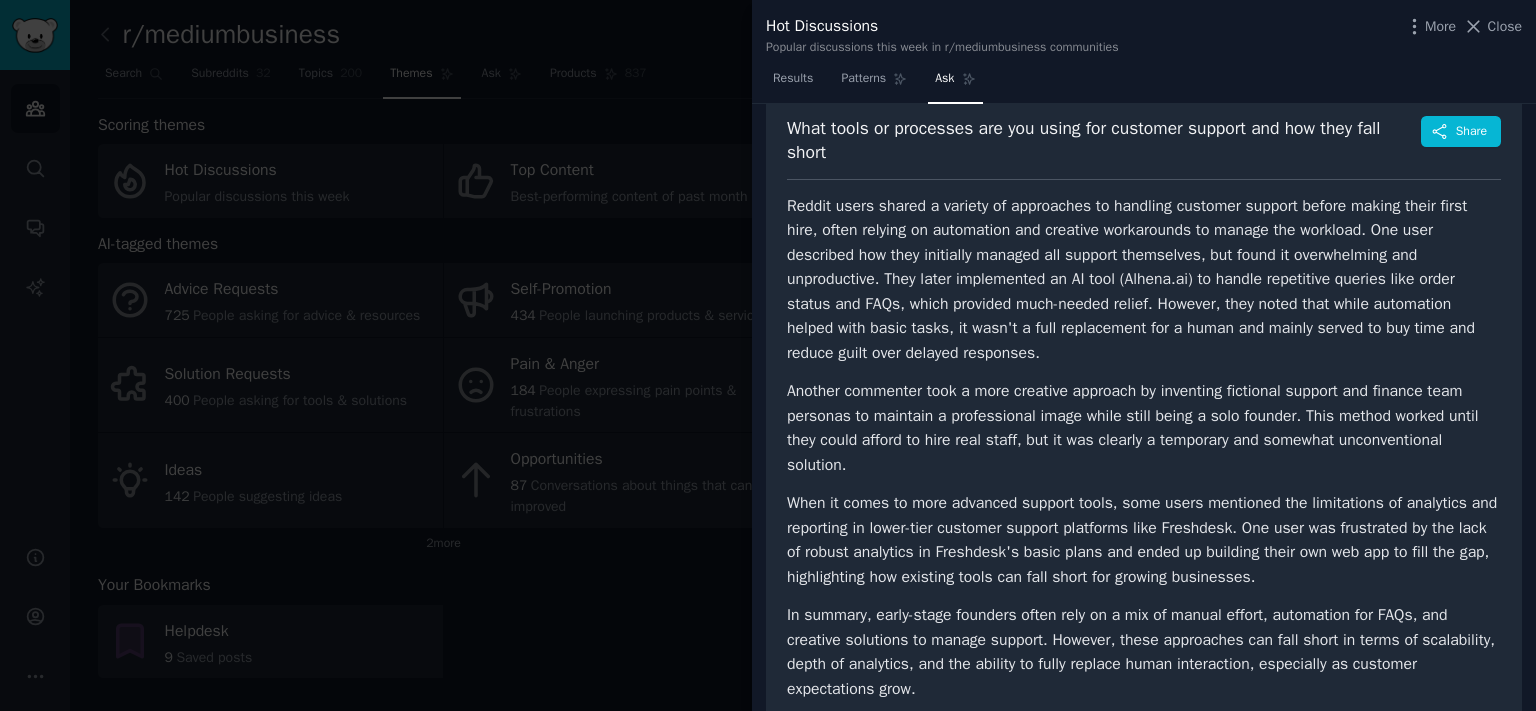 click on "Reddit users shared a variety of approaches to handling customer support before making their first hire, often relying on automation and creative workarounds to manage the workload. One user described how they initially managed all support themselves, but found it overwhelming and unproductive. They later implemented an AI tool (Alhena.ai) to handle repetitive queries like order status and FAQs, which provided much-needed relief. However, they noted that while automation helped with basic tasks, it wasn't a full replacement for a human and mainly served to buy time and reduce guilt over delayed responses ." at bounding box center [1144, 280] 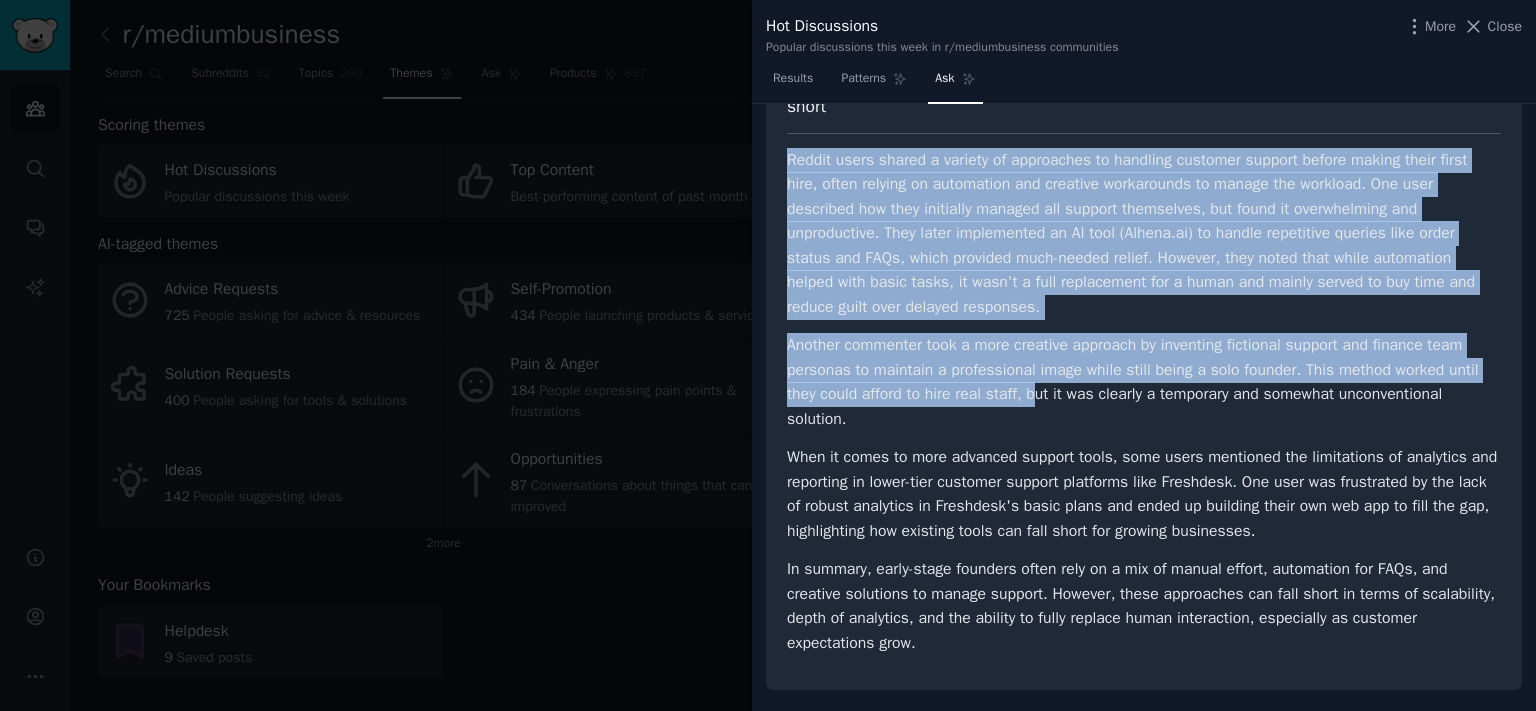 scroll, scrollTop: 199, scrollLeft: 0, axis: vertical 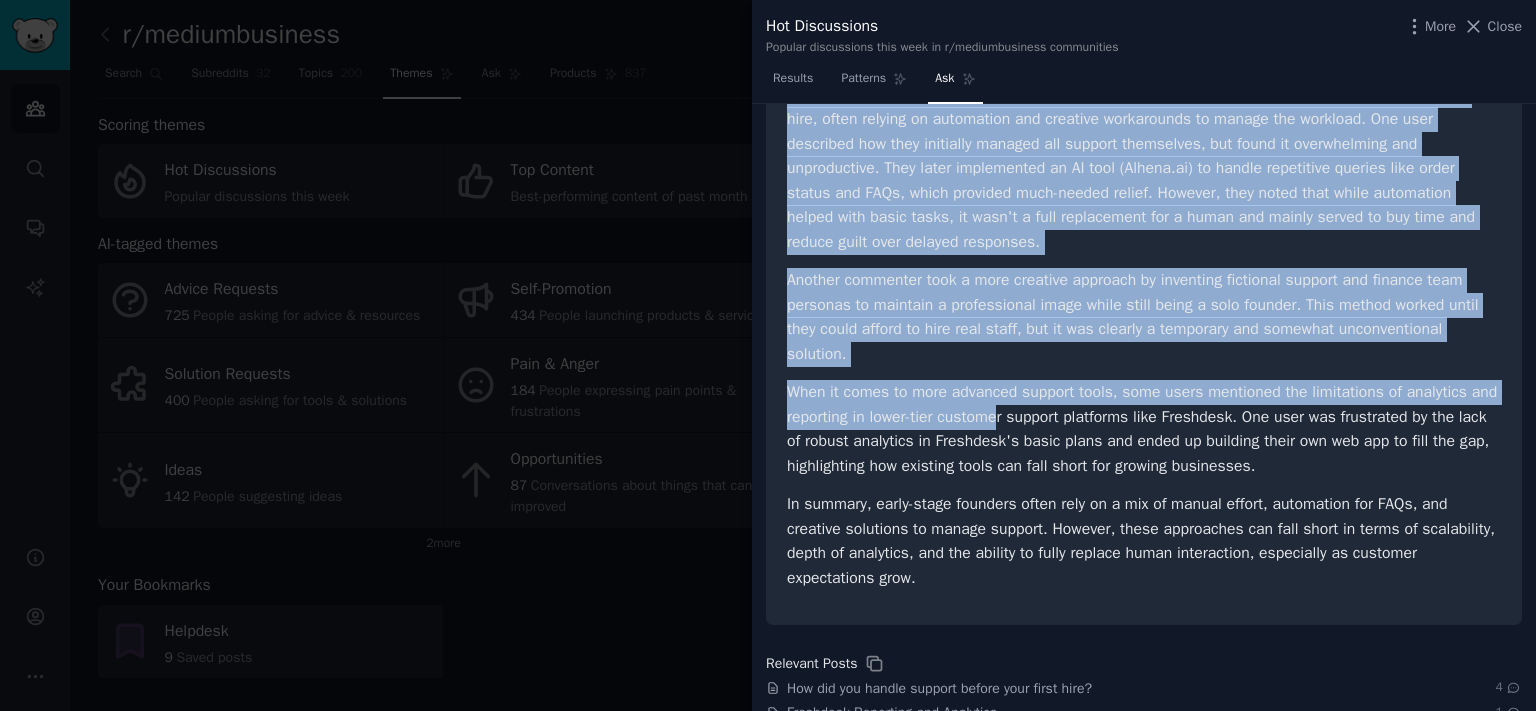 drag, startPoint x: 845, startPoint y: 123, endPoint x: 1033, endPoint y: 409, distance: 342.2572 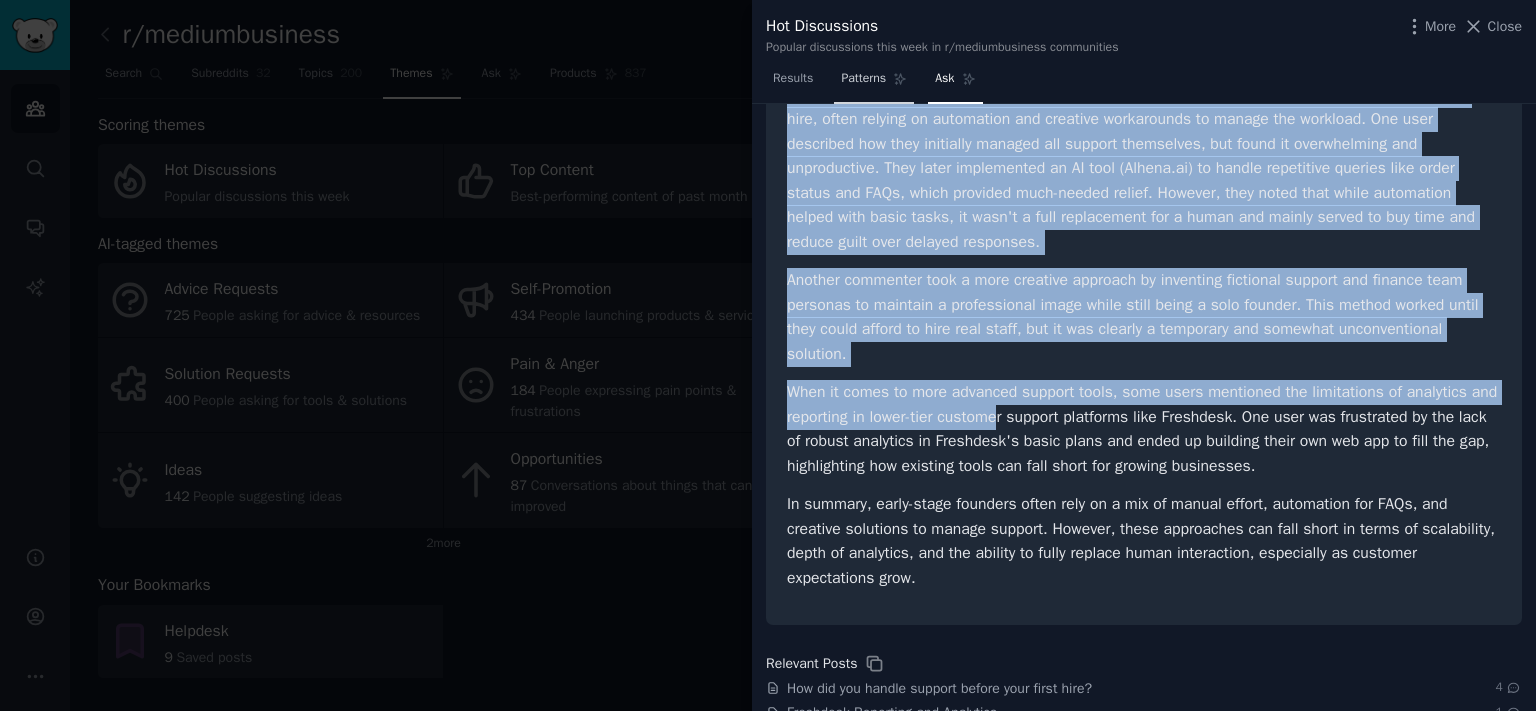 drag, startPoint x: 895, startPoint y: 82, endPoint x: 901, endPoint y: 94, distance: 13.416408 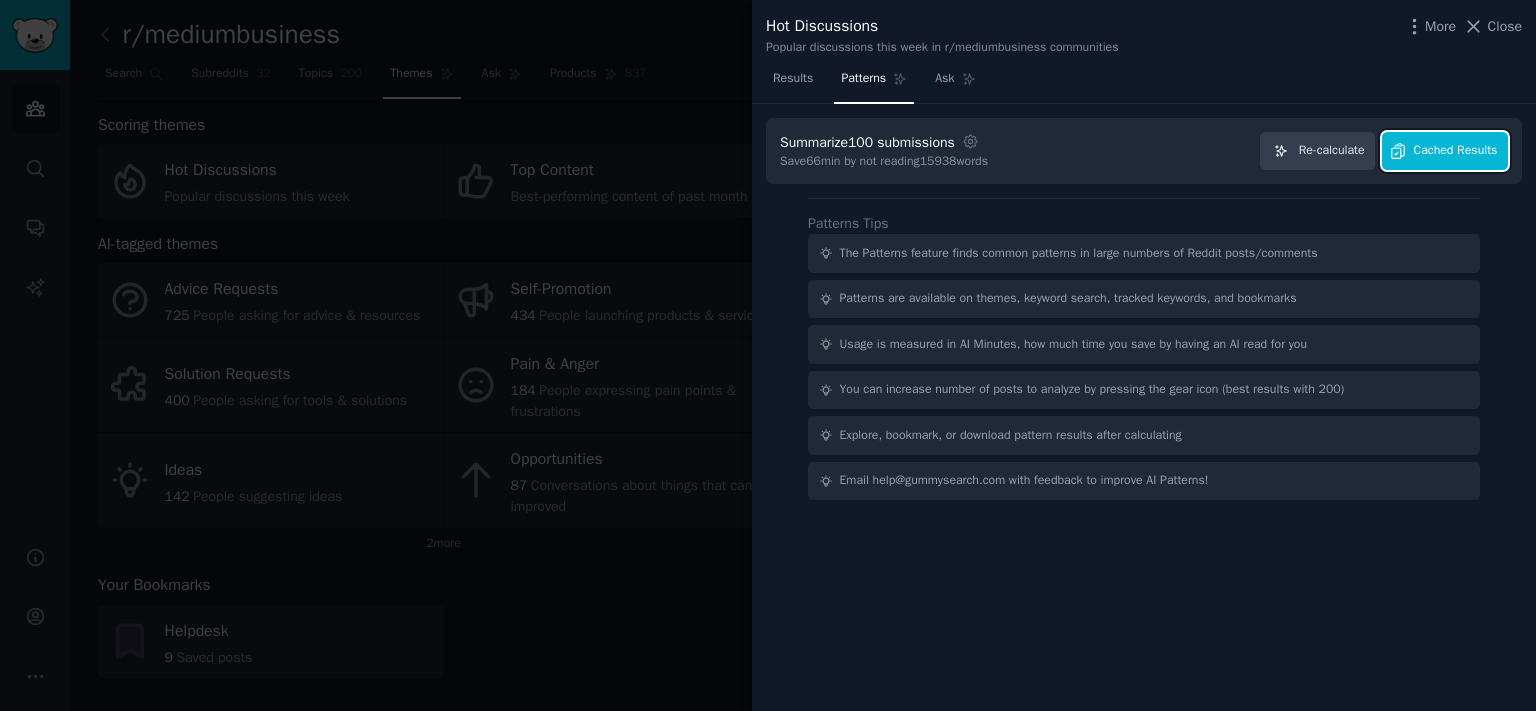 click on "Cached Results" at bounding box center [1445, 151] 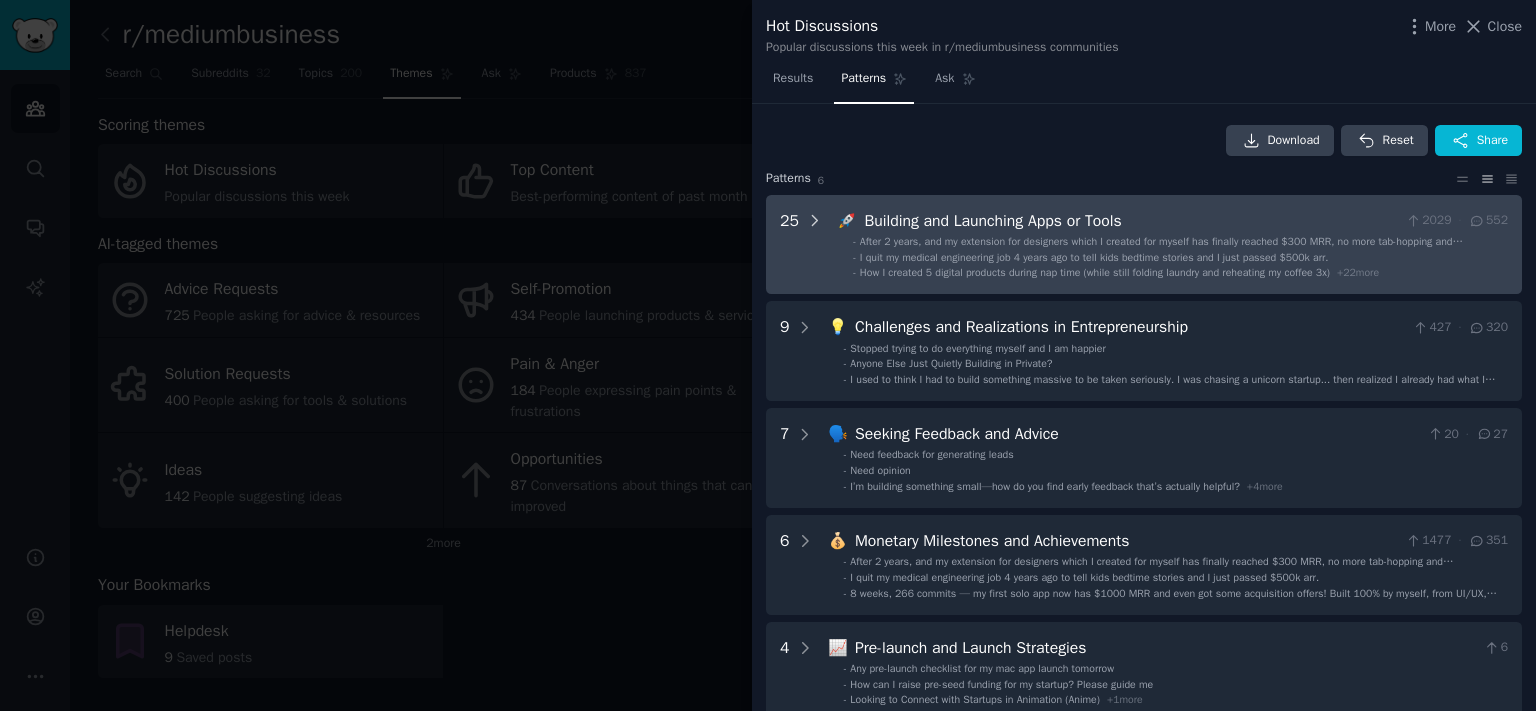 click 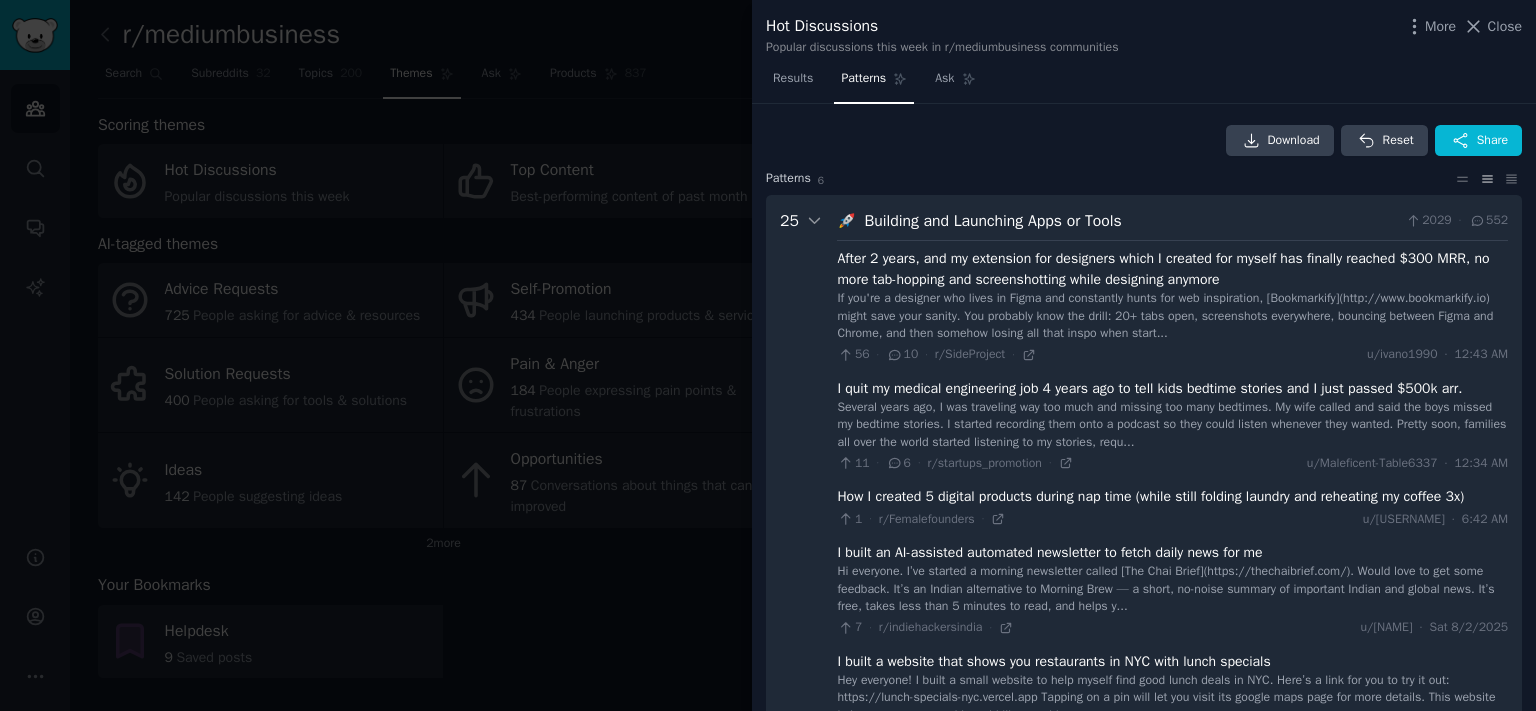scroll, scrollTop: 0, scrollLeft: 0, axis: both 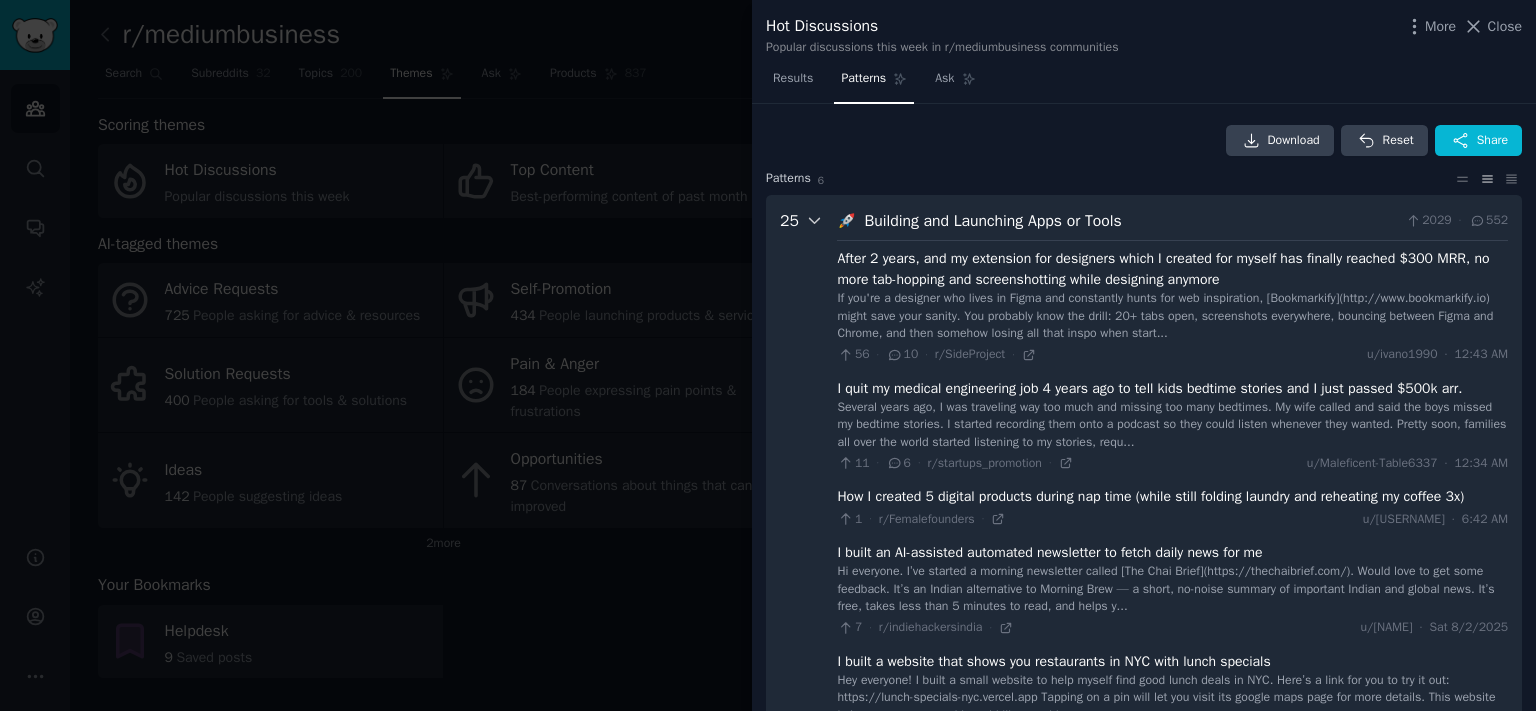 click 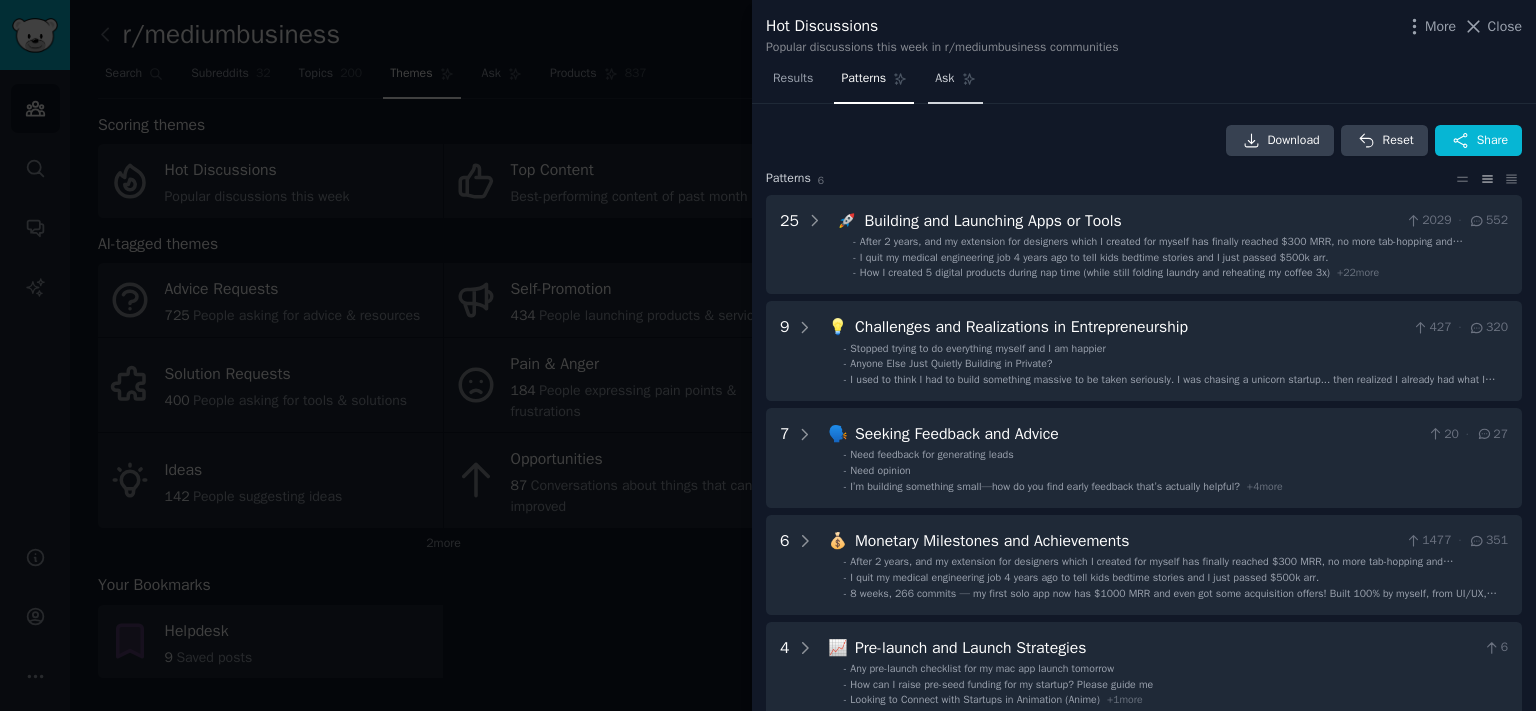 click on "Ask" at bounding box center (955, 83) 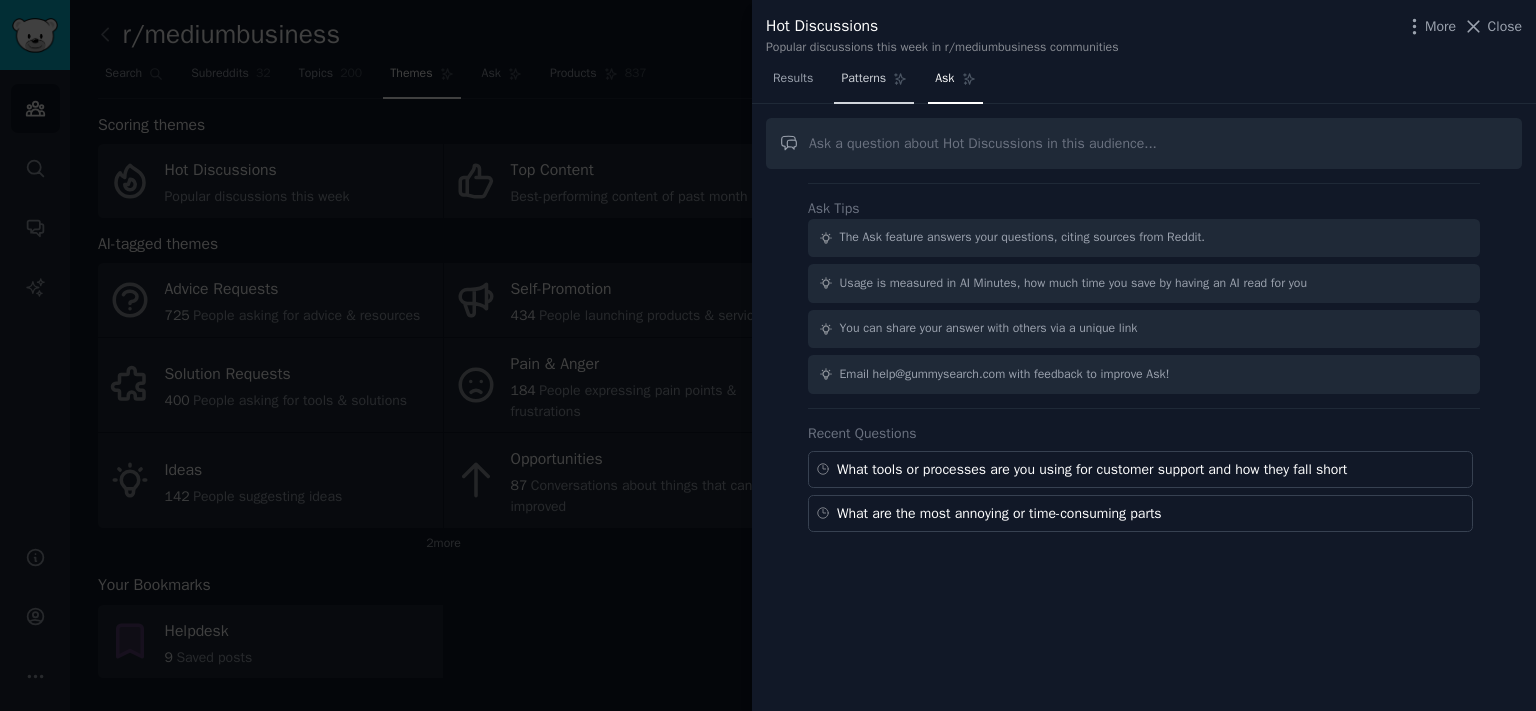 click on "Patterns" at bounding box center [863, 79] 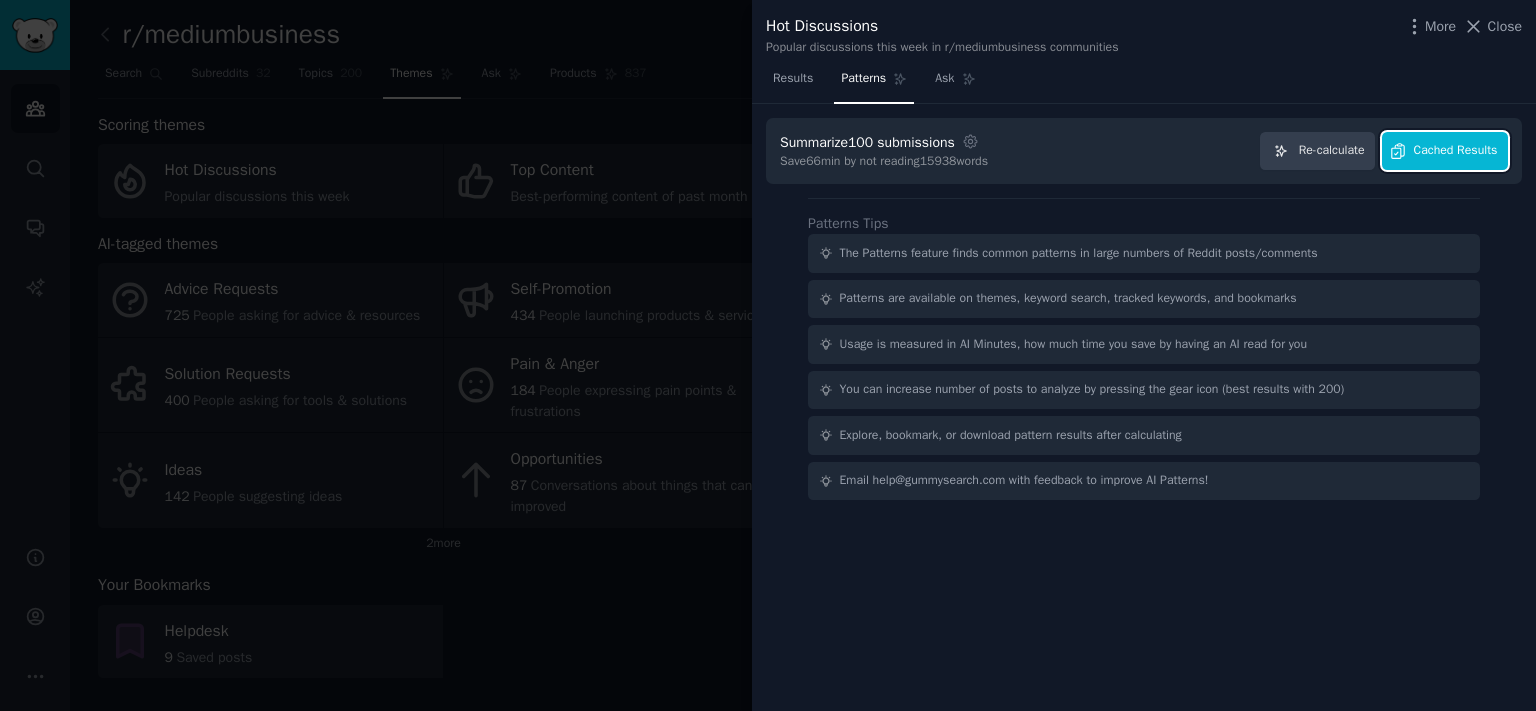click on "Cached Results" at bounding box center [1445, 151] 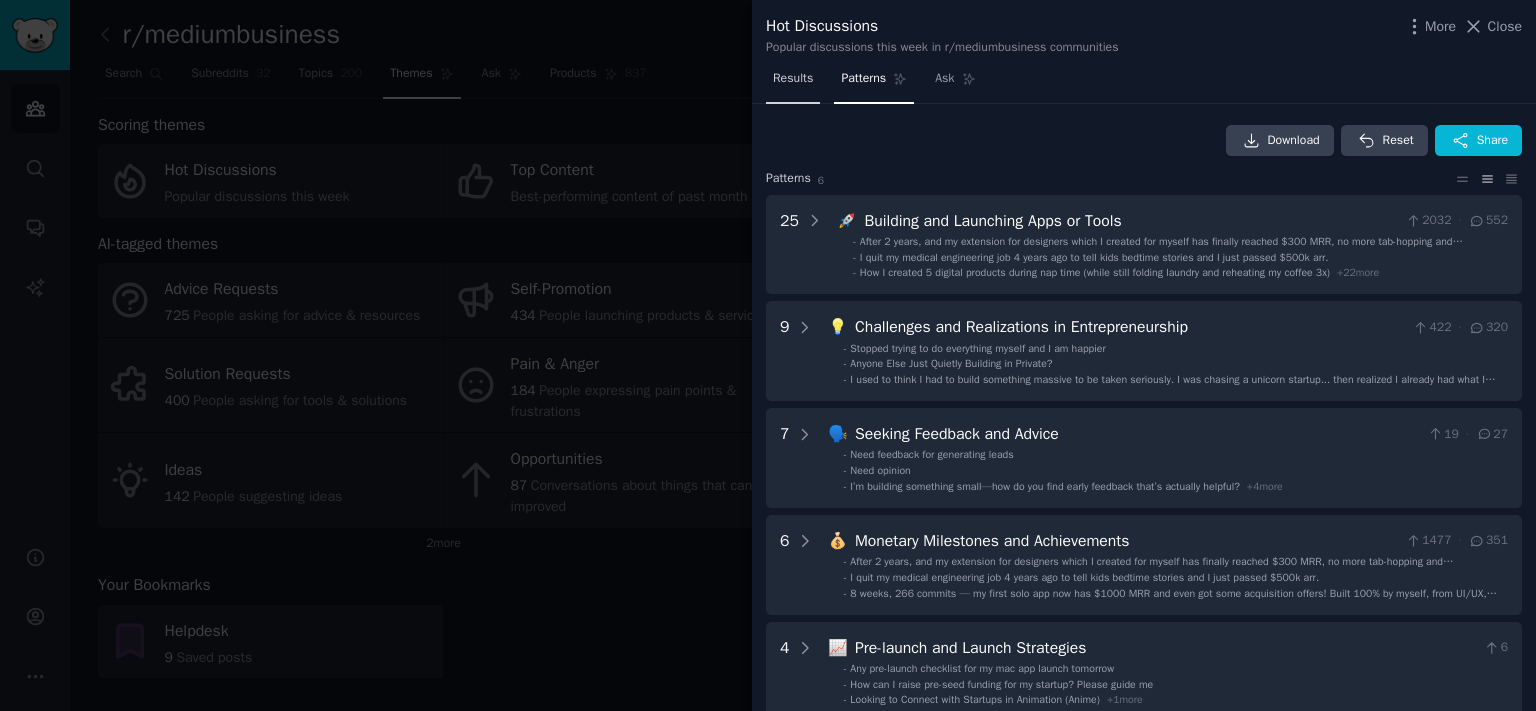 click on "Results" at bounding box center (793, 83) 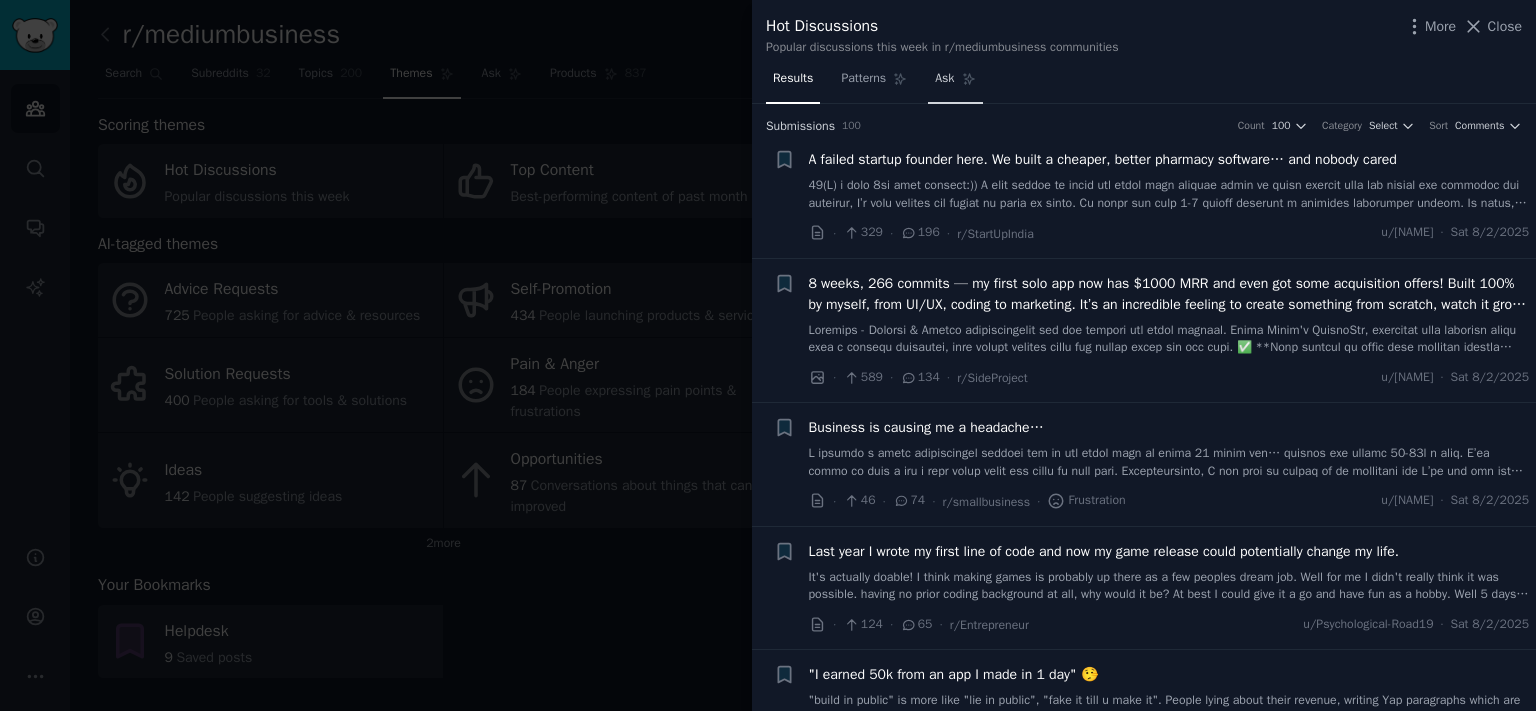 click on "Ask" at bounding box center (944, 79) 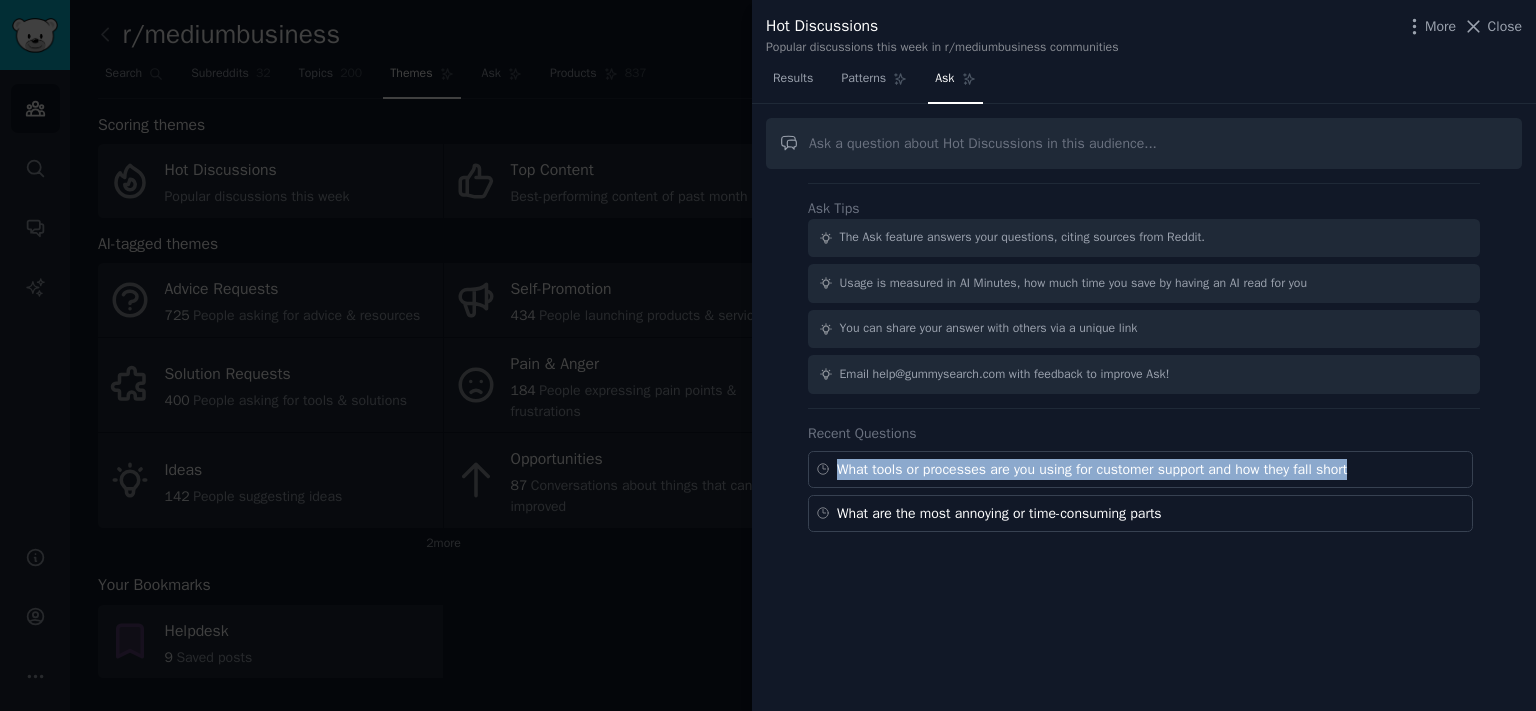 drag, startPoint x: 1404, startPoint y: 466, endPoint x: 768, endPoint y: 446, distance: 636.3144 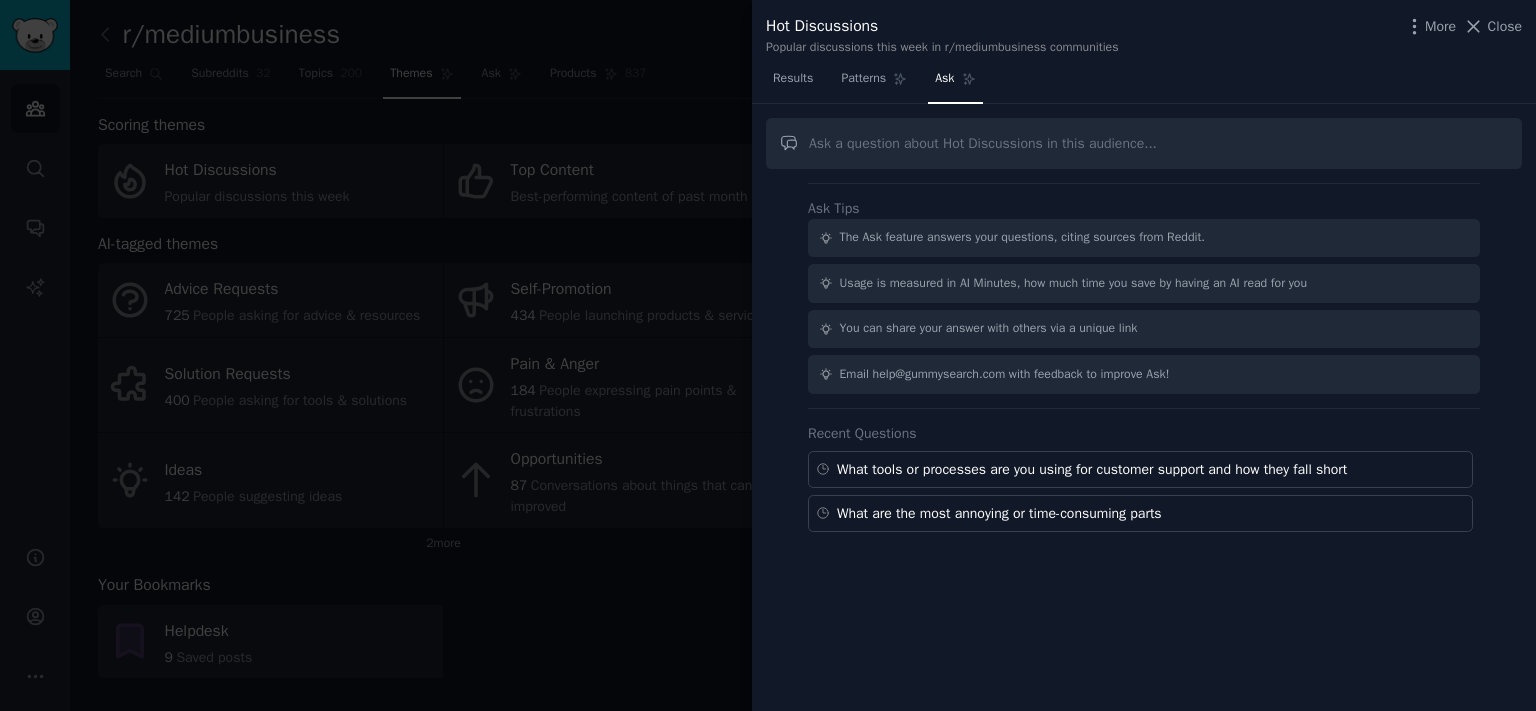 click on "More Close" at bounding box center [1463, 26] 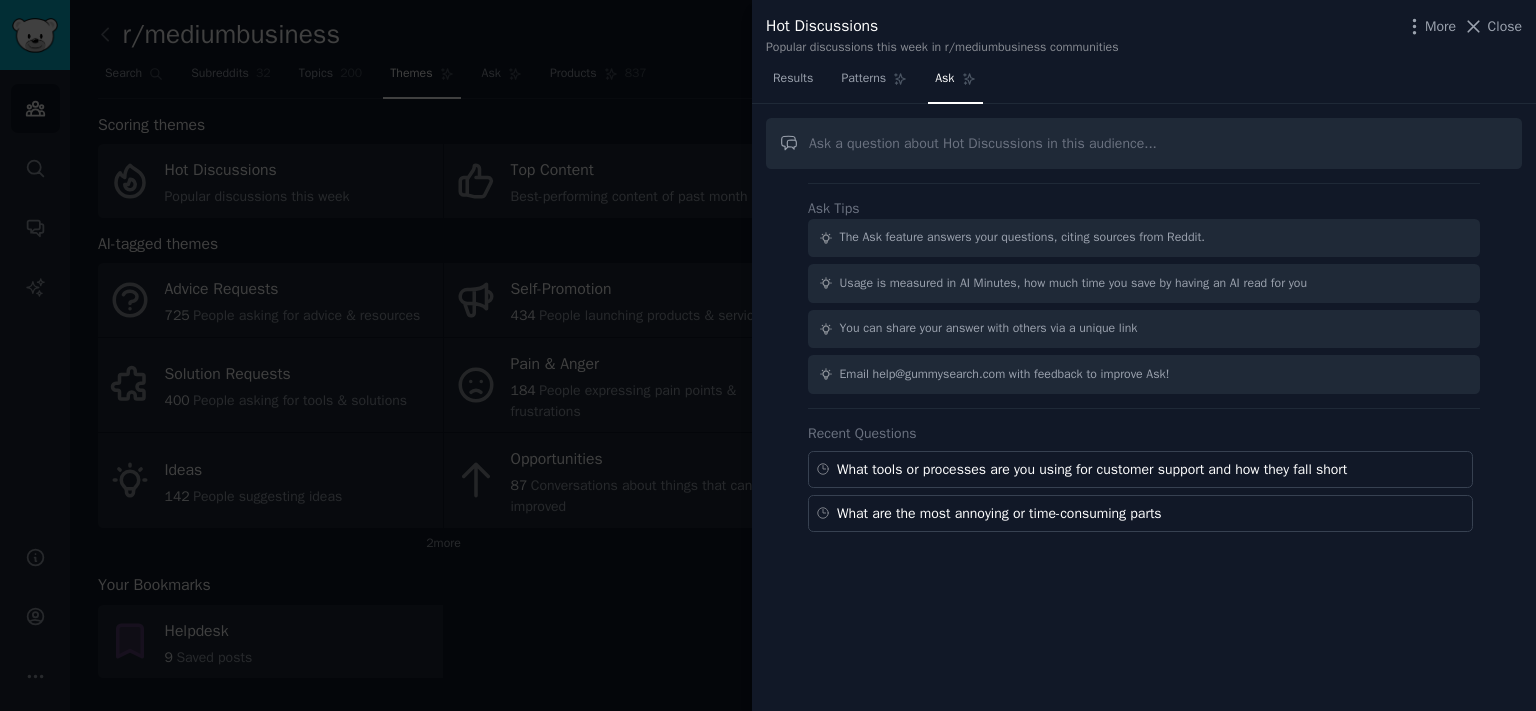 click on "Hot Discussions Popular discussions this week in r/mediumbusiness communities More Close" at bounding box center [1144, 35] 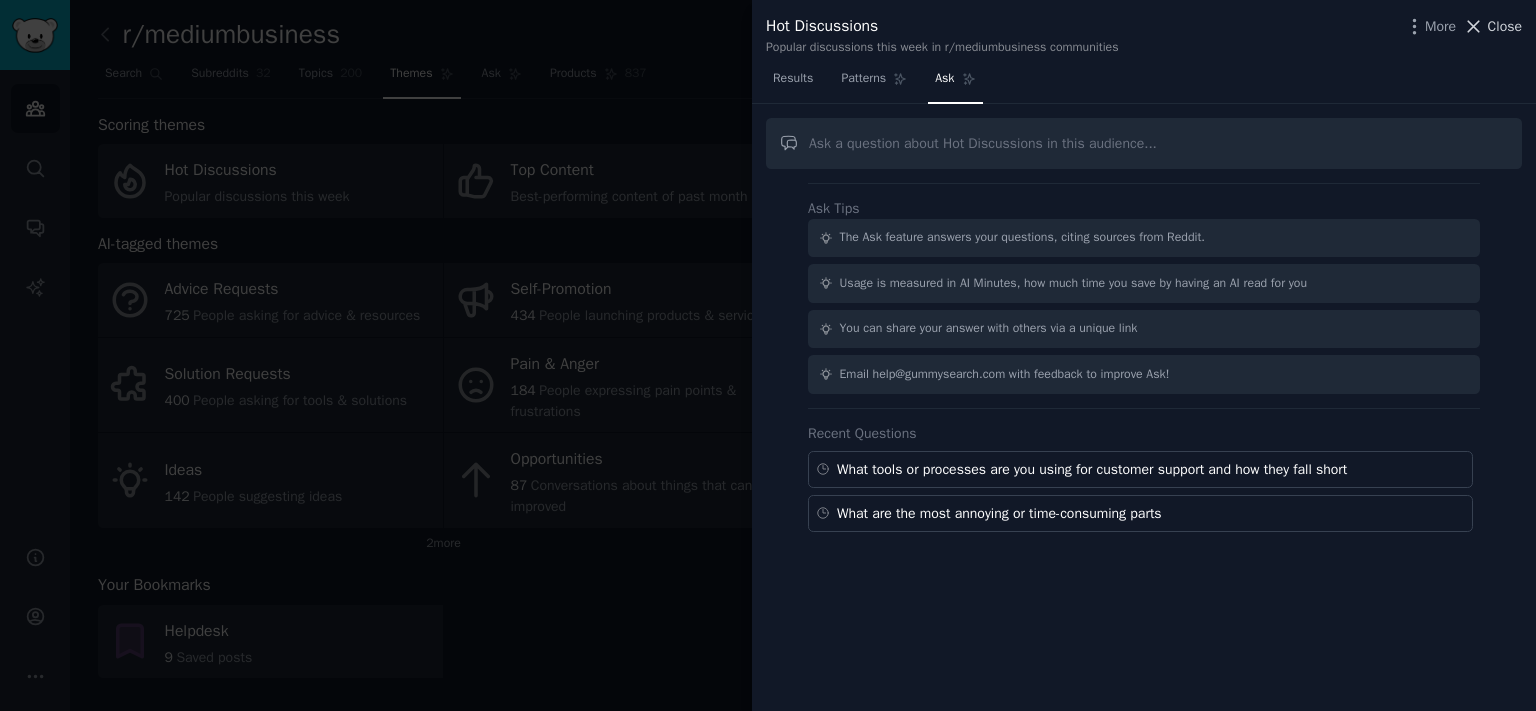 drag, startPoint x: 1503, startPoint y: 32, endPoint x: 1488, endPoint y: 42, distance: 18.027756 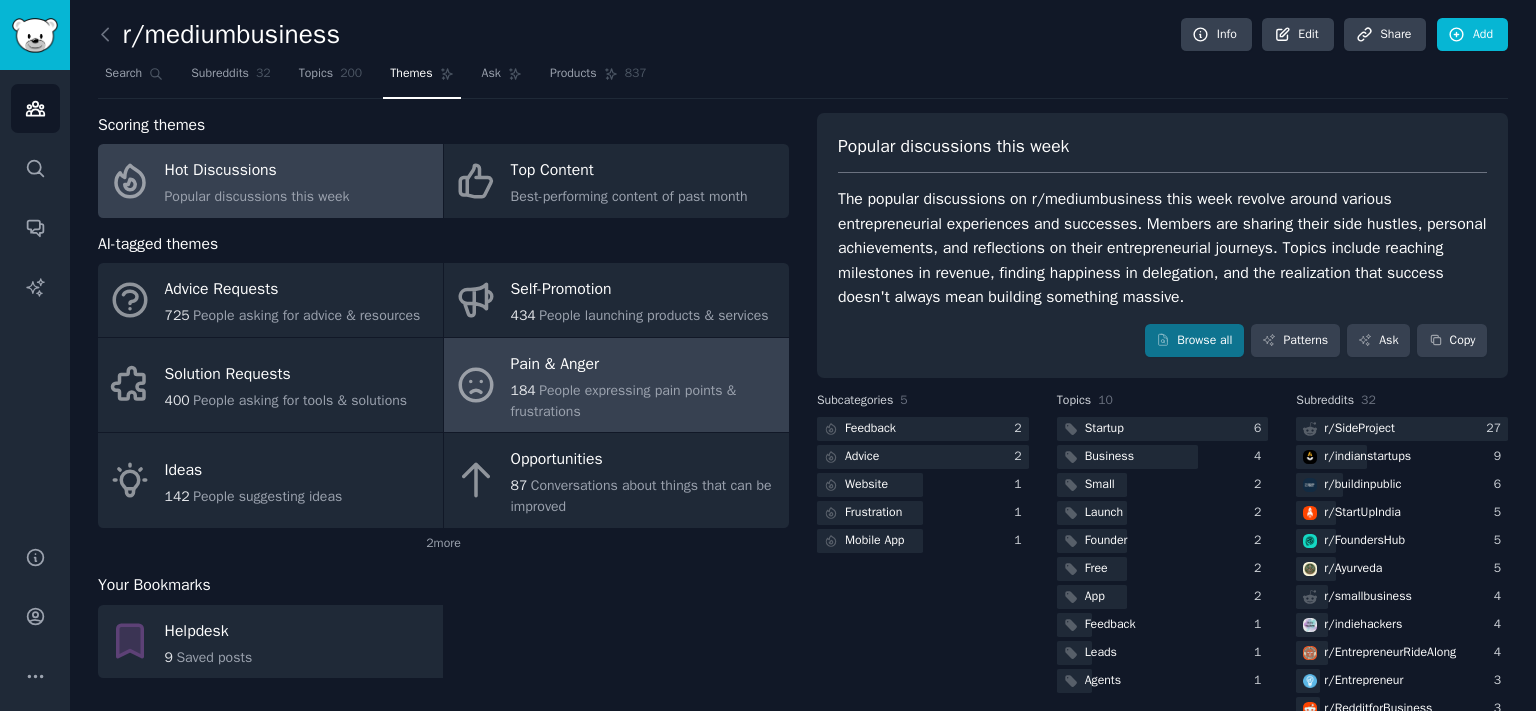 click on "People expressing pain points & frustrations" at bounding box center (624, 401) 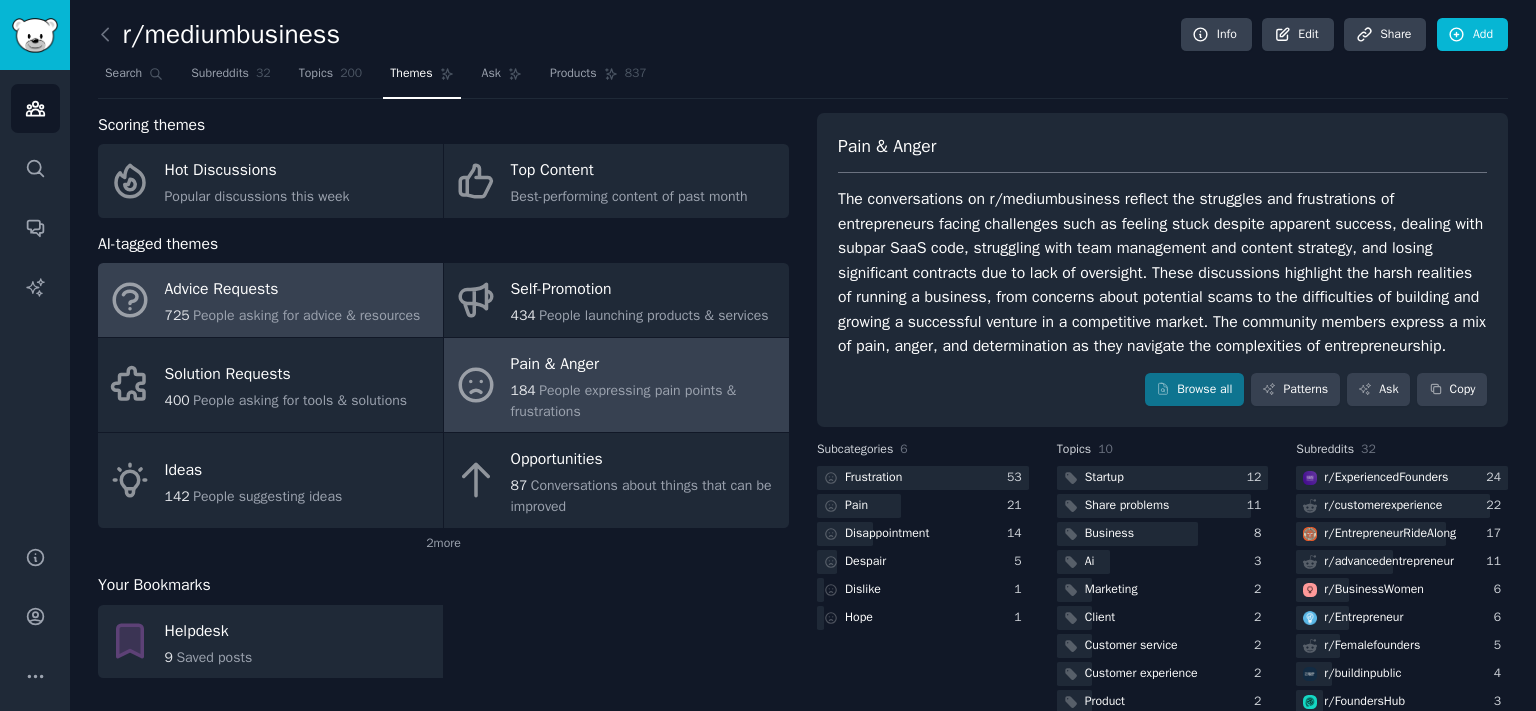 click on "People asking for advice & resources" at bounding box center [306, 315] 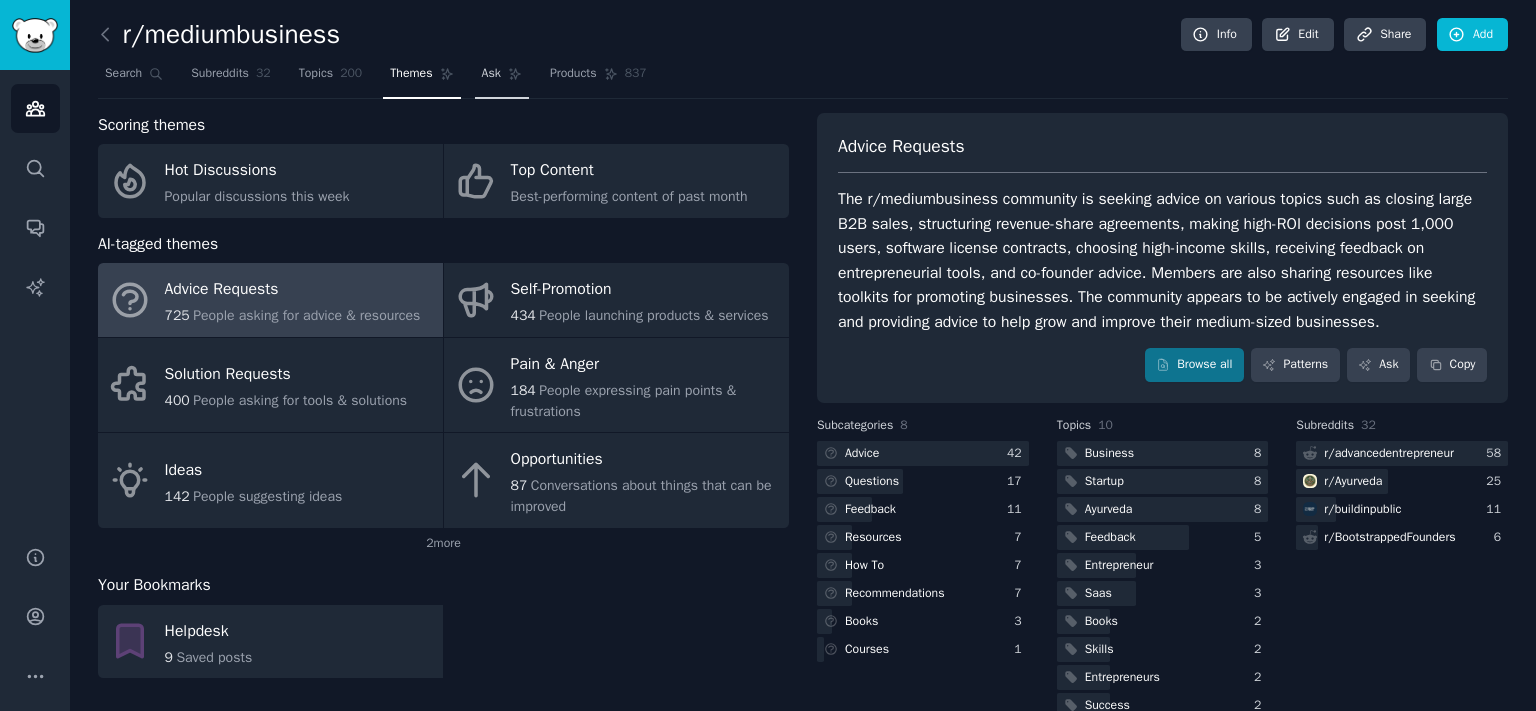 click on "Ask" at bounding box center (502, 78) 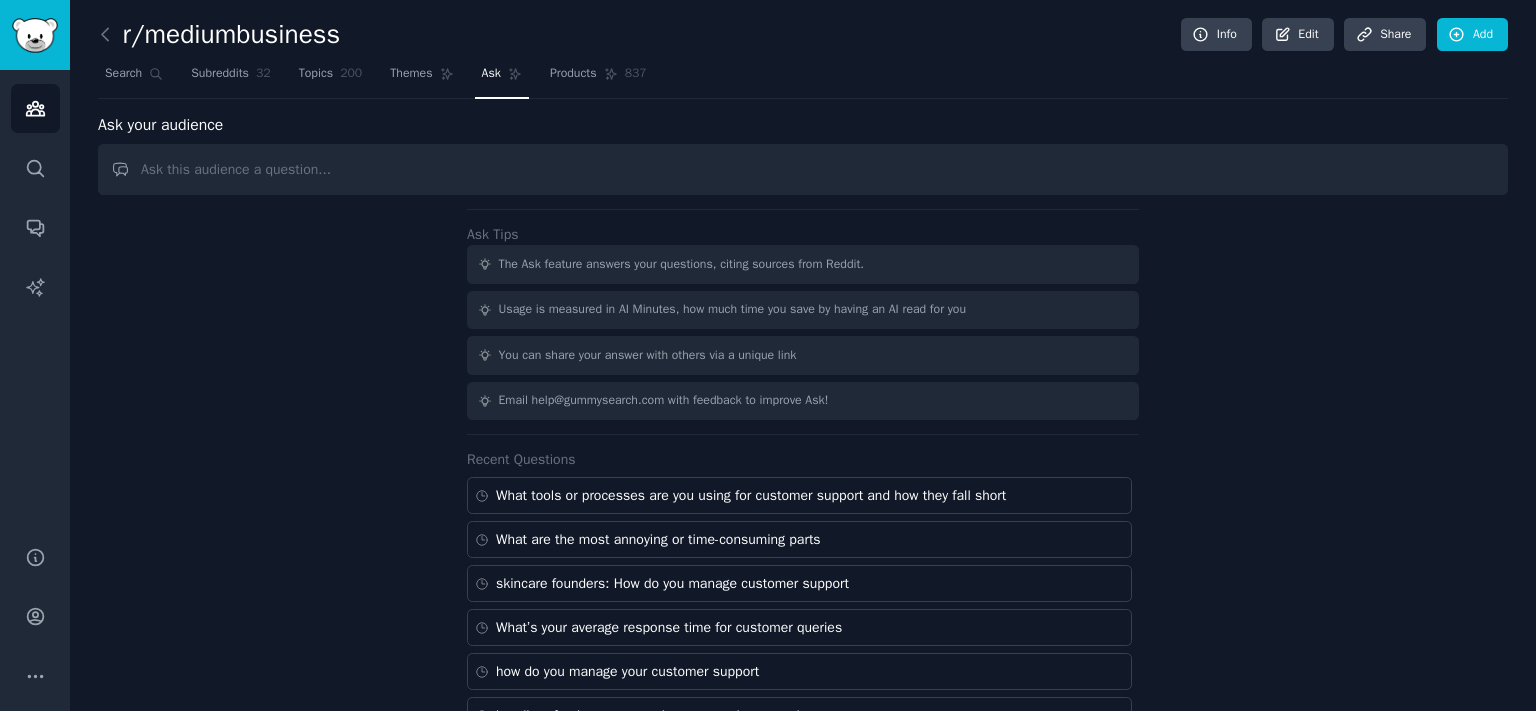 drag, startPoint x: 479, startPoint y: 150, endPoint x: 469, endPoint y: 153, distance: 10.440307 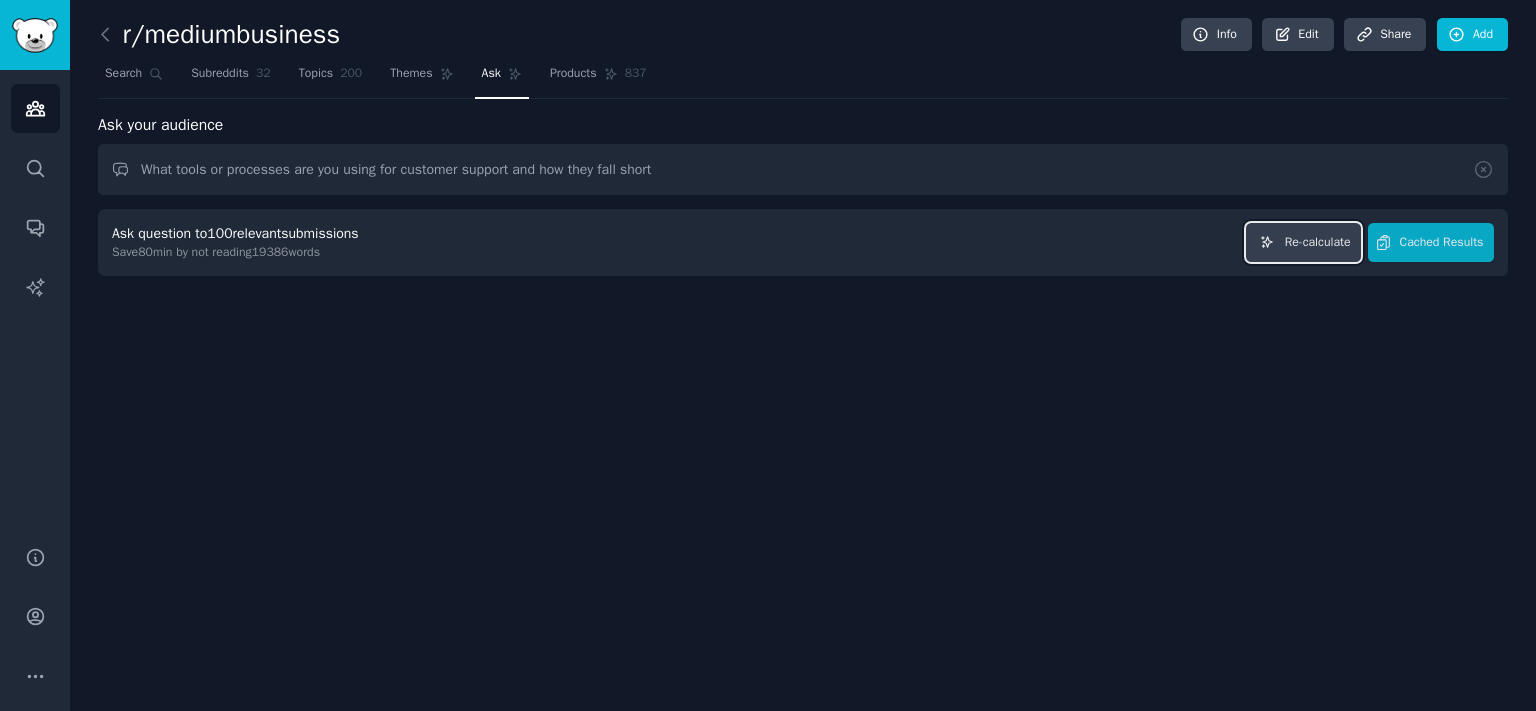 click on "Re-calculate" at bounding box center (1318, 243) 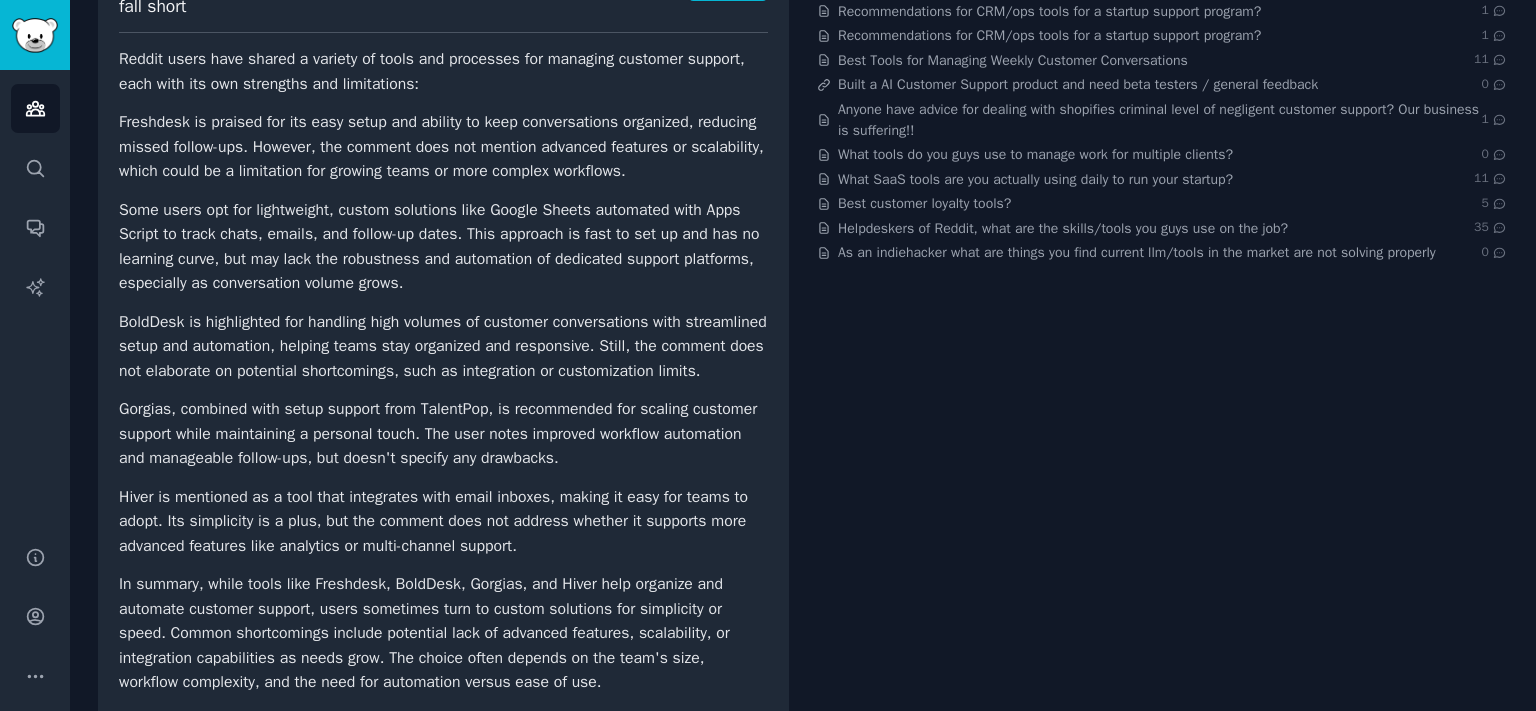 scroll, scrollTop: 331, scrollLeft: 0, axis: vertical 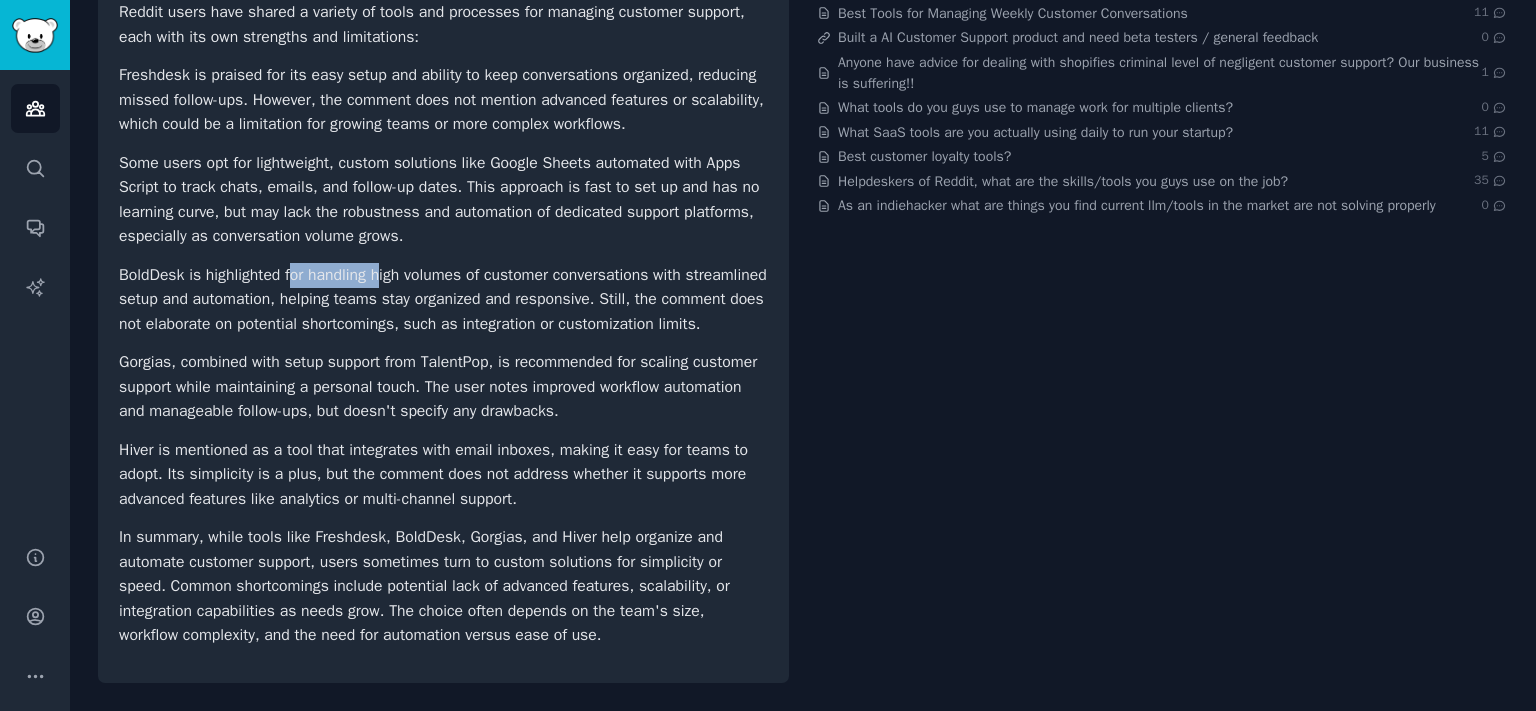 drag, startPoint x: 386, startPoint y: 258, endPoint x: 591, endPoint y: 284, distance: 206.6422 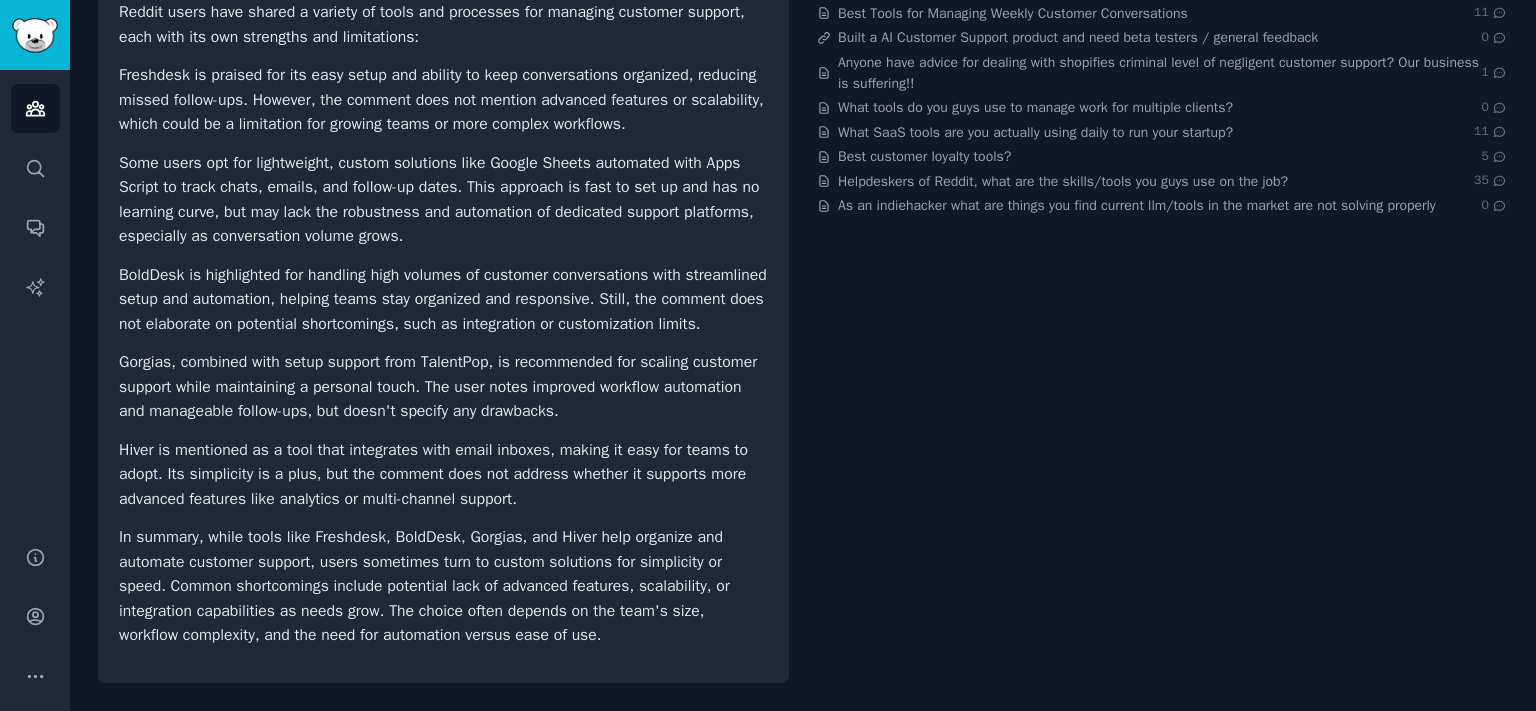 click on "BoldDesk is highlighted for handling high volumes of customer conversations with streamlined setup and automation, helping teams stay organized and responsive. Still, the comment does not elaborate on potential shortcomings, such as integration or customization limits ." at bounding box center (443, 300) 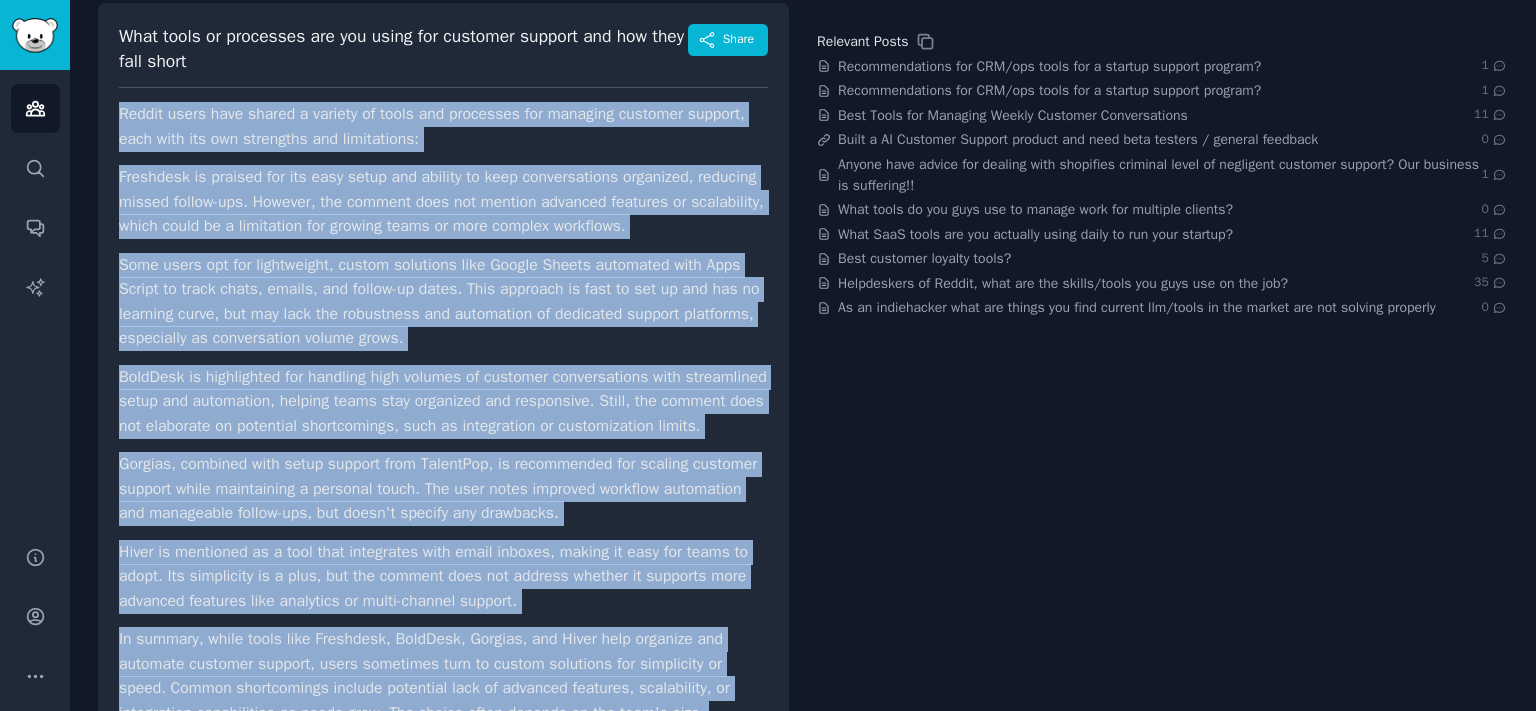 scroll, scrollTop: 344, scrollLeft: 0, axis: vertical 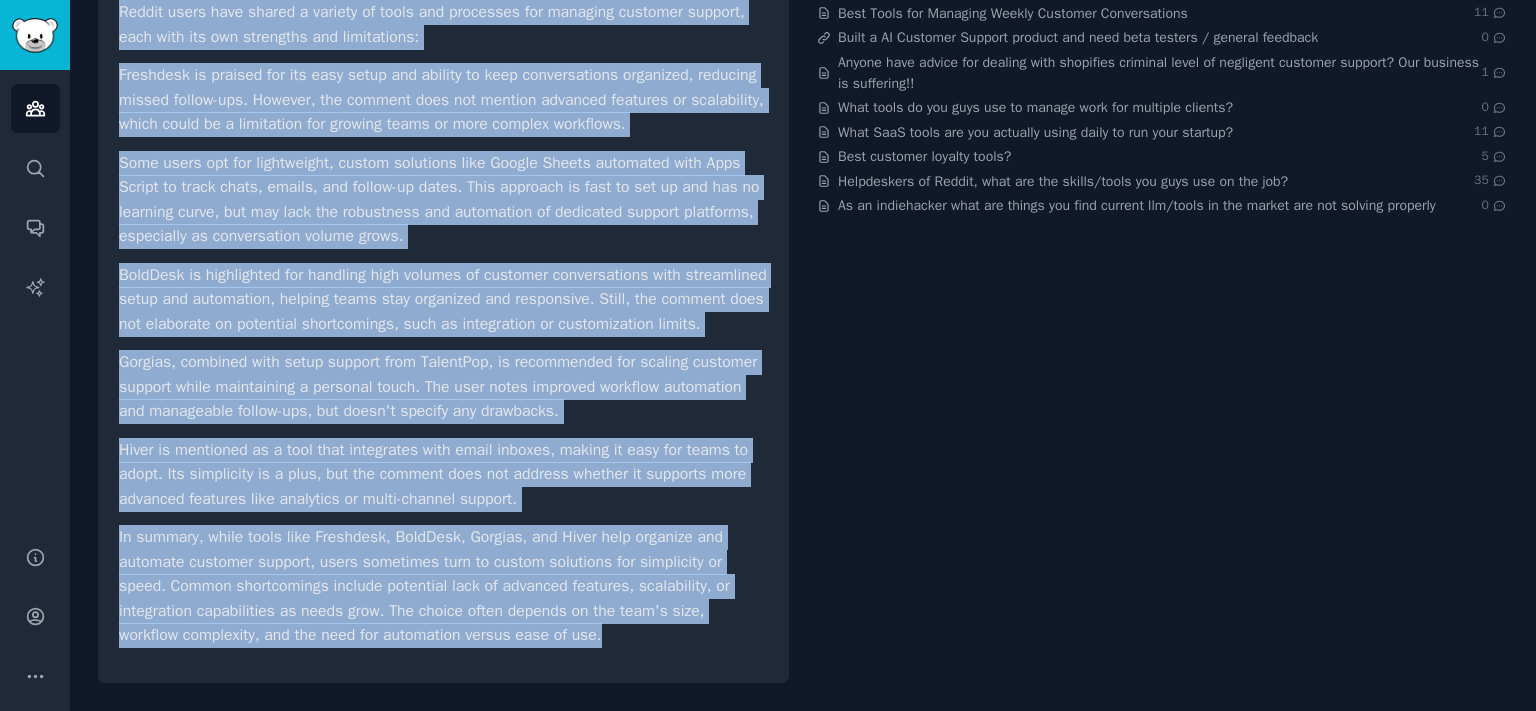 drag, startPoint x: 127, startPoint y: 255, endPoint x: 762, endPoint y: 733, distance: 794.8012 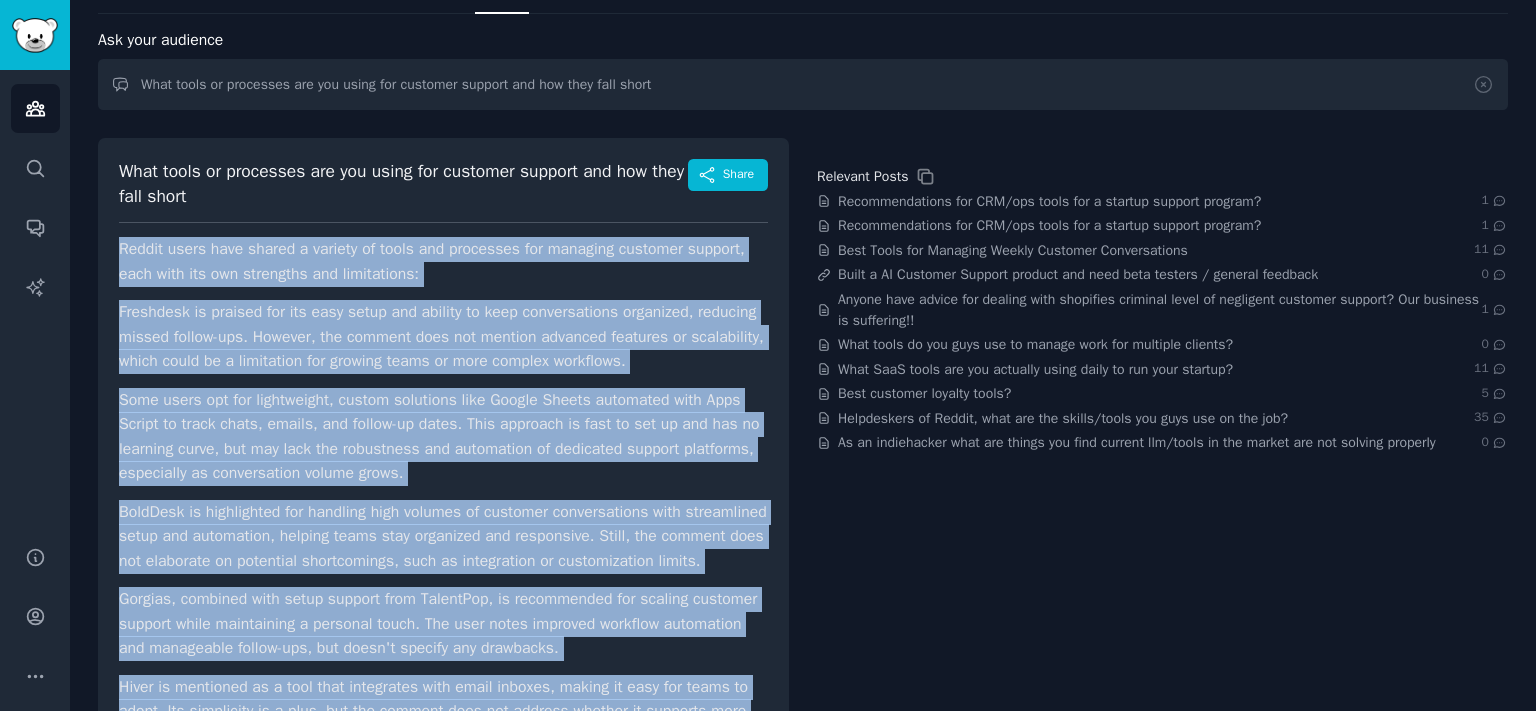 scroll, scrollTop: 0, scrollLeft: 0, axis: both 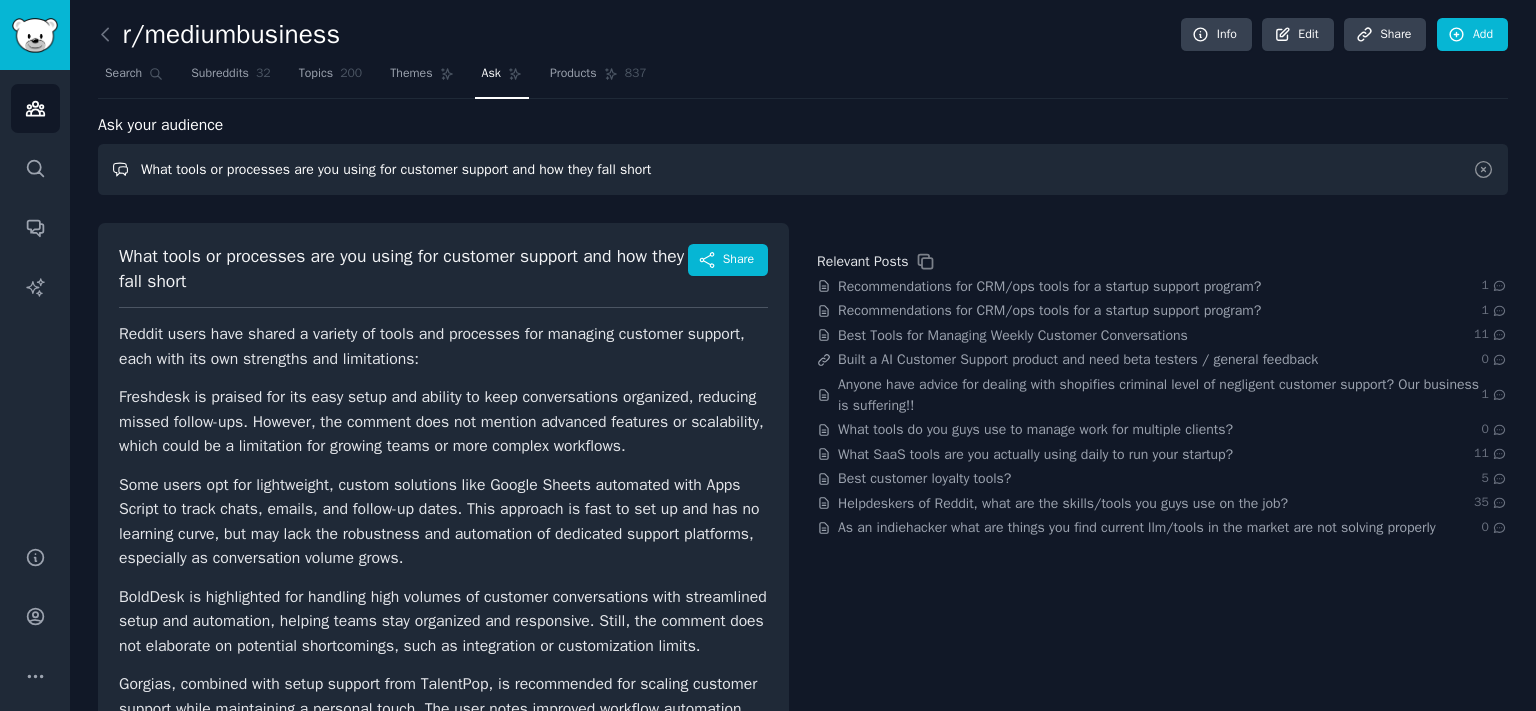 click on "What tools or processes are you using for customer support and how they fall short" at bounding box center (803, 169) 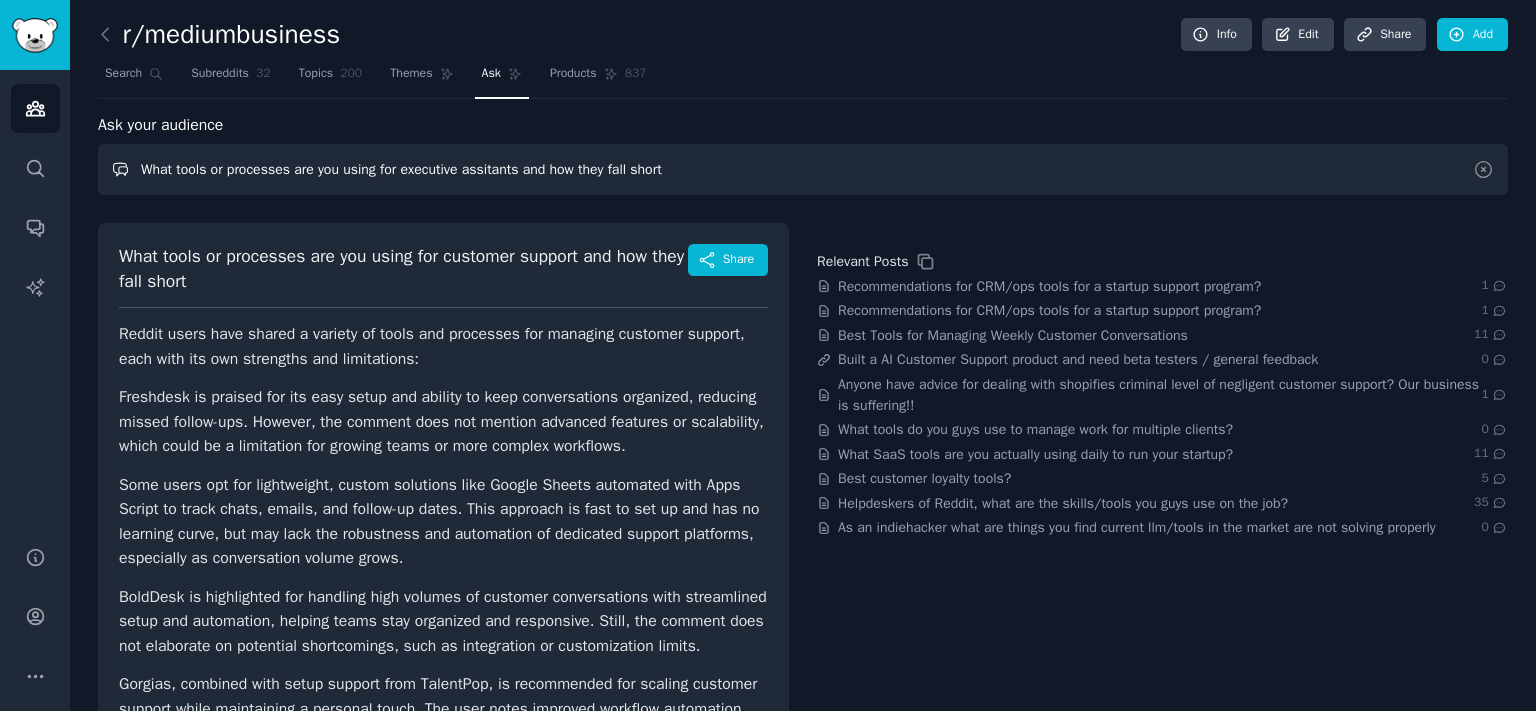 drag, startPoint x: 446, startPoint y: 150, endPoint x: 0, endPoint y: 133, distance: 446.32388 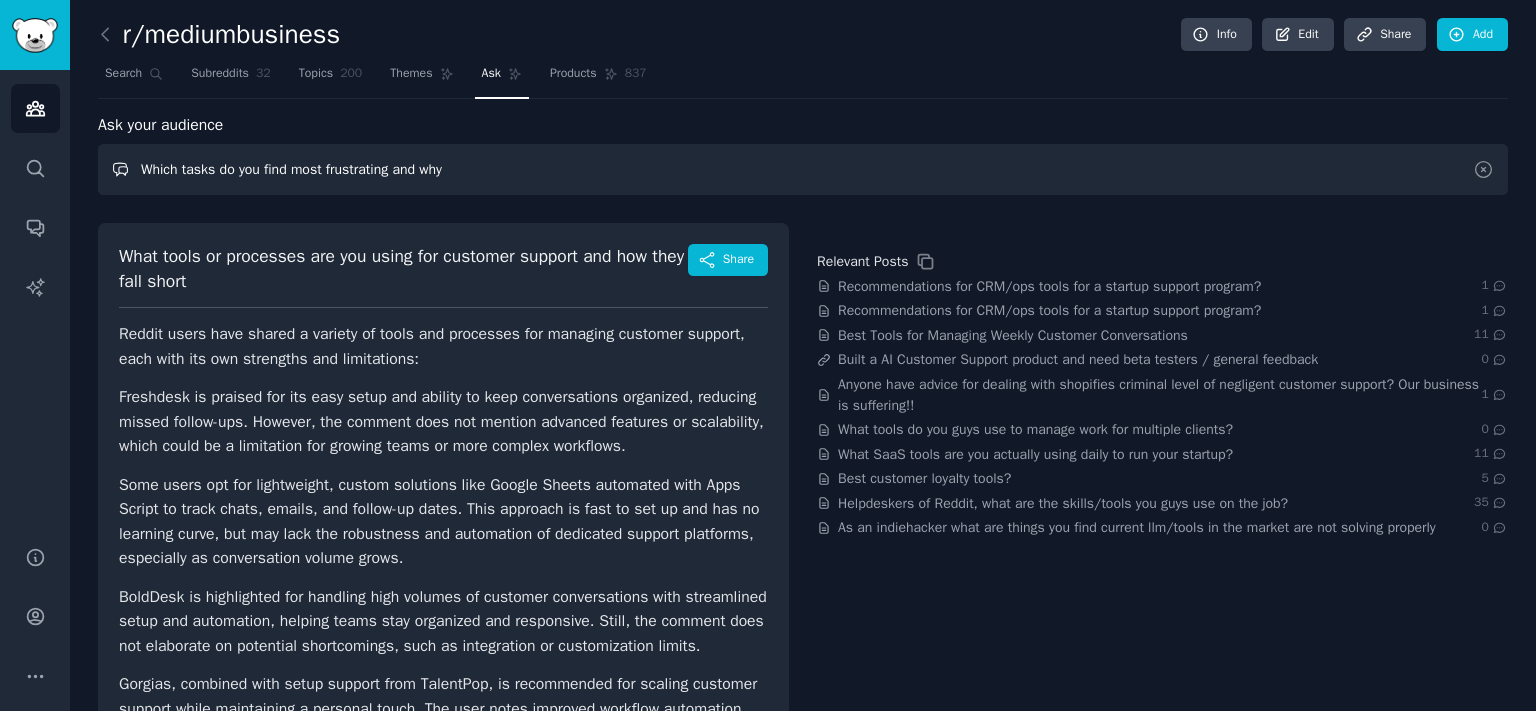 click on "Which tasks do you find most frustrating and why" at bounding box center (803, 169) 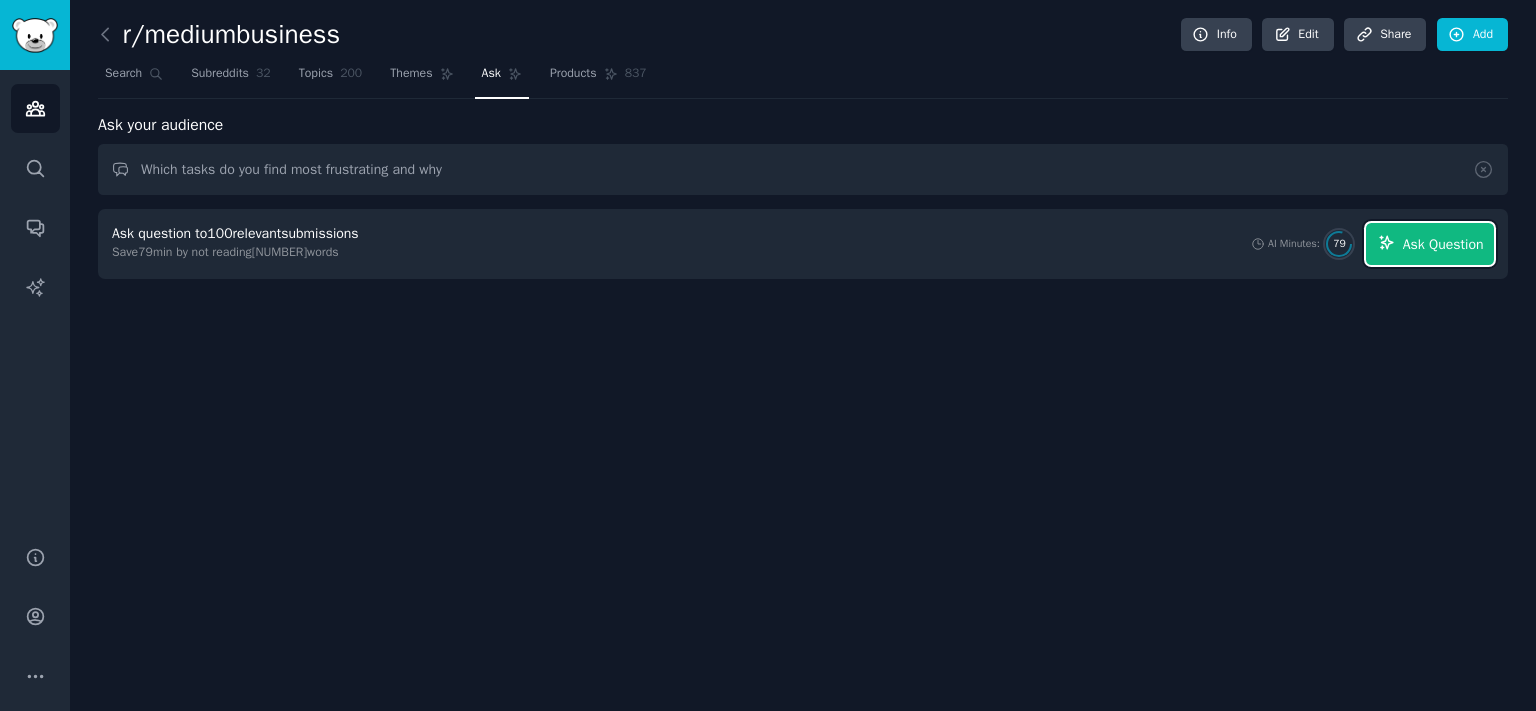 click on "Ask Question" at bounding box center (1430, 244) 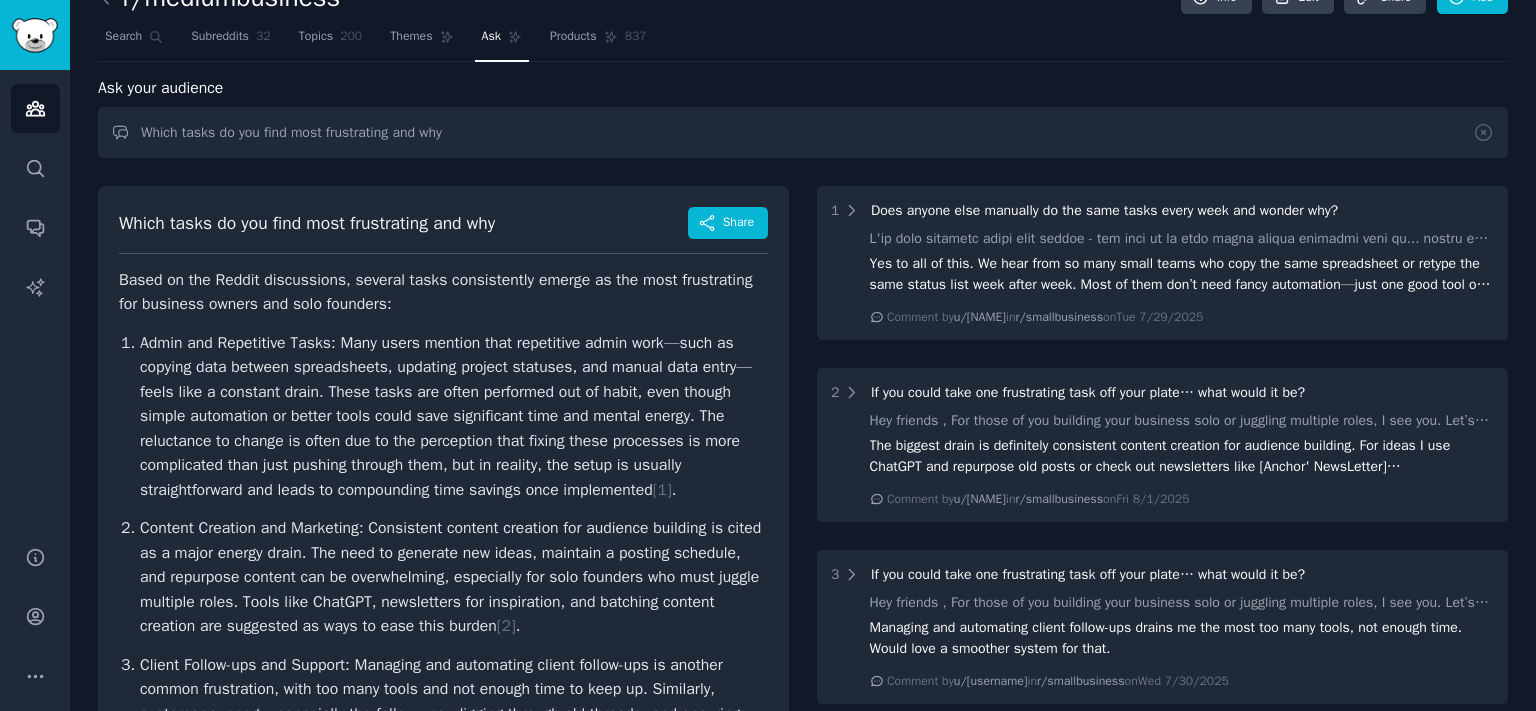scroll, scrollTop: 0, scrollLeft: 0, axis: both 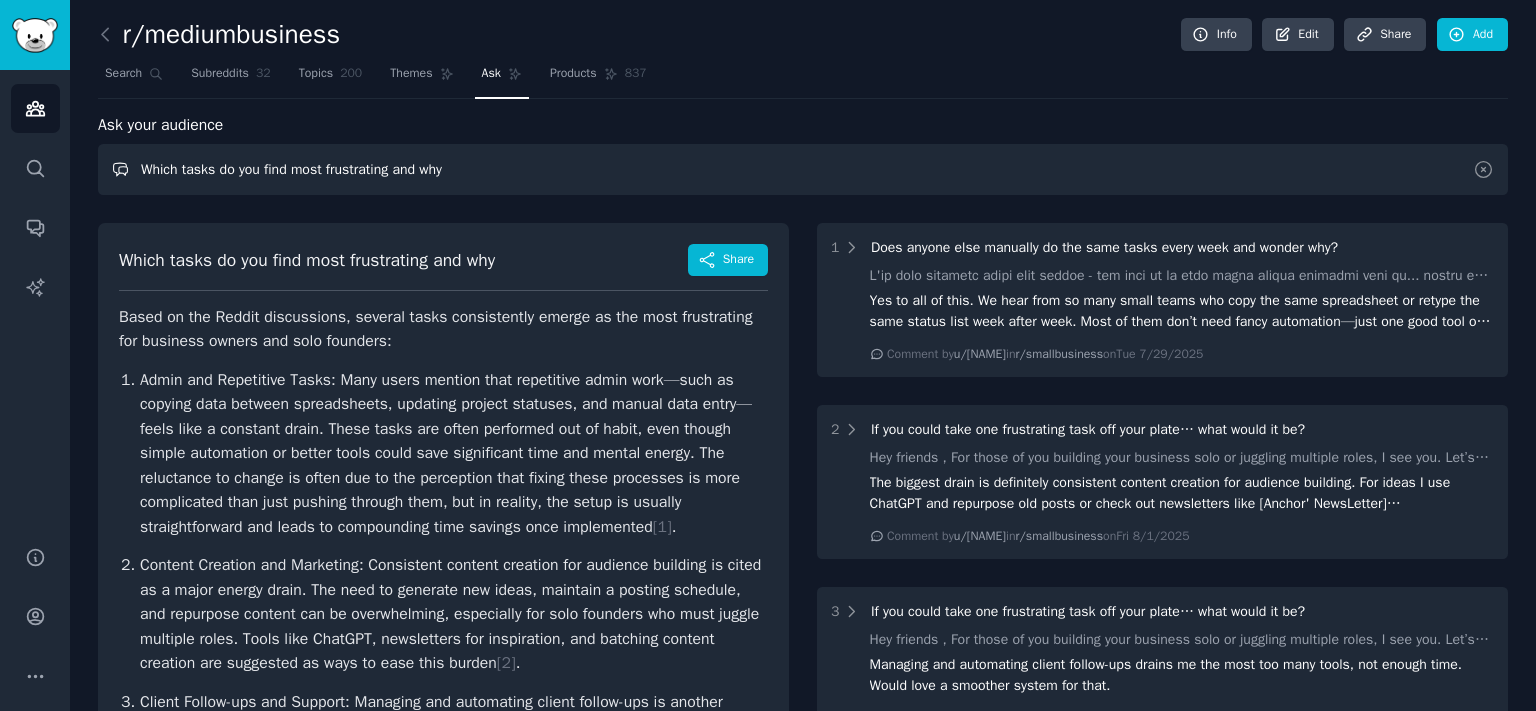 click on "Which tasks do you find most frustrating and why" at bounding box center [803, 169] 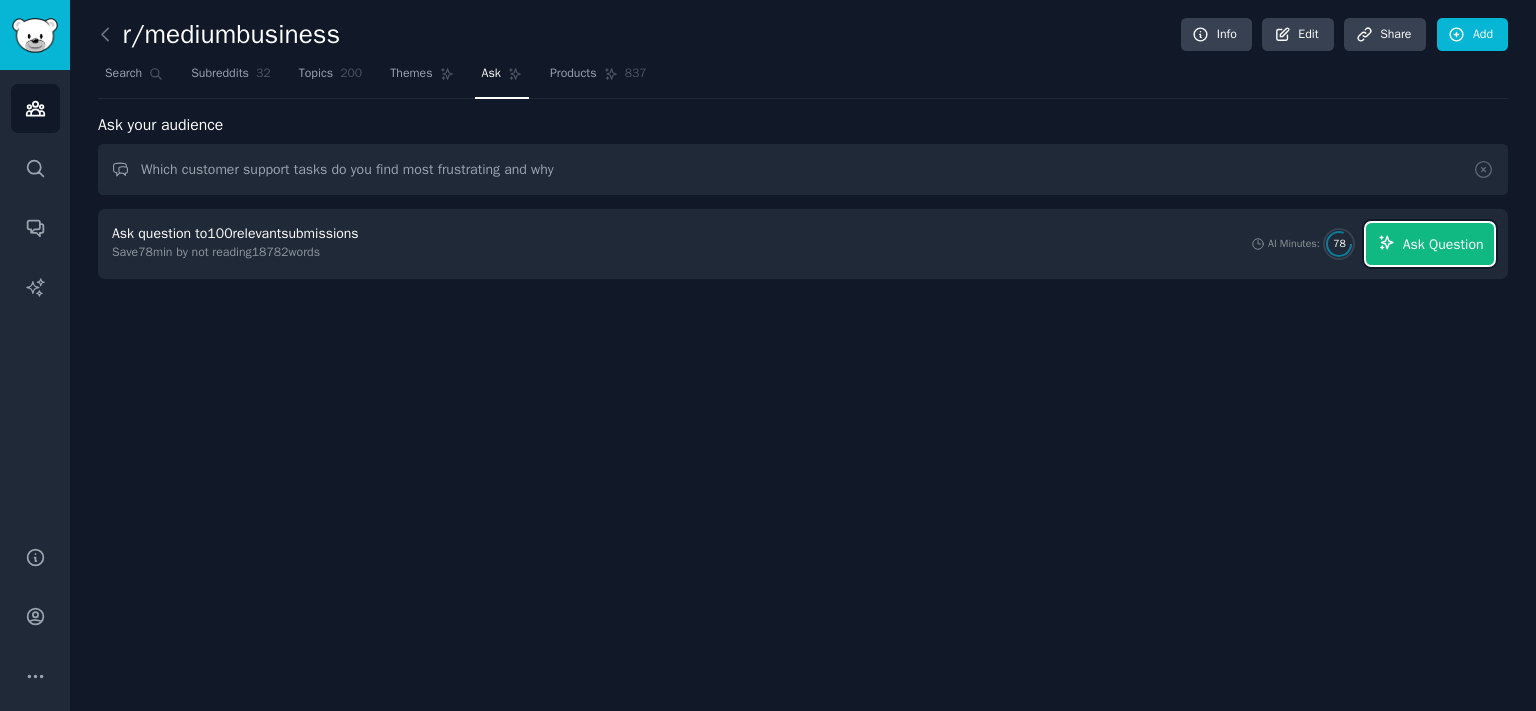 click on "Ask Question" at bounding box center [1430, 244] 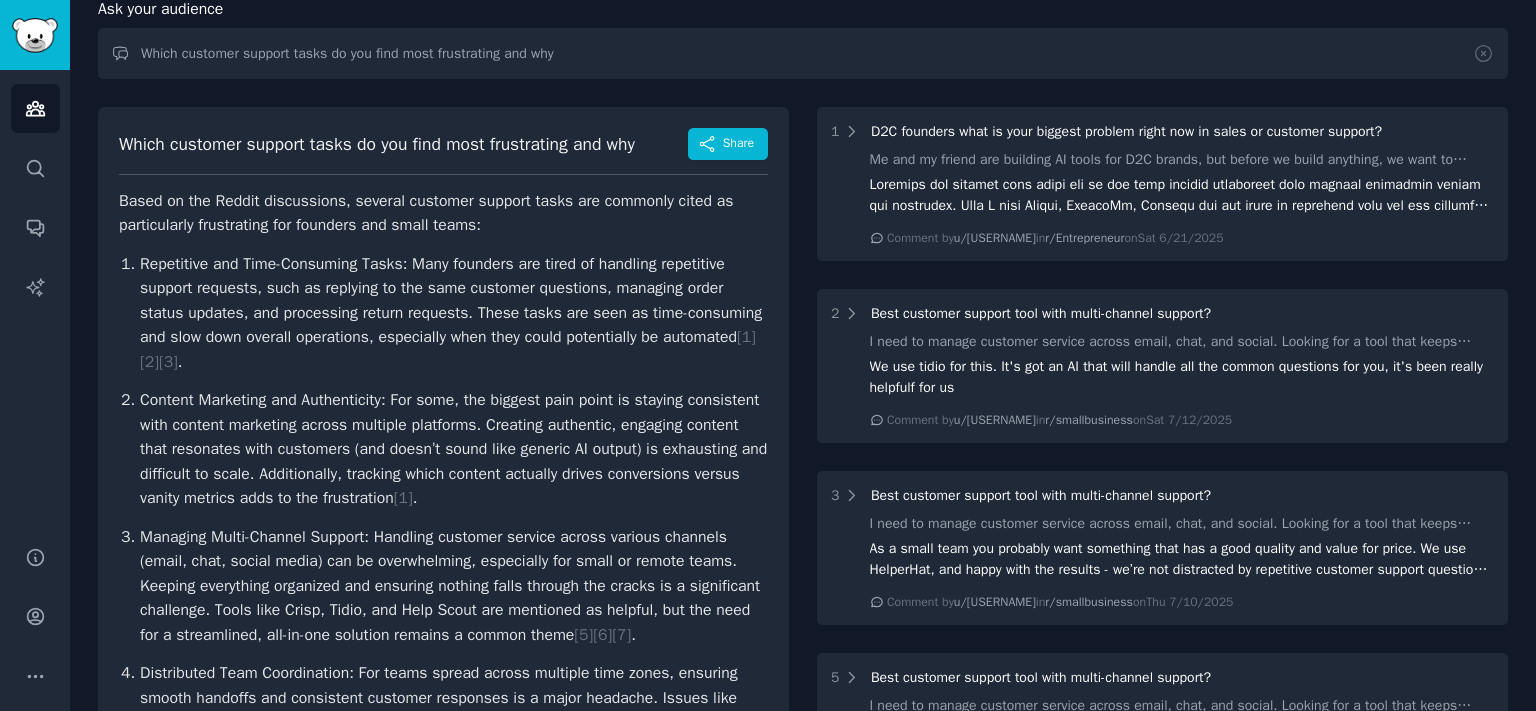 scroll, scrollTop: 110, scrollLeft: 0, axis: vertical 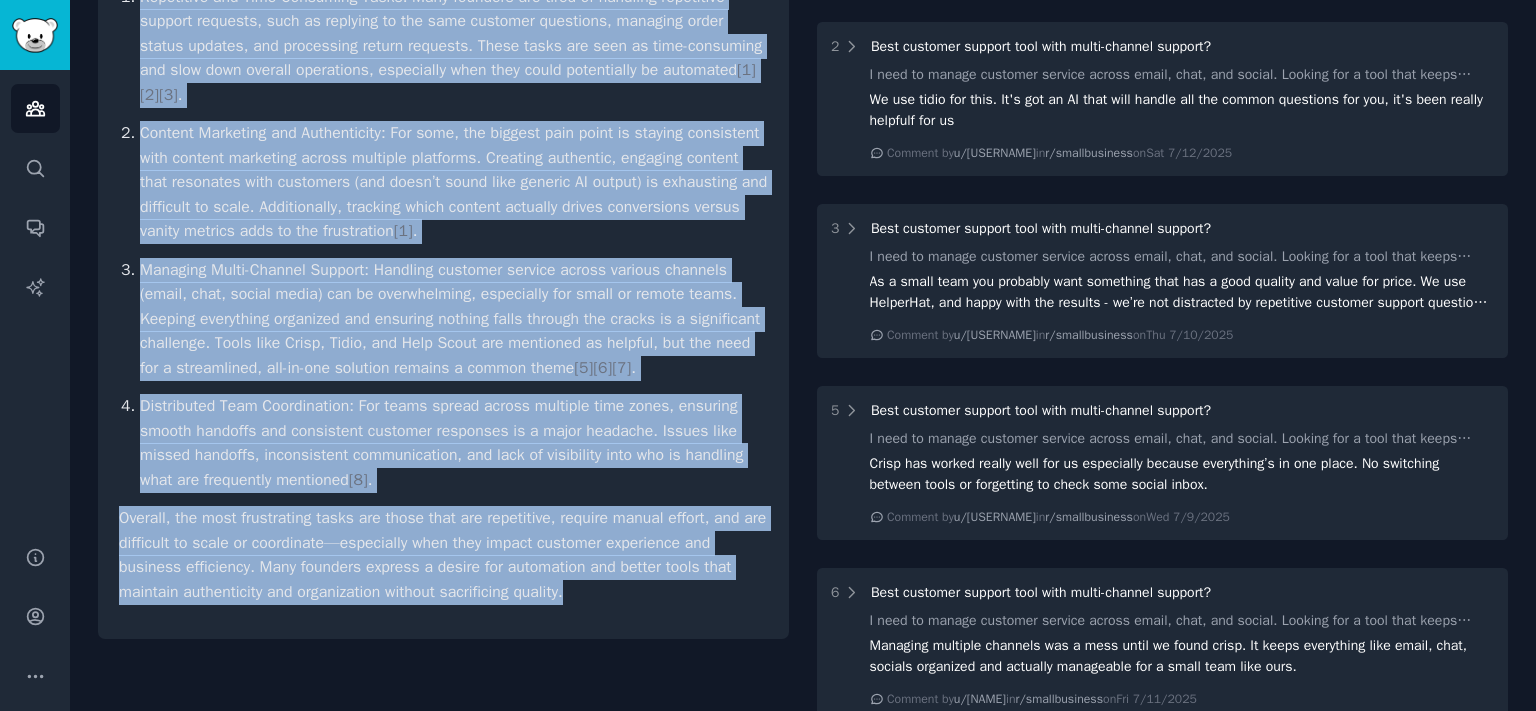 drag, startPoint x: 130, startPoint y: 158, endPoint x: 606, endPoint y: 597, distance: 647.5315 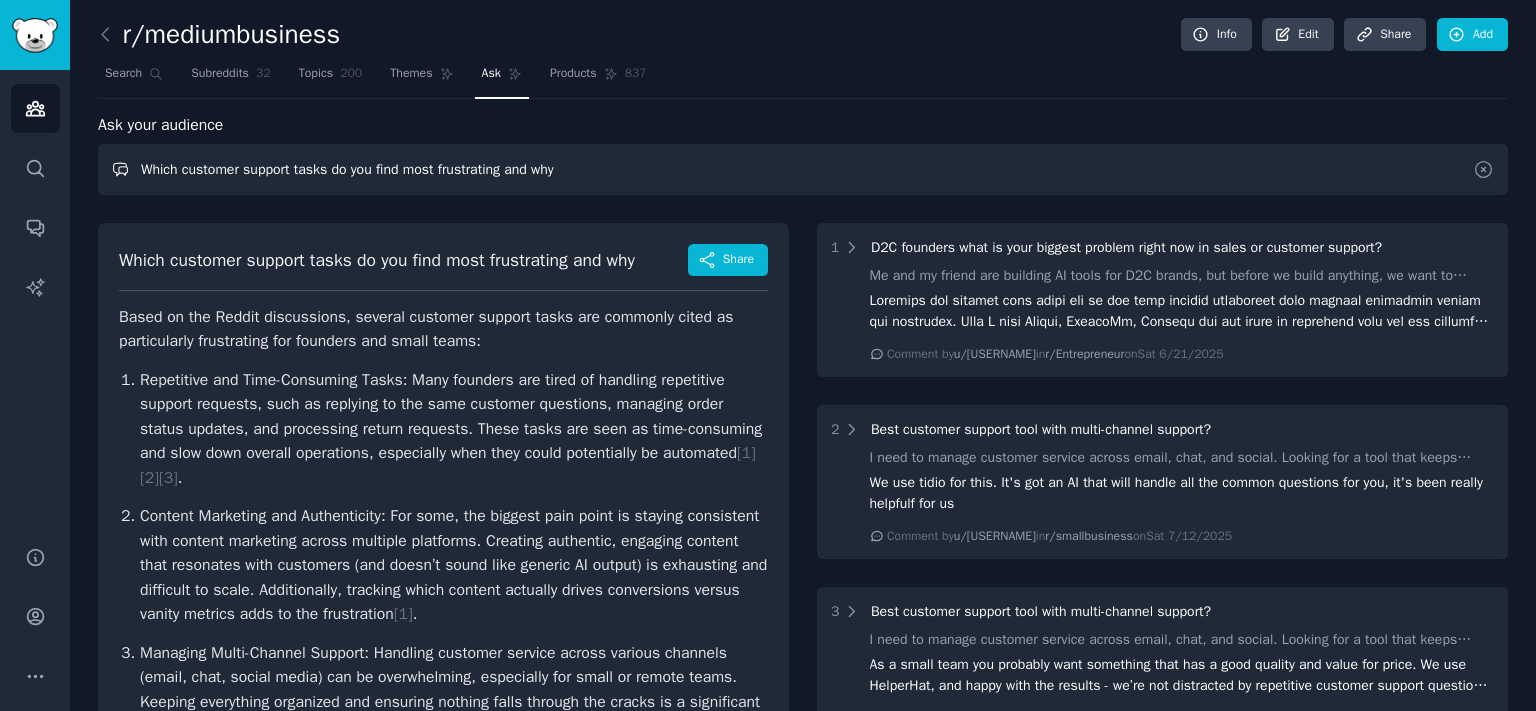 drag, startPoint x: 655, startPoint y: 169, endPoint x: 7, endPoint y: 128, distance: 649.2958 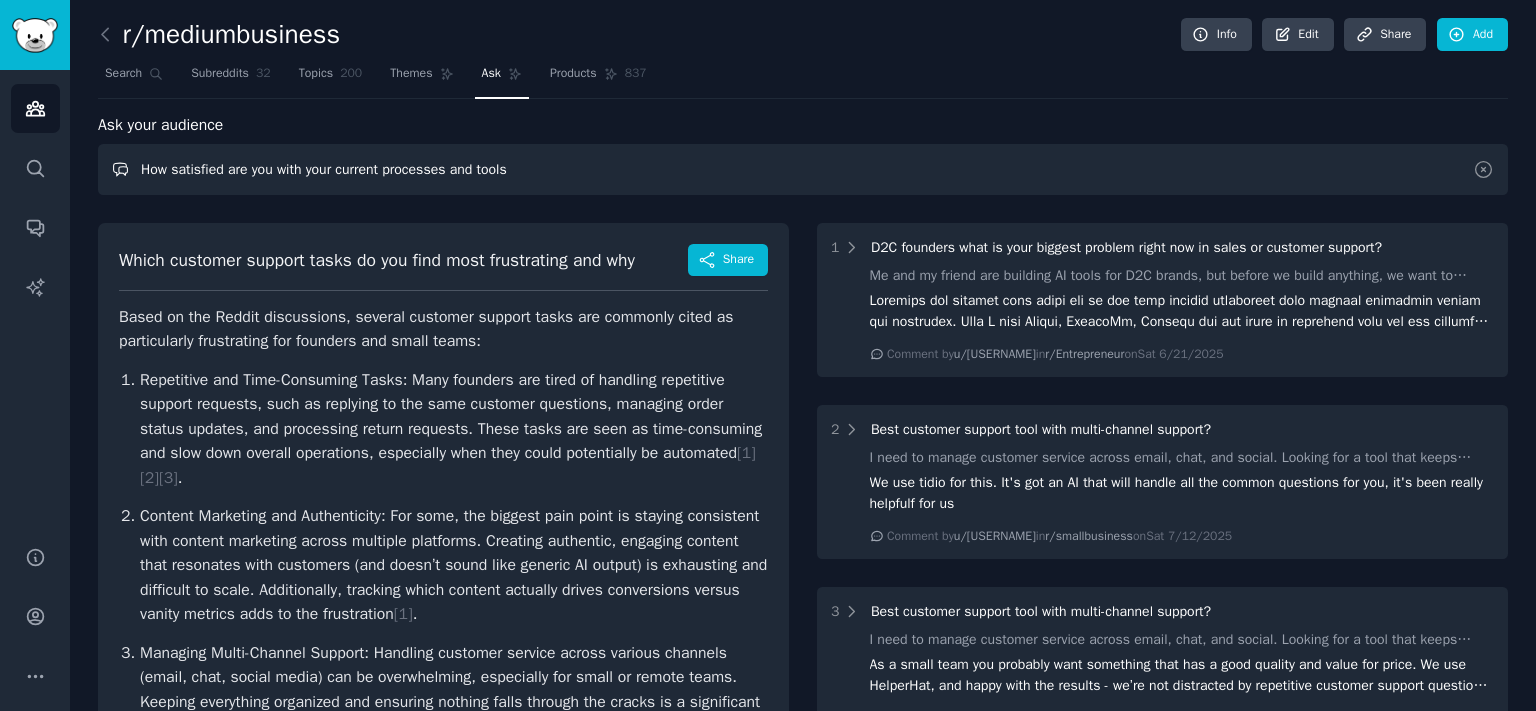 click on "How satisfied are you with your current processes and tools" at bounding box center (803, 169) 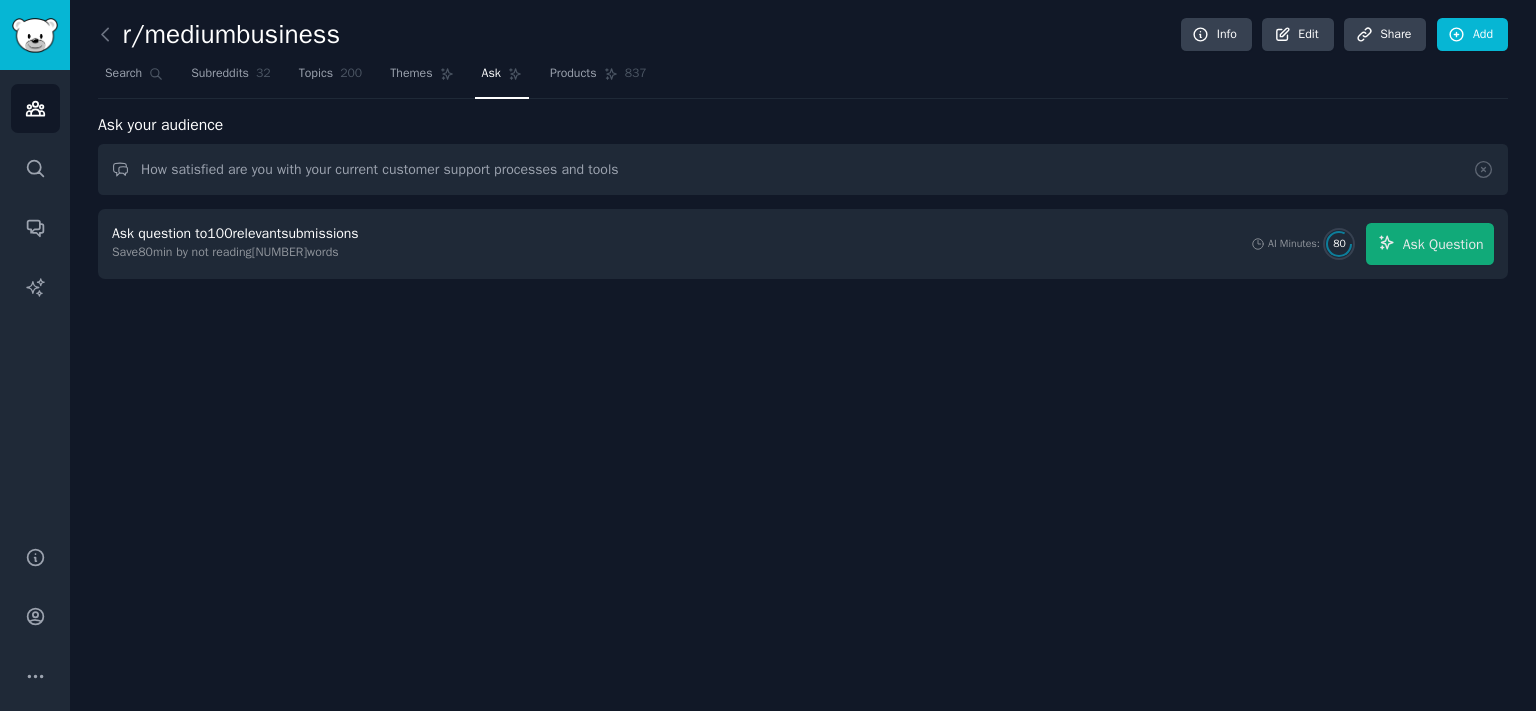 click on "r/mediumbusiness Info Edit Share Add Search Subreddits 32 Topics 200 Themes Ask Products 837 Ask your audience How satisfied are you with your current customer support processes and tools Ask question to 100 relevant submissions Save 80 min by not reading 19374 words AI Minutes: 80 Ask Question" 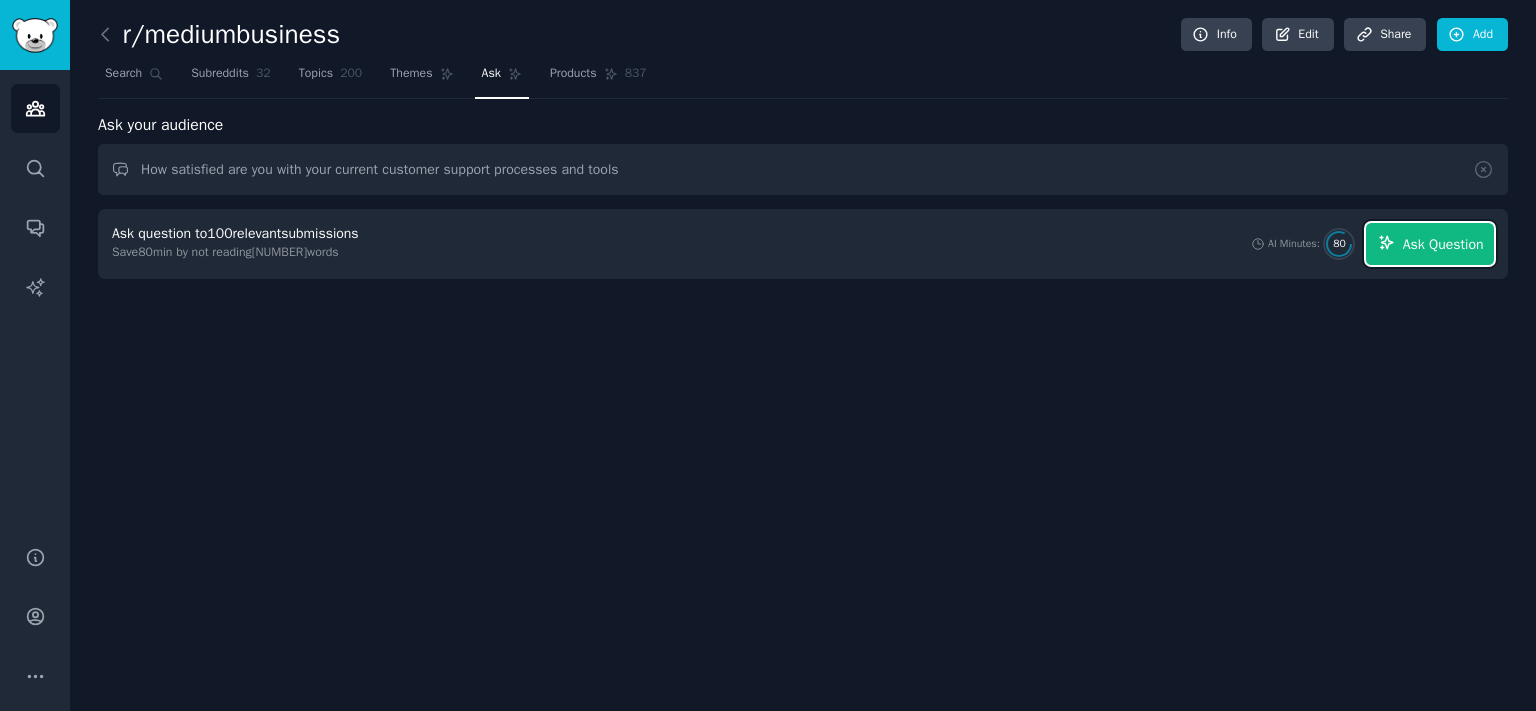 click on "Ask Question" at bounding box center (1443, 244) 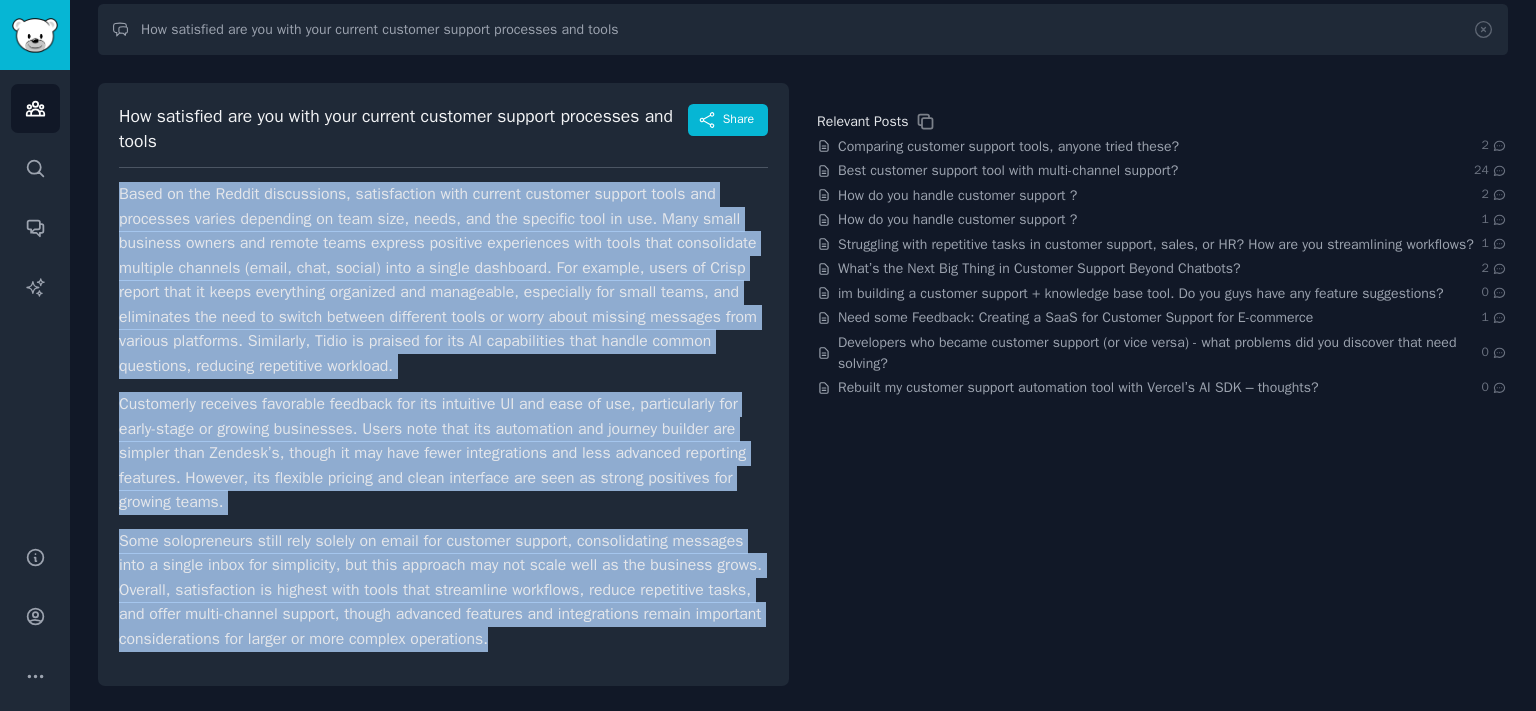 scroll, scrollTop: 141, scrollLeft: 0, axis: vertical 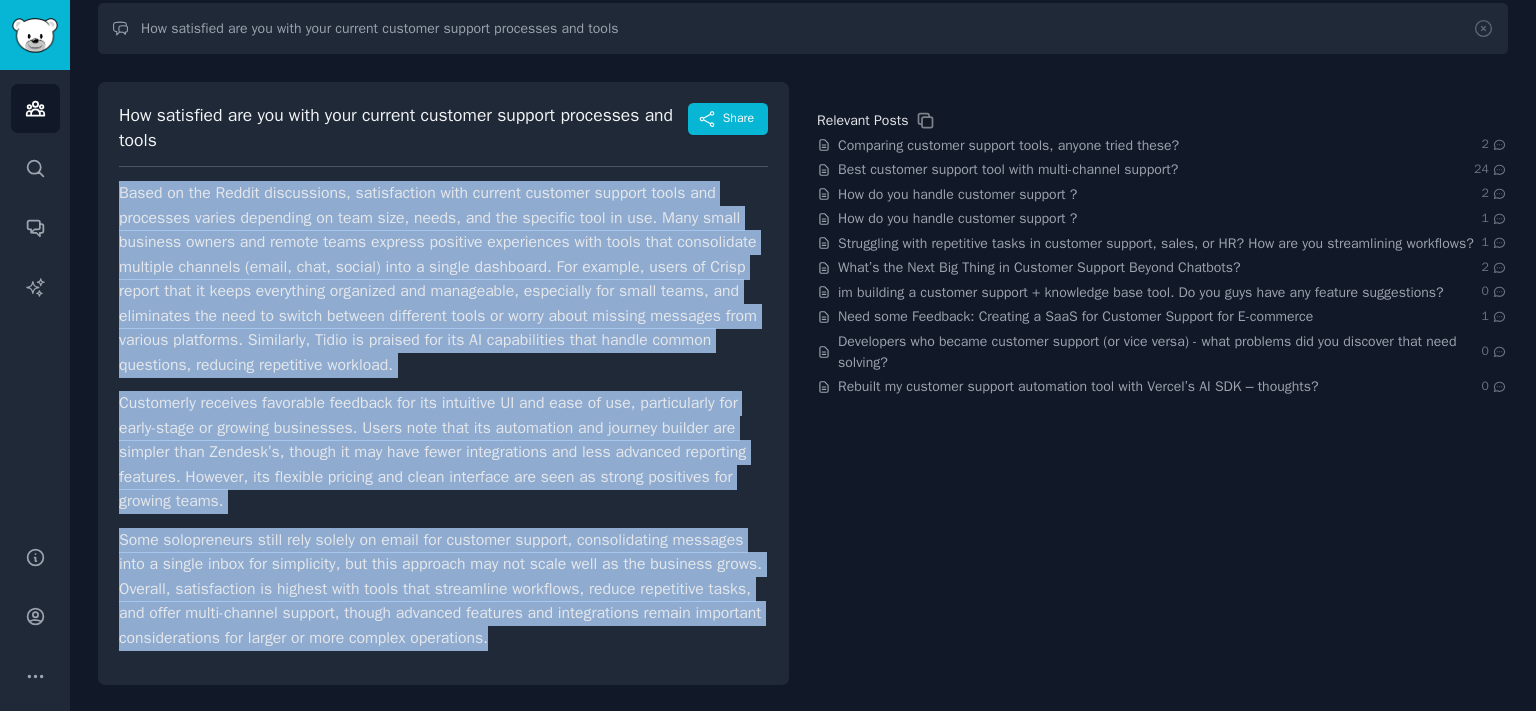 drag, startPoint x: 126, startPoint y: 250, endPoint x: 584, endPoint y: 643, distance: 603.5006 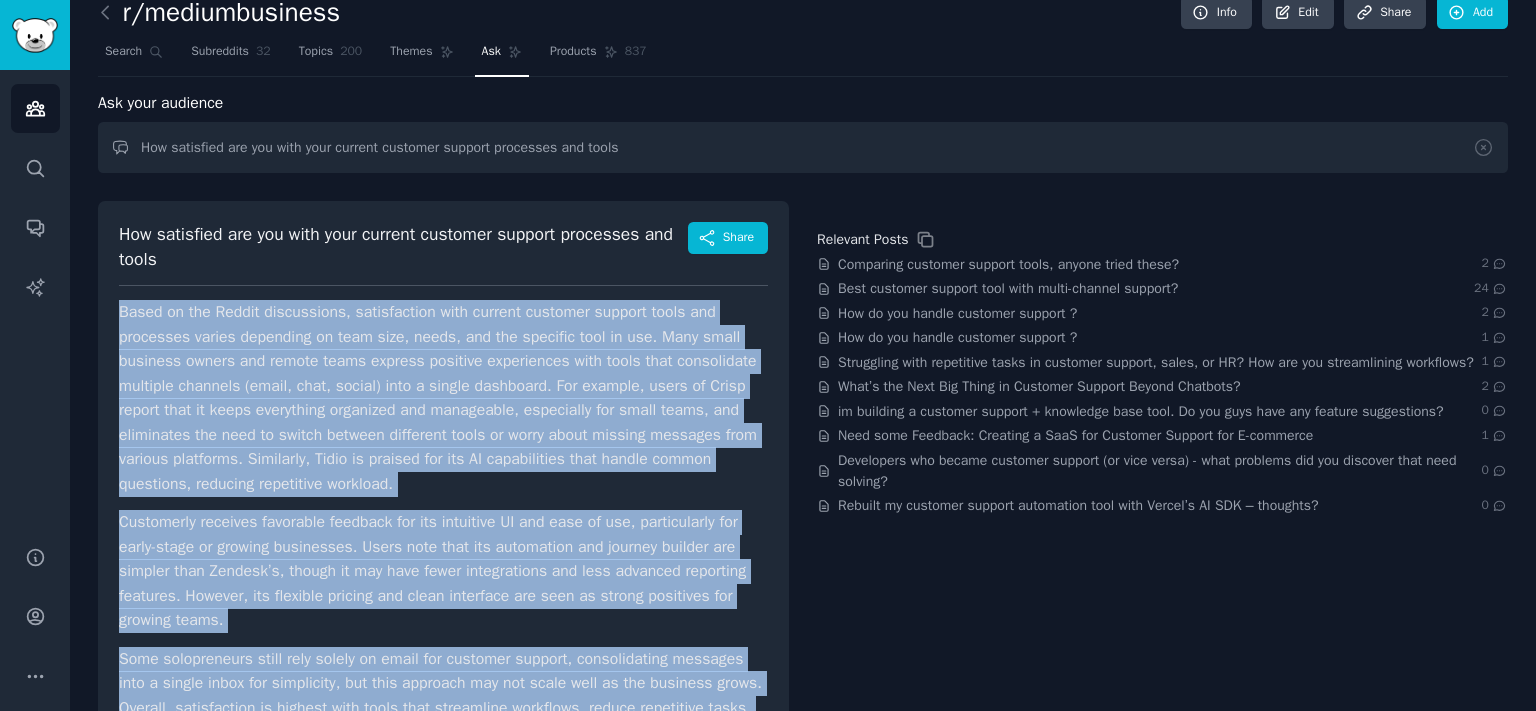 scroll, scrollTop: 0, scrollLeft: 0, axis: both 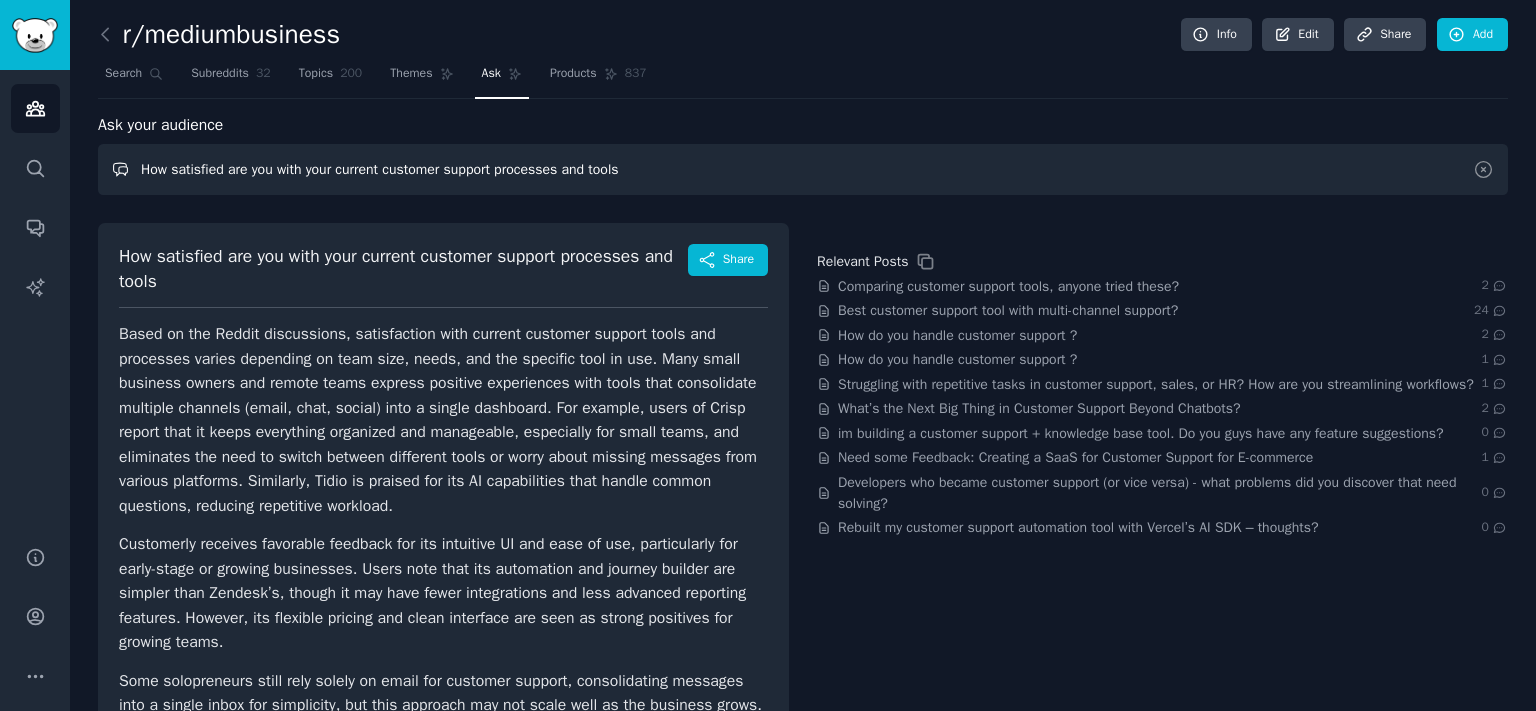 drag, startPoint x: 669, startPoint y: 167, endPoint x: 0, endPoint y: 127, distance: 670.19476 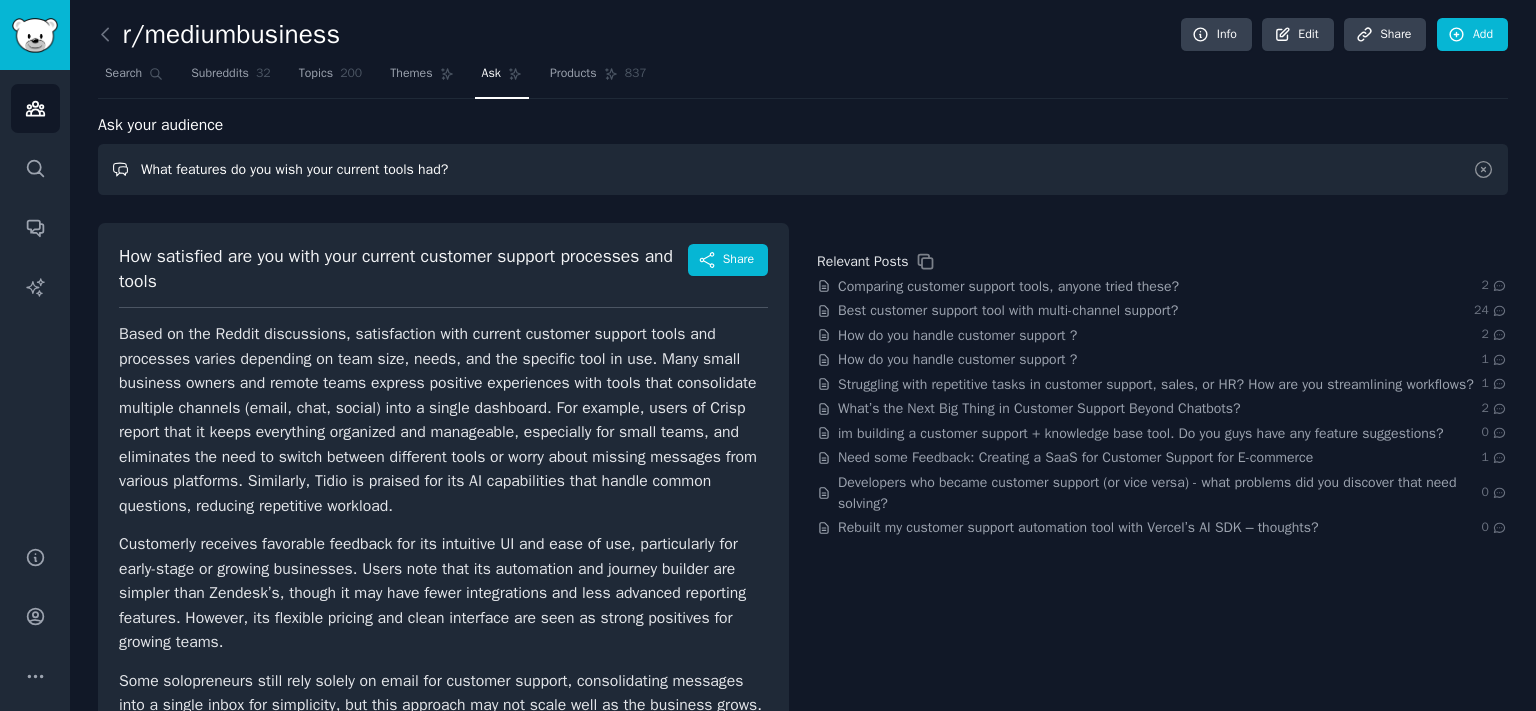 click on "What features do you wish your current tools had?" at bounding box center (803, 169) 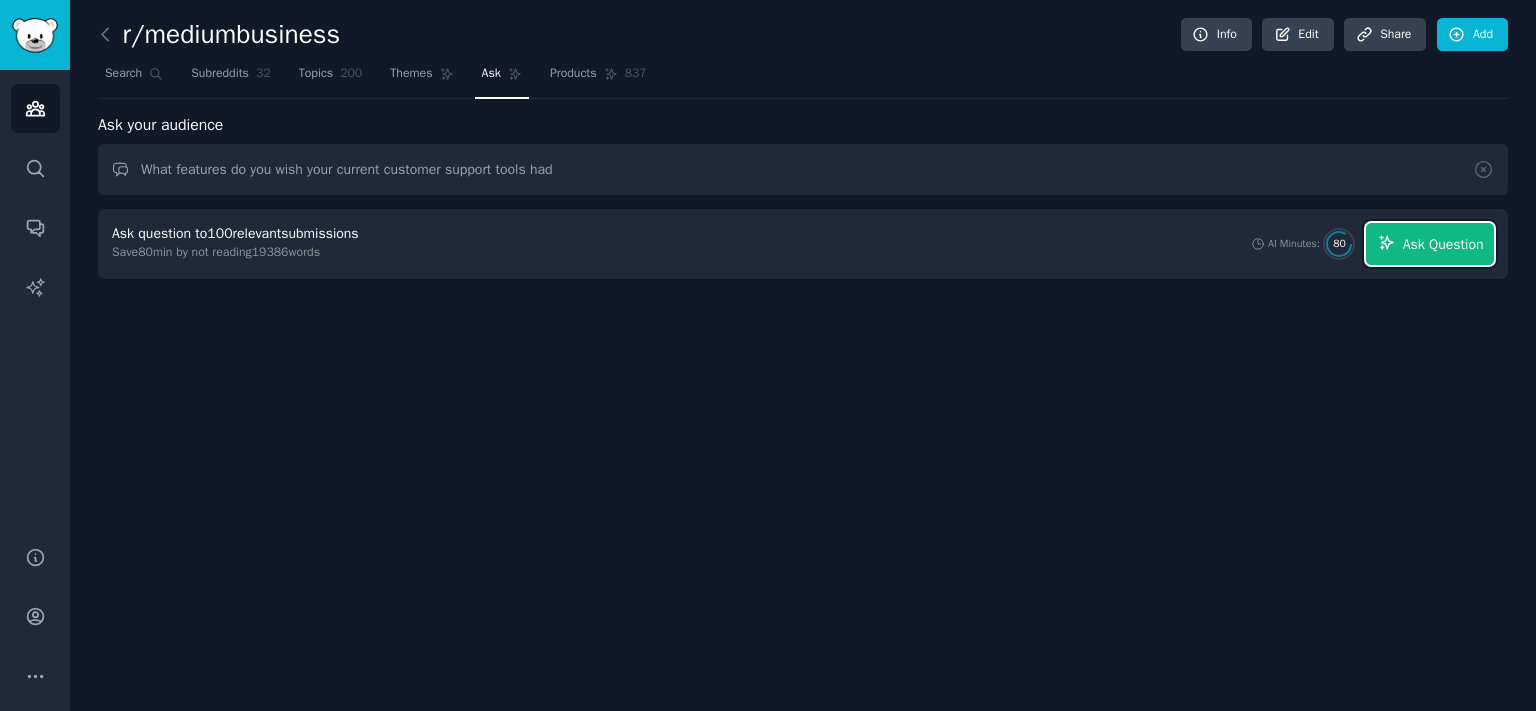 click on "Ask Question" at bounding box center (1443, 244) 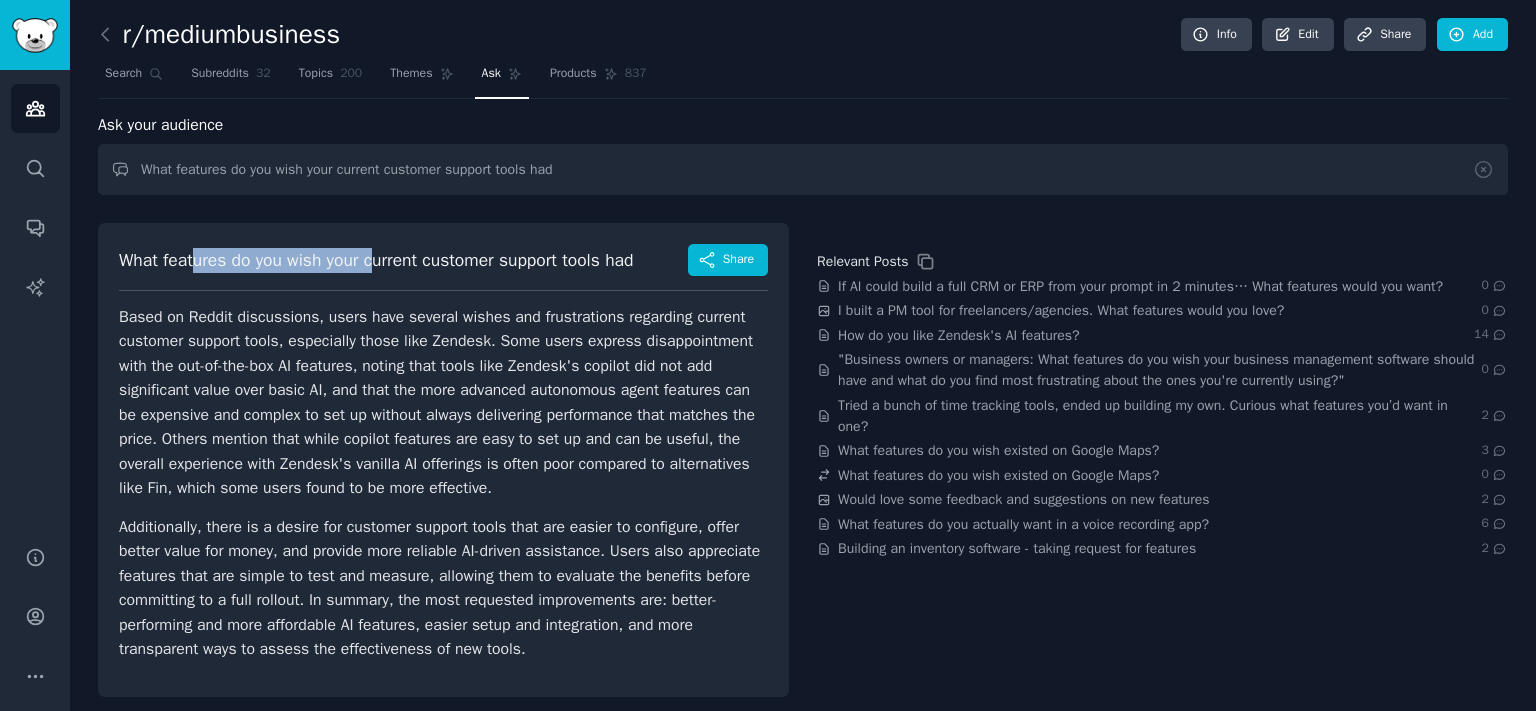 drag, startPoint x: 230, startPoint y: 276, endPoint x: 546, endPoint y: 294, distance: 316.51224 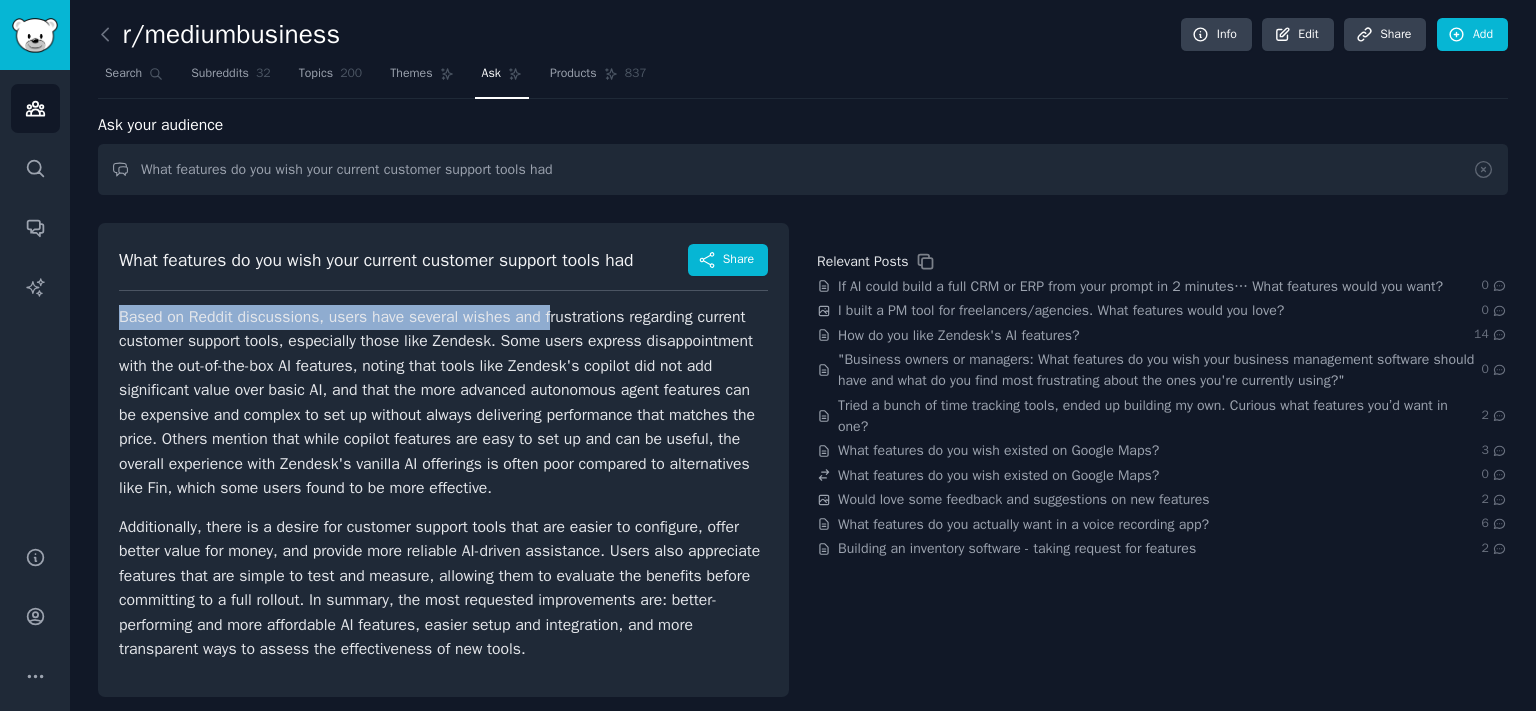 click on "Based on Reddit discussions, users have several wishes and frustrations regarding current customer support tools, especially those like Zendesk. Some users express disappointment with the out-of-the-box AI features, noting that tools like Zendesk's copilot did not add significant value over basic AI, and that the more advanced autonomous agent features can be expensive and complex to set up without always delivering performance that matches the price . Others mention that while copilot features are easy to set up and can be useful, the overall experience with Zendesk's vanilla AI offerings is often poor compared to alternatives like Fin, which some users found to be more effective . . In summary, the most requested improvements are: better-performing and more affordable AI features, easier setup and integration, and more transparent ways to assess the effectiveness of new tools." at bounding box center [443, 460] 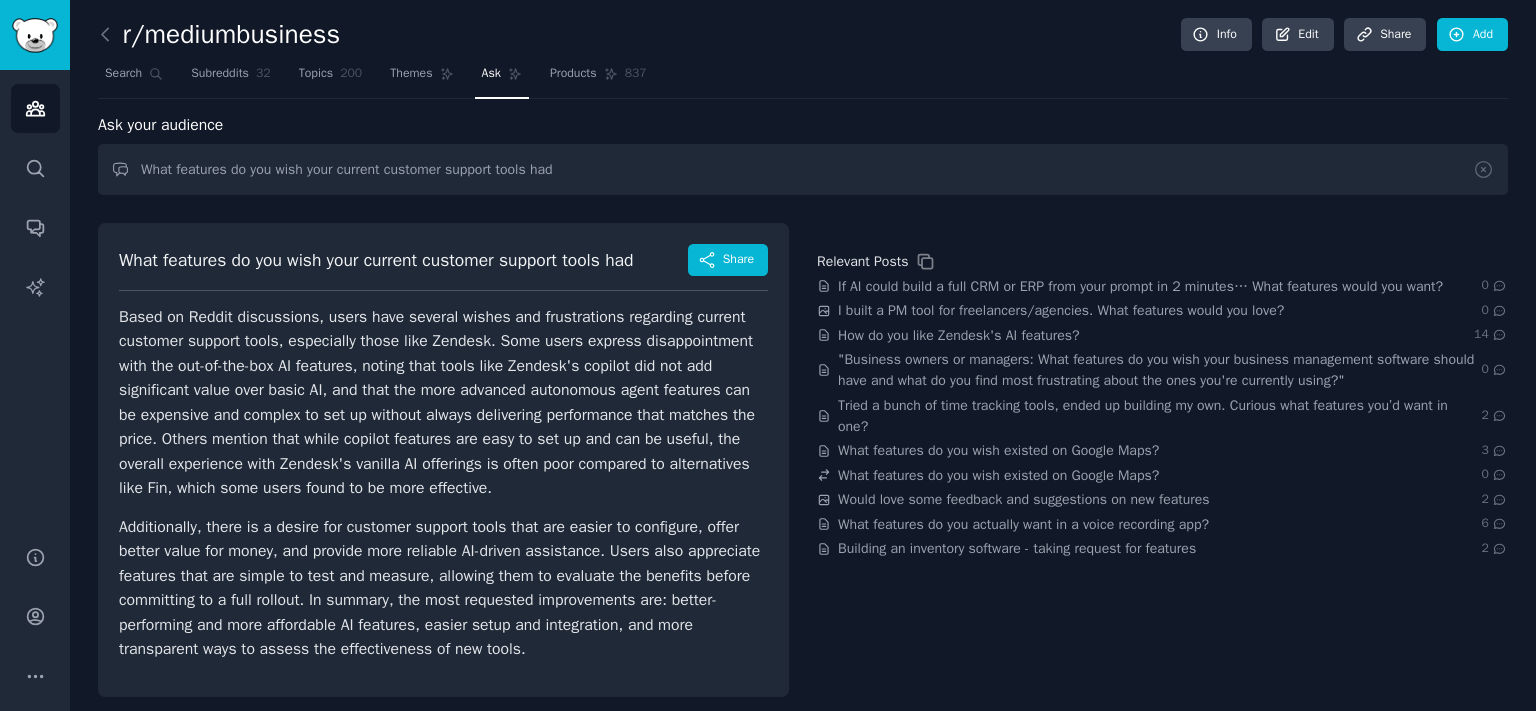 click on "Based on Reddit discussions, users have several wishes and frustrations regarding current customer support tools, especially those like Zendesk. Some users express disappointment with the out-of-the-box AI features, noting that tools like Zendesk's copilot did not add significant value over basic AI, and that the more advanced autonomous agent features can be expensive and complex to set up without always delivering performance that matches the price . Others mention that while copilot features are easy to set up and can be useful, the overall experience with Zendesk's vanilla AI offerings is often poor compared to alternatives like Fin, which some users found to be more effective ." at bounding box center [443, 403] 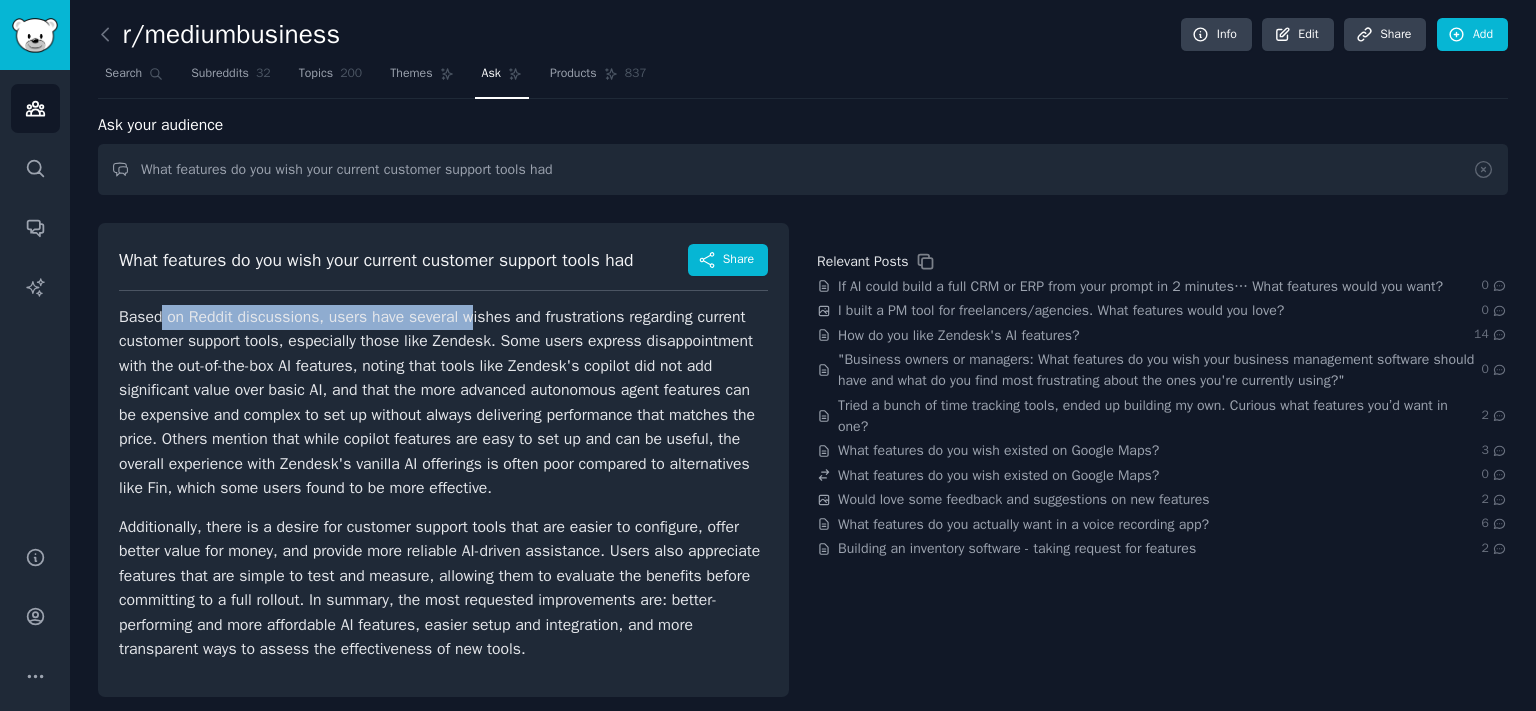 drag, startPoint x: 230, startPoint y: 315, endPoint x: 535, endPoint y: 315, distance: 305 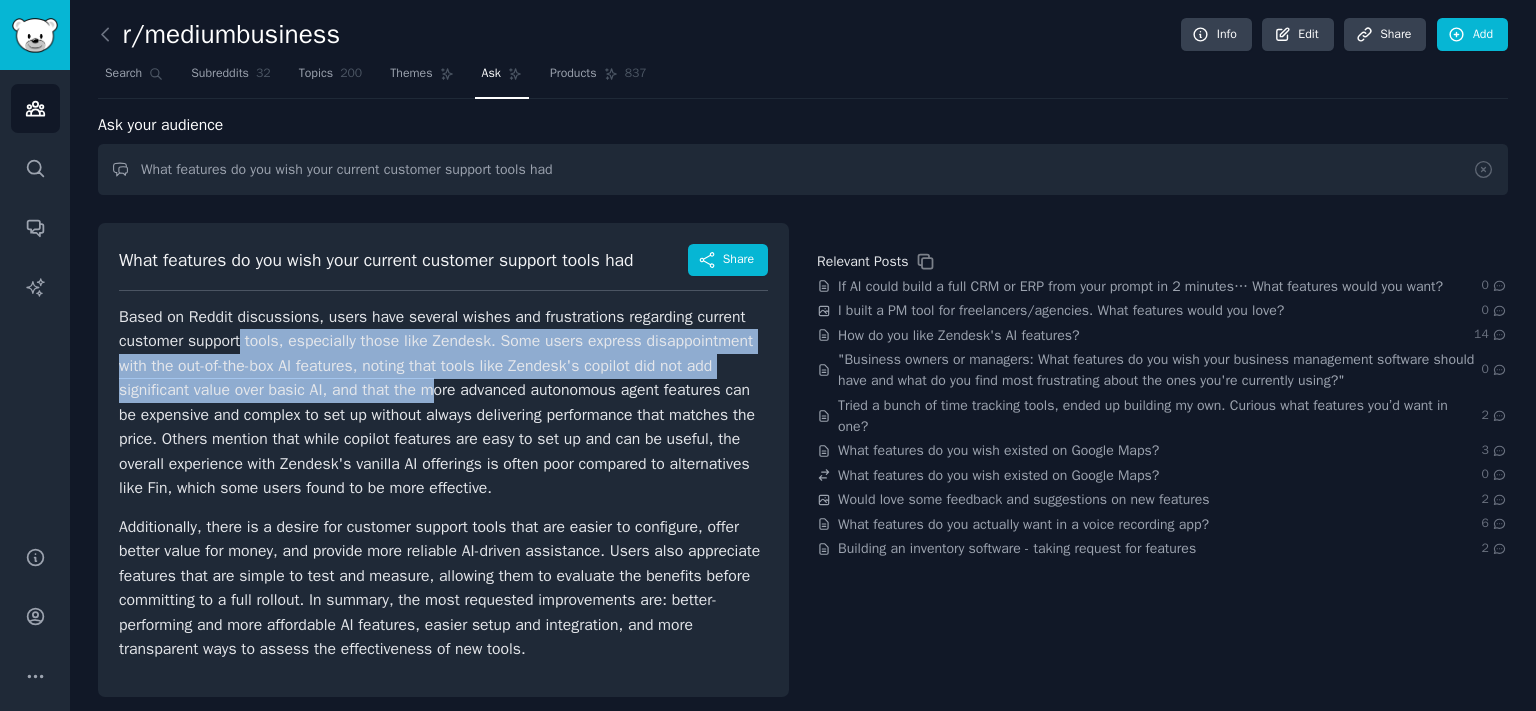 drag, startPoint x: 242, startPoint y: 346, endPoint x: 479, endPoint y: 390, distance: 241.04979 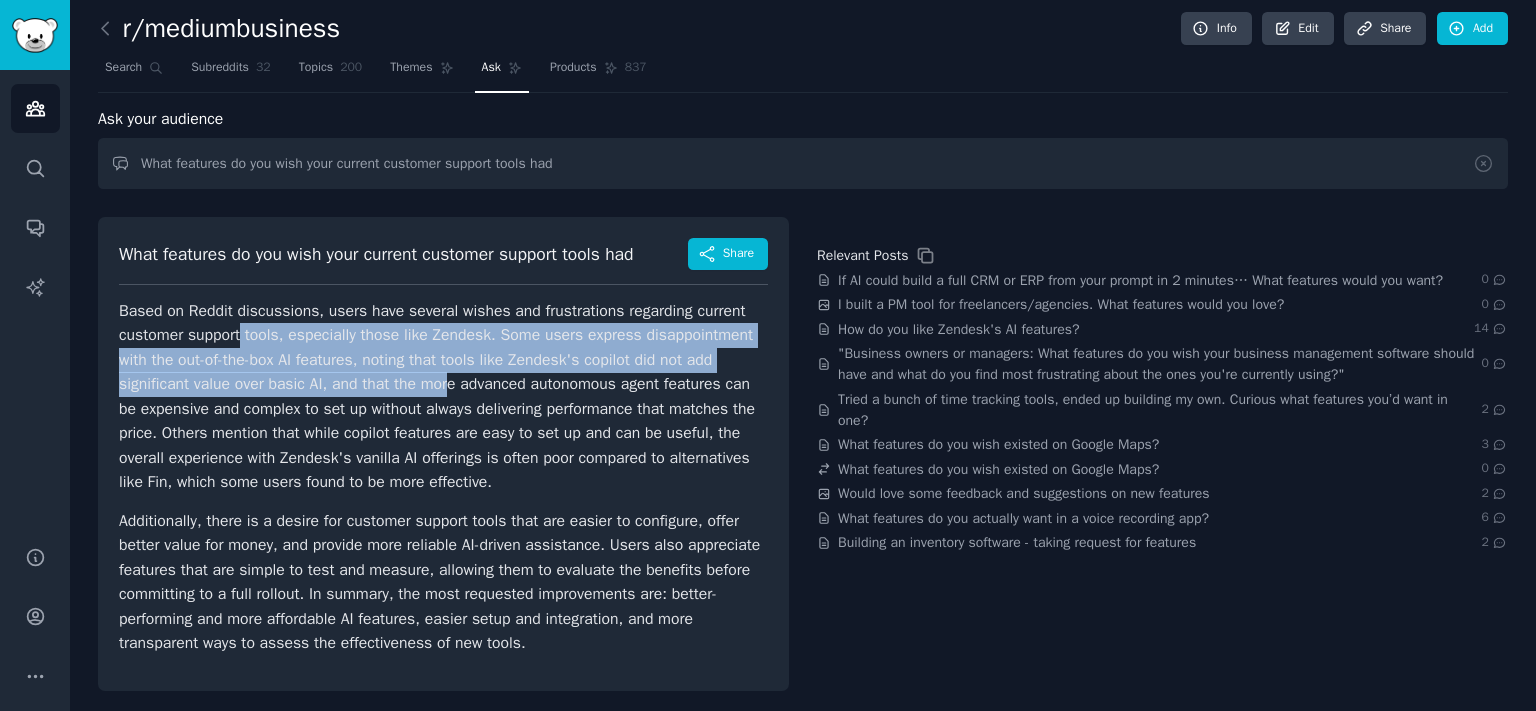 scroll, scrollTop: 12, scrollLeft: 0, axis: vertical 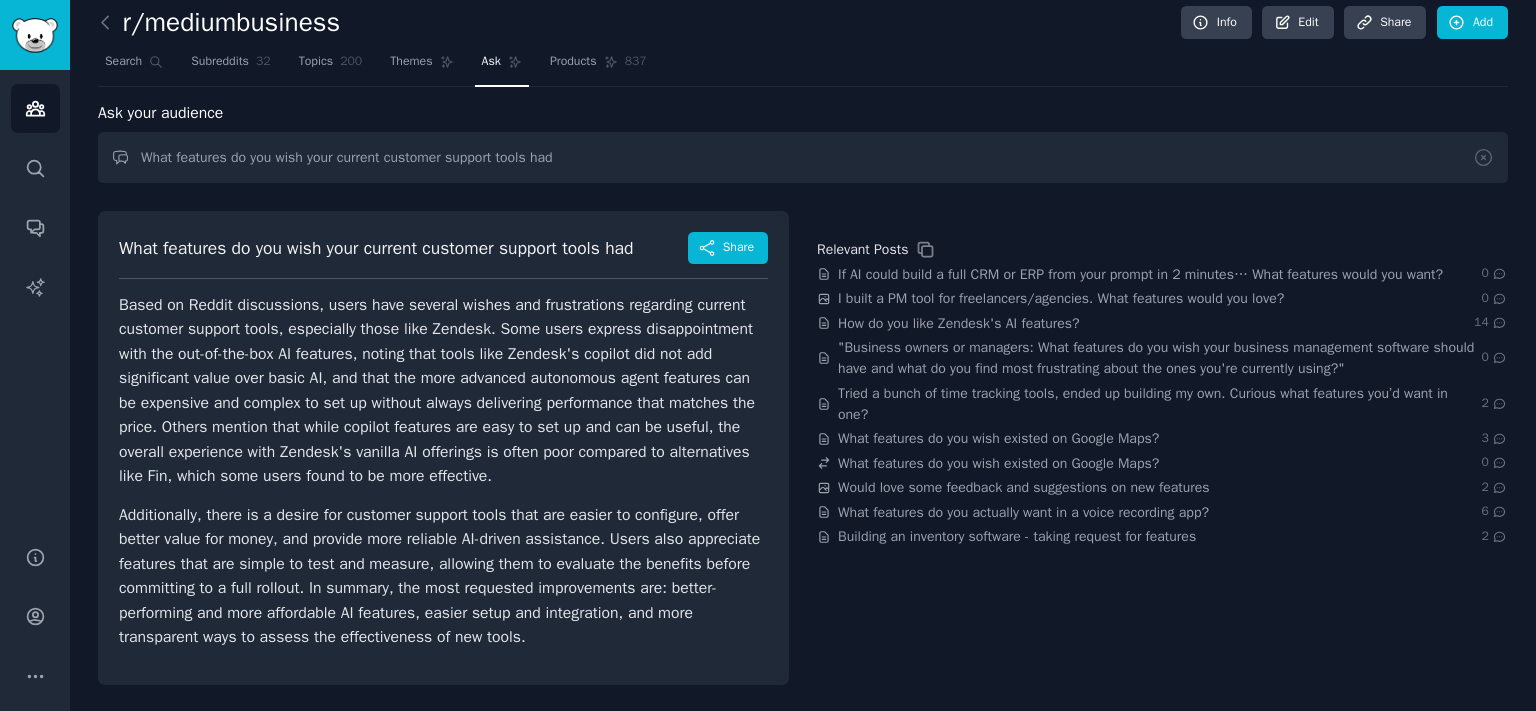 click on "Based on Reddit discussions, users have several wishes and frustrations regarding current customer support tools, especially those like Zendesk. Some users express disappointment with the out-of-the-box AI features, noting that tools like Zendesk's copilot did not add significant value over basic AI, and that the more advanced autonomous agent features can be expensive and complex to set up without always delivering performance that matches the price . Others mention that while copilot features are easy to set up and can be useful, the overall experience with Zendesk's vanilla AI offerings is often poor compared to alternatives like Fin, which some users found to be more effective ." at bounding box center [443, 391] 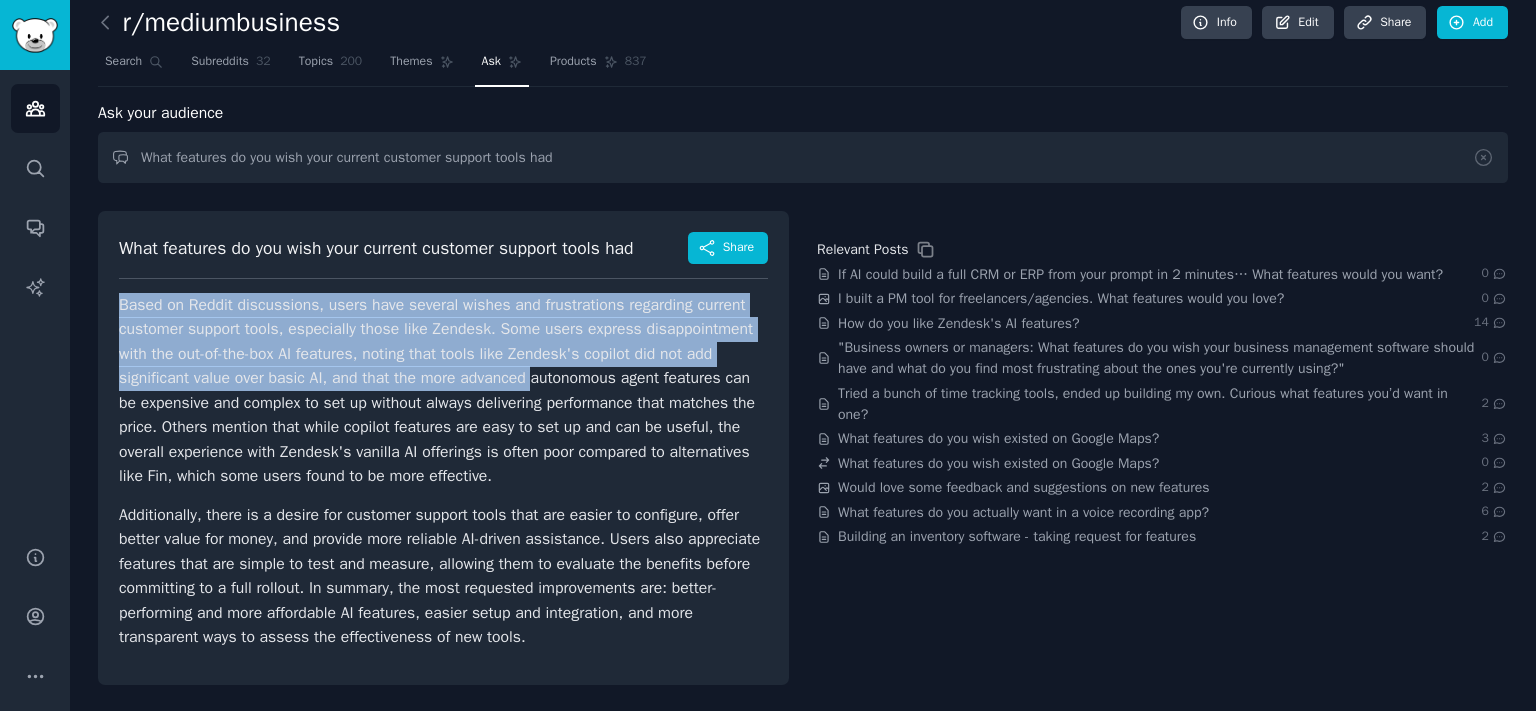 drag, startPoint x: 134, startPoint y: 246, endPoint x: 530, endPoint y: 374, distance: 416.17303 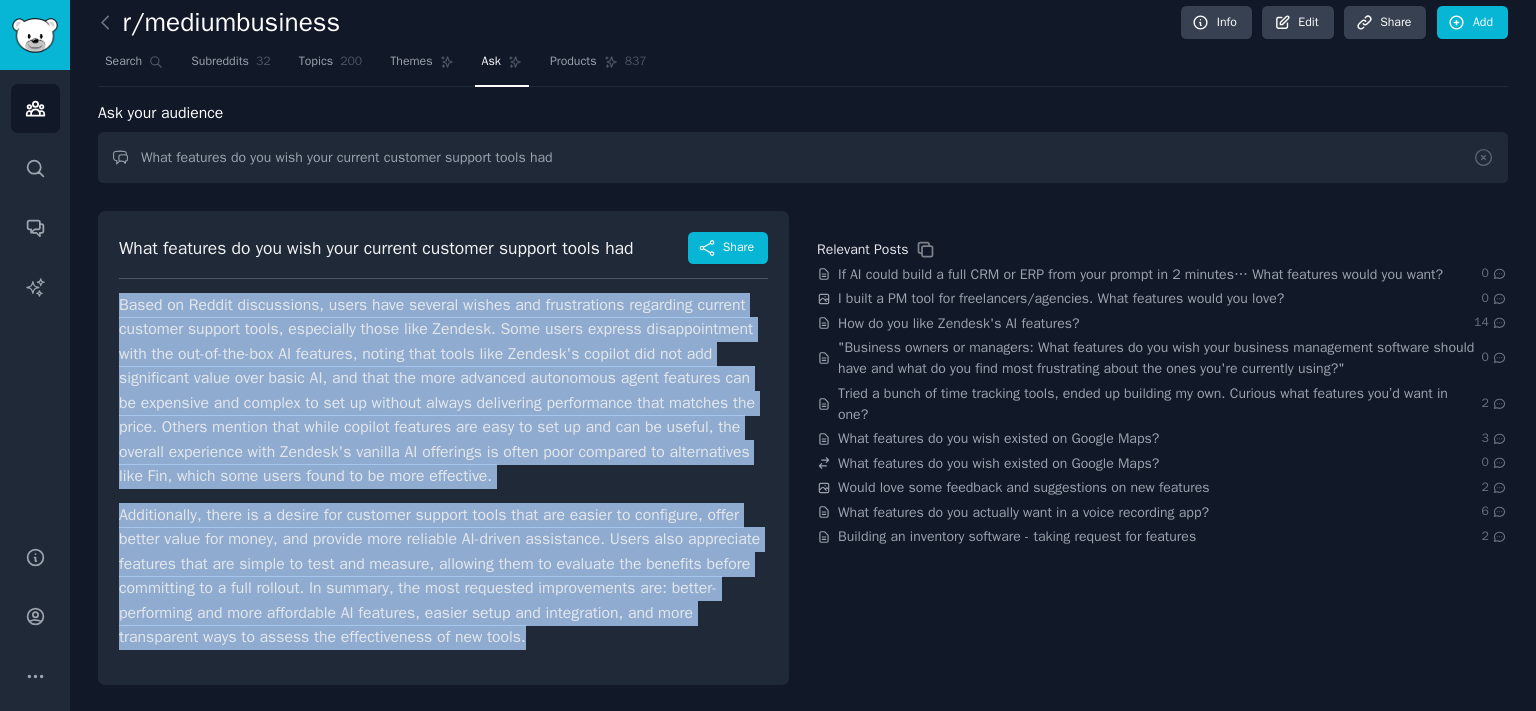 drag, startPoint x: 114, startPoint y: 253, endPoint x: 627, endPoint y: 625, distance: 633.68207 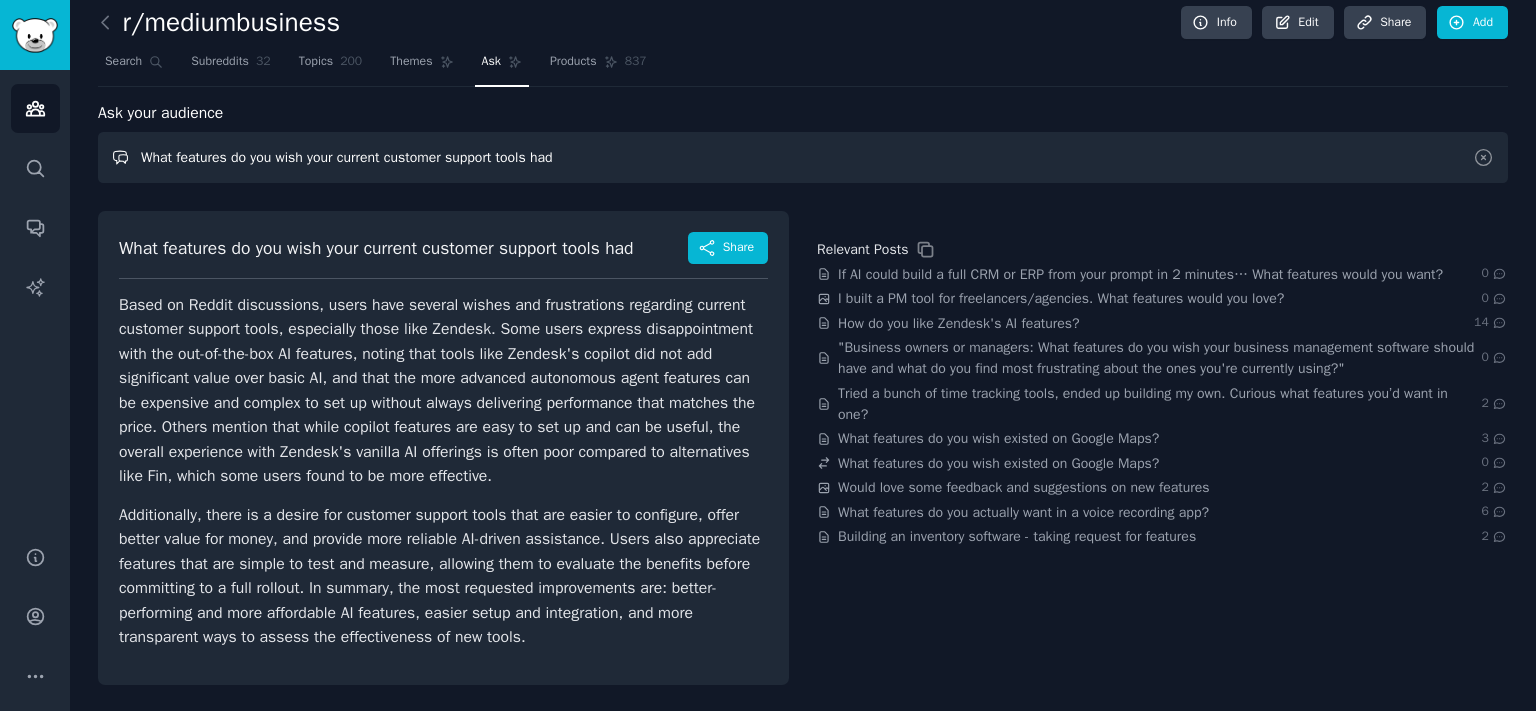 click on "What features do you wish your current customer support tools had" at bounding box center (803, 157) 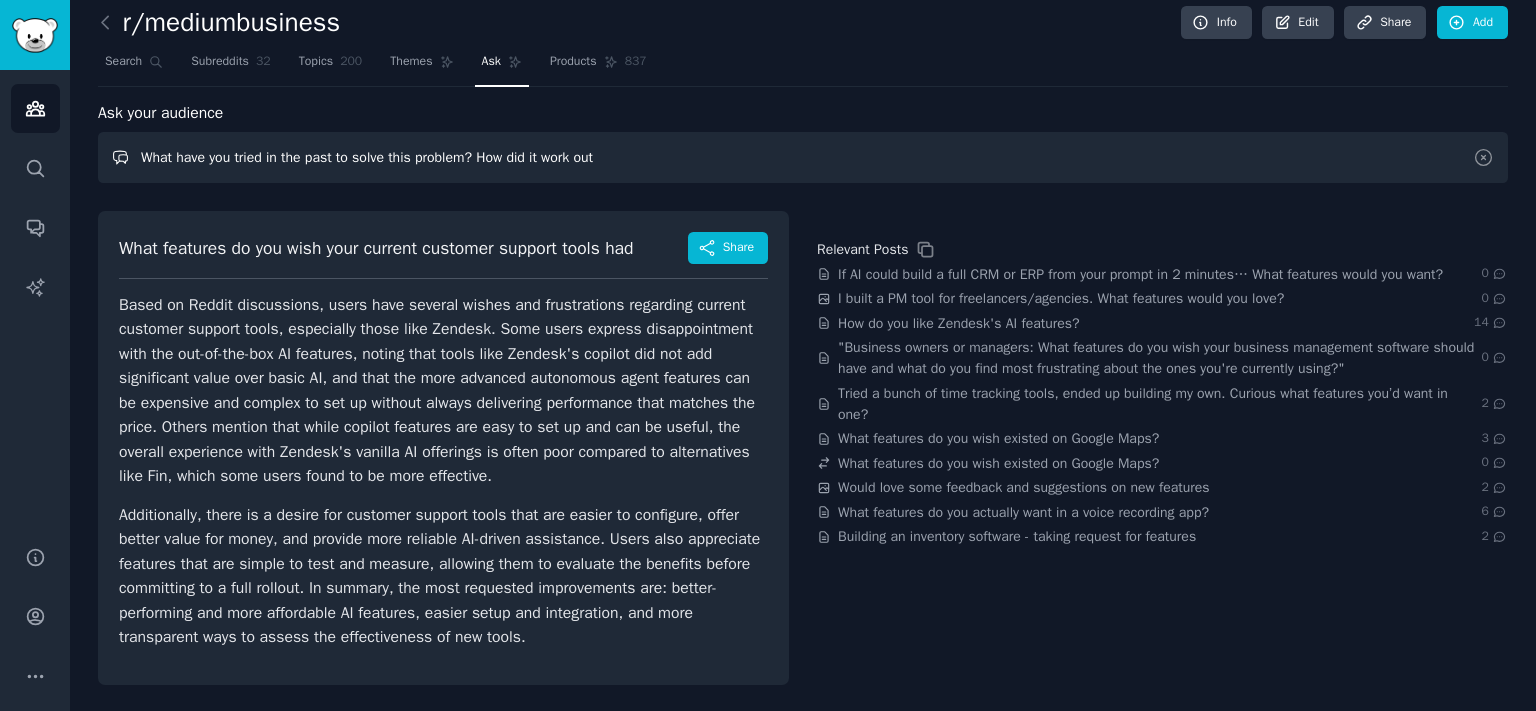 click on "What have you tried in the past to solve this problem? How did it work out" at bounding box center (803, 157) 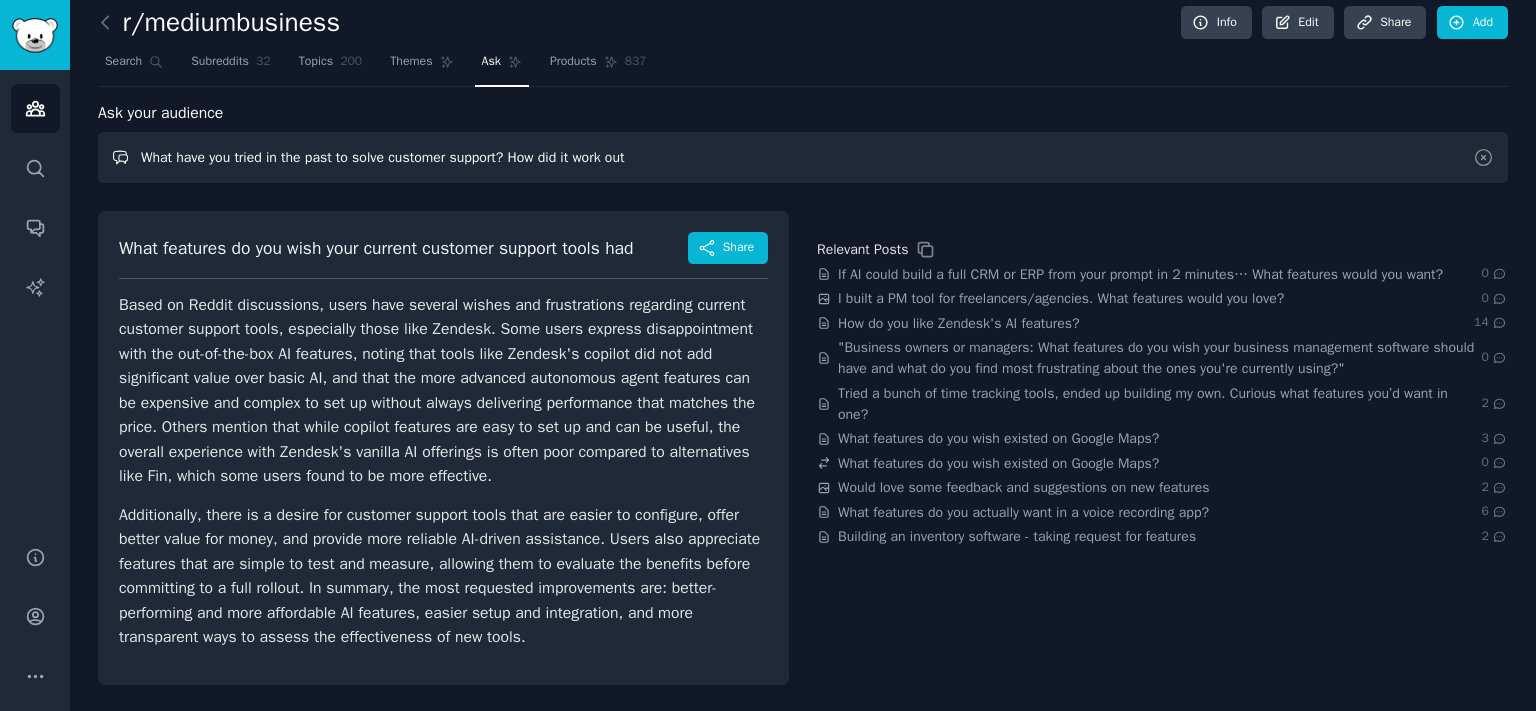 scroll, scrollTop: 0, scrollLeft: 0, axis: both 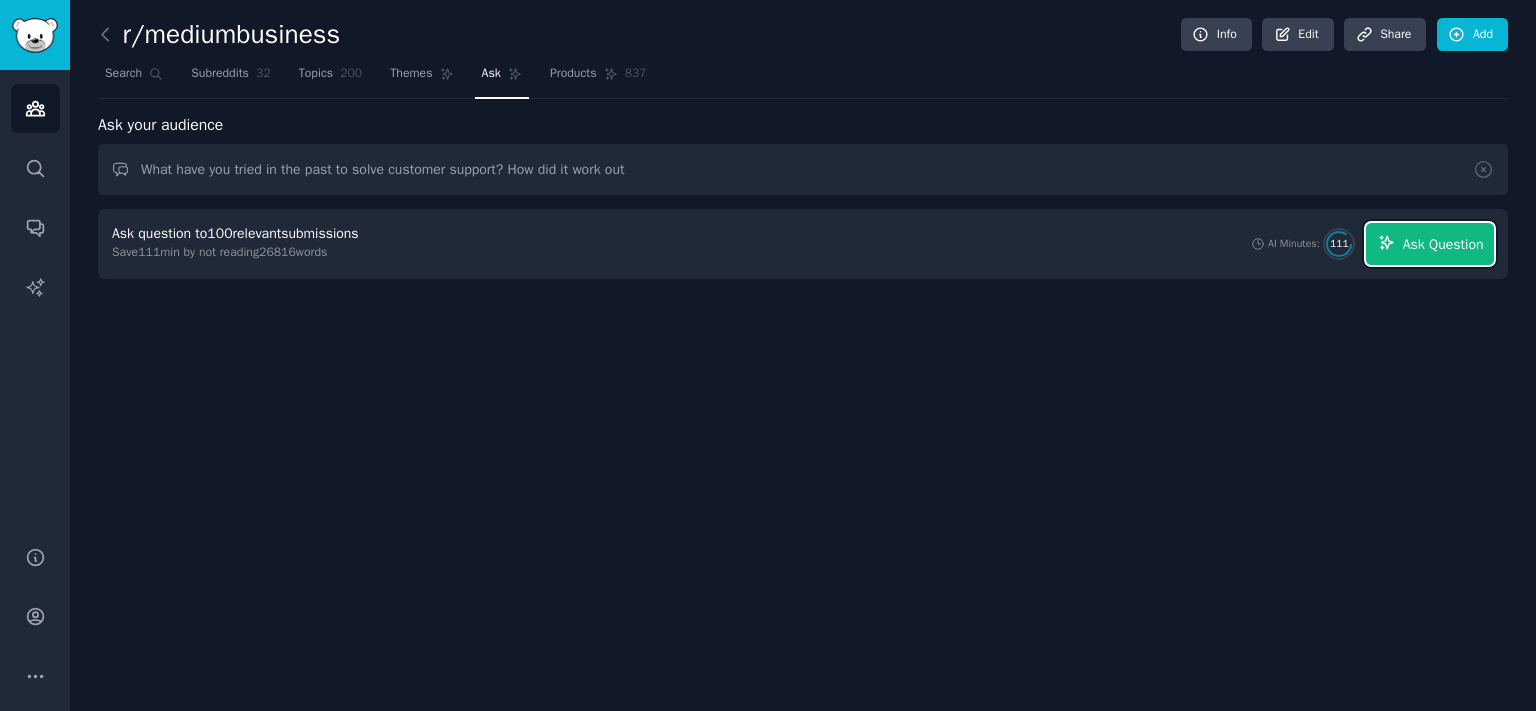 click on "Ask Question" at bounding box center (1443, 244) 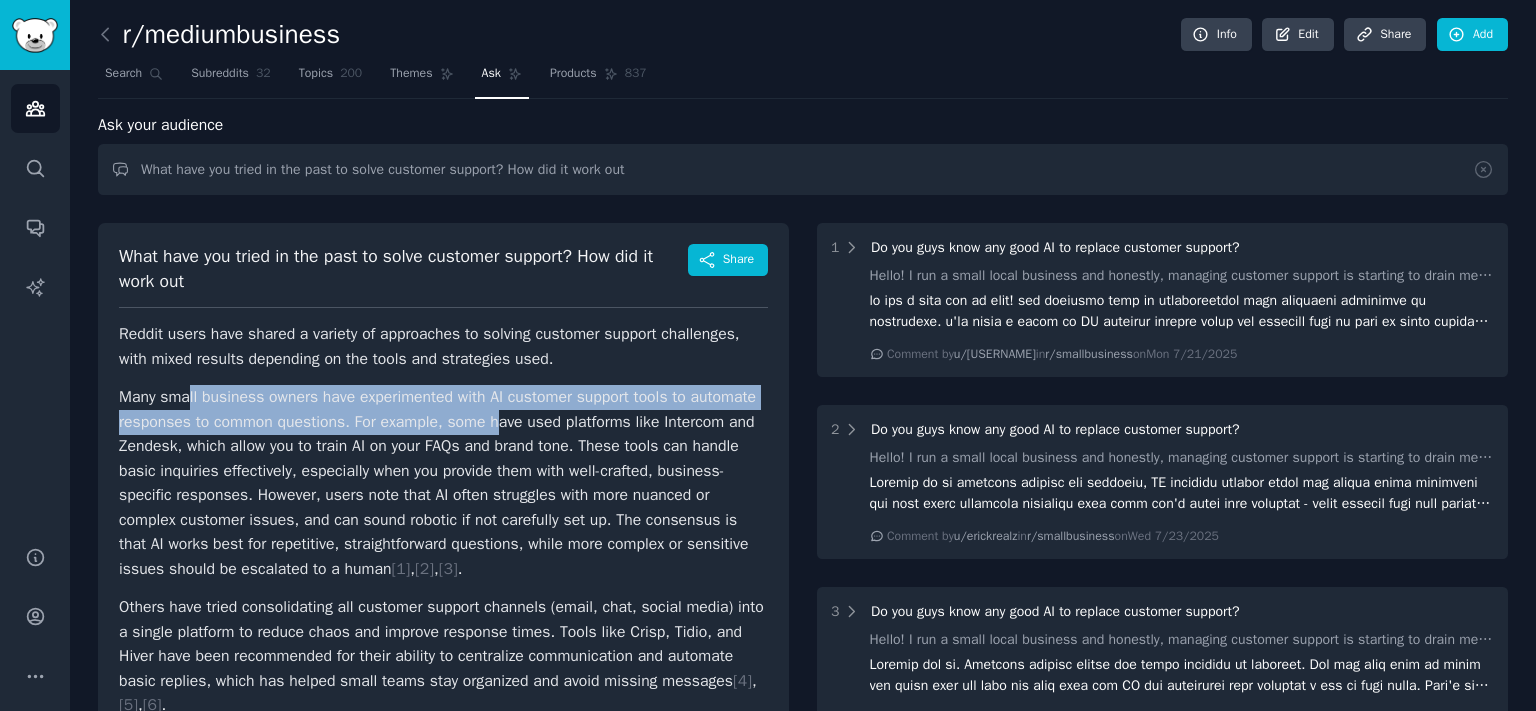 drag, startPoint x: 251, startPoint y: 406, endPoint x: 571, endPoint y: 430, distance: 320.89874 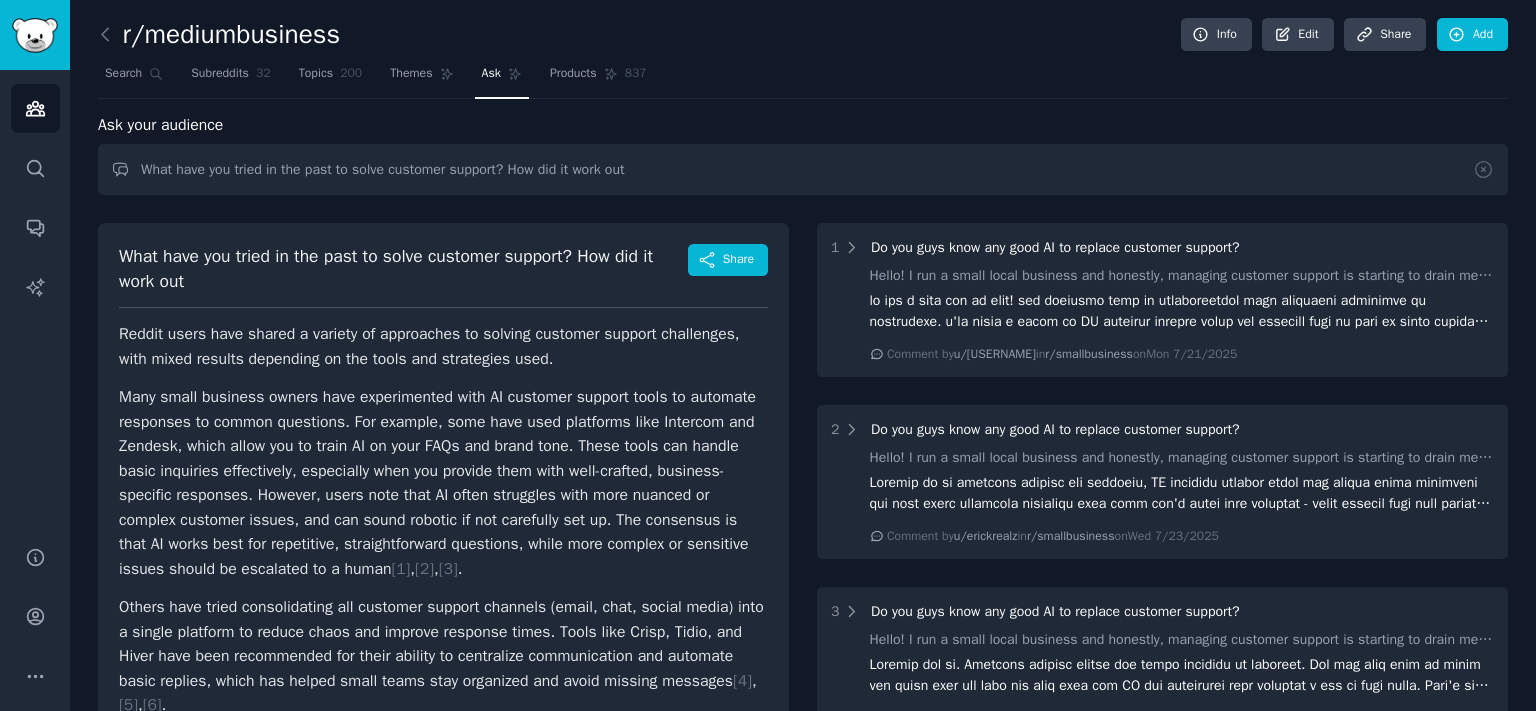 click on "Many small business owners have experimented with AI customer support tools to automate responses to common questions. For example, some have used platforms like Intercom and Zendesk, which allow you to train AI on your FAQs and brand tone. These tools can handle basic inquiries effectively, especially when you provide them with well-crafted, business-specific responses. However, users note that AI often struggles with more nuanced or complex customer issues, and can sound robotic if not carefully set up. The consensus is that AI works best for repetitive, straightforward questions, while more complex or sensitive issues should be escalated to a human [ 1 ] ,  [ 2 ] ,  [ 3 ] ." at bounding box center (443, 483) 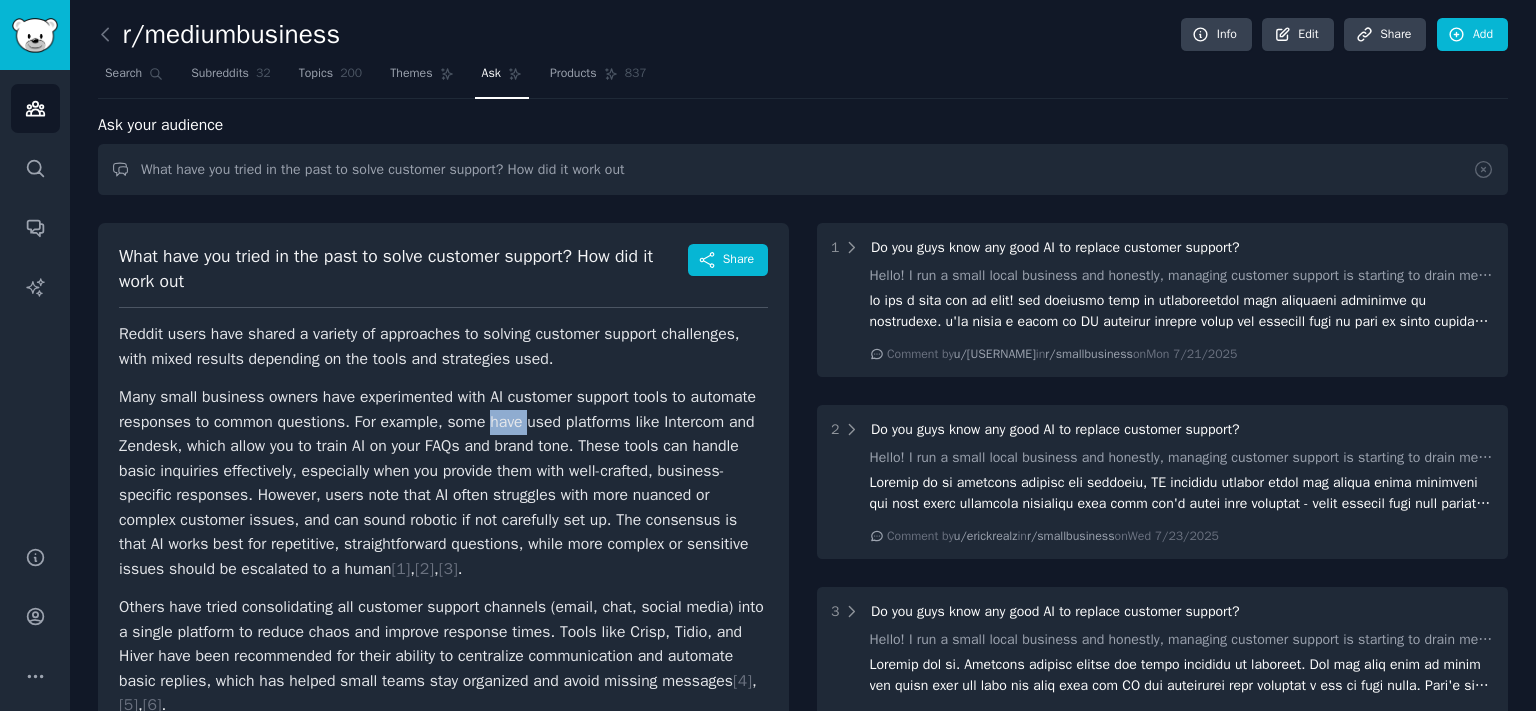 click on "Many small business owners have experimented with AI customer support tools to automate responses to common questions. For example, some have used platforms like Intercom and Zendesk, which allow you to train AI on your FAQs and brand tone. These tools can handle basic inquiries effectively, especially when you provide them with well-crafted, business-specific responses. However, users note that AI often struggles with more nuanced or complex customer issues, and can sound robotic if not carefully set up. The consensus is that AI works best for repetitive, straightforward questions, while more complex or sensitive issues should be escalated to a human [ 1 ] ,  [ 2 ] ,  [ 3 ] ." at bounding box center [443, 483] 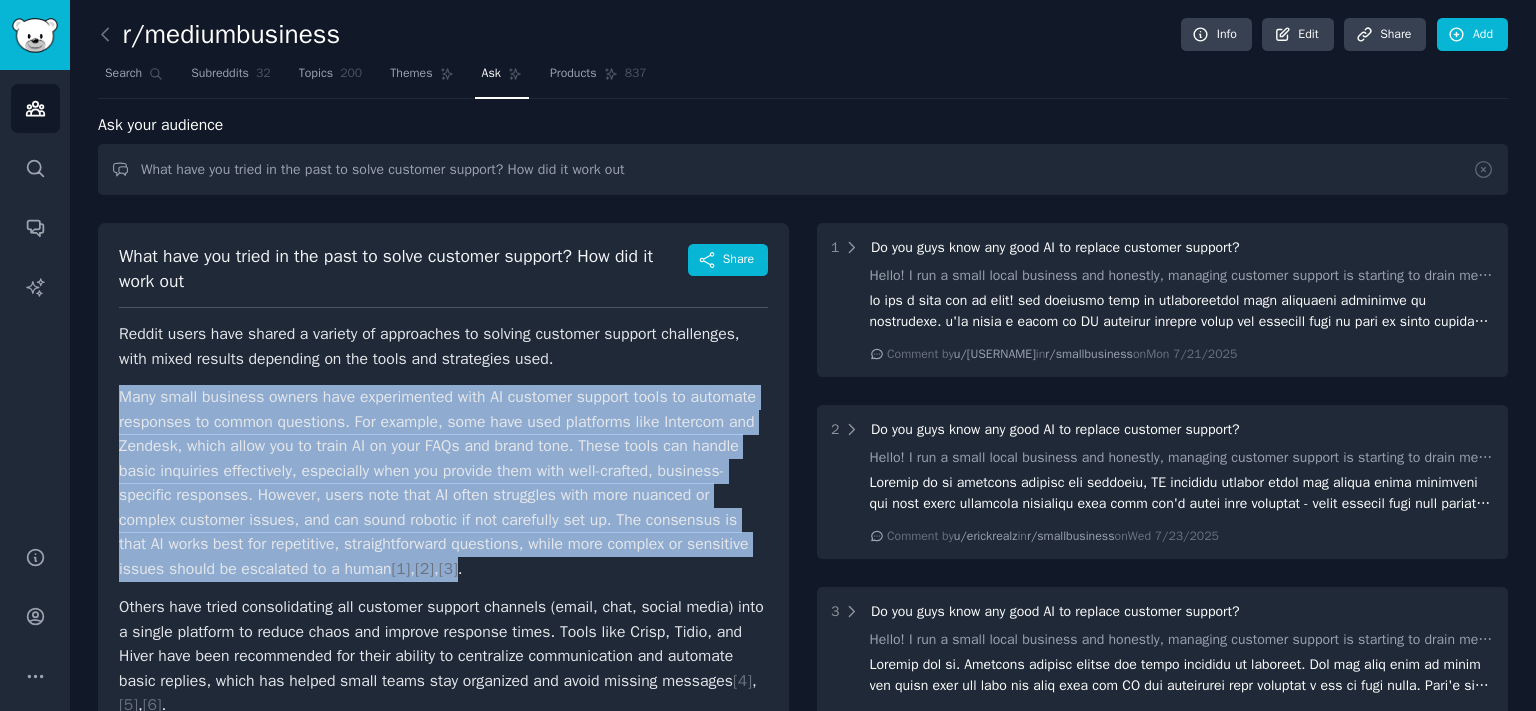 click on "Many small business owners have experimented with AI customer support tools to automate responses to common questions. For example, some have used platforms like Intercom and Zendesk, which allow you to train AI on your FAQs and brand tone. These tools can handle basic inquiries effectively, especially when you provide them with well-crafted, business-specific responses. However, users note that AI often struggles with more nuanced or complex customer issues, and can sound robotic if not carefully set up. The consensus is that AI works best for repetitive, straightforward questions, while more complex or sensitive issues should be escalated to a human [ 1 ] ,  [ 2 ] ,  [ 3 ] ." at bounding box center (443, 483) 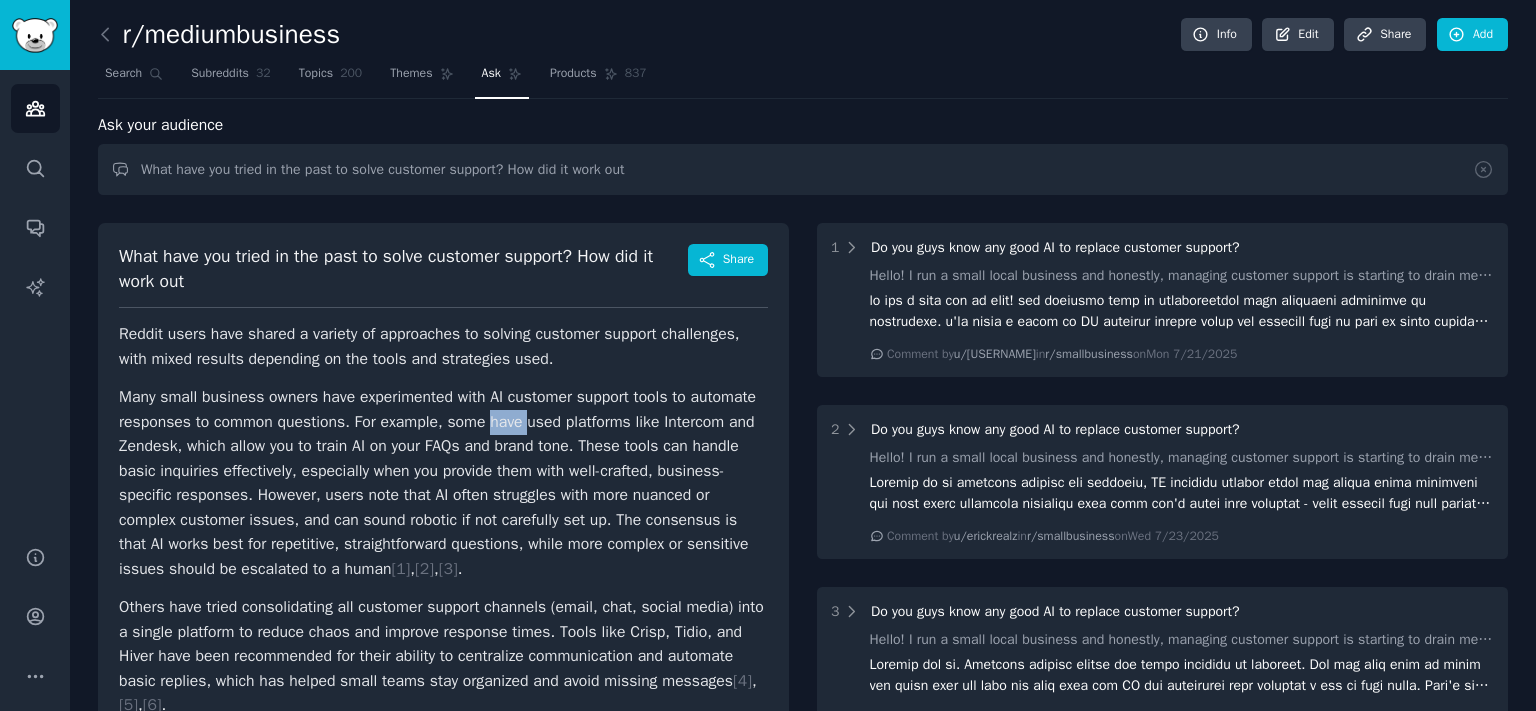 click on "Many small business owners have experimented with AI customer support tools to automate responses to common questions. For example, some have used platforms like Intercom and Zendesk, which allow you to train AI on your FAQs and brand tone. These tools can handle basic inquiries effectively, especially when you provide them with well-crafted, business-specific responses. However, users note that AI often struggles with more nuanced or complex customer issues, and can sound robotic if not carefully set up. The consensus is that AI works best for repetitive, straightforward questions, while more complex or sensitive issues should be escalated to a human [ 1 ] ,  [ 2 ] ,  [ 3 ] ." at bounding box center (443, 483) 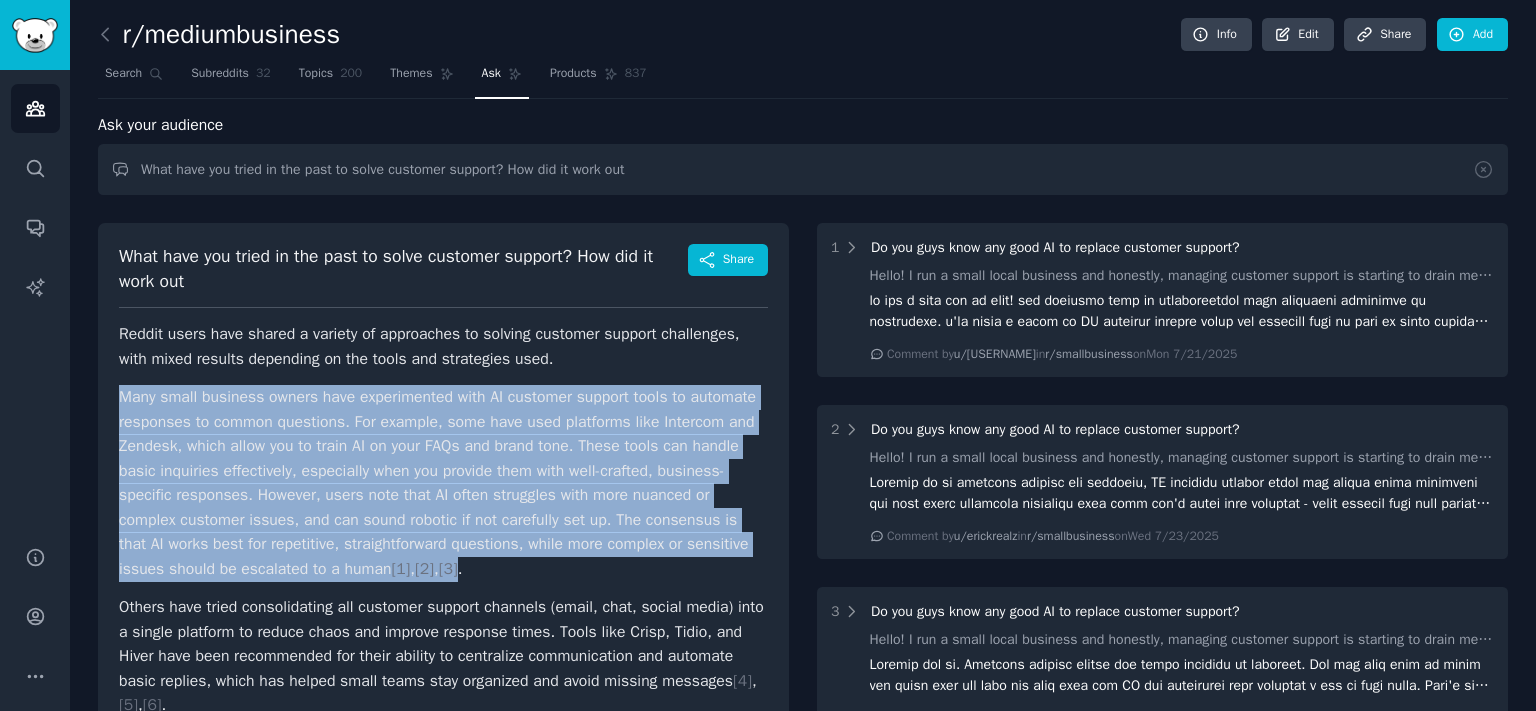 click on "Many small business owners have experimented with AI customer support tools to automate responses to common questions. For example, some have used platforms like Intercom and Zendesk, which allow you to train AI on your FAQs and brand tone. These tools can handle basic inquiries effectively, especially when you provide them with well-crafted, business-specific responses. However, users note that AI often struggles with more nuanced or complex customer issues, and can sound robotic if not carefully set up. The consensus is that AI works best for repetitive, straightforward questions, while more complex or sensitive issues should be escalated to a human [ 1 ] ,  [ 2 ] ,  [ 3 ] ." at bounding box center [443, 483] 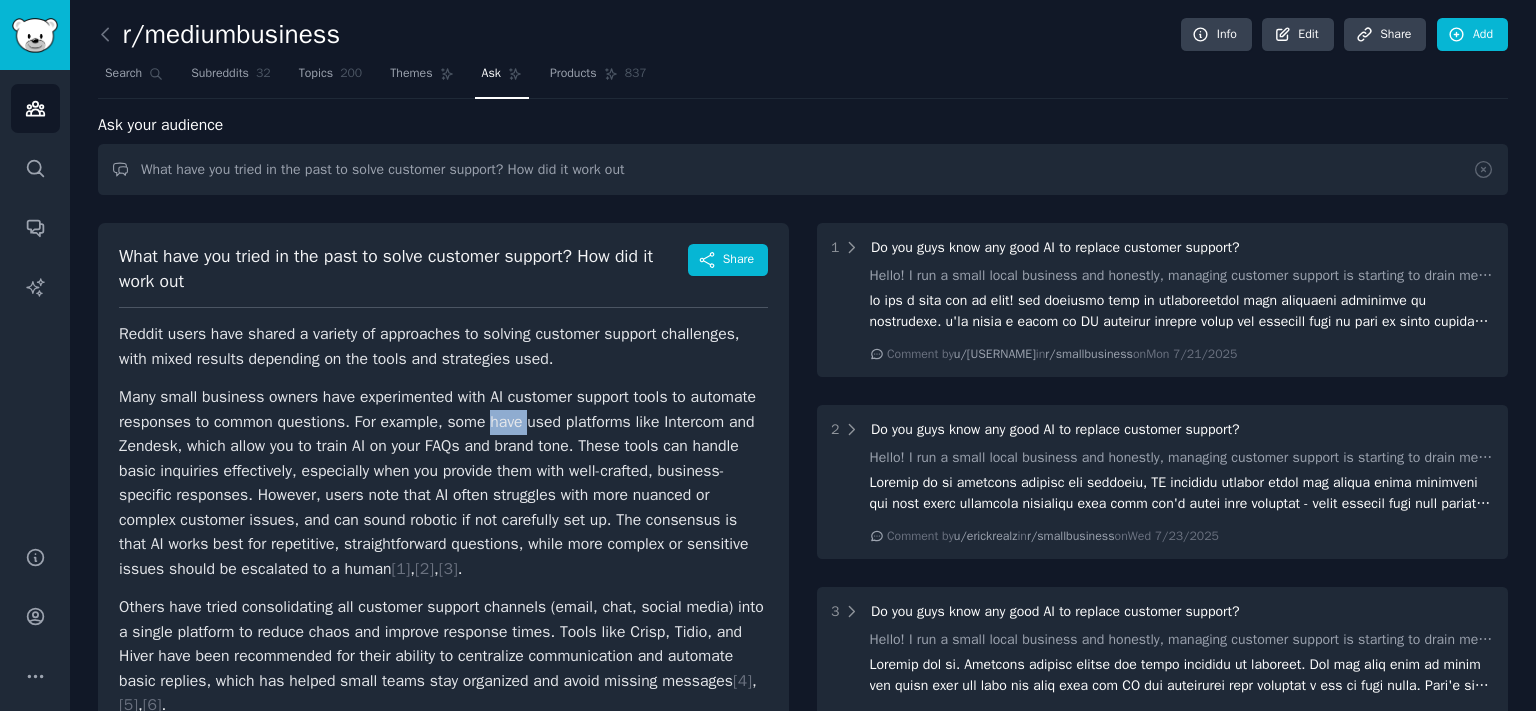 click on "Many small business owners have experimented with AI customer support tools to automate responses to common questions. For example, some have used platforms like Intercom and Zendesk, which allow you to train AI on your FAQs and brand tone. These tools can handle basic inquiries effectively, especially when you provide them with well-crafted, business-specific responses. However, users note that AI often struggles with more nuanced or complex customer issues, and can sound robotic if not carefully set up. The consensus is that AI works best for repetitive, straightforward questions, while more complex or sensitive issues should be escalated to a human [ 1 ] ,  [ 2 ] ,  [ 3 ] ." at bounding box center (443, 483) 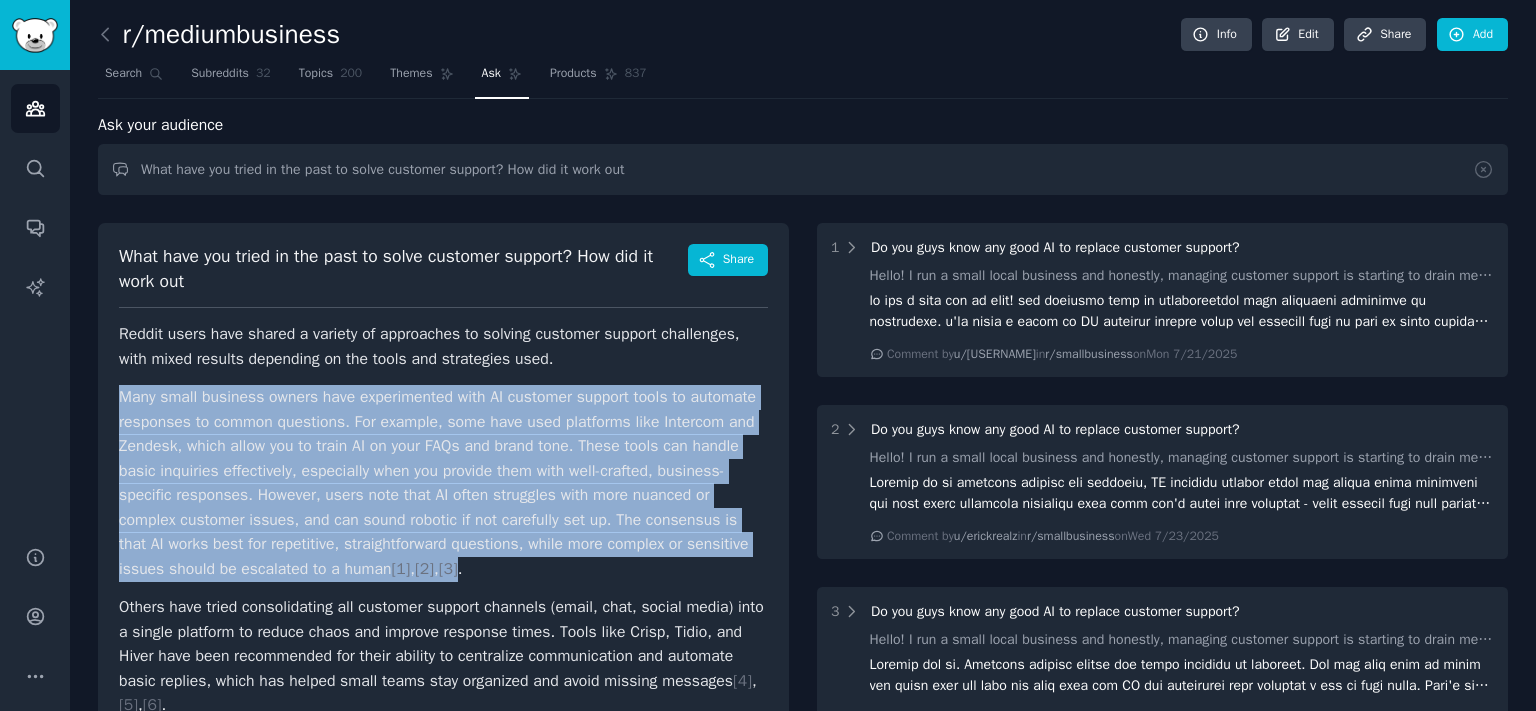 click on "Many small business owners have experimented with AI customer support tools to automate responses to common questions. For example, some have used platforms like Intercom and Zendesk, which allow you to train AI on your FAQs and brand tone. These tools can handle basic inquiries effectively, especially when you provide them with well-crafted, business-specific responses. However, users note that AI often struggles with more nuanced or complex customer issues, and can sound robotic if not carefully set up. The consensus is that AI works best for repetitive, straightforward questions, while more complex or sensitive issues should be escalated to a human [ 1 ] ,  [ 2 ] ,  [ 3 ] ." at bounding box center (443, 483) 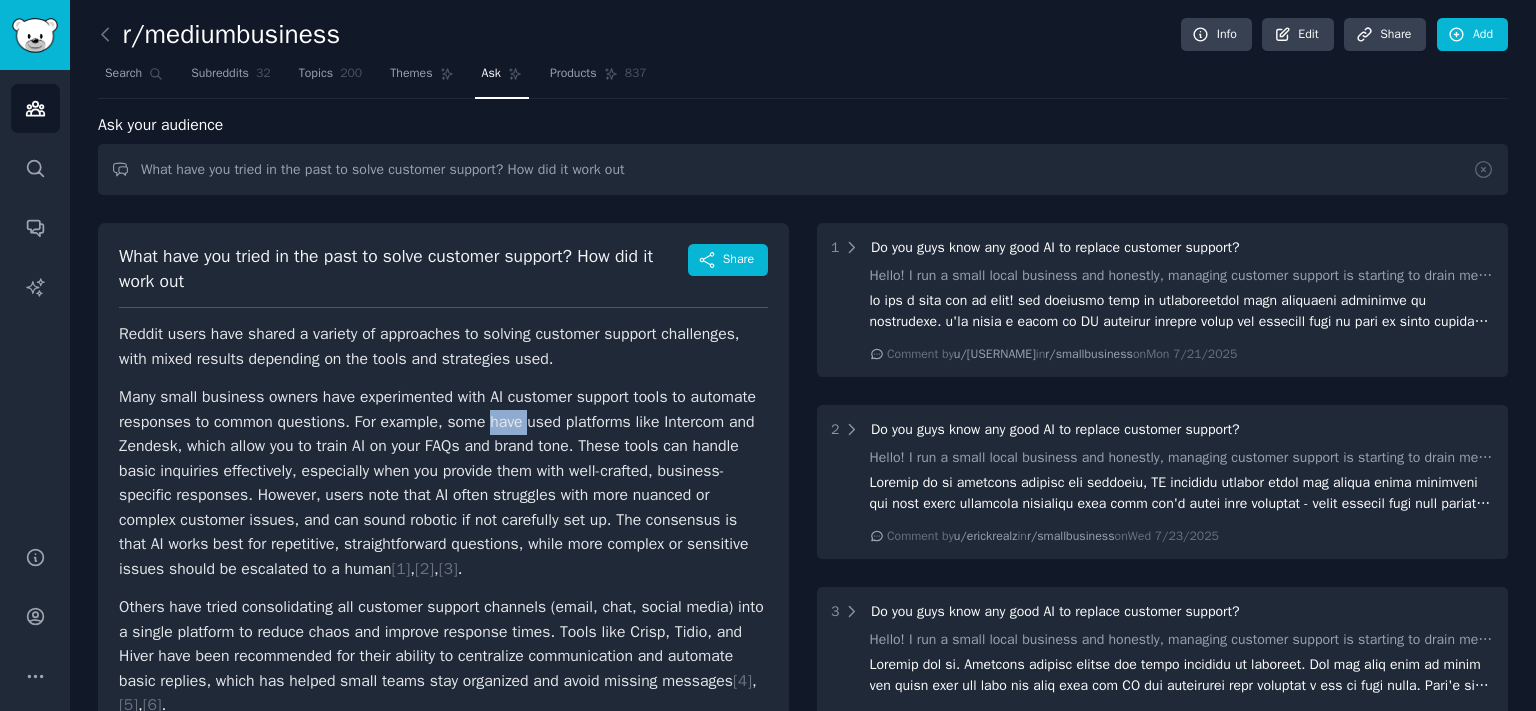 click on "Many small business owners have experimented with AI customer support tools to automate responses to common questions. For example, some have used platforms like Intercom and Zendesk, which allow you to train AI on your FAQs and brand tone. These tools can handle basic inquiries effectively, especially when you provide them with well-crafted, business-specific responses. However, users note that AI often struggles with more nuanced or complex customer issues, and can sound robotic if not carefully set up. The consensus is that AI works best for repetitive, straightforward questions, while more complex or sensitive issues should be escalated to a human [ 1 ] ,  [ 2 ] ,  [ 3 ] ." at bounding box center (443, 483) 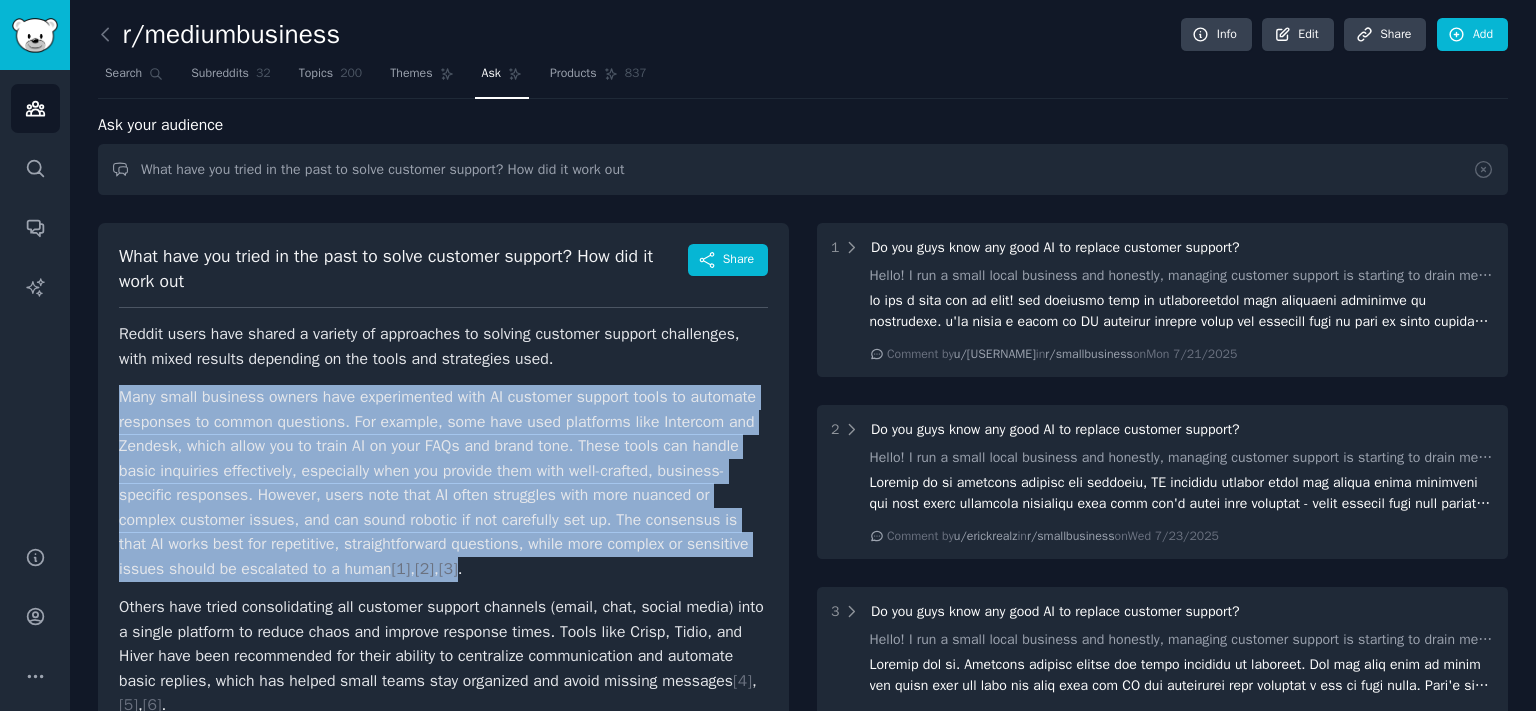 click on "Many small business owners have experimented with AI customer support tools to automate responses to common questions. For example, some have used platforms like Intercom and Zendesk, which allow you to train AI on your FAQs and brand tone. These tools can handle basic inquiries effectively, especially when you provide them with well-crafted, business-specific responses. However, users note that AI often struggles with more nuanced or complex customer issues, and can sound robotic if not carefully set up. The consensus is that AI works best for repetitive, straightforward questions, while more complex or sensitive issues should be escalated to a human [ 1 ] ,  [ 2 ] ,  [ 3 ] ." at bounding box center [443, 483] 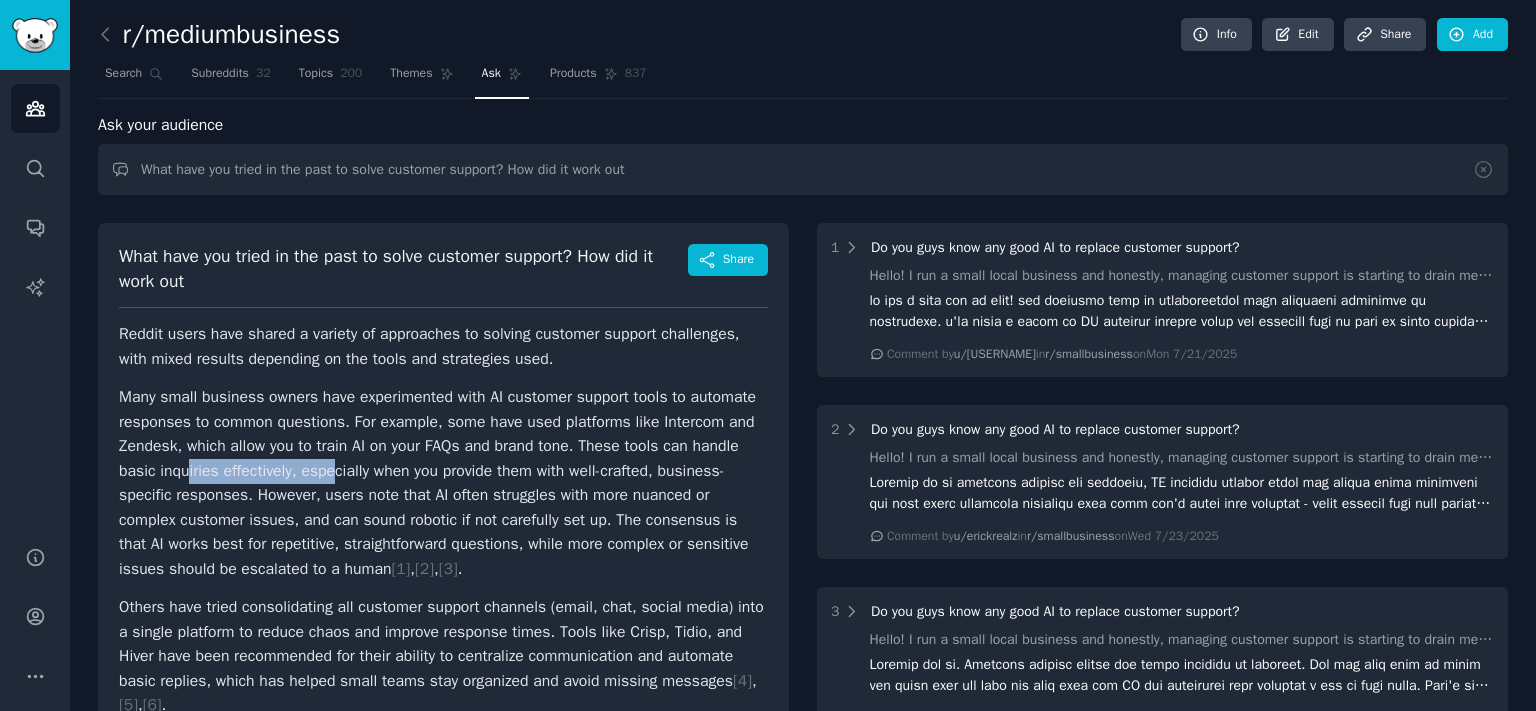 drag, startPoint x: 445, startPoint y: 477, endPoint x: 466, endPoint y: 477, distance: 21 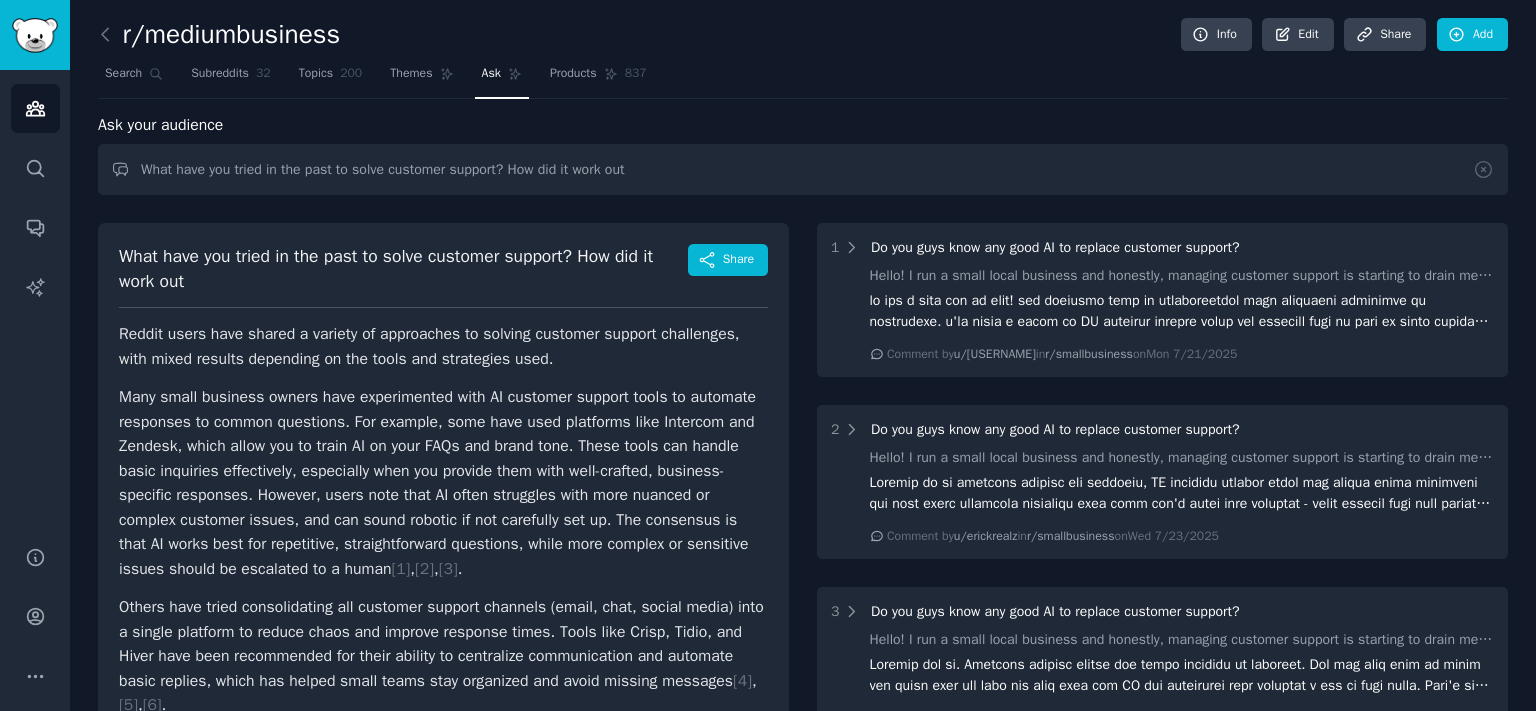 click on "Many small business owners have experimented with AI customer support tools to automate responses to common questions. For example, some have used platforms like Intercom and Zendesk, which allow you to train AI on your FAQs and brand tone. These tools can handle basic inquiries effectively, especially when you provide them with well-crafted, business-specific responses. However, users note that AI often struggles with more nuanced or complex customer issues, and can sound robotic if not carefully set up. The consensus is that AI works best for repetitive, straightforward questions, while more complex or sensitive issues should be escalated to a human [ 1 ] ,  [ 2 ] ,  [ 3 ] ." at bounding box center [443, 483] 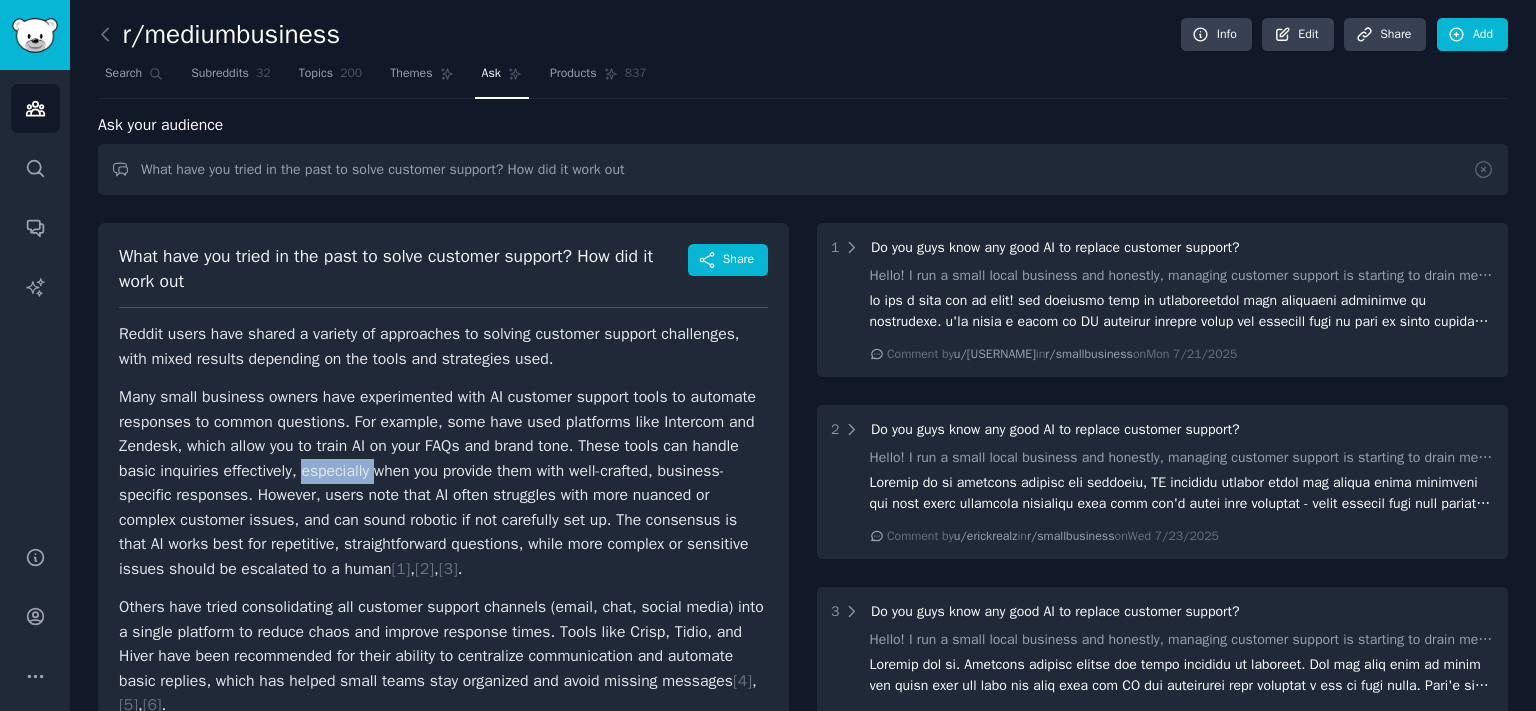 click on "Many small business owners have experimented with AI customer support tools to automate responses to common questions. For example, some have used platforms like Intercom and Zendesk, which allow you to train AI on your FAQs and brand tone. These tools can handle basic inquiries effectively, especially when you provide them with well-crafted, business-specific responses. However, users note that AI often struggles with more nuanced or complex customer issues, and can sound robotic if not carefully set up. The consensus is that AI works best for repetitive, straightforward questions, while more complex or sensitive issues should be escalated to a human [ 1 ] ,  [ 2 ] ,  [ 3 ] ." at bounding box center [443, 483] 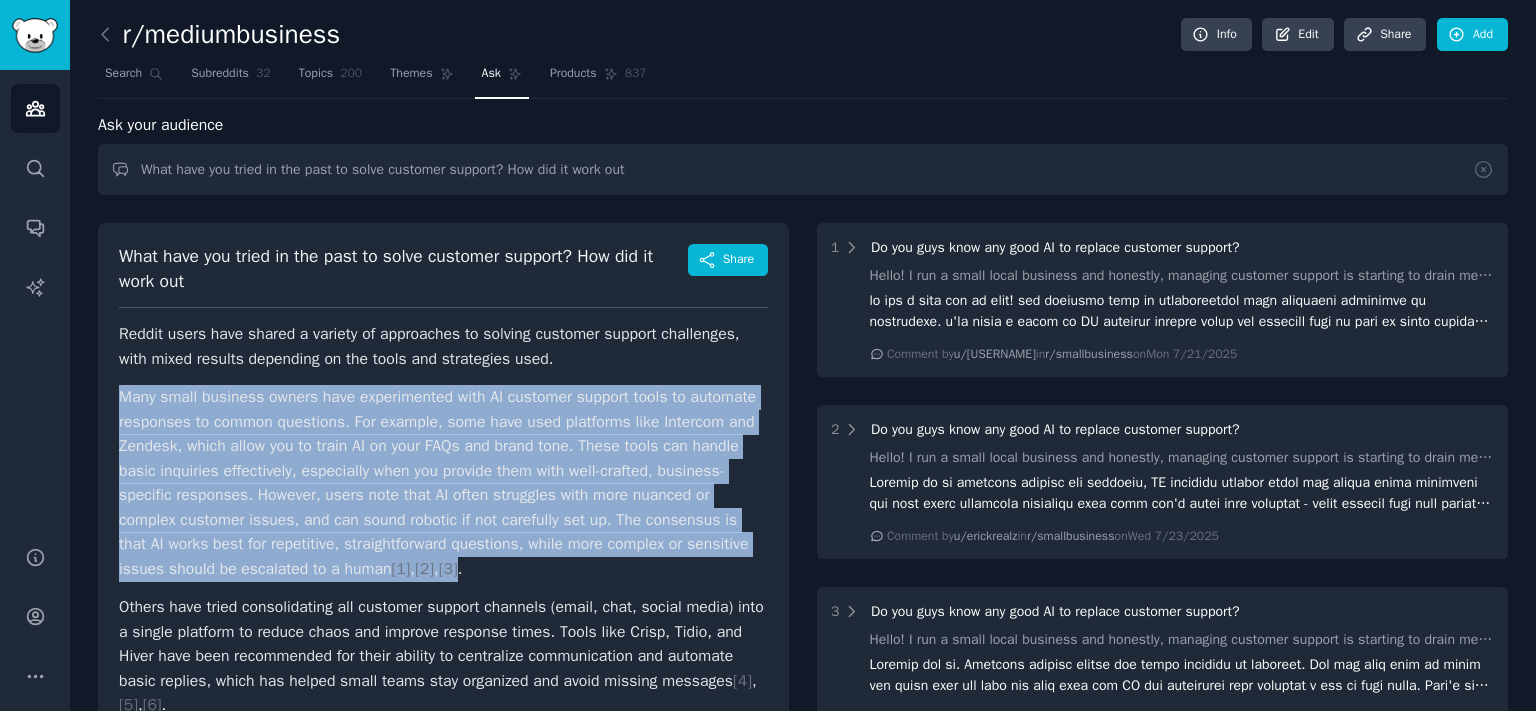 click on "Many small business owners have experimented with AI customer support tools to automate responses to common questions. For example, some have used platforms like Intercom and Zendesk, which allow you to train AI on your FAQs and brand tone. These tools can handle basic inquiries effectively, especially when you provide them with well-crafted, business-specific responses. However, users note that AI often struggles with more nuanced or complex customer issues, and can sound robotic if not carefully set up. The consensus is that AI works best for repetitive, straightforward questions, while more complex or sensitive issues should be escalated to a human [ 1 ] ,  [ 2 ] ,  [ 3 ] ." at bounding box center [443, 483] 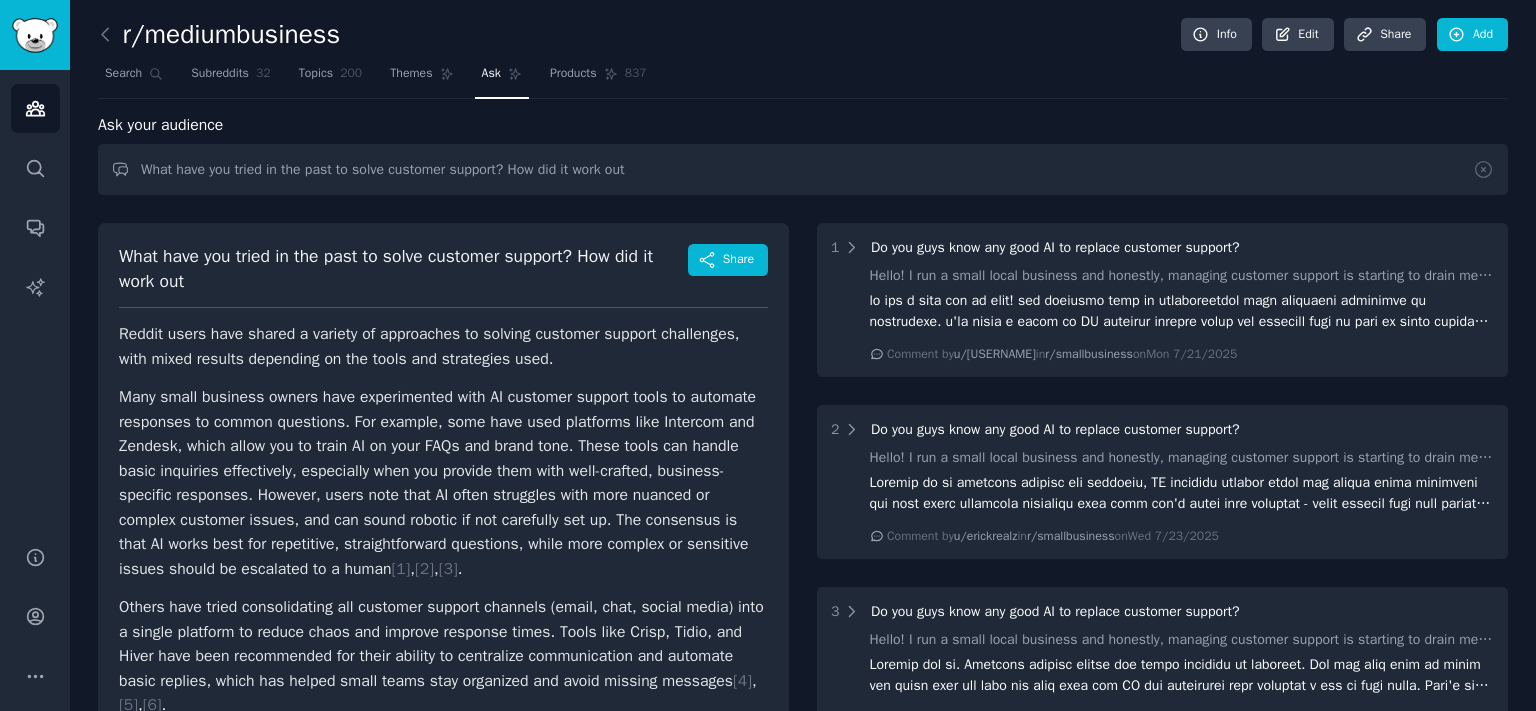 click on "What have you tried in the past to solve customer support? How did it work out" at bounding box center [403, 268] 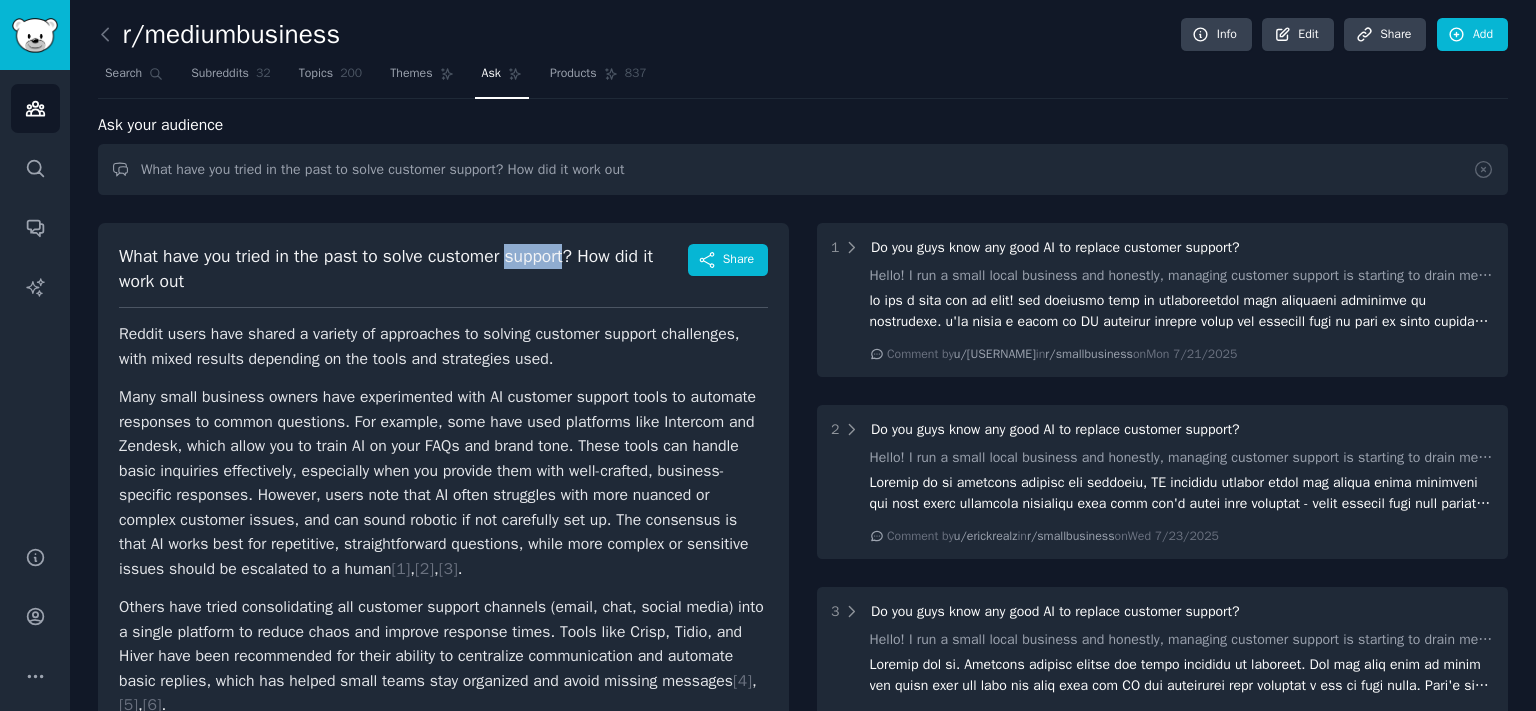 click on "What have you tried in the past to solve customer support? How did it work out" at bounding box center (403, 268) 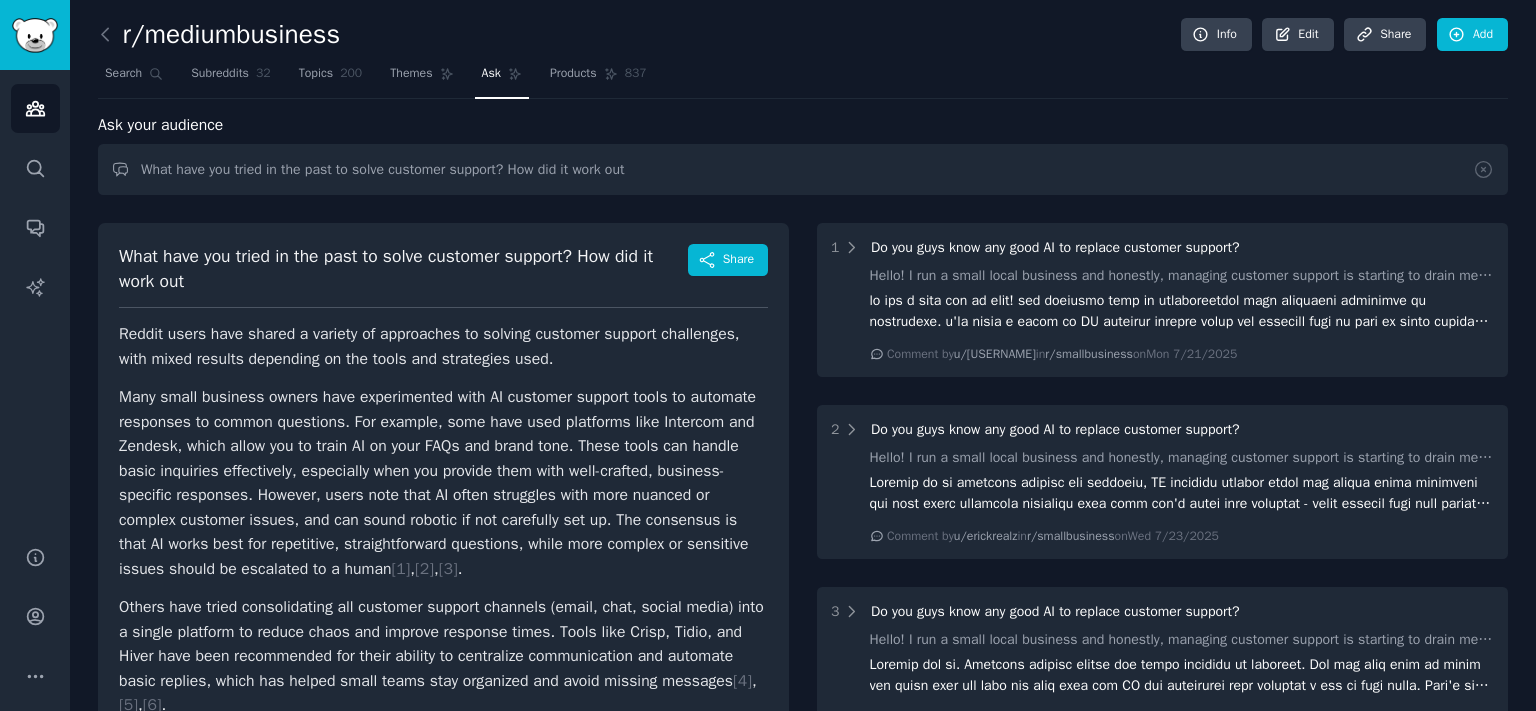 click on "What have you tried in the past to solve customer support? How did it work out" at bounding box center (403, 268) 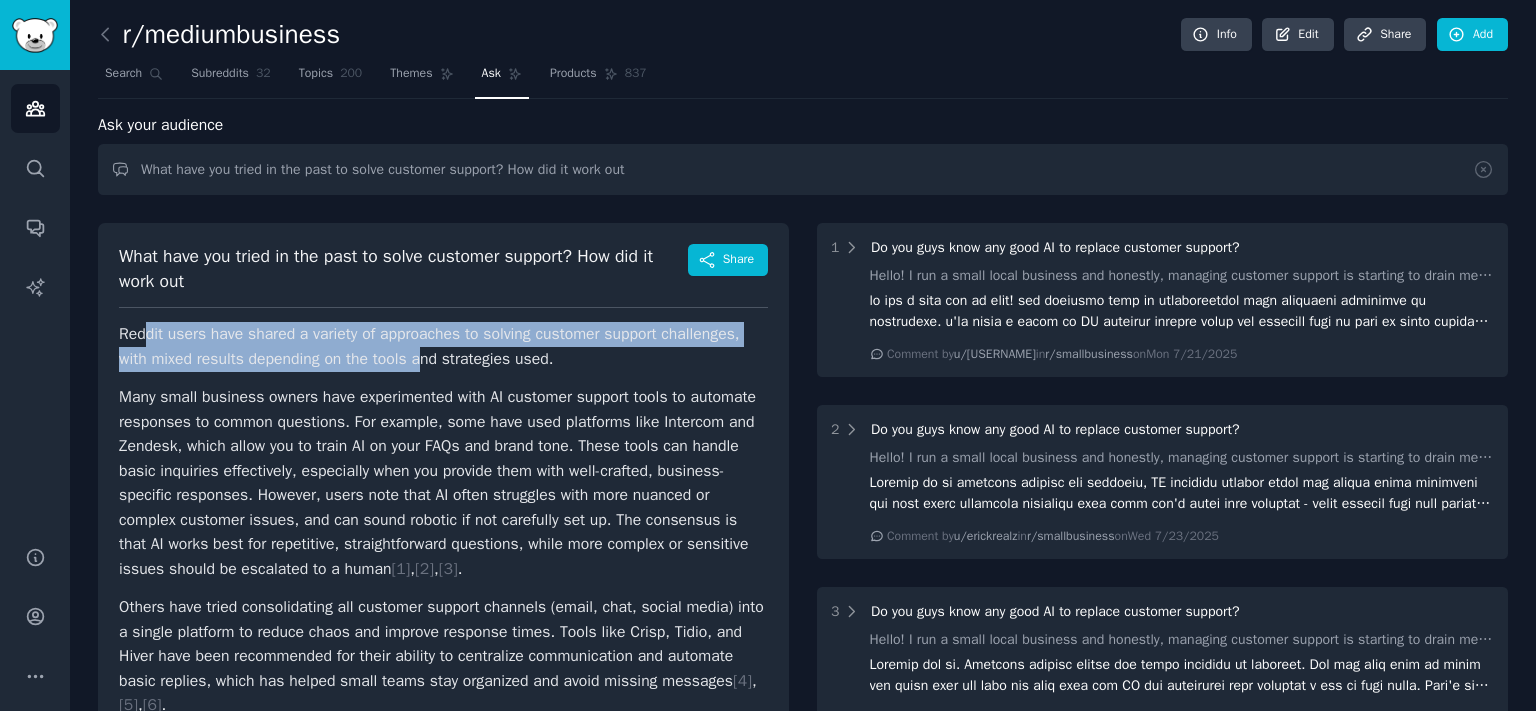 drag, startPoint x: 341, startPoint y: 349, endPoint x: 466, endPoint y: 349, distance: 125 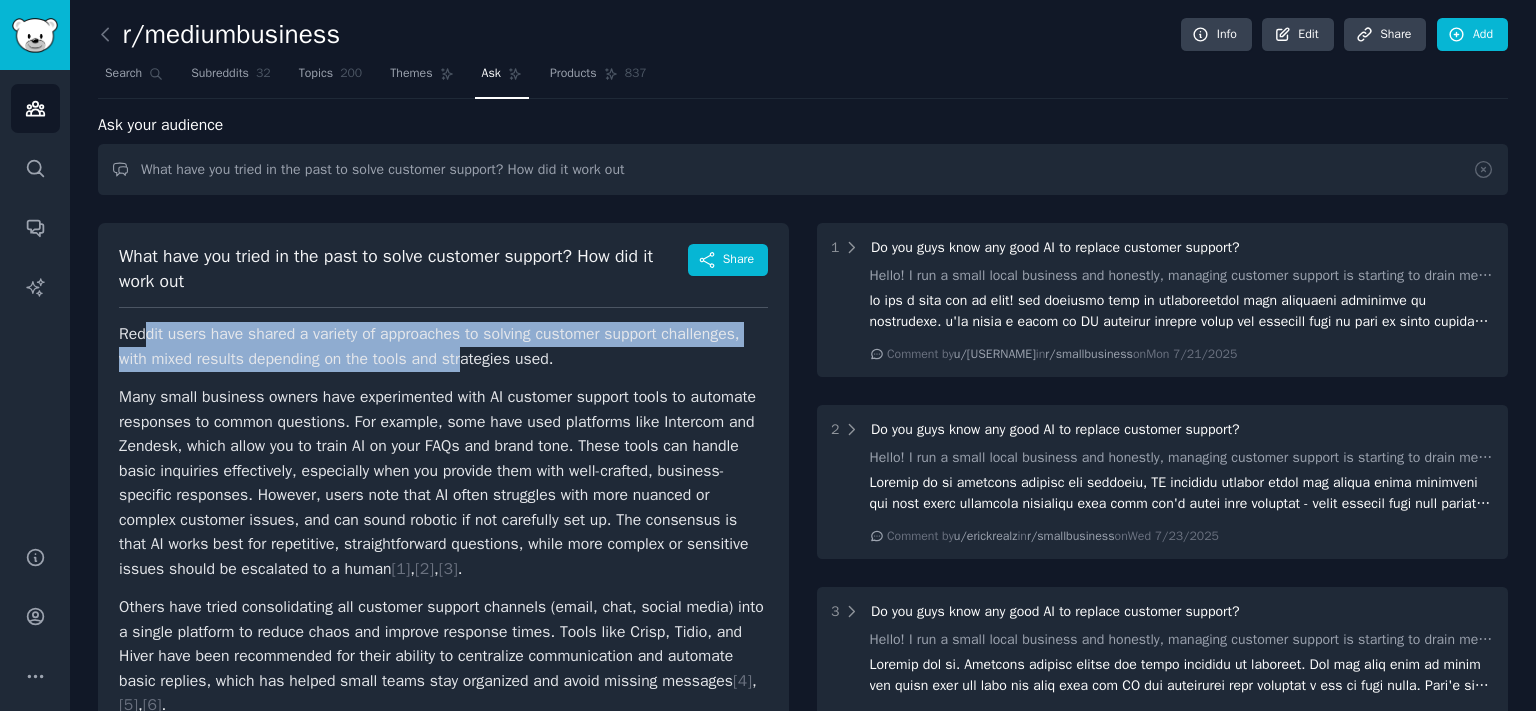 click on "Reddit users have shared a variety of approaches to solving customer support challenges, with mixed results depending on the tools and strategies used." at bounding box center [443, 346] 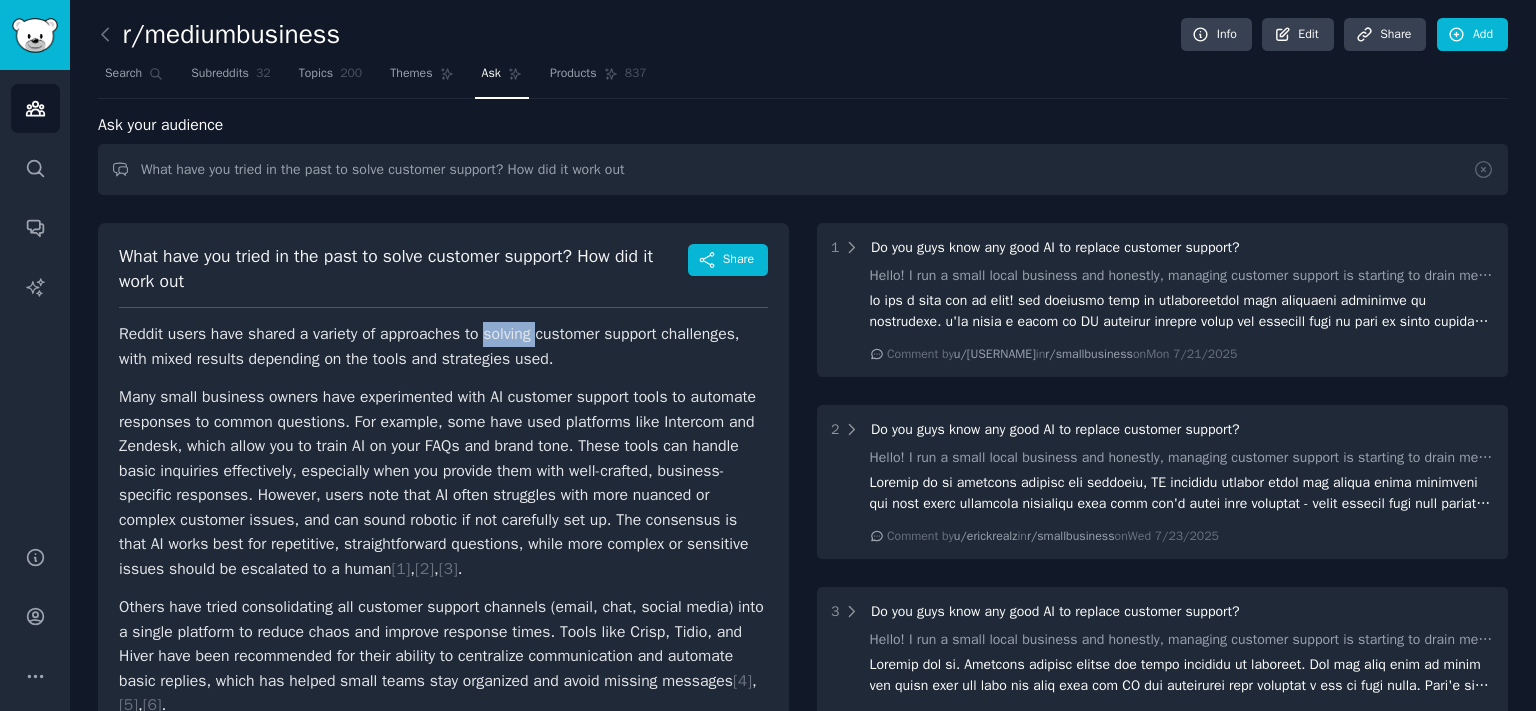 click on "Reddit users have shared a variety of approaches to solving customer support challenges, with mixed results depending on the tools and strategies used." at bounding box center (443, 346) 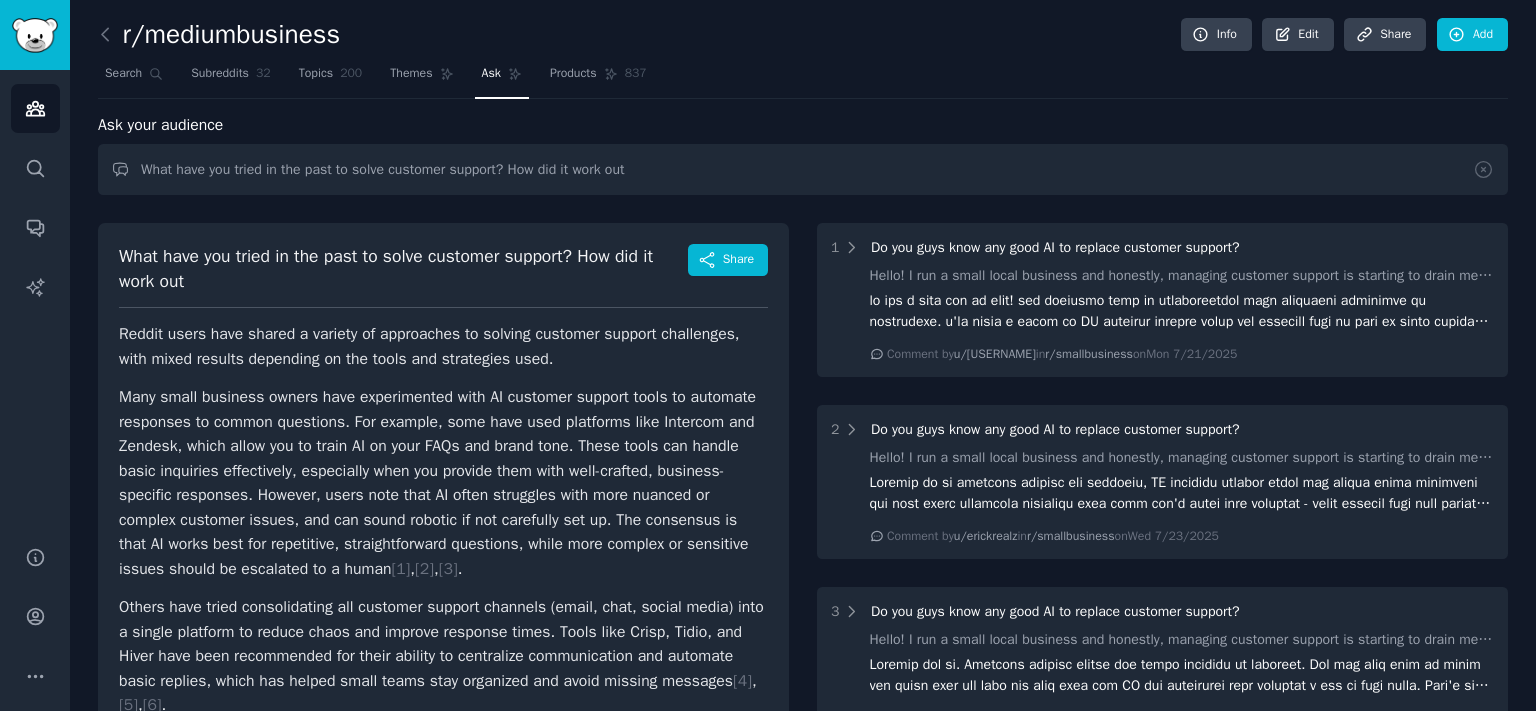 click on "Reddit users have shared a variety of approaches to solving customer support challenges, with mixed results depending on the tools and strategies used." at bounding box center (443, 346) 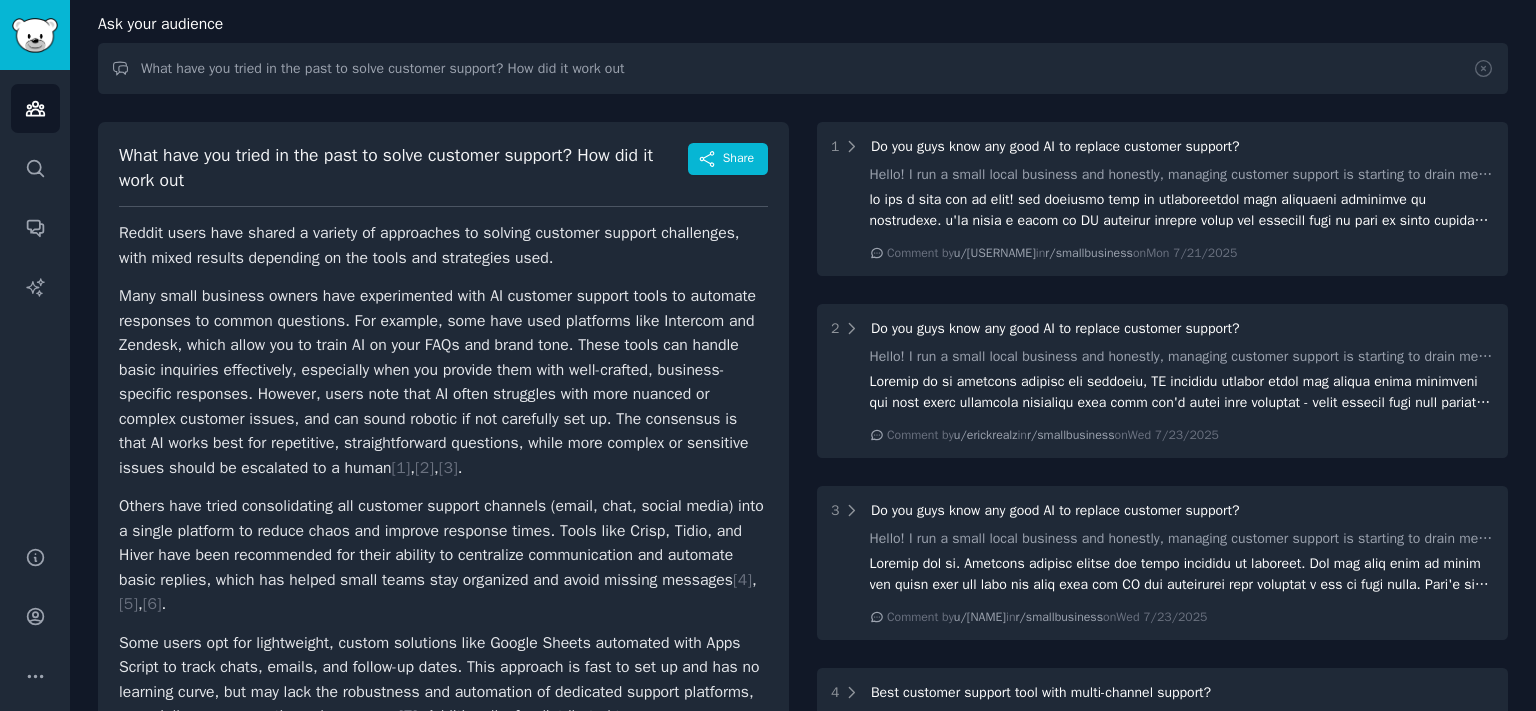 scroll, scrollTop: 110, scrollLeft: 0, axis: vertical 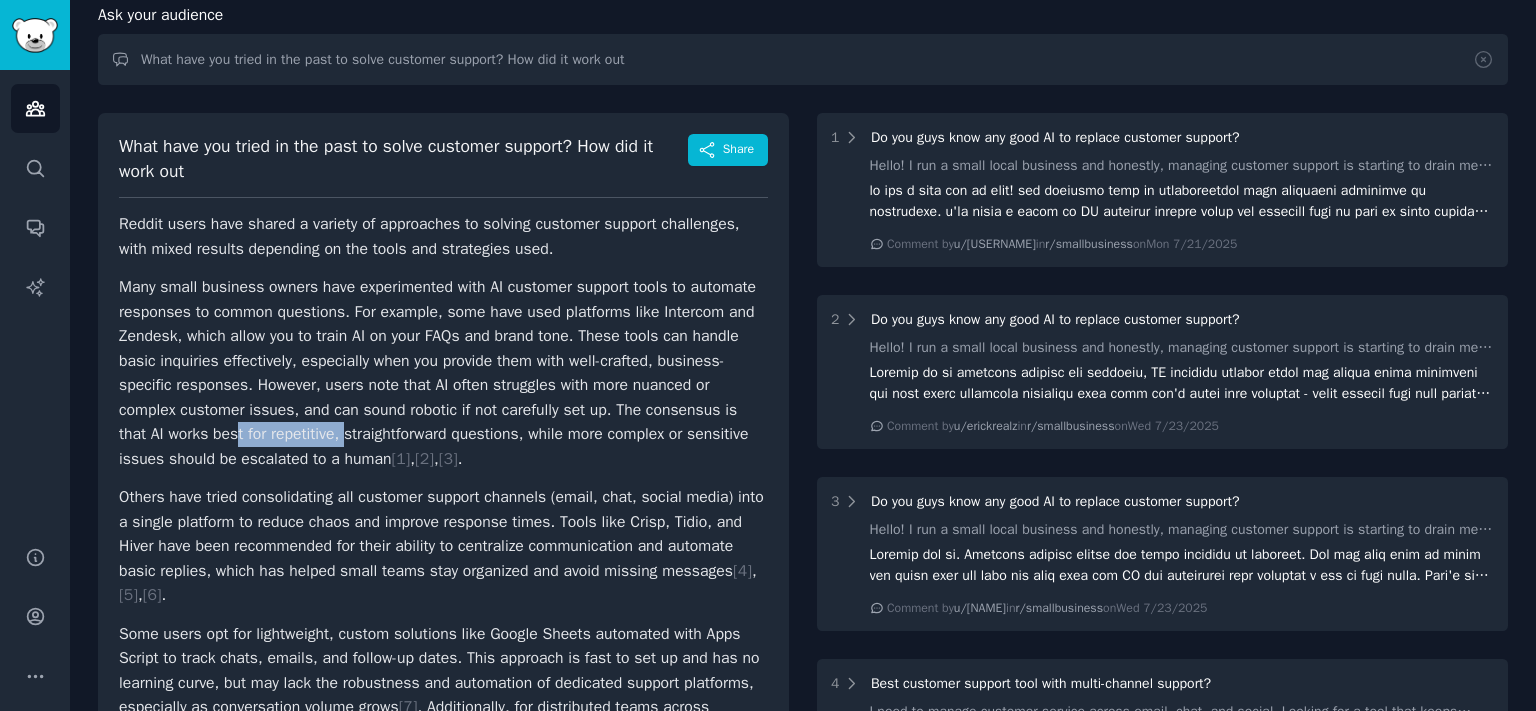 drag, startPoint x: 331, startPoint y: 431, endPoint x: 466, endPoint y: 426, distance: 135.09256 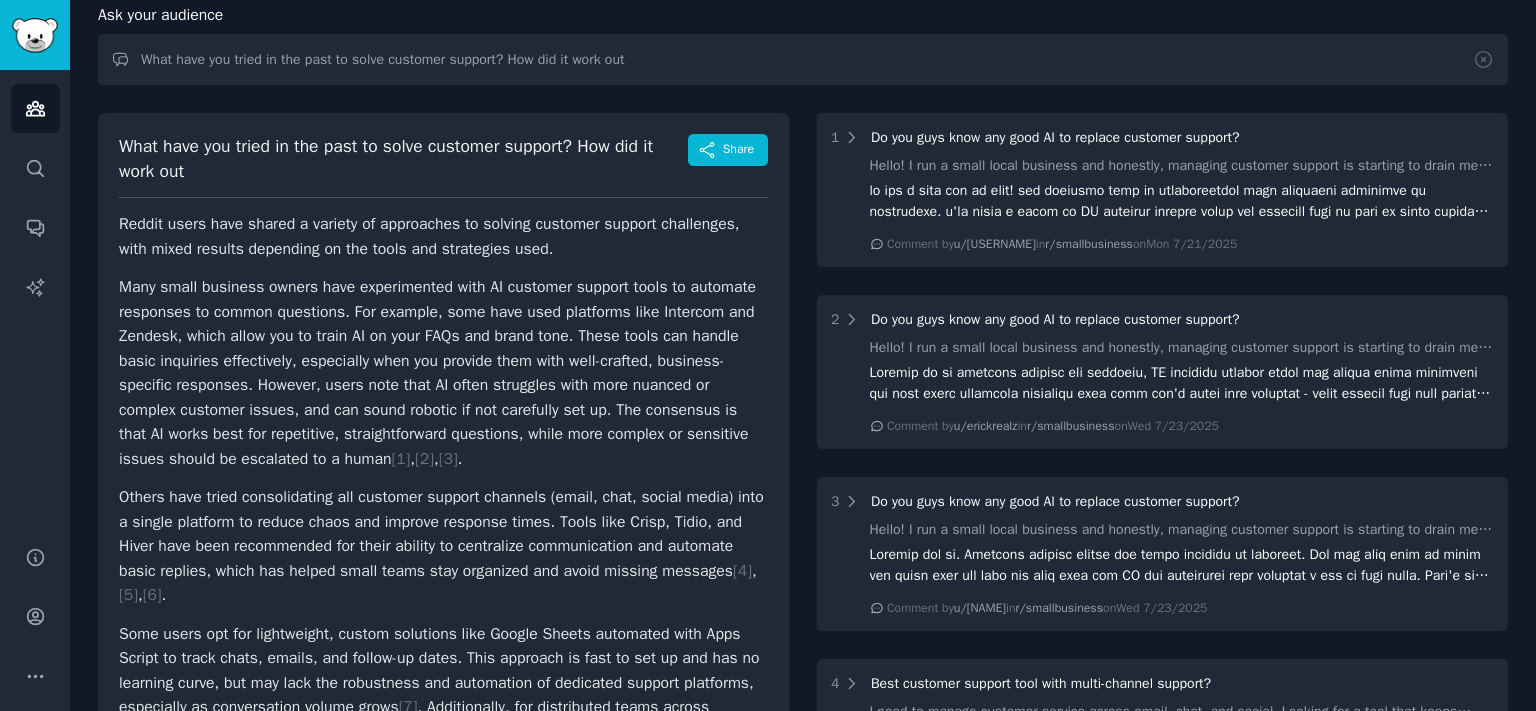 click on "Many small business owners have experimented with AI customer support tools to automate responses to common questions. For example, some have used platforms like Intercom and Zendesk, which allow you to train AI on your FAQs and brand tone. These tools can handle basic inquiries effectively, especially when you provide them with well-crafted, business-specific responses. However, users note that AI often struggles with more nuanced or complex customer issues, and can sound robotic if not carefully set up. The consensus is that AI works best for repetitive, straightforward questions, while more complex or sensitive issues should be escalated to a human [ 1 ] ,  [ 2 ] ,  [ 3 ] ." at bounding box center (443, 373) 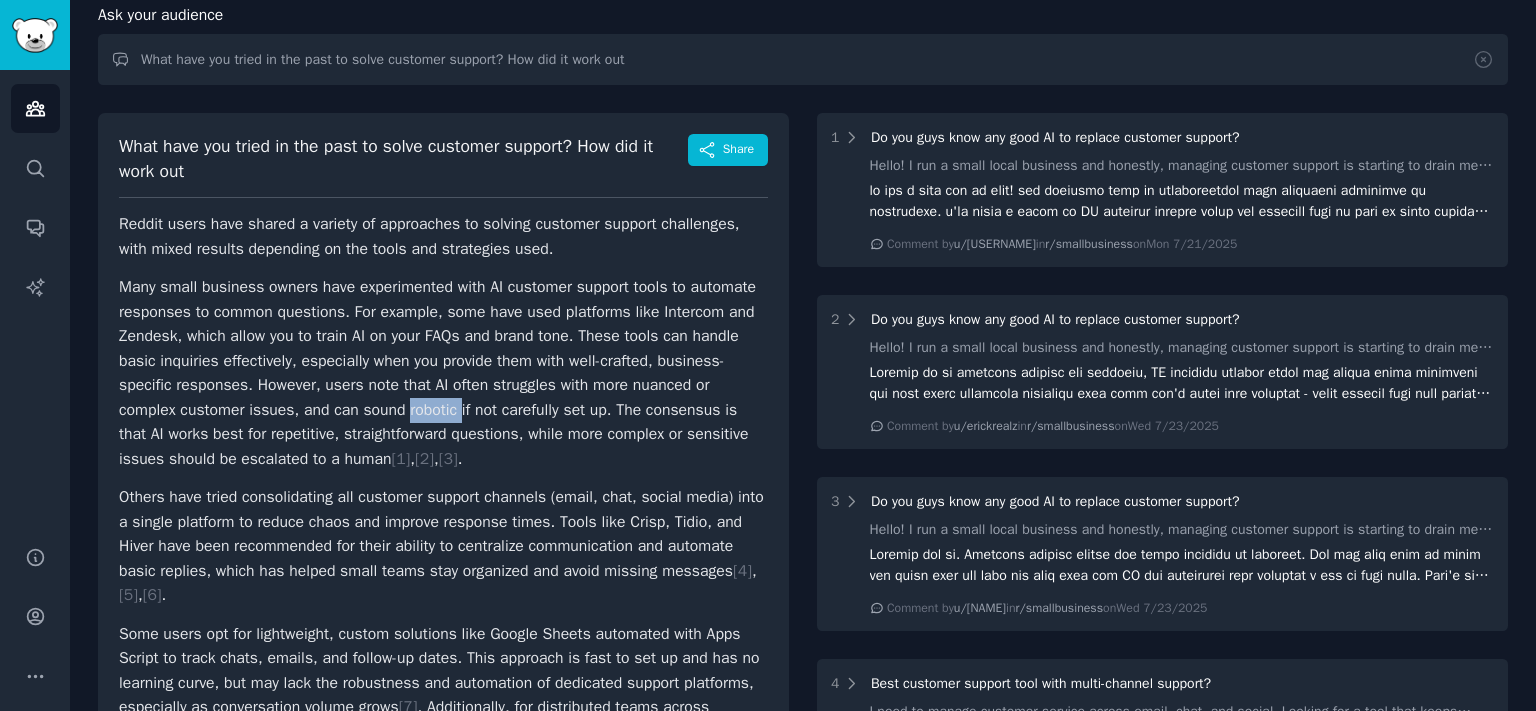 click on "Many small business owners have experimented with AI customer support tools to automate responses to common questions. For example, some have used platforms like Intercom and Zendesk, which allow you to train AI on your FAQs and brand tone. These tools can handle basic inquiries effectively, especially when you provide them with well-crafted, business-specific responses. However, users note that AI often struggles with more nuanced or complex customer issues, and can sound robotic if not carefully set up. The consensus is that AI works best for repetitive, straightforward questions, while more complex or sensitive issues should be escalated to a human [ 1 ] ,  [ 2 ] ,  [ 3 ] ." at bounding box center (443, 373) 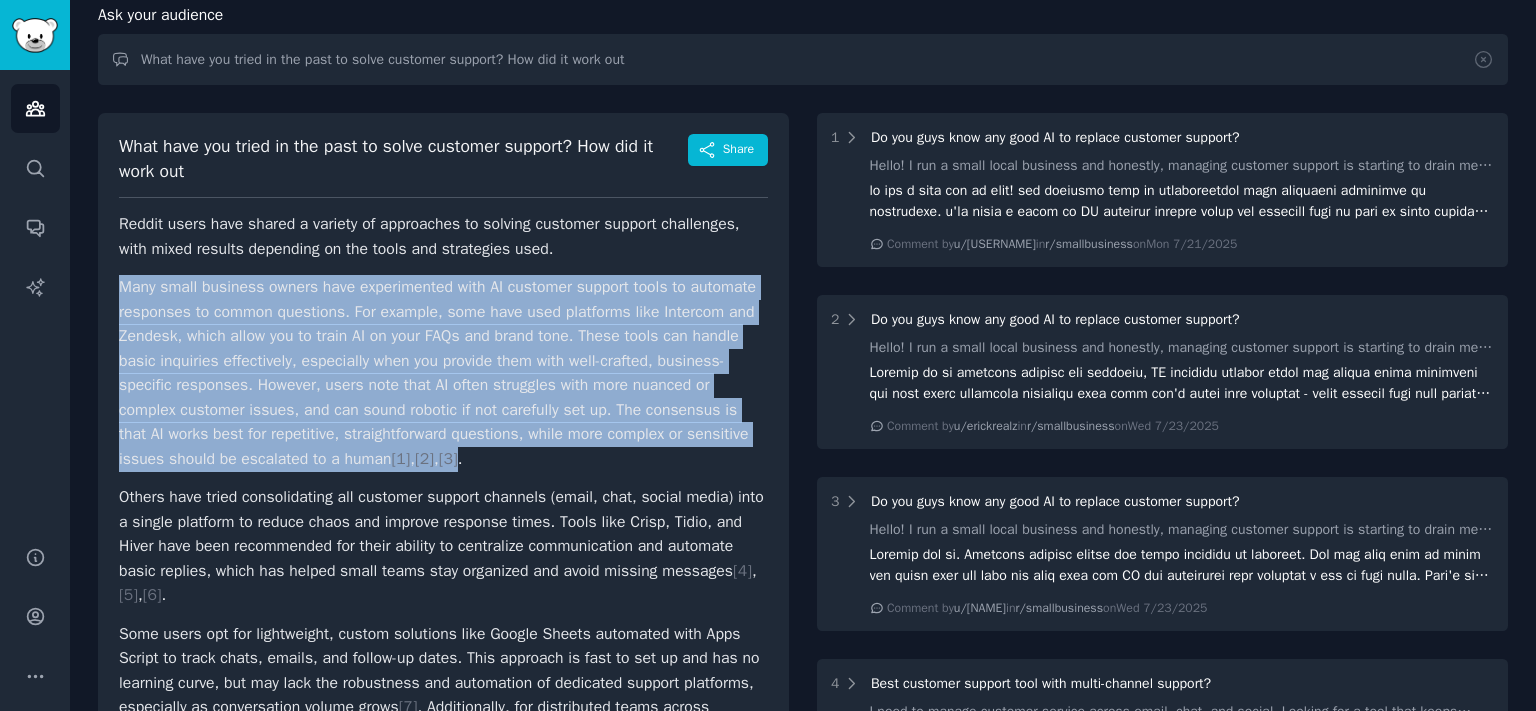 click on "Many small business owners have experimented with AI customer support tools to automate responses to common questions. For example, some have used platforms like Intercom and Zendesk, which allow you to train AI on your FAQs and brand tone. These tools can handle basic inquiries effectively, especially when you provide them with well-crafted, business-specific responses. However, users note that AI often struggles with more nuanced or complex customer issues, and can sound robotic if not carefully set up. The consensus is that AI works best for repetitive, straightforward questions, while more complex or sensitive issues should be escalated to a human [ 1 ] ,  [ 2 ] ,  [ 3 ] ." at bounding box center (443, 373) 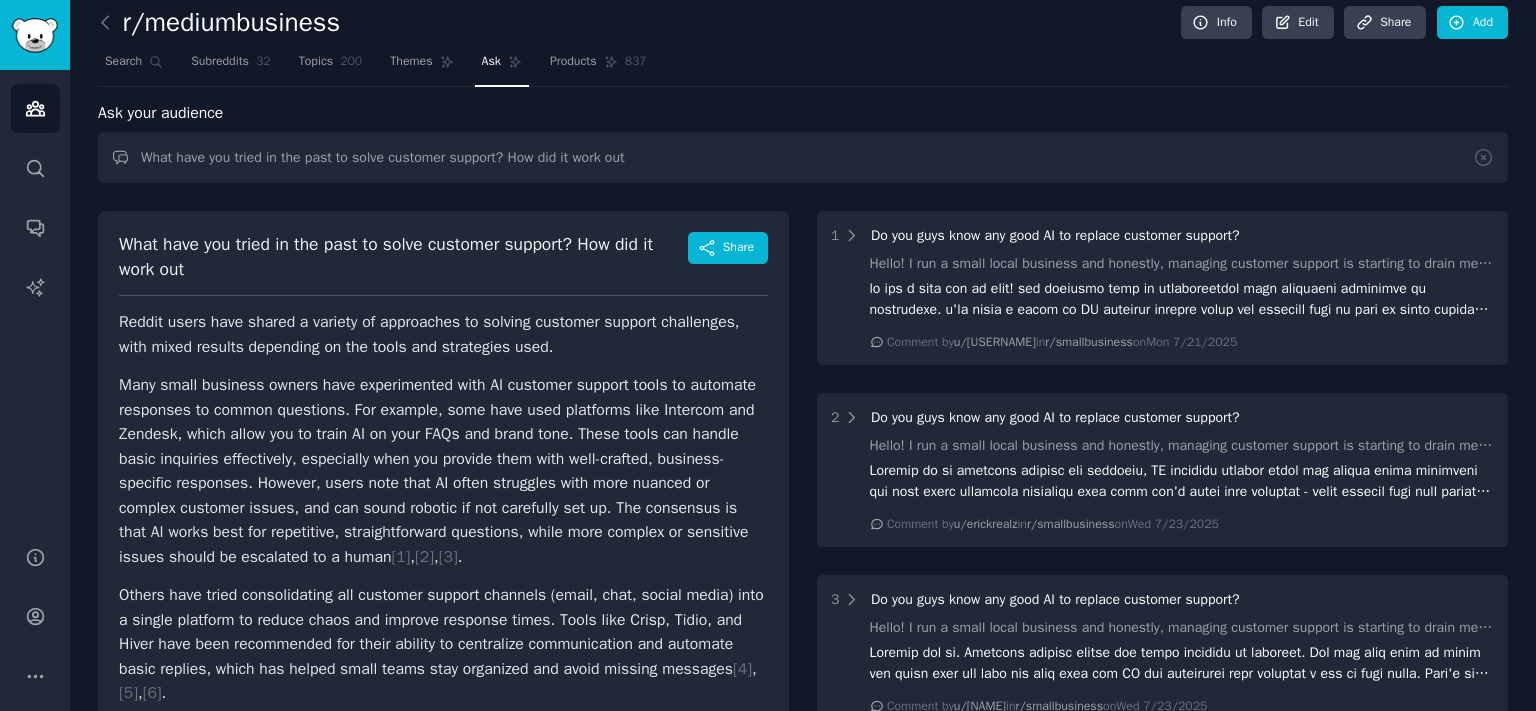 scroll, scrollTop: 0, scrollLeft: 0, axis: both 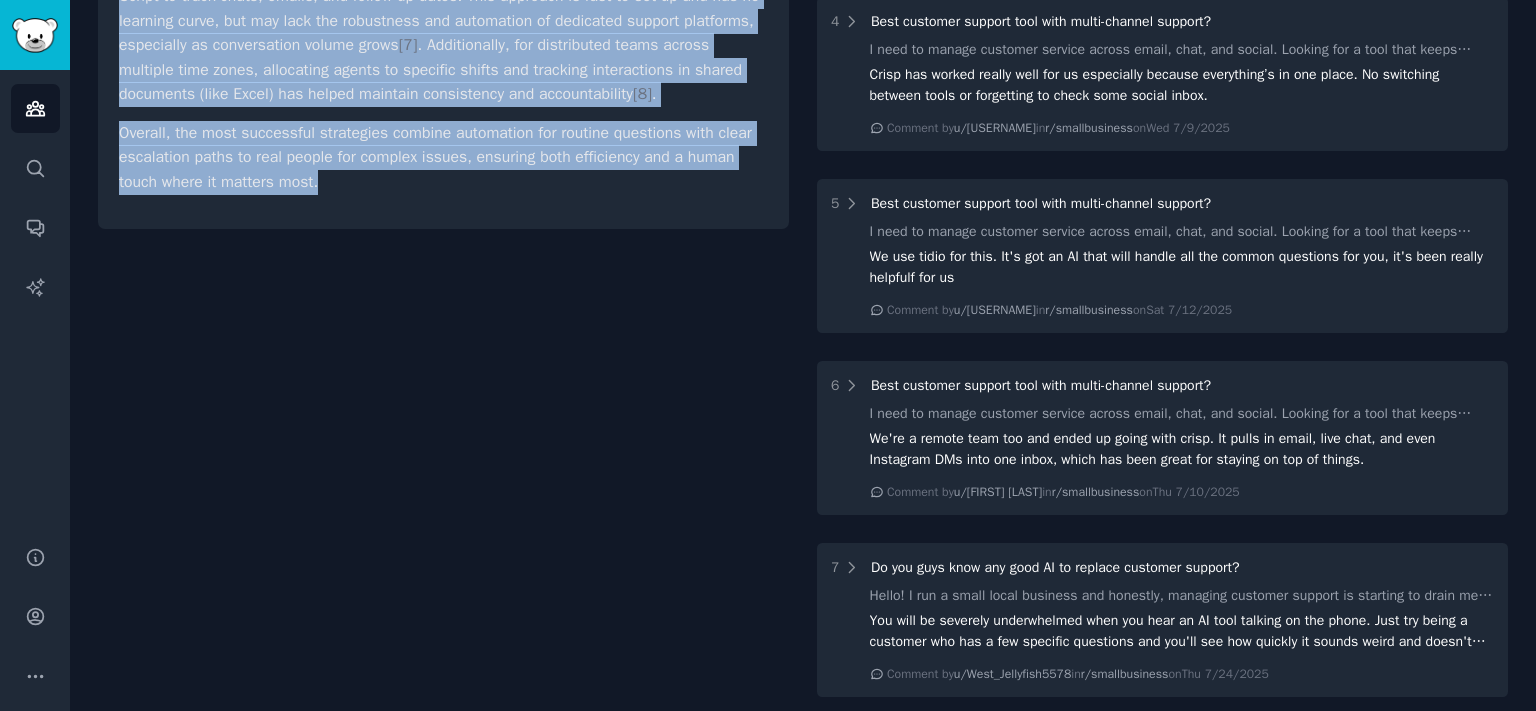 drag, startPoint x: 126, startPoint y: 250, endPoint x: 448, endPoint y: 201, distance: 325.7069 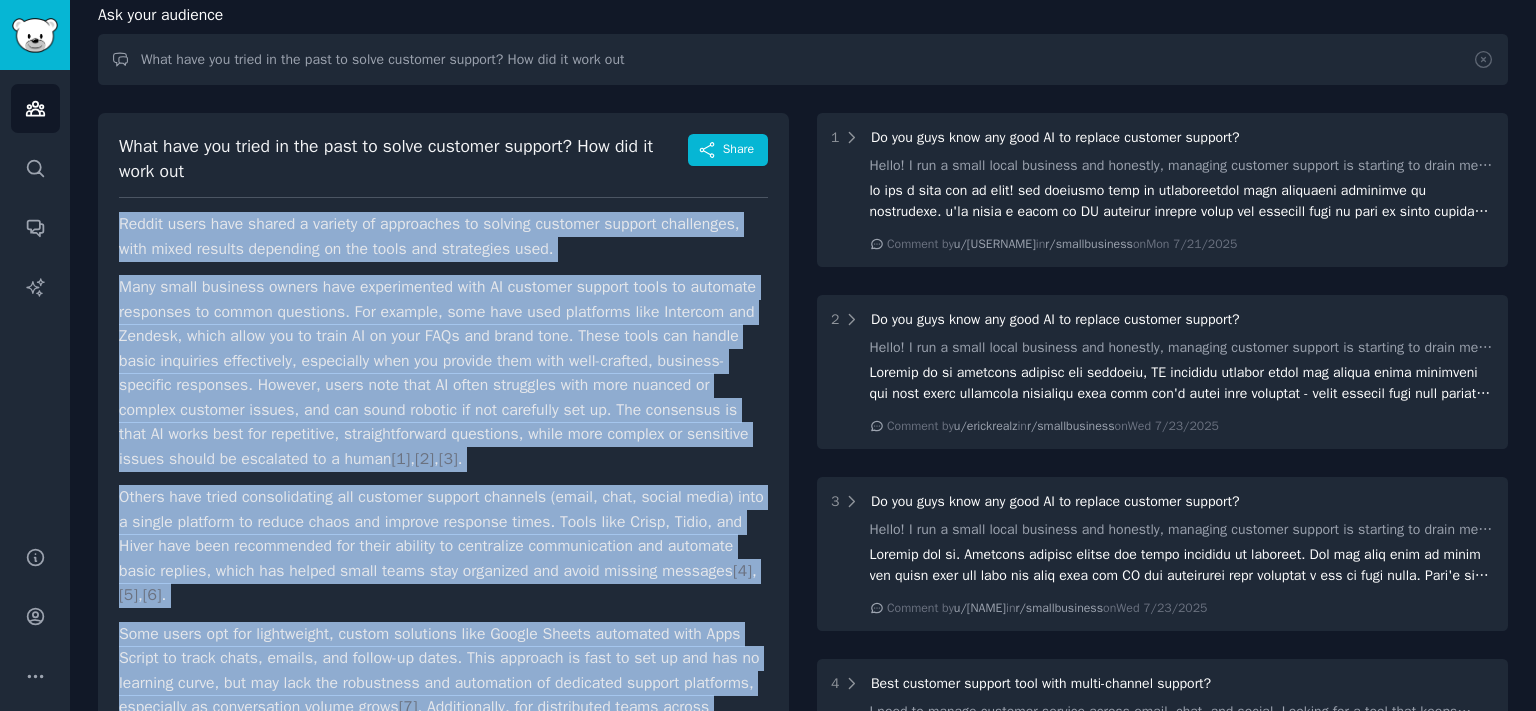 scroll, scrollTop: 0, scrollLeft: 0, axis: both 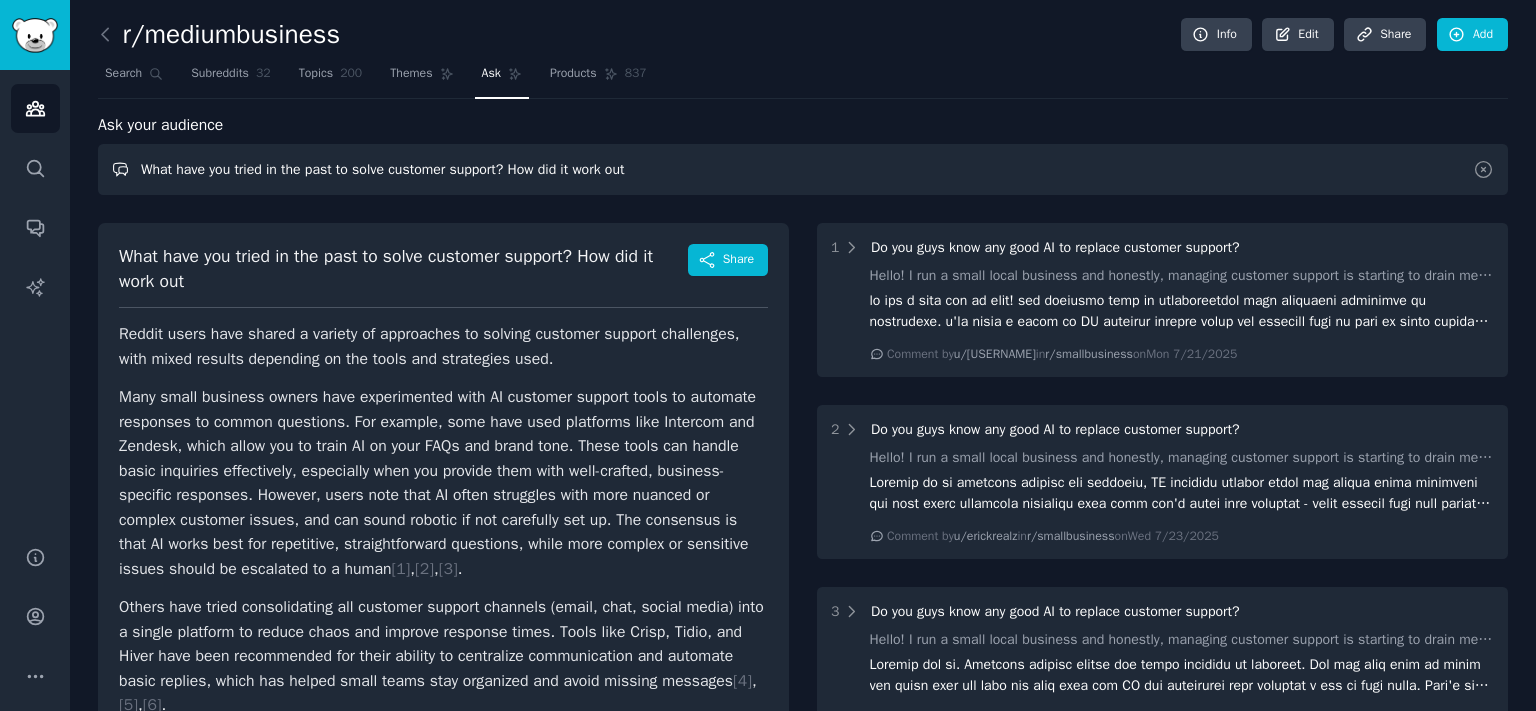 click on "What have you tried in the past to solve customer support? How did it work out" at bounding box center (803, 169) 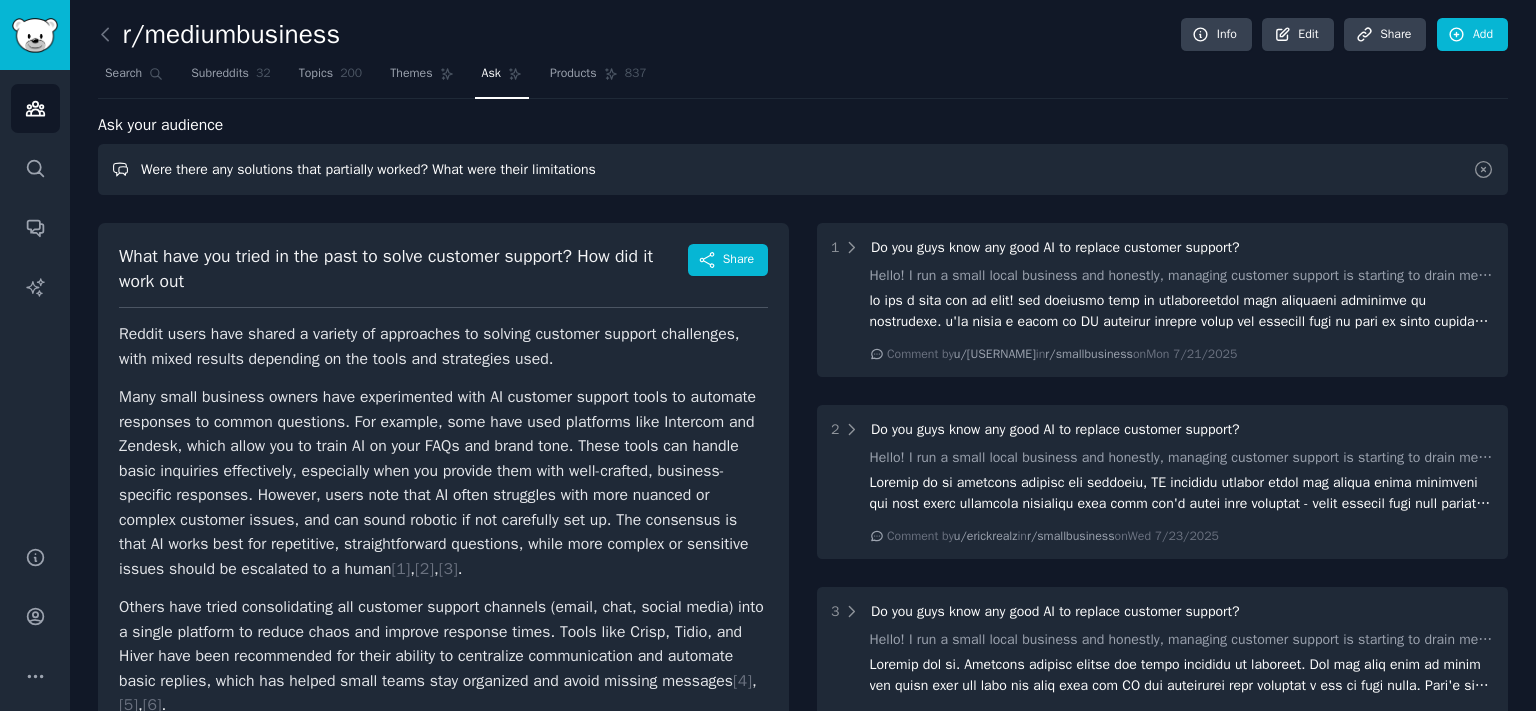 click on "Were there any solutions that partially worked? What were their limitations" at bounding box center [803, 169] 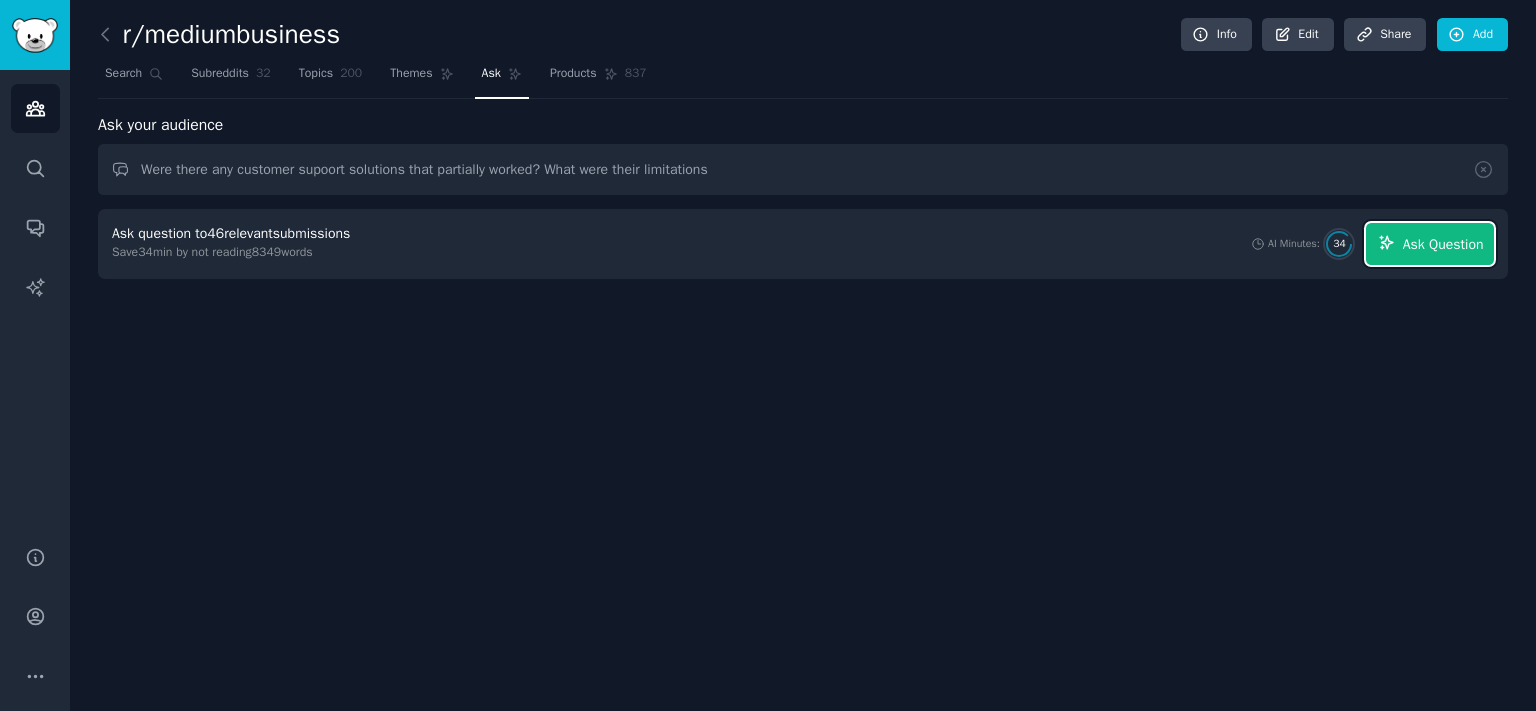 click on "Ask Question" at bounding box center (1443, 244) 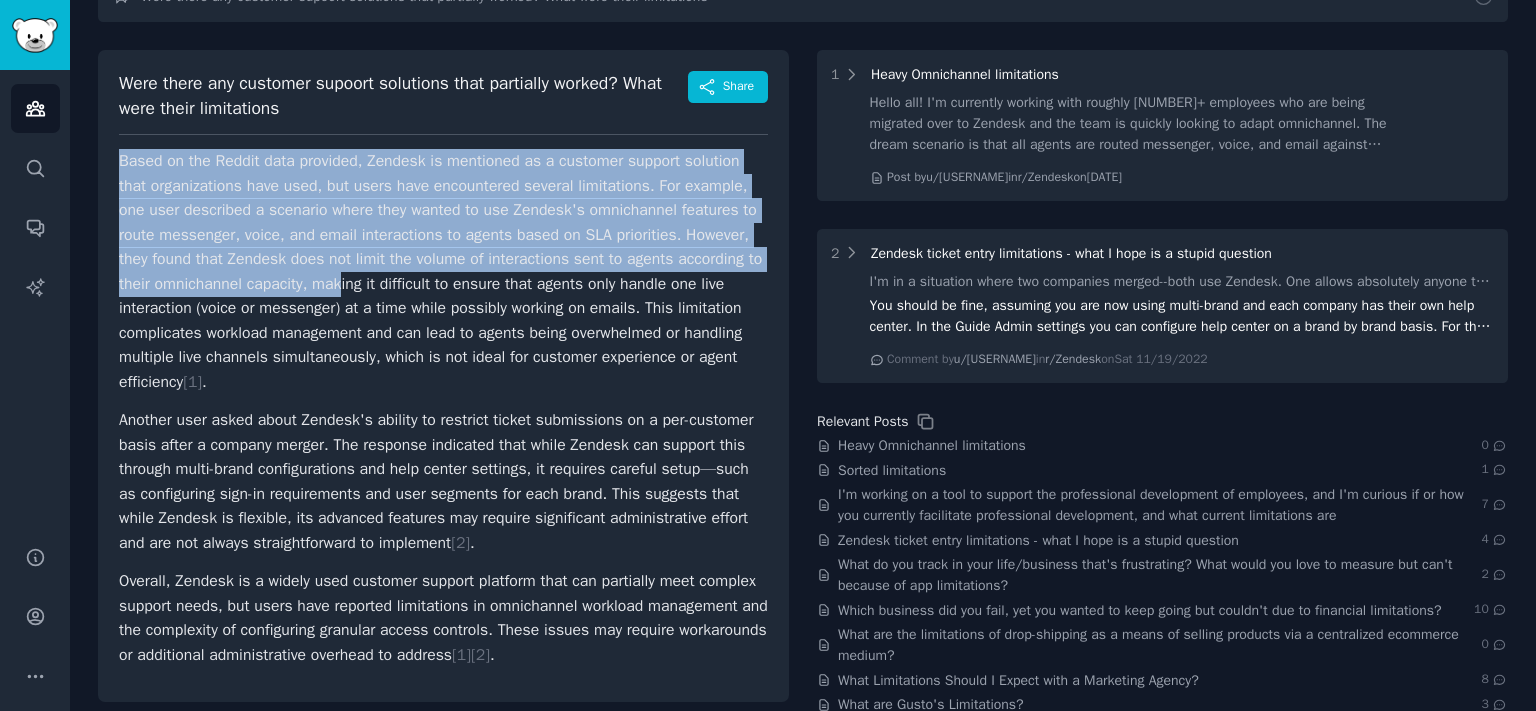 scroll, scrollTop: 220, scrollLeft: 0, axis: vertical 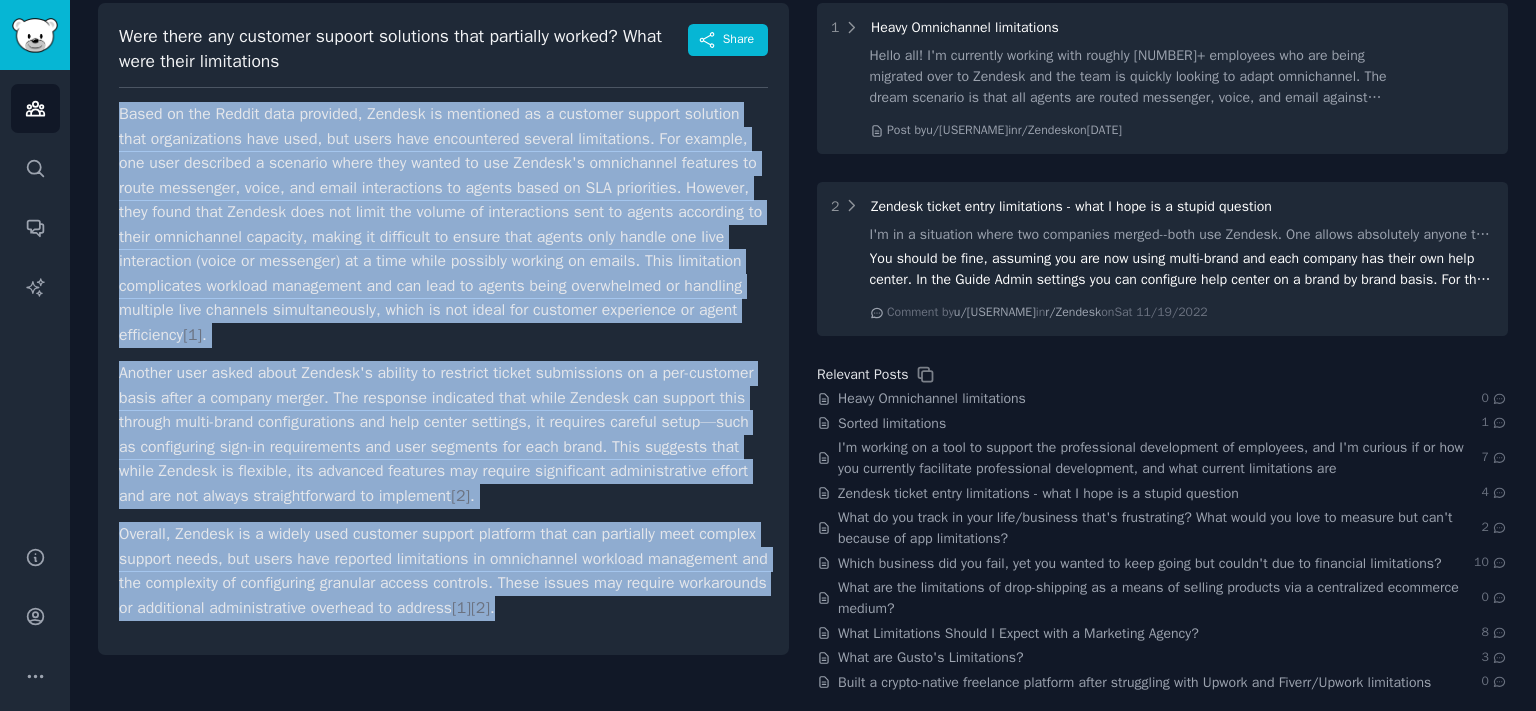 drag, startPoint x: 118, startPoint y: 246, endPoint x: 675, endPoint y: 626, distance: 674.2767 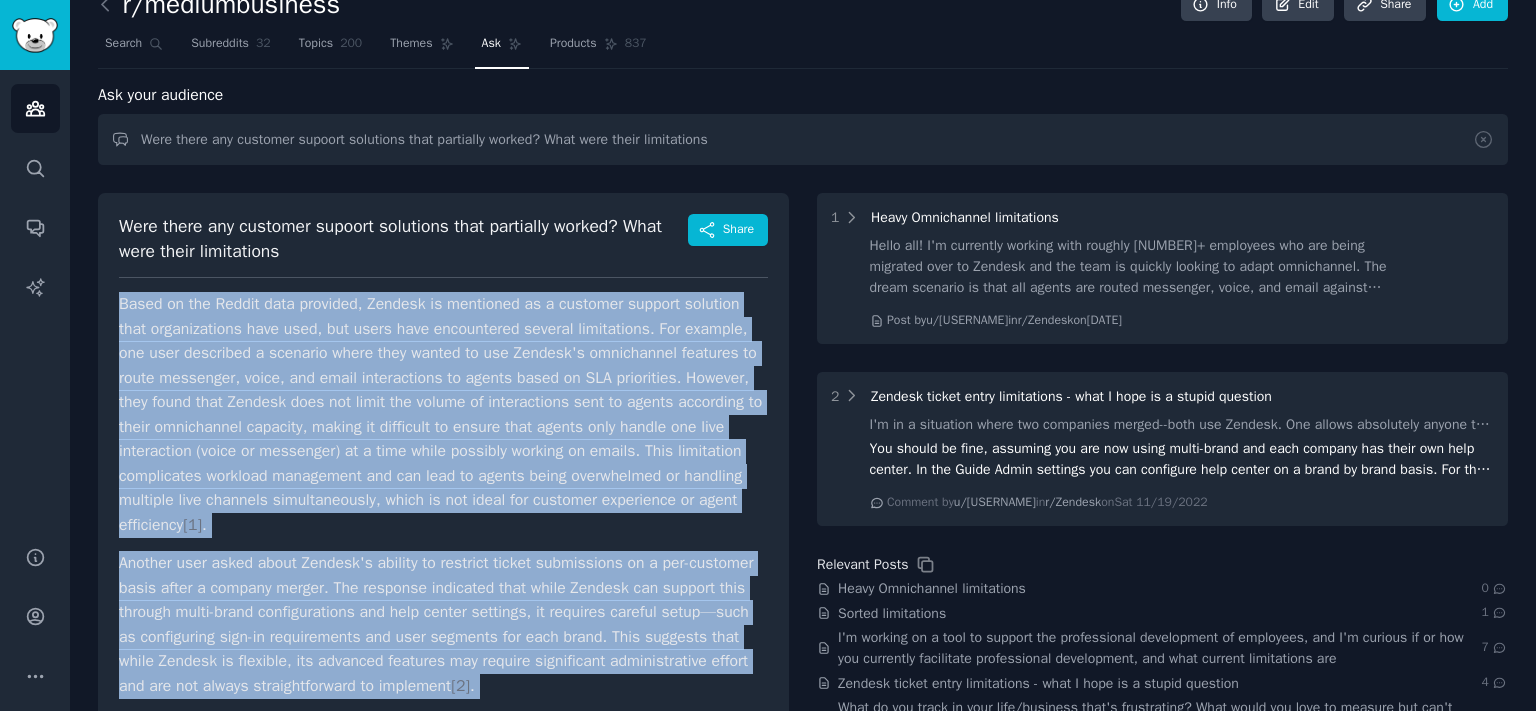 scroll, scrollTop: 0, scrollLeft: 0, axis: both 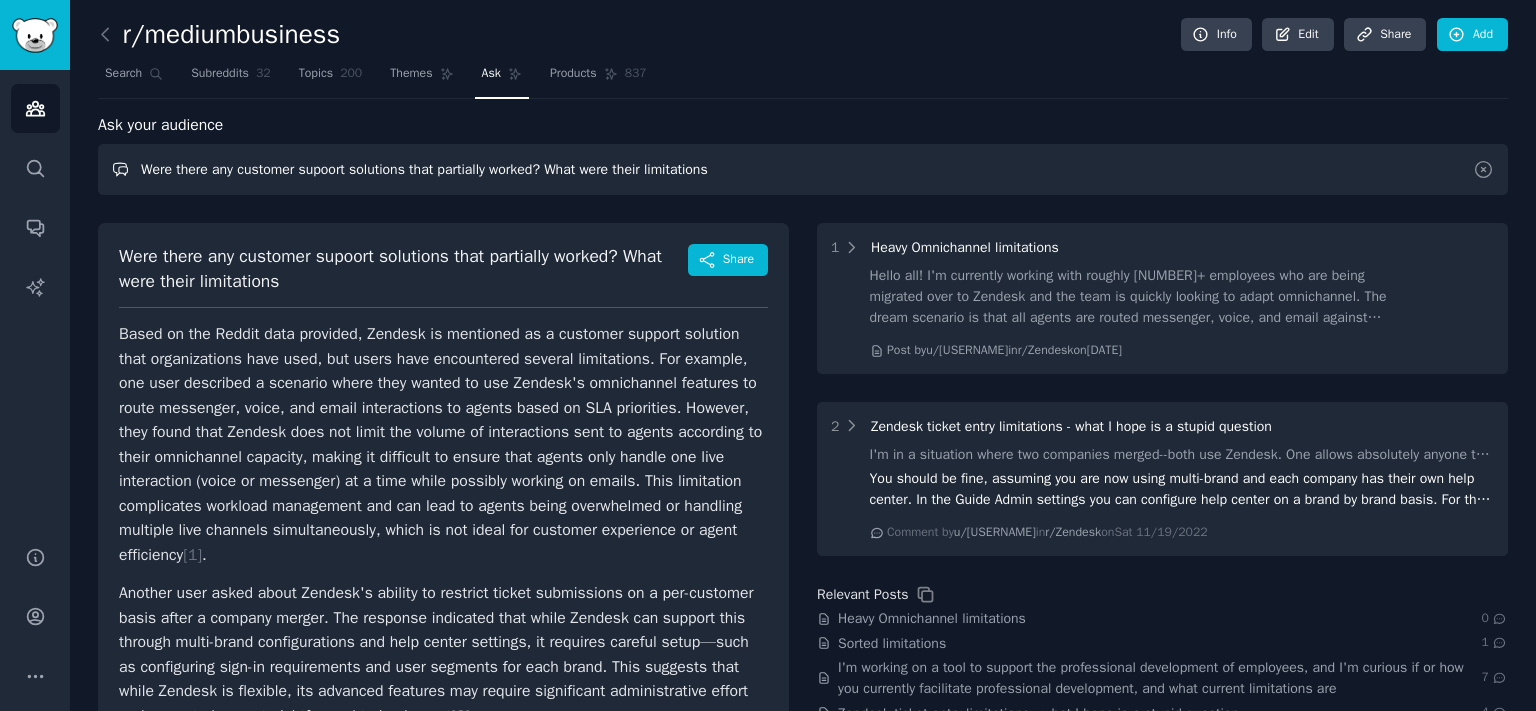 drag, startPoint x: 0, startPoint y: 100, endPoint x: 0, endPoint y: 71, distance: 29 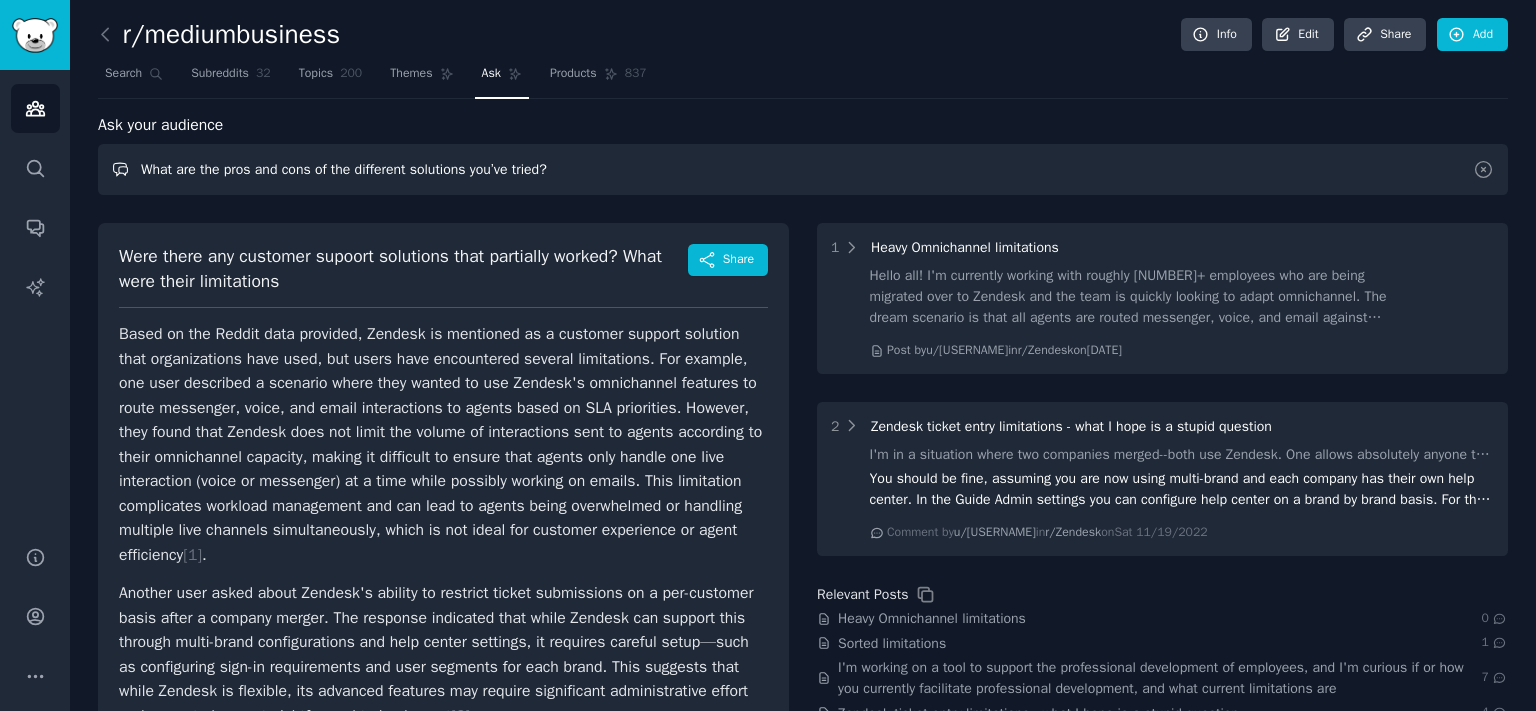 click on "What are the pros and cons of the different solutions you’ve tried?" at bounding box center [803, 169] 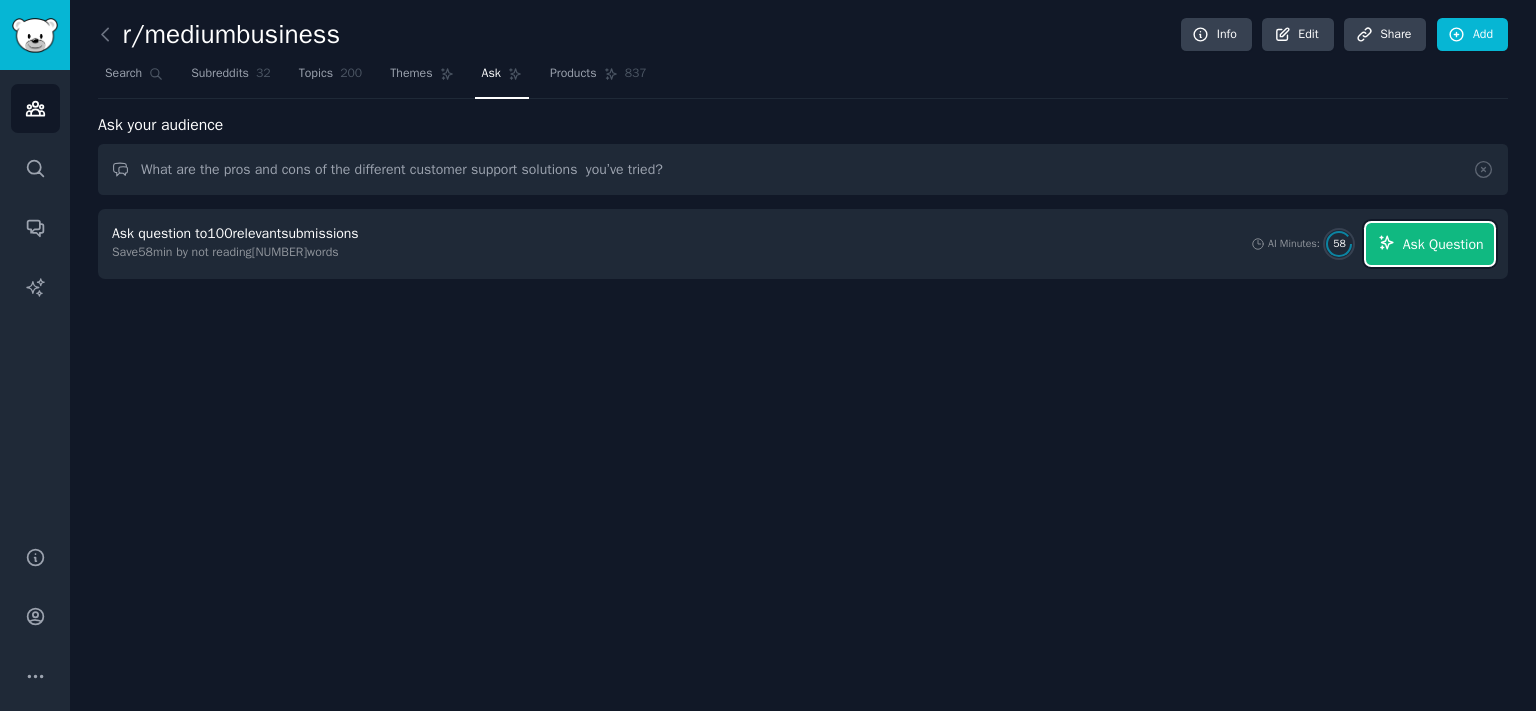click on "Ask Question" at bounding box center [1443, 244] 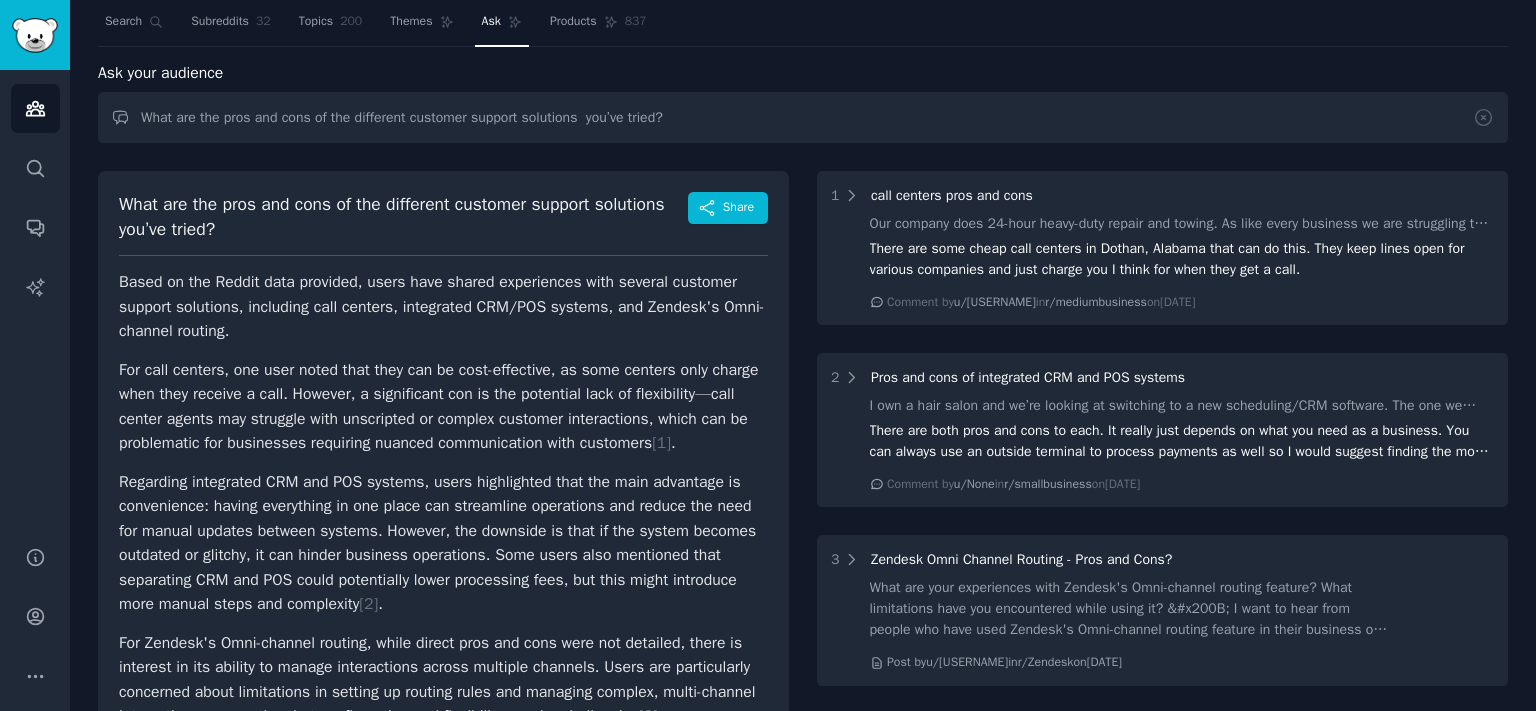 scroll, scrollTop: 110, scrollLeft: 0, axis: vertical 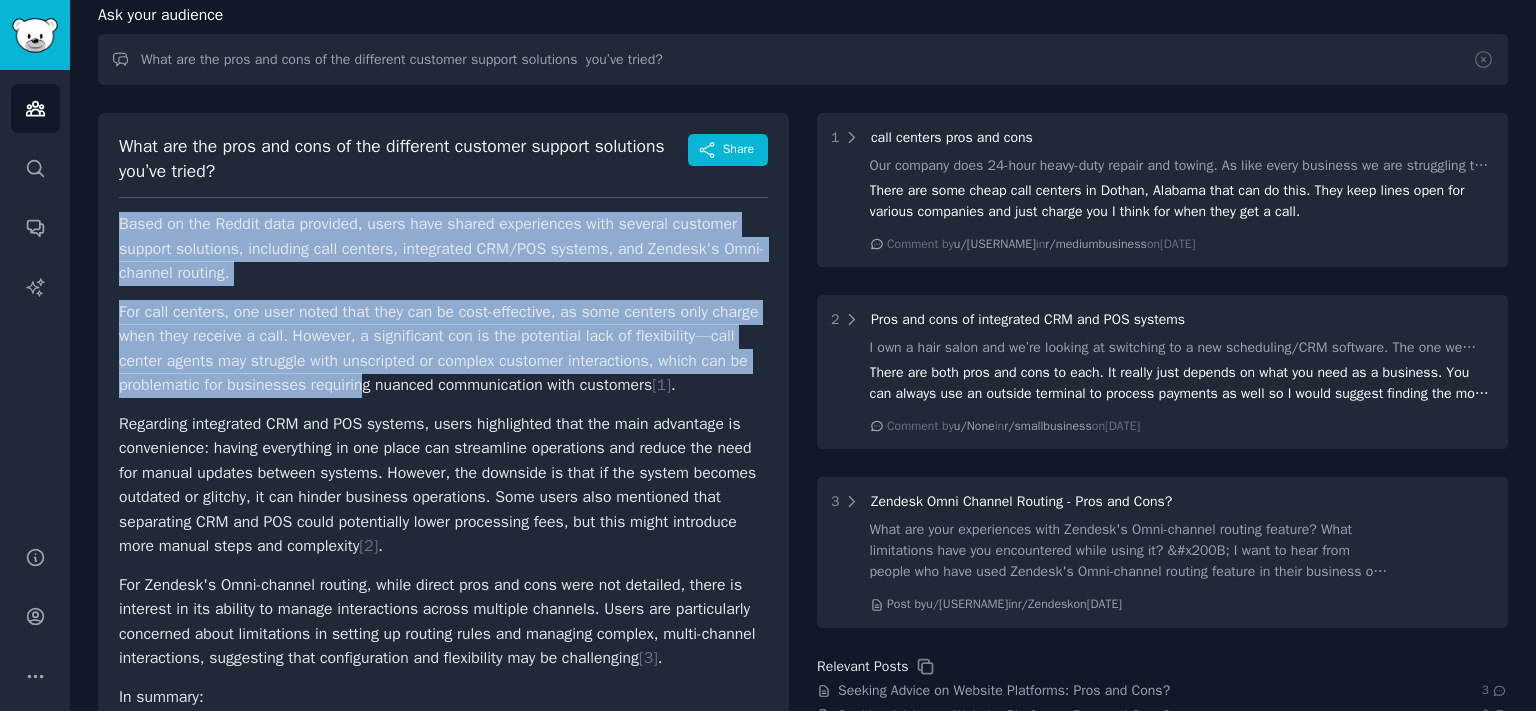 drag, startPoint x: 122, startPoint y: 144, endPoint x: 365, endPoint y: 406, distance: 357.34158 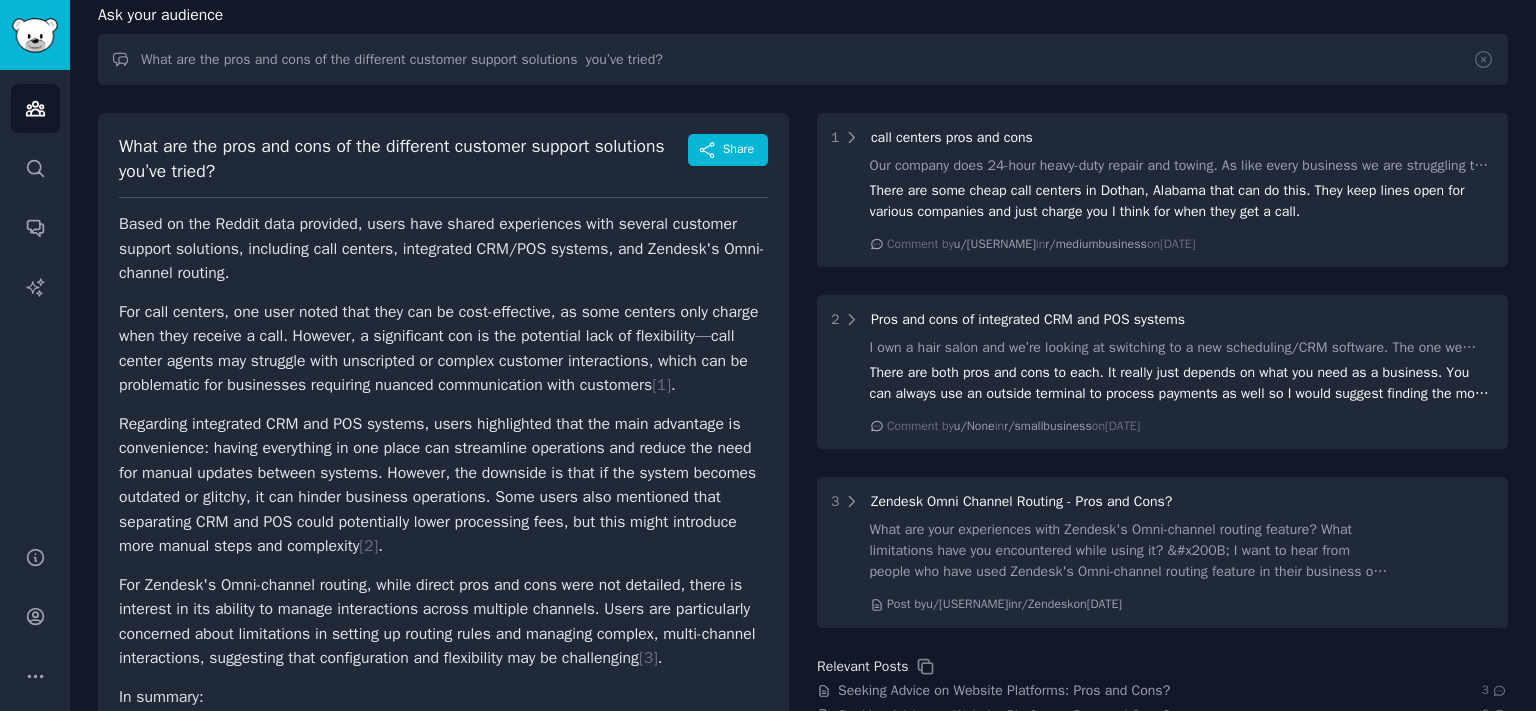 scroll, scrollTop: 132, scrollLeft: 0, axis: vertical 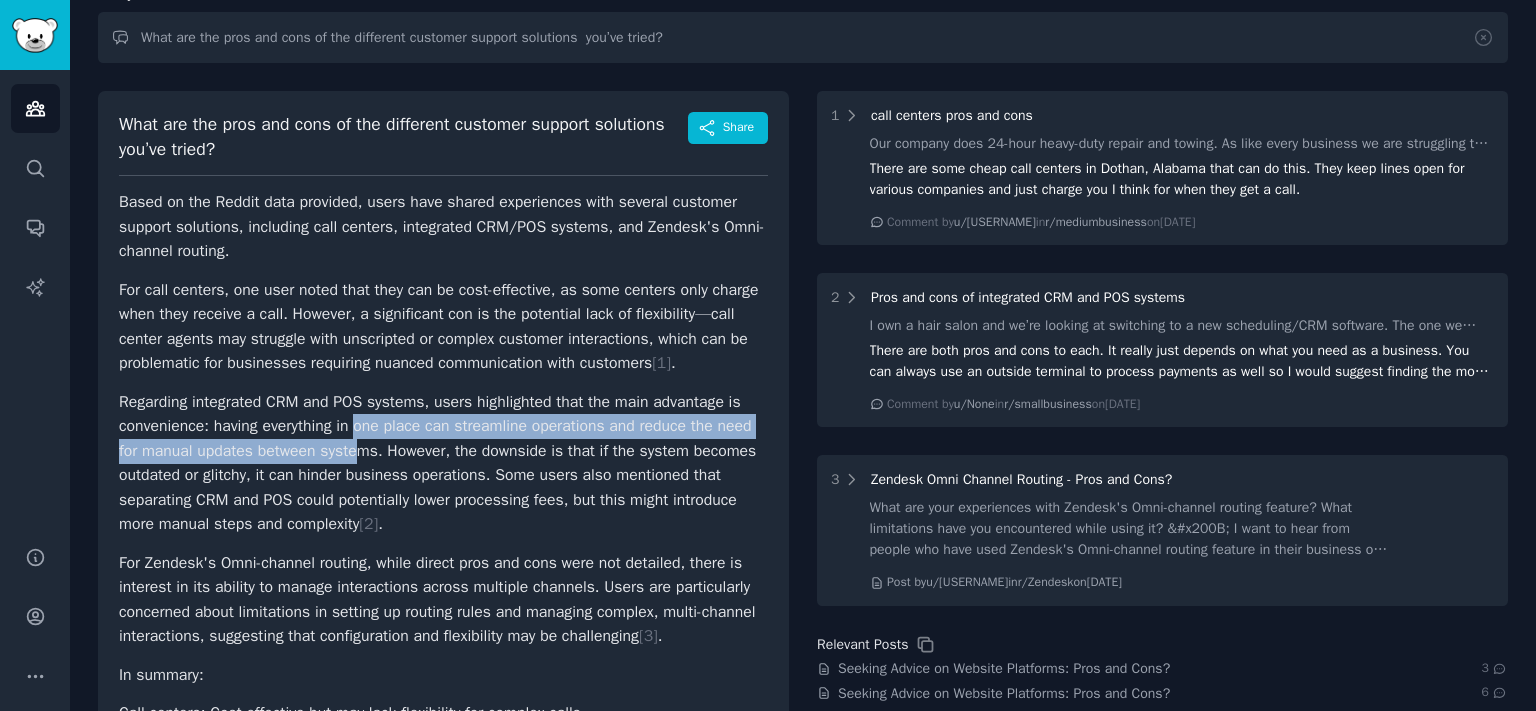 drag, startPoint x: 362, startPoint y: 421, endPoint x: 362, endPoint y: 438, distance: 17 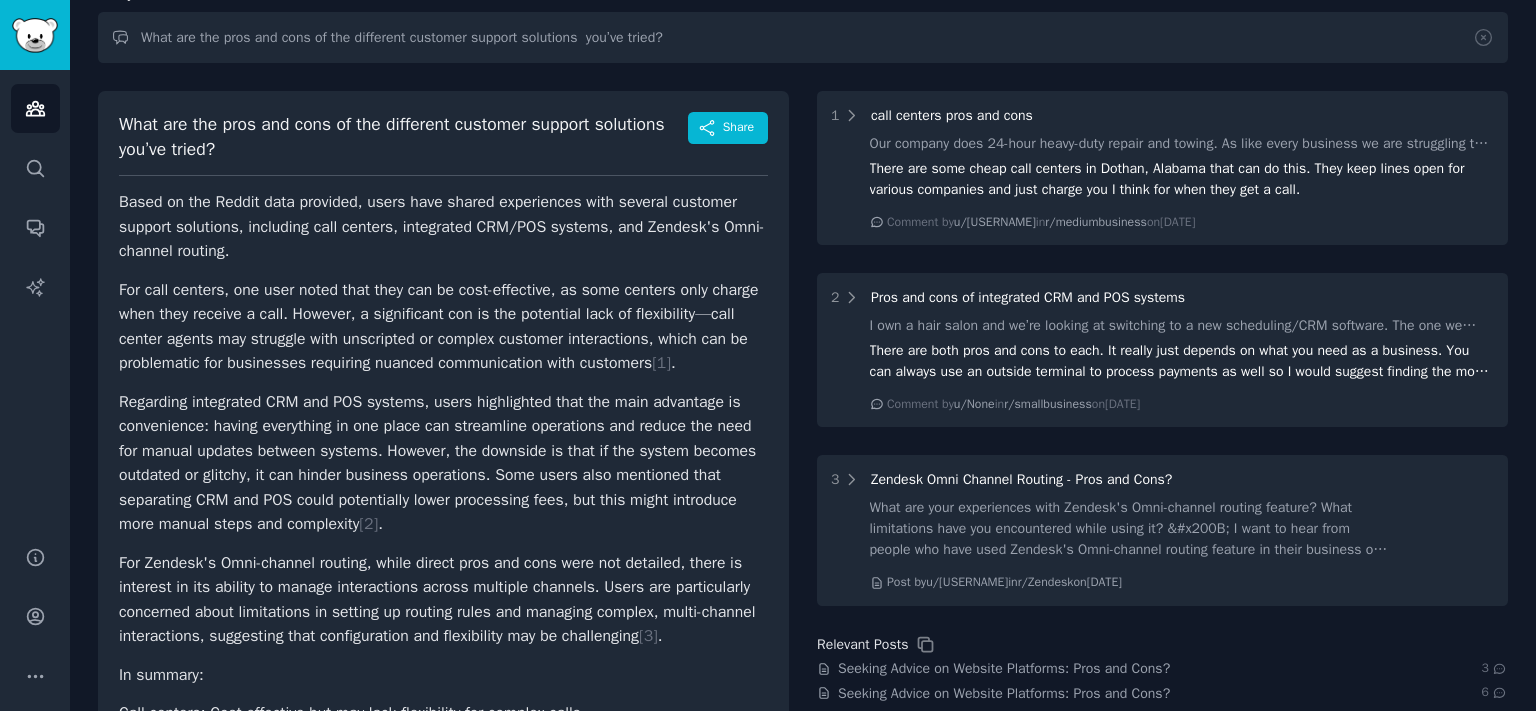click on "For call centers, one user noted that they can be cost-effective, as some centers only charge when they receive a call. However, a significant con is the potential lack of flexibility—call center agents may struggle with unscripted or complex customer interactions, which can be problematic for businesses requiring nuanced communication with customers [ 1 ] ." at bounding box center (443, 327) 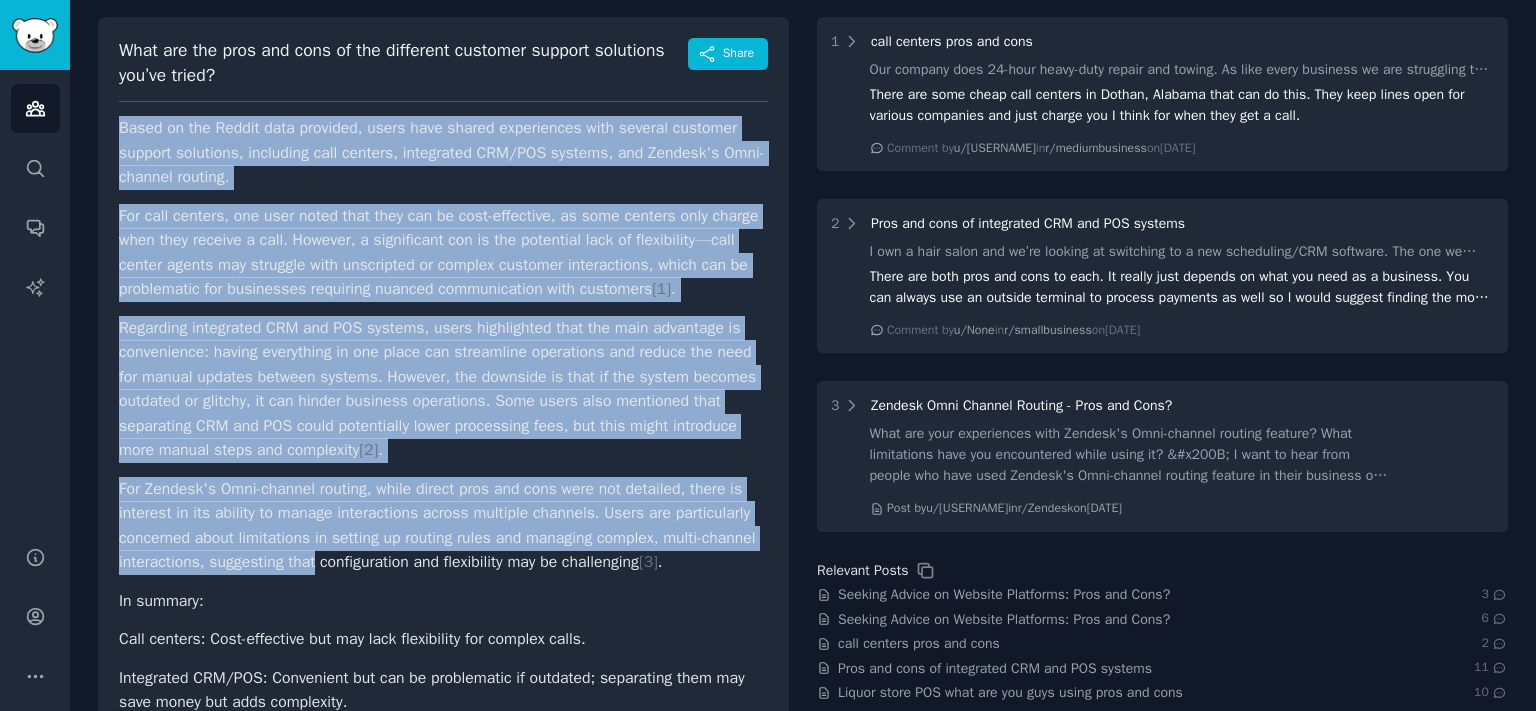 scroll, scrollTop: 396, scrollLeft: 0, axis: vertical 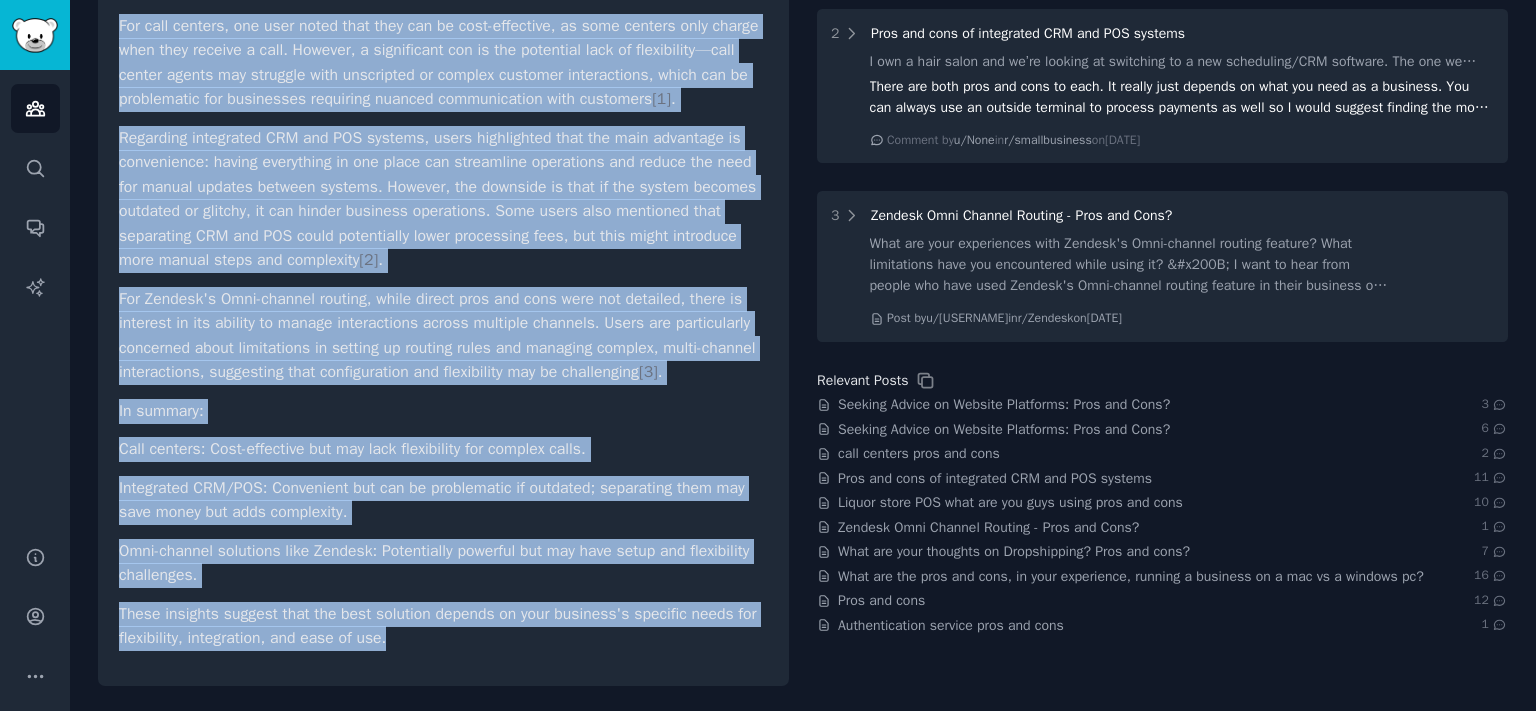 drag, startPoint x: 112, startPoint y: 123, endPoint x: 438, endPoint y: 642, distance: 612.89233 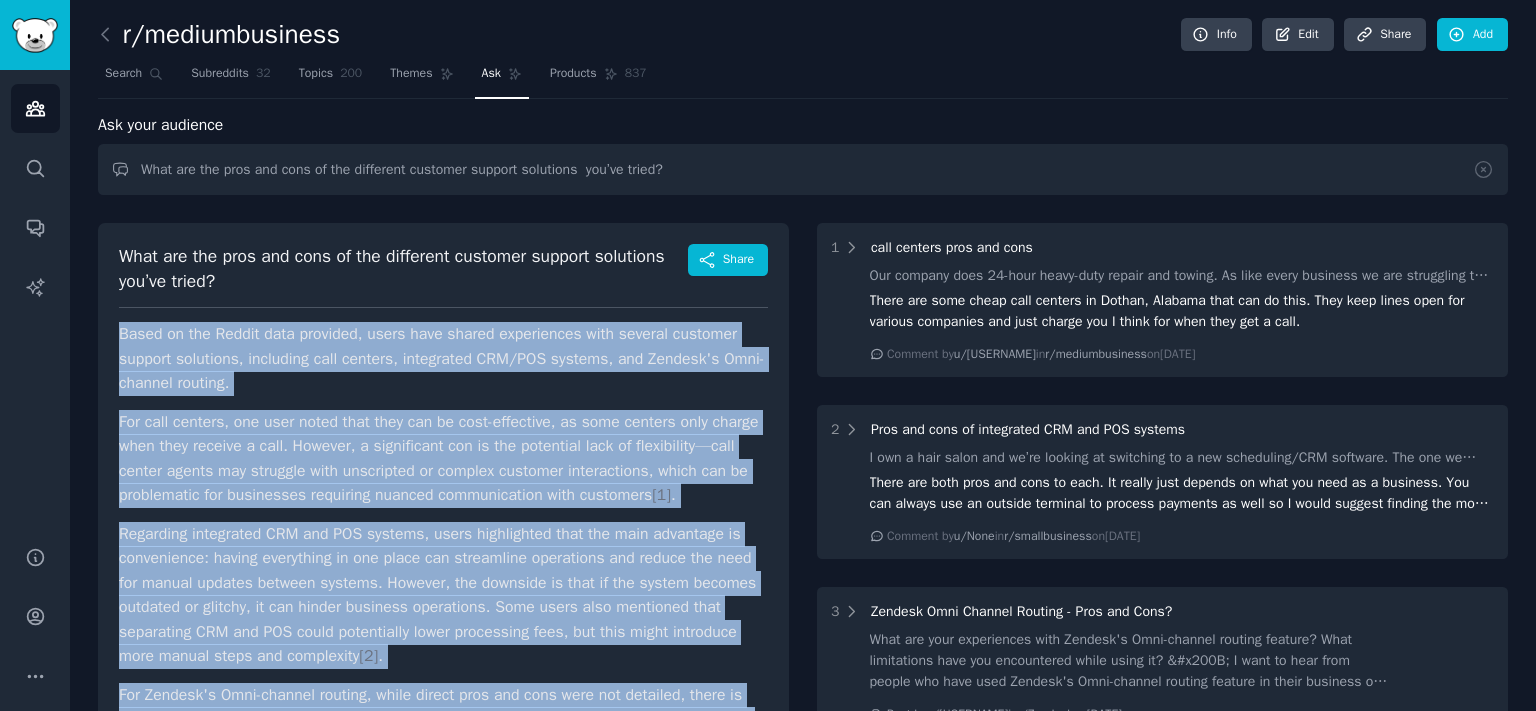 scroll, scrollTop: 0, scrollLeft: 0, axis: both 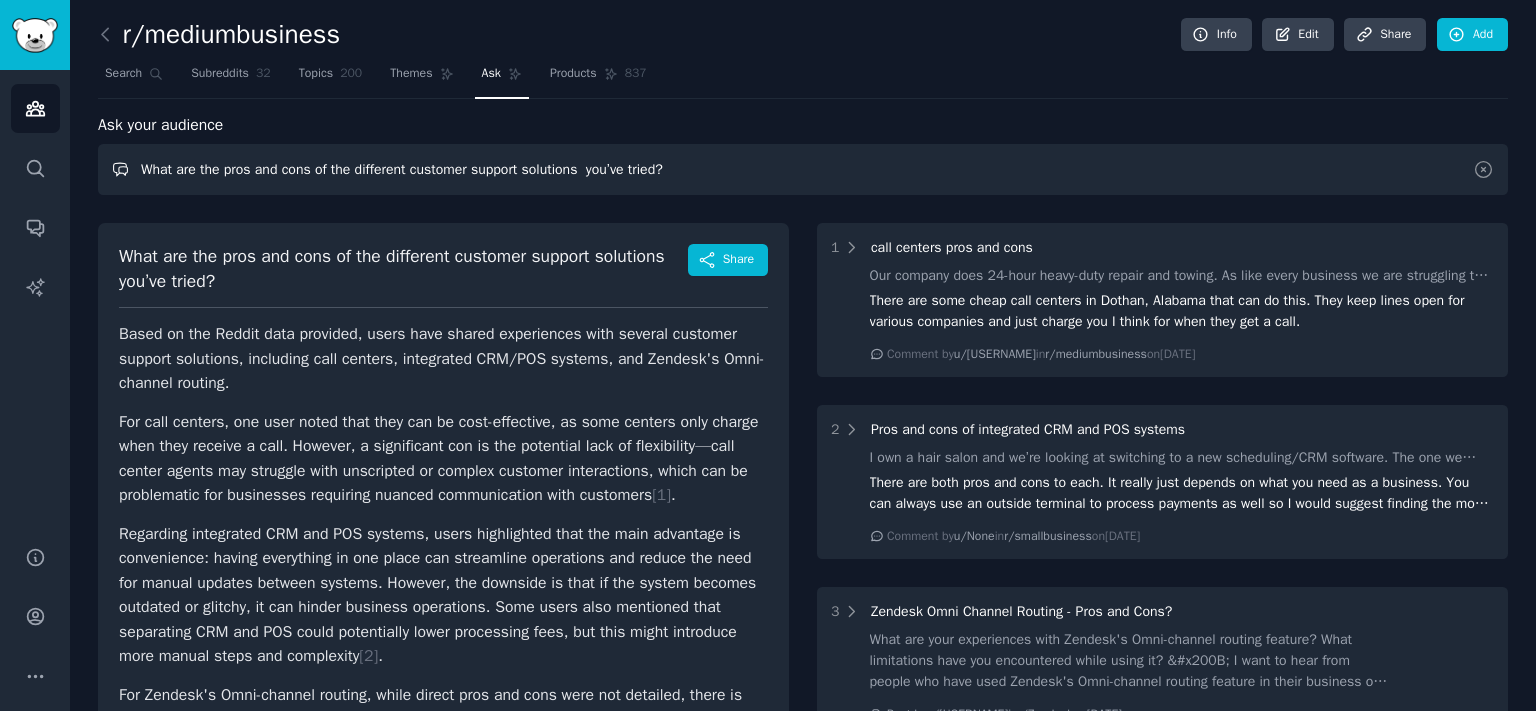 drag, startPoint x: 608, startPoint y: 189, endPoint x: 0, endPoint y: 134, distance: 610.4826 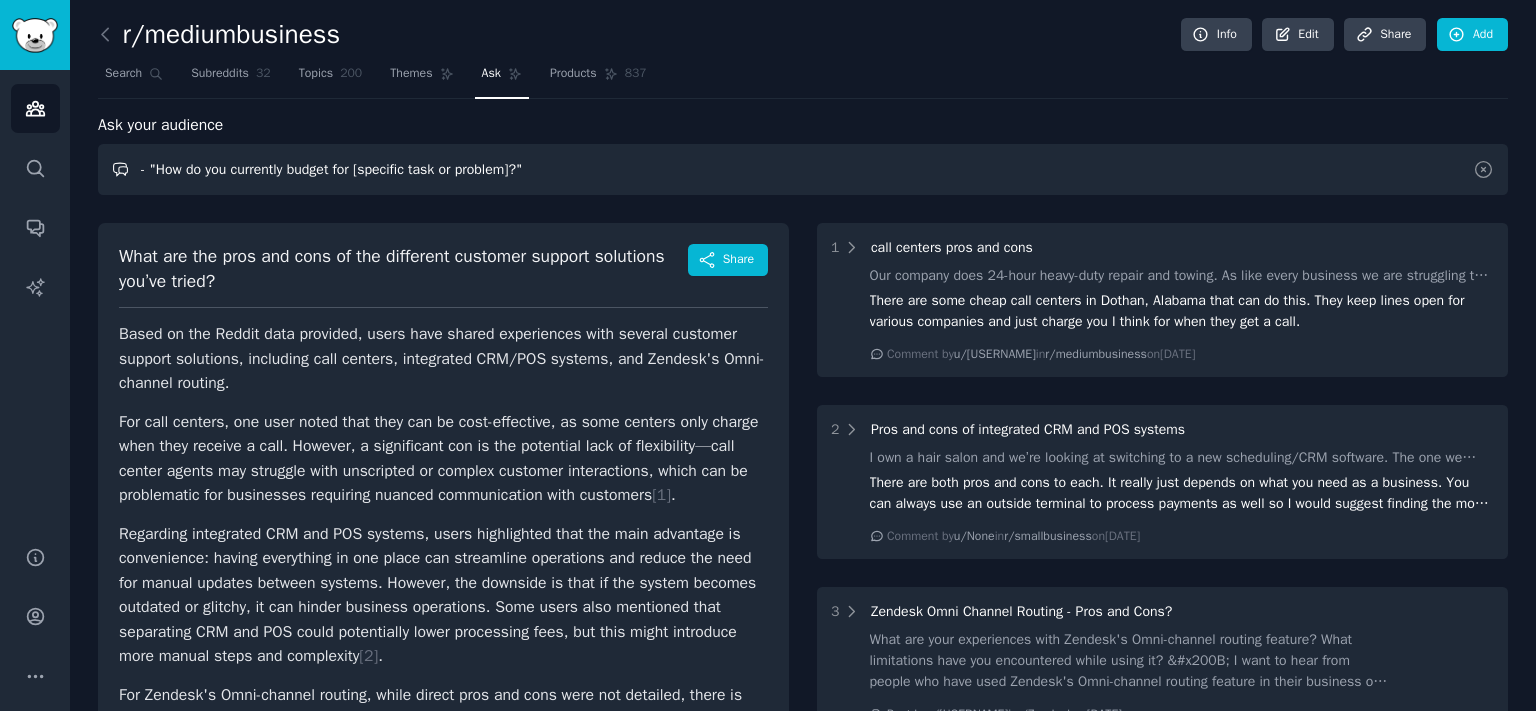 click on "- "How do you currently budget for [specific task or problem]?"" at bounding box center (803, 169) 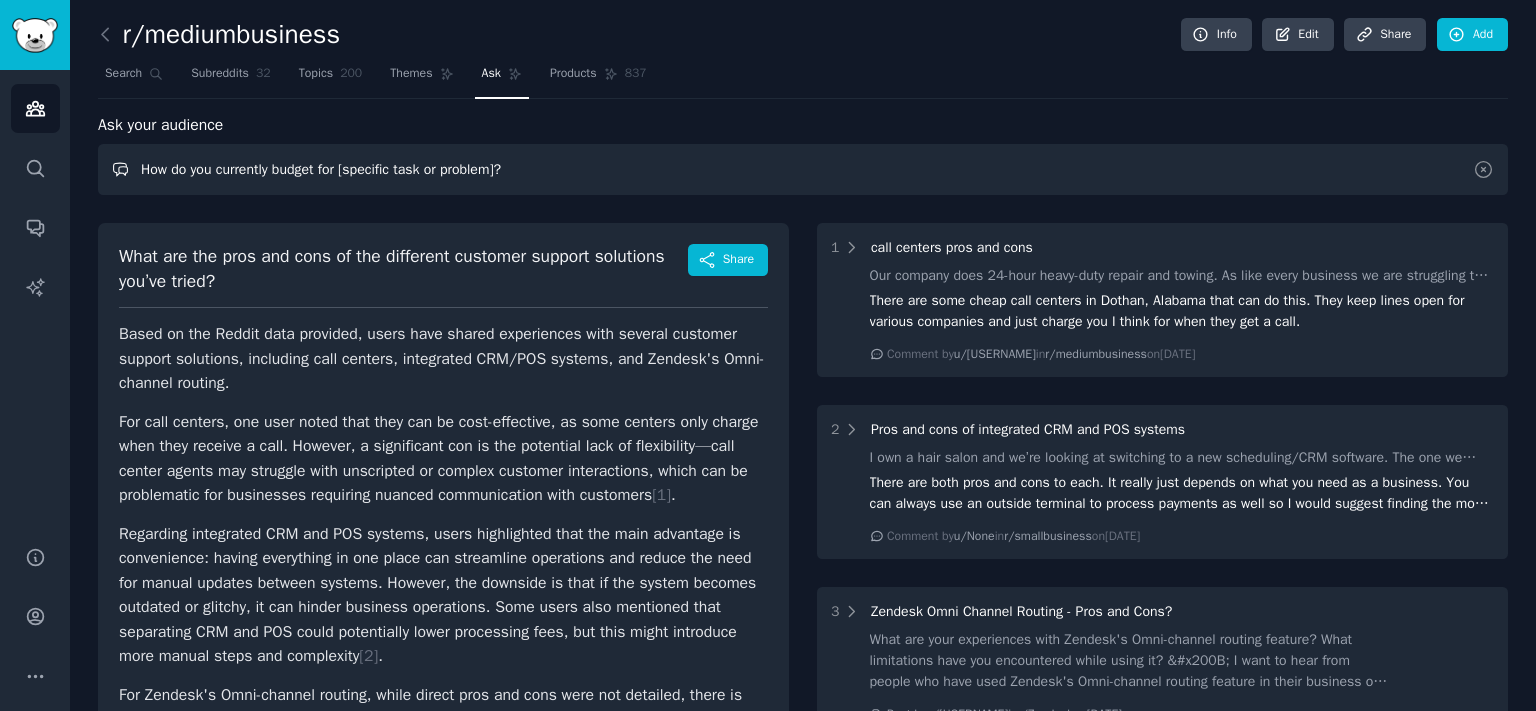 drag, startPoint x: 534, startPoint y: 169, endPoint x: 347, endPoint y: 161, distance: 187.17105 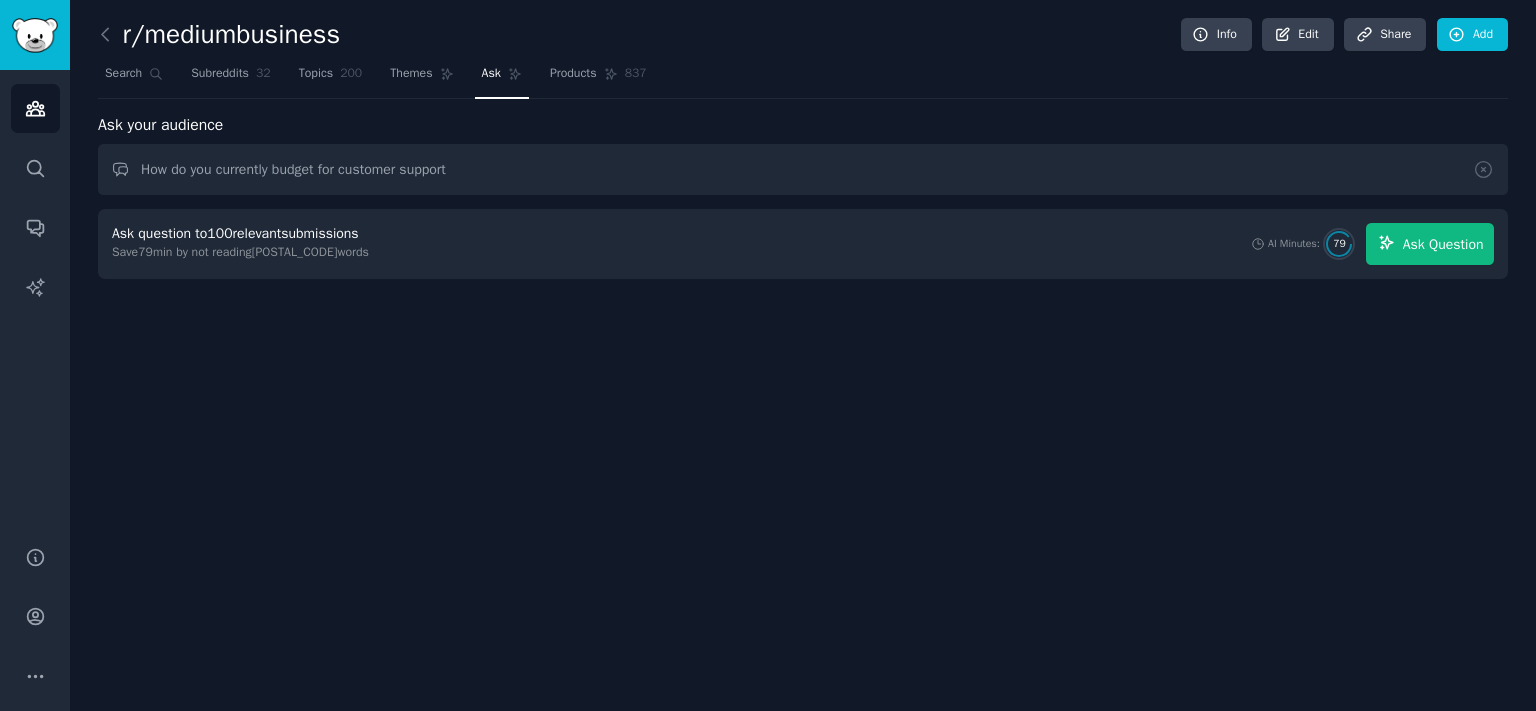 click on "Ask question to  [NUMBER]  relevant  submissions Save  [NUMBER]  min by not reading  [NUMBER]  words AI Minutes:  [NUMBER] Ask Question" at bounding box center (803, 244) 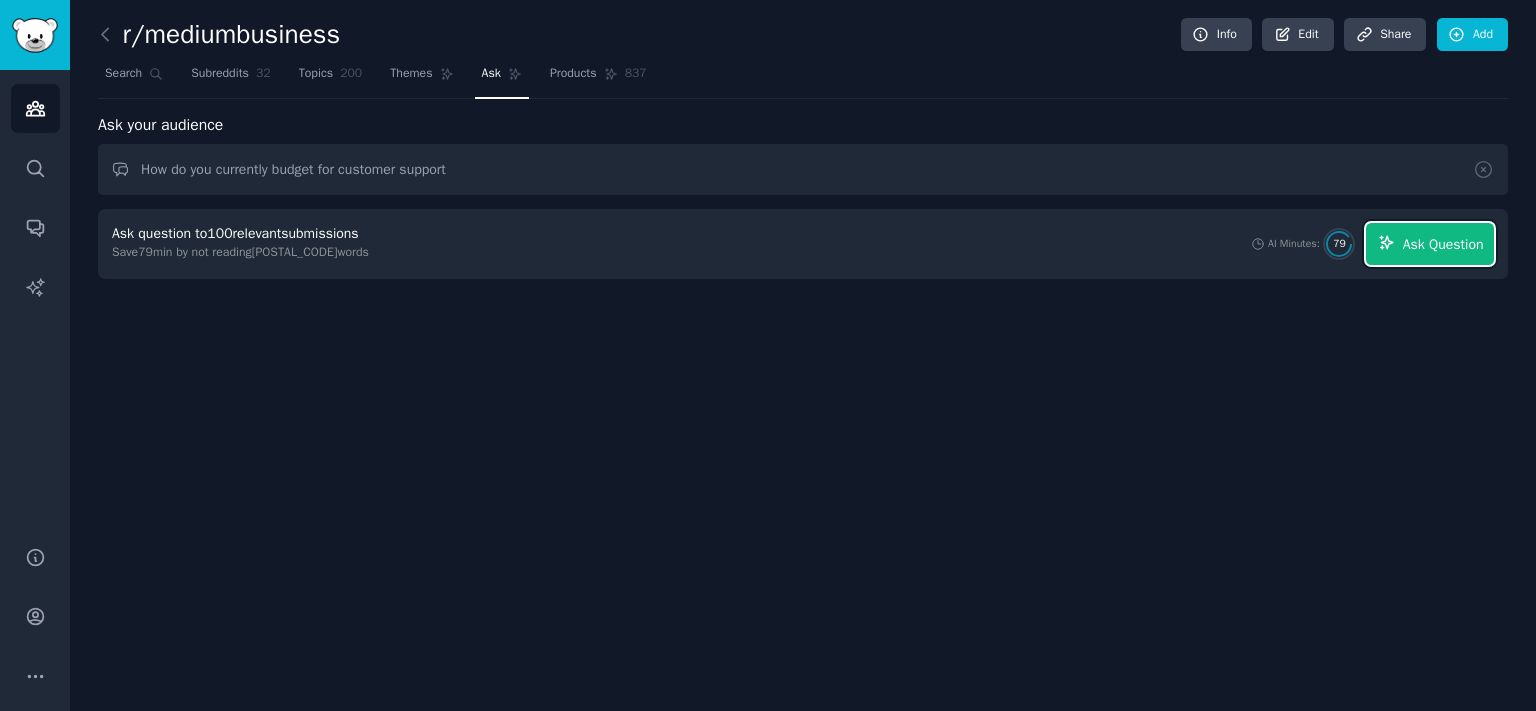 click on "Ask Question" at bounding box center [1430, 244] 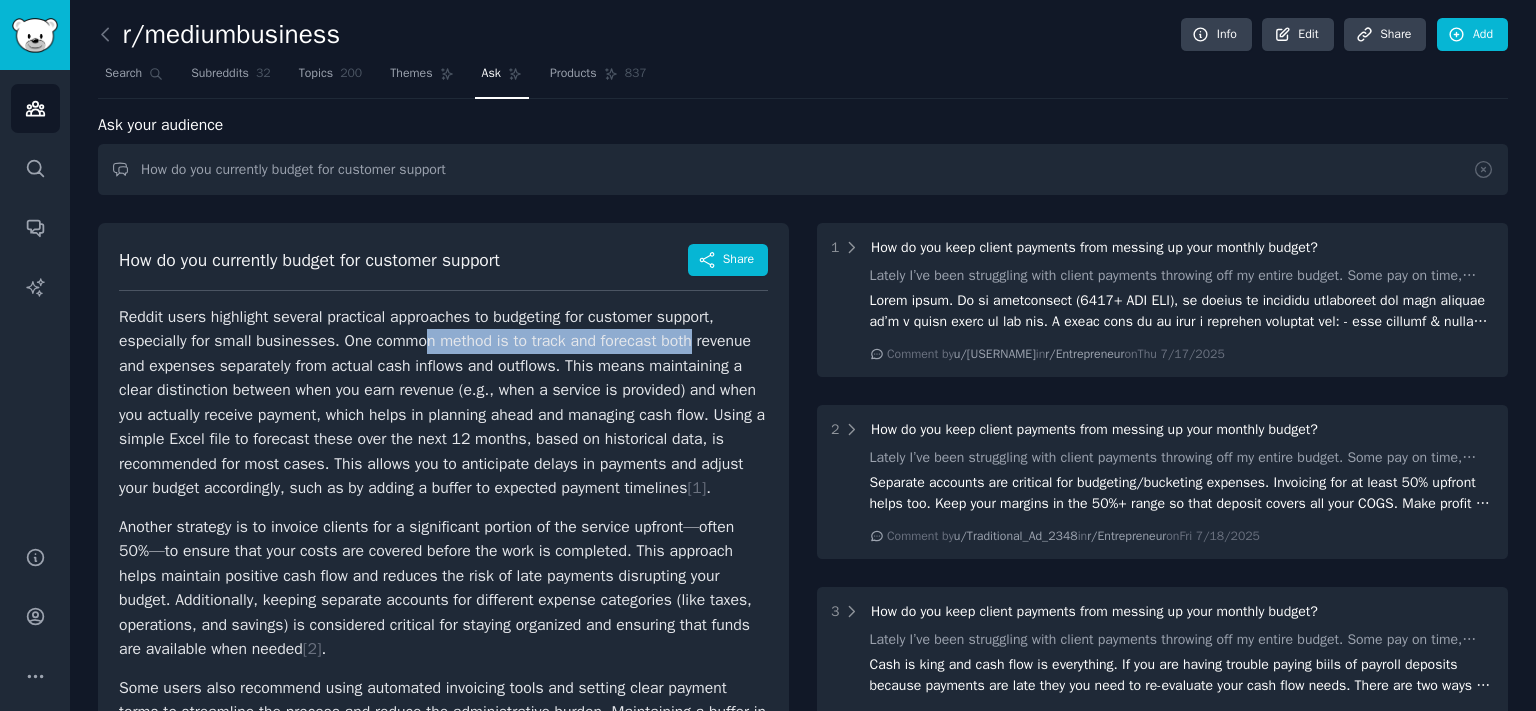 drag, startPoint x: 628, startPoint y: 347, endPoint x: 746, endPoint y: 347, distance: 118 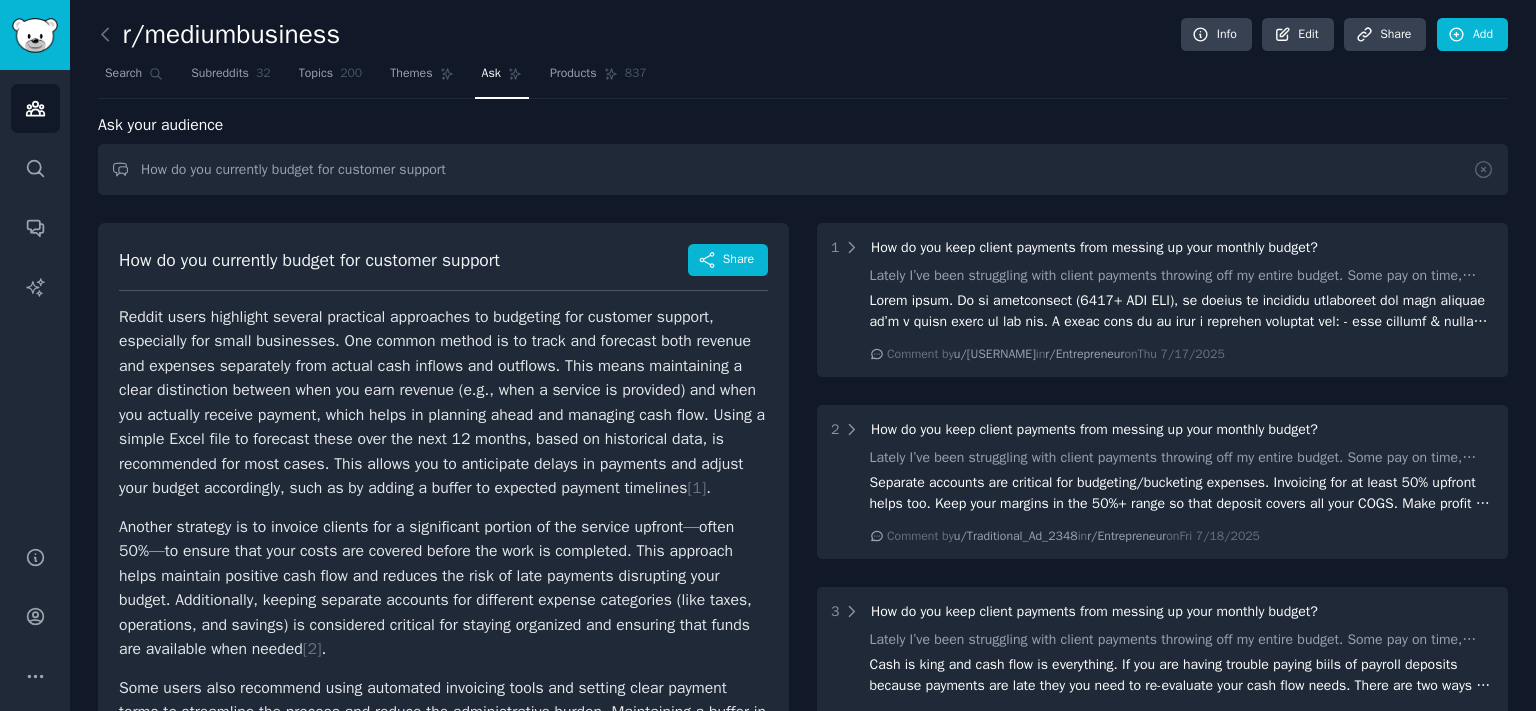click on "Reddit users highlight several practical approaches to budgeting for customer support, especially for small businesses. One common method is to track and forecast both revenue and expenses separately from actual cash inflows and outflows. This means maintaining a clear distinction between when you earn revenue (e.g., when a service is provided) and when you actually receive payment, which helps in planning ahead and managing cash flow. Using a simple Excel file to forecast these over the next 12 months, based on historical data, is recommended for most cases. This allows you to anticipate delays in payments and adjust your budget accordingly, such as by adding a buffer to expected payment timelines [ 1 ] ." at bounding box center [443, 403] 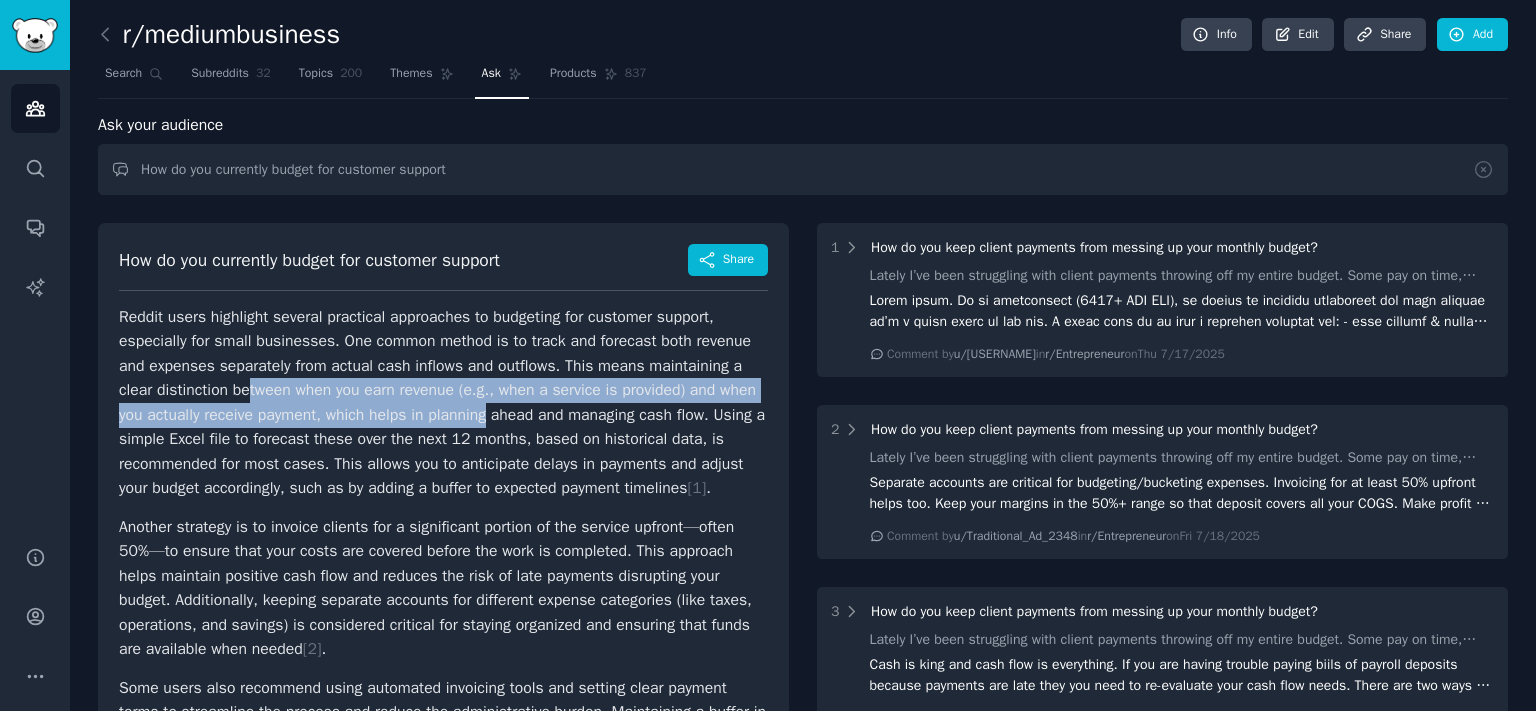 click on "Reddit users highlight several practical approaches to budgeting for customer support, especially for small businesses. One common method is to track and forecast both revenue and expenses separately from actual cash inflows and outflows. This means maintaining a clear distinction between when you earn revenue (e.g., when a service is provided) and when you actually receive payment, which helps in planning ahead and managing cash flow. Using a simple Excel file to forecast these over the next 12 months, based on historical data, is recommended for most cases. This allows you to anticipate delays in payments and adjust your budget accordingly, such as by adding a buffer to expected payment timelines [ 1 ] ." at bounding box center (443, 403) 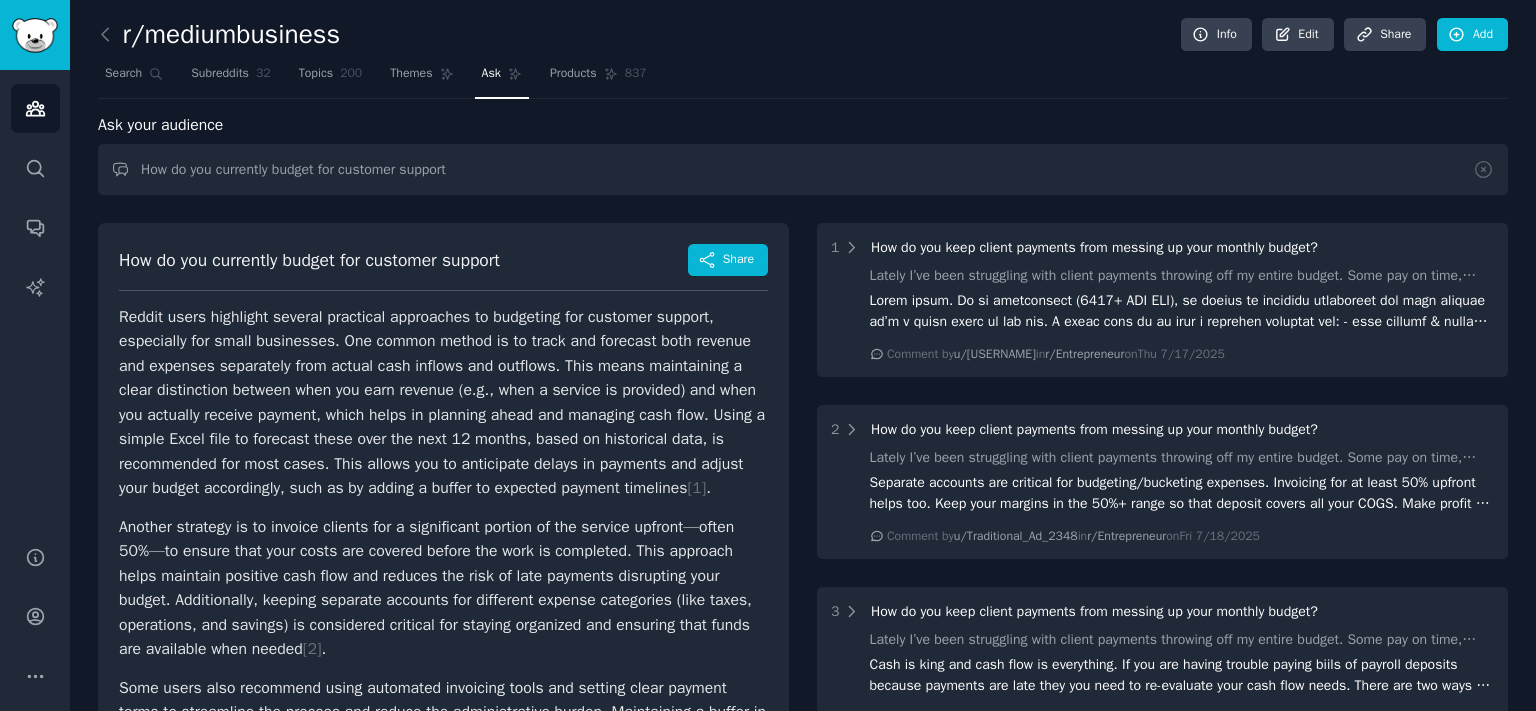 click on "Reddit users highlight several practical approaches to budgeting for customer support, especially for small businesses. One common method is to track and forecast both revenue and expenses separately from actual cash inflows and outflows. This means maintaining a clear distinction between when you earn revenue (e.g., when a service is provided) and when you actually receive payment, which helps in planning ahead and managing cash flow. Using a simple Excel file to forecast these over the next 12 months, based on historical data, is recommended for most cases. This allows you to anticipate delays in payments and adjust your budget accordingly, such as by adding a buffer to expected payment timelines [ 1 ] ." at bounding box center [443, 403] 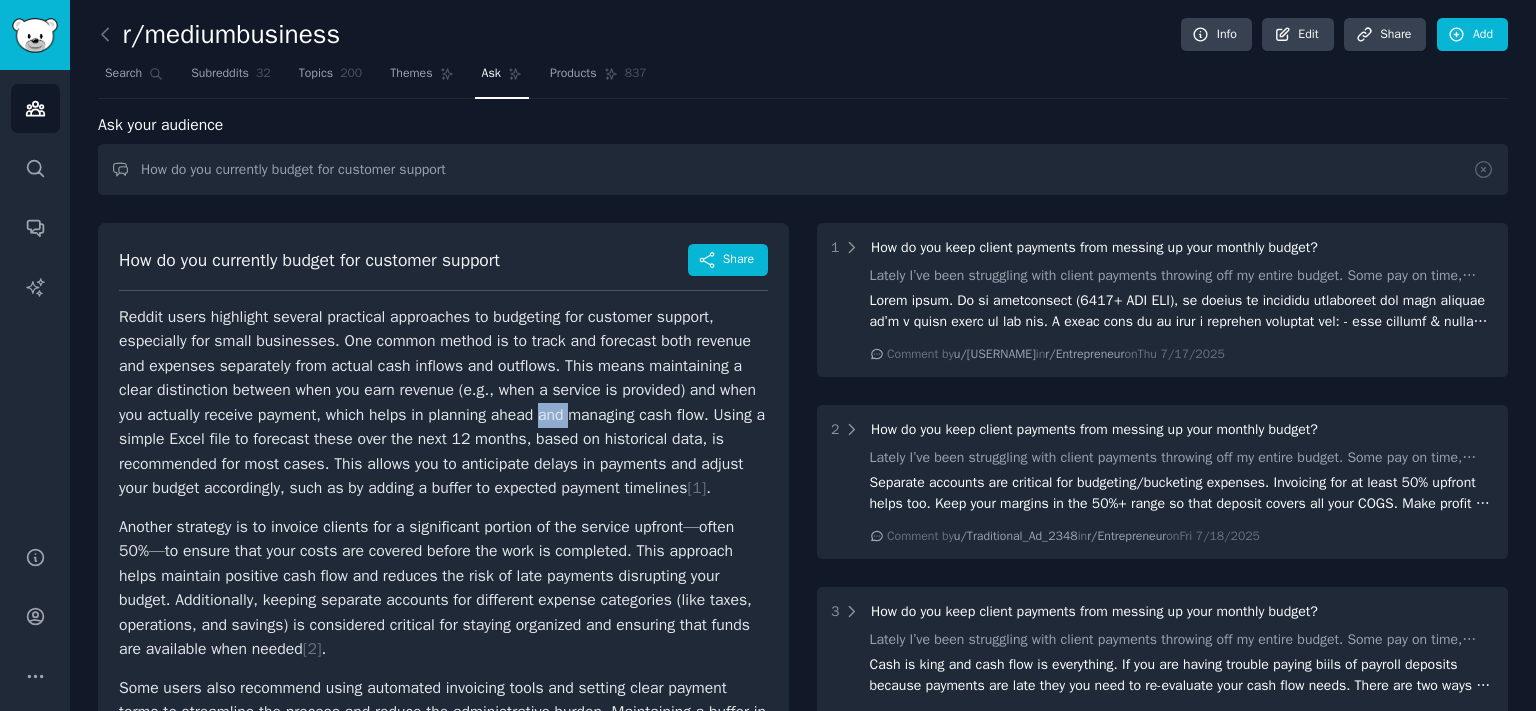 click on "Reddit users highlight several practical approaches to budgeting for customer support, especially for small businesses. One common method is to track and forecast both revenue and expenses separately from actual cash inflows and outflows. This means maintaining a clear distinction between when you earn revenue (e.g., when a service is provided) and when you actually receive payment, which helps in planning ahead and managing cash flow. Using a simple Excel file to forecast these over the next 12 months, based on historical data, is recommended for most cases. This allows you to anticipate delays in payments and adjust your budget accordingly, such as by adding a buffer to expected payment timelines [ 1 ] ." at bounding box center (443, 403) 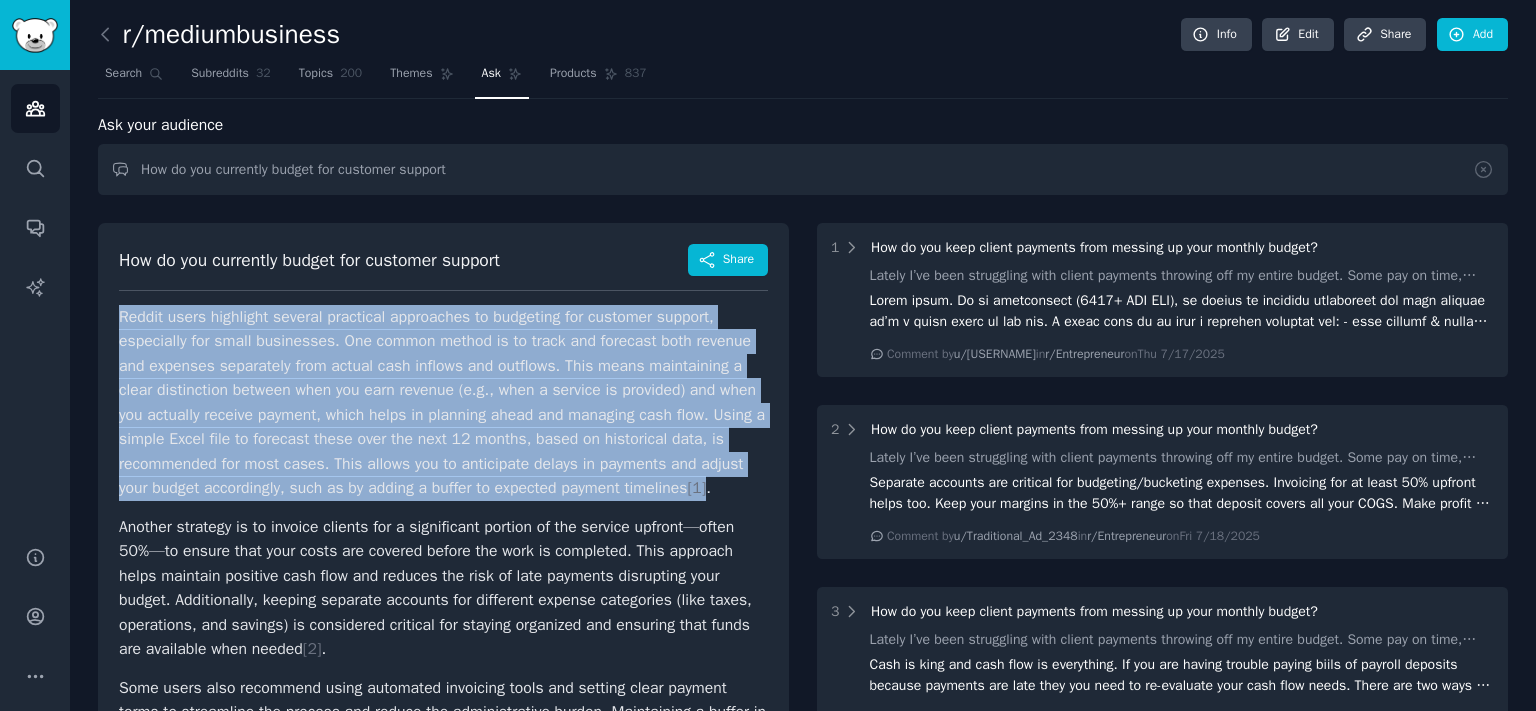 click on "Reddit users highlight several practical approaches to budgeting for customer support, especially for small businesses. One common method is to track and forecast both revenue and expenses separately from actual cash inflows and outflows. This means maintaining a clear distinction between when you earn revenue (e.g., when a service is provided) and when you actually receive payment, which helps in planning ahead and managing cash flow. Using a simple Excel file to forecast these over the next 12 months, based on historical data, is recommended for most cases. This allows you to anticipate delays in payments and adjust your budget accordingly, such as by adding a buffer to expected payment timelines [ 1 ] ." at bounding box center (443, 403) 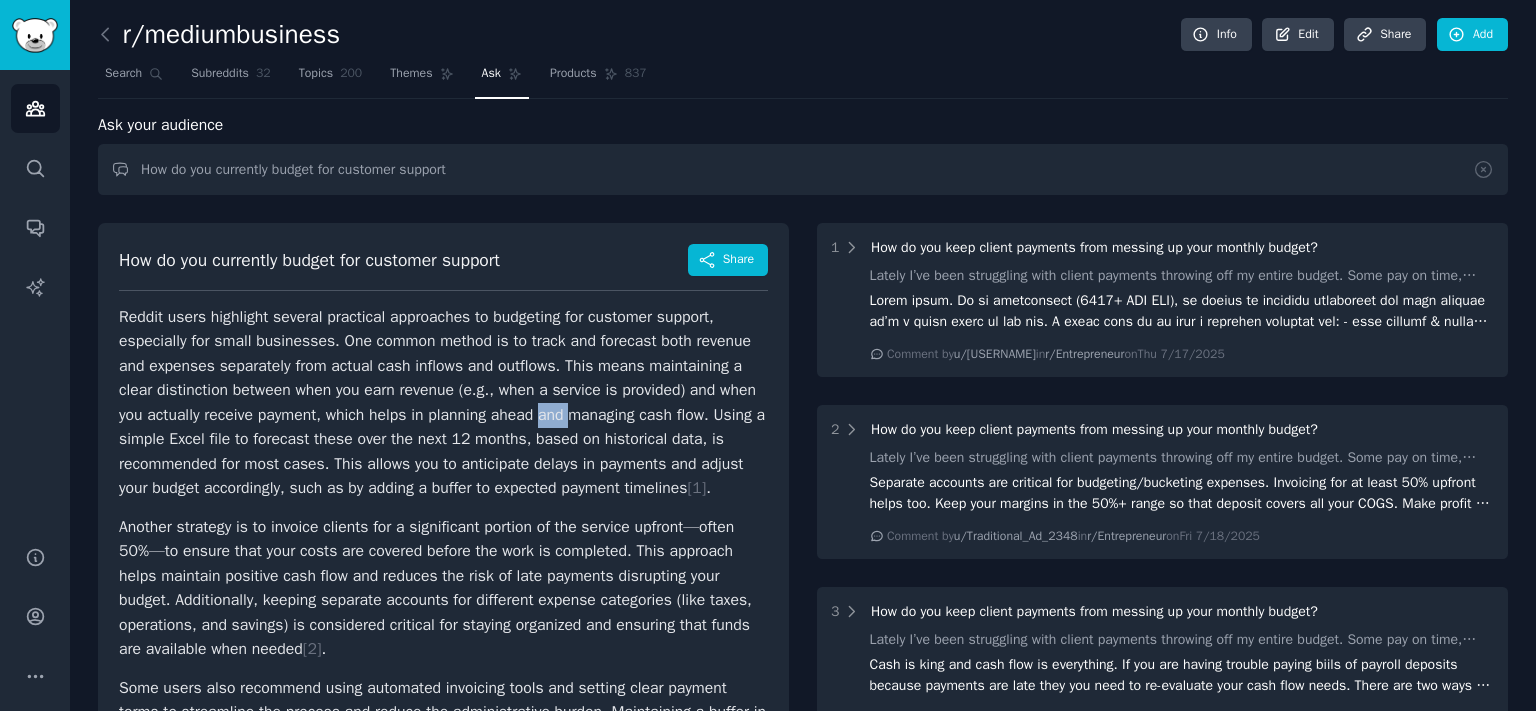 click on "Reddit users highlight several practical approaches to budgeting for customer support, especially for small businesses. One common method is to track and forecast both revenue and expenses separately from actual cash inflows and outflows. This means maintaining a clear distinction between when you earn revenue (e.g., when a service is provided) and when you actually receive payment, which helps in planning ahead and managing cash flow. Using a simple Excel file to forecast these over the next 12 months, based on historical data, is recommended for most cases. This allows you to anticipate delays in payments and adjust your budget accordingly, such as by adding a buffer to expected payment timelines [ 1 ] ." at bounding box center [443, 403] 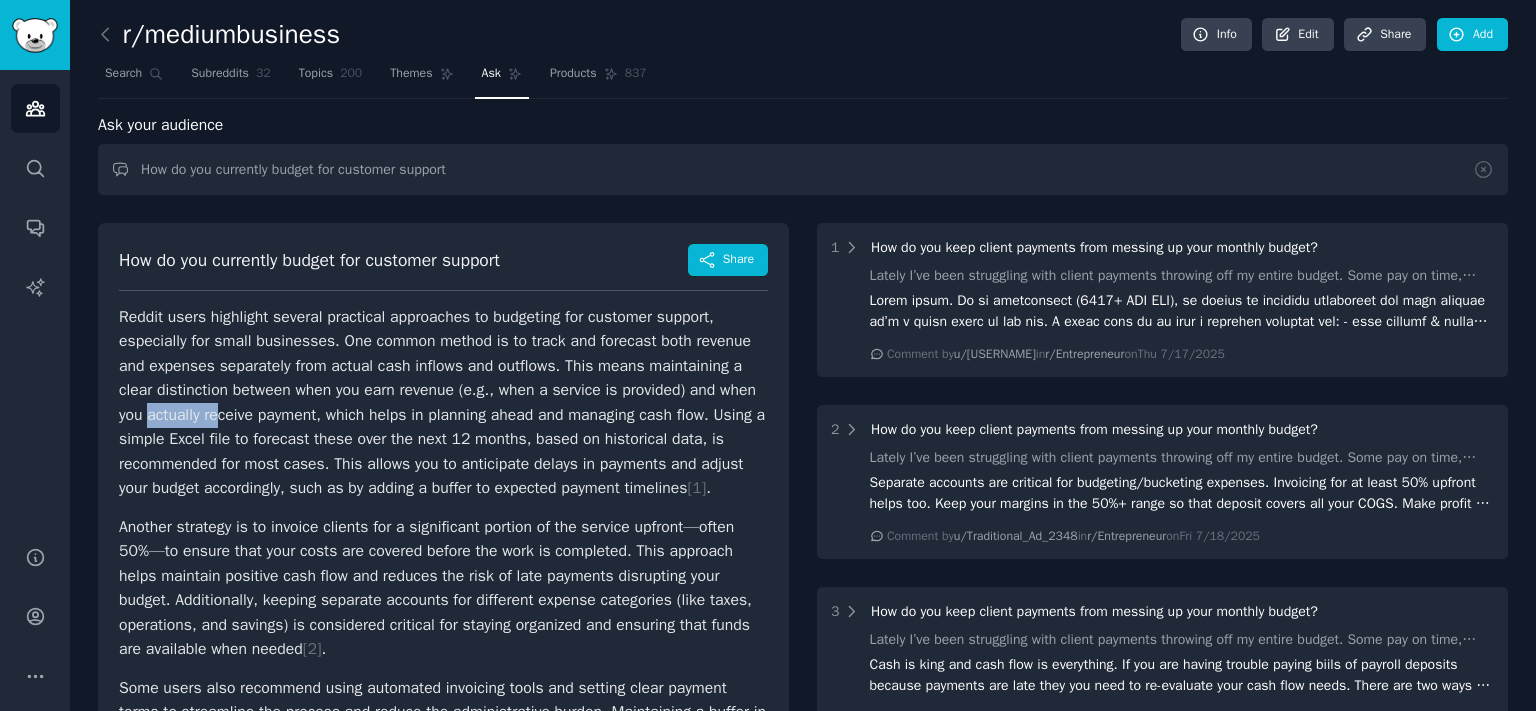 drag, startPoint x: 216, startPoint y: 420, endPoint x: 374, endPoint y: 418, distance: 158.01266 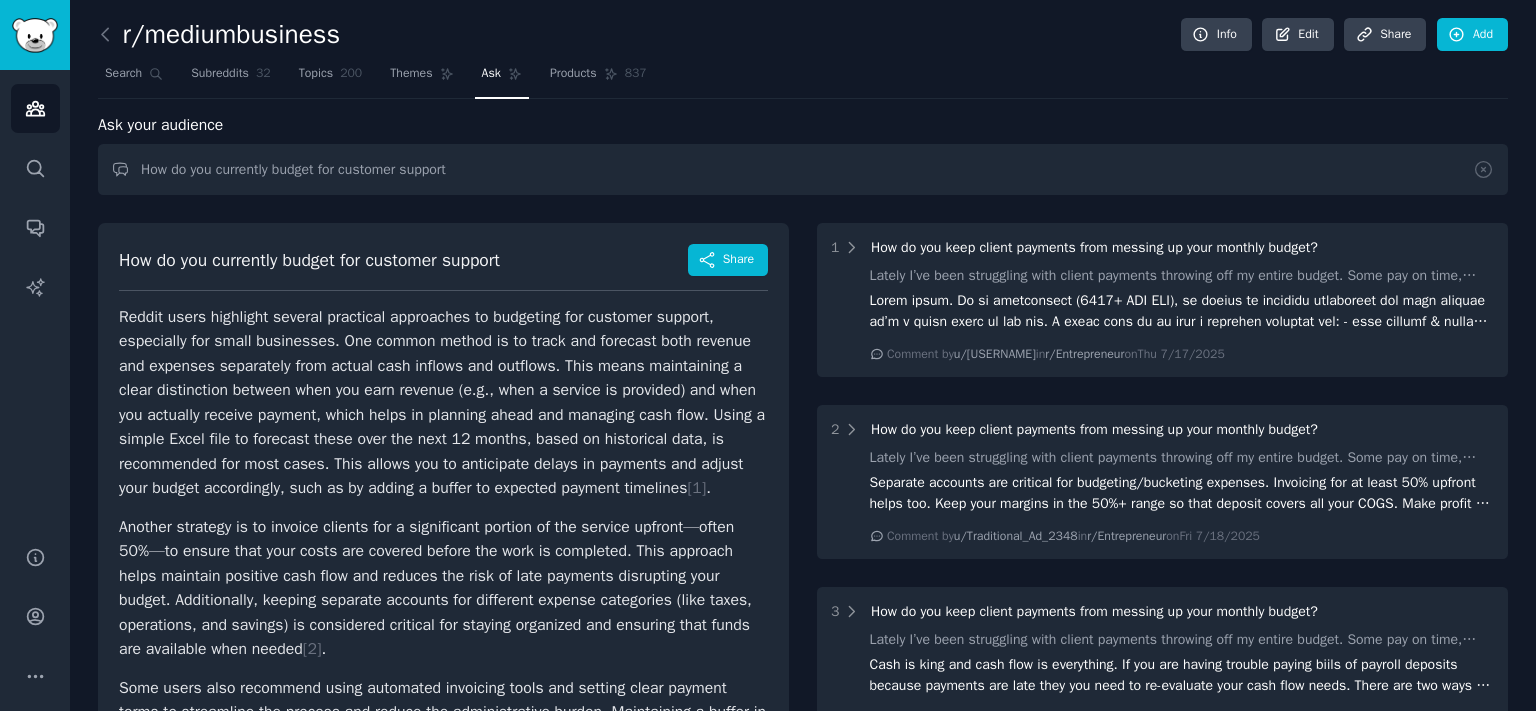 click on "Reddit users highlight several practical approaches to budgeting for customer support, especially for small businesses. One common method is to track and forecast both revenue and expenses separately from actual cash inflows and outflows. This means maintaining a clear distinction between when you earn revenue (e.g., when a service is provided) and when you actually receive payment, which helps in planning ahead and managing cash flow. Using a simple Excel file to forecast these over the next 12 months, based on historical data, is recommended for most cases. This allows you to anticipate delays in payments and adjust your budget accordingly, such as by adding a buffer to expected payment timelines [ 1 ] ." at bounding box center [443, 403] 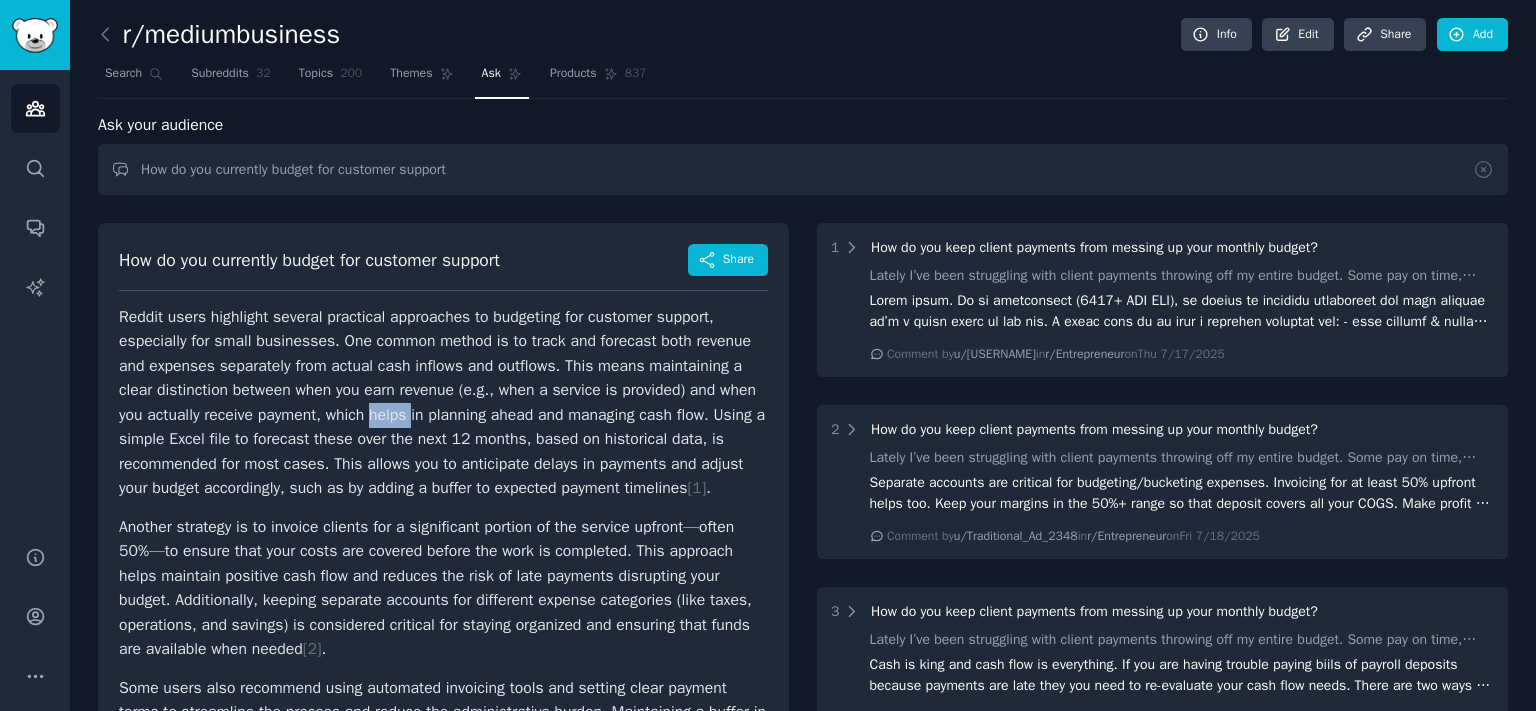click on "Reddit users highlight several practical approaches to budgeting for customer support, especially for small businesses. One common method is to track and forecast both revenue and expenses separately from actual cash inflows and outflows. This means maintaining a clear distinction between when you earn revenue (e.g., when a service is provided) and when you actually receive payment, which helps in planning ahead and managing cash flow. Using a simple Excel file to forecast these over the next 12 months, based on historical data, is recommended for most cases. This allows you to anticipate delays in payments and adjust your budget accordingly, such as by adding a buffer to expected payment timelines [ 1 ] ." at bounding box center (443, 403) 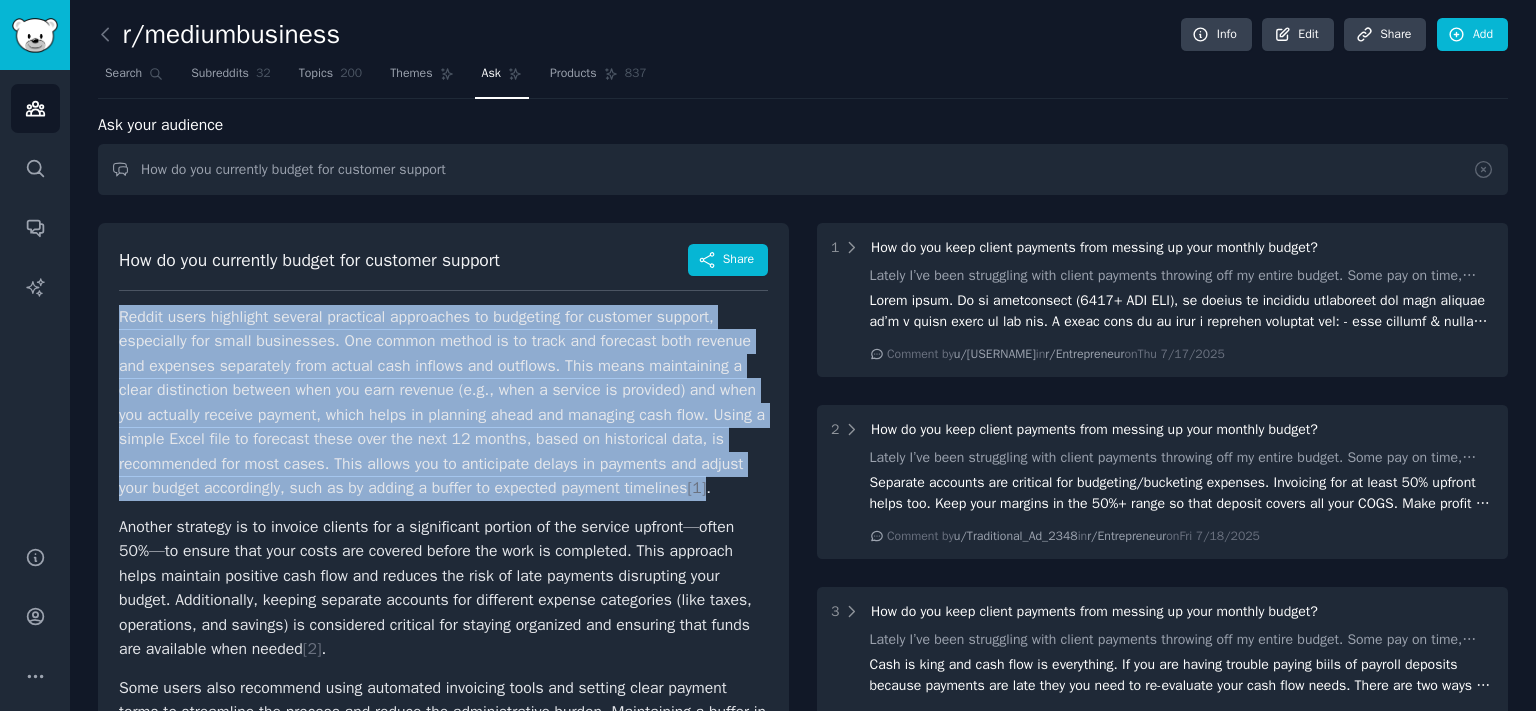click on "Reddit users highlight several practical approaches to budgeting for customer support, especially for small businesses. One common method is to track and forecast both revenue and expenses separately from actual cash inflows and outflows. This means maintaining a clear distinction between when you earn revenue (e.g., when a service is provided) and when you actually receive payment, which helps in planning ahead and managing cash flow. Using a simple Excel file to forecast these over the next 12 months, based on historical data, is recommended for most cases. This allows you to anticipate delays in payments and adjust your budget accordingly, such as by adding a buffer to expected payment timelines [ 1 ] ." at bounding box center [443, 403] 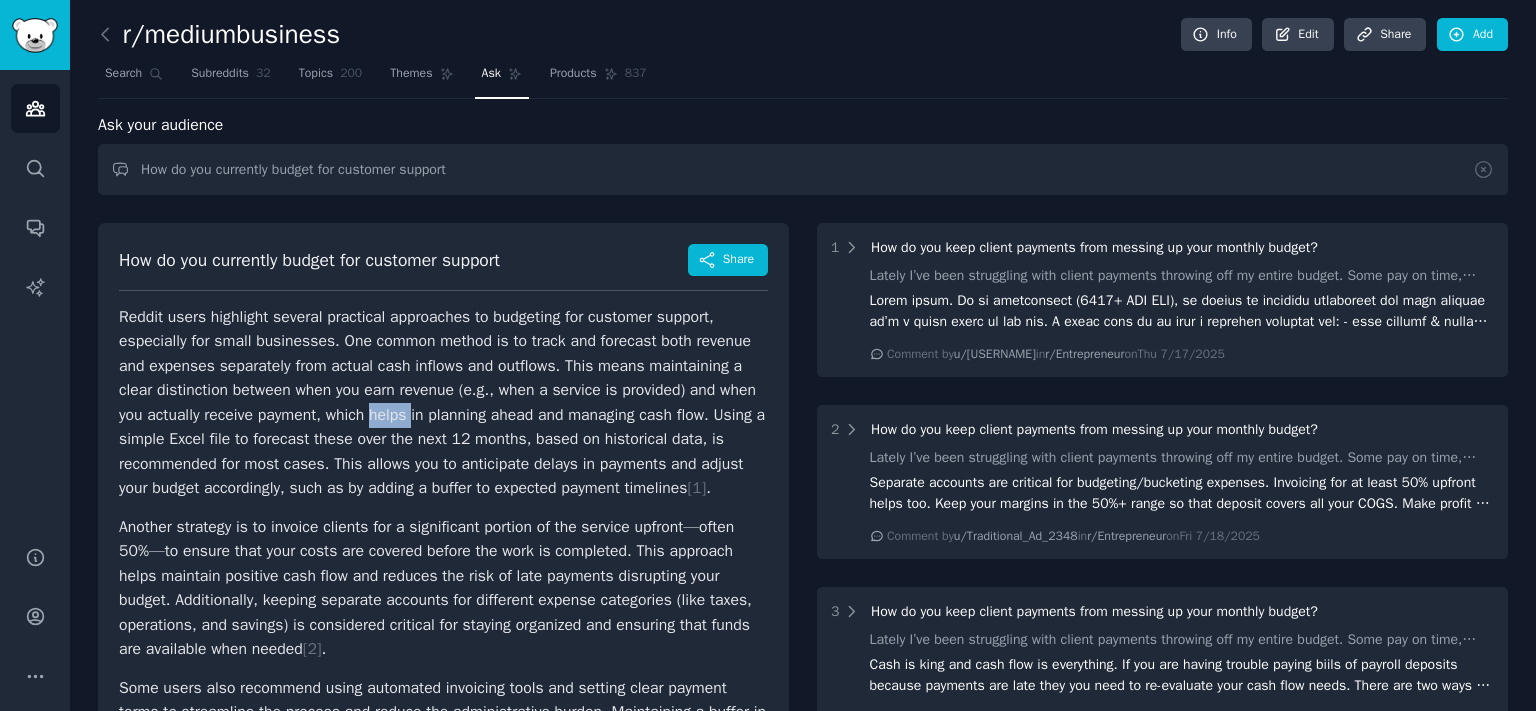 click on "Reddit users highlight several practical approaches to budgeting for customer support, especially for small businesses. One common method is to track and forecast both revenue and expenses separately from actual cash inflows and outflows. This means maintaining a clear distinction between when you earn revenue (e.g., when a service is provided) and when you actually receive payment, which helps in planning ahead and managing cash flow. Using a simple Excel file to forecast these over the next 12 months, based on historical data, is recommended for most cases. This allows you to anticipate delays in payments and adjust your budget accordingly, such as by adding a buffer to expected payment timelines [ 1 ] ." at bounding box center [443, 403] 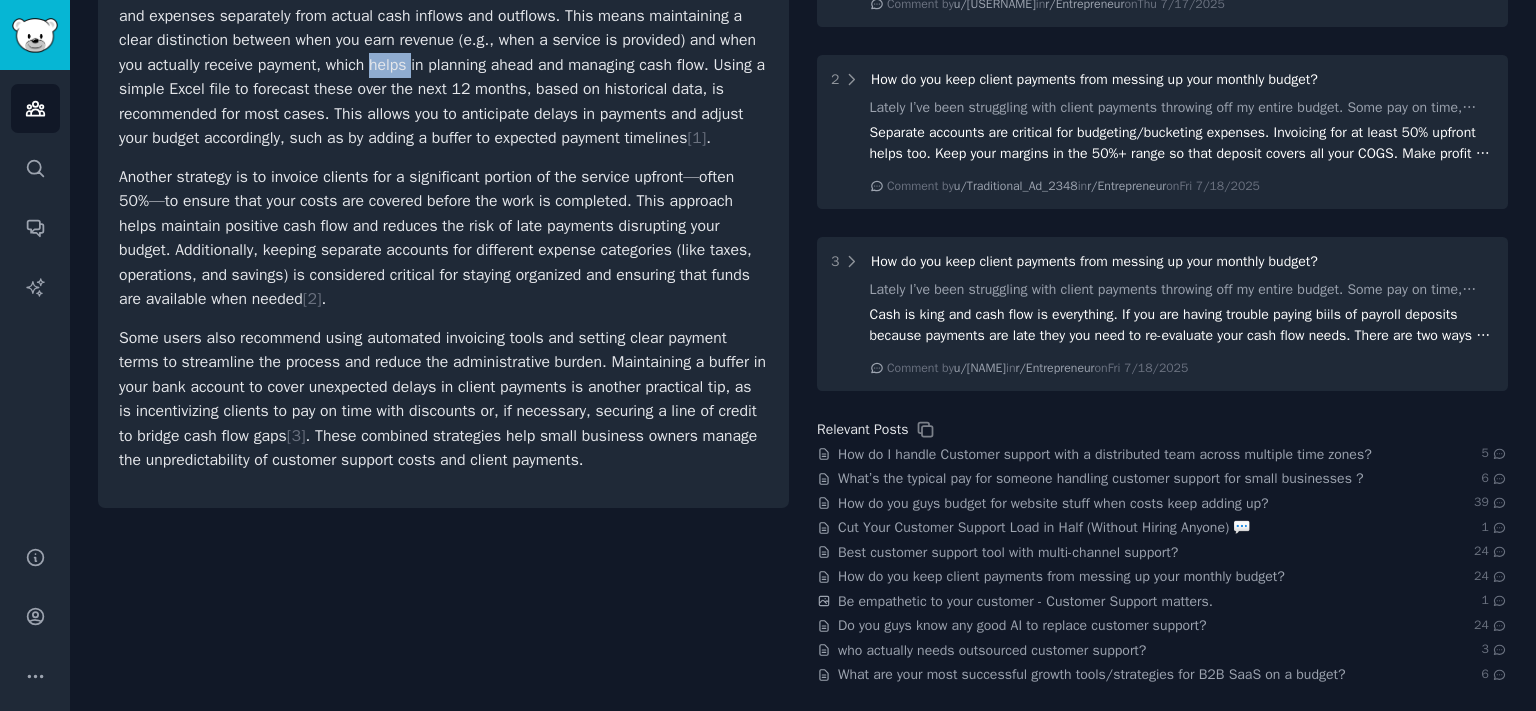 scroll, scrollTop: 0, scrollLeft: 0, axis: both 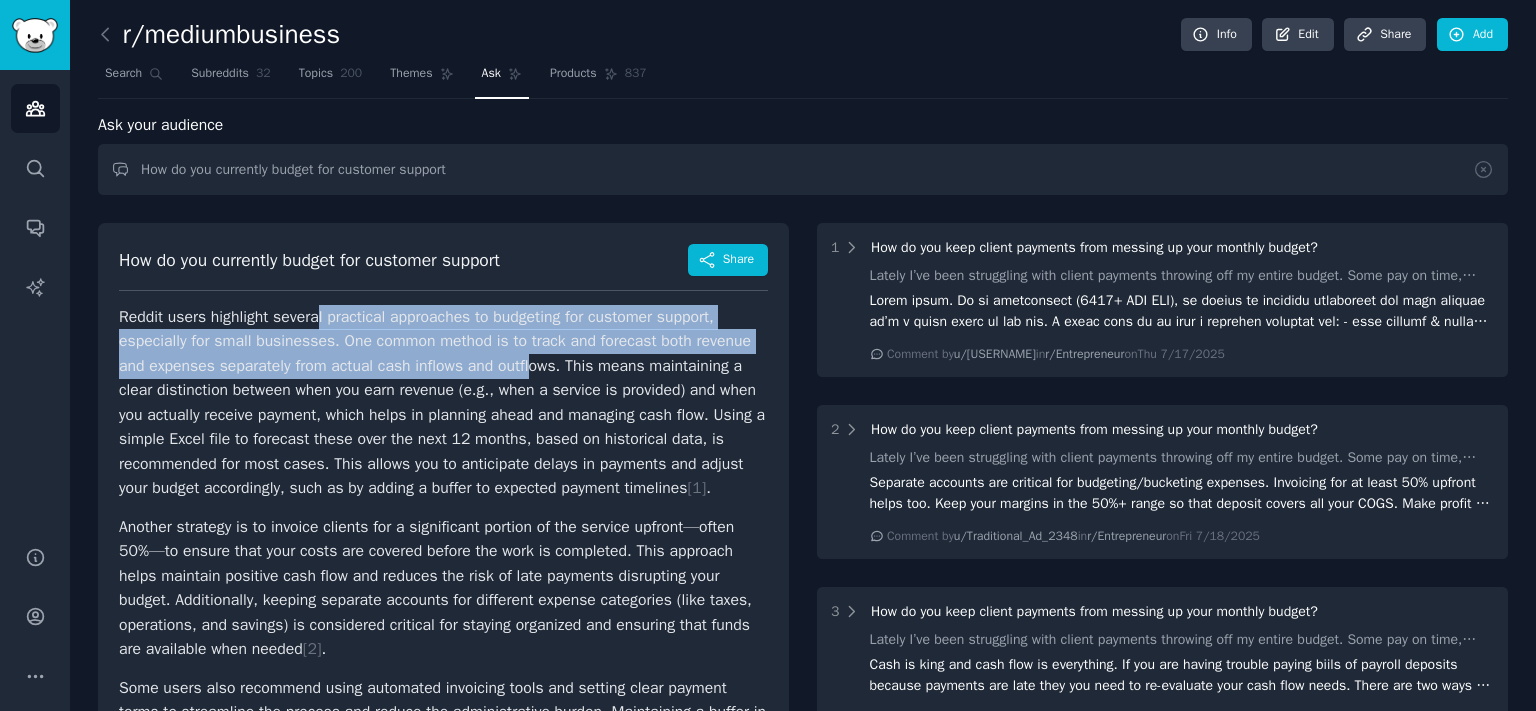 drag, startPoint x: 326, startPoint y: 321, endPoint x: 588, endPoint y: 361, distance: 265.03586 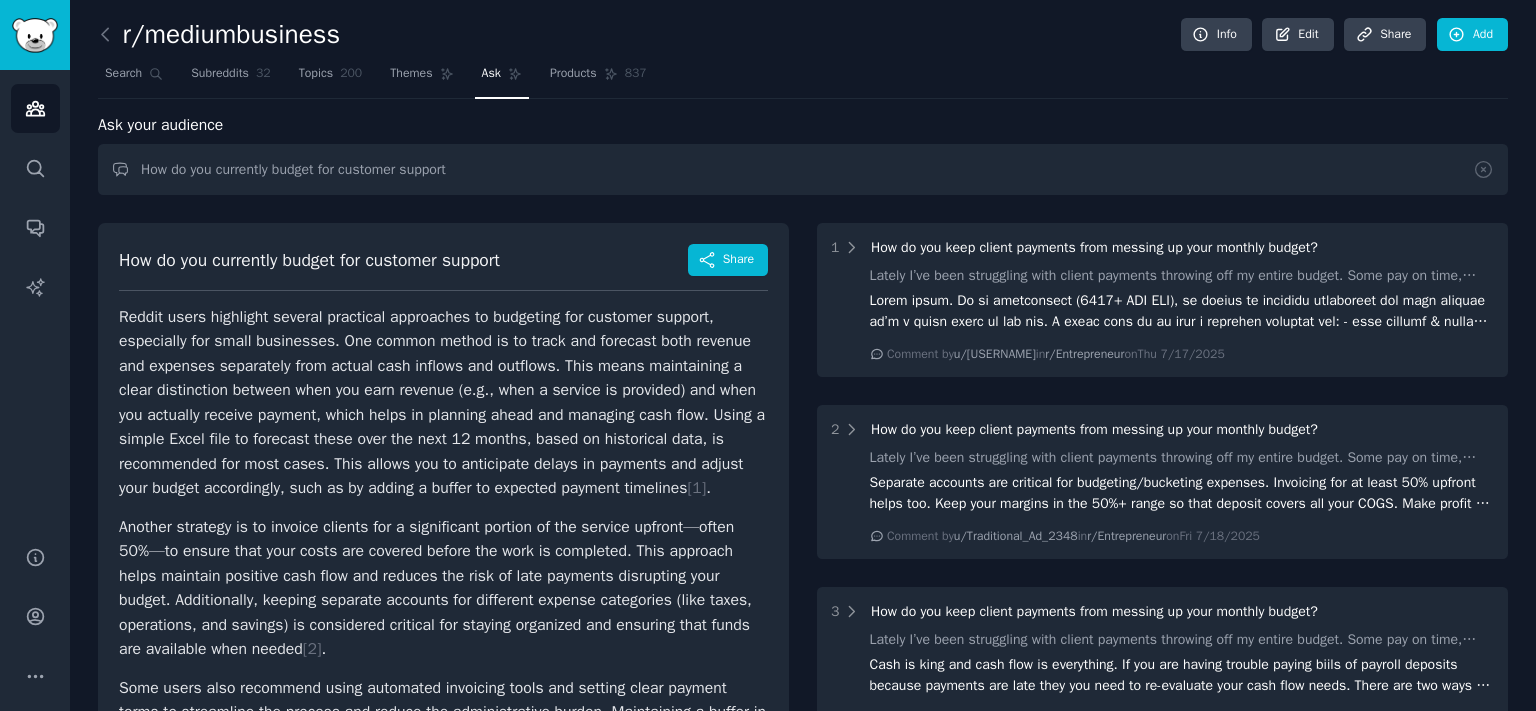 click on "Reddit users highlight several practical approaches to budgeting for customer support, especially for small businesses. One common method is to track and forecast both revenue and expenses separately from actual cash inflows and outflows. This means maintaining a clear distinction between when you earn revenue (e.g., when a service is provided) and when you actually receive payment, which helps in planning ahead and managing cash flow. Using a simple Excel file to forecast these over the next 12 months, based on historical data, is recommended for most cases. This allows you to anticipate delays in payments and adjust your budget accordingly, such as by adding a buffer to expected payment timelines [ 1 ] ." at bounding box center [443, 403] 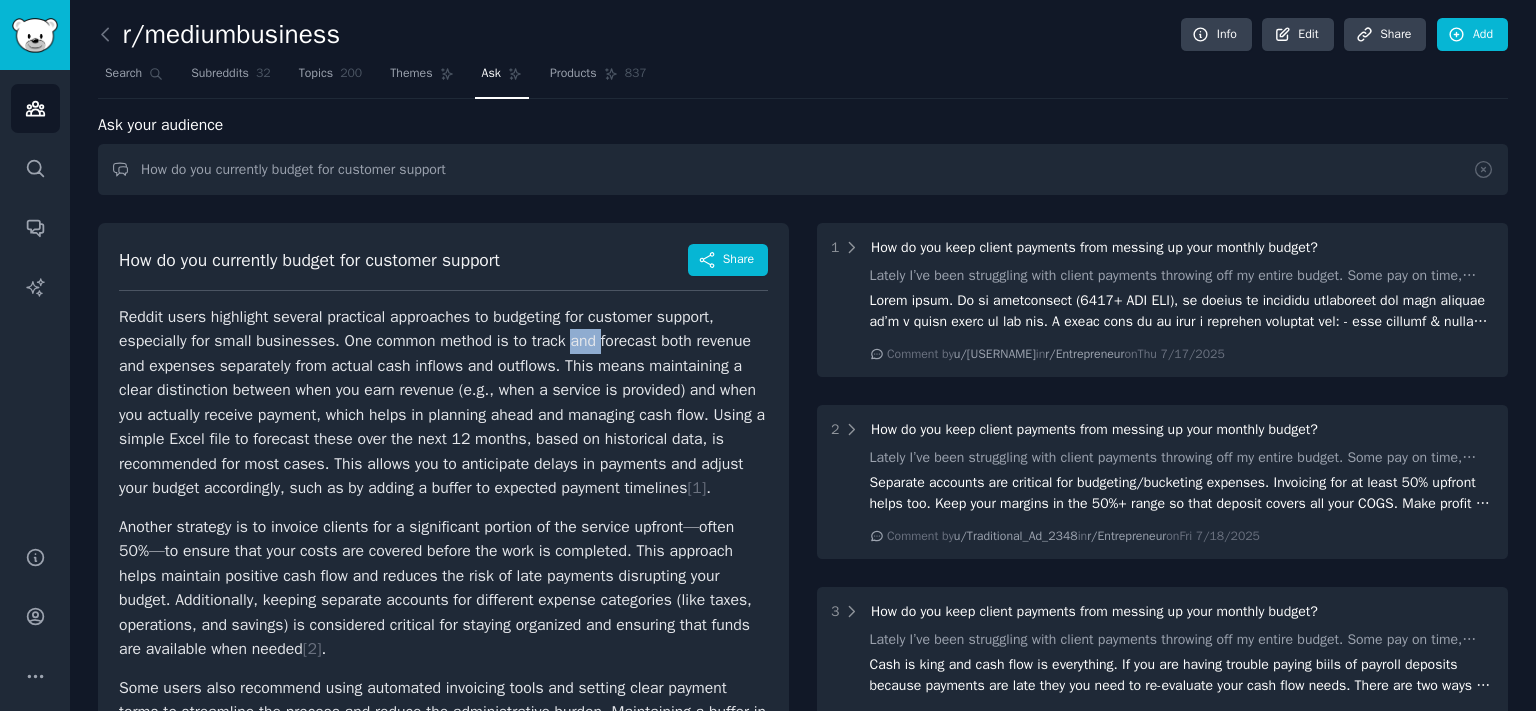 click on "Reddit users highlight several practical approaches to budgeting for customer support, especially for small businesses. One common method is to track and forecast both revenue and expenses separately from actual cash inflows and outflows. This means maintaining a clear distinction between when you earn revenue (e.g., when a service is provided) and when you actually receive payment, which helps in planning ahead and managing cash flow. Using a simple Excel file to forecast these over the next 12 months, based on historical data, is recommended for most cases. This allows you to anticipate delays in payments and adjust your budget accordingly, such as by adding a buffer to expected payment timelines [ 1 ] ." at bounding box center (443, 403) 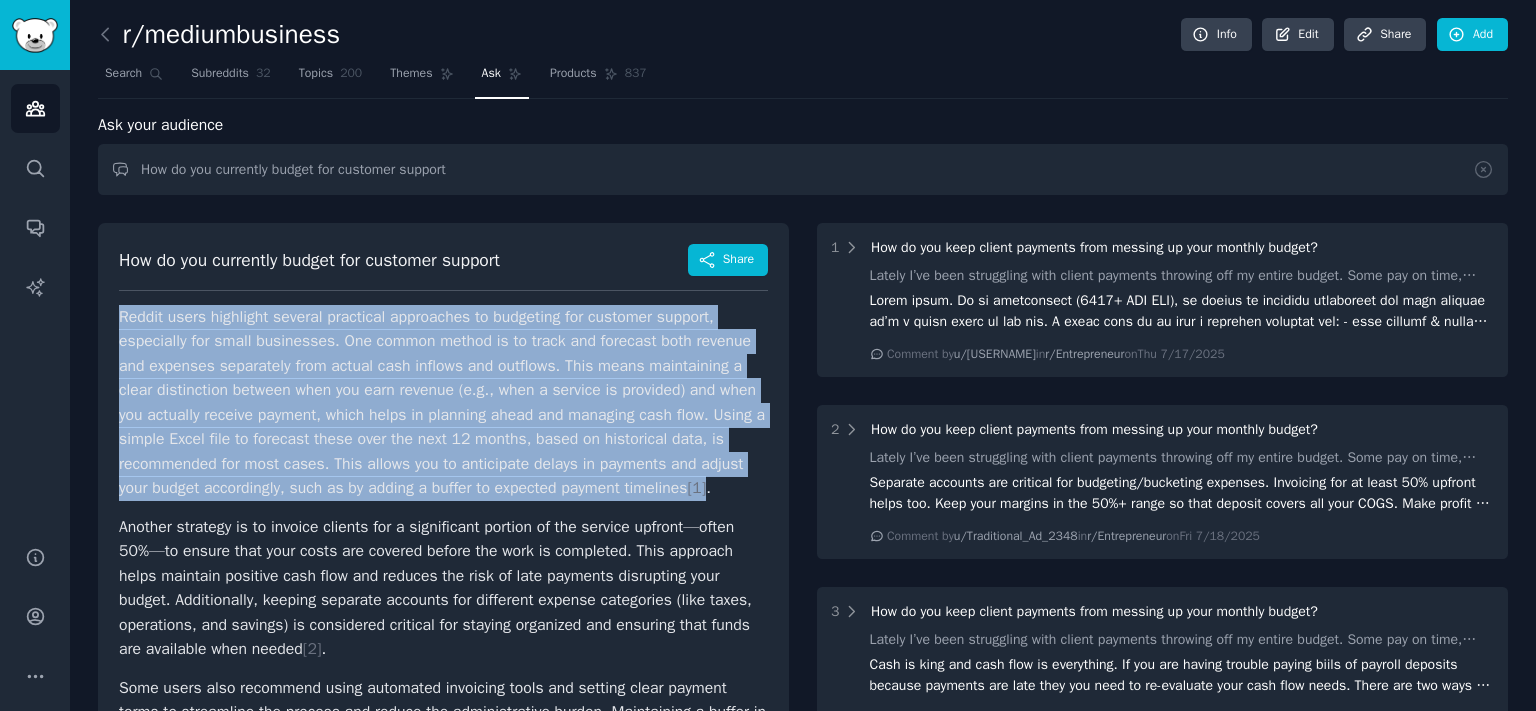 click on "Reddit users highlight several practical approaches to budgeting for customer support, especially for small businesses. One common method is to track and forecast both revenue and expenses separately from actual cash inflows and outflows. This means maintaining a clear distinction between when you earn revenue (e.g., when a service is provided) and when you actually receive payment, which helps in planning ahead and managing cash flow. Using a simple Excel file to forecast these over the next 12 months, based on historical data, is recommended for most cases. This allows you to anticipate delays in payments and adjust your budget accordingly, such as by adding a buffer to expected payment timelines [ 1 ] ." at bounding box center [443, 403] 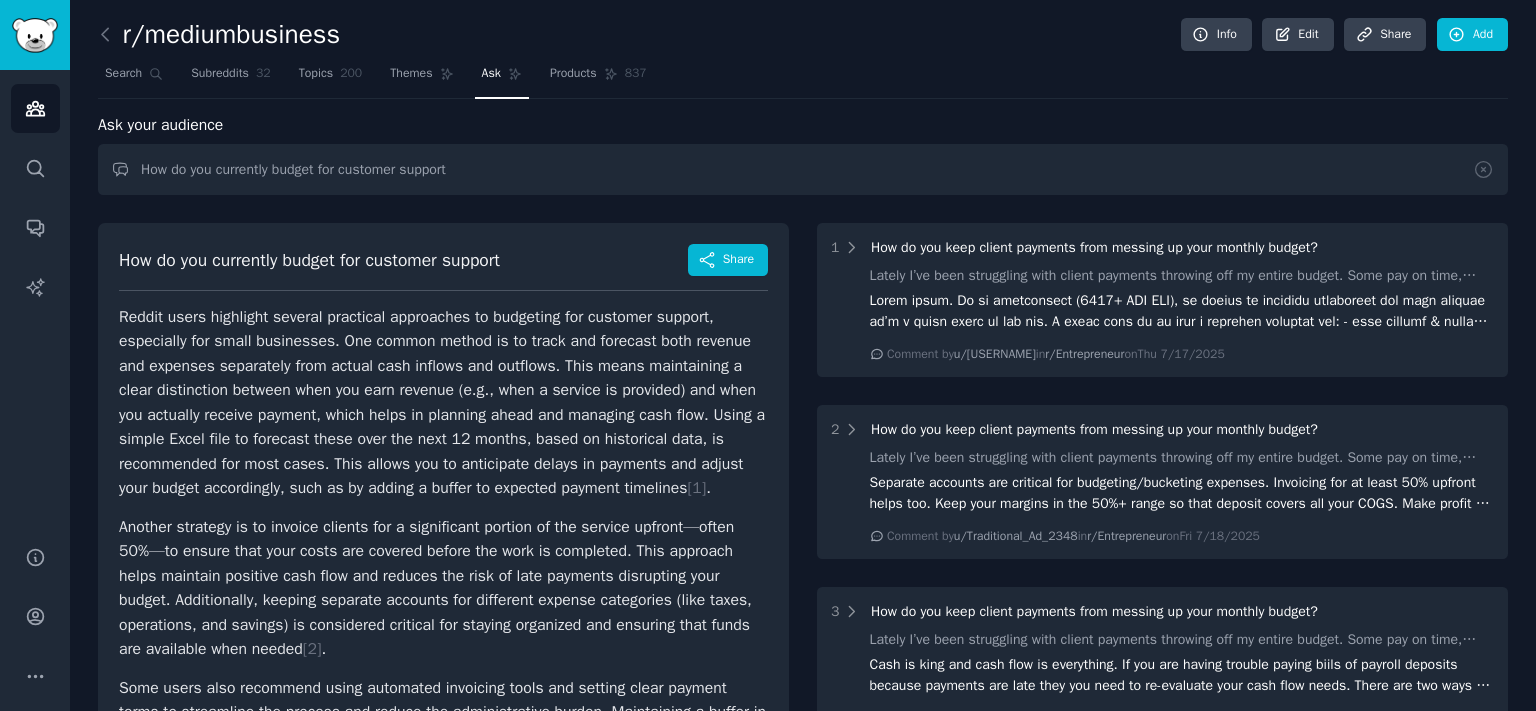 drag, startPoint x: 597, startPoint y: 356, endPoint x: 613, endPoint y: 368, distance: 20 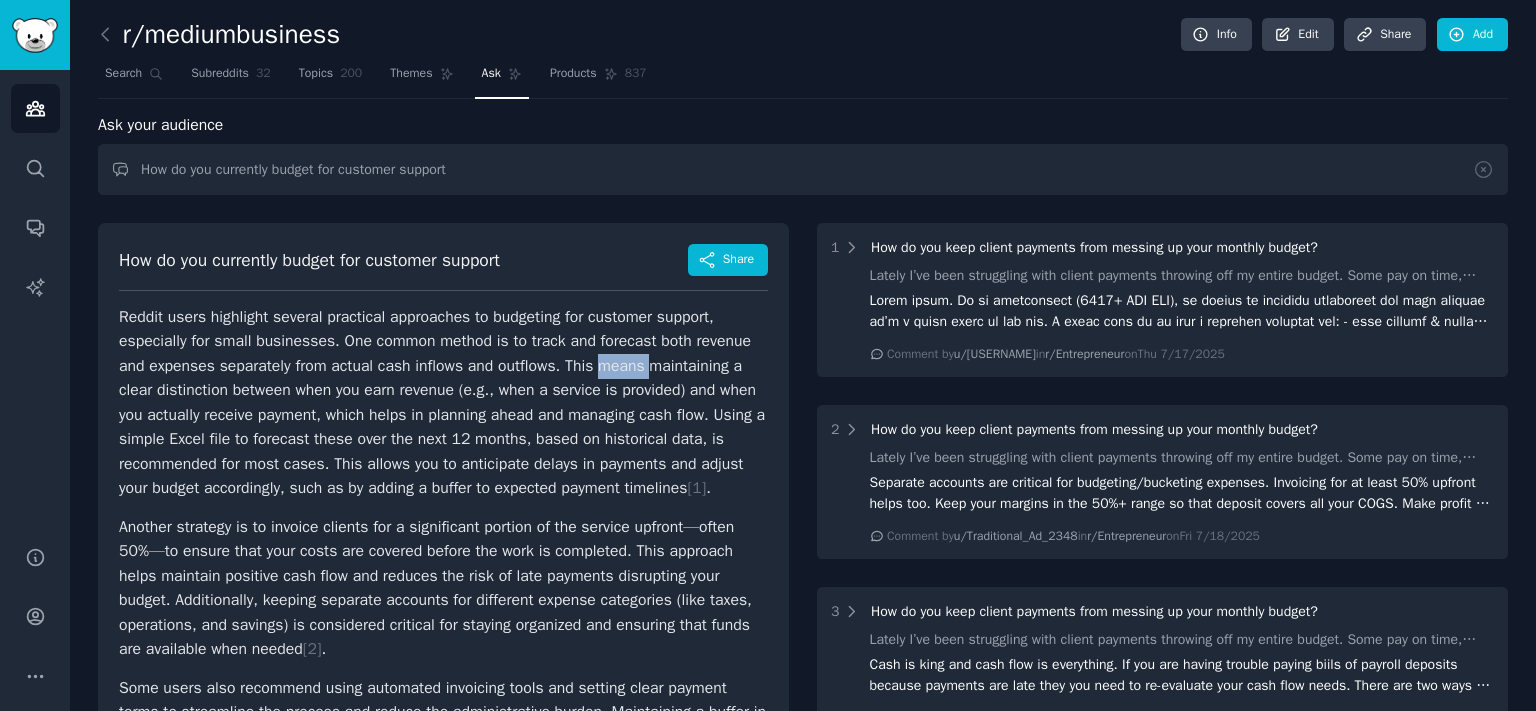 click on "Reddit users highlight several practical approaches to budgeting for customer support, especially for small businesses. One common method is to track and forecast both revenue and expenses separately from actual cash inflows and outflows. This means maintaining a clear distinction between when you earn revenue (e.g., when a service is provided) and when you actually receive payment, which helps in planning ahead and managing cash flow. Using a simple Excel file to forecast these over the next 12 months, based on historical data, is recommended for most cases. This allows you to anticipate delays in payments and adjust your budget accordingly, such as by adding a buffer to expected payment timelines [ 1 ] ." at bounding box center [443, 403] 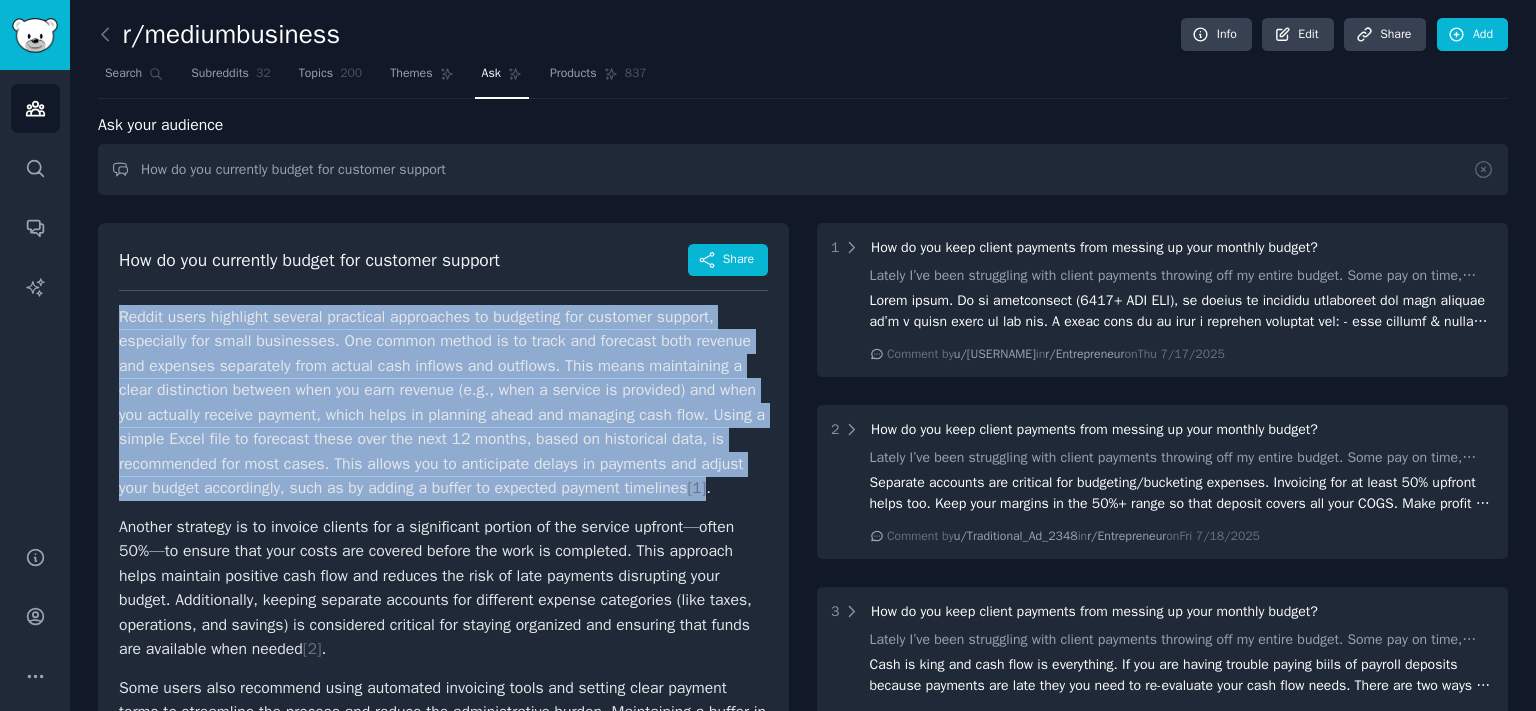 click on "Reddit users highlight several practical approaches to budgeting for customer support, especially for small businesses. One common method is to track and forecast both revenue and expenses separately from actual cash inflows and outflows. This means maintaining a clear distinction between when you earn revenue (e.g., when a service is provided) and when you actually receive payment, which helps in planning ahead and managing cash flow. Using a simple Excel file to forecast these over the next 12 months, based on historical data, is recommended for most cases. This allows you to anticipate delays in payments and adjust your budget accordingly, such as by adding a buffer to expected payment timelines [ 1 ] ." at bounding box center (443, 403) 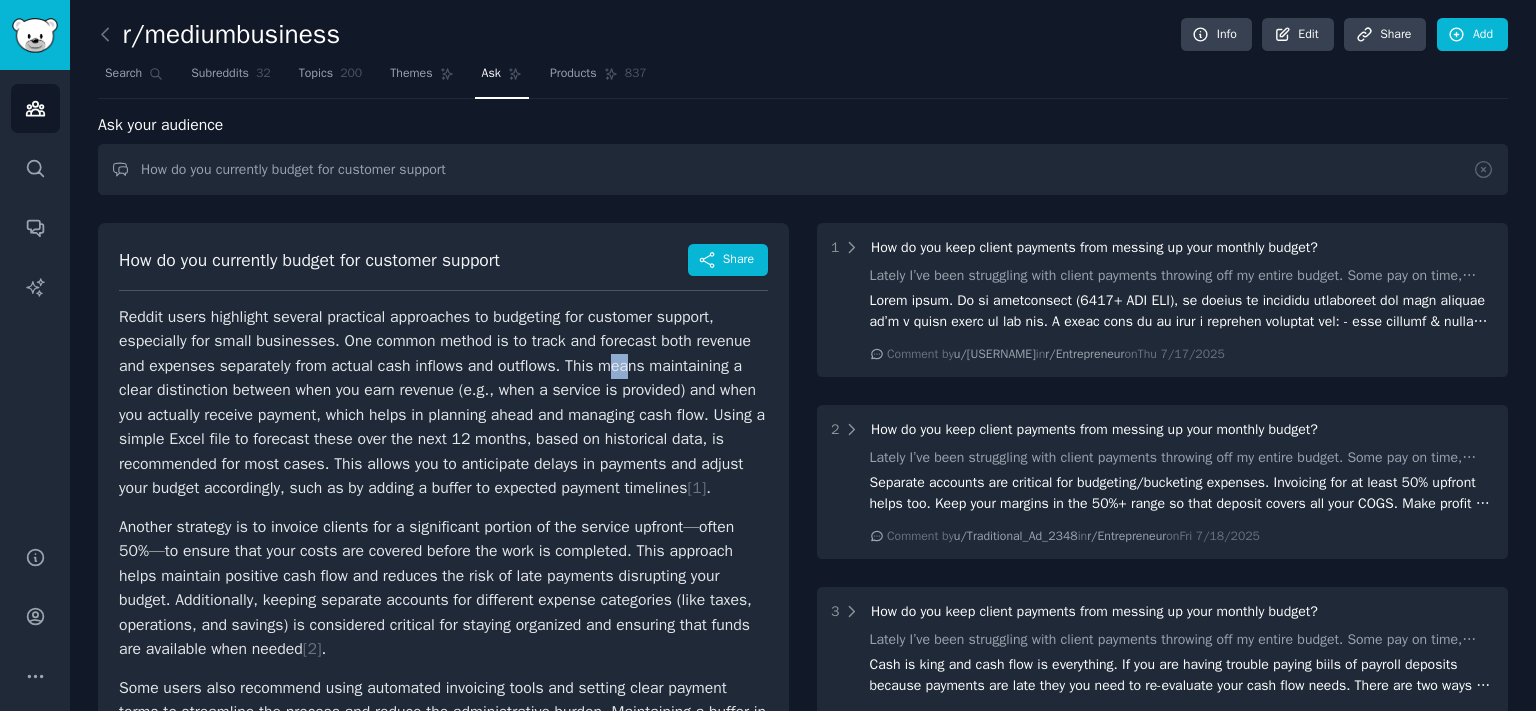 click on "Reddit users highlight several practical approaches to budgeting for customer support, especially for small businesses. One common method is to track and forecast both revenue and expenses separately from actual cash inflows and outflows. This means maintaining a clear distinction between when you earn revenue (e.g., when a service is provided) and when you actually receive payment, which helps in planning ahead and managing cash flow. Using a simple Excel file to forecast these over the next 12 months, based on historical data, is recommended for most cases. This allows you to anticipate delays in payments and adjust your budget accordingly, such as by adding a buffer to expected payment timelines [ 1 ] ." at bounding box center [443, 403] 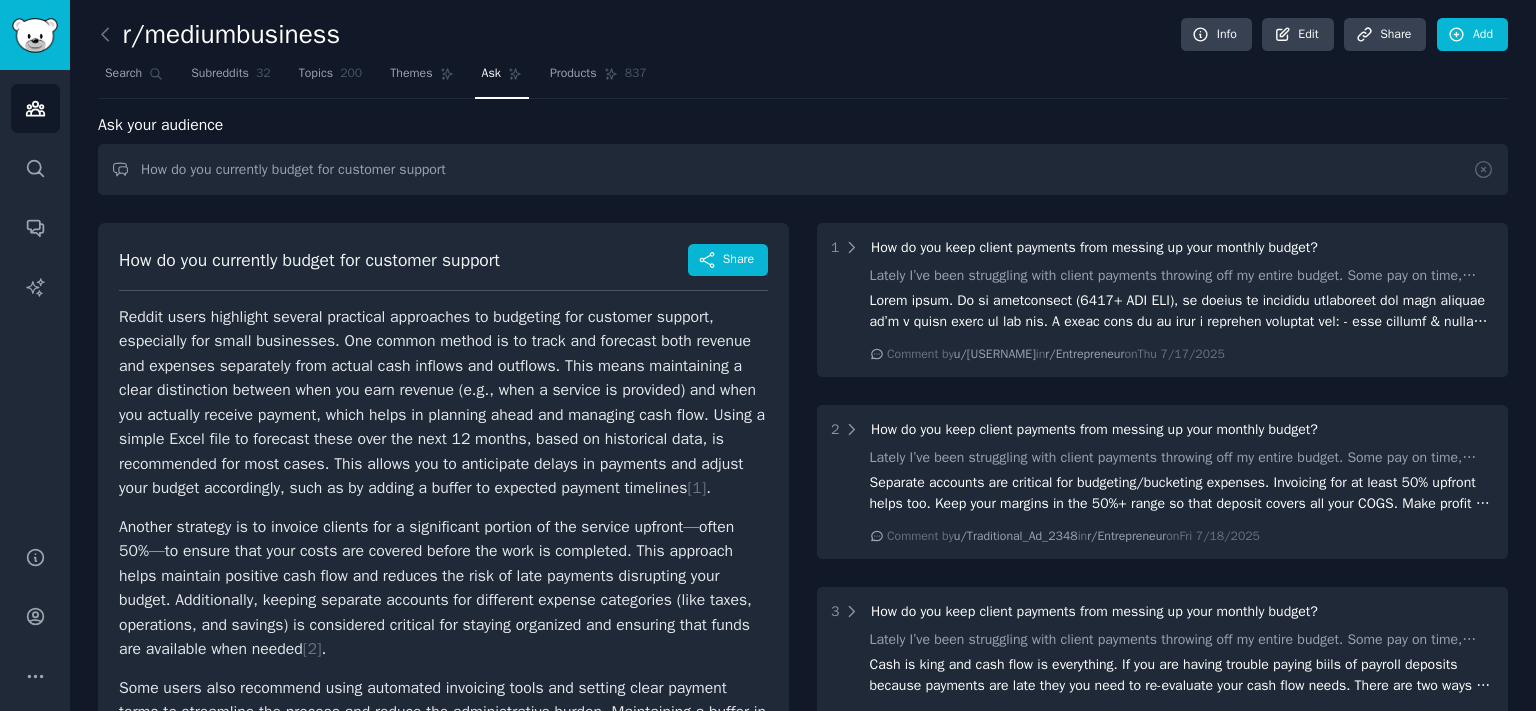 click on "Reddit users highlight several practical approaches to budgeting for customer support, especially for small businesses. One common method is to track and forecast both revenue and expenses separately from actual cash inflows and outflows. This means maintaining a clear distinction between when you earn revenue (e.g., when a service is provided) and when you actually receive payment, which helps in planning ahead and managing cash flow. Using a simple Excel file to forecast these over the next 12 months, based on historical data, is recommended for most cases. This allows you to anticipate delays in payments and adjust your budget accordingly, such as by adding a buffer to expected payment timelines [ 1 ] ." at bounding box center [443, 403] 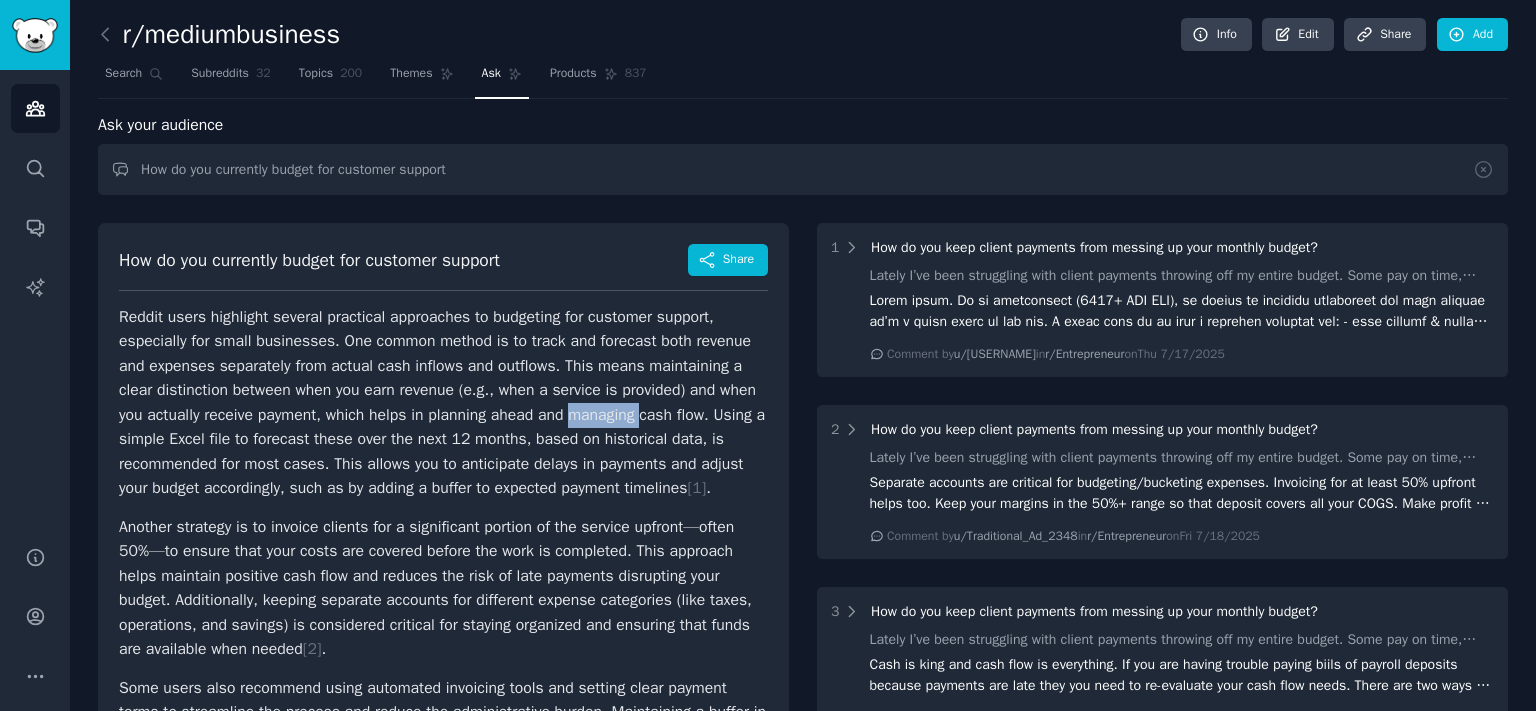 click on "Reddit users highlight several practical approaches to budgeting for customer support, especially for small businesses. One common method is to track and forecast both revenue and expenses separately from actual cash inflows and outflows. This means maintaining a clear distinction between when you earn revenue (e.g., when a service is provided) and when you actually receive payment, which helps in planning ahead and managing cash flow. Using a simple Excel file to forecast these over the next 12 months, based on historical data, is recommended for most cases. This allows you to anticipate delays in payments and adjust your budget accordingly, such as by adding a buffer to expected payment timelines [ 1 ] ." at bounding box center [443, 403] 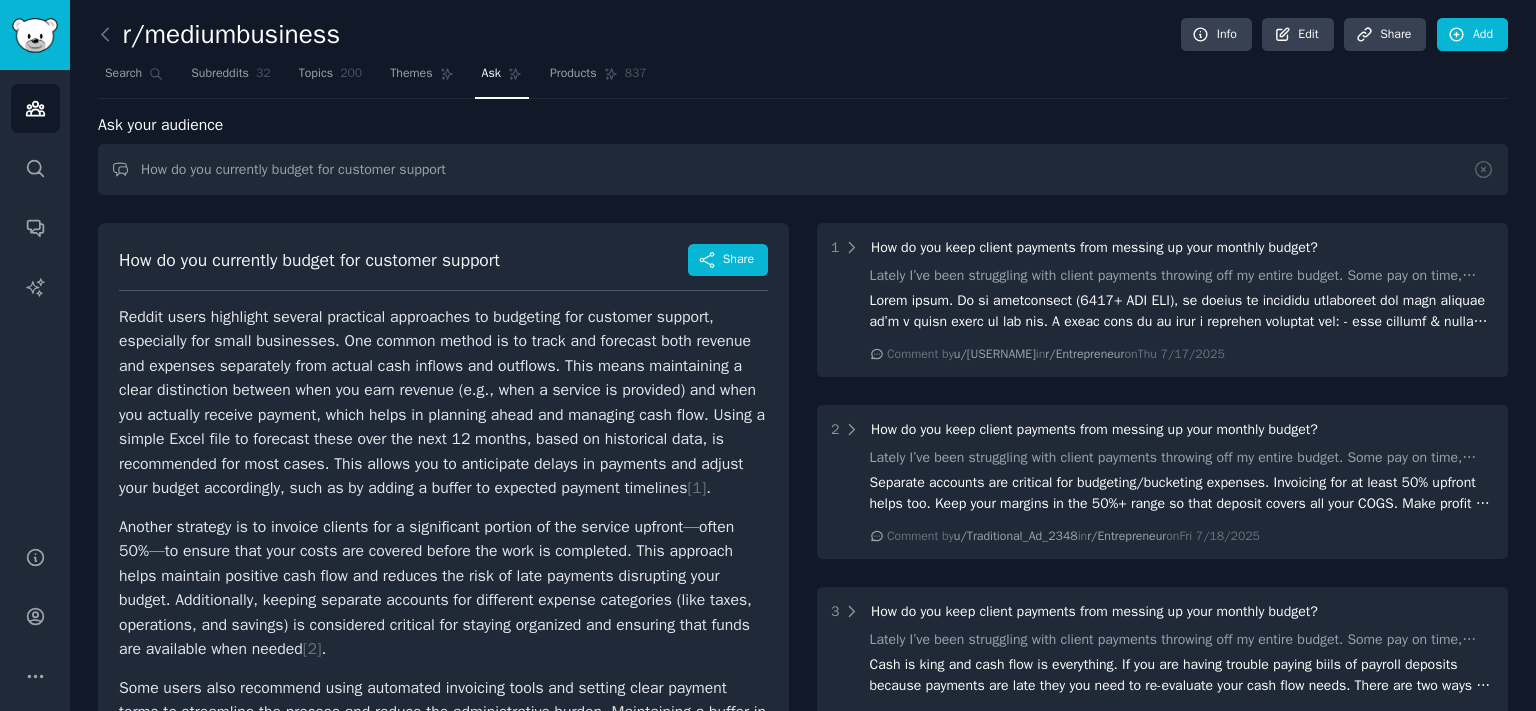 drag, startPoint x: 662, startPoint y: 426, endPoint x: 674, endPoint y: 436, distance: 15.6205 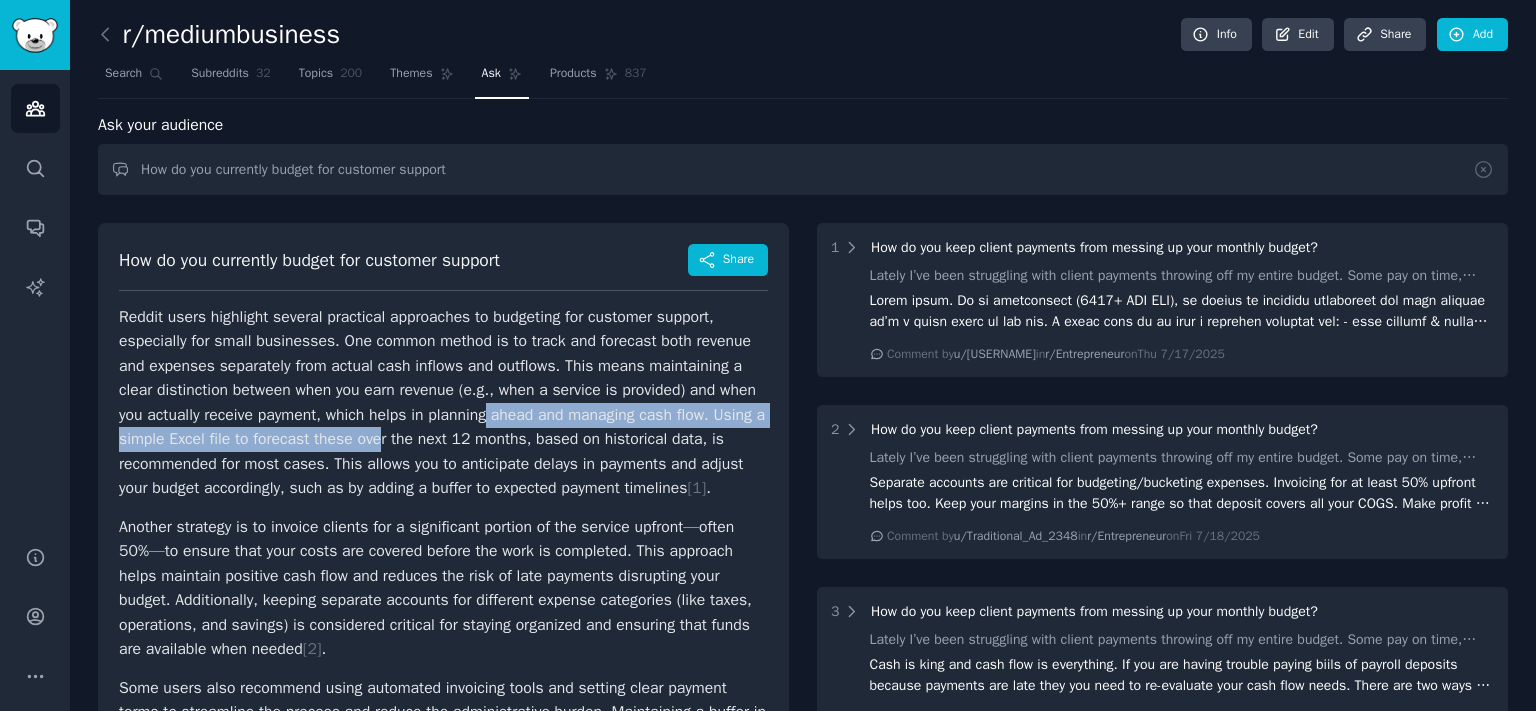 drag, startPoint x: 480, startPoint y: 426, endPoint x: 665, endPoint y: 410, distance: 185.6906 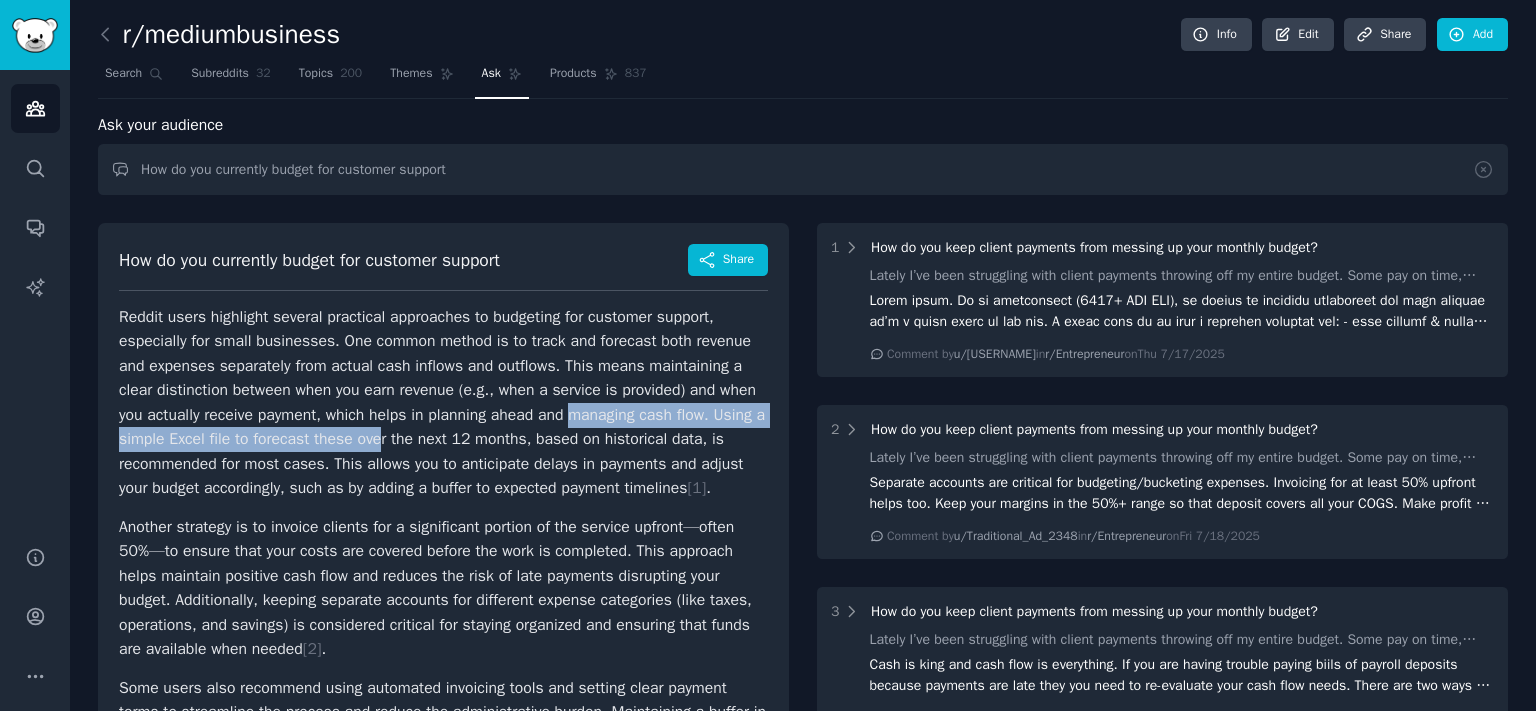 click on "Reddit users highlight several practical approaches to budgeting for customer support, especially for small businesses. One common method is to track and forecast both revenue and expenses separately from actual cash inflows and outflows. This means maintaining a clear distinction between when you earn revenue (e.g., when a service is provided) and when you actually receive payment, which helps in planning ahead and managing cash flow. Using a simple Excel file to forecast these over the next 12 months, based on historical data, is recommended for most cases. This allows you to anticipate delays in payments and adjust your budget accordingly, such as by adding a buffer to expected payment timelines [ 1 ] ." at bounding box center [443, 403] 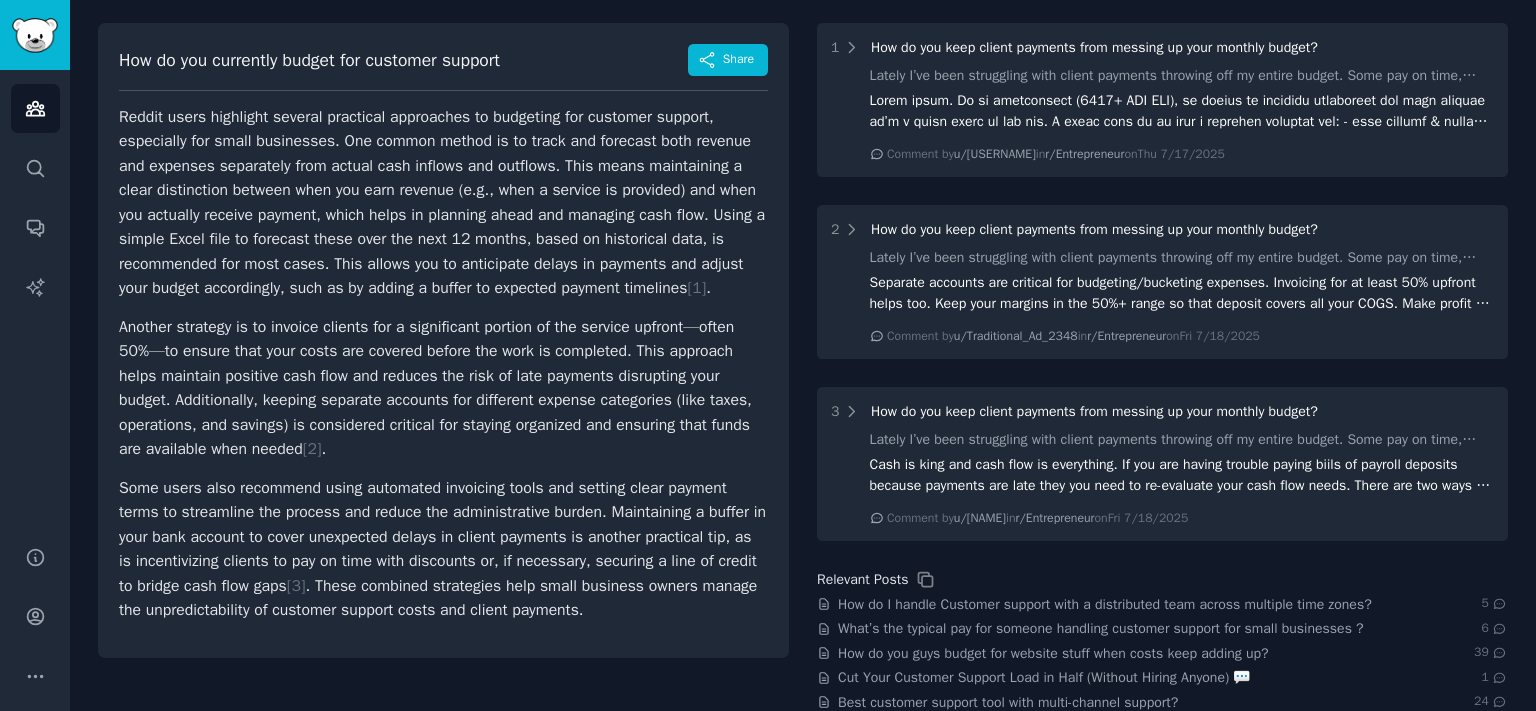 scroll, scrollTop: 220, scrollLeft: 0, axis: vertical 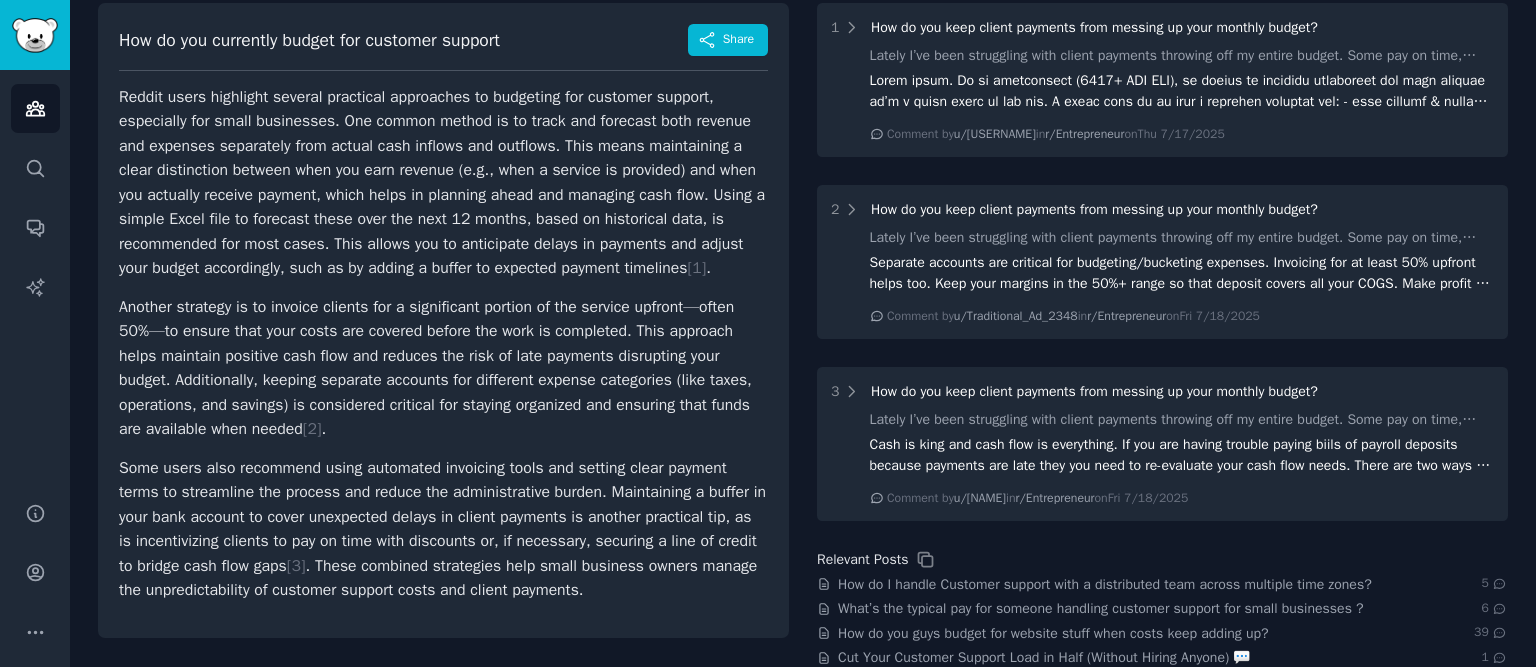 click on "Reddit users highlight several practical approaches to budgeting for customer support, especially for small businesses. One common method is to track and forecast both revenue and expenses separately from actual cash inflows and outflows. This means maintaining a clear distinction between when you earn revenue (e.g., when a service is provided) and when you actually receive payment, which helps in planning ahead and managing cash flow. Using a simple Excel file to forecast these over the next 12 months, based on historical data, is recommended for most cases. This allows you to anticipate delays in payments and adjust your budget accordingly, such as by adding a buffer to expected payment timelines [ 1 ] ." at bounding box center [443, 183] 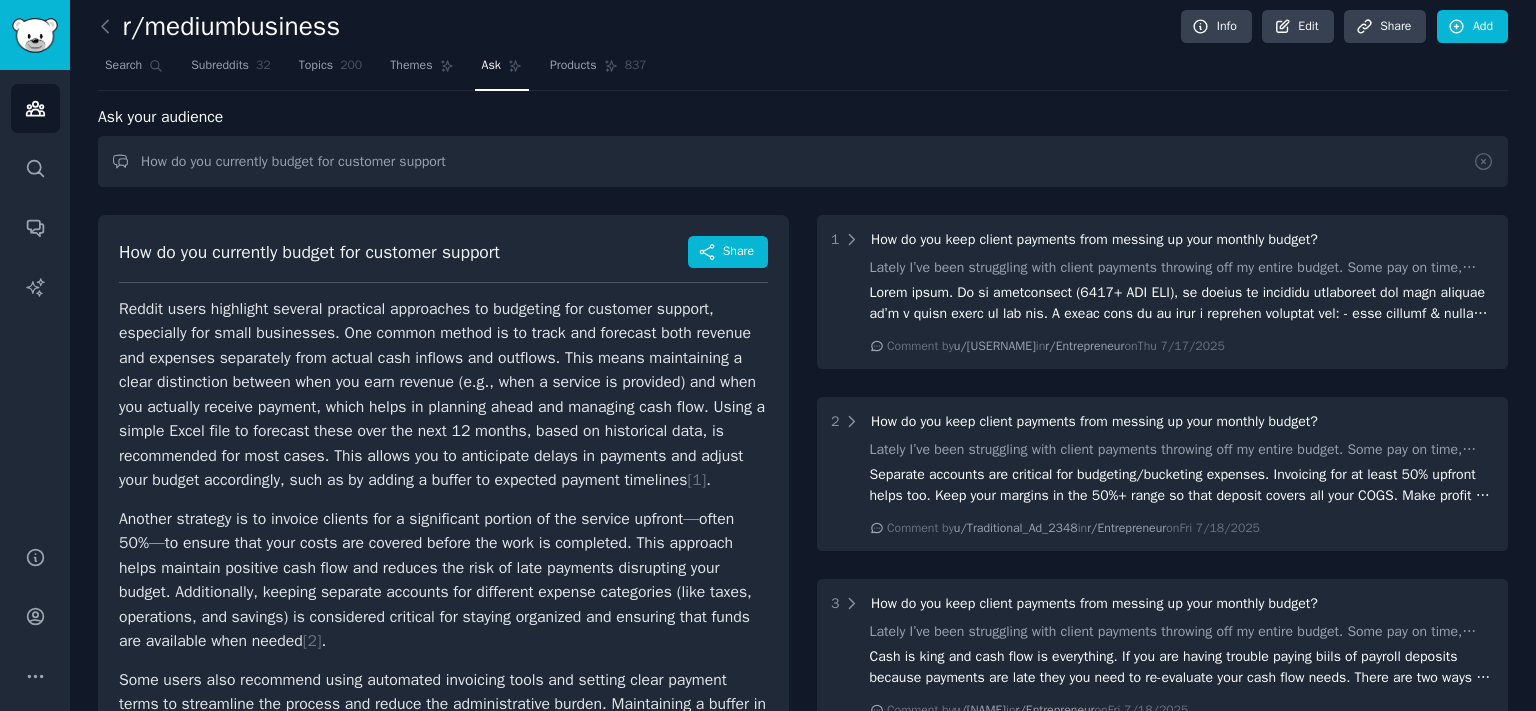 scroll, scrollTop: 0, scrollLeft: 0, axis: both 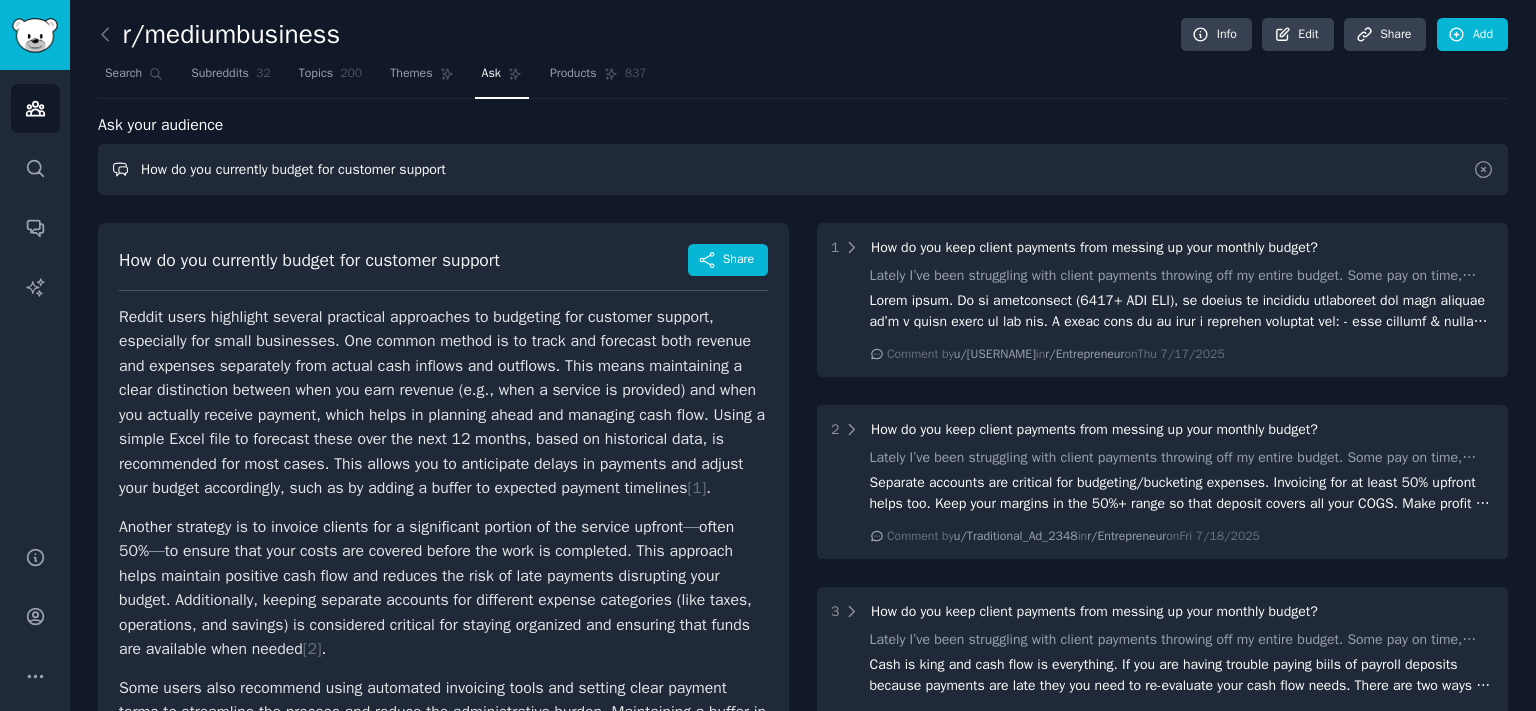 drag, startPoint x: 538, startPoint y: 172, endPoint x: 0, endPoint y: 172, distance: 538 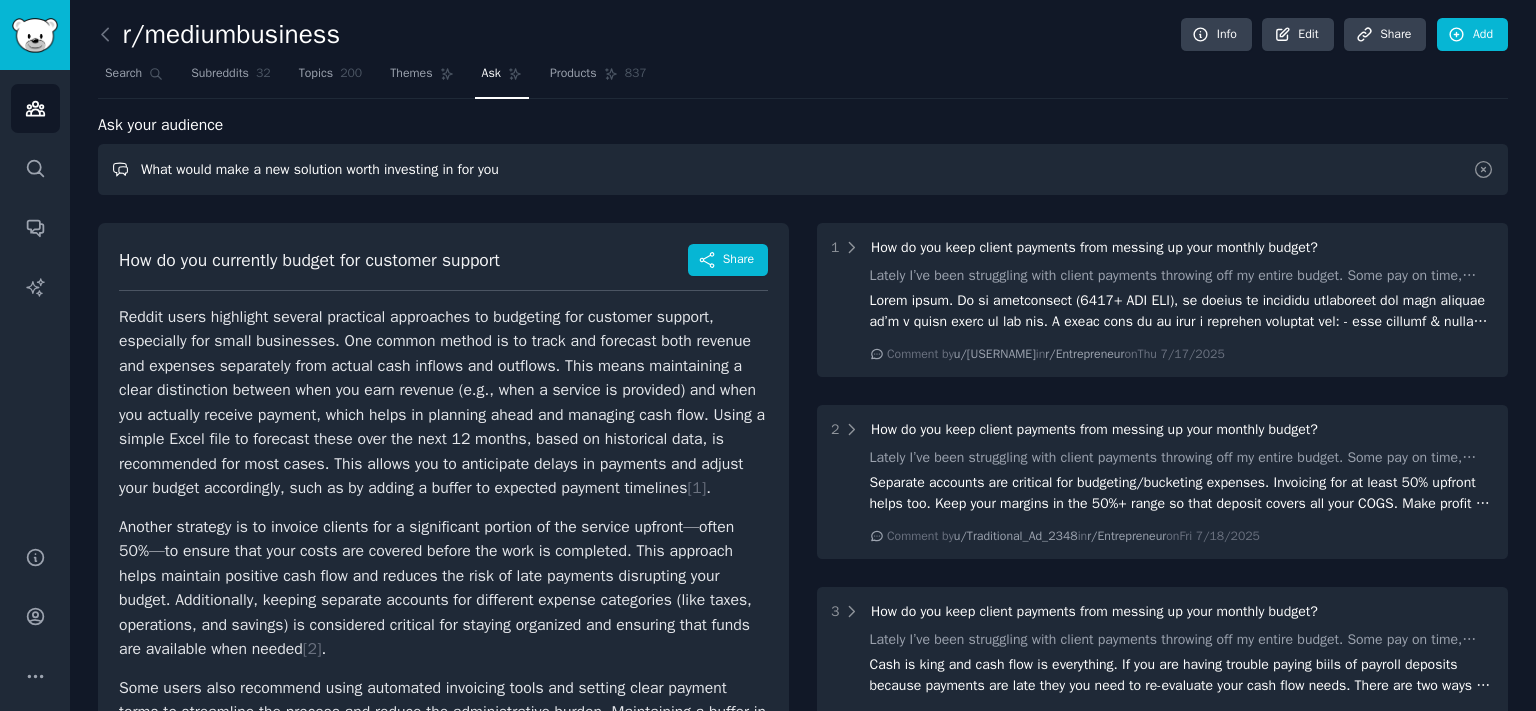 type on "What would make a new solution worth investing in for you" 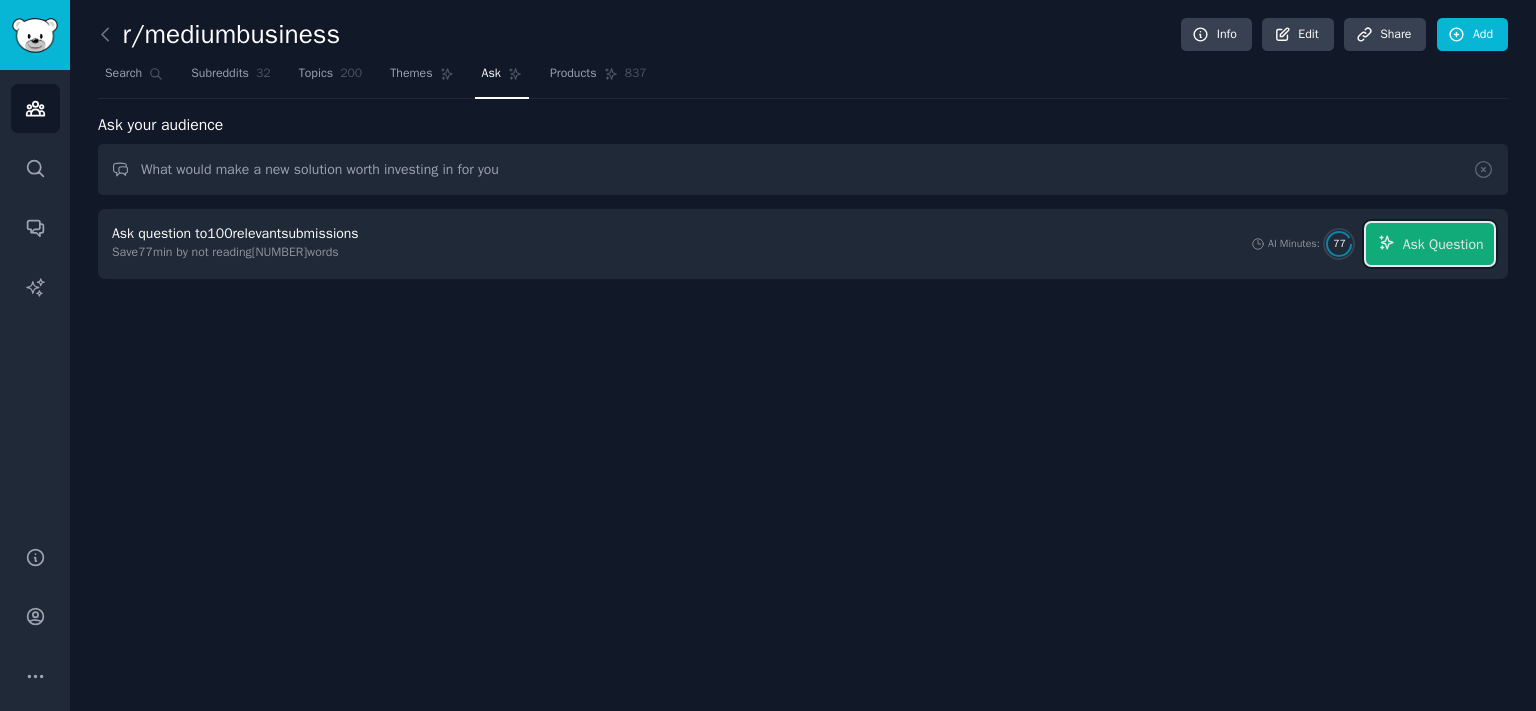 click on "Ask Question" at bounding box center [1430, 244] 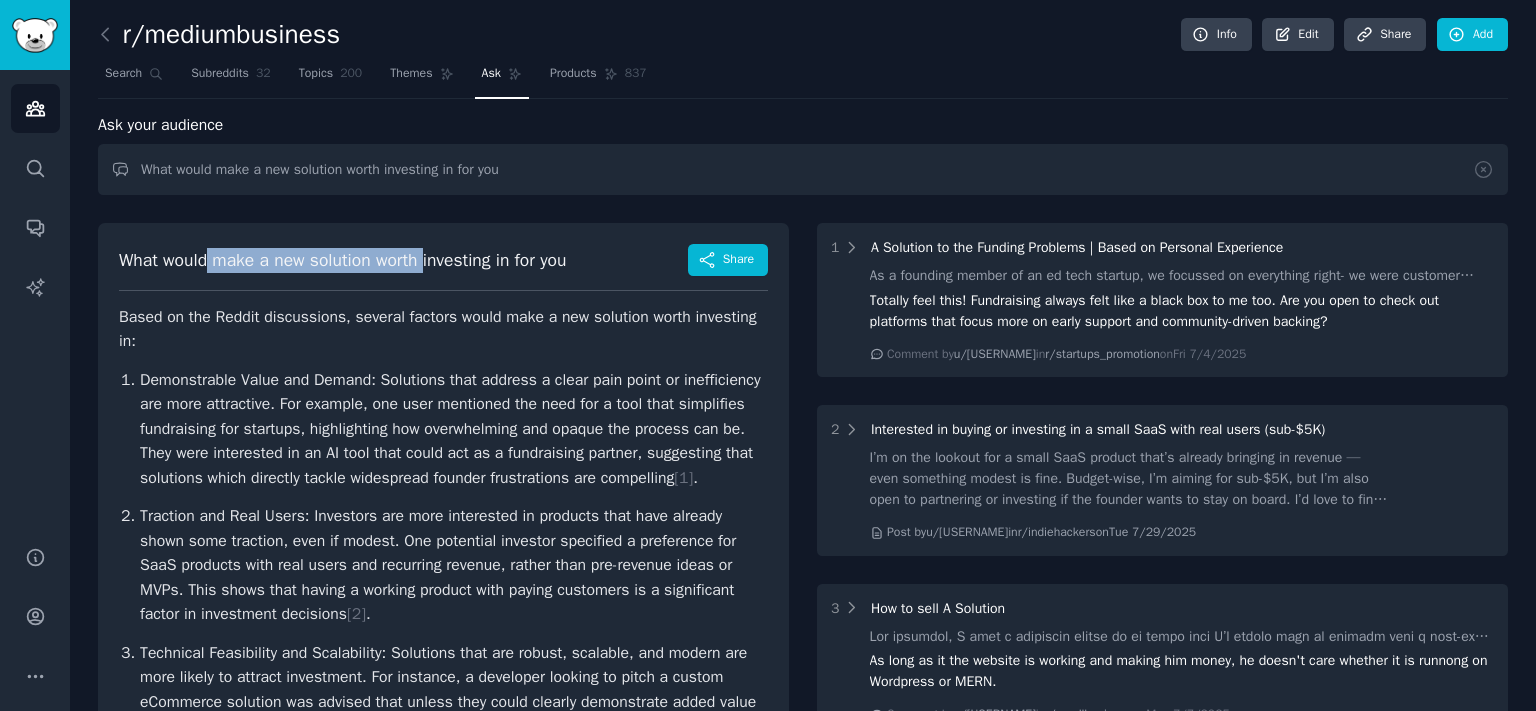 drag, startPoint x: 233, startPoint y: 268, endPoint x: 462, endPoint y: 278, distance: 229.21823 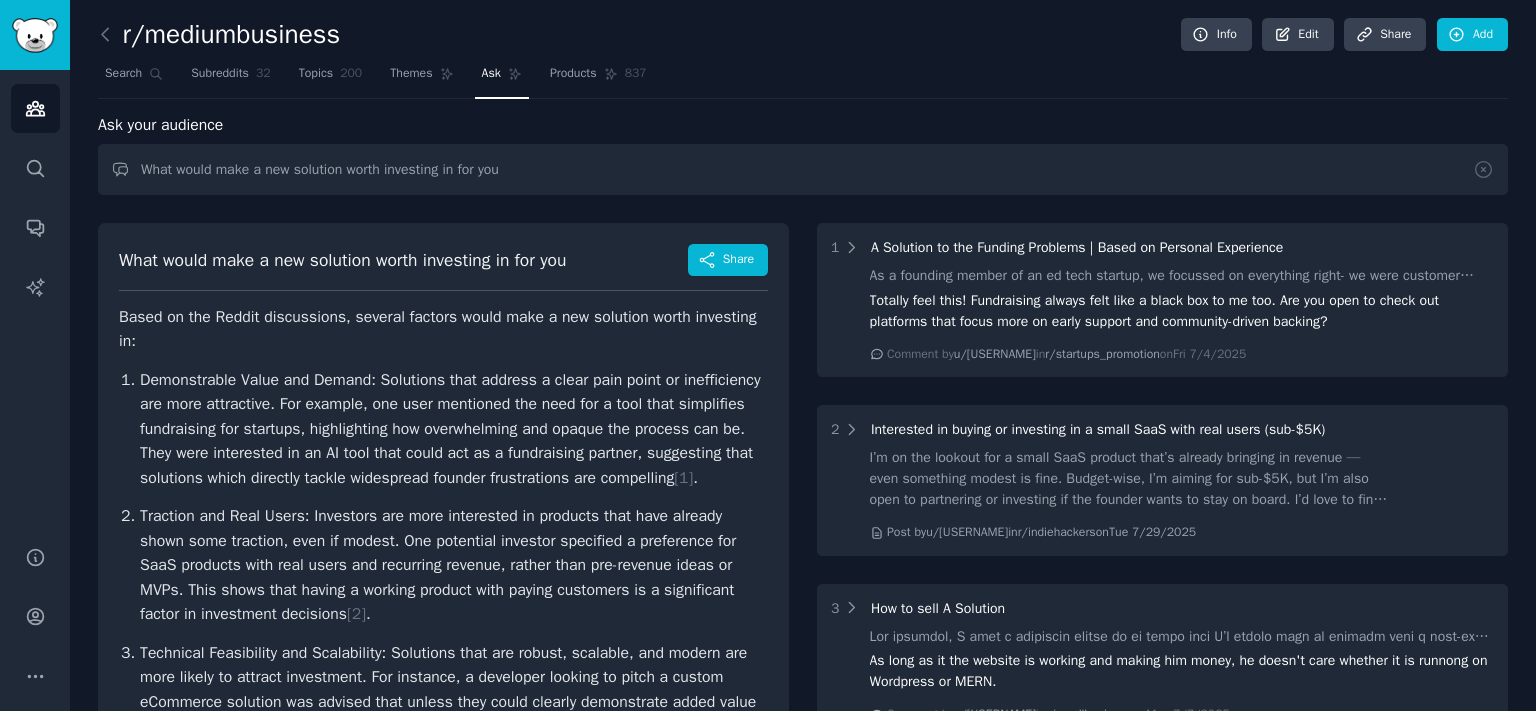 click on "What would make a new solution worth investing in for you Share" at bounding box center (443, 267) 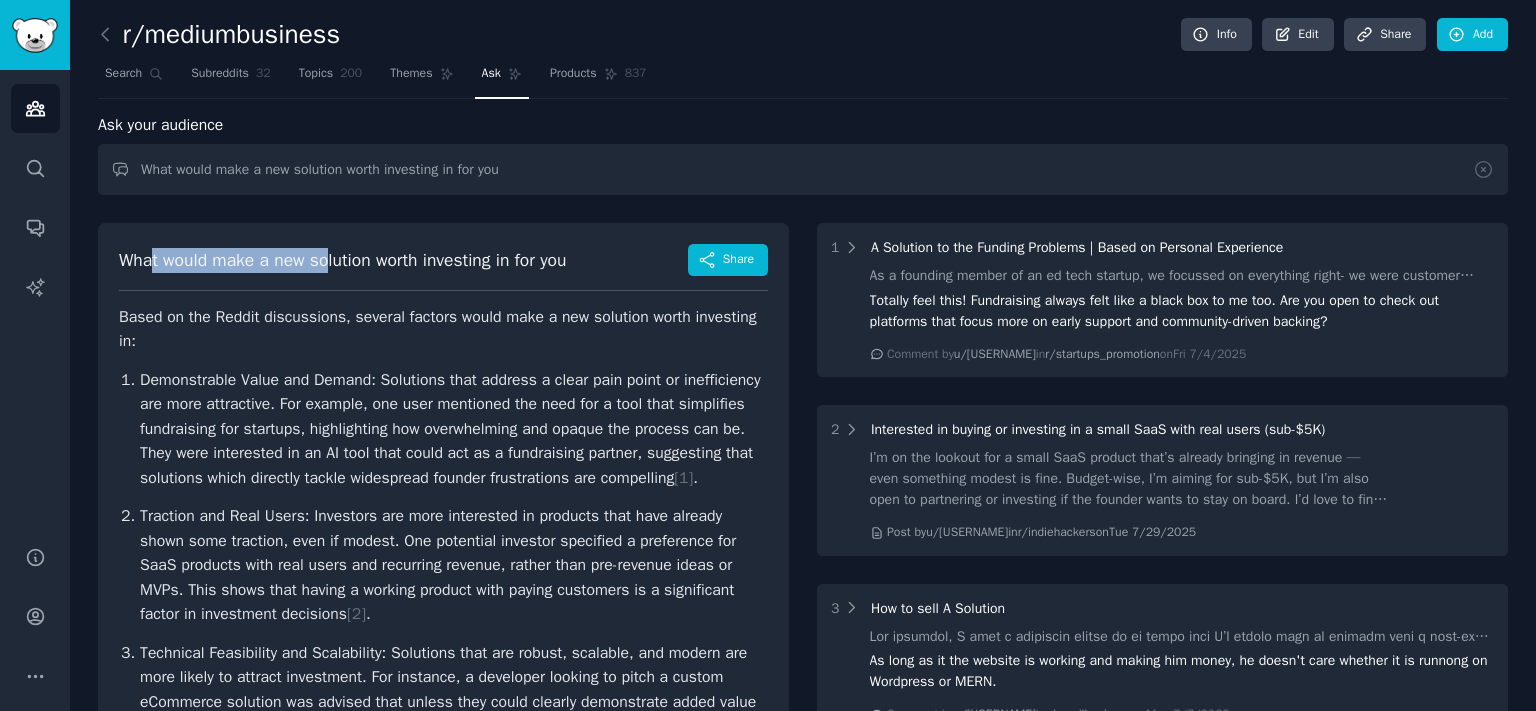 drag, startPoint x: 154, startPoint y: 255, endPoint x: 376, endPoint y: 274, distance: 222.81158 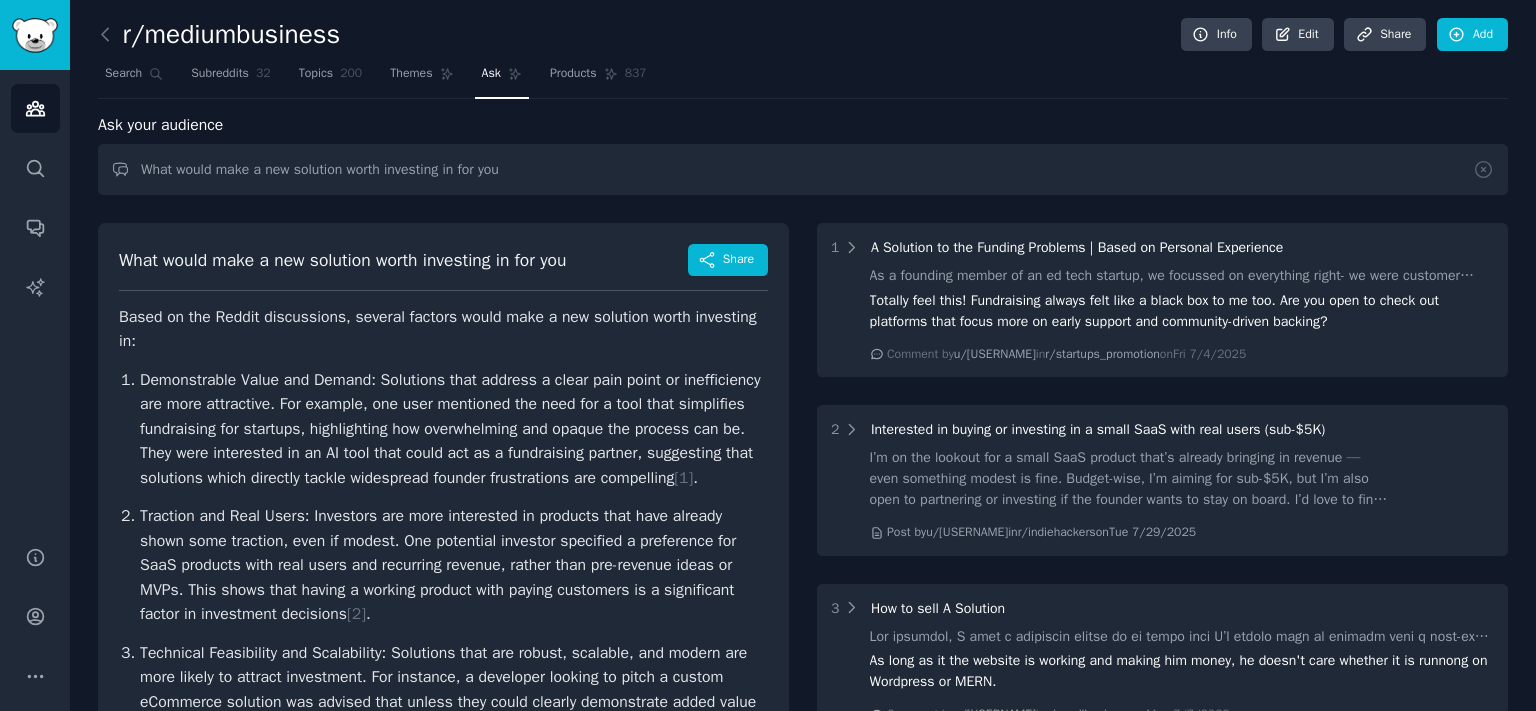 click on "What would make a new solution worth investing in for you Share" at bounding box center [443, 267] 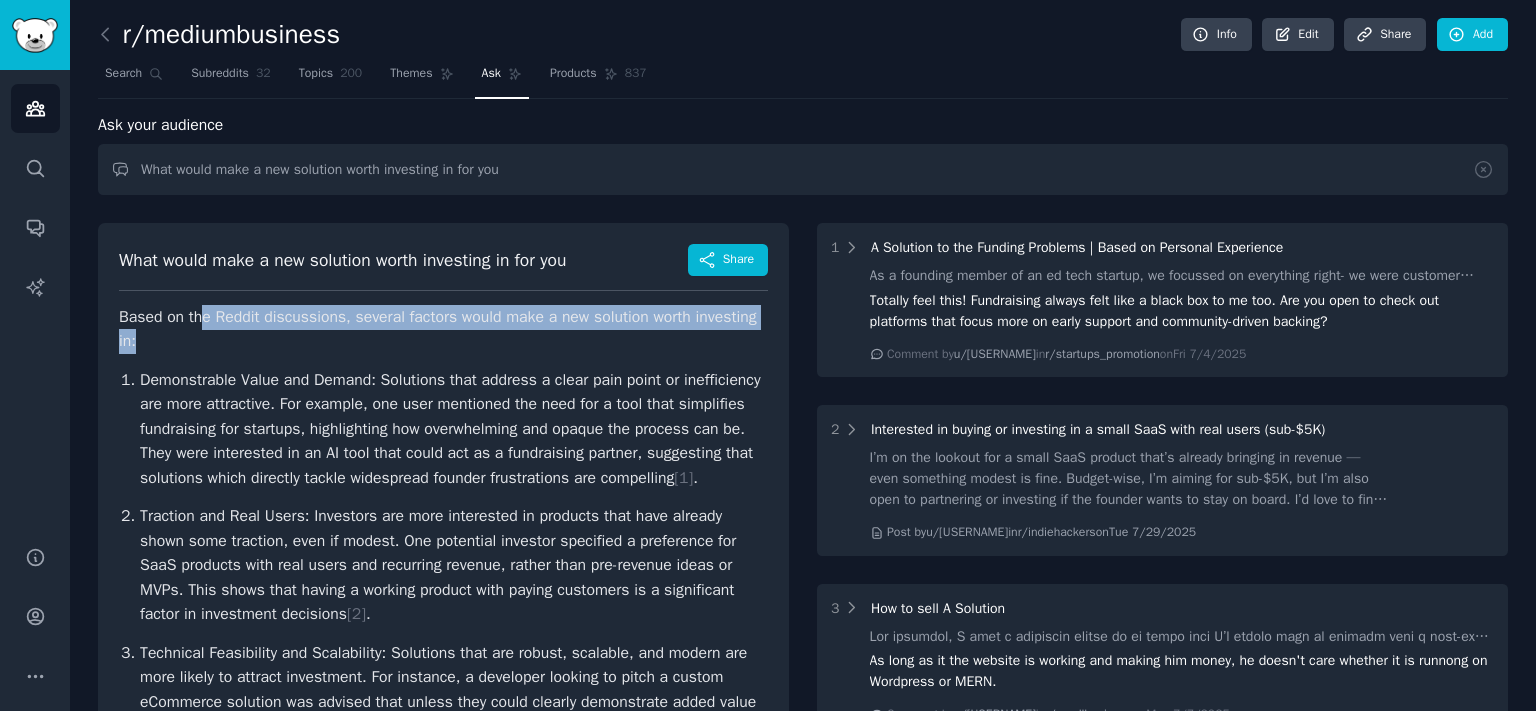 drag, startPoint x: 264, startPoint y: 318, endPoint x: 569, endPoint y: 342, distance: 305.9428 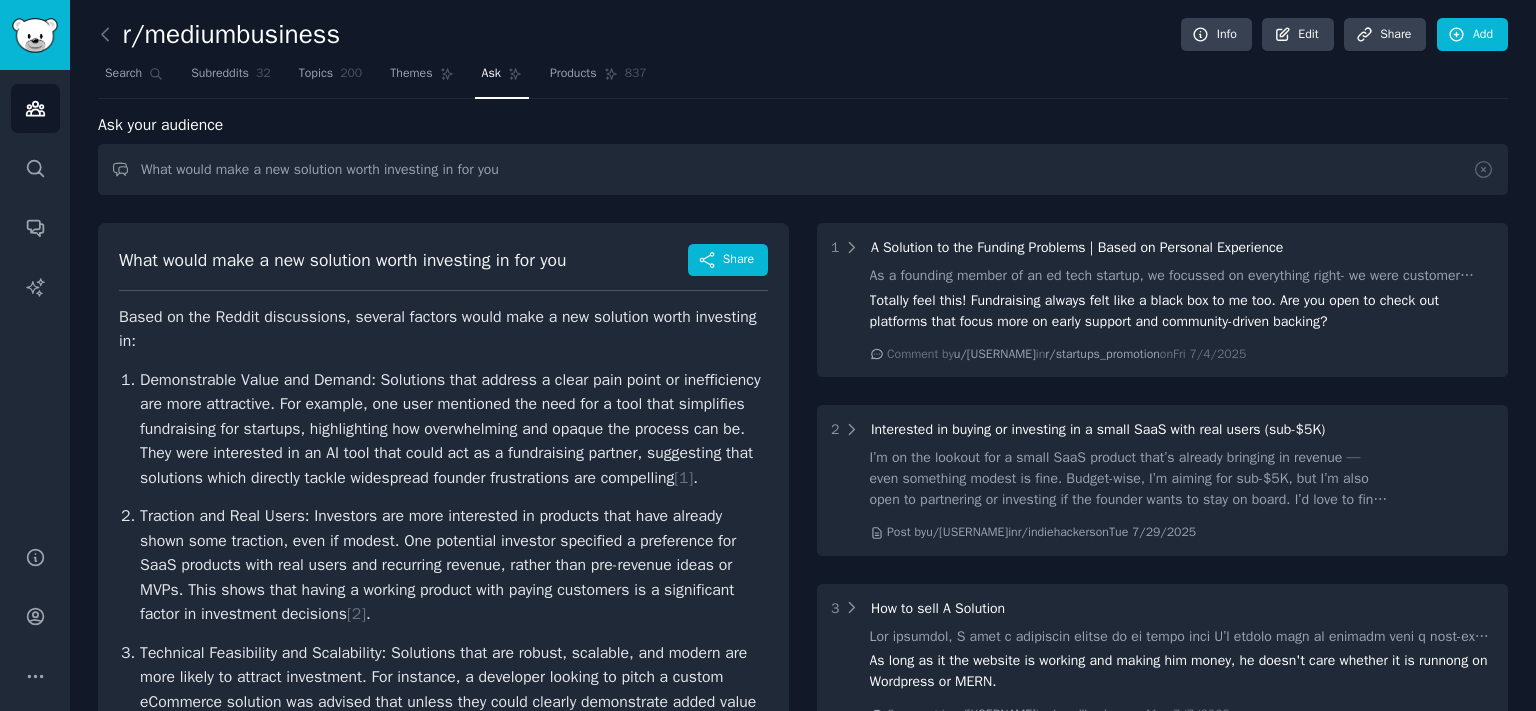 click on "Based on the Reddit discussions, several factors would make a new solution worth investing in:" at bounding box center (443, 329) 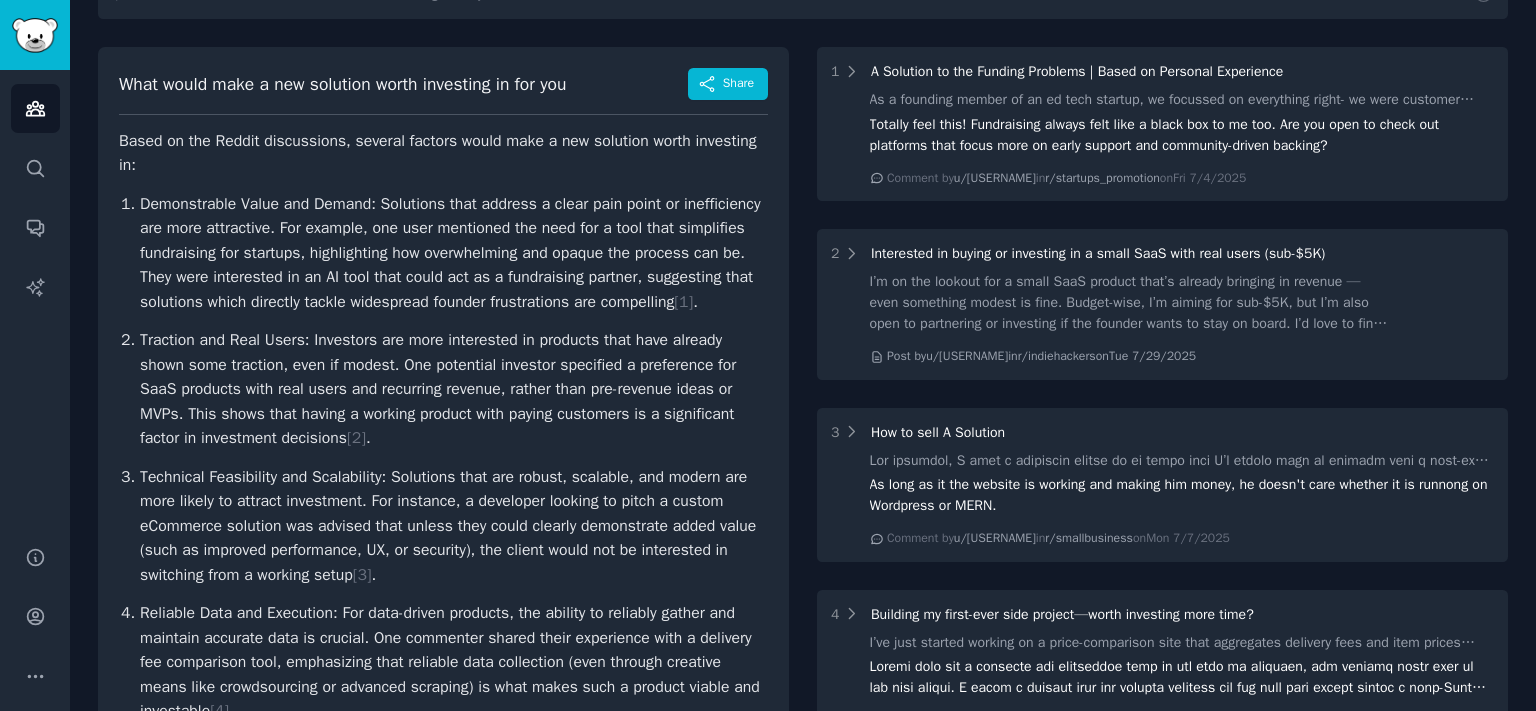 scroll, scrollTop: 163, scrollLeft: 0, axis: vertical 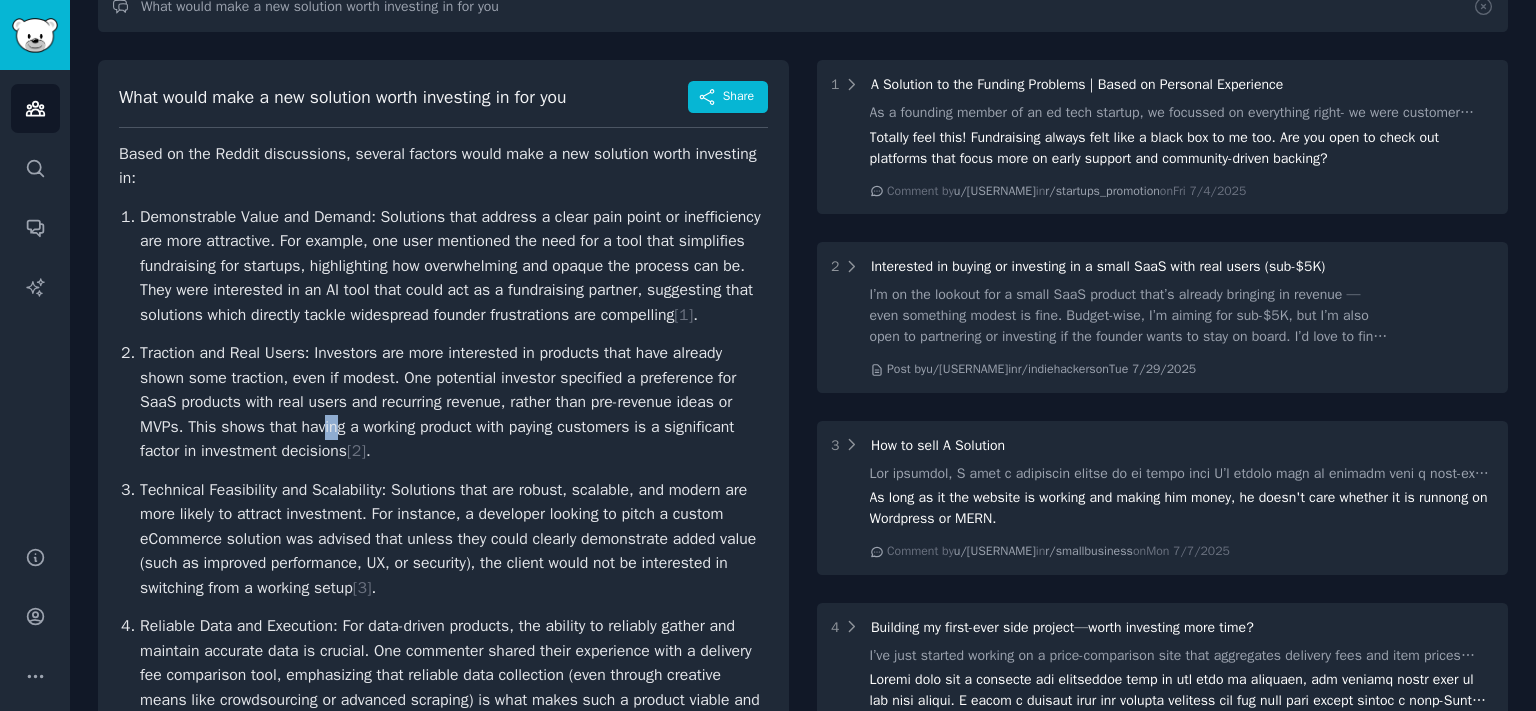 drag, startPoint x: 339, startPoint y: 451, endPoint x: 151, endPoint y: 213, distance: 303.29523 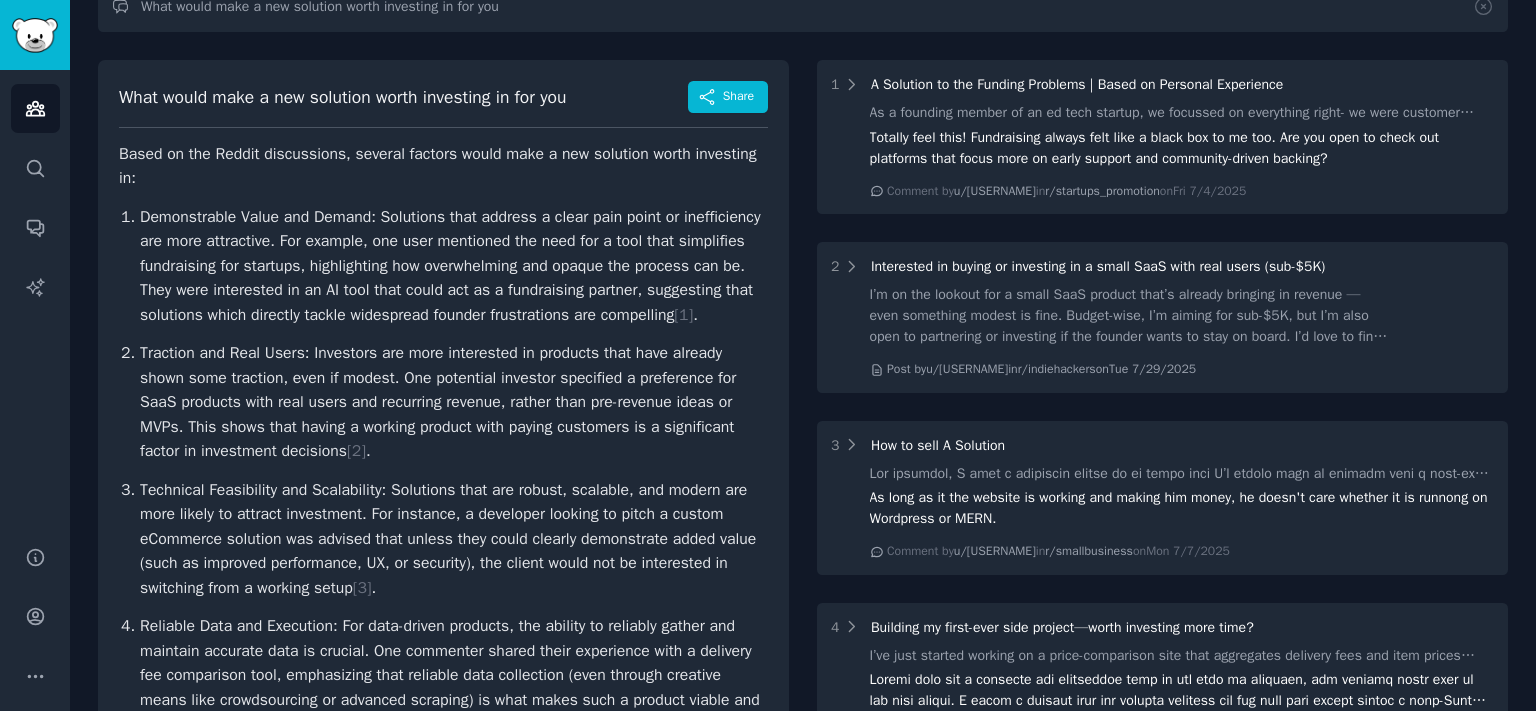 click on "What would make a new solution worth investing in for you Share Based on the Reddit discussions, several factors would make a new solution worth investing in: Demonstrable Value and Demand: Solutions that address a clear pain point or inefficiency are more attractive. For example, one user mentioned the need for a tool that simplifies fundraising for startups, highlighting how overwhelming and opaque the process can be. They were interested in an AI tool that could act as a fundraising partner, suggesting that solutions which directly tackle widespread founder frustrations are compelling [ 1 ] . Traction and Real Users: Investors are more interested in products that have already shown some traction, even if modest. One potential investor specified a preference for SaaS products with real users and recurring revenue, rather than pre-revenue ideas or MVPs. This shows that having a working product with paying customers is a significant factor in investment decisions [ 2 ] . [ 3 ] . [ 4 ] ." at bounding box center [443, 472] 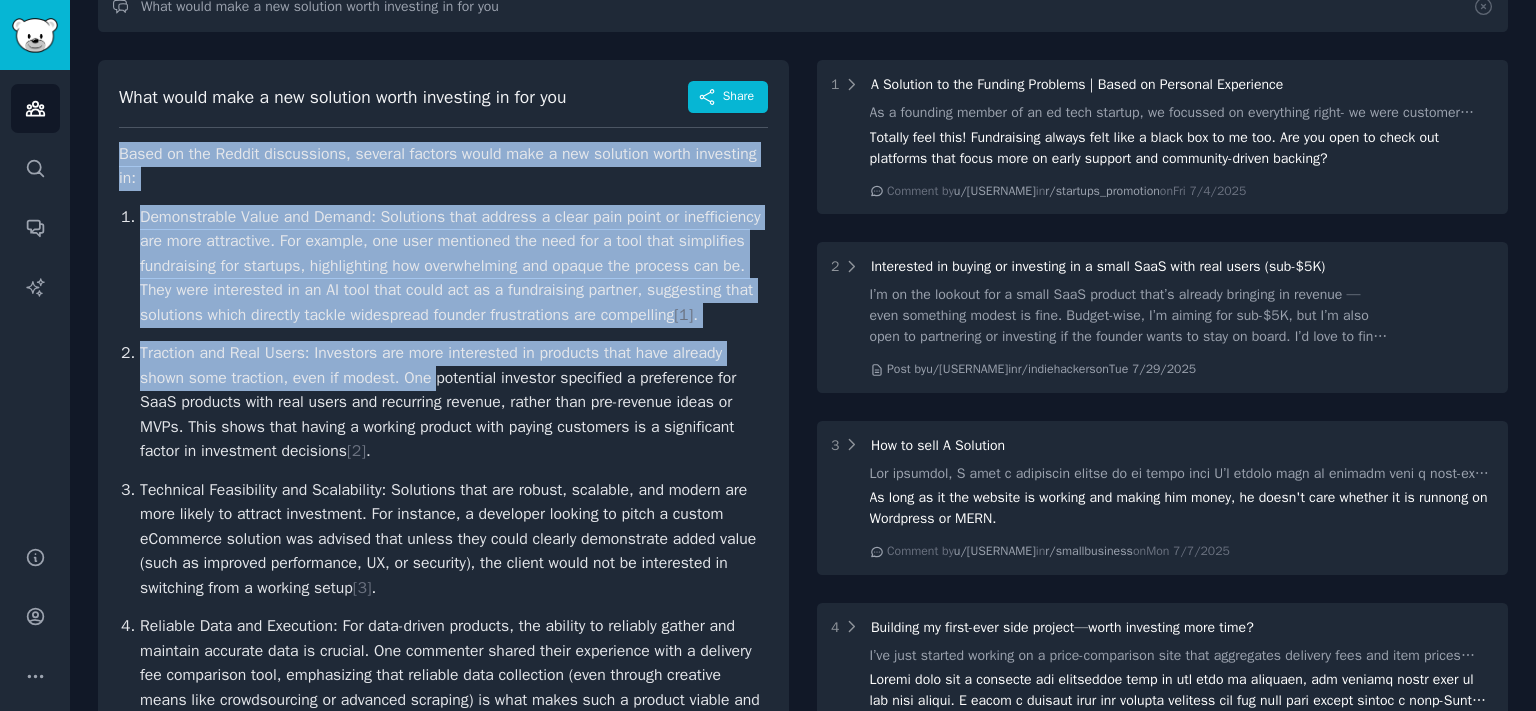 drag, startPoint x: 120, startPoint y: 151, endPoint x: 446, endPoint y: 394, distance: 406.60178 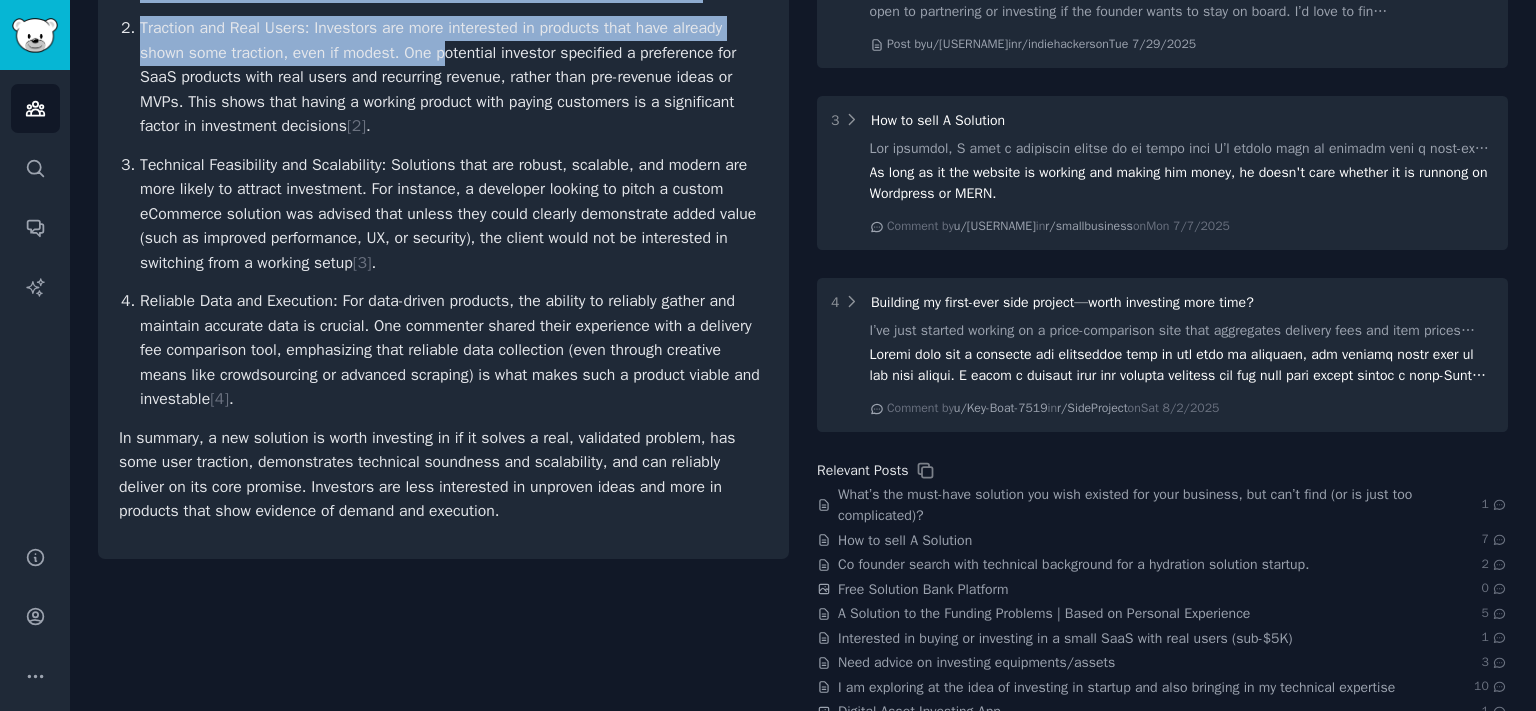 scroll, scrollTop: 549, scrollLeft: 0, axis: vertical 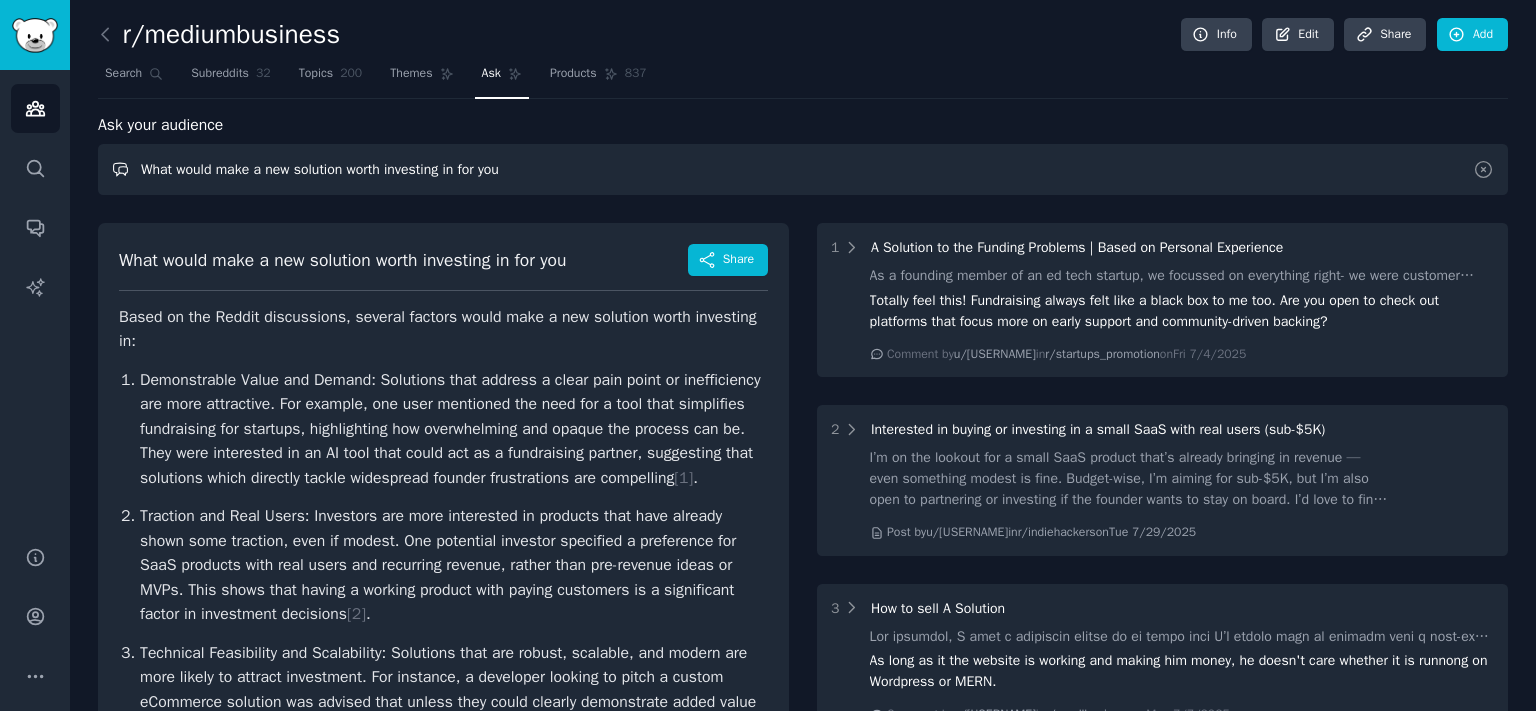 click on "What would make a new solution worth investing in for you" at bounding box center [803, 169] 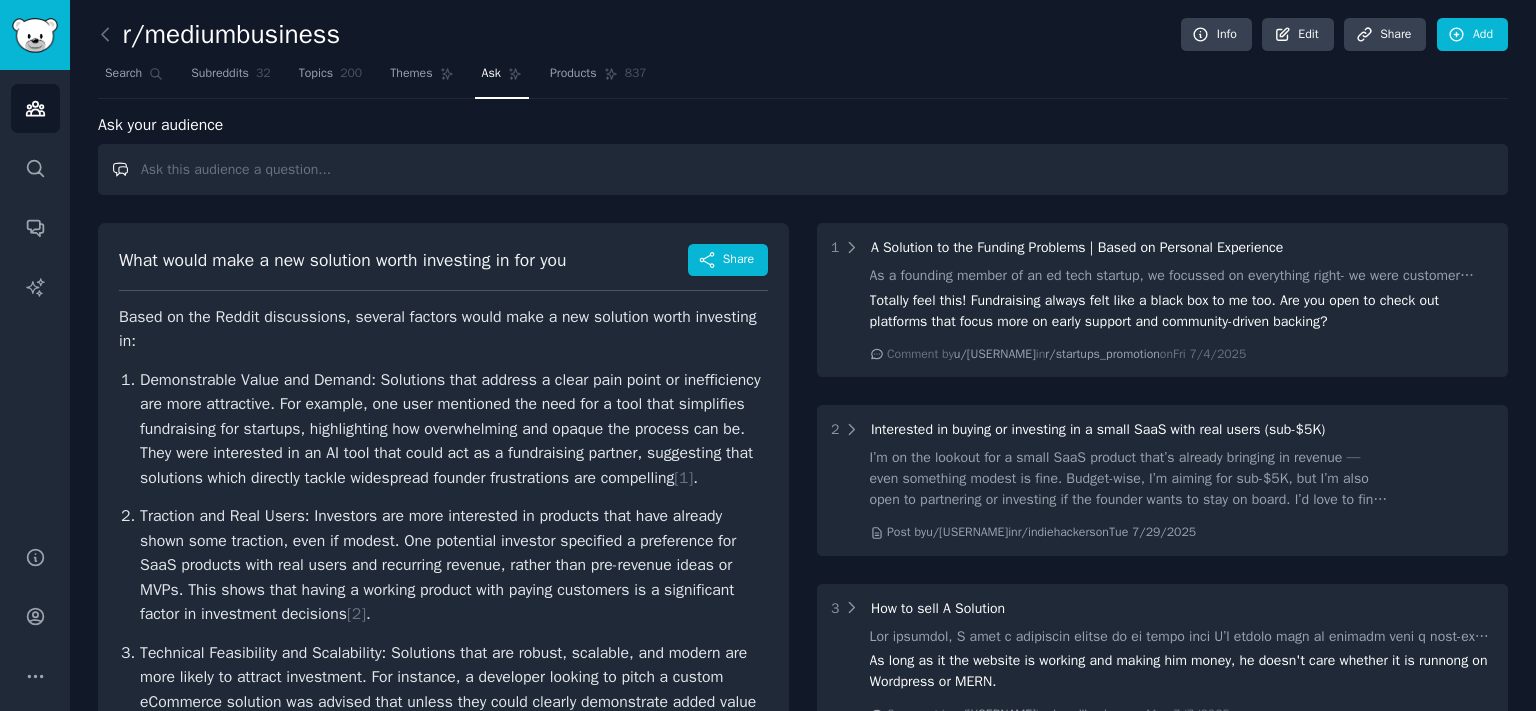 paste on "-  - "How much are you currently spending to manage" 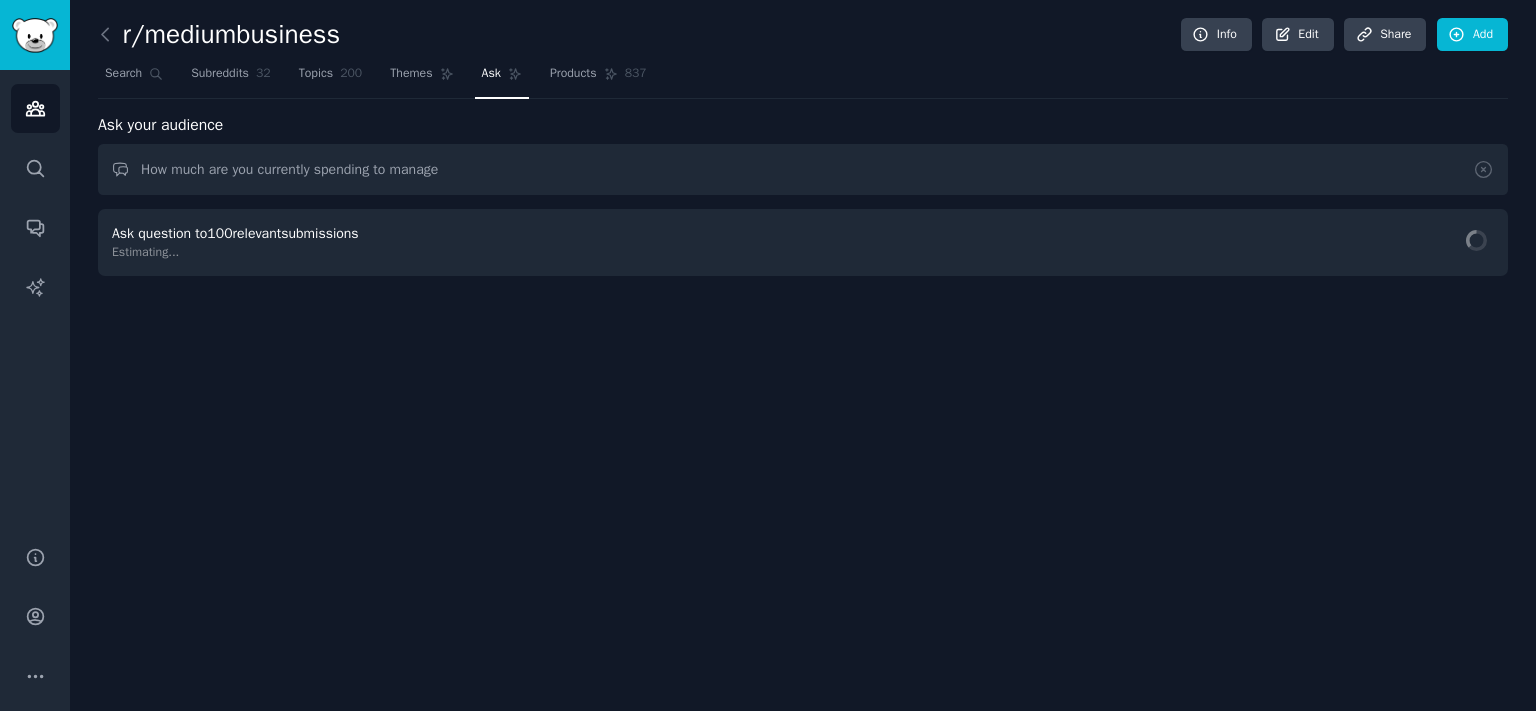 click on "Ask question to  100  relevant  submissions Estimating..." at bounding box center [803, 242] 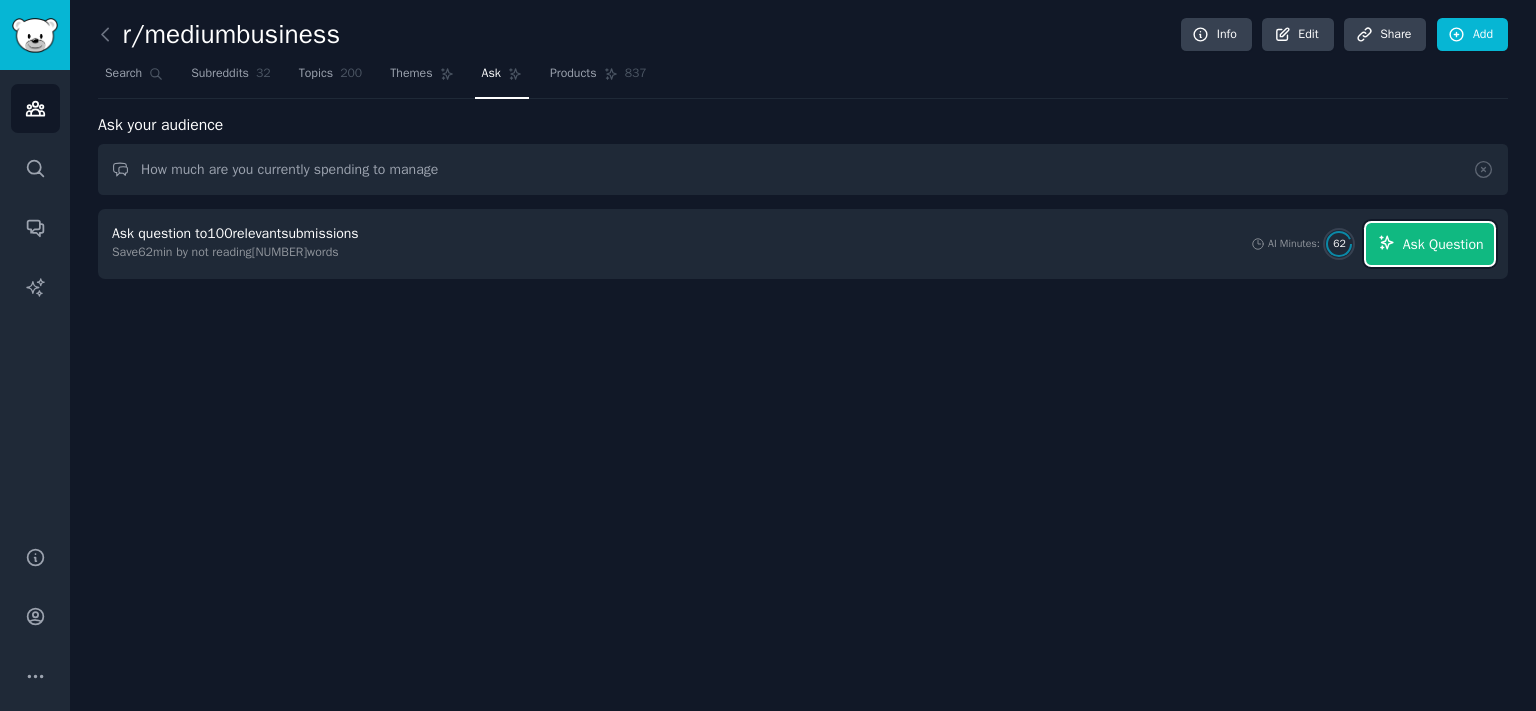 click on "Ask Question" at bounding box center [1443, 244] 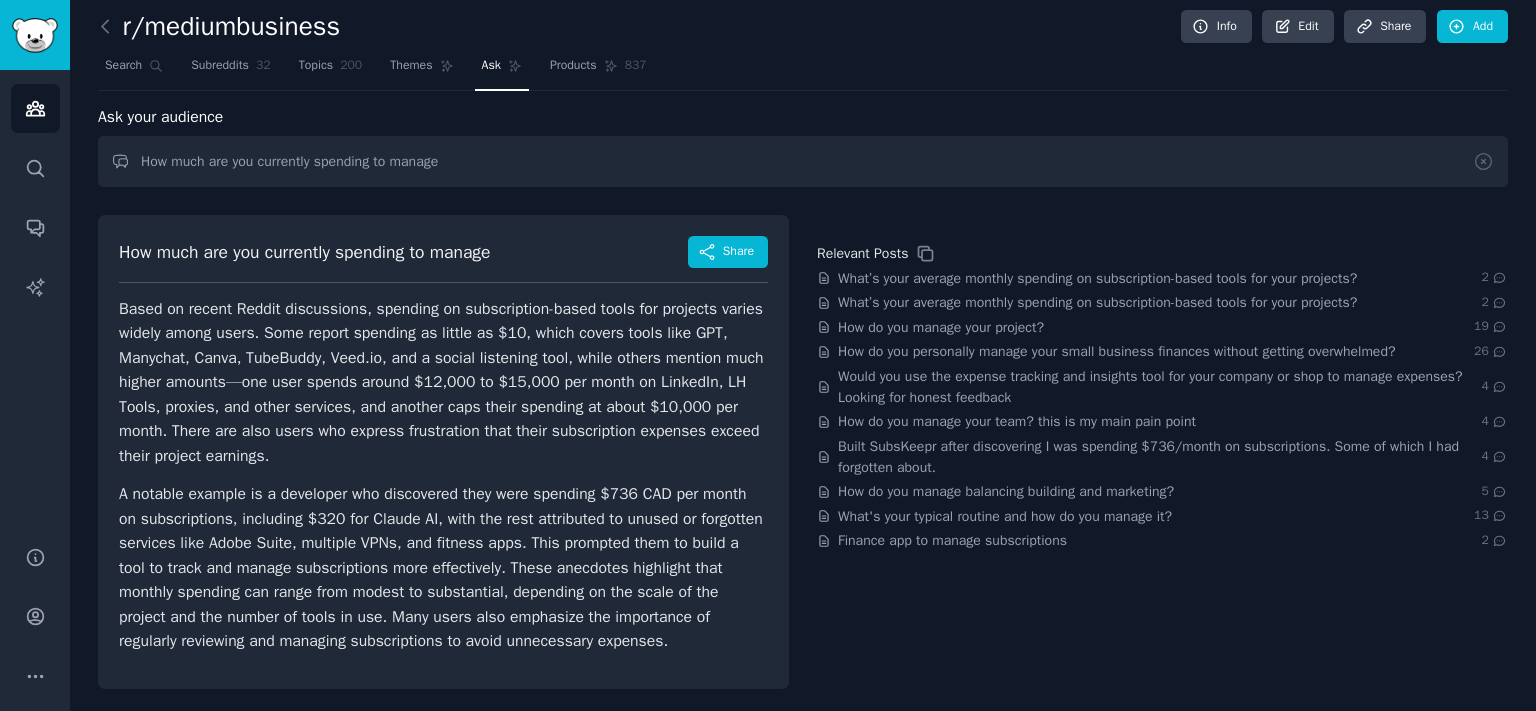 scroll, scrollTop: 12, scrollLeft: 0, axis: vertical 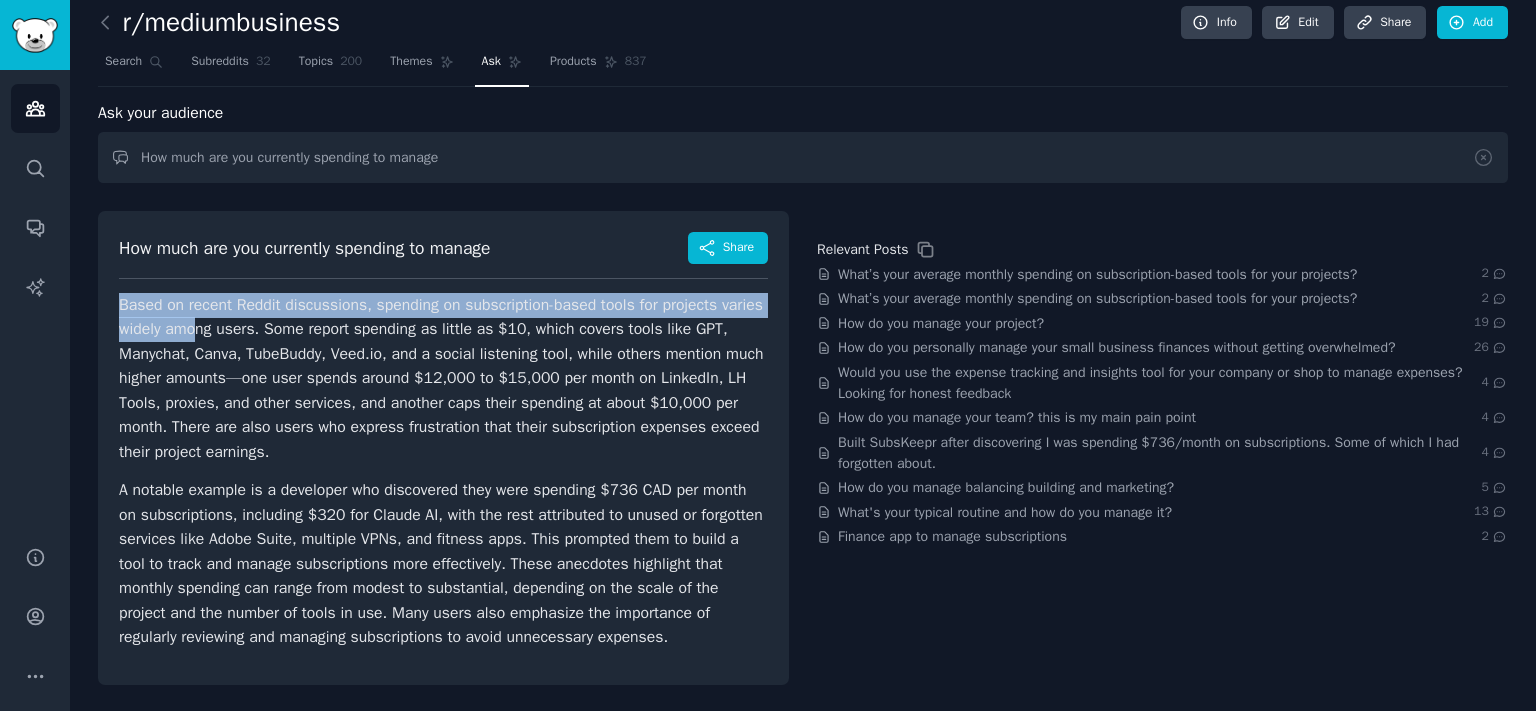 drag, startPoint x: 124, startPoint y: 249, endPoint x: 242, endPoint y: 325, distance: 140.35669 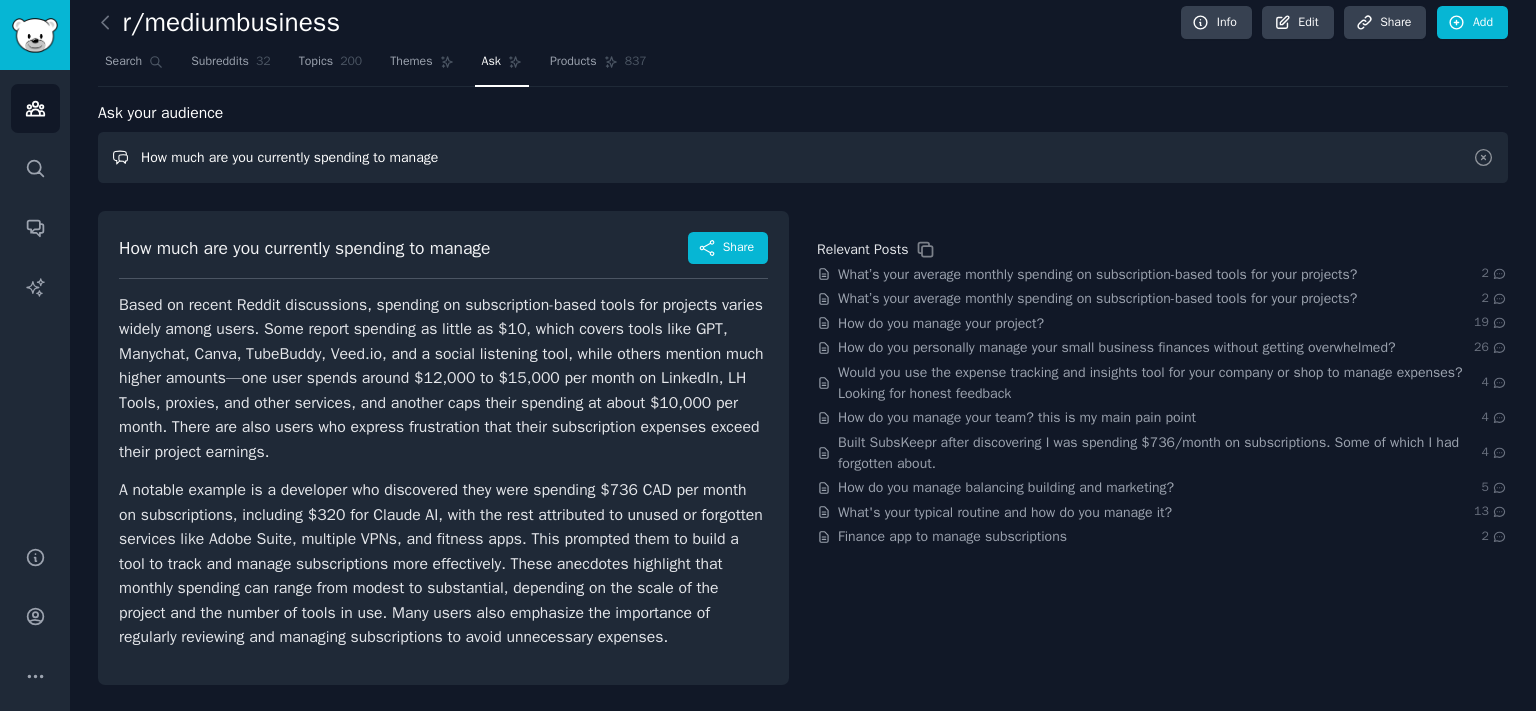 click on "How much are you currently spending to manage" at bounding box center [803, 157] 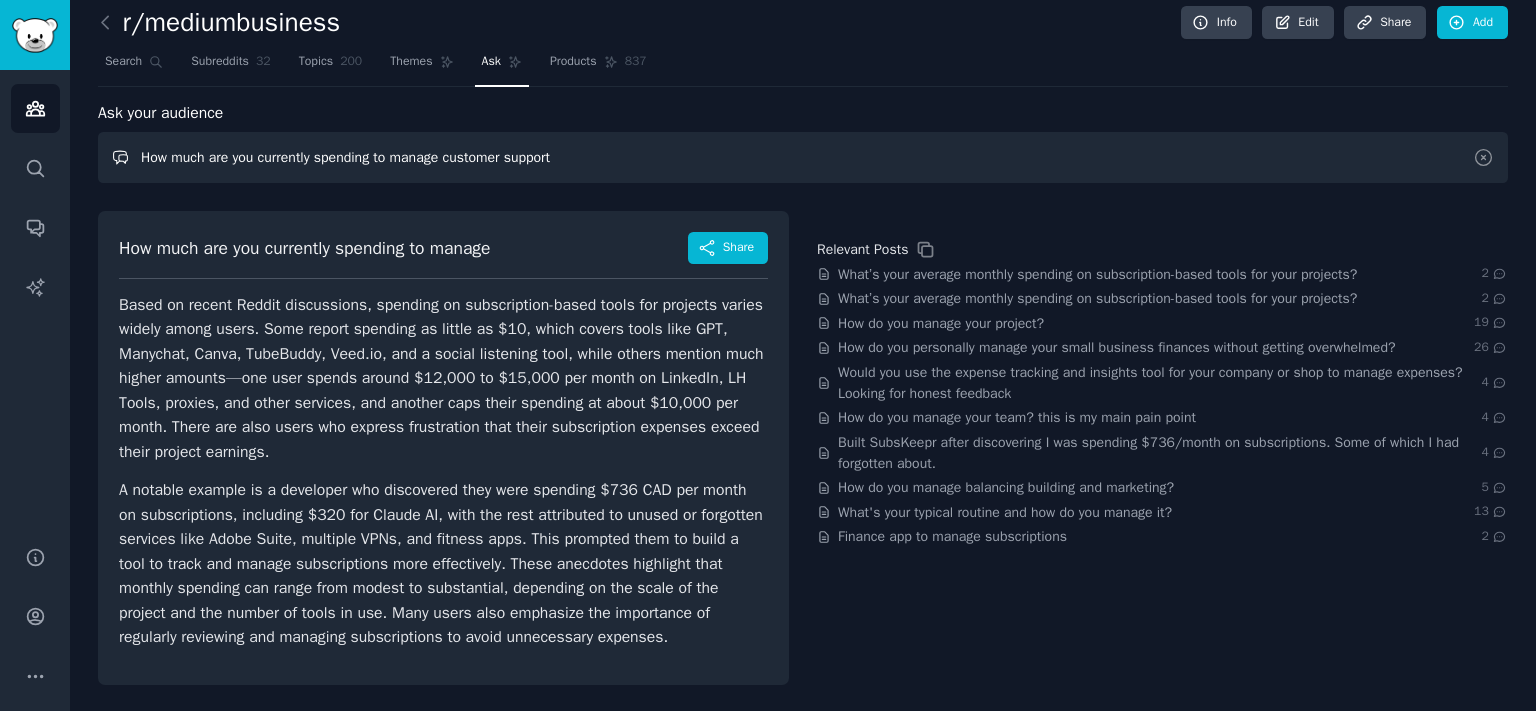 scroll, scrollTop: 0, scrollLeft: 0, axis: both 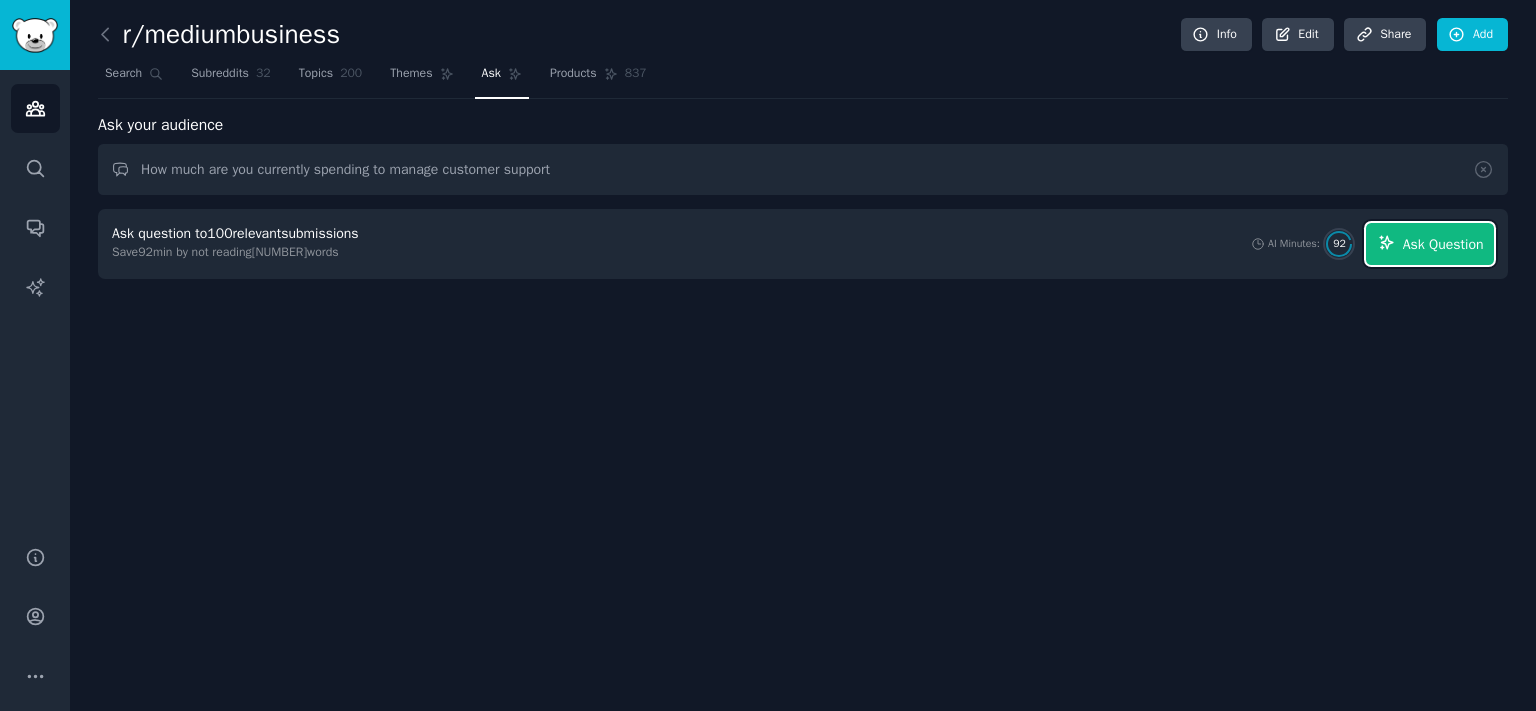 click on "Ask Question" at bounding box center [1430, 244] 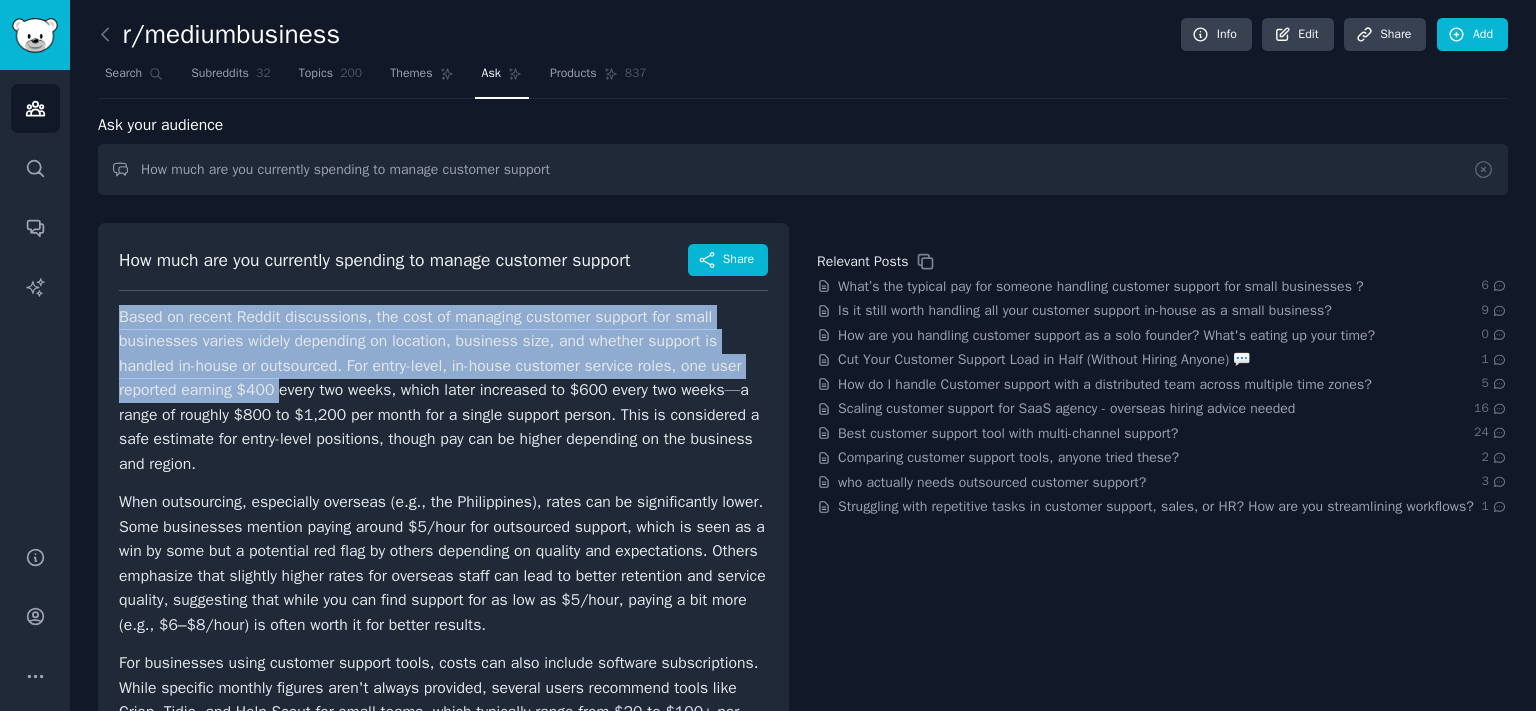 drag, startPoint x: 128, startPoint y: 257, endPoint x: 278, endPoint y: 401, distance: 207.93268 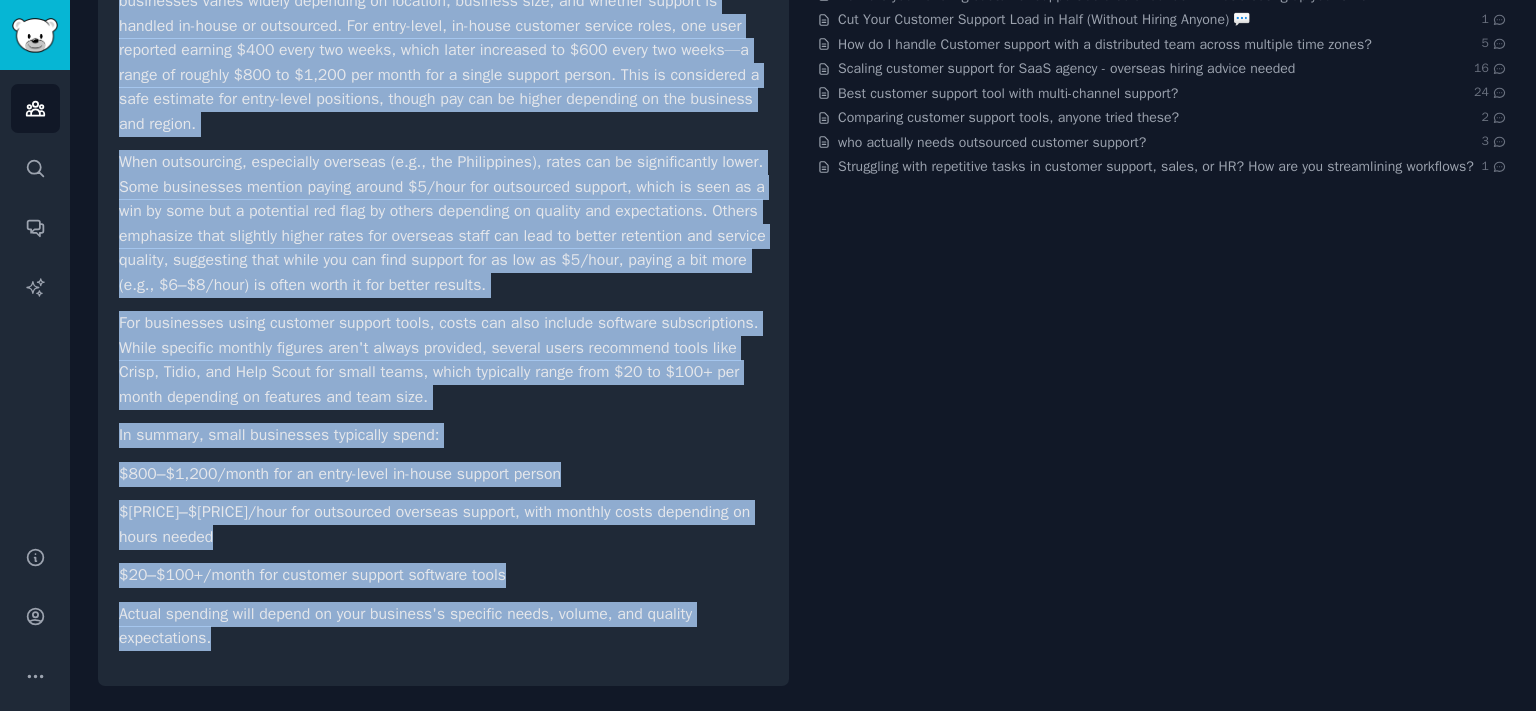 scroll, scrollTop: 340, scrollLeft: 0, axis: vertical 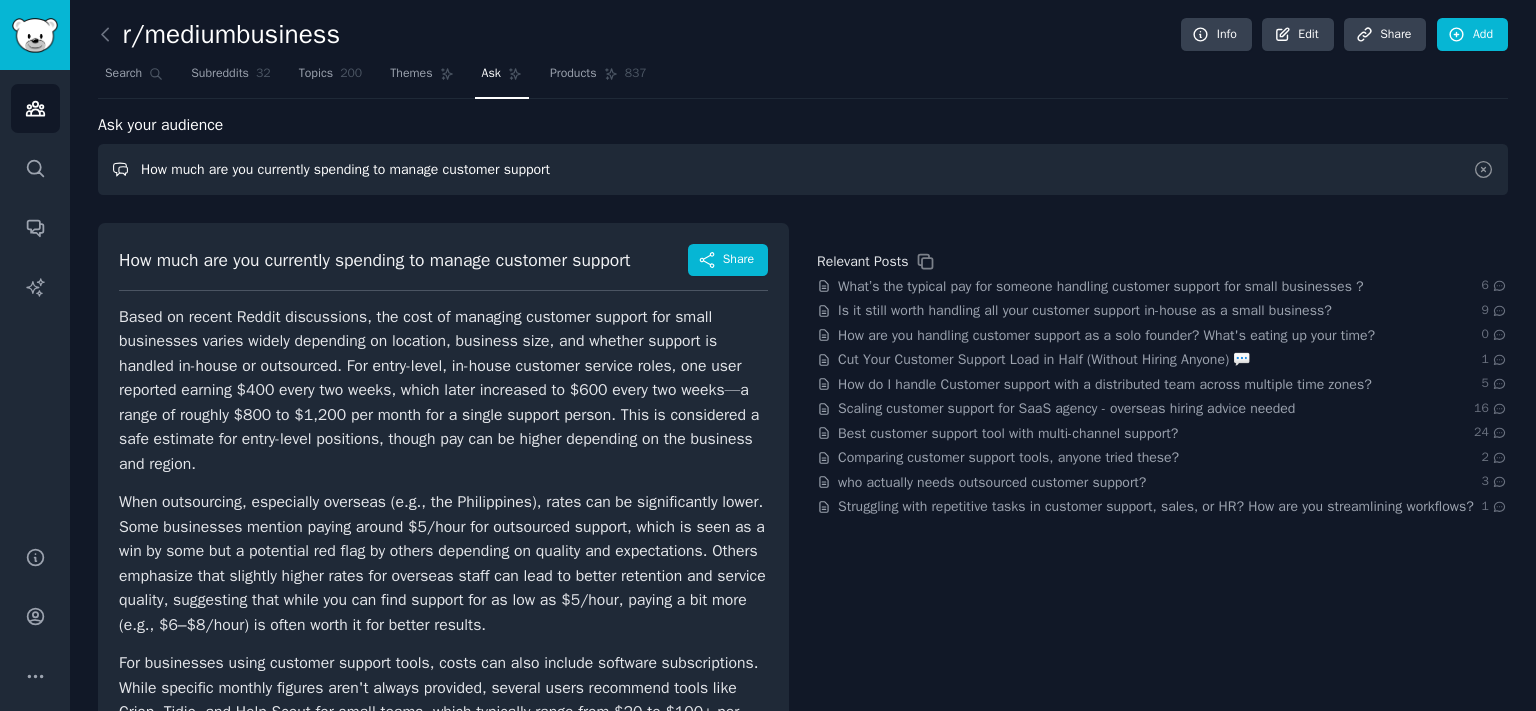 click on "How much are you currently spending to manage customer support" at bounding box center [803, 169] 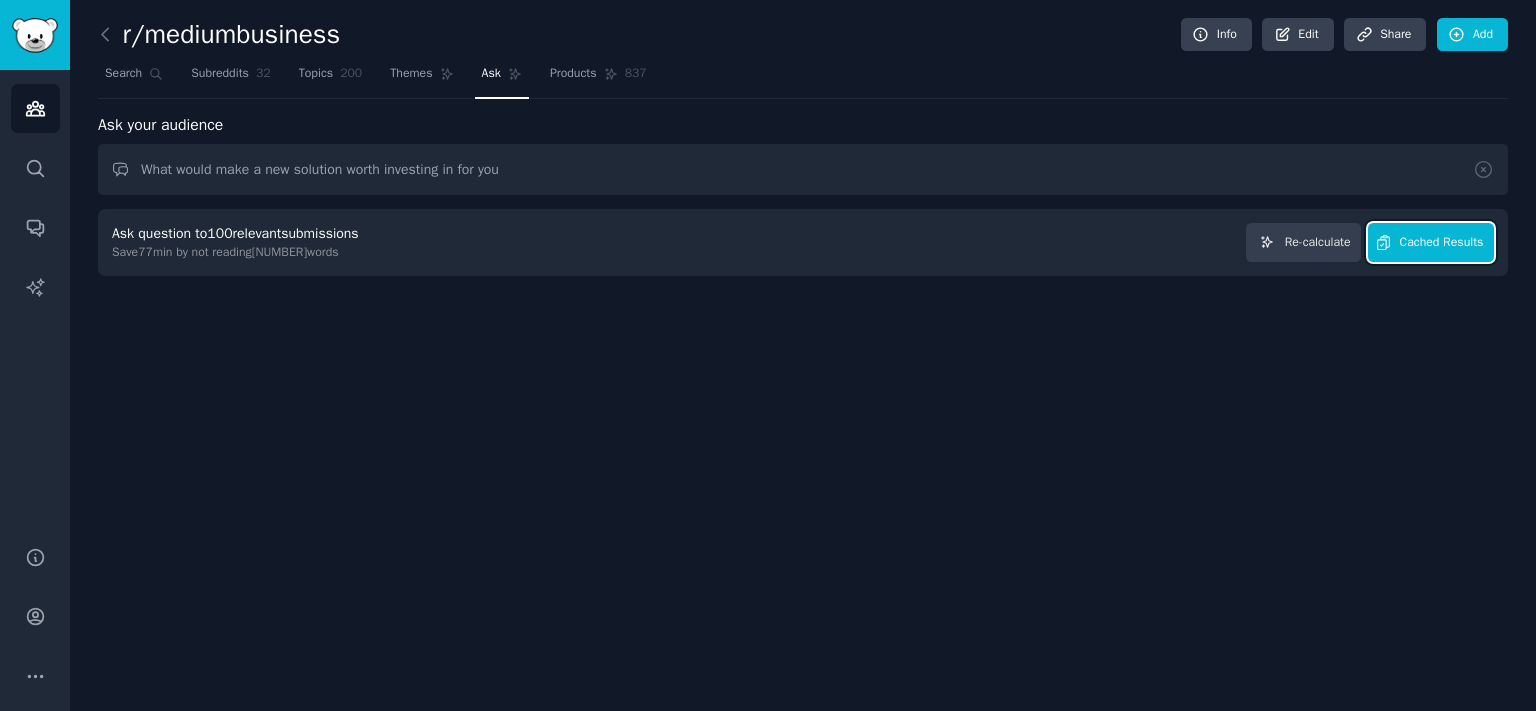click 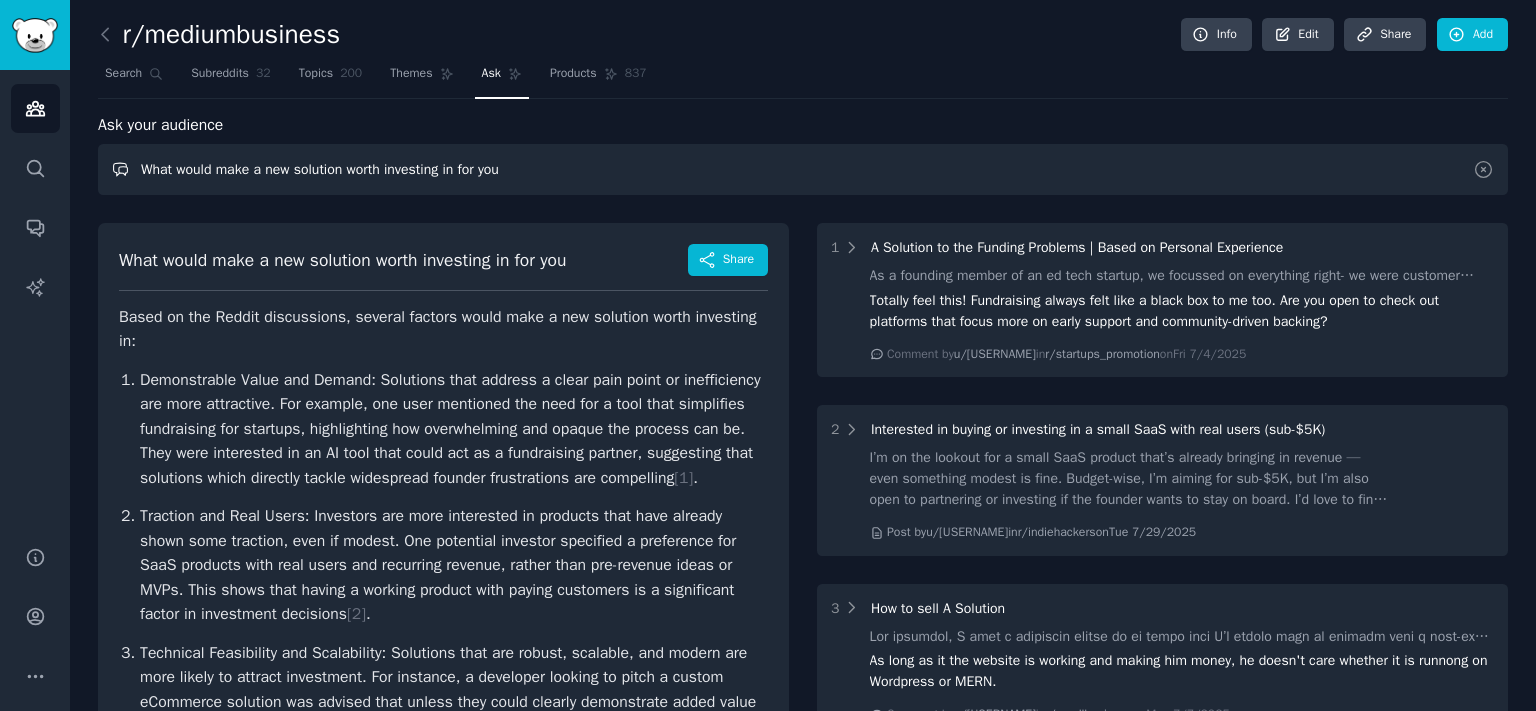 drag, startPoint x: 552, startPoint y: 170, endPoint x: 0, endPoint y: -50, distance: 594.2255 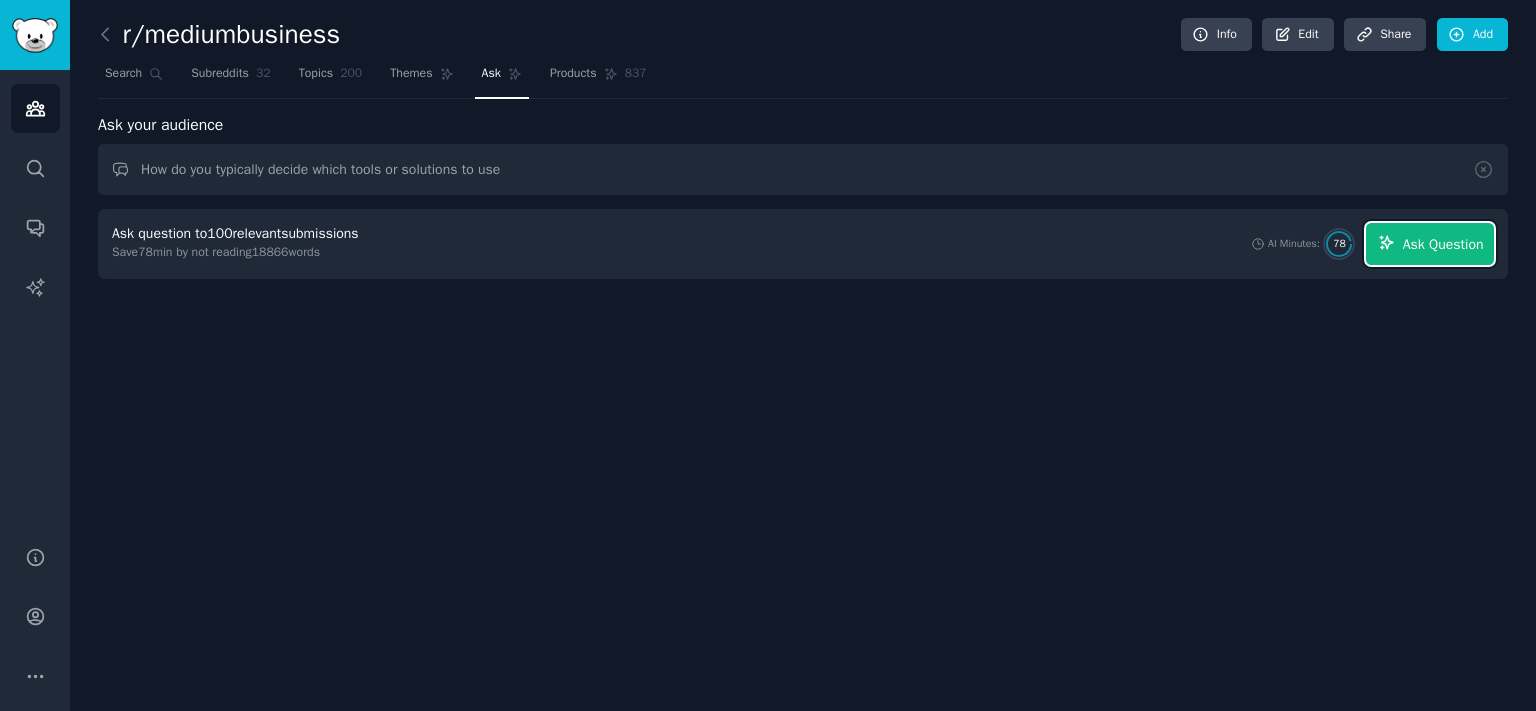 click on "Ask Question" at bounding box center (1443, 244) 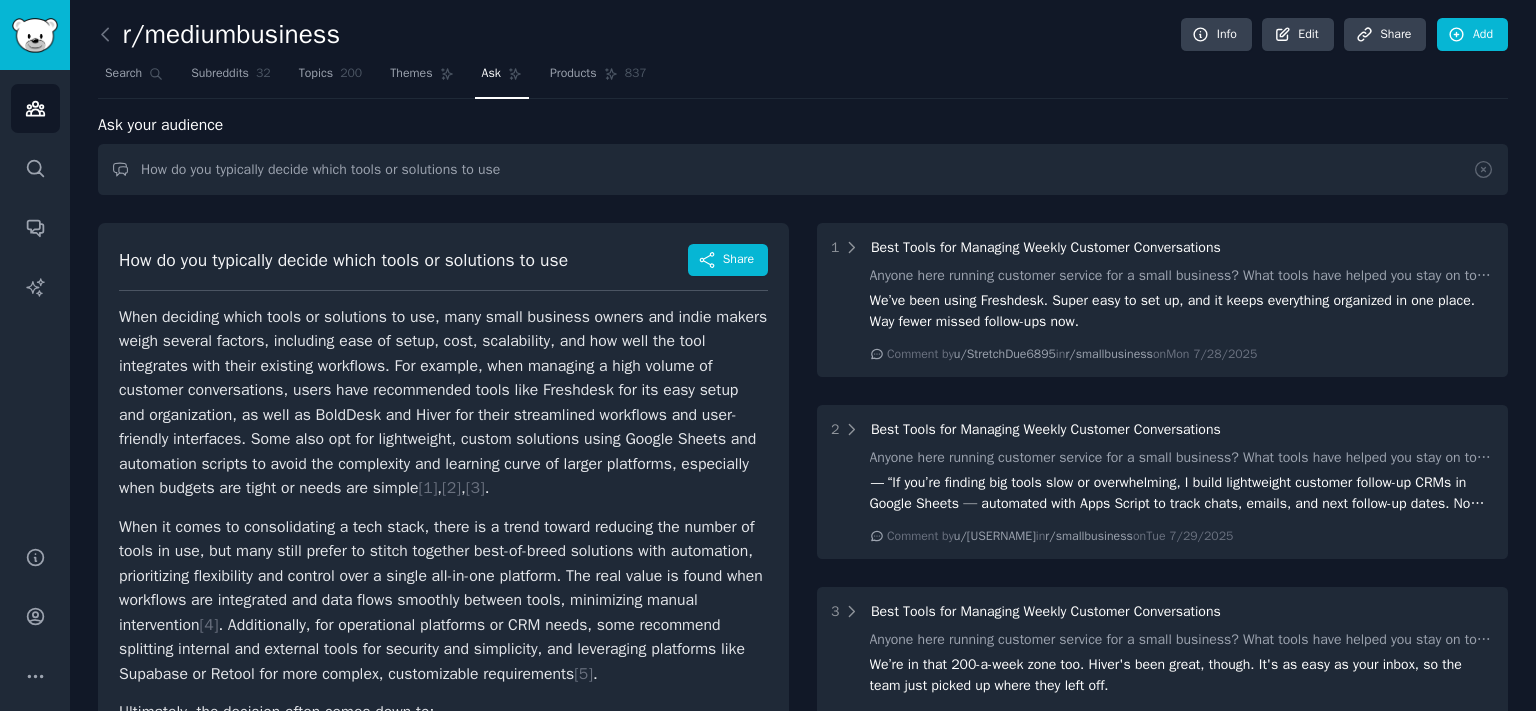 click on "How do you typically decide which tools or solutions to use" at bounding box center [343, 260] 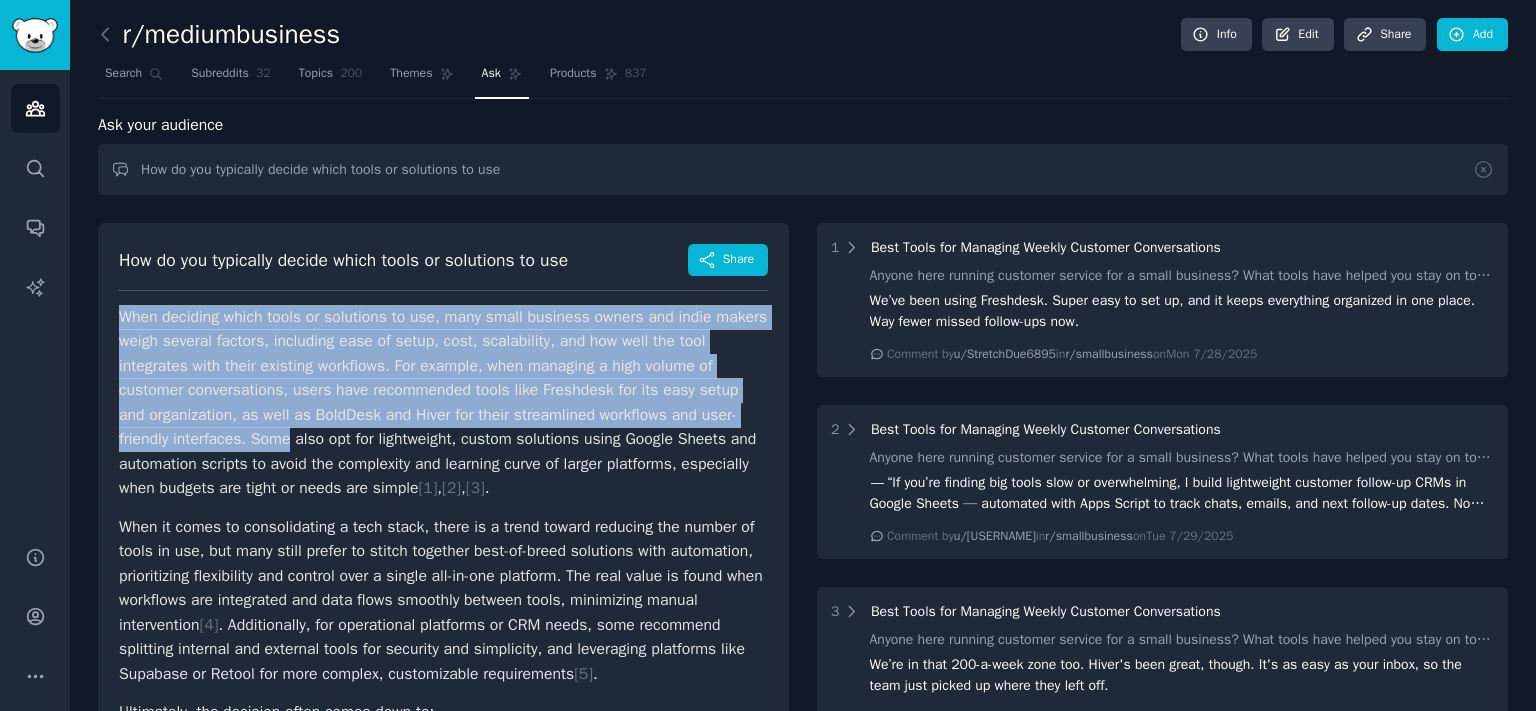 drag, startPoint x: 127, startPoint y: 262, endPoint x: 290, endPoint y: 444, distance: 244.3215 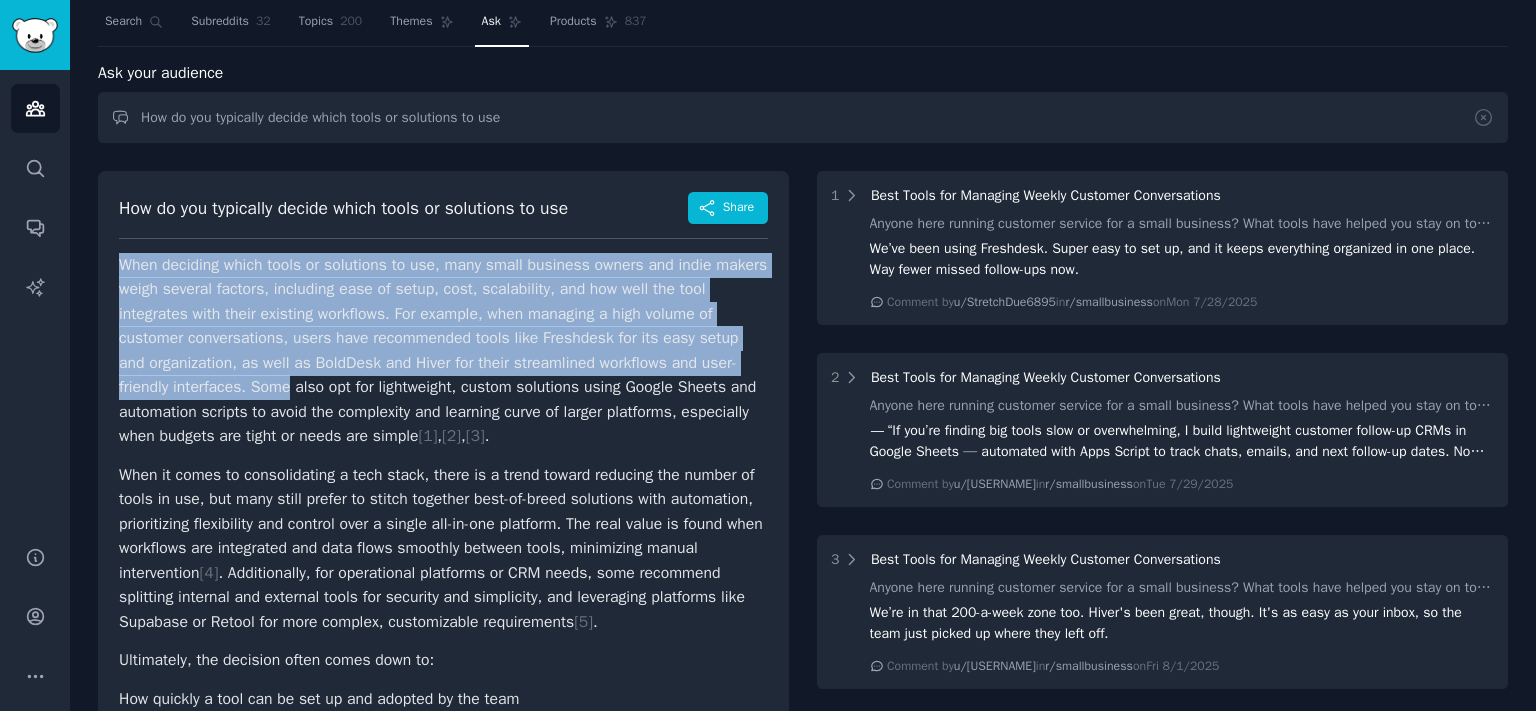 scroll, scrollTop: 0, scrollLeft: 0, axis: both 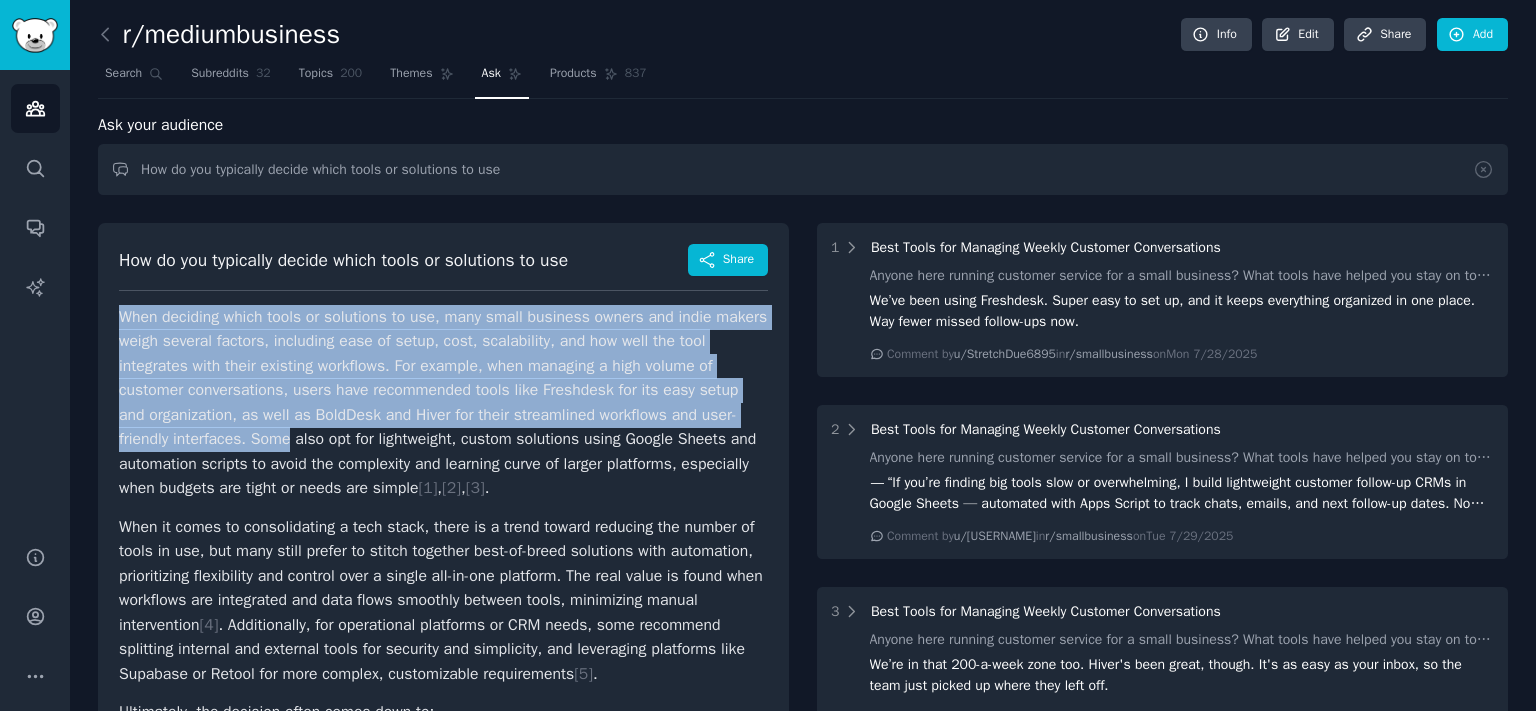 click on "When deciding which tools or solutions to use, many small business owners and indie makers weigh several factors, including ease of setup, cost, scalability, and how well the tool integrates with their existing workflows. For example, when managing a high volume of customer conversations, users have recommended tools like Freshdesk for its easy setup and organization, as well as BoldDesk and Hiver for their streamlined workflows and user-friendly interfaces. Some also opt for lightweight, custom solutions using Google Sheets and automation scripts to avoid the complexity and learning curve of larger platforms, especially when budgets are tight or needs are simple [ 1 ] ,  [ 2 ] ,  [ 3 ] ." at bounding box center (443, 403) 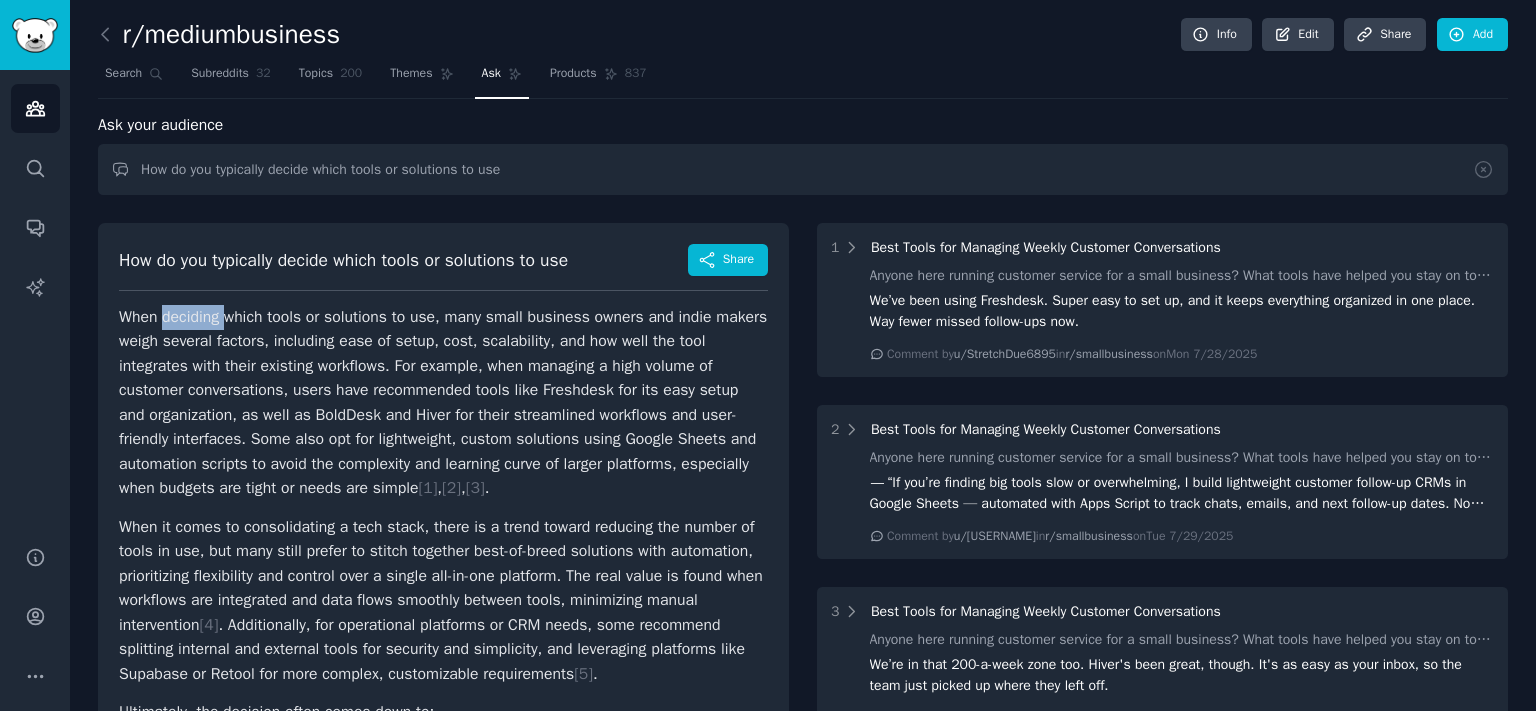 click on "When deciding which tools or solutions to use, many small business owners and indie makers weigh several factors, including ease of setup, cost, scalability, and how well the tool integrates with their existing workflows. For example, when managing a high volume of customer conversations, users have recommended tools like Freshdesk for its easy setup and organization, as well as BoldDesk and Hiver for their streamlined workflows and user-friendly interfaces. Some also opt for lightweight, custom solutions using Google Sheets and automation scripts to avoid the complexity and learning curve of larger platforms, especially when budgets are tight or needs are simple [ 1 ] ,  [ 2 ] ,  [ 3 ] ." at bounding box center [443, 403] 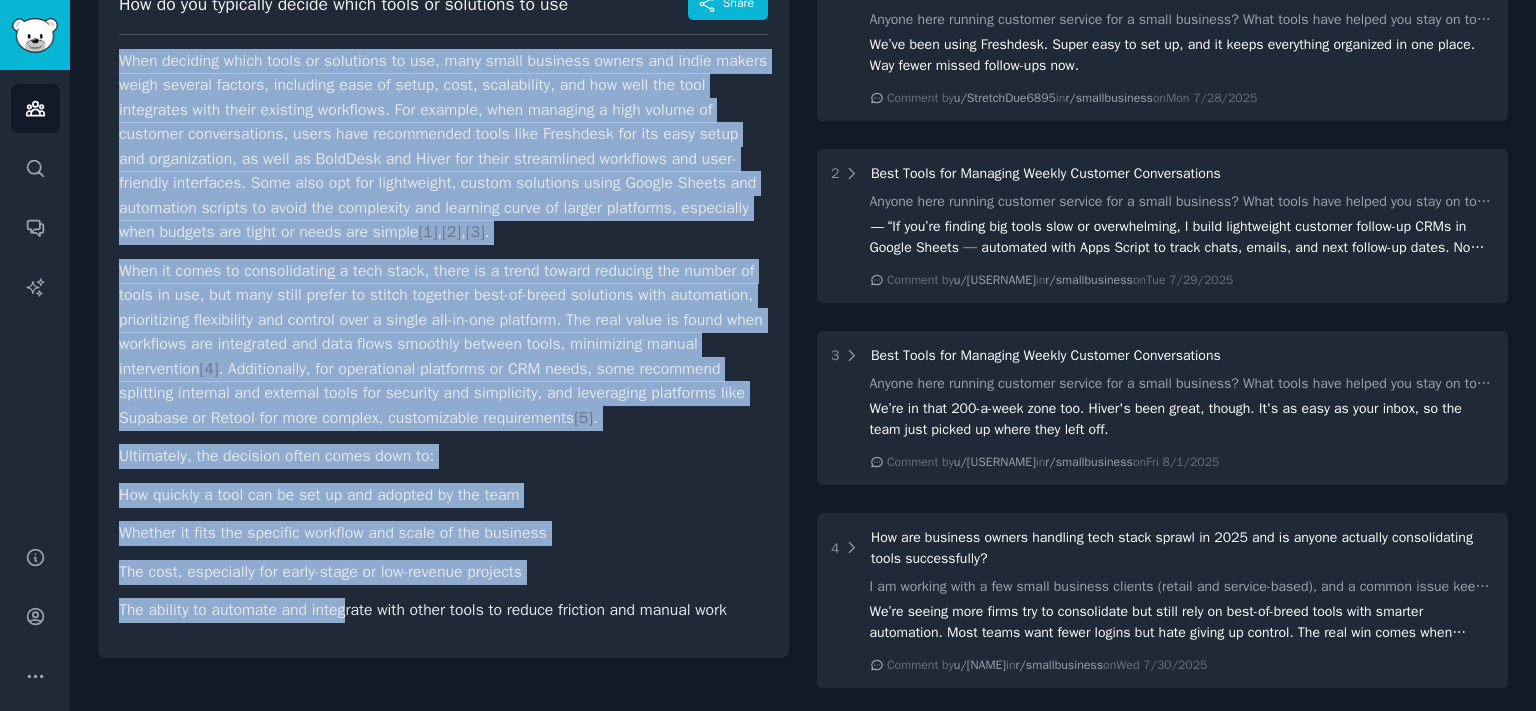 scroll, scrollTop: 332, scrollLeft: 0, axis: vertical 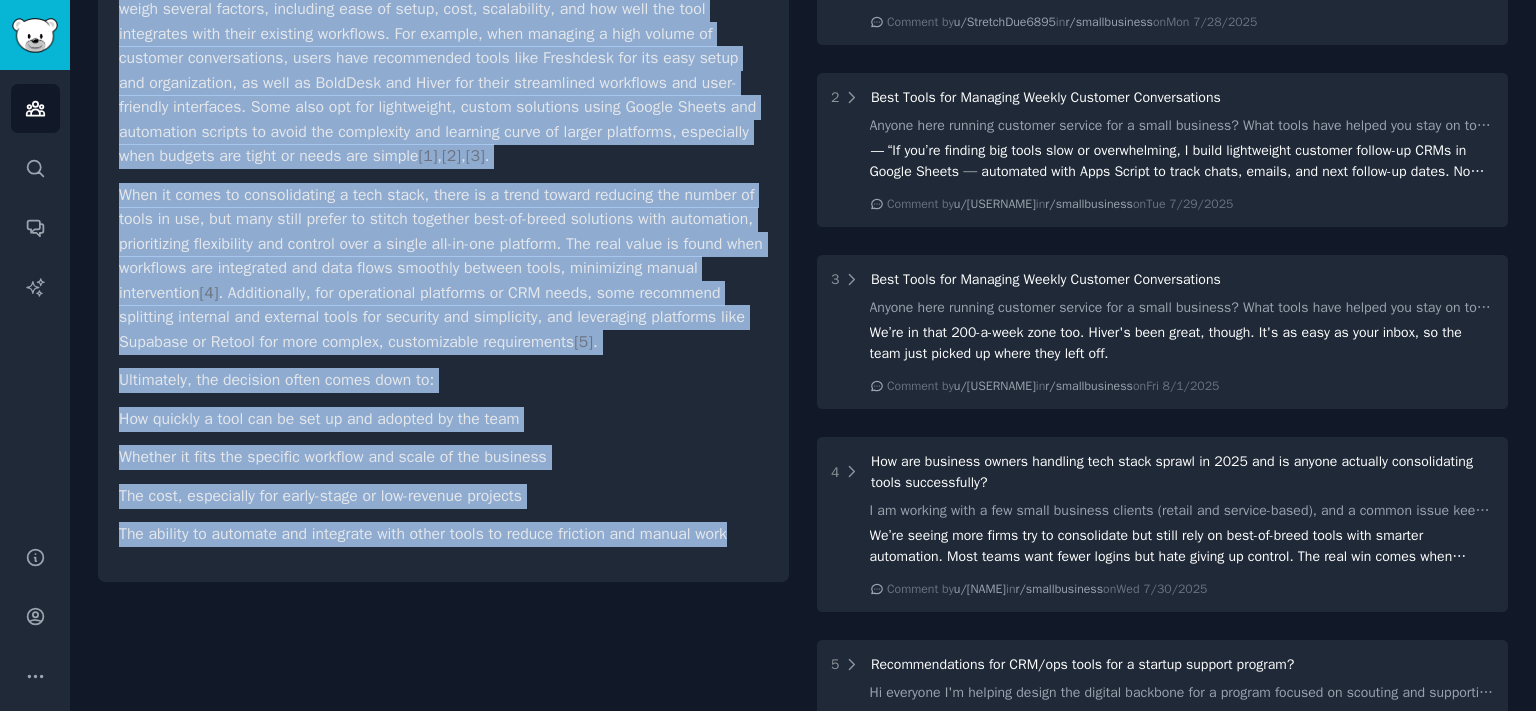 drag, startPoint x: 114, startPoint y: 254, endPoint x: 757, endPoint y: 563, distance: 713.3933 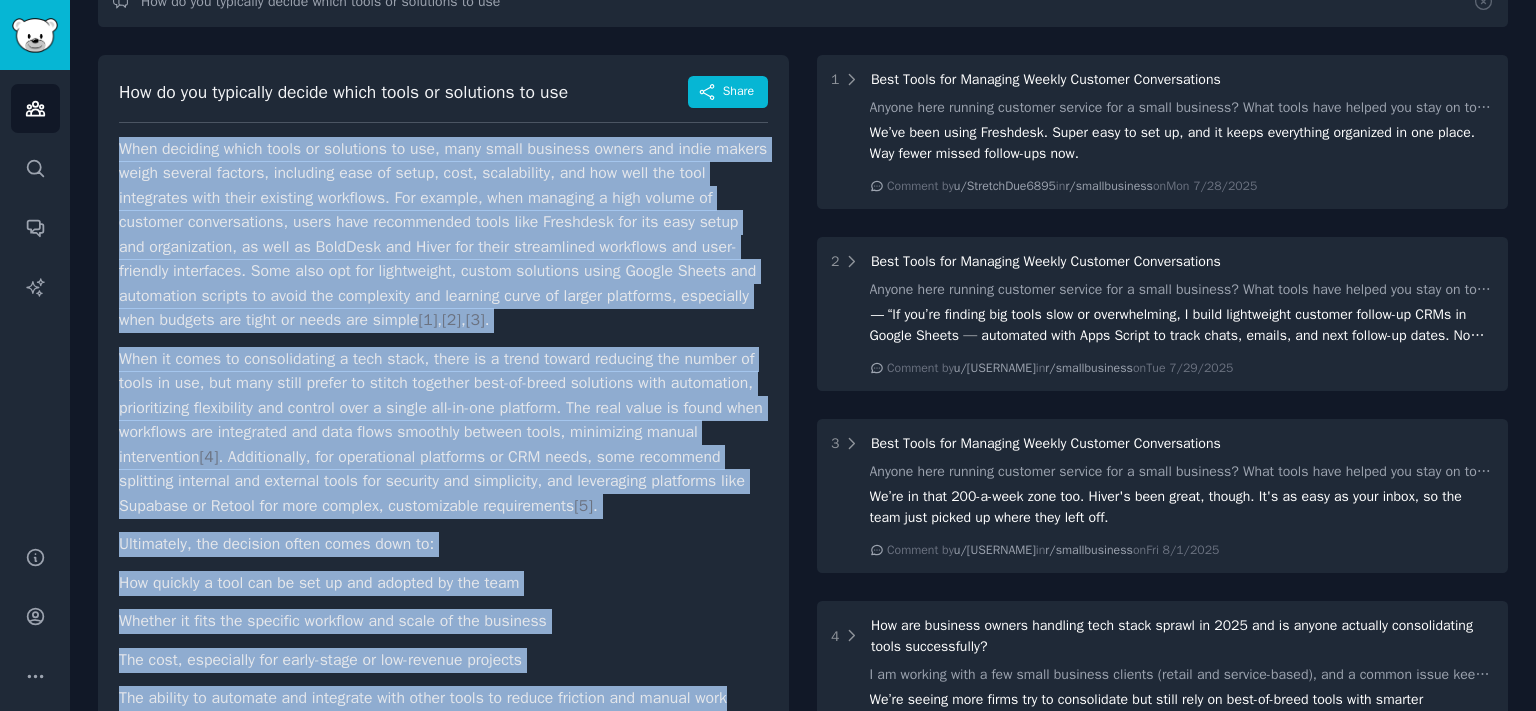 scroll, scrollTop: 176, scrollLeft: 0, axis: vertical 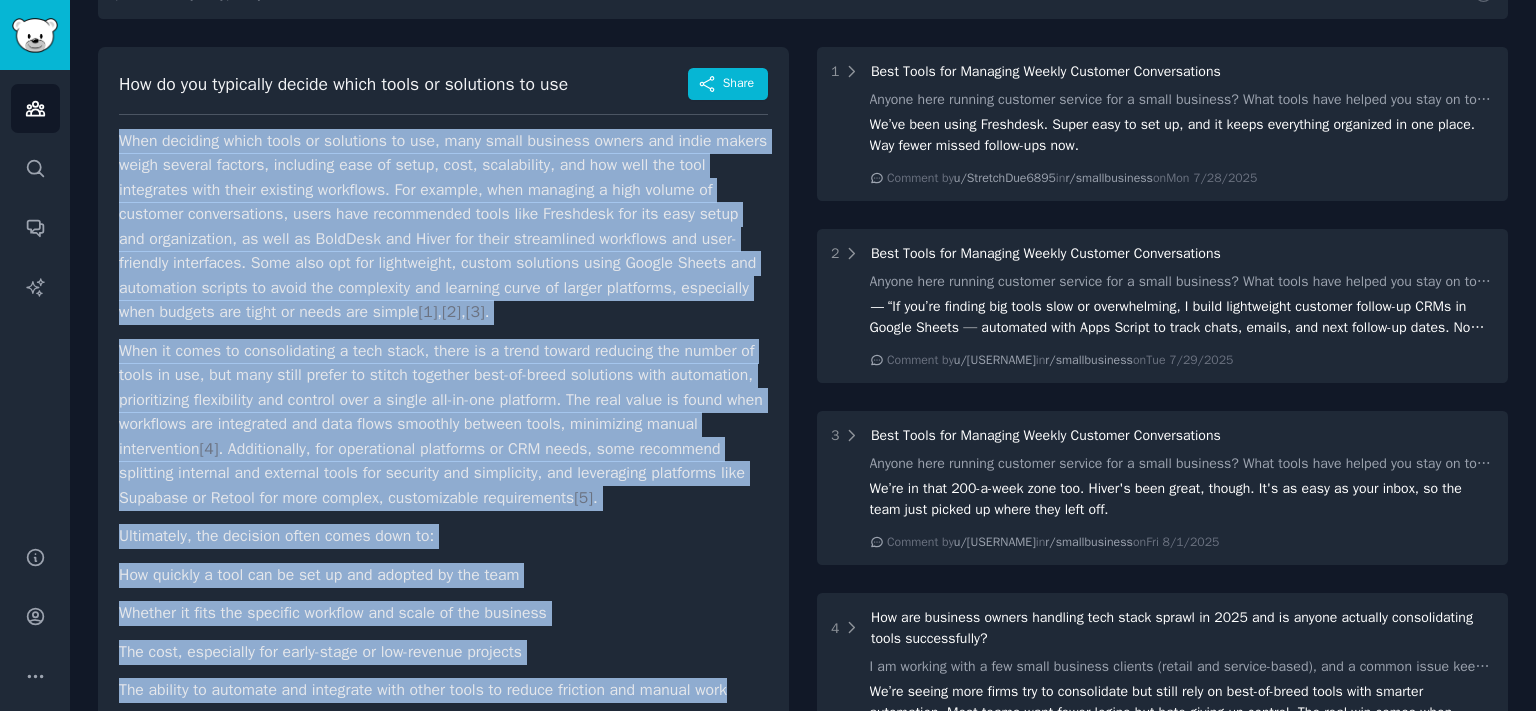click on "When it comes to consolidating a tech stack, there is a trend toward reducing the number of tools in use, but many still prefer to stitch together best-of-breed solutions with automation, prioritizing flexibility and control over a single all-in-one platform. The real value is found when workflows are integrated and data flows smoothly between tools, minimizing manual intervention [ 4 ] . Additionally, for operational platforms or CRM needs, some recommend splitting internal and external tools for security and simplicity, and leveraging platforms like Supabase or Retool for more complex, customizable requirements [ 5 ] ." at bounding box center (443, 425) 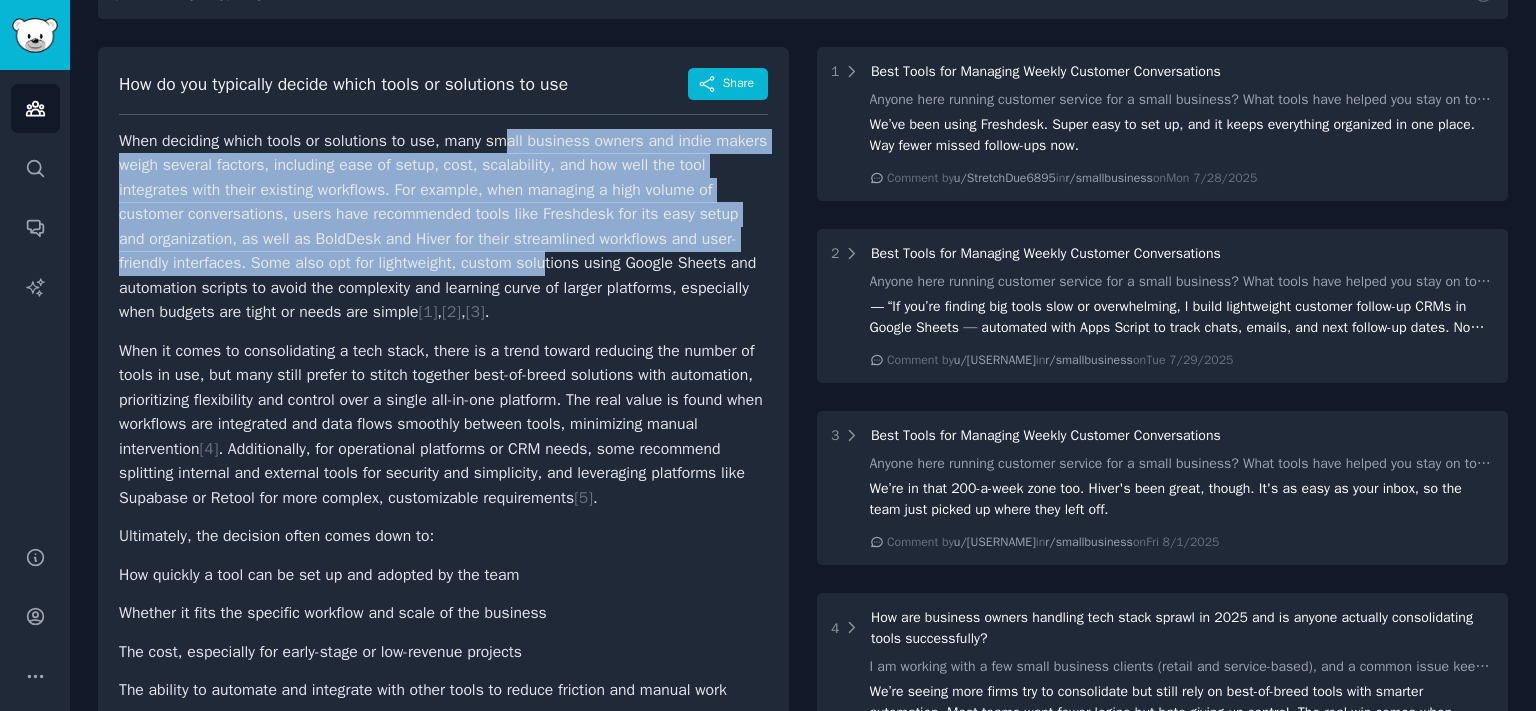 drag, startPoint x: 513, startPoint y: 145, endPoint x: 544, endPoint y: 255, distance: 114.28473 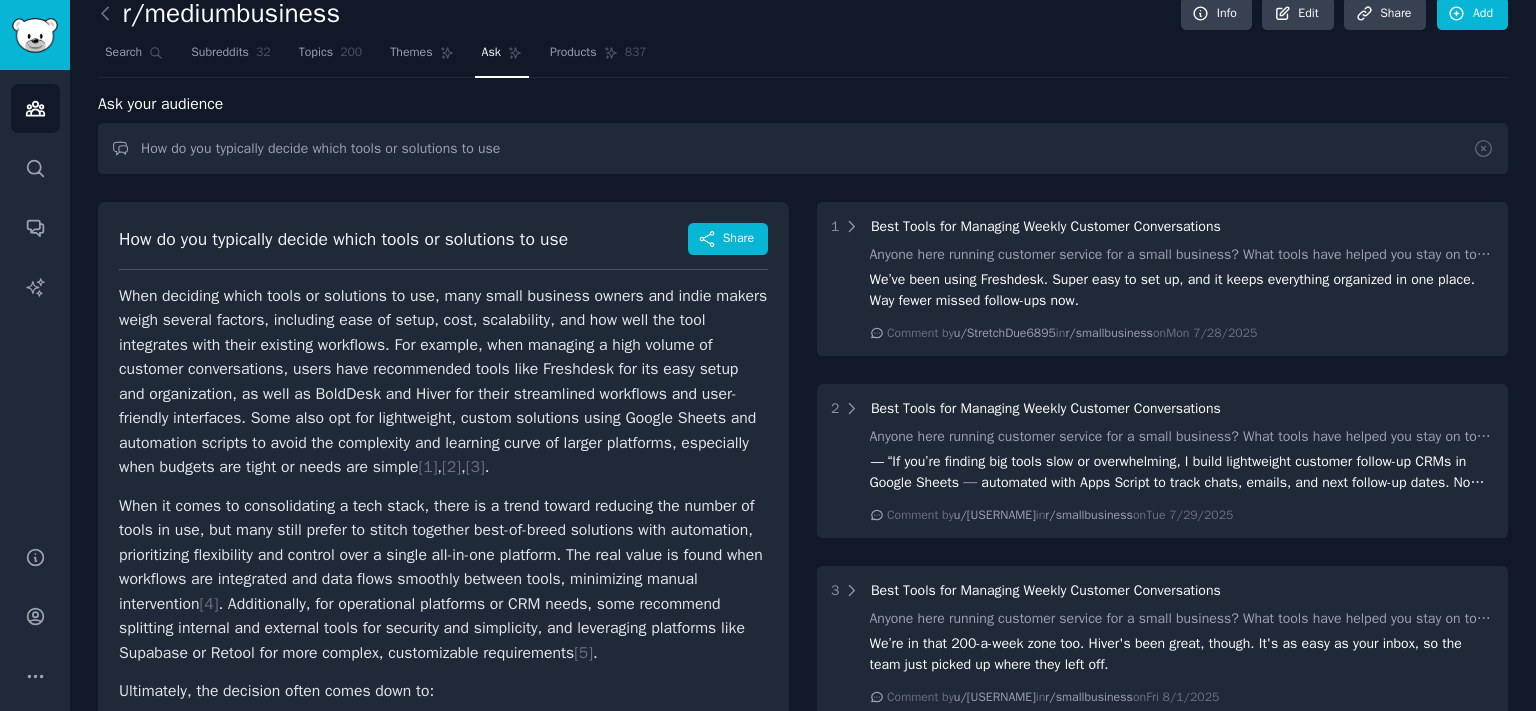 scroll, scrollTop: 0, scrollLeft: 0, axis: both 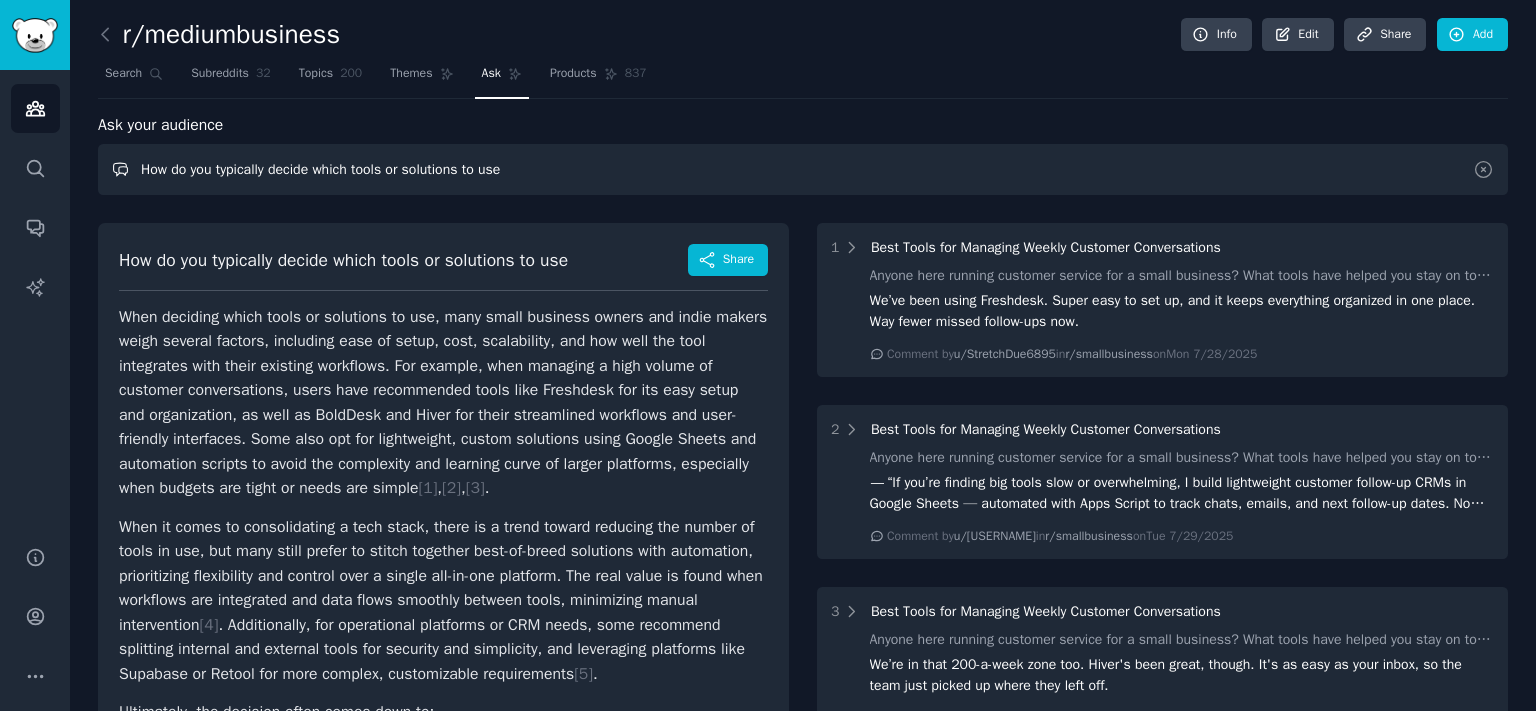 click on "How do you typically decide which tools or solutions to use" at bounding box center [803, 169] 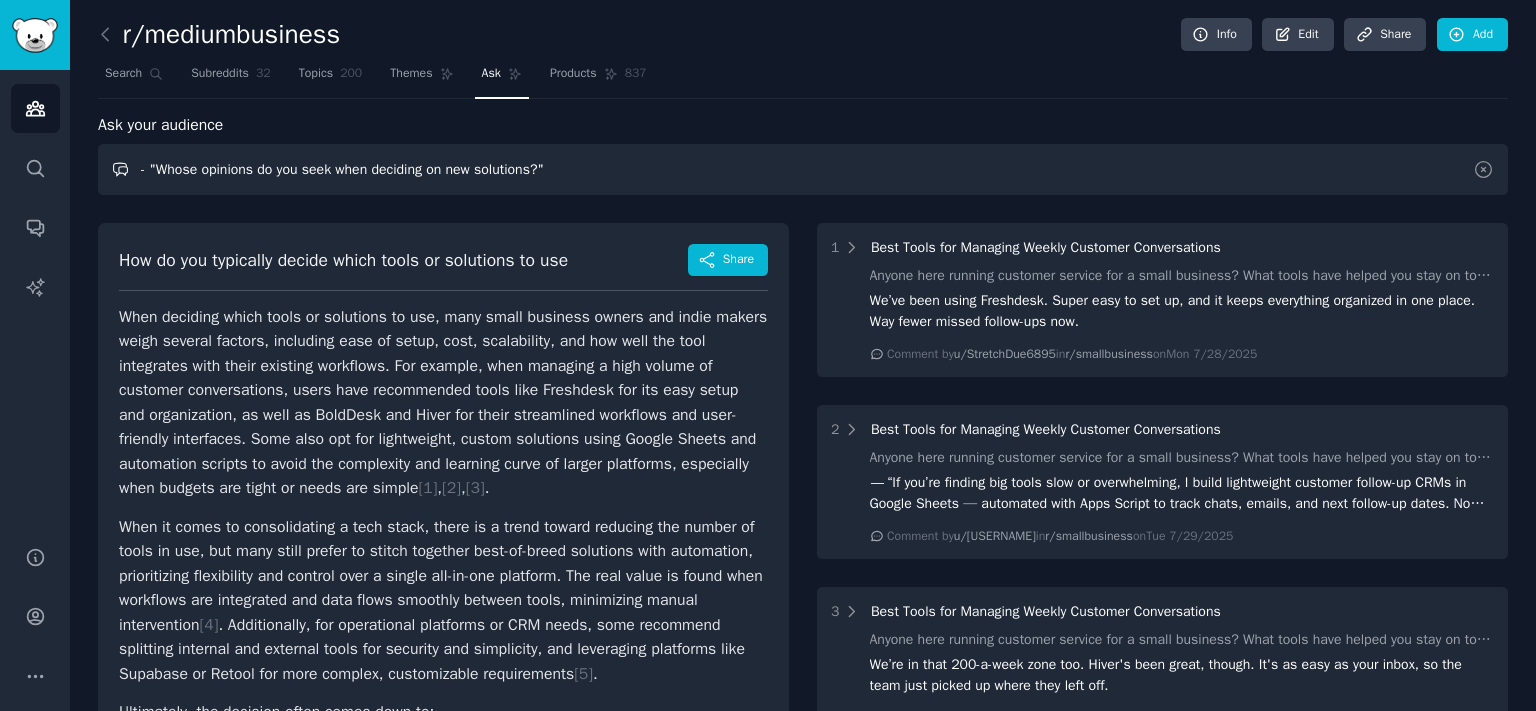 drag, startPoint x: 161, startPoint y: 166, endPoint x: 118, endPoint y: 180, distance: 45.221676 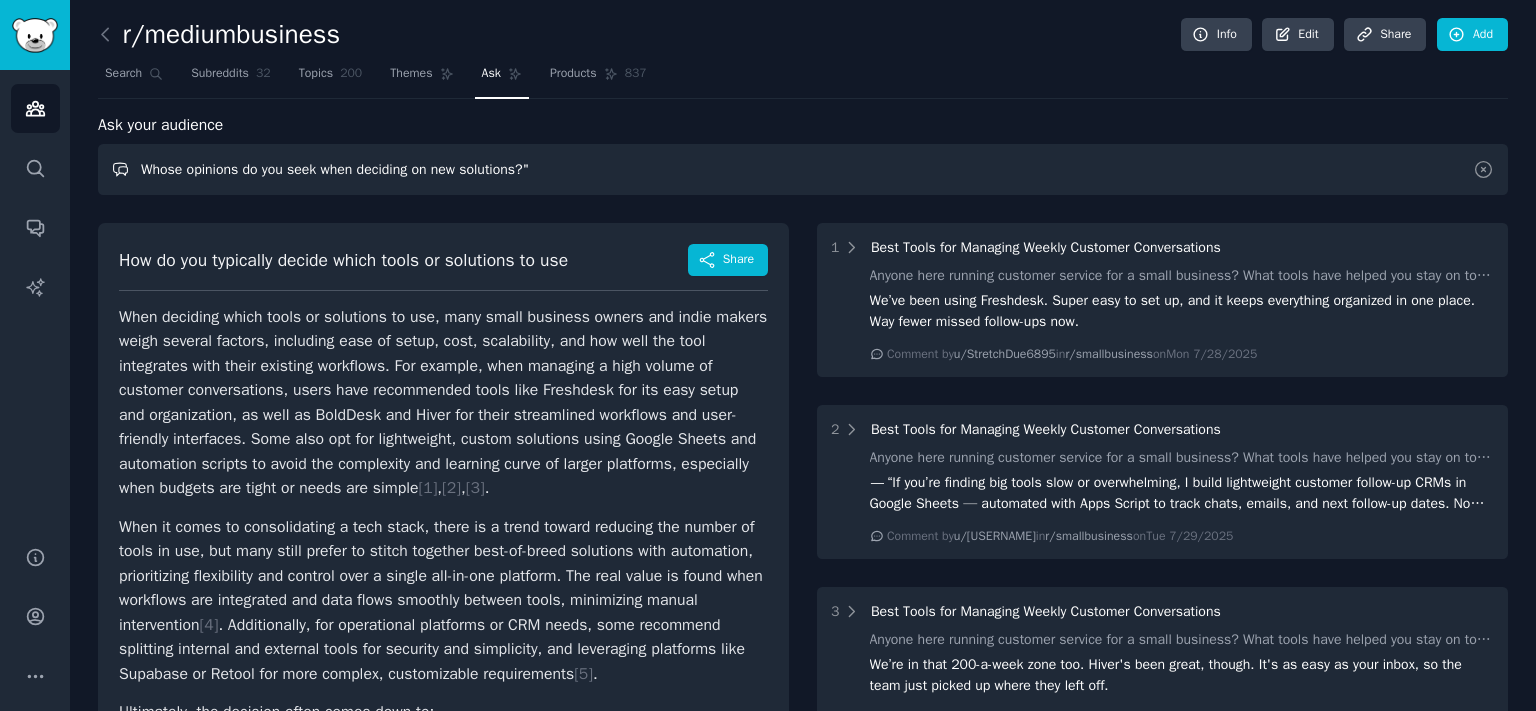 click on "Whose opinions do you seek when deciding on new solutions?"" at bounding box center [803, 169] 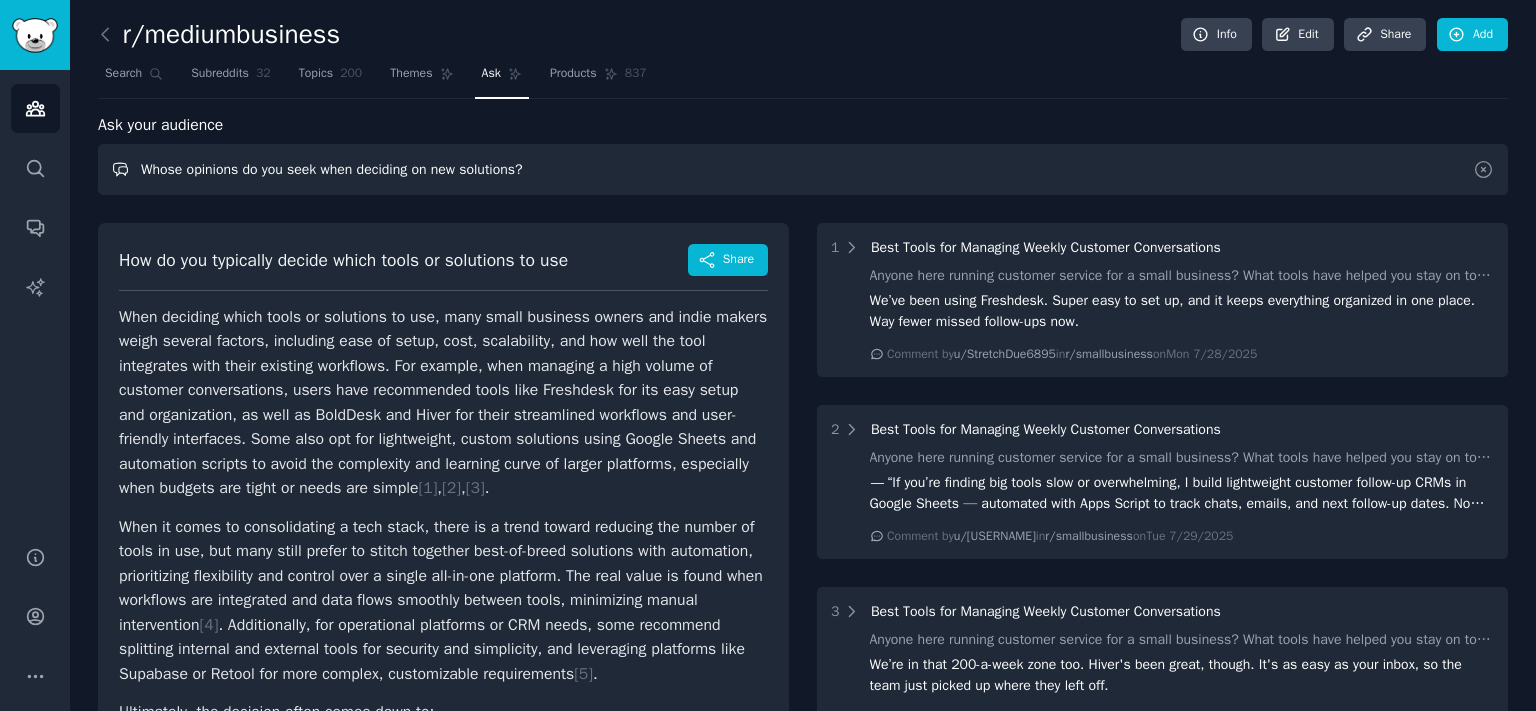 click on "Whose opinions do you seek when deciding on new solutions?" at bounding box center [803, 169] 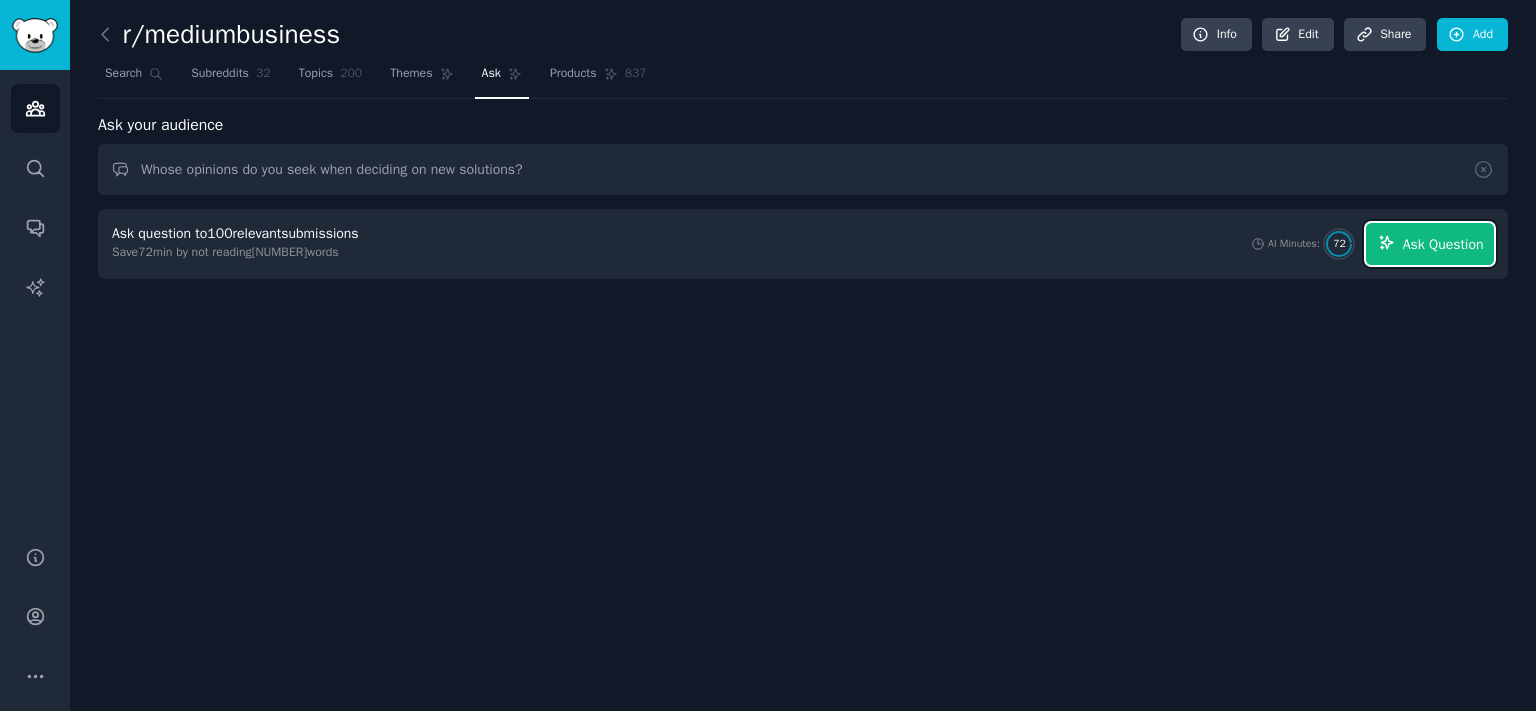 click on "Ask Question" at bounding box center (1430, 244) 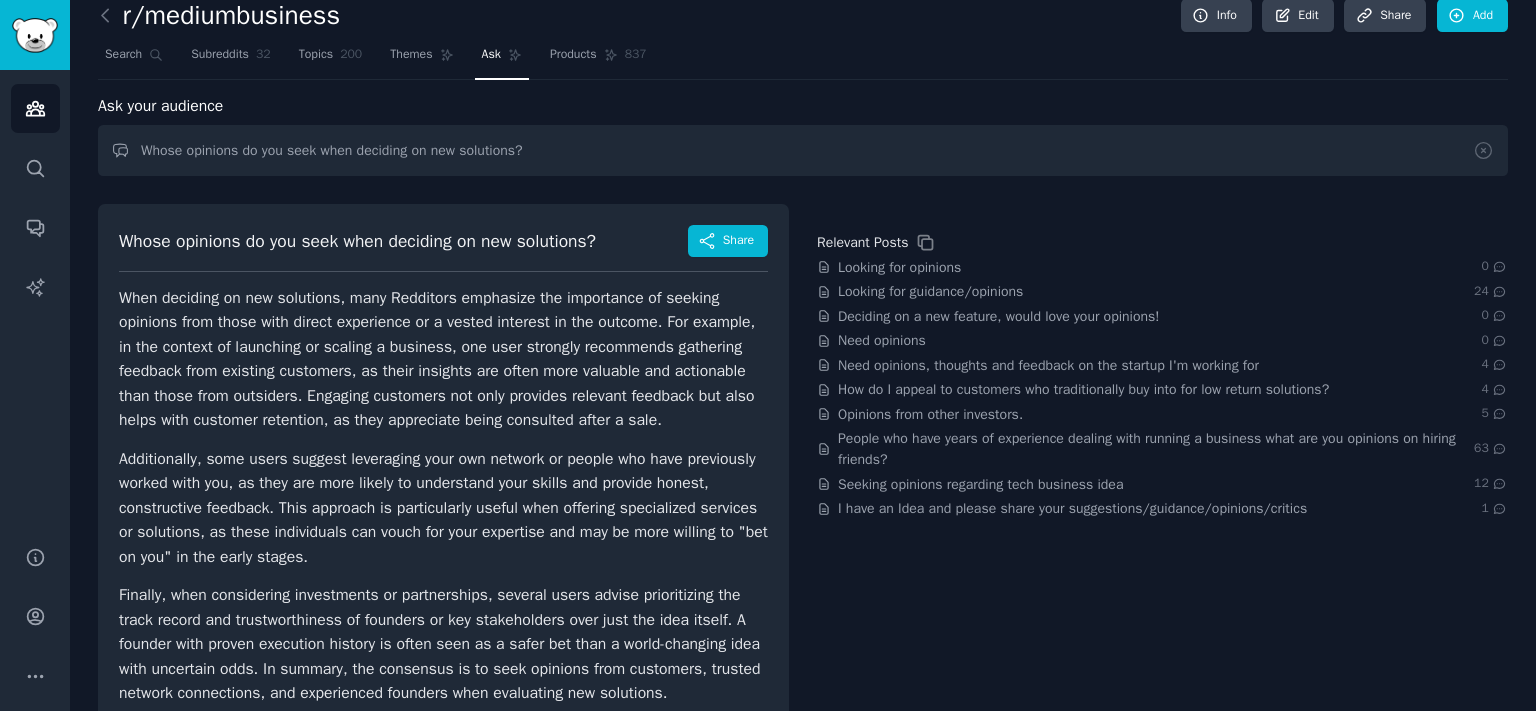 scroll, scrollTop: 74, scrollLeft: 0, axis: vertical 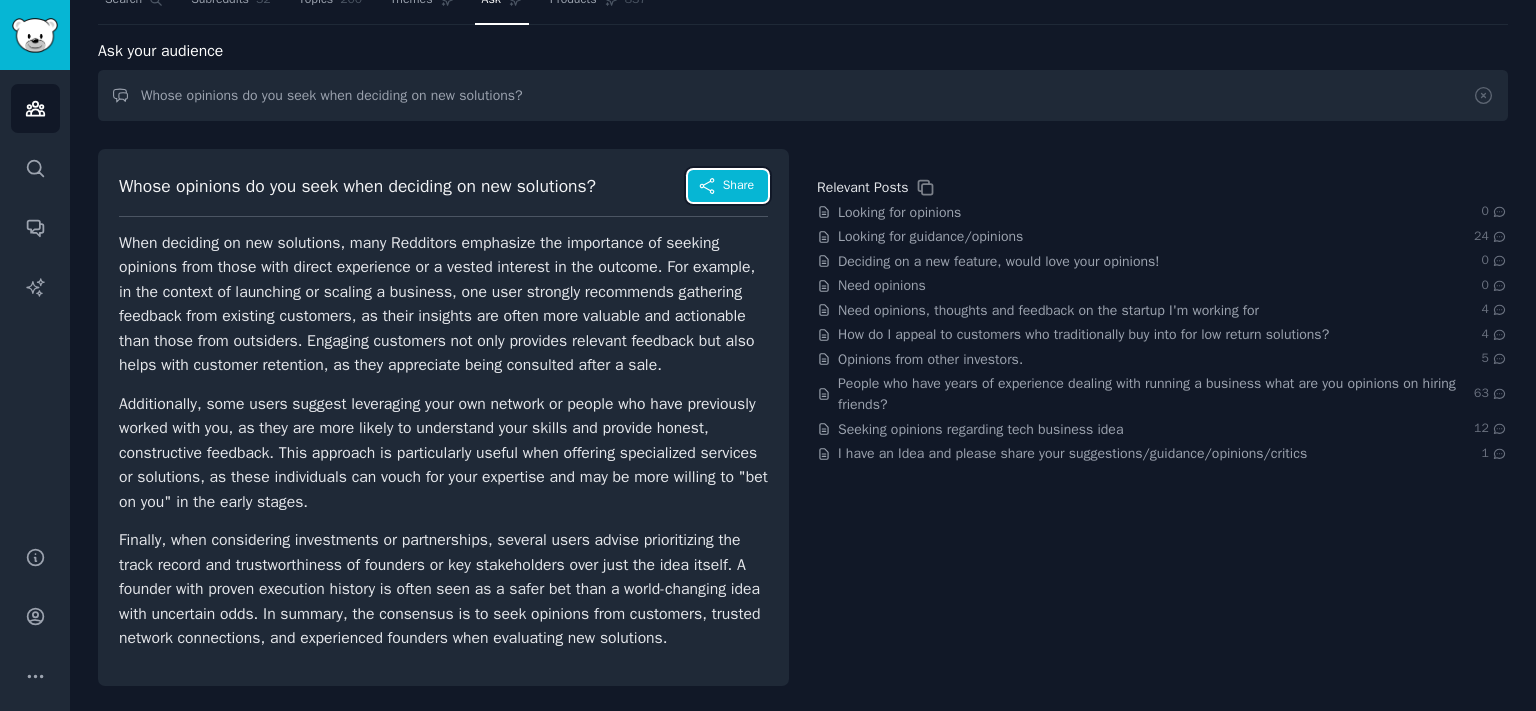 type 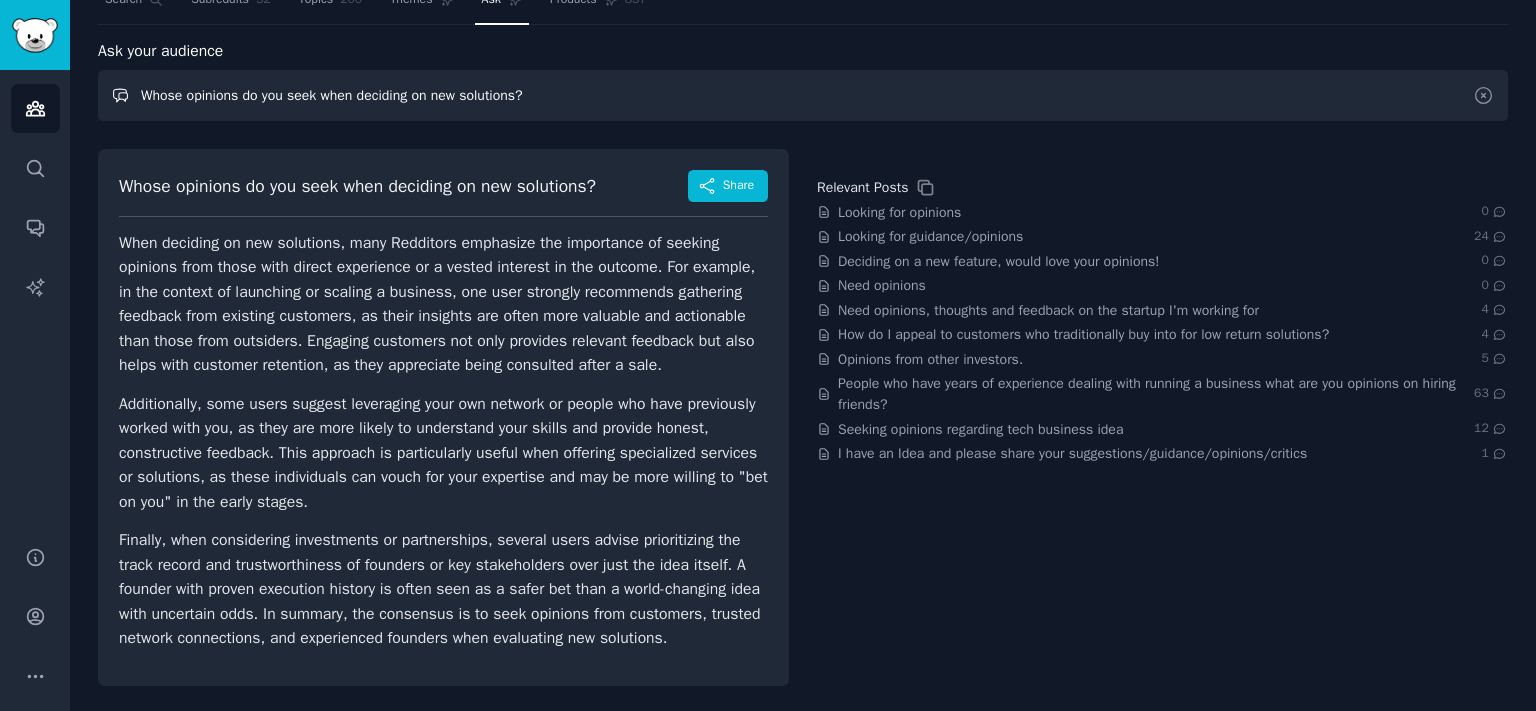 click on "Whose opinions do you seek when deciding on new solutions?" at bounding box center [803, 95] 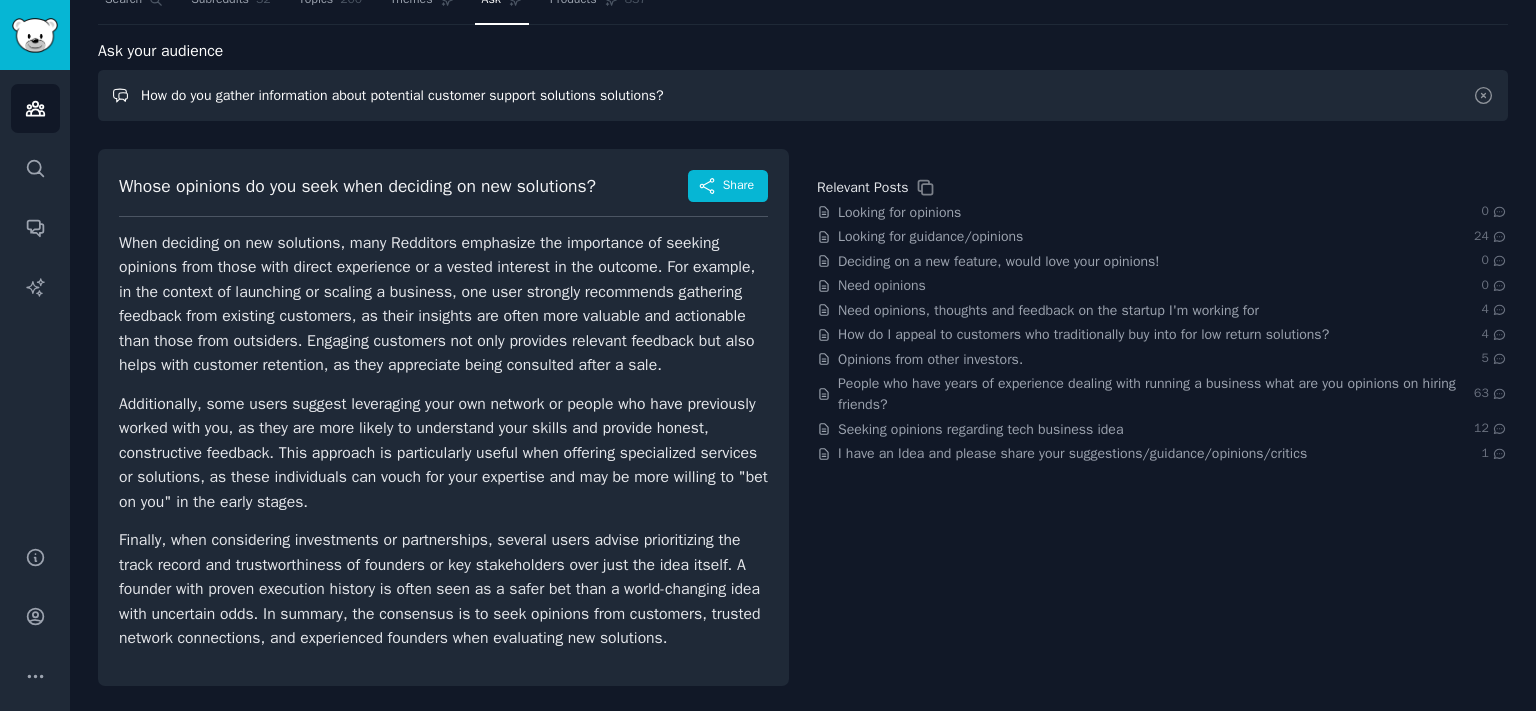 scroll, scrollTop: 0, scrollLeft: 0, axis: both 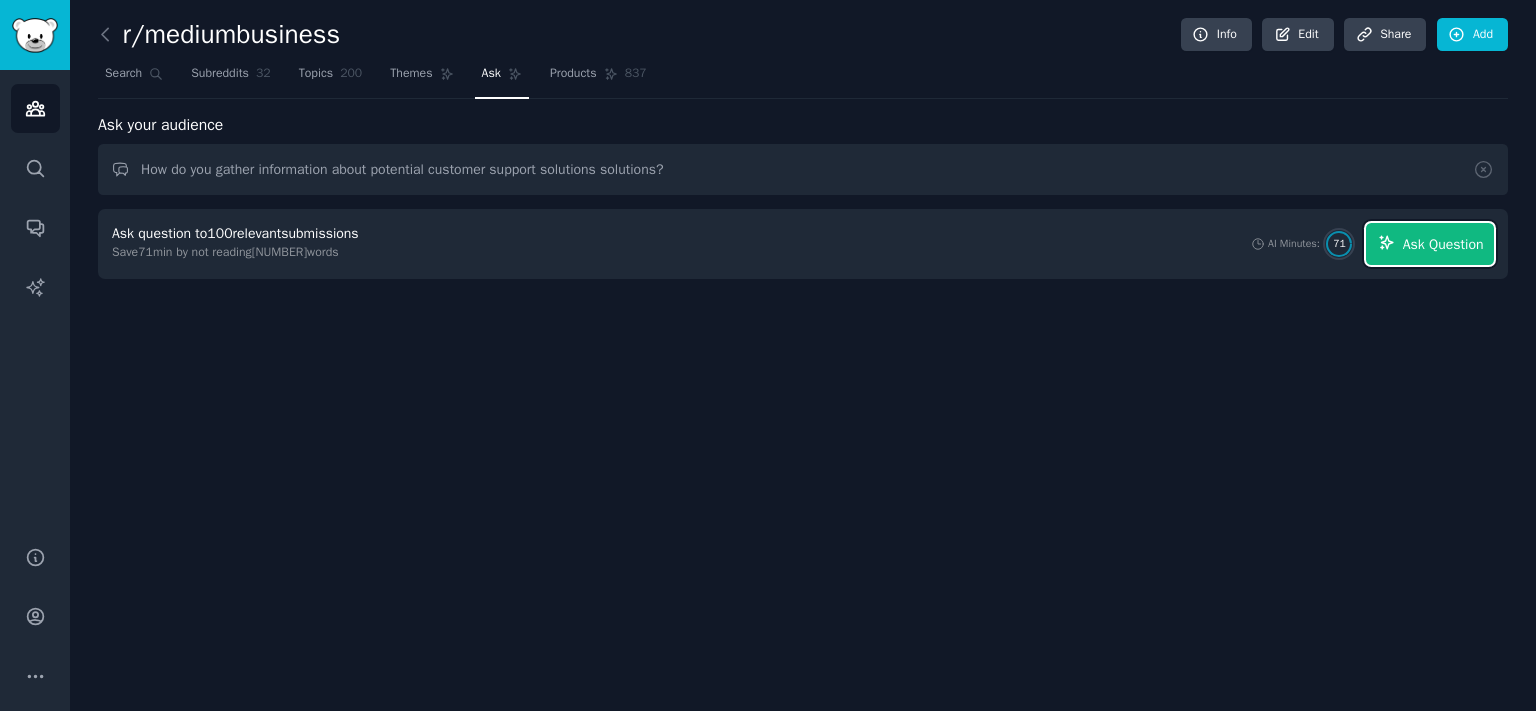 click on "Ask Question" at bounding box center (1430, 244) 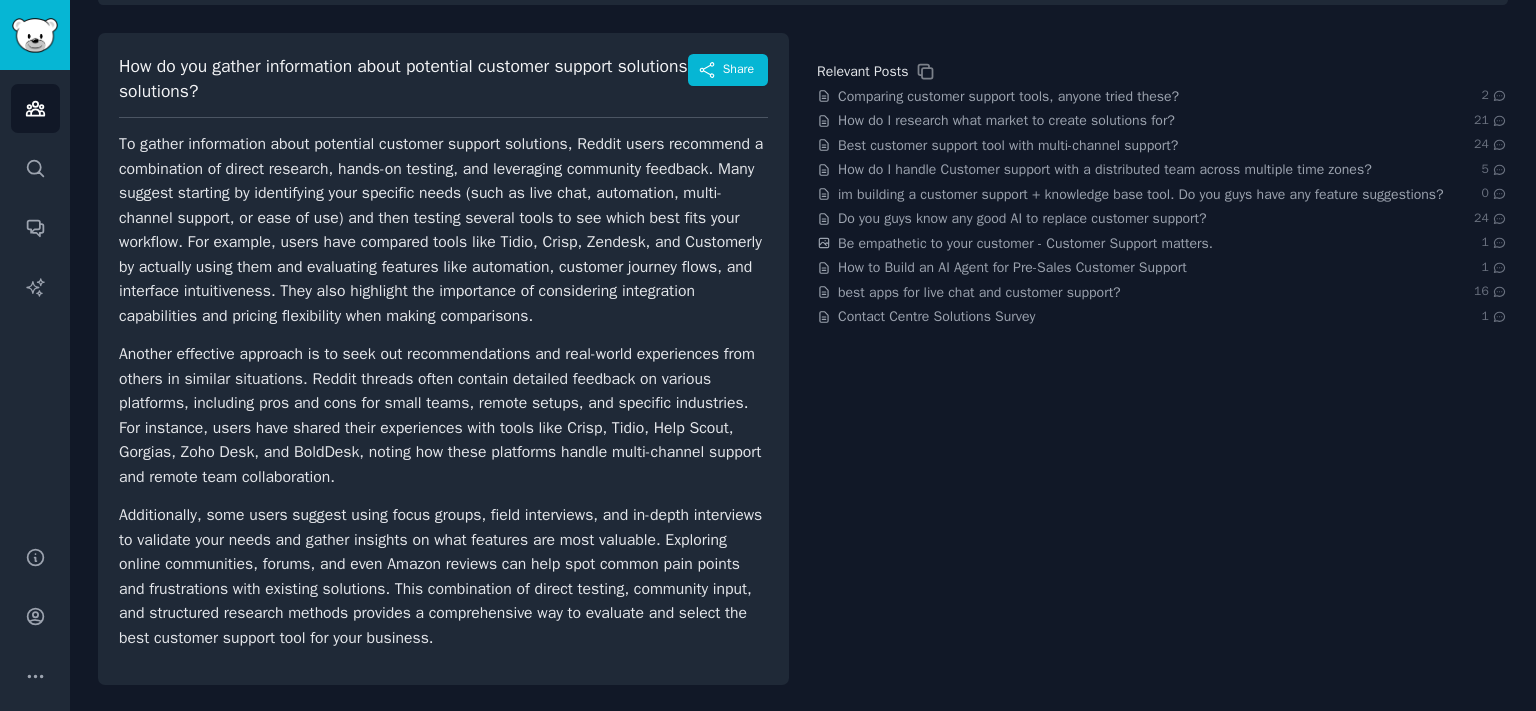 scroll, scrollTop: 184, scrollLeft: 0, axis: vertical 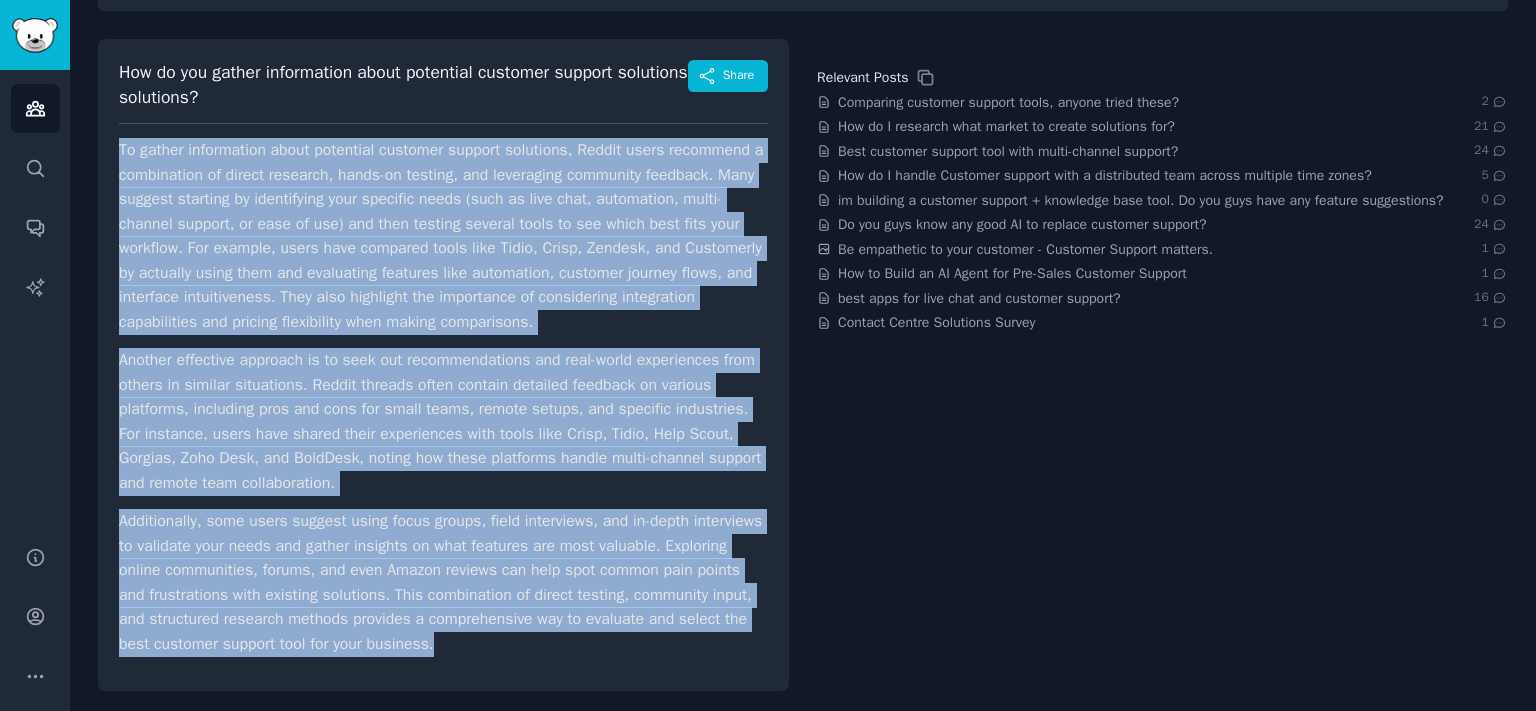 drag, startPoint x: 119, startPoint y: 66, endPoint x: 654, endPoint y: 650, distance: 792.01074 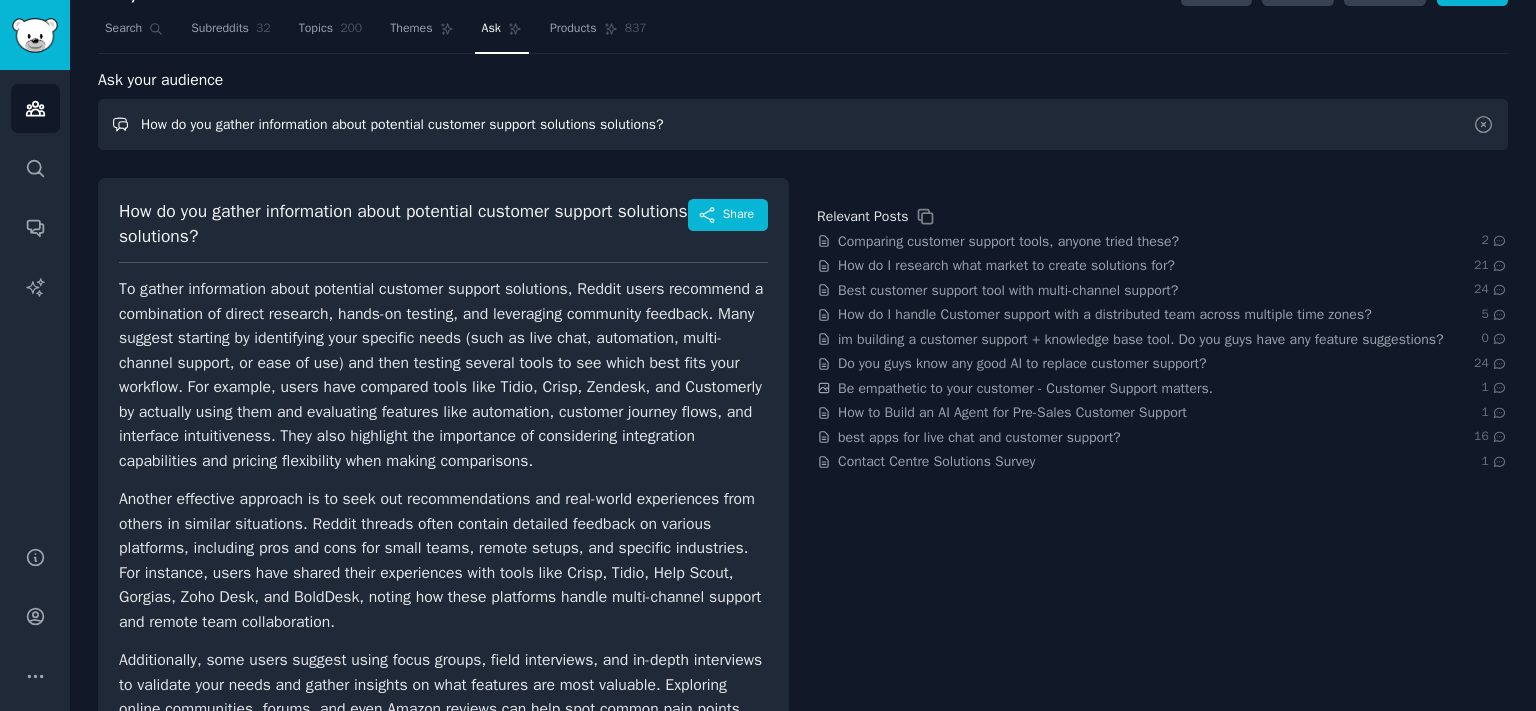 click on "How do you gather information about potential customer support solutions solutions?" at bounding box center (803, 124) 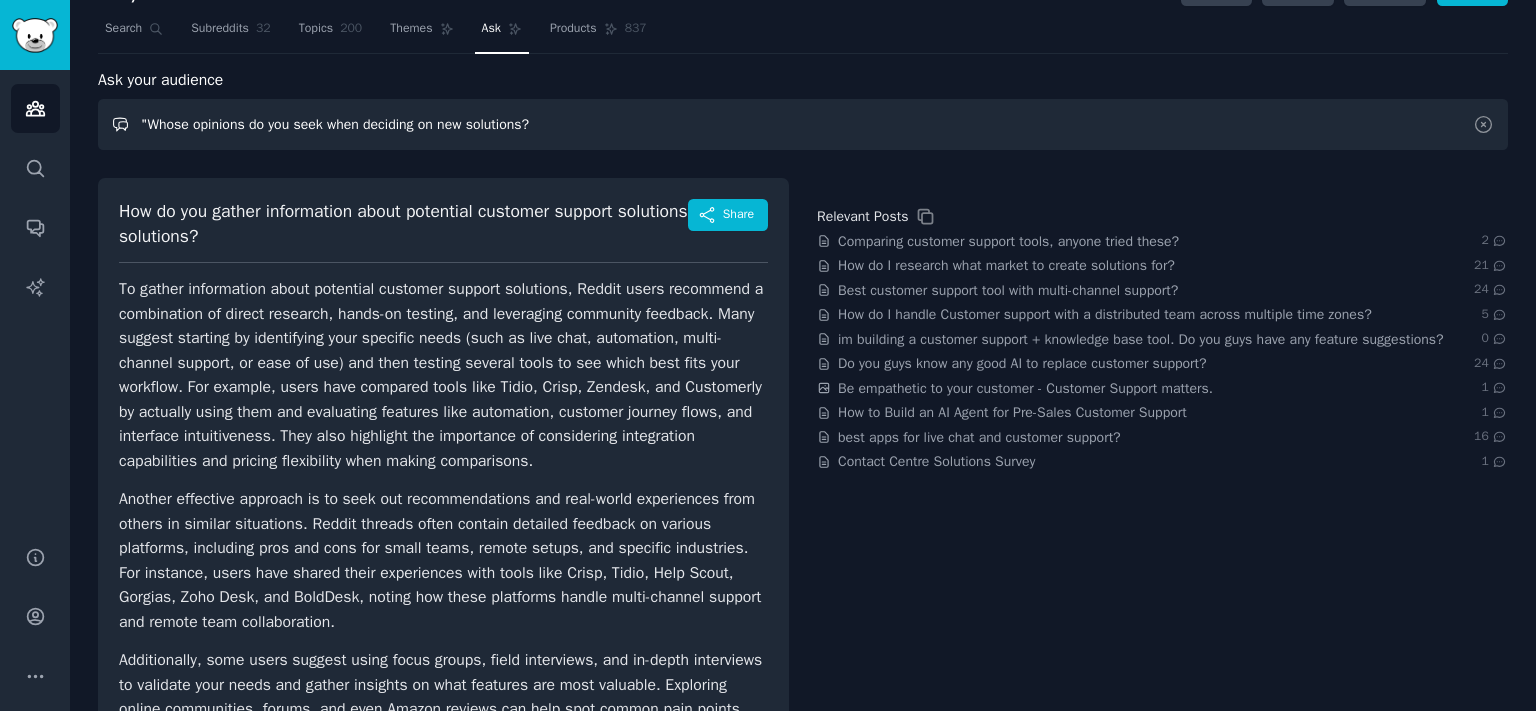 click on ""Whose opinions do you seek when deciding on new solutions?" at bounding box center (803, 124) 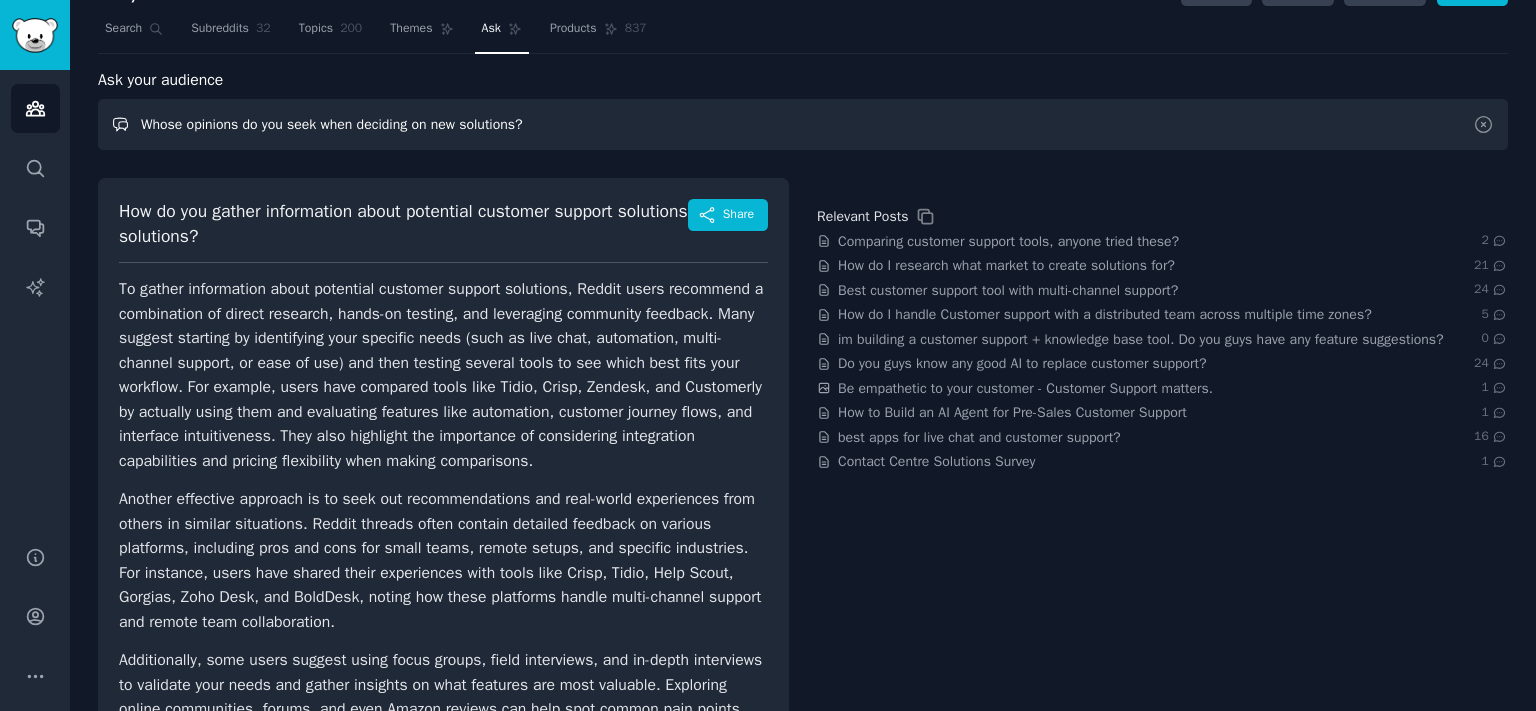 type on "Whose opinions do you seek when deciding on new solutions?" 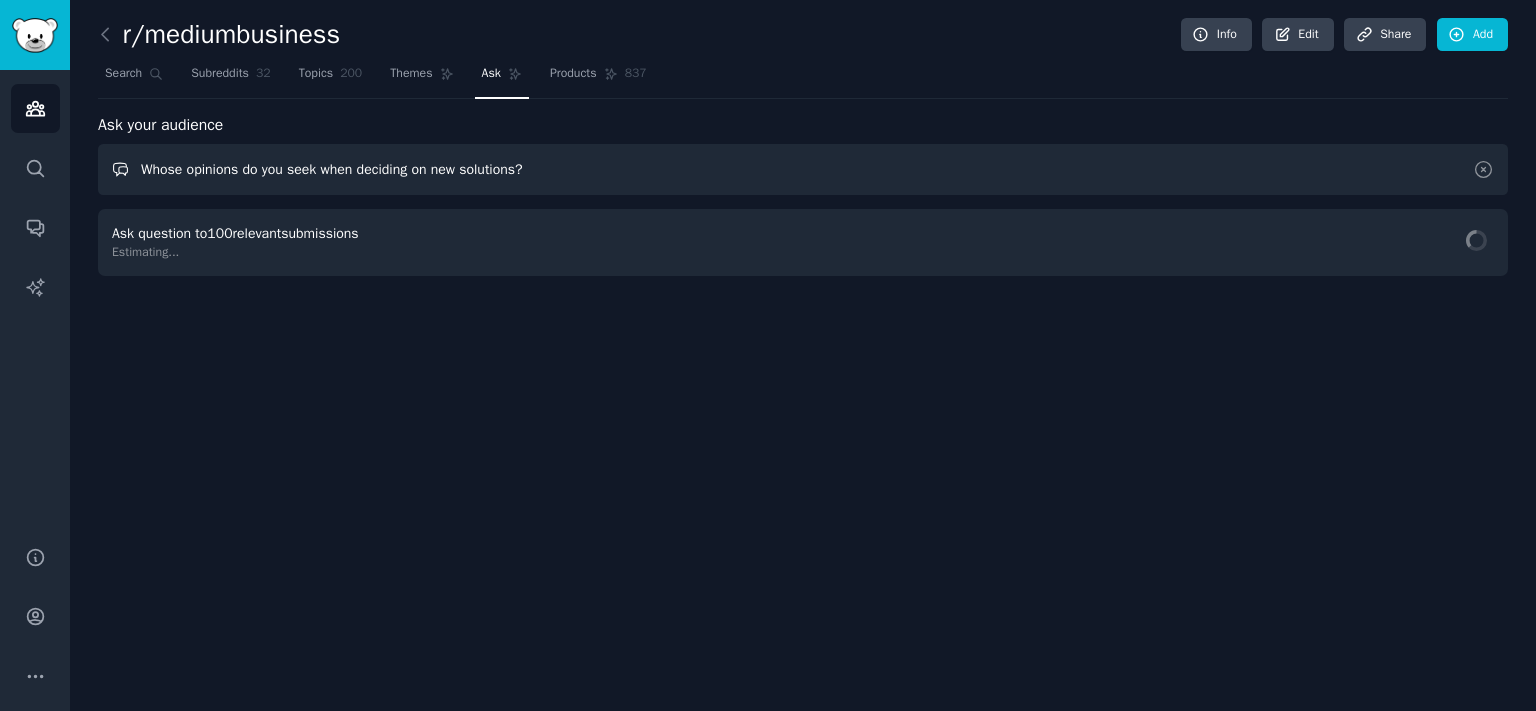 scroll, scrollTop: 0, scrollLeft: 0, axis: both 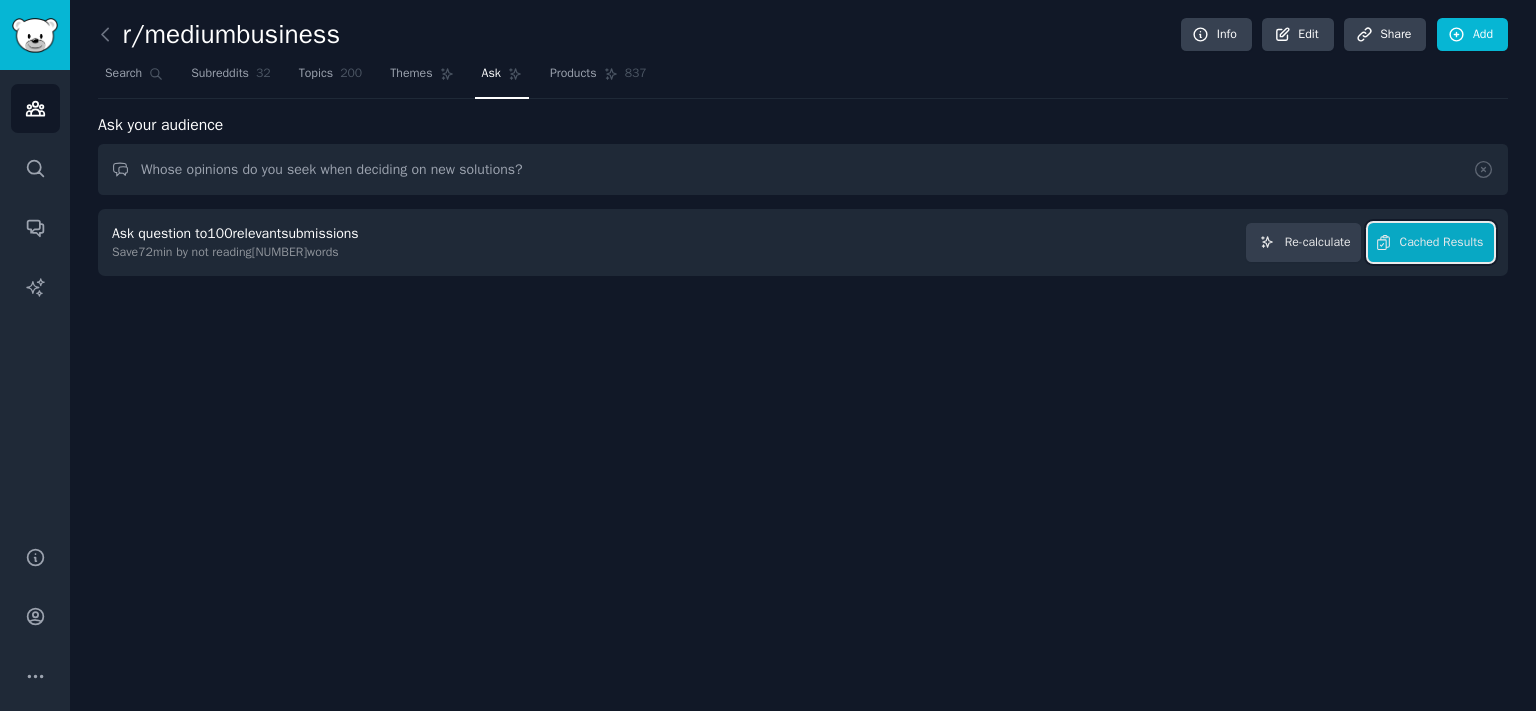 drag, startPoint x: 1431, startPoint y: 241, endPoint x: 1386, endPoint y: 282, distance: 60.876926 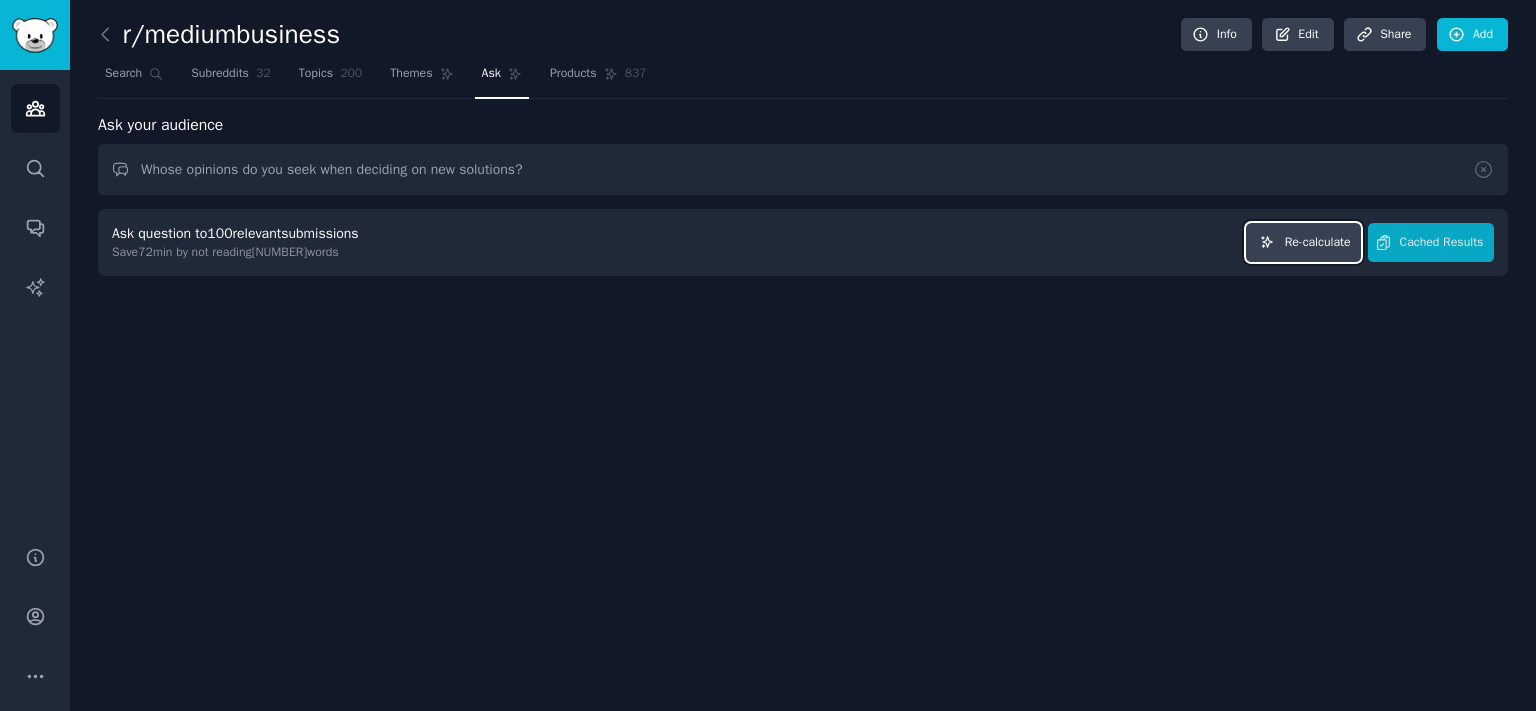 click on "Re-calculate" at bounding box center [1318, 243] 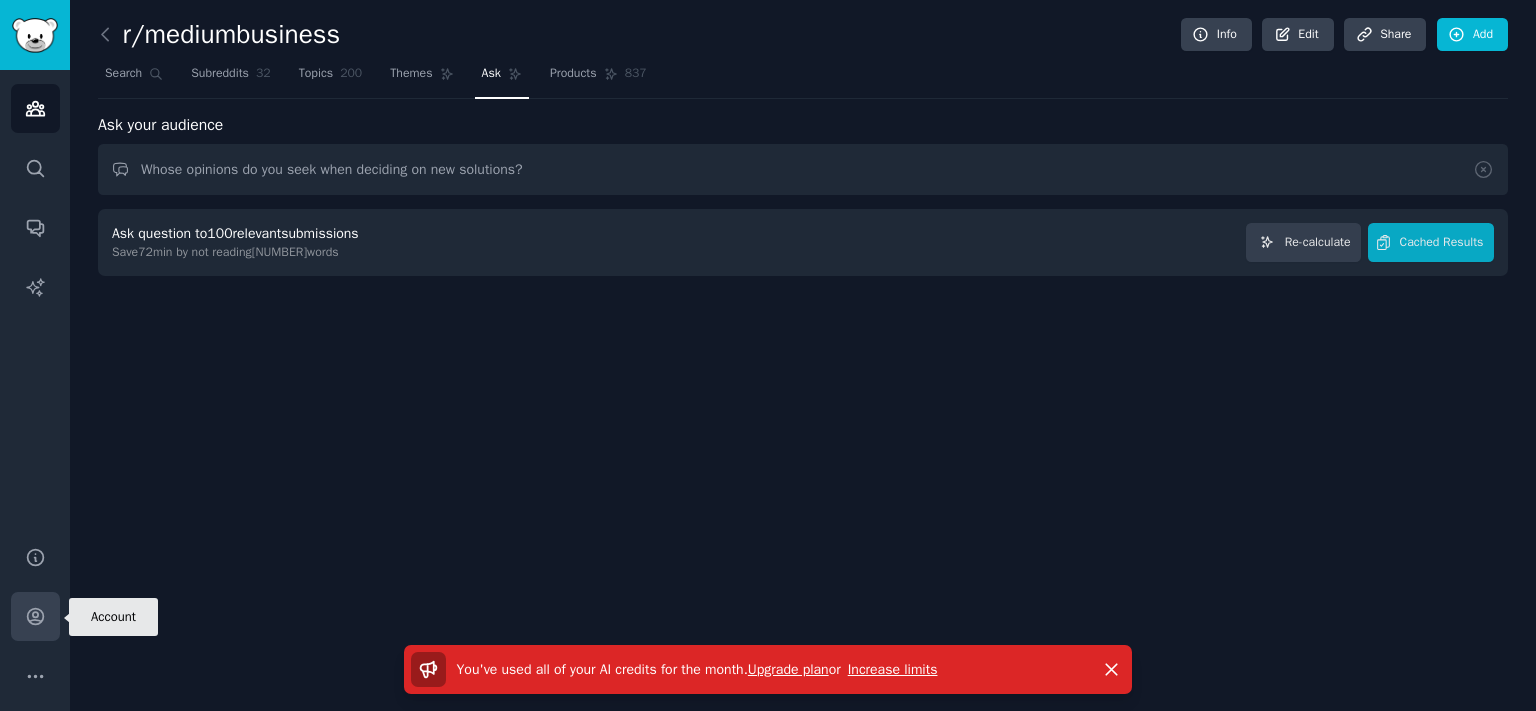 click 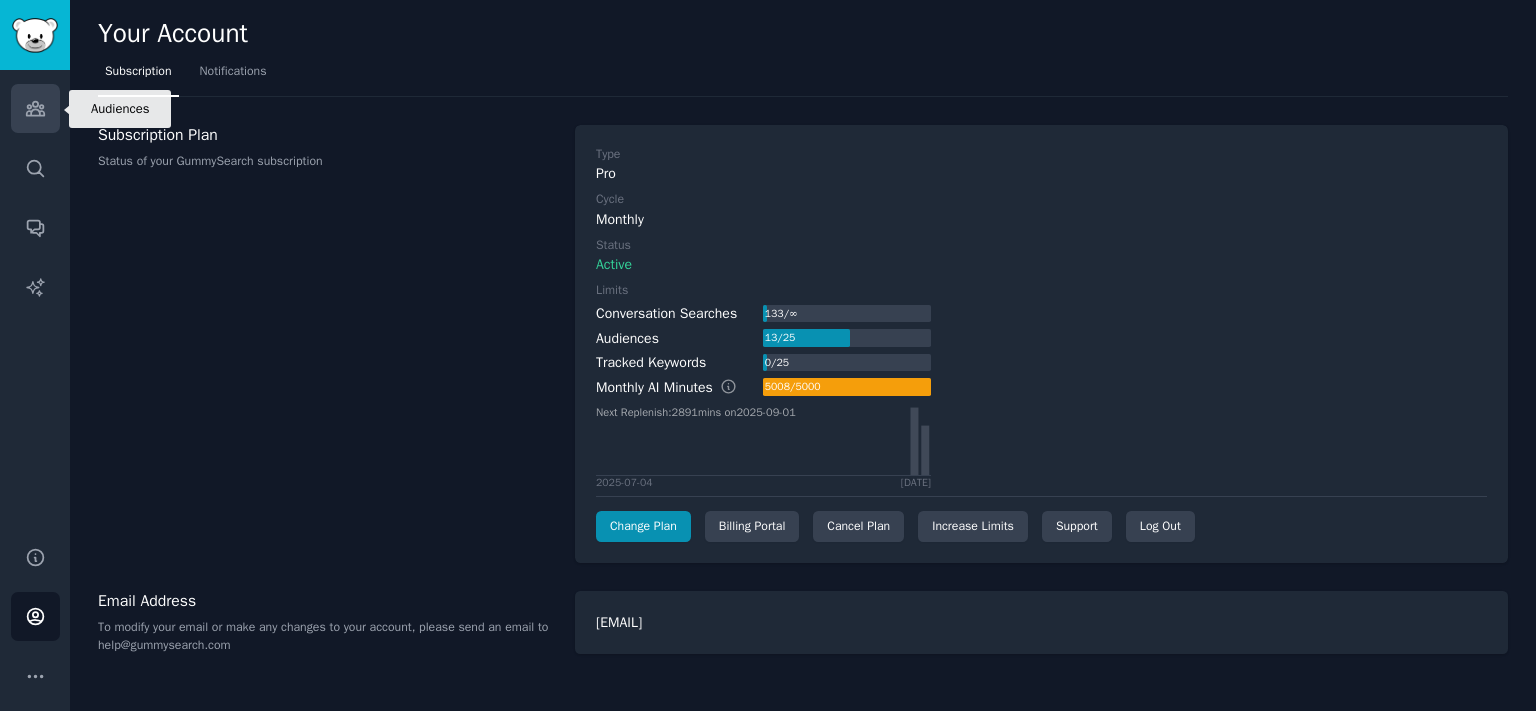 click on "Audiences" at bounding box center (35, 108) 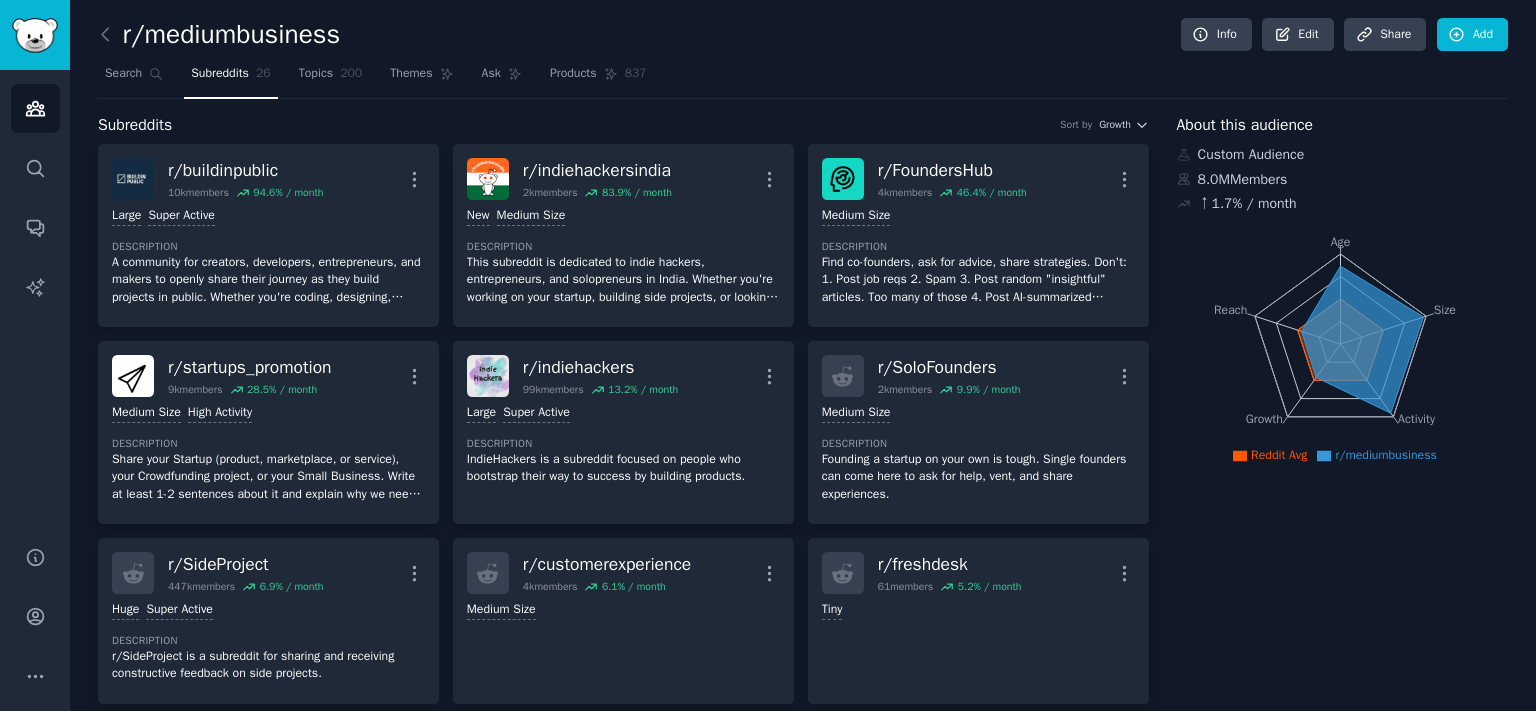 scroll, scrollTop: 0, scrollLeft: 0, axis: both 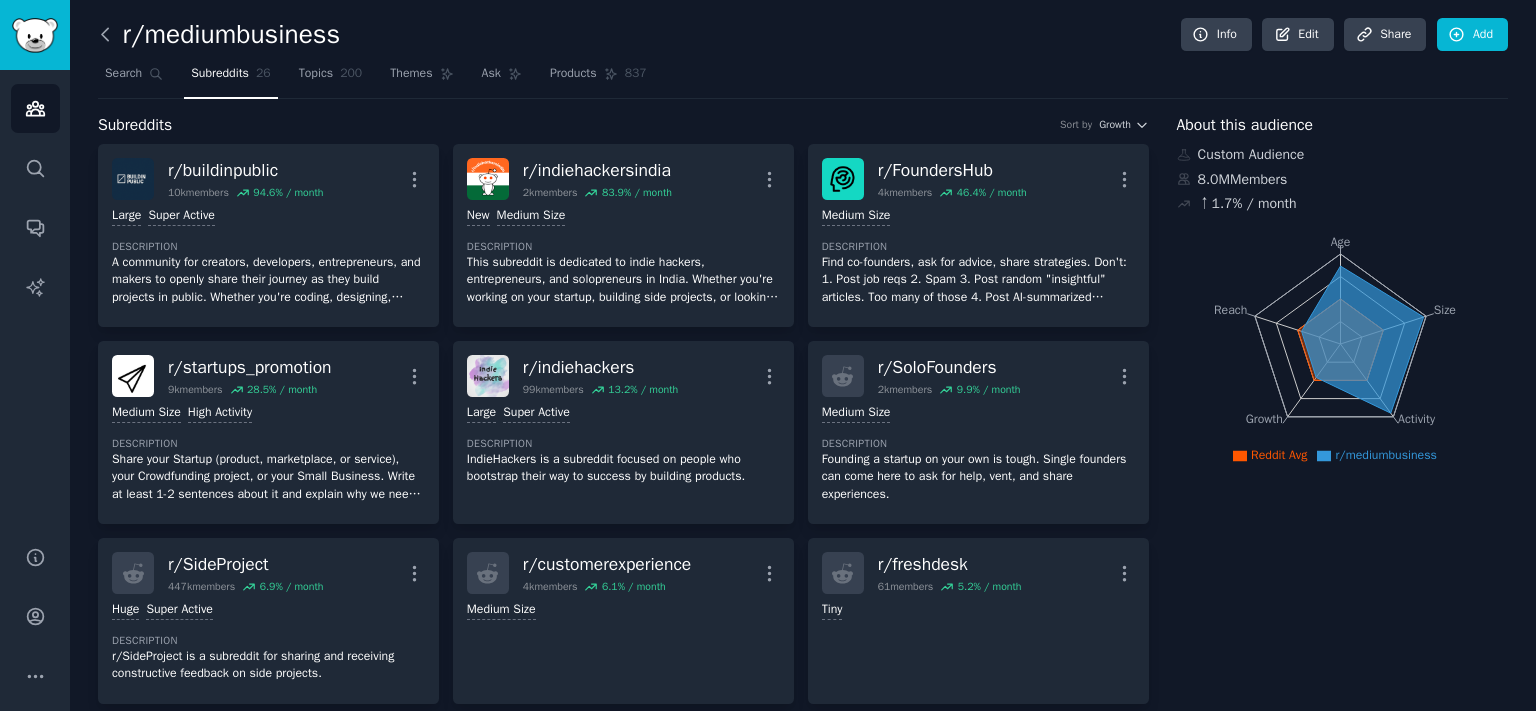 click 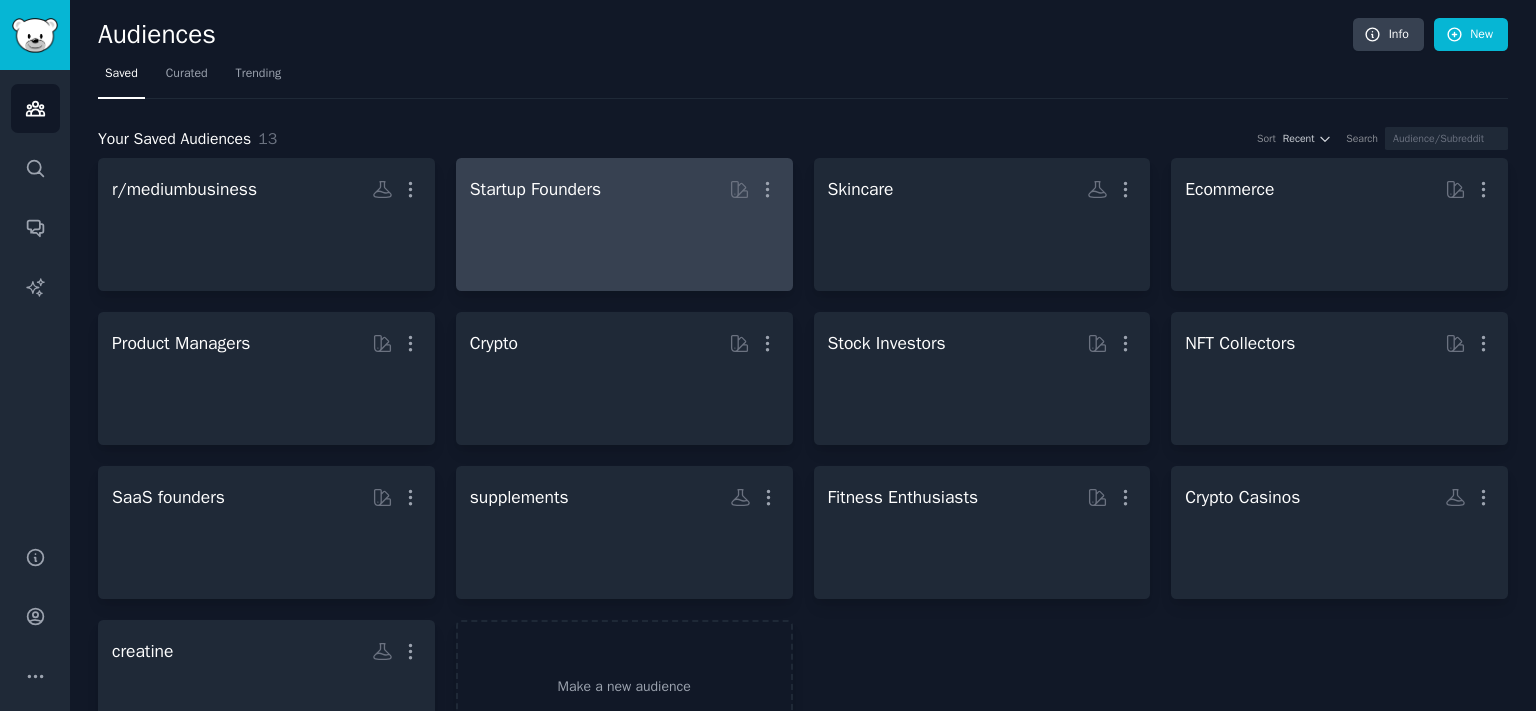click on "Startup Founders More" at bounding box center (624, 189) 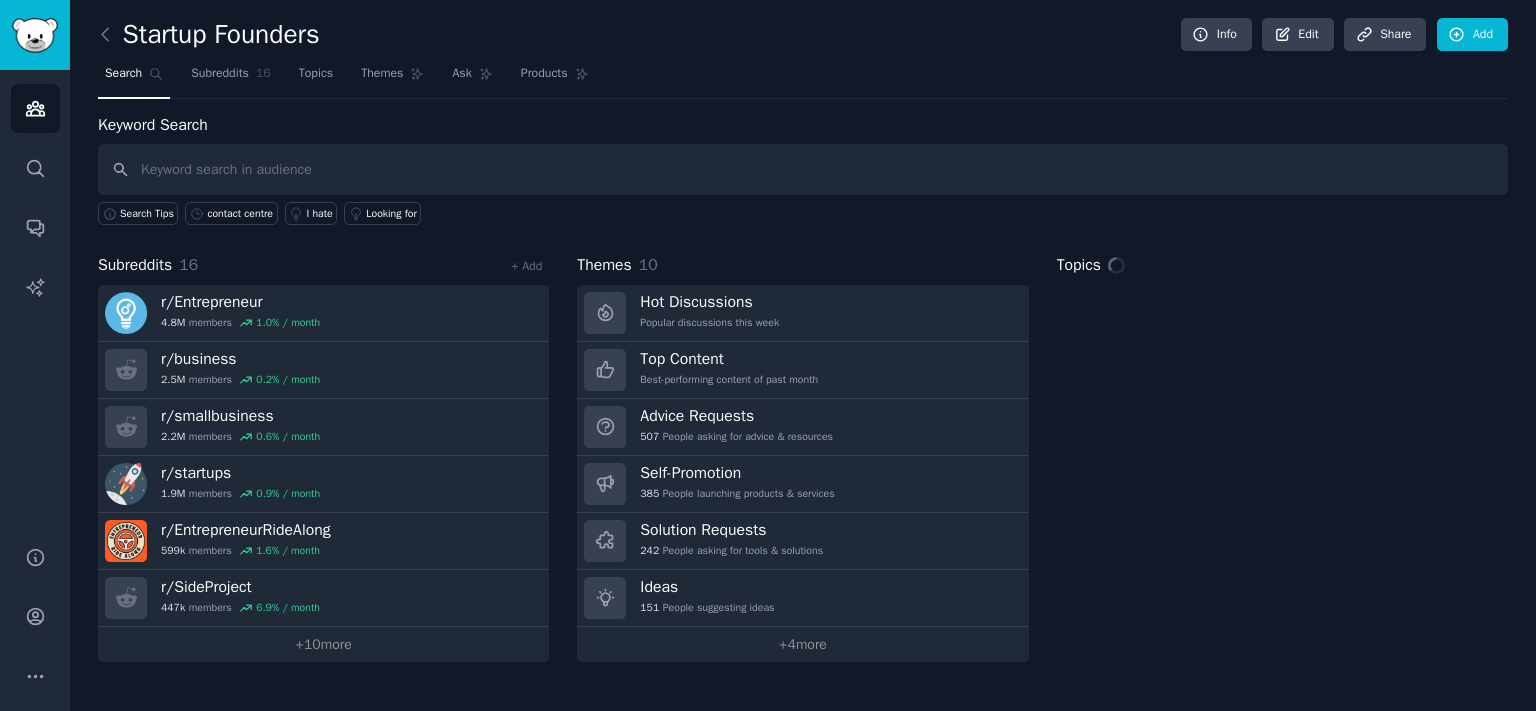 click on "+  10  more" at bounding box center [323, 644] 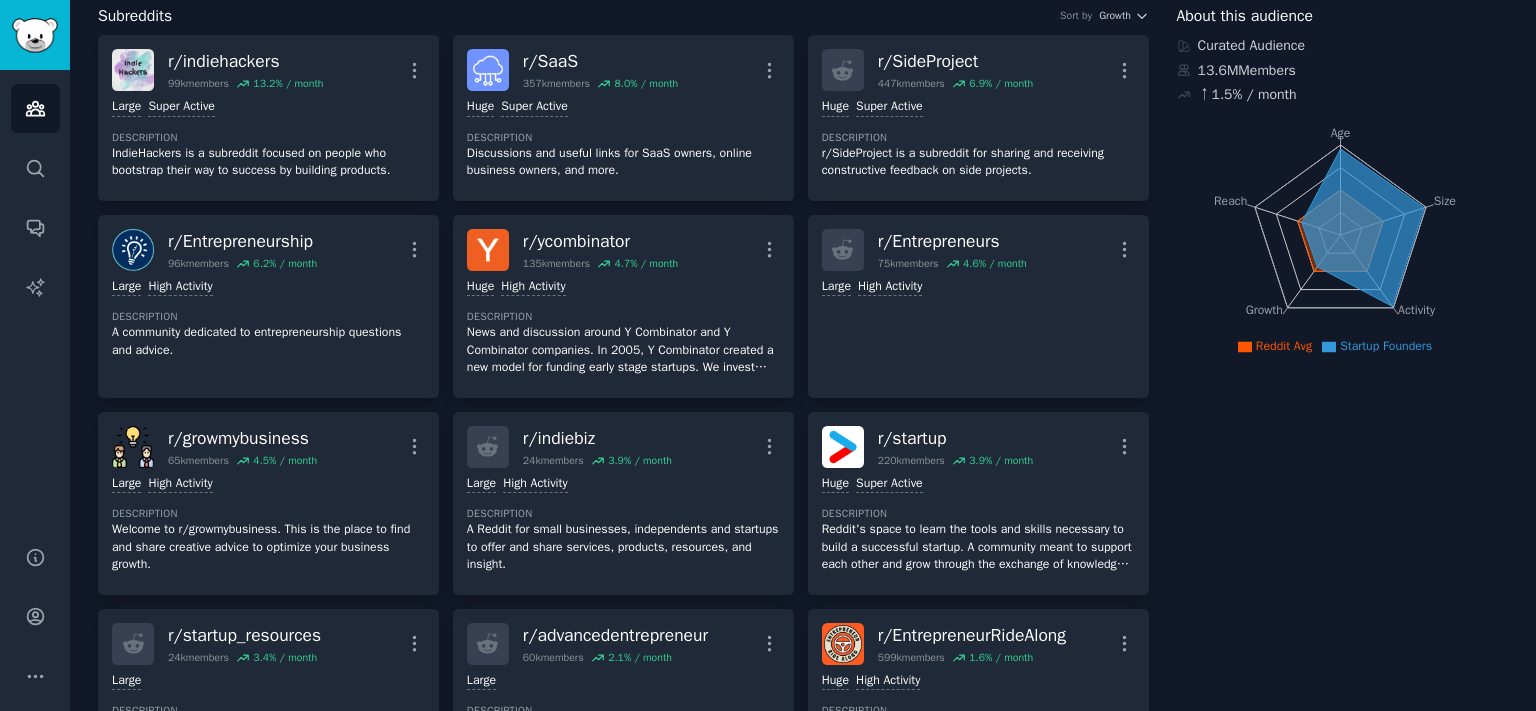 scroll, scrollTop: 110, scrollLeft: 0, axis: vertical 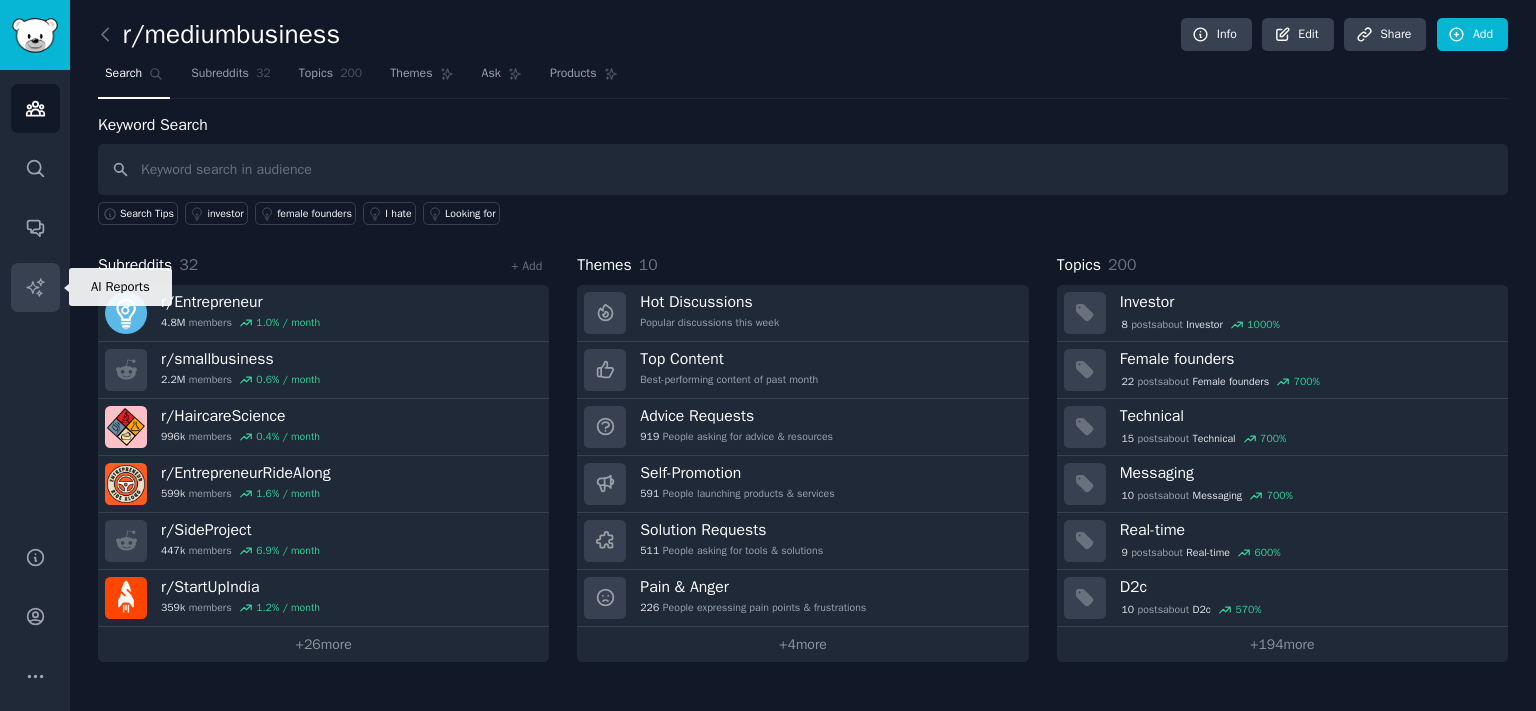 click on "AI Reports" at bounding box center (35, 287) 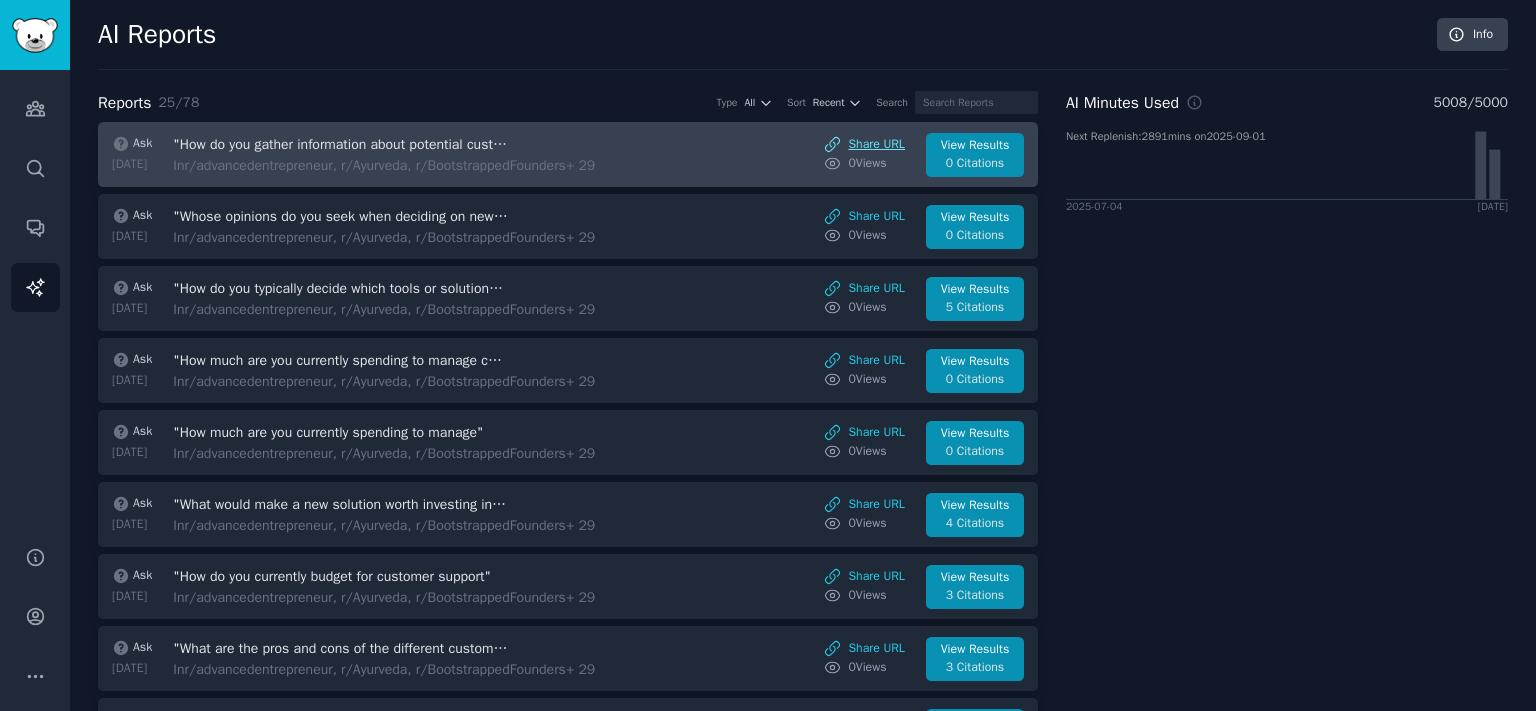 click on "Share URL" at bounding box center (864, 145) 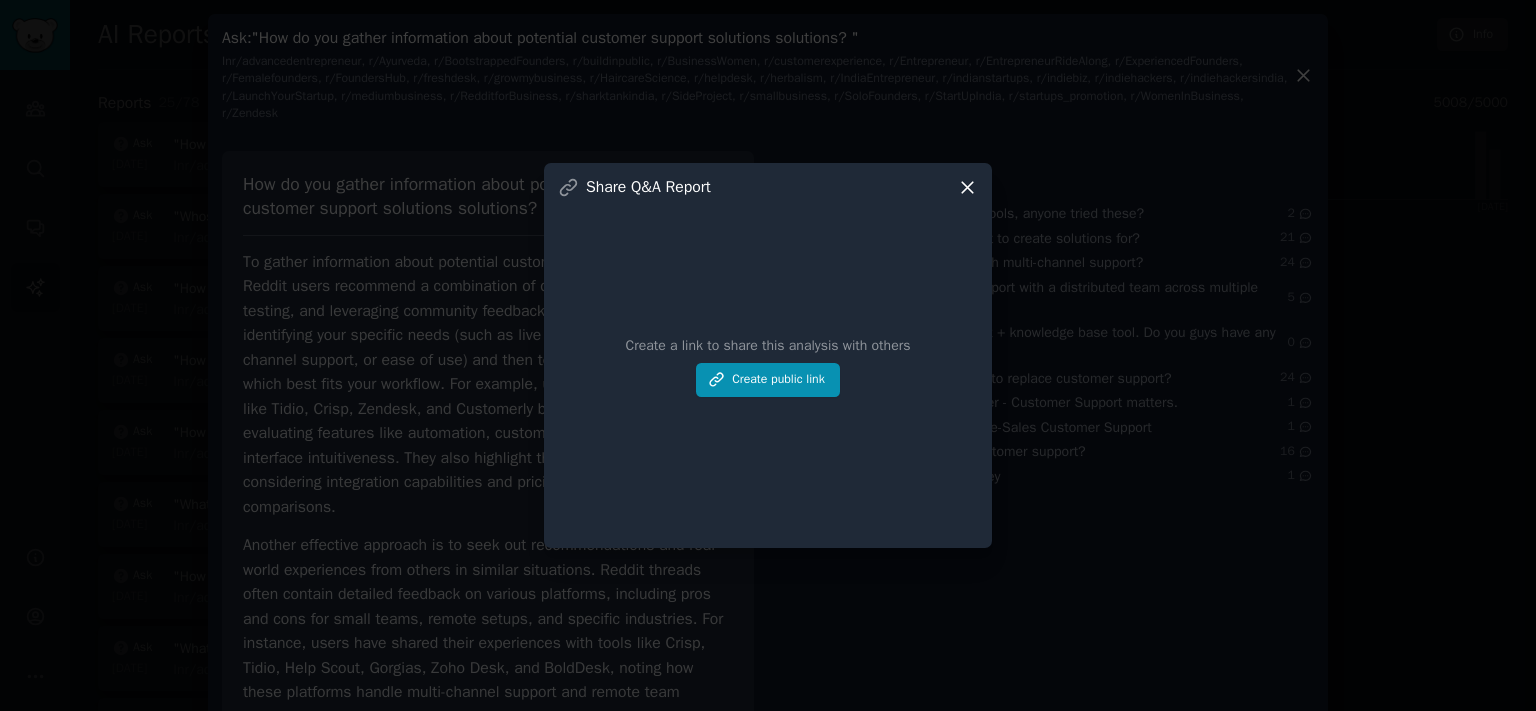 click 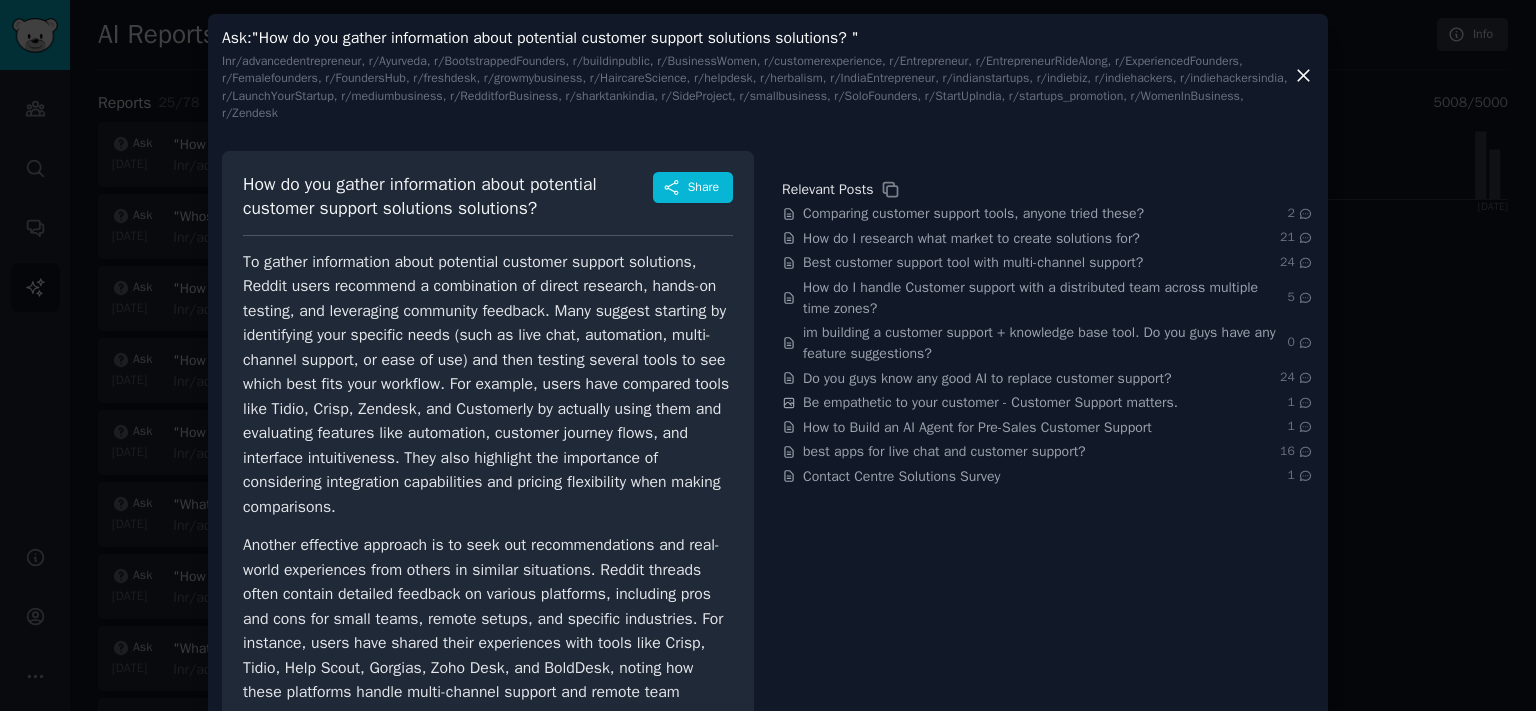 click 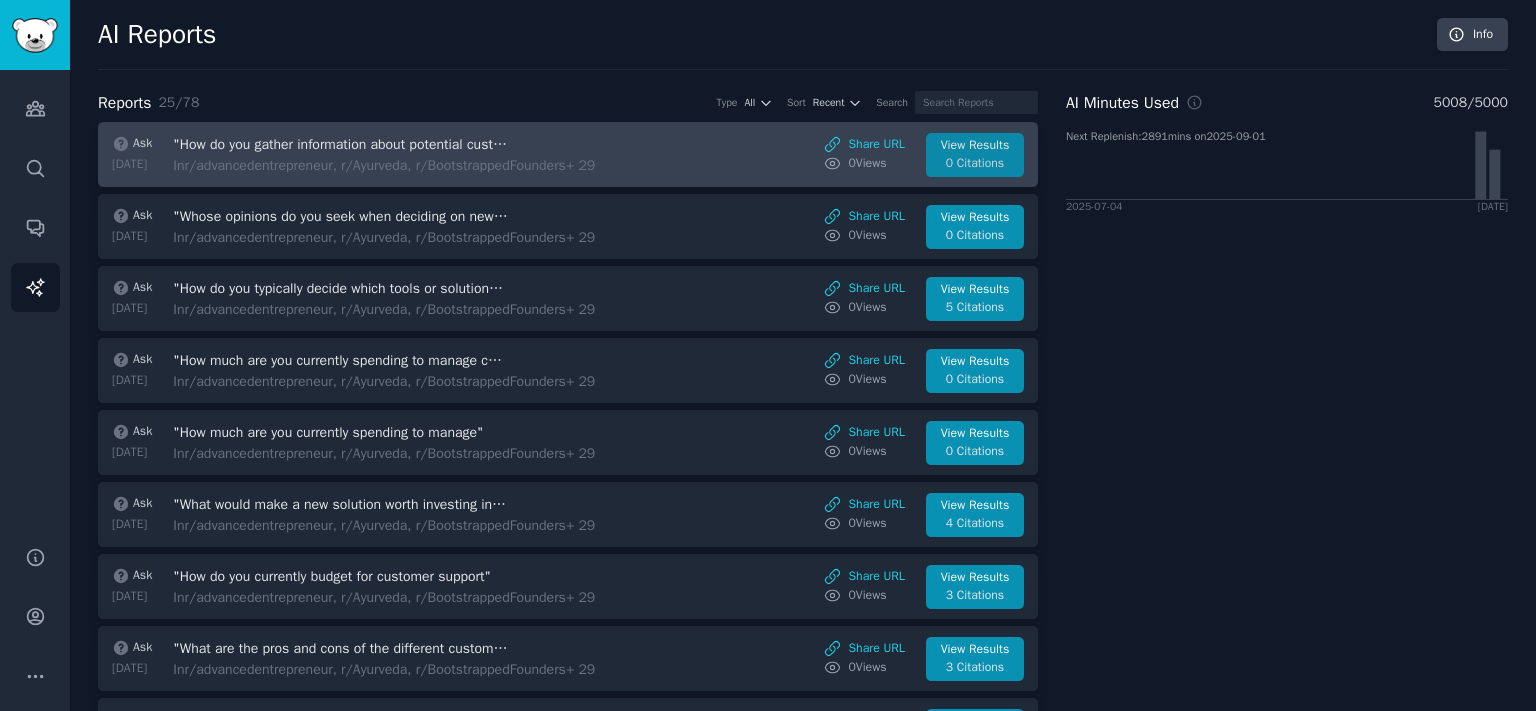 click on "View Results" at bounding box center [975, 146] 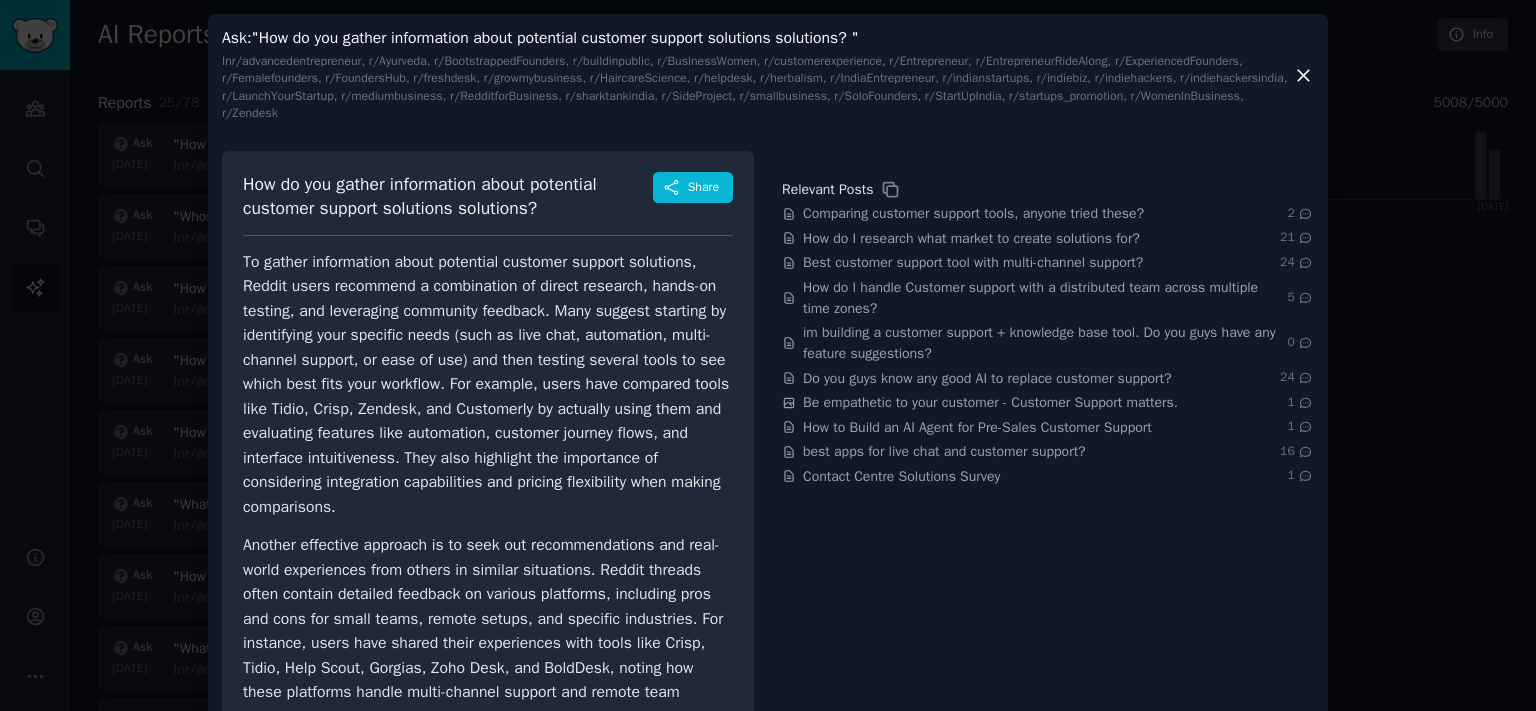 click on "To gather information about potential customer support solutions, Reddit users recommend a combination of direct research, hands-on testing, and leveraging community feedback. Many suggest starting by identifying your specific needs (such as live chat, automation, multi-channel support, or ease of use) and then testing several tools to see which best fits your workflow. For example, users have compared tools like Tidio, Crisp, Zendesk, and Customerly by actually using them and evaluating features like automation, customer journey flows, and interface intuitiveness. They also highlight the importance of considering integration capabilities and pricing flexibility when making comparisons ." at bounding box center (488, 385) 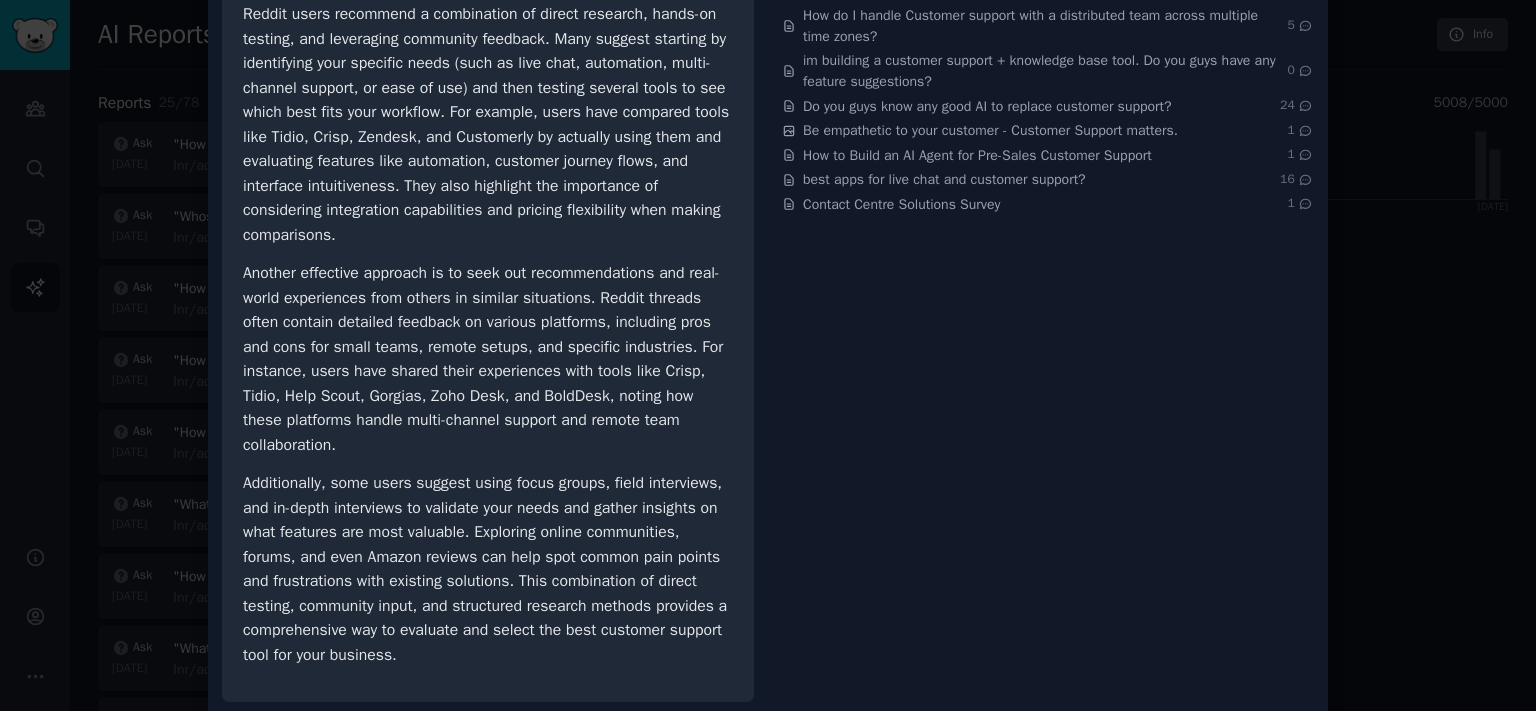 scroll, scrollTop: 217, scrollLeft: 0, axis: vertical 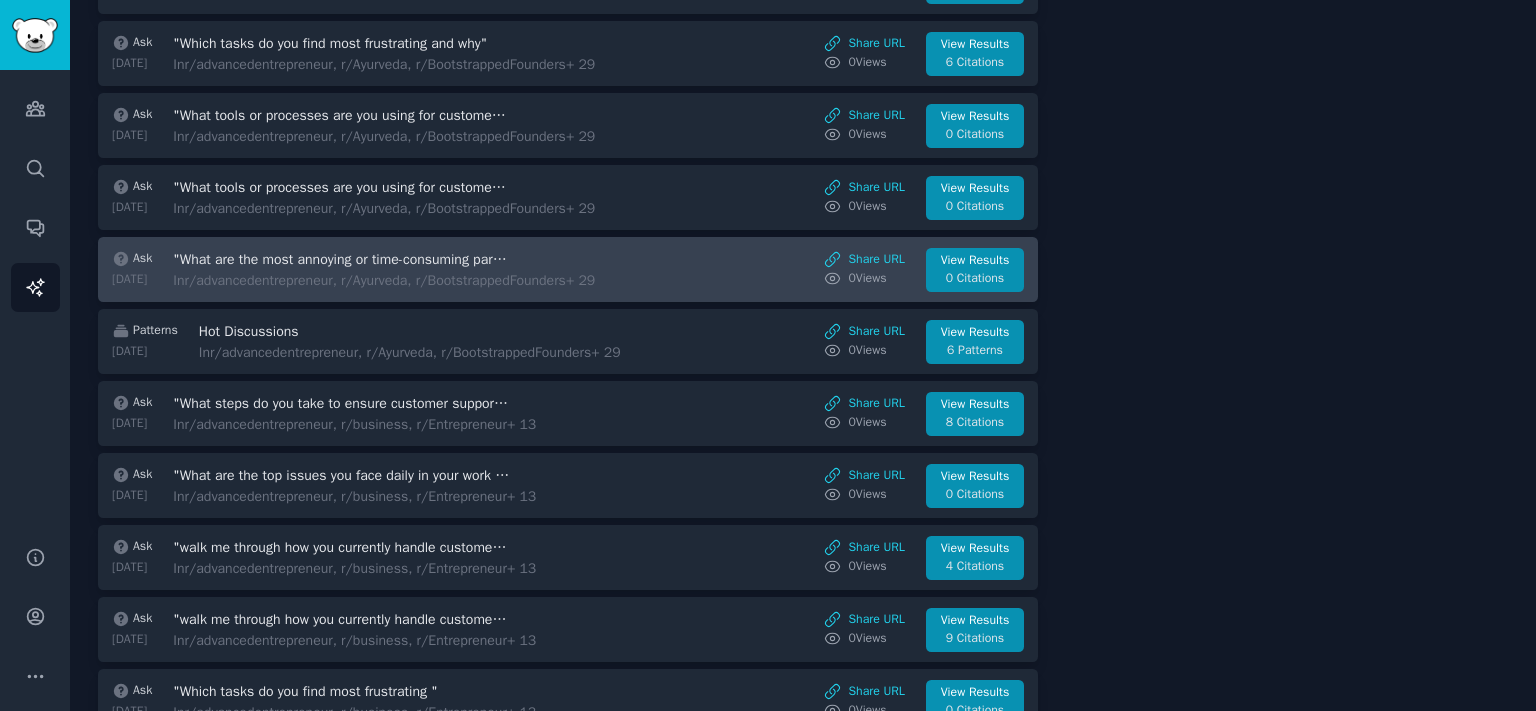 click on "Ask [DATE] "What are the most annoying or time-consuming parts" In  r/advancedentrepreneur, r/Ayurveda, r/BootstrappedFounders  + 29 Share URL 0  View s View Results 0 Citations" at bounding box center (568, 269) 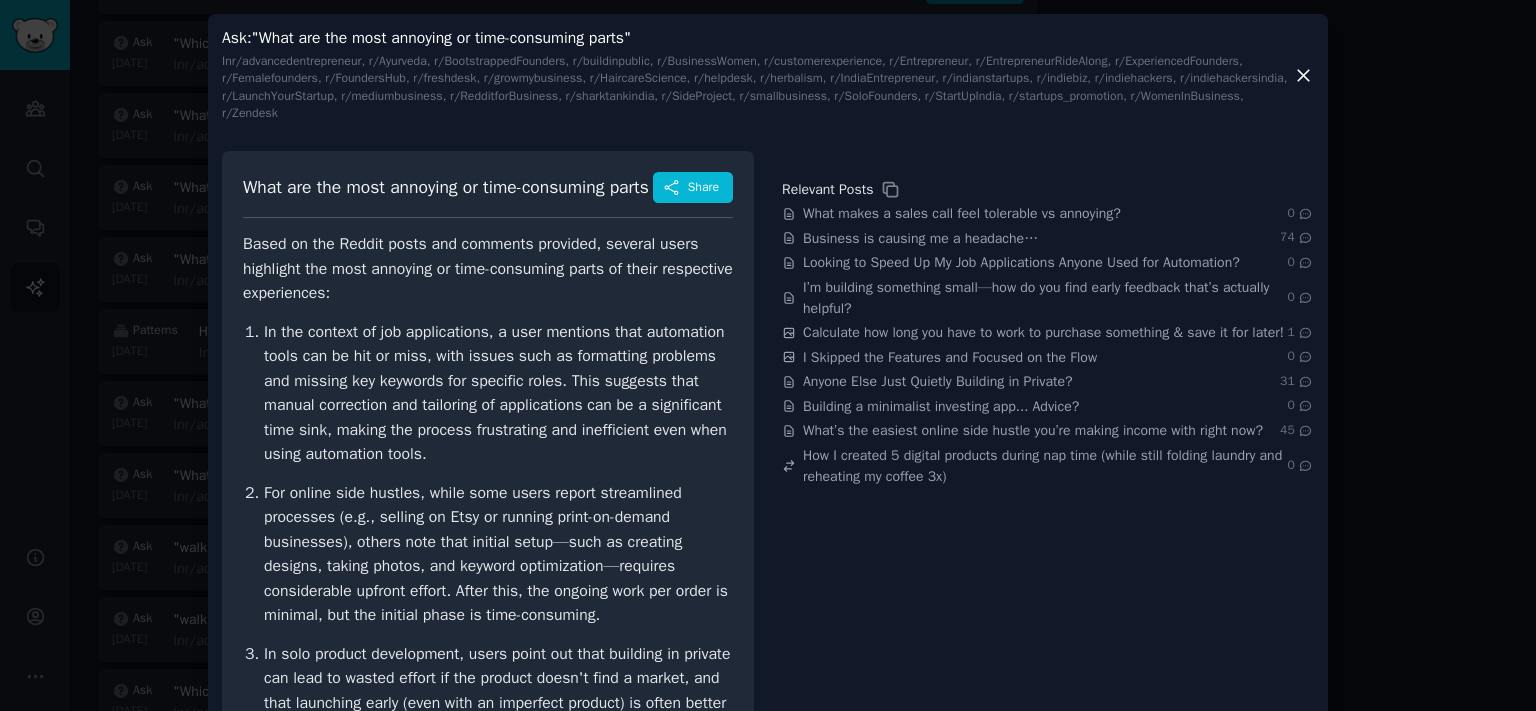 click on "In the context of job applications, a user mentions that automation tools can be hit or miss, with issues such as formatting problems and missing key keywords for specific roles. This suggests that manual correction and tailoring of applications can be a significant time sink, making the process frustrating and inefficient even when using automation tools . For online side hustles, while some users report streamlined processes (e.g., selling on Etsy or running print-on-demand businesses), others note that initial setup—such as creating designs, taking photos, and keyword optimization—requires considerable upfront effort. After this, the ongoing work per order is minimal, but the initial phase is time-consuming . ." at bounding box center (488, 554) 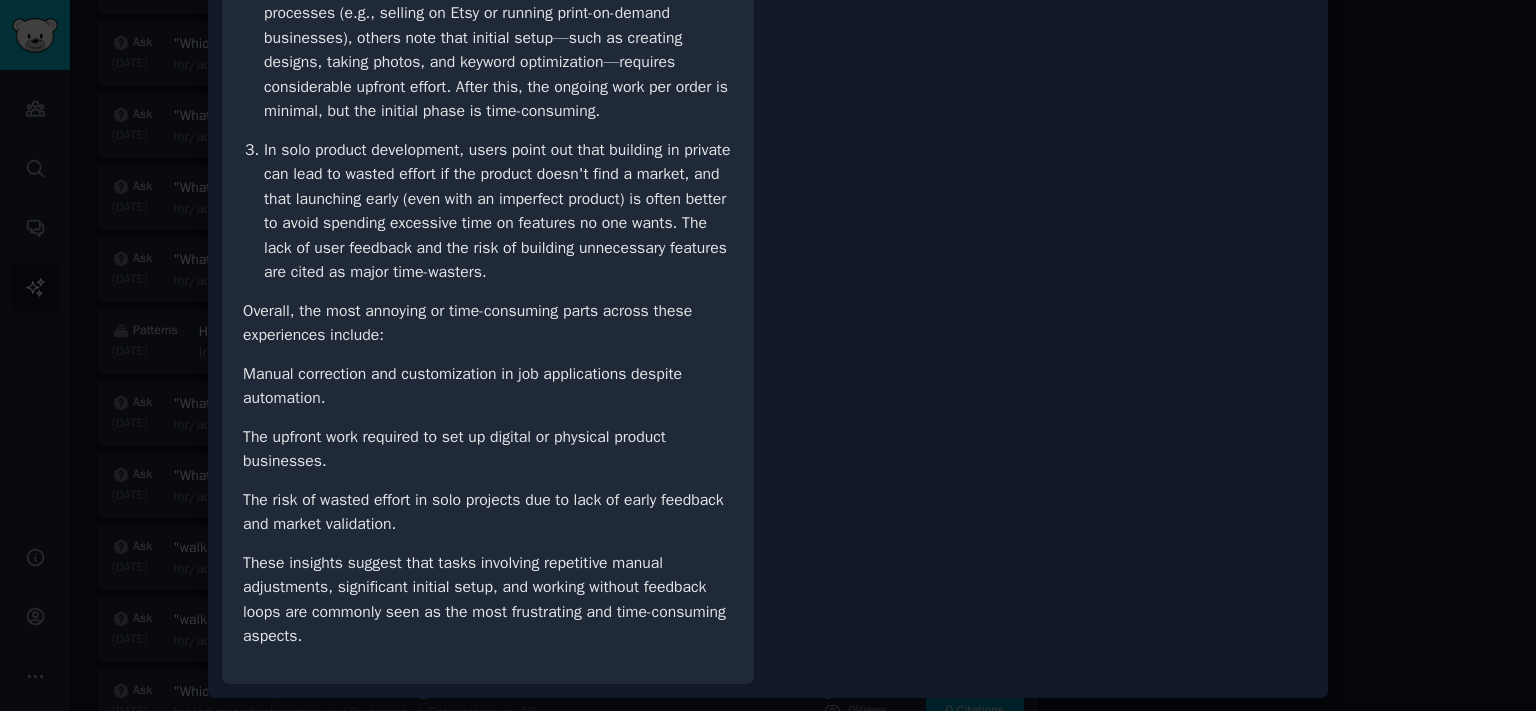 scroll, scrollTop: 448, scrollLeft: 0, axis: vertical 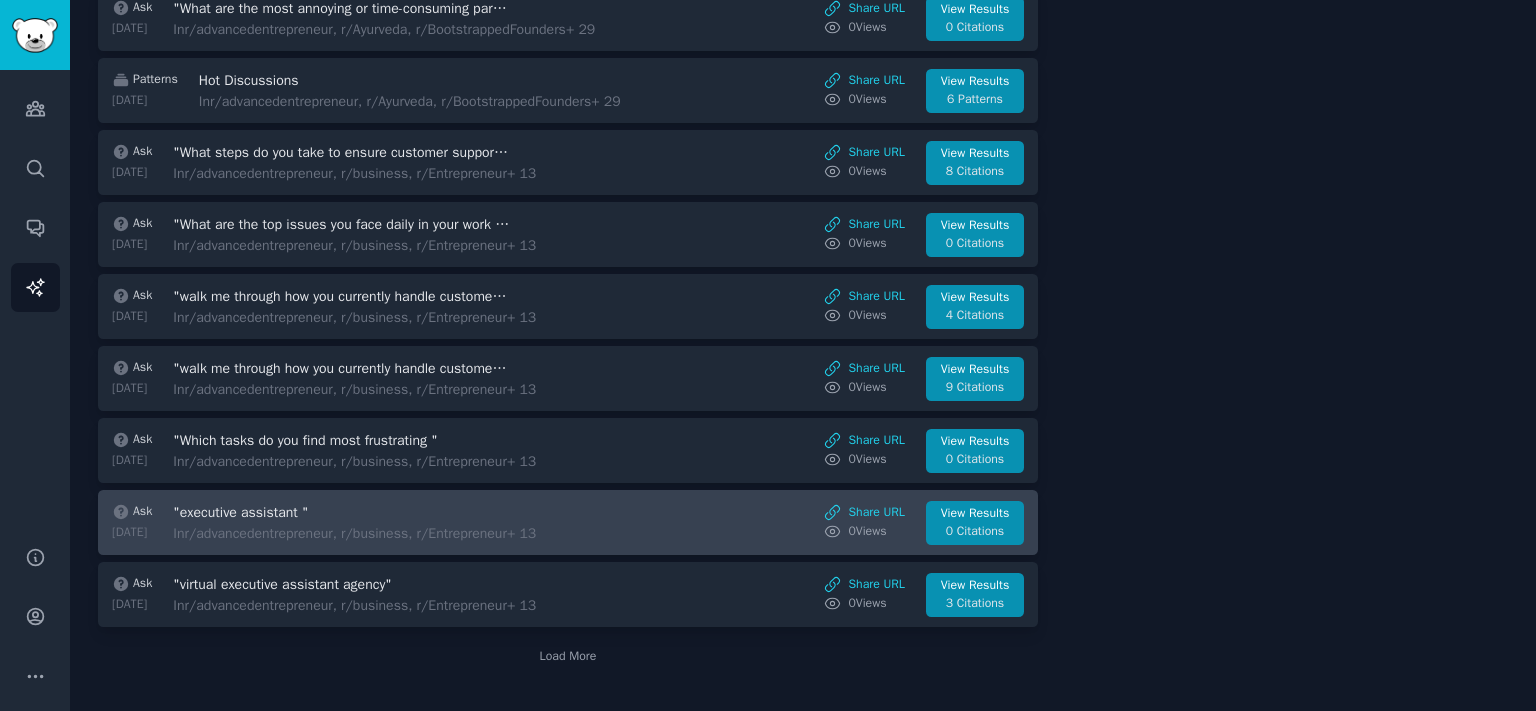 click on "Ask [DATE] "executive assistant " In  r/advancedentrepreneur, r/business, r/Entrepreneur  + 13 Share URL 0  View s View Results 0 Citations" at bounding box center (568, 522) 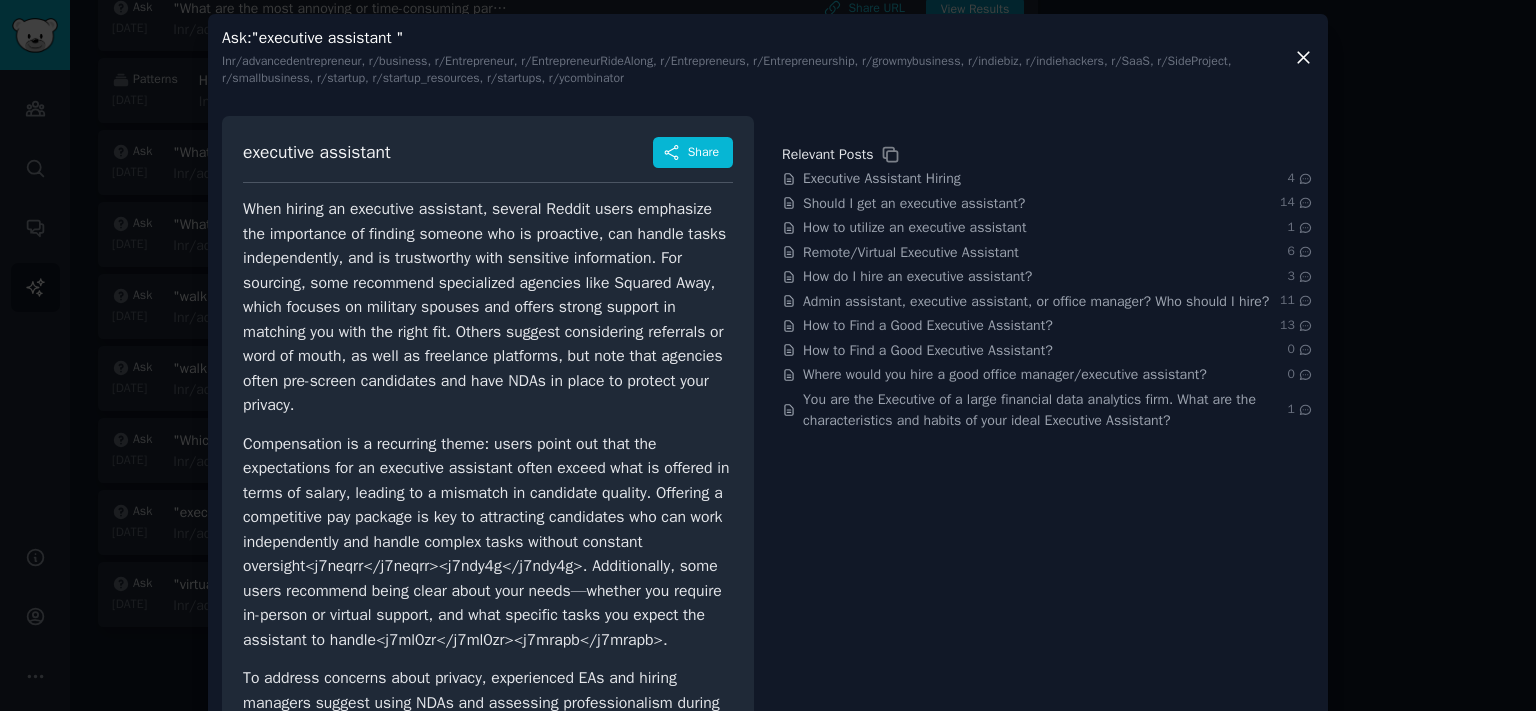 click at bounding box center (768, 355) 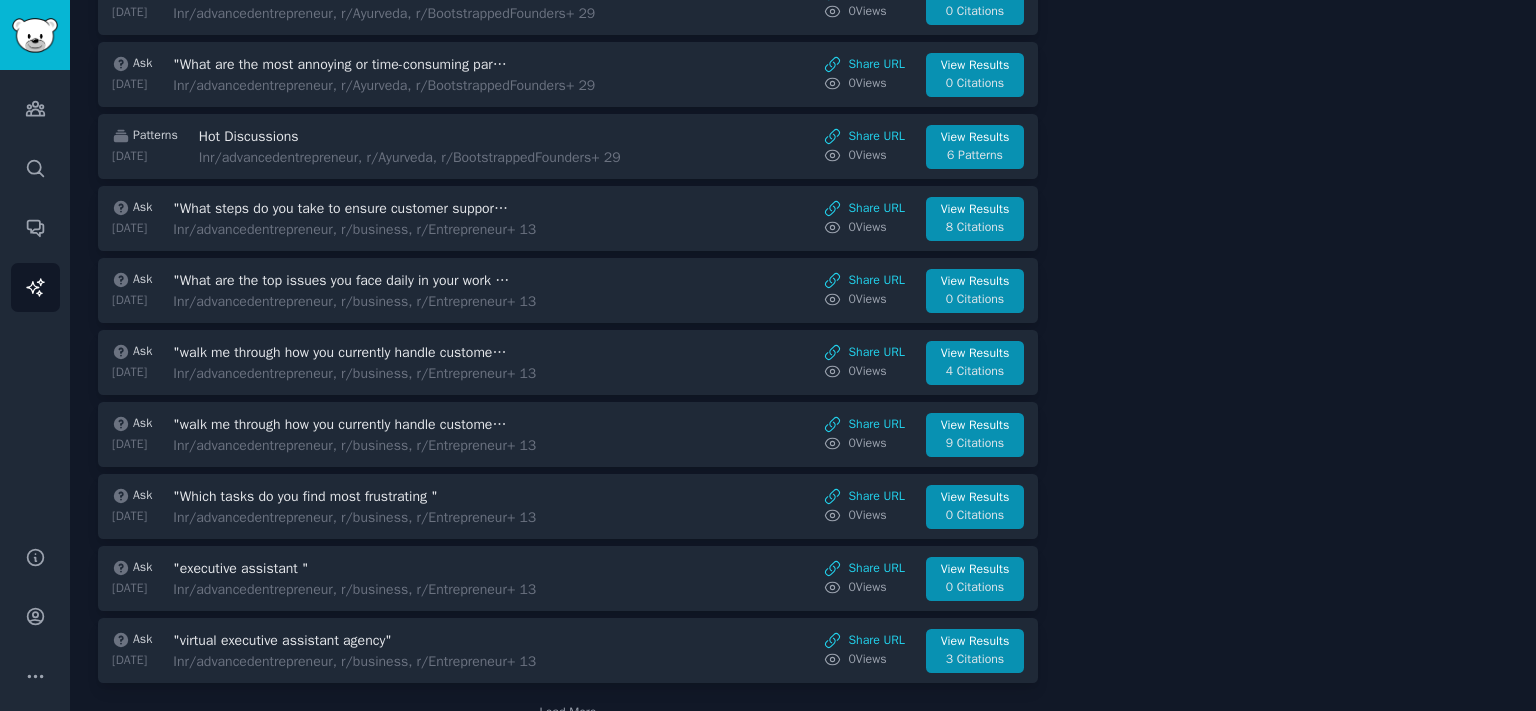 scroll, scrollTop: 1288, scrollLeft: 0, axis: vertical 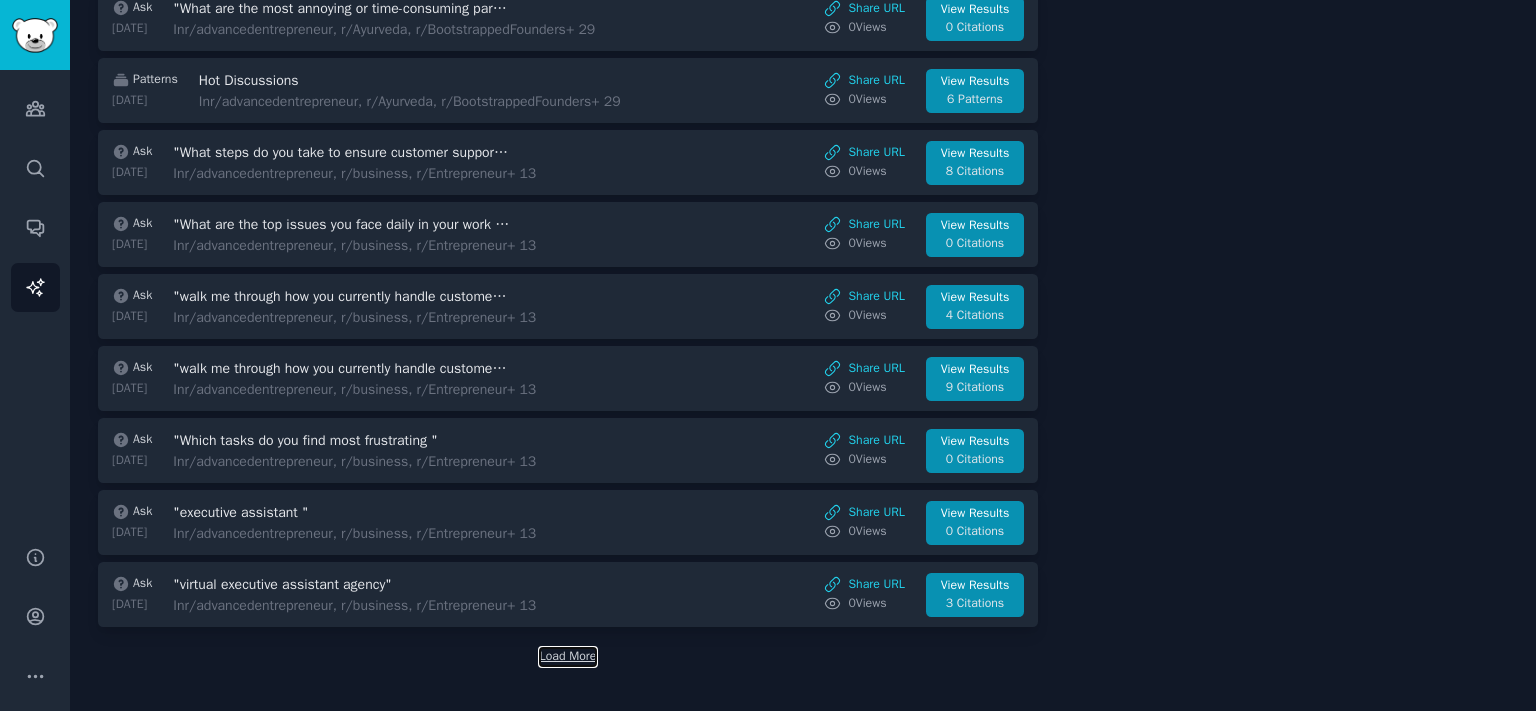 click on "Load More" at bounding box center [568, 657] 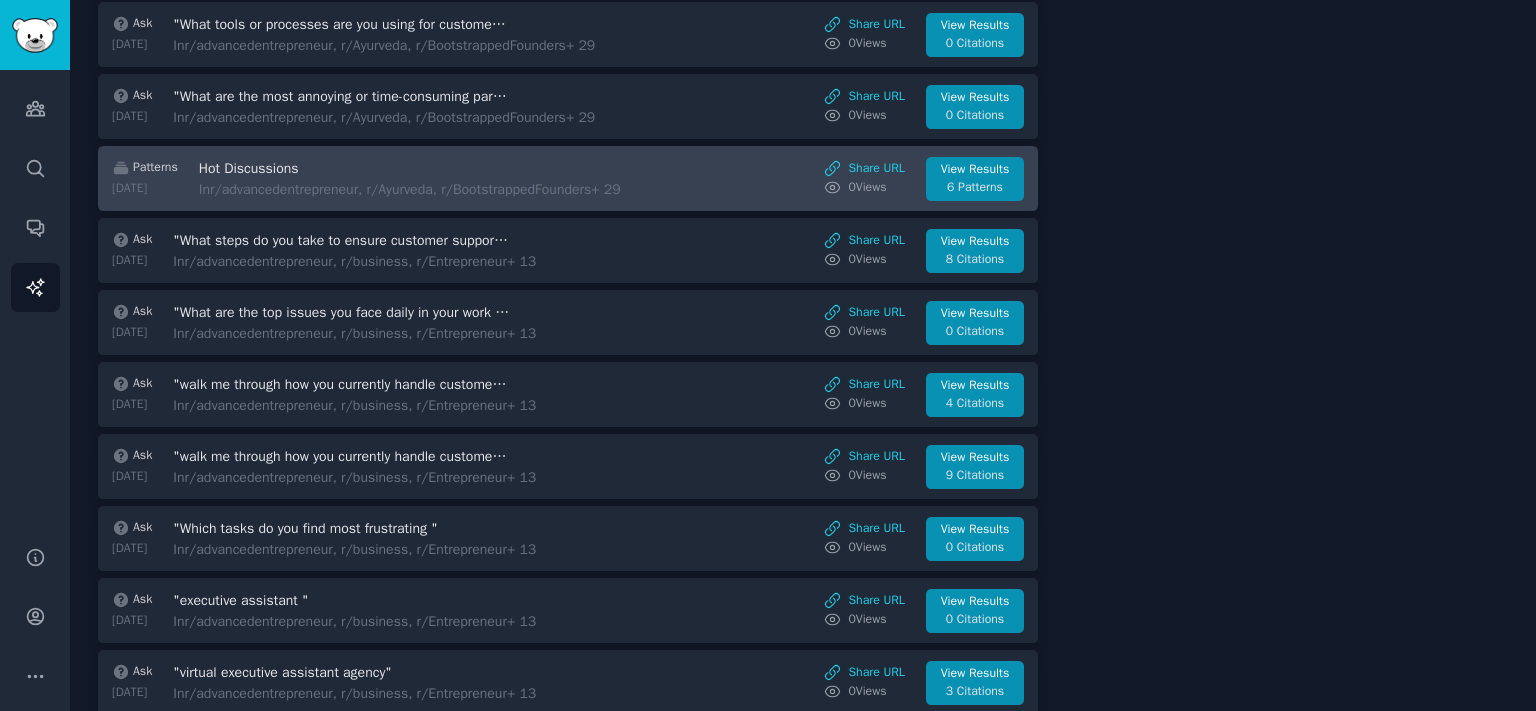scroll, scrollTop: 1199, scrollLeft: 0, axis: vertical 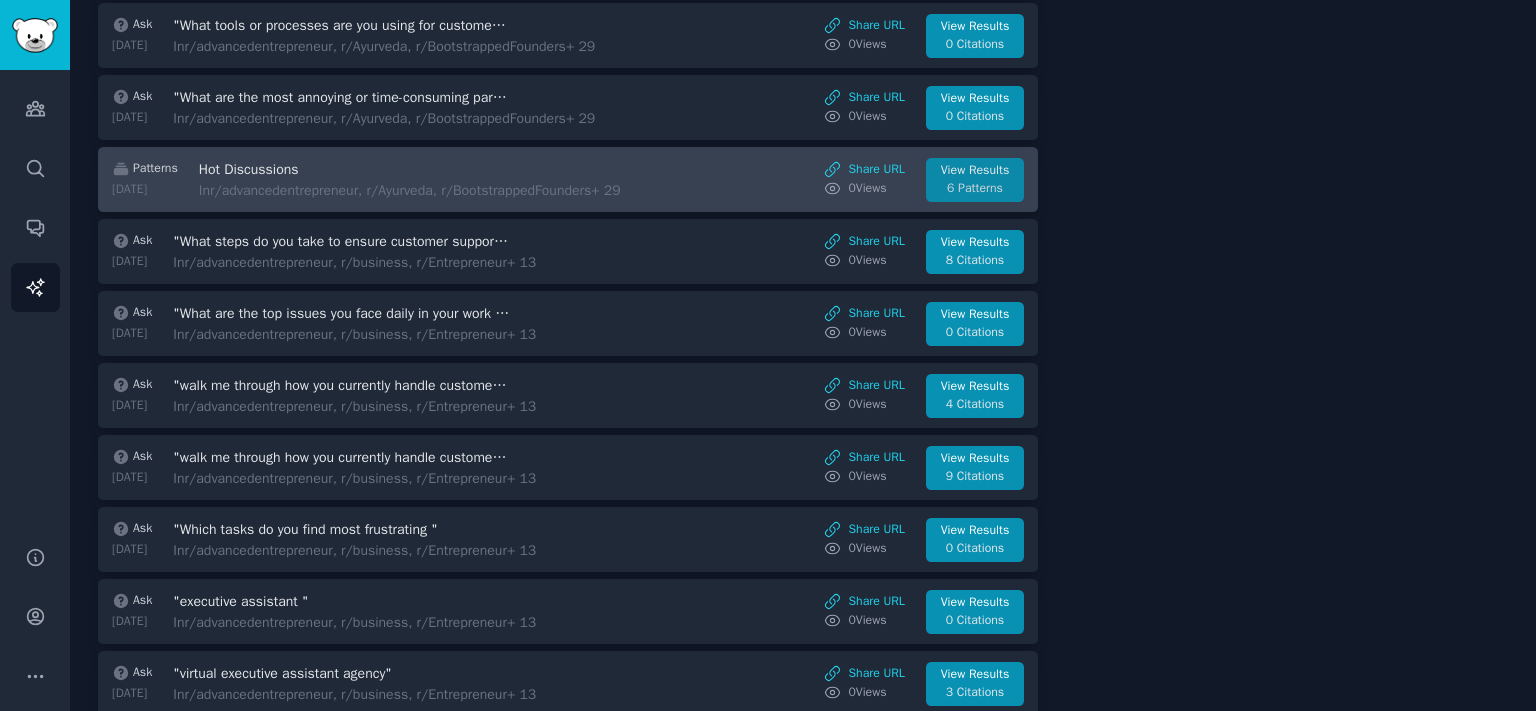 click on "6 Patterns" at bounding box center [975, 189] 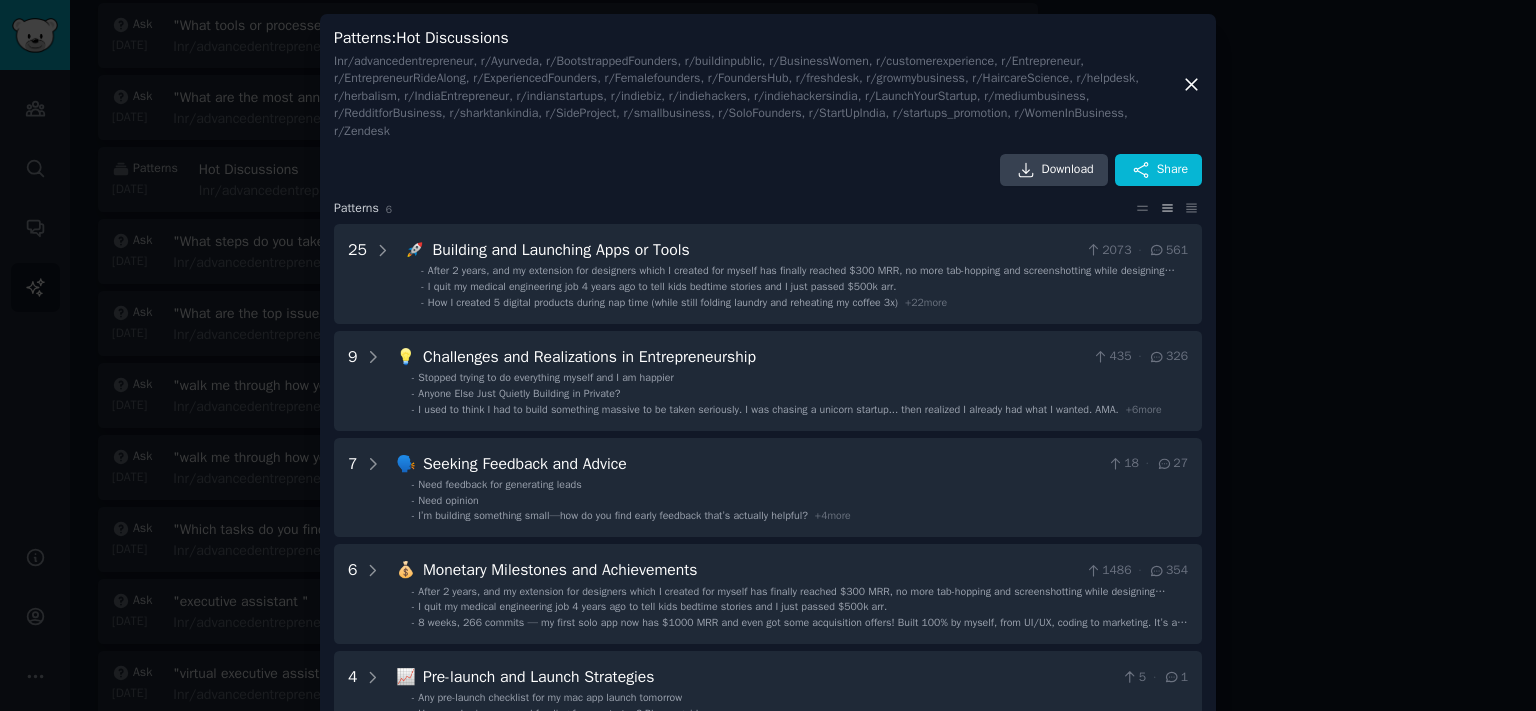click 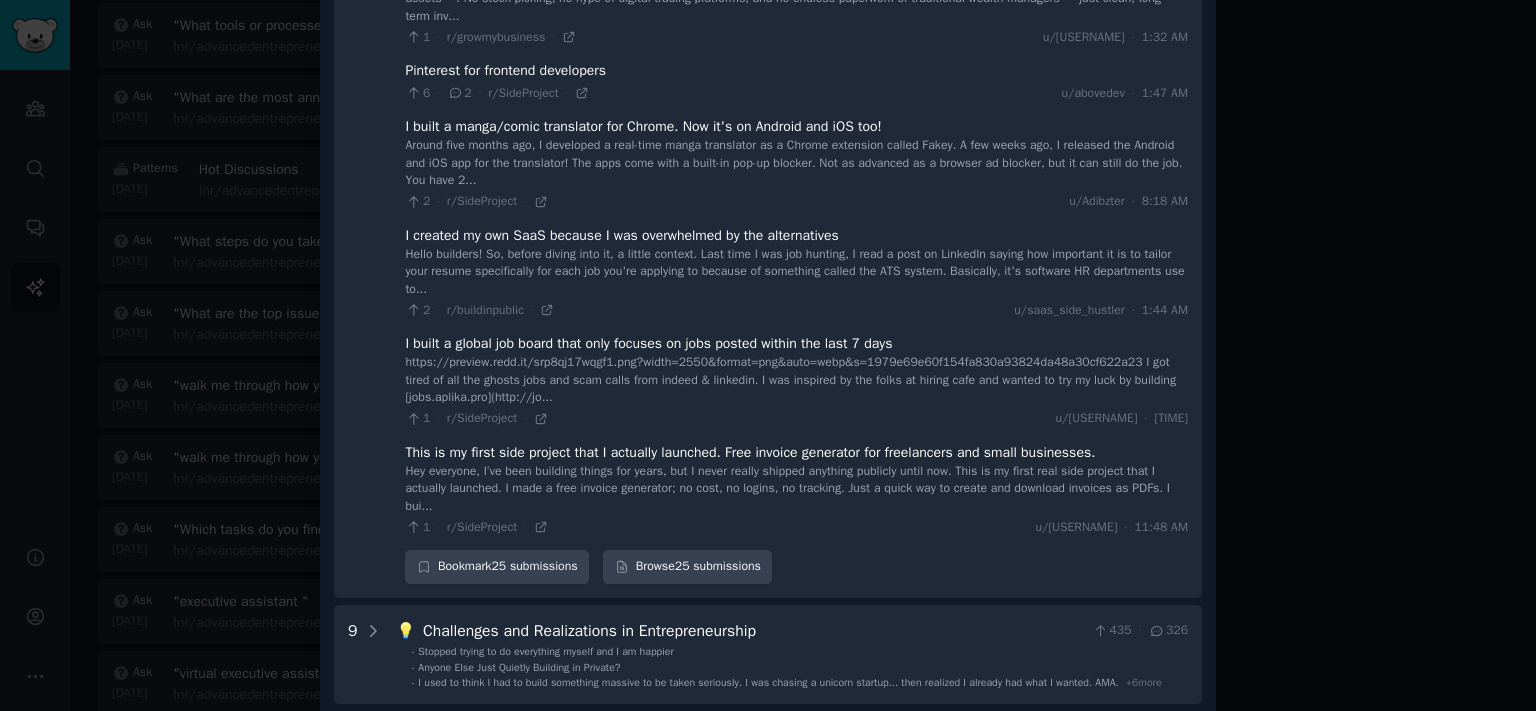 scroll, scrollTop: 2601, scrollLeft: 0, axis: vertical 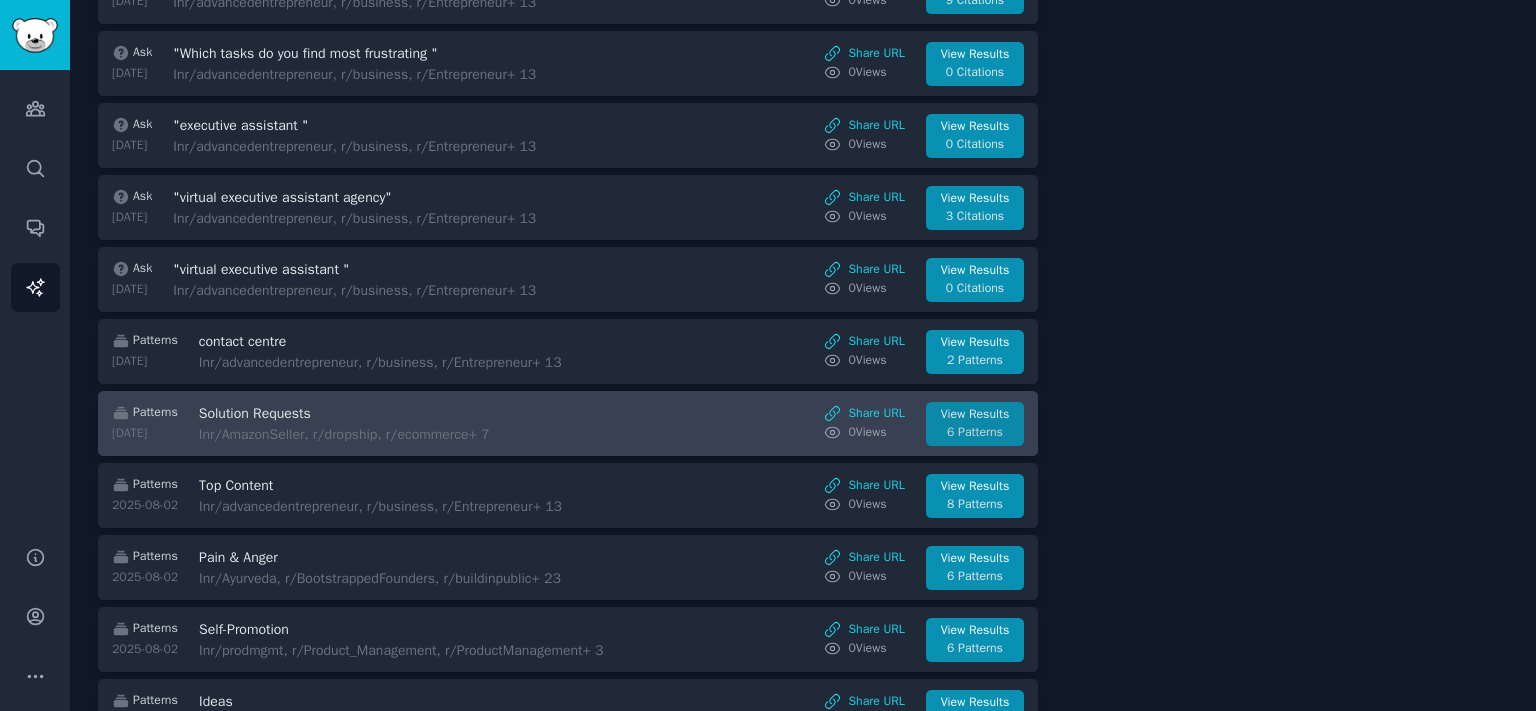 click on "6 Patterns" at bounding box center (975, 433) 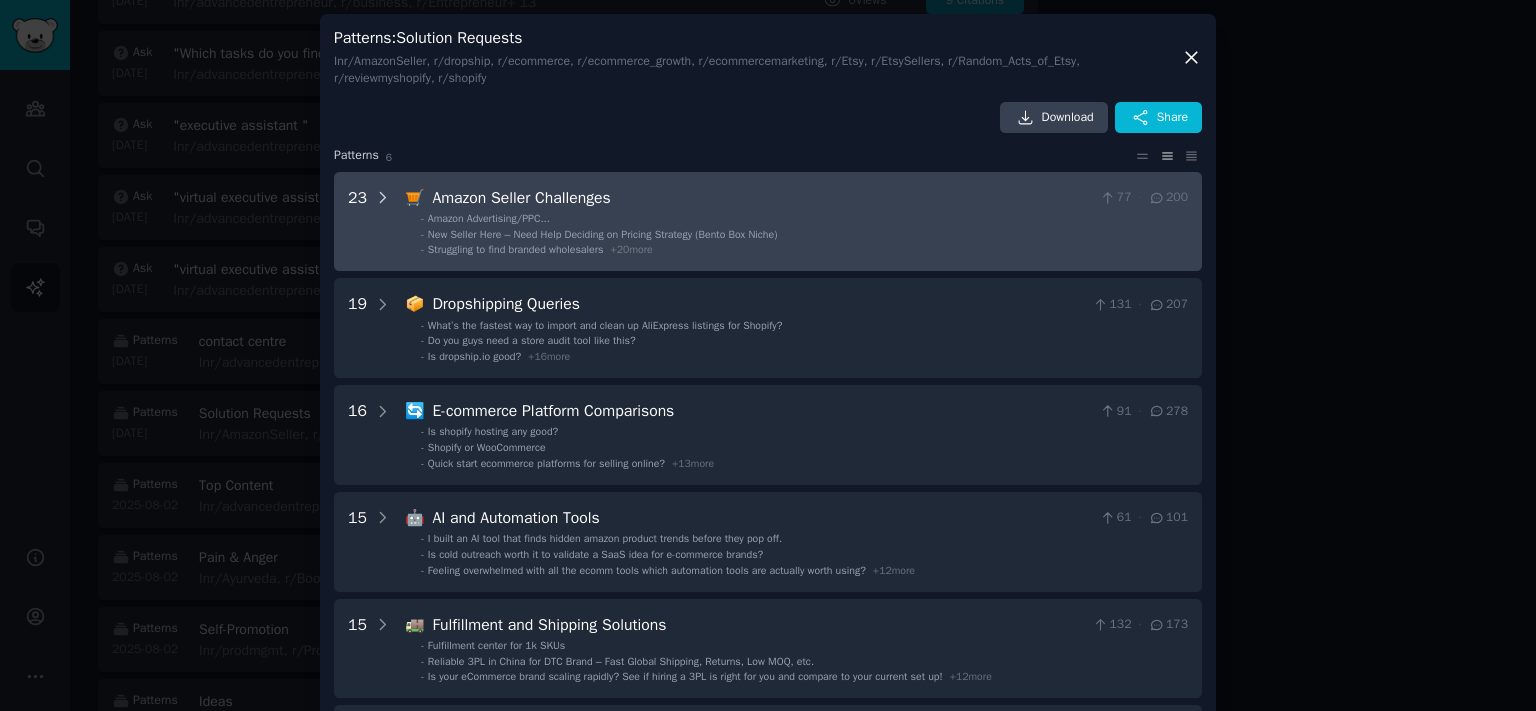 click at bounding box center [383, 222] 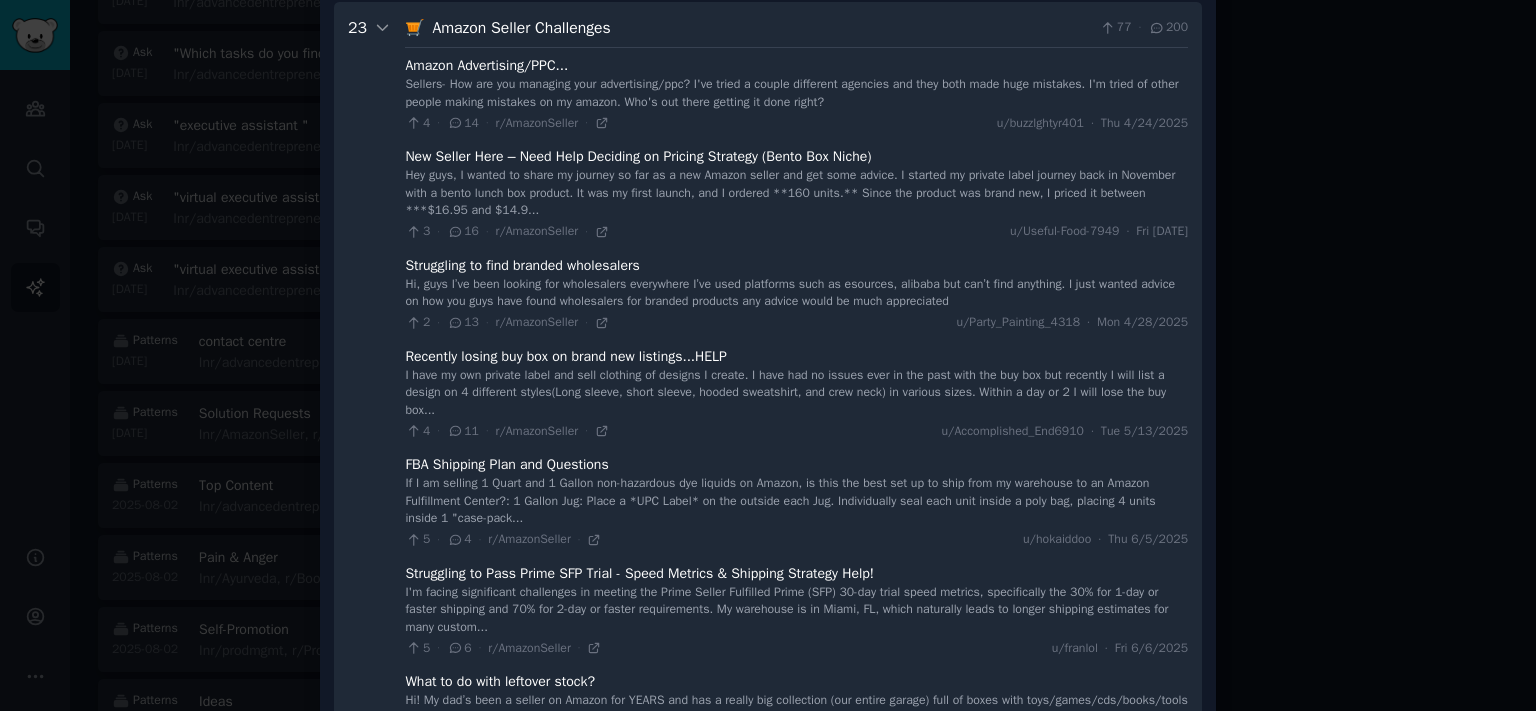 scroll, scrollTop: 171, scrollLeft: 0, axis: vertical 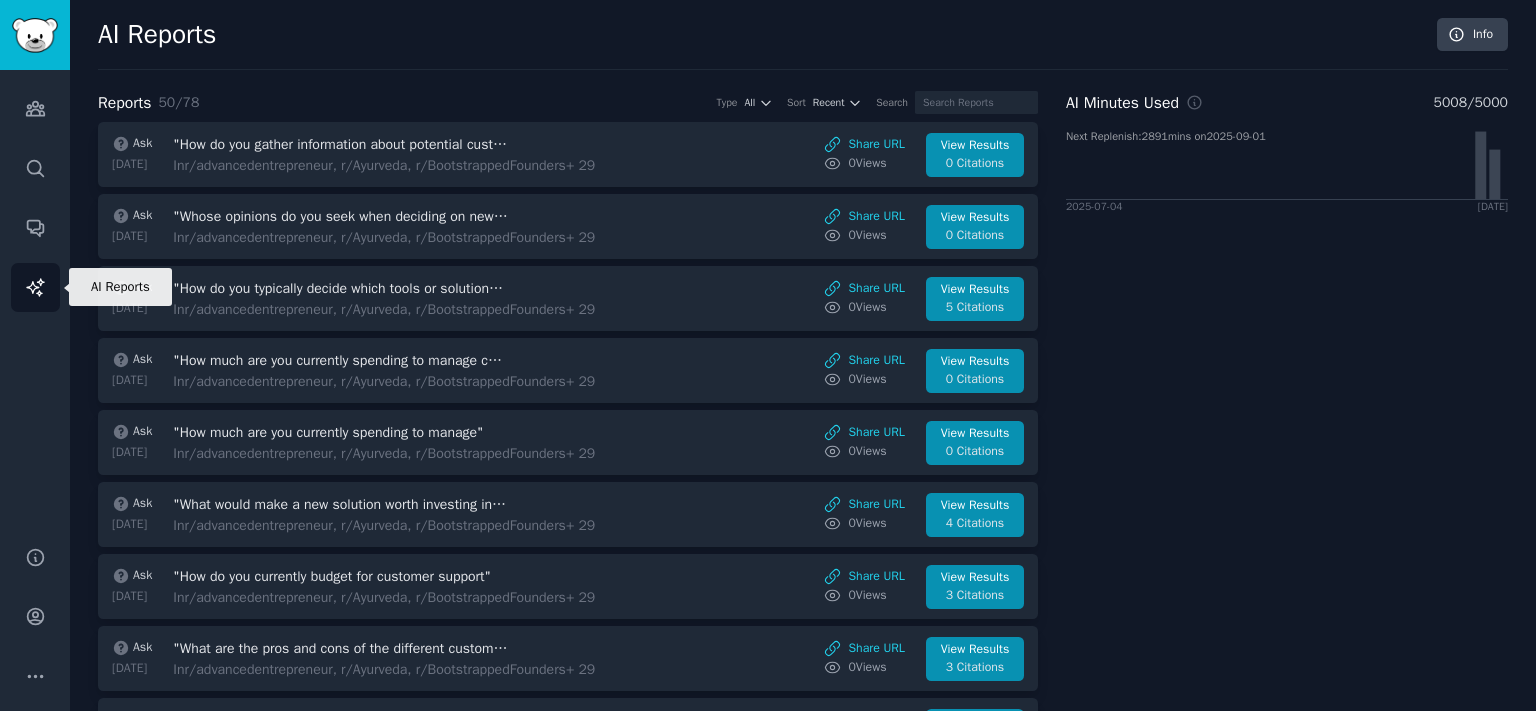 click on "AI Reports" at bounding box center (35, 287) 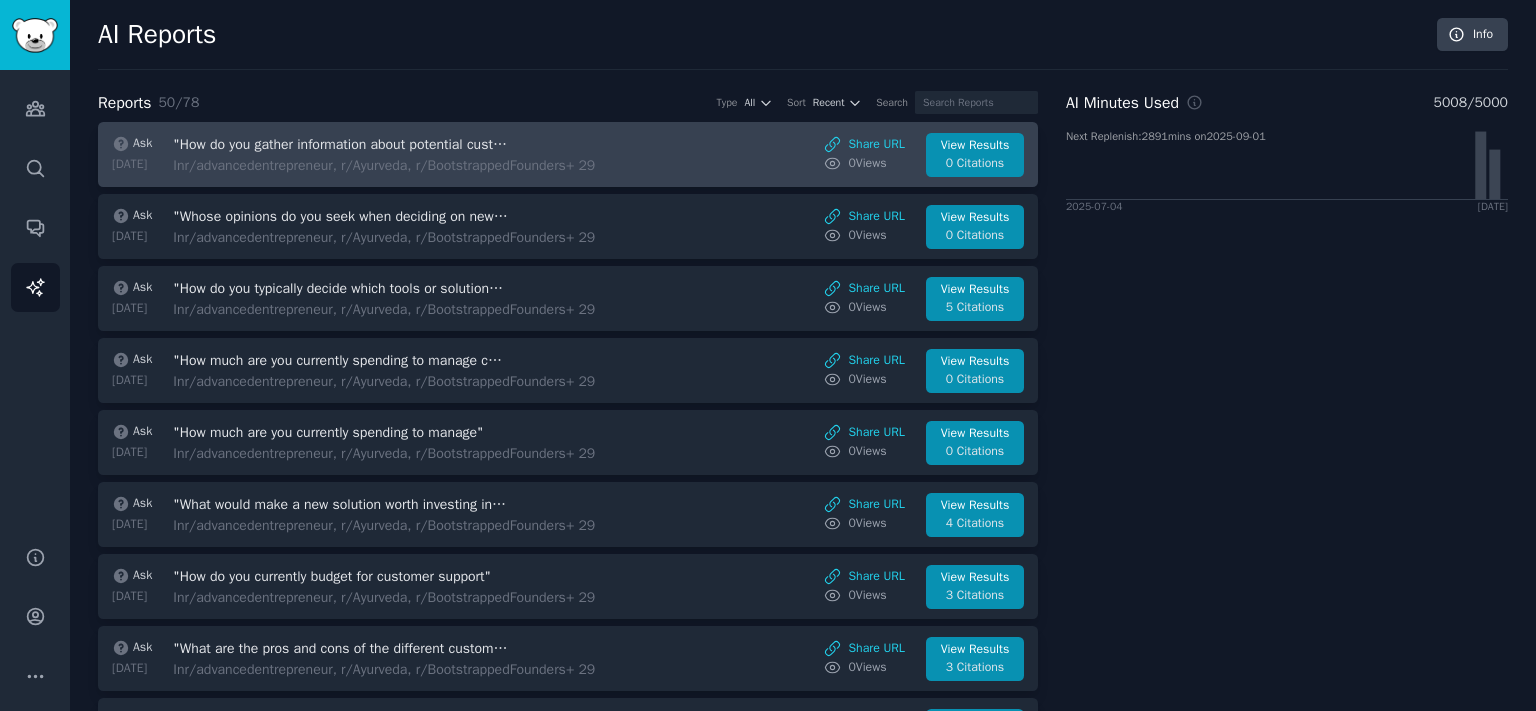 click on "Ask 2025-08-03 "How do you gather information about potential customer support solutions solutions? " In  r/advancedentrepreneur, r/Ayurveda, r/BootstrappedFounders  + 29 Share URL 0  View s View Results 0 Citations" at bounding box center (568, 154) 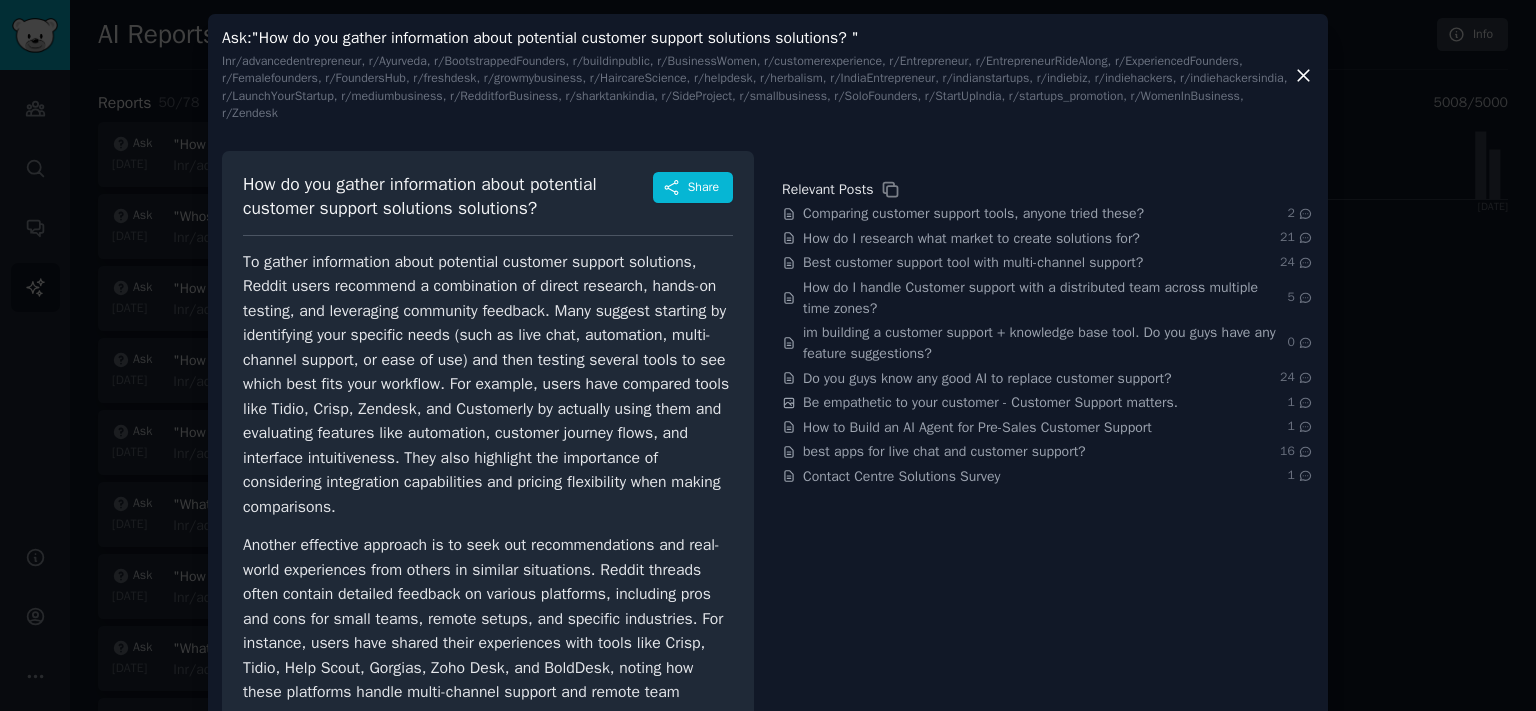 click 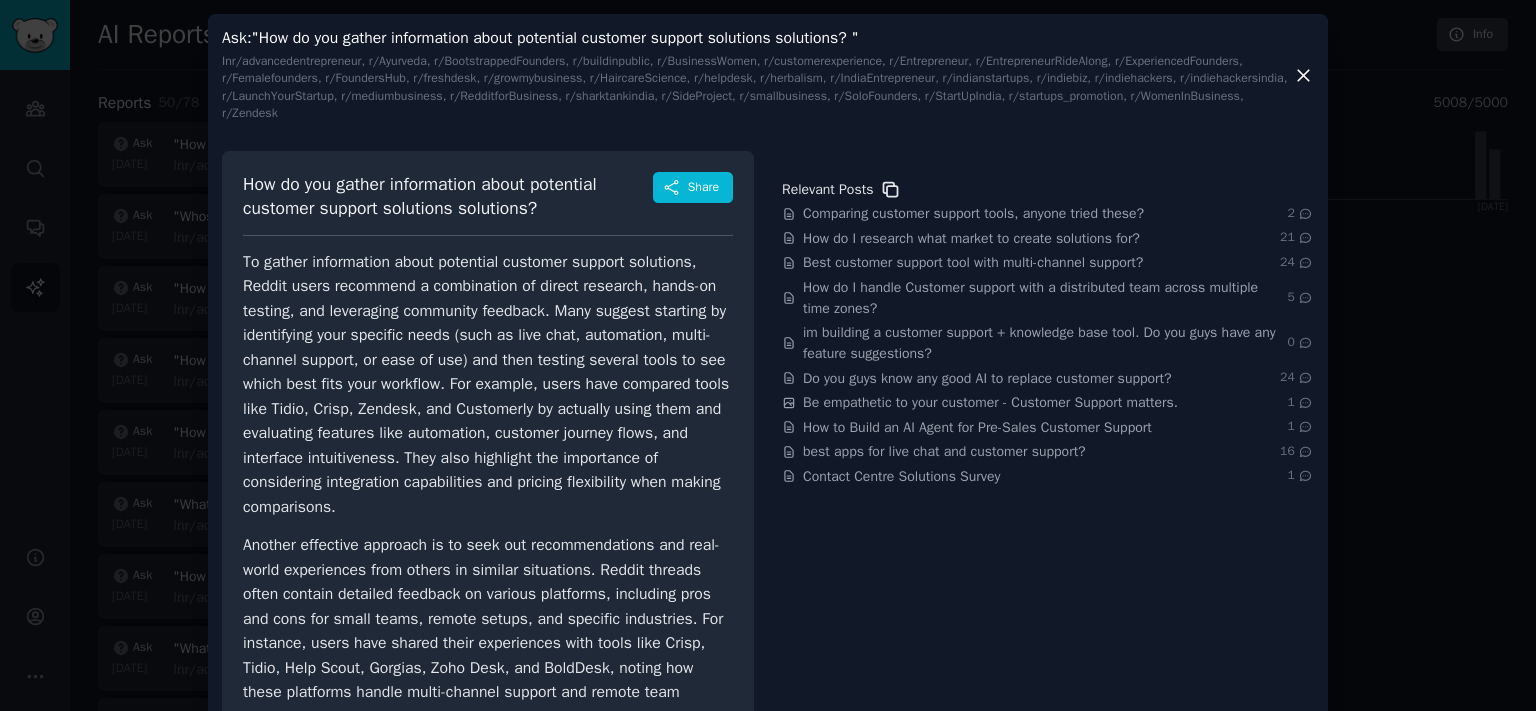 click 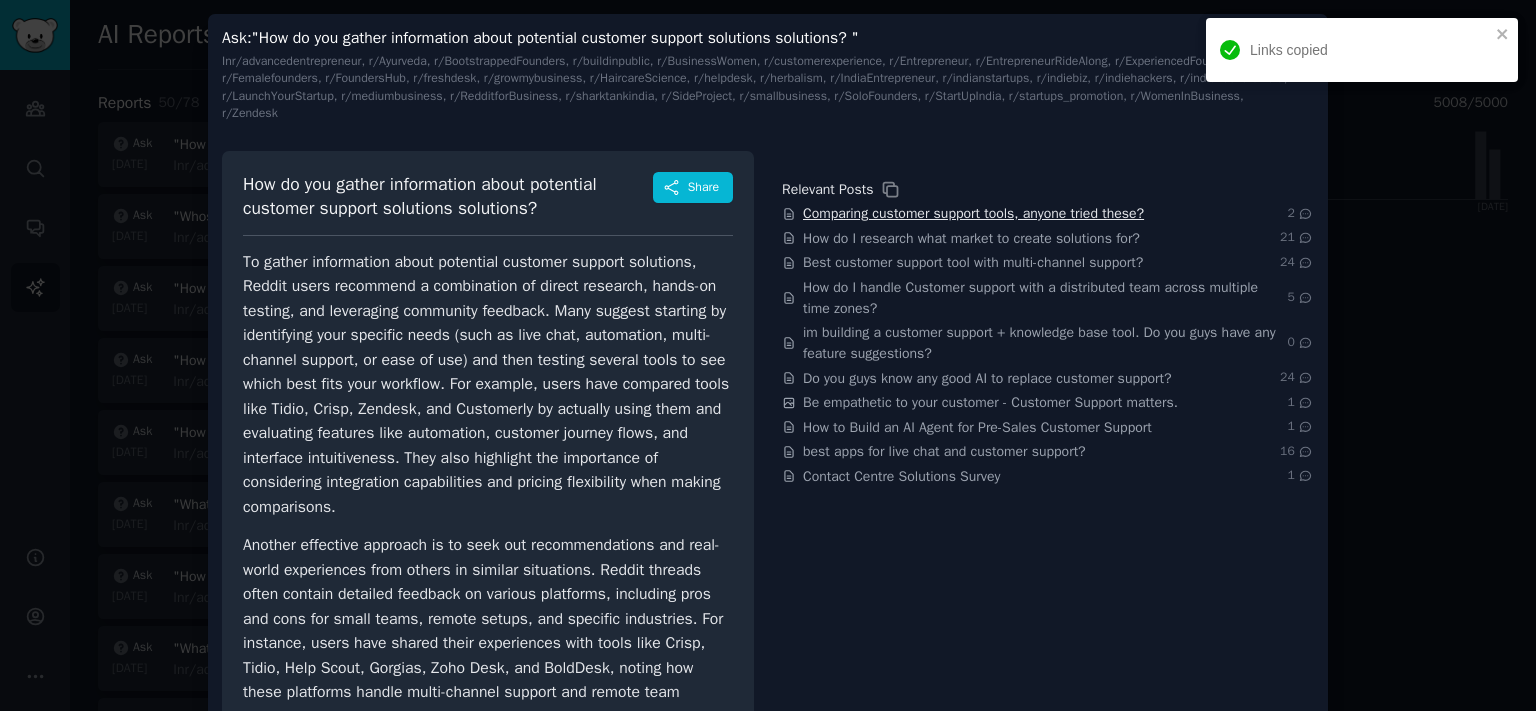 click on "Comparing customer support tools, anyone tried these?" at bounding box center (973, 213) 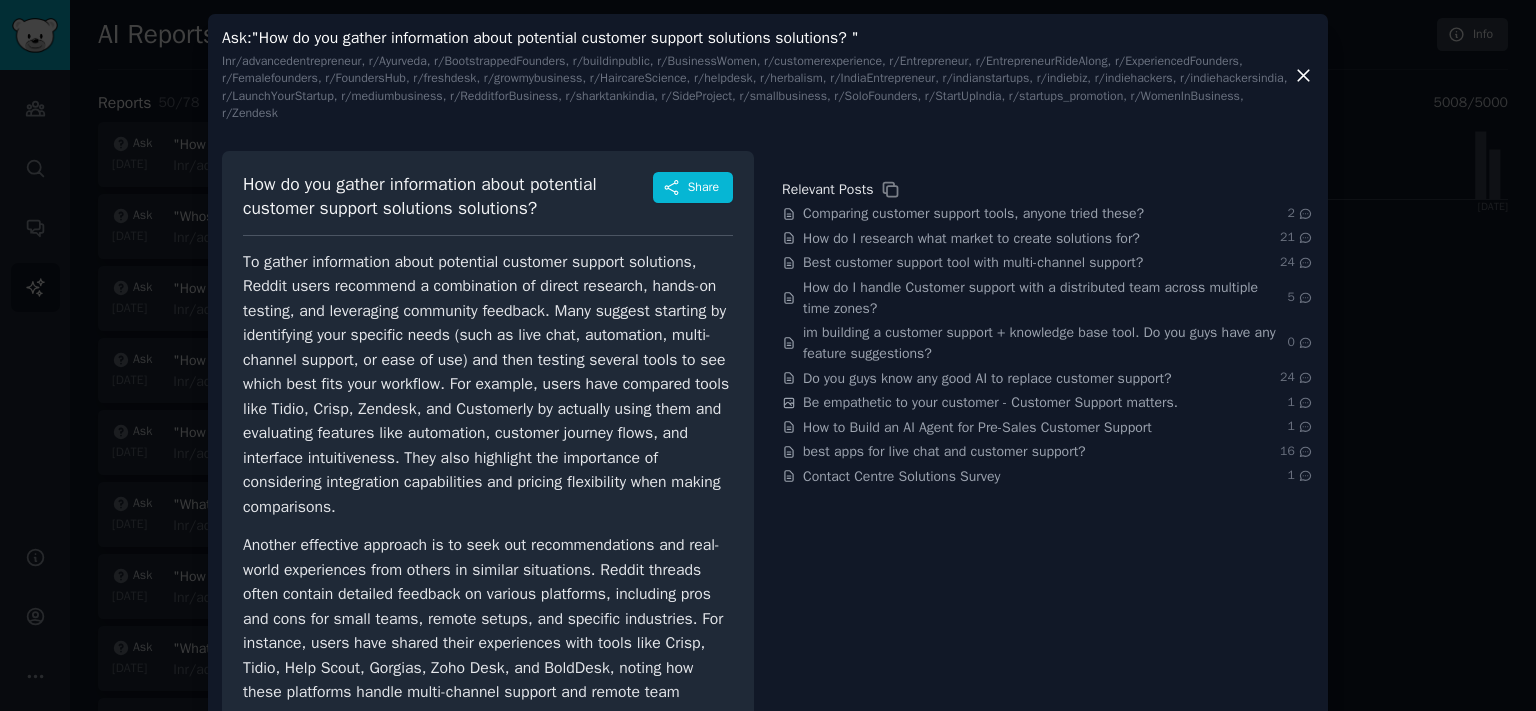 click on "2" at bounding box center [1300, 214] 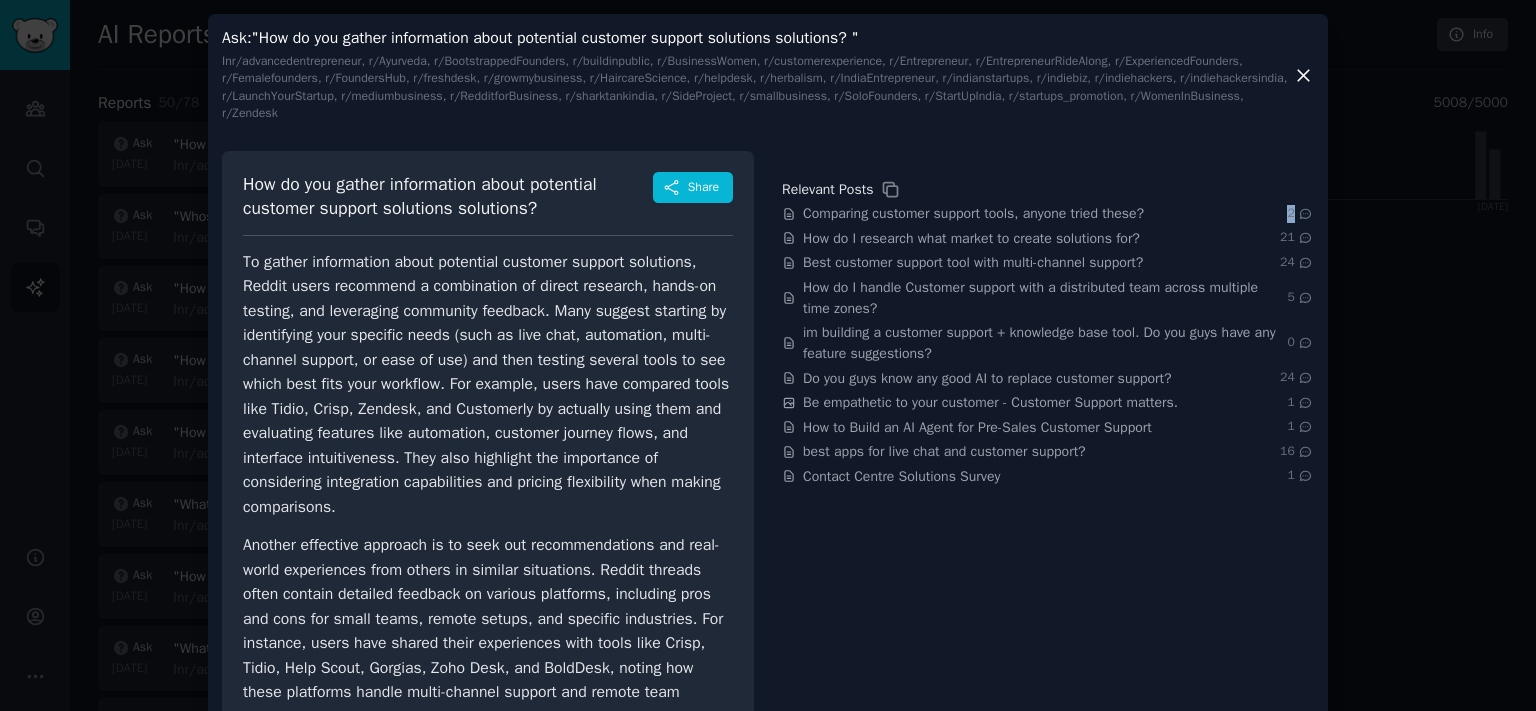 click on "2" at bounding box center [1300, 214] 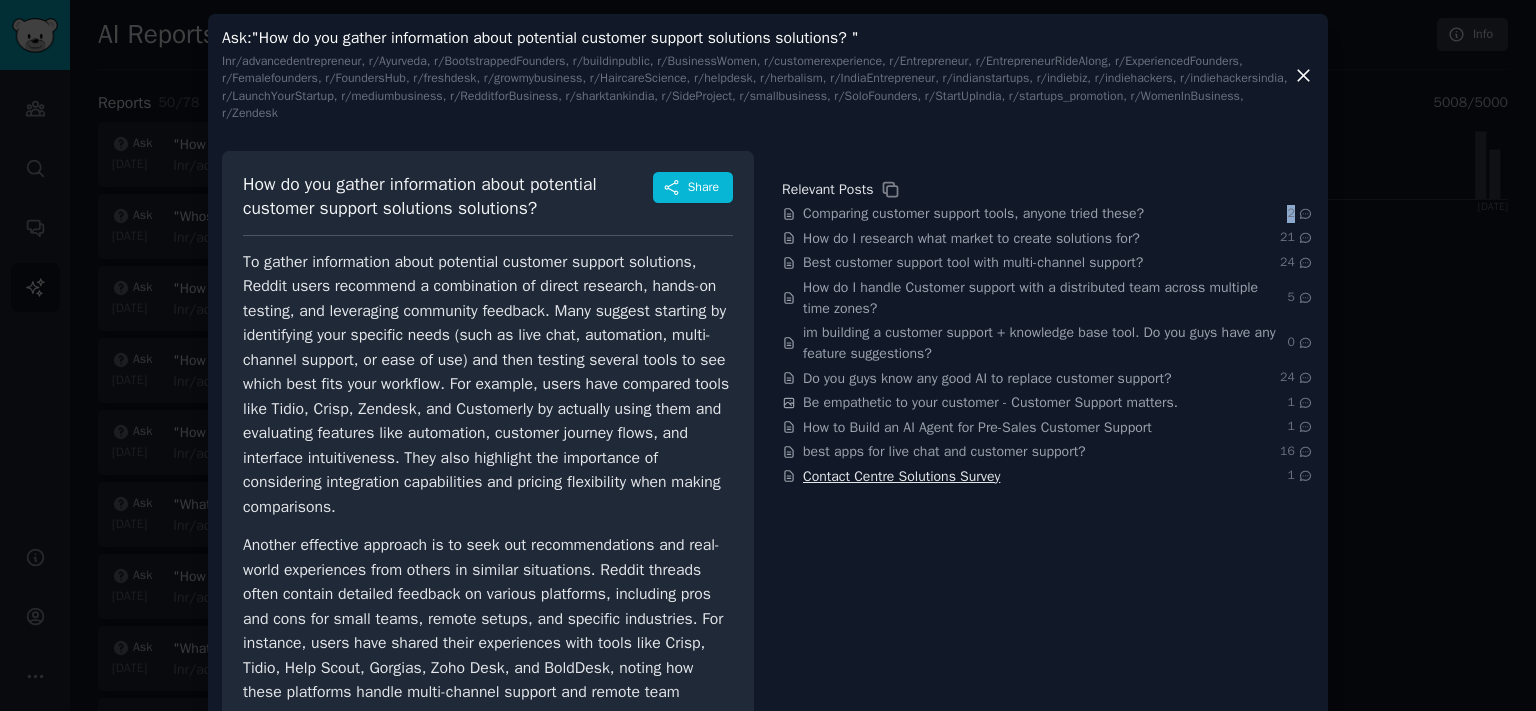 click on "Contact Centre Solutions Survey" at bounding box center (901, 476) 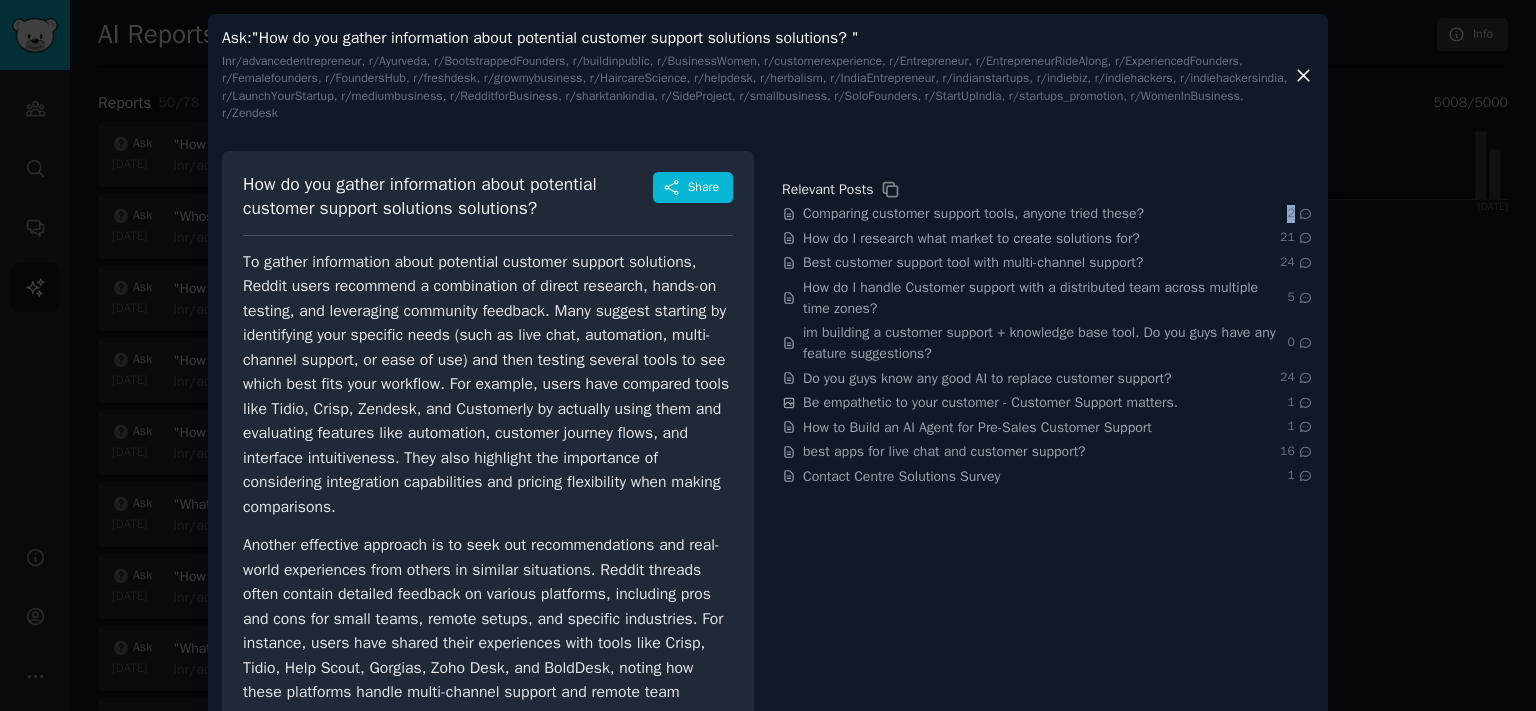 click 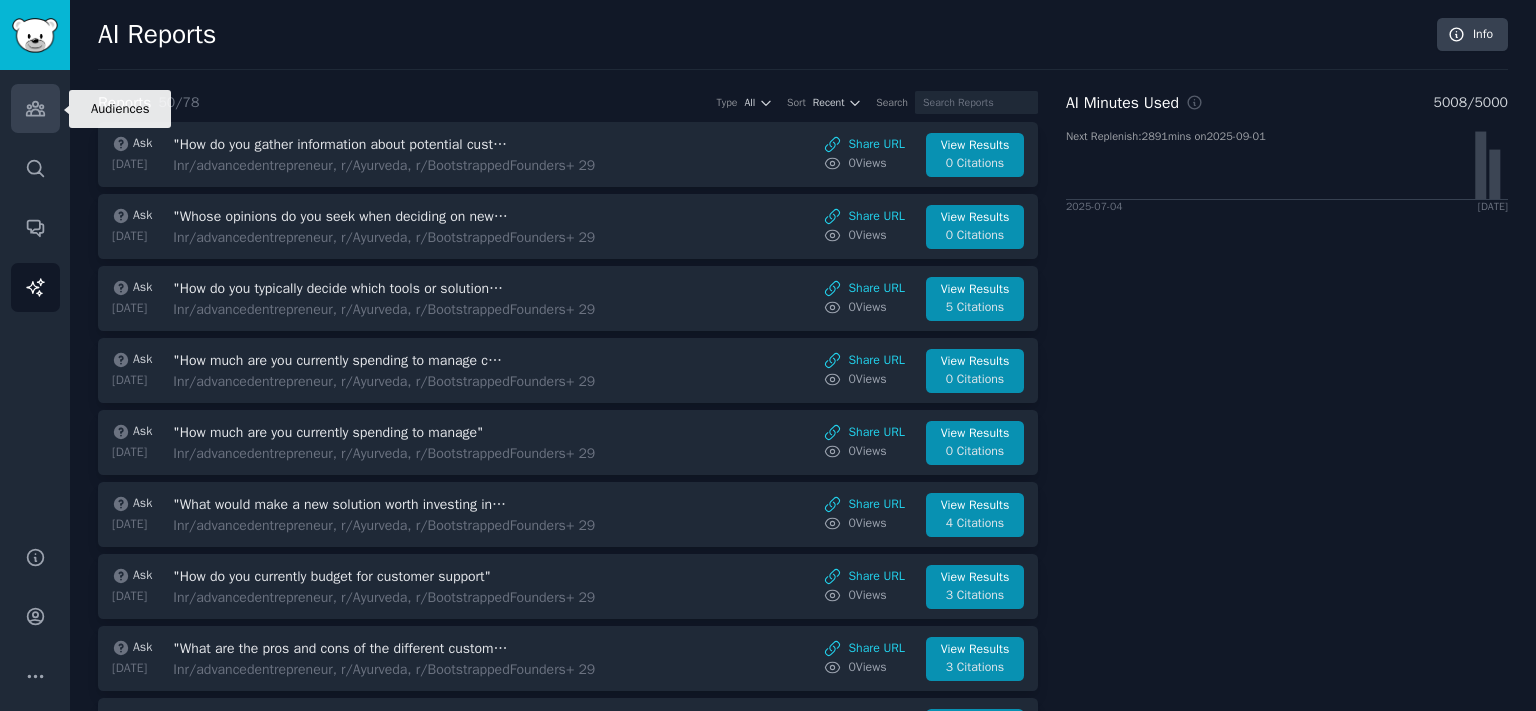 click on "Audiences" at bounding box center (35, 108) 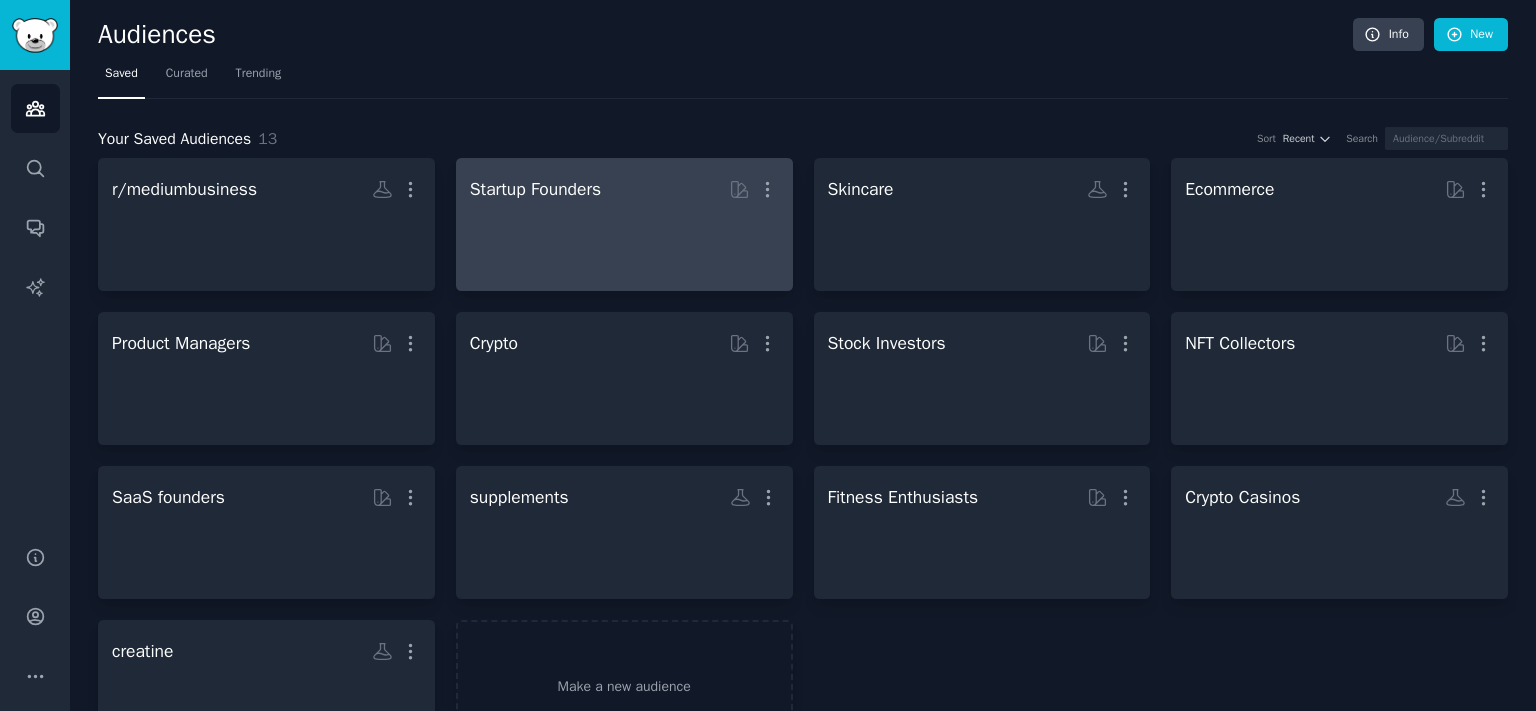 click on "Startup Founders More" at bounding box center [624, 189] 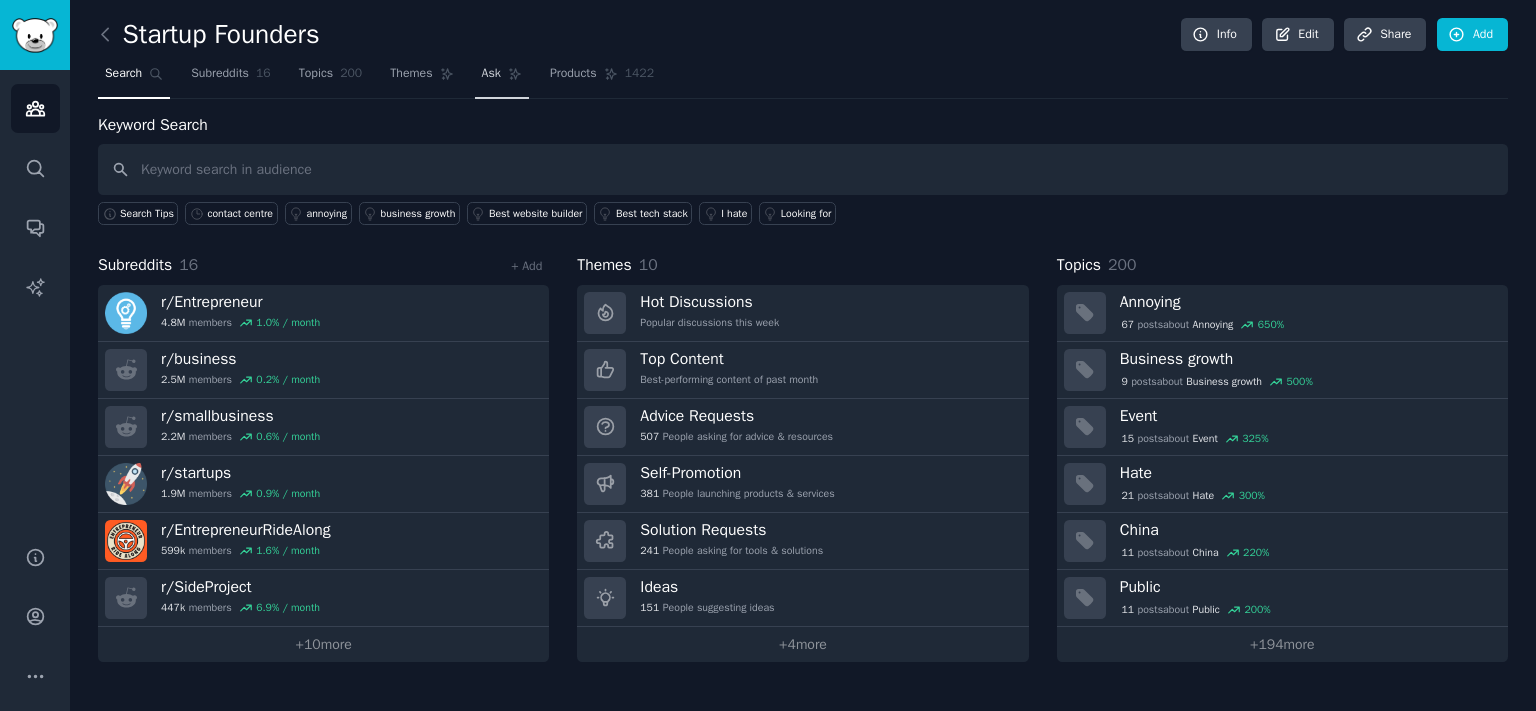 click on "Ask" at bounding box center [502, 78] 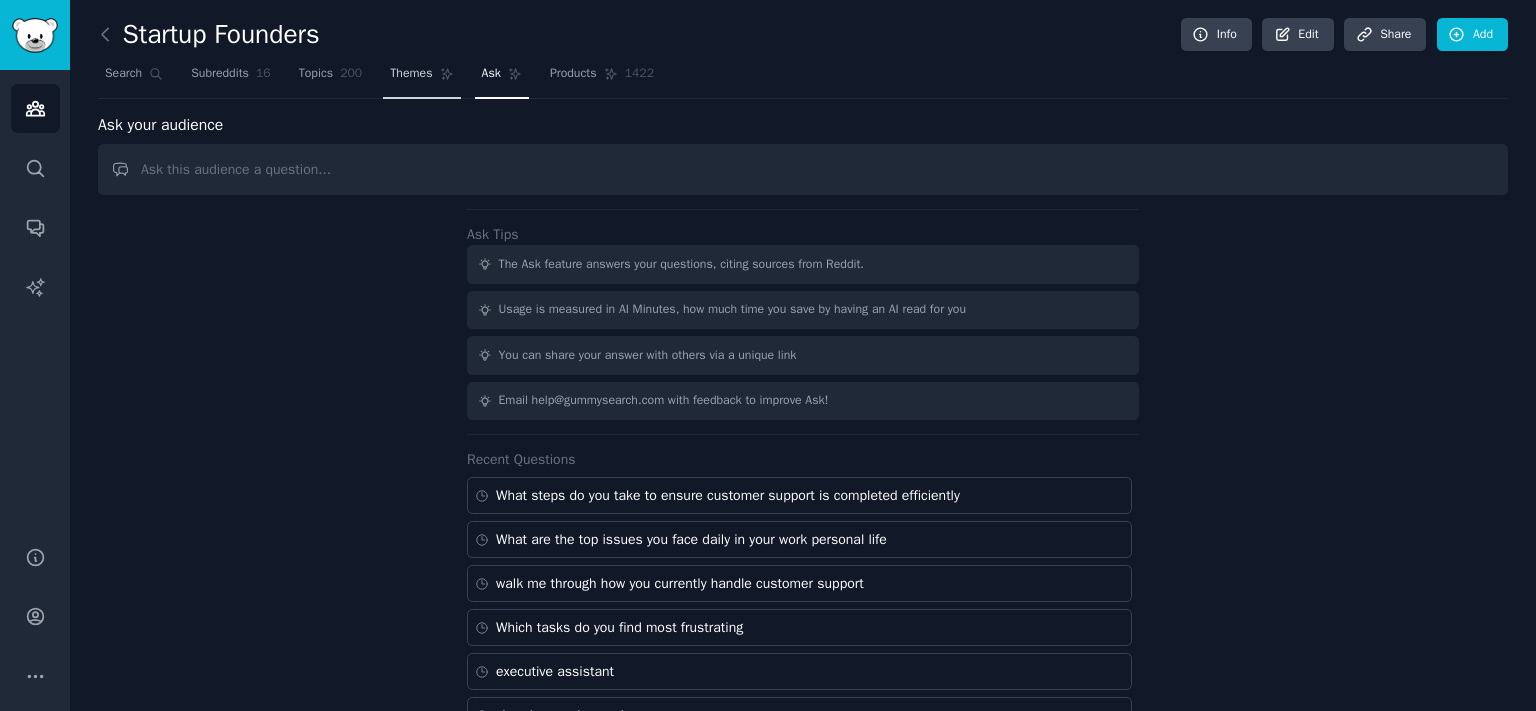 click on "Themes" at bounding box center [411, 74] 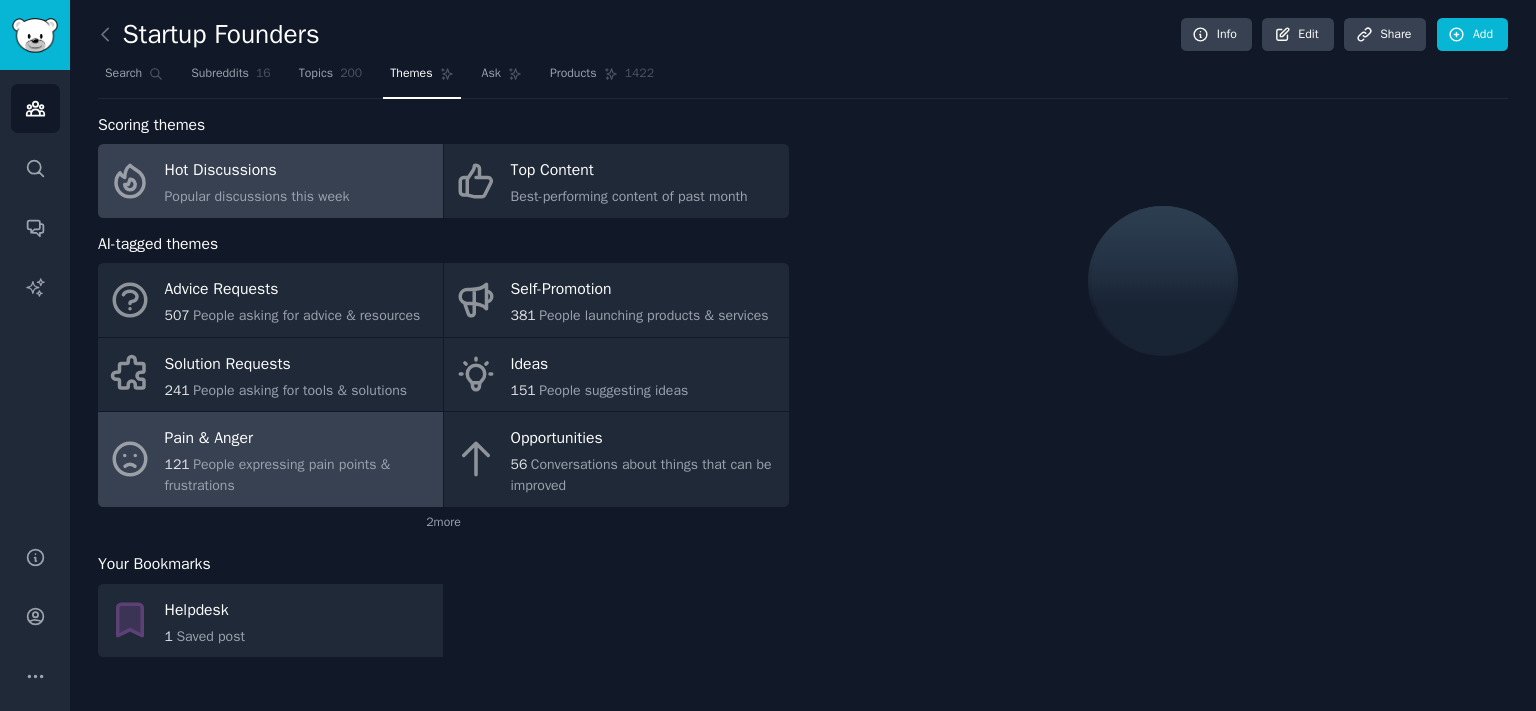 click on "Pain & Anger" at bounding box center (299, 439) 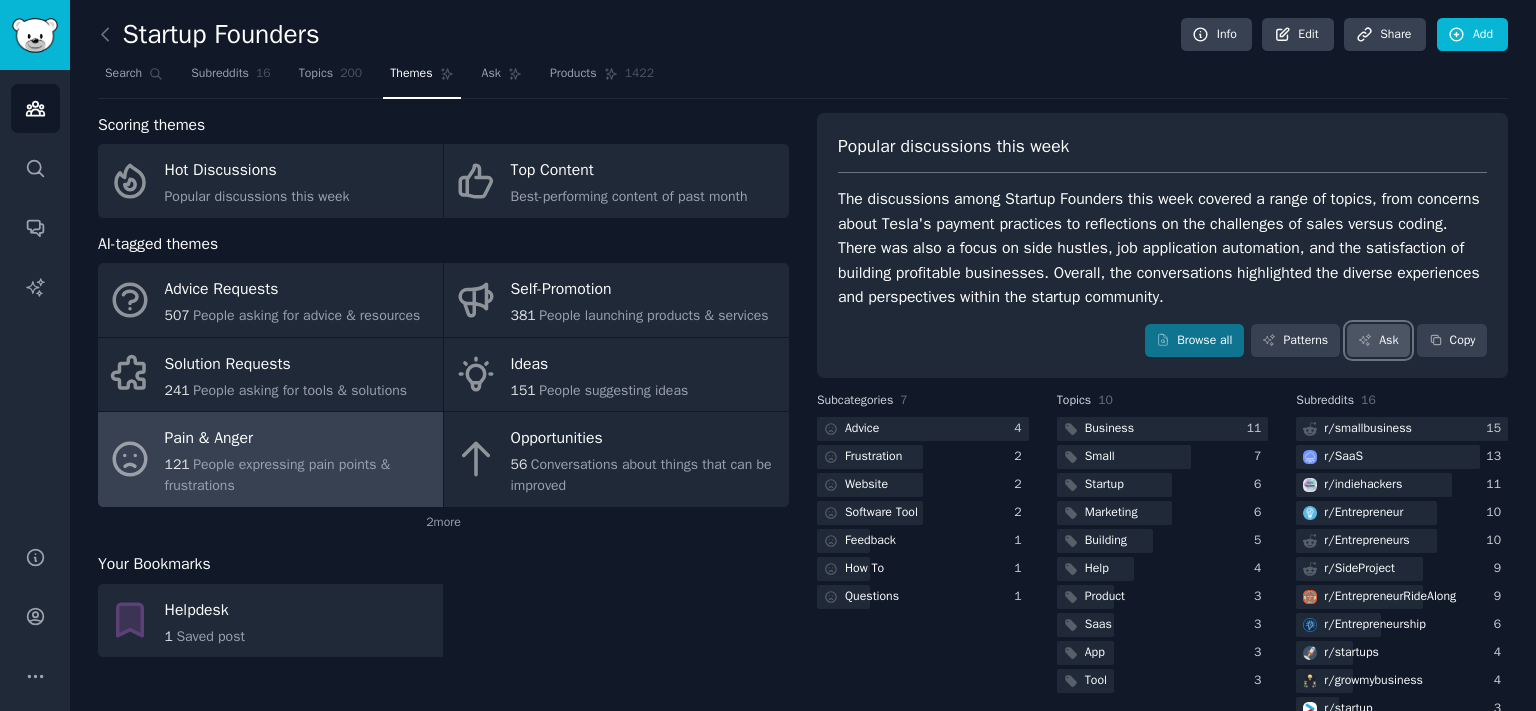 click 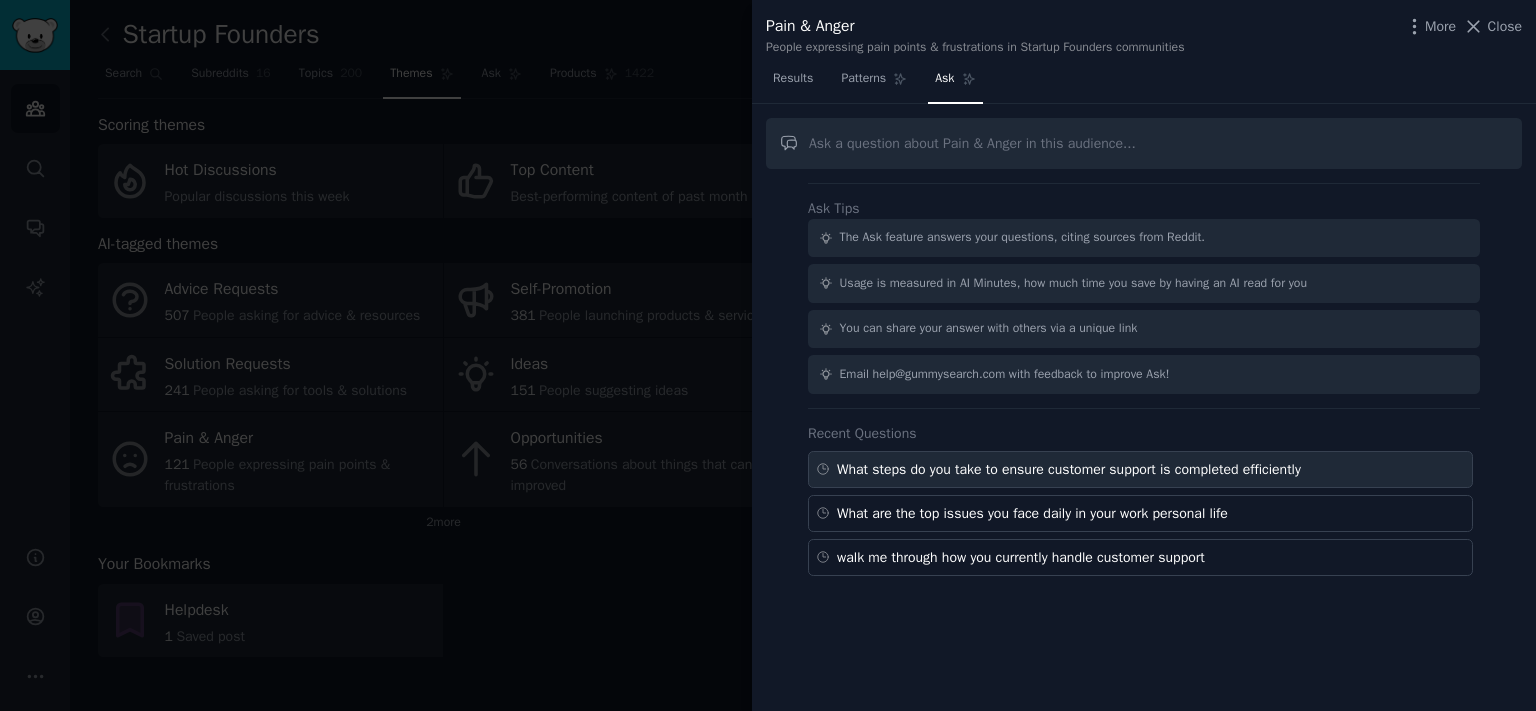 click on "What steps do you take to ensure customer support is completed efficiently" at bounding box center (1069, 469) 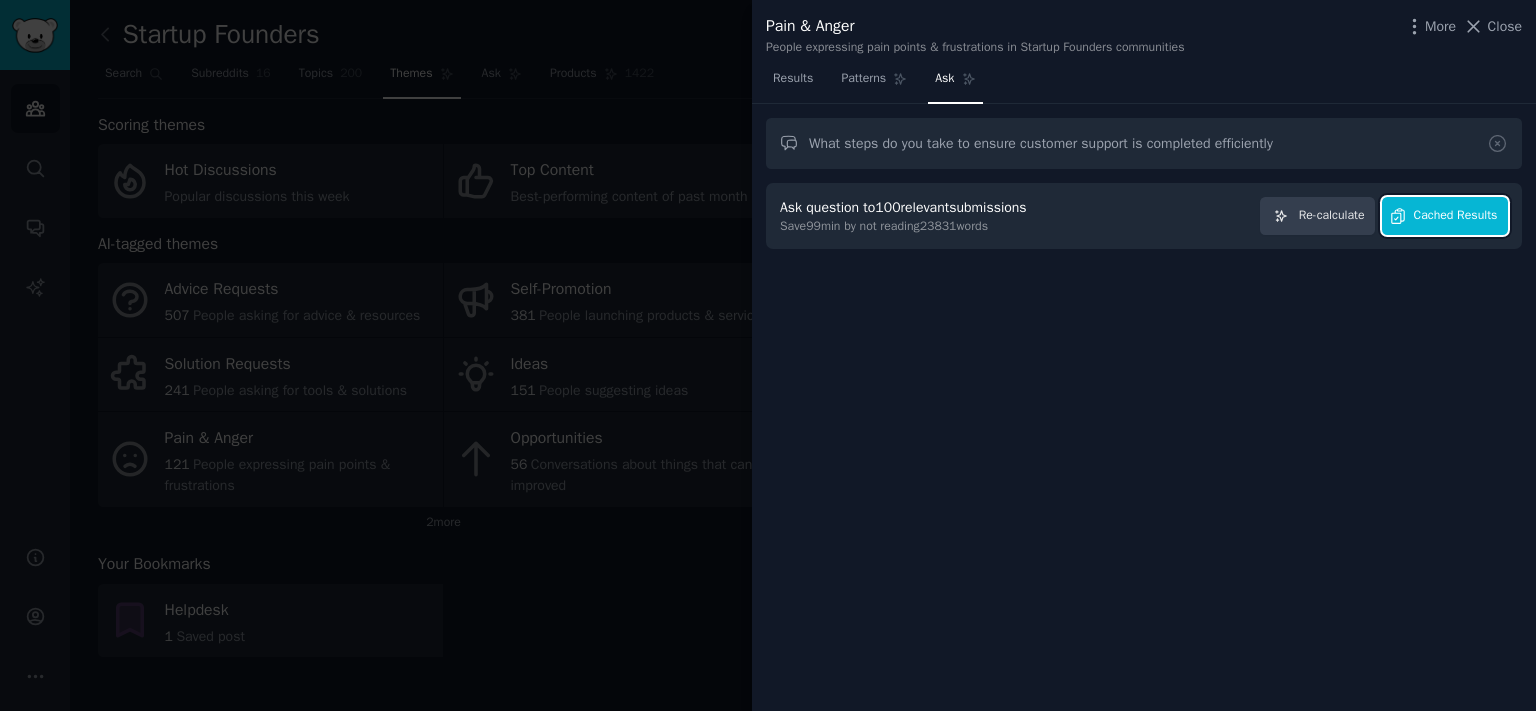 click on "Cached Results" at bounding box center (1456, 216) 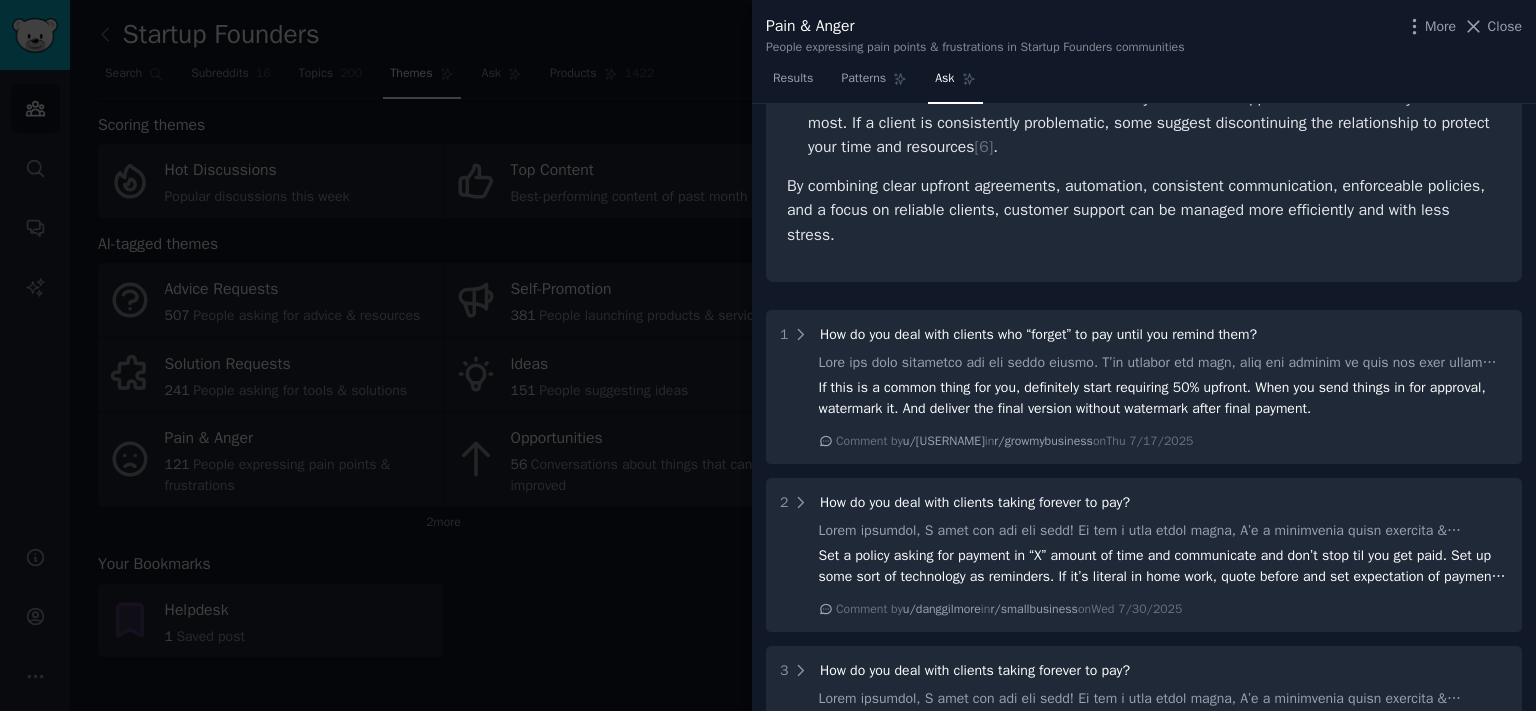 scroll, scrollTop: 692, scrollLeft: 0, axis: vertical 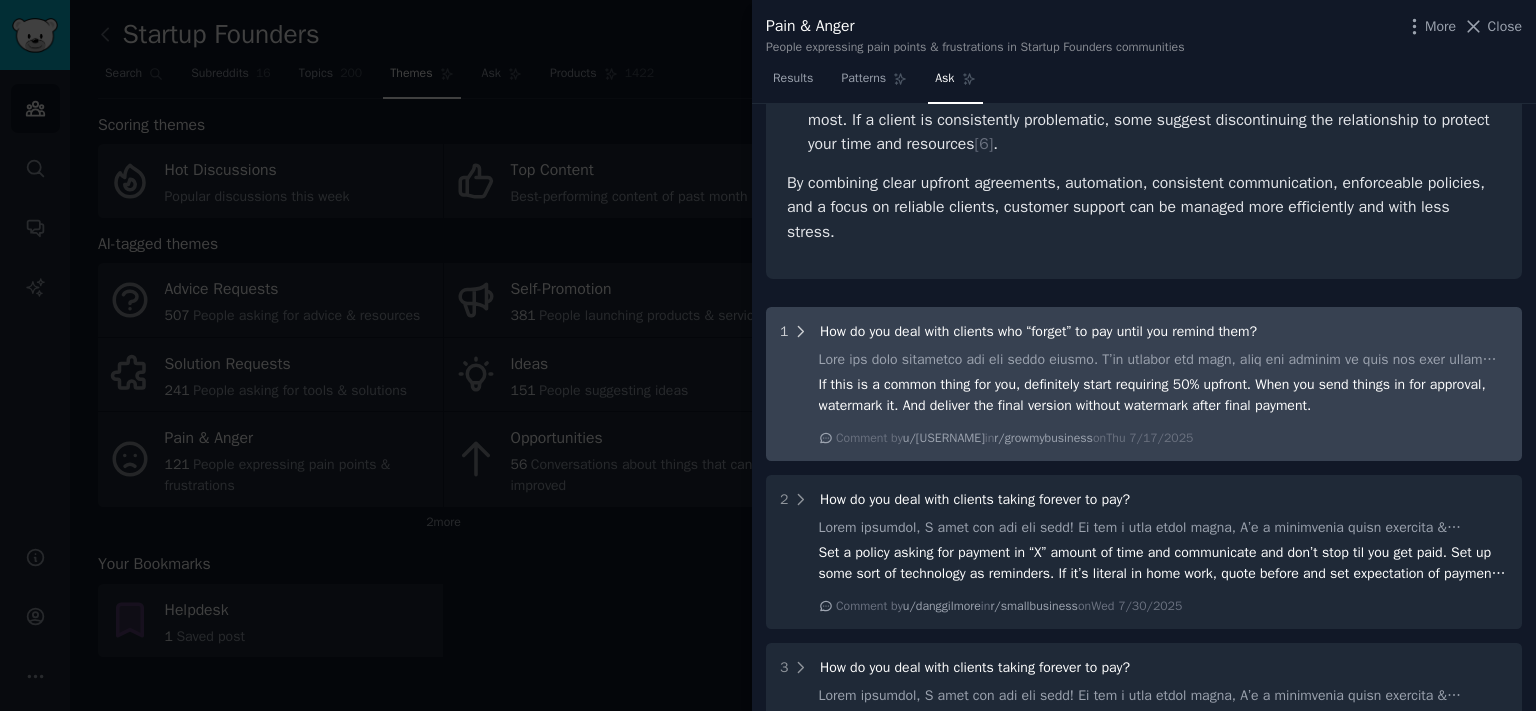 click 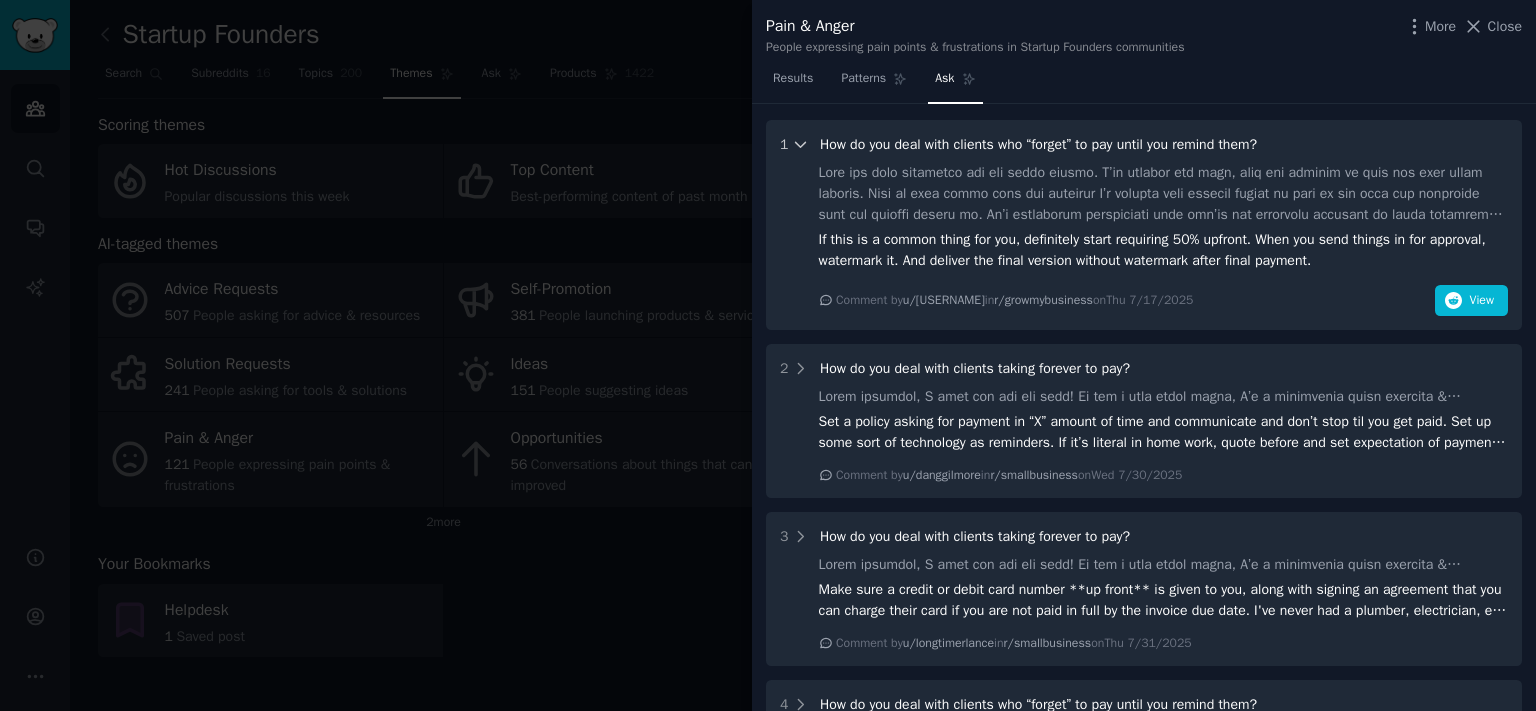 scroll, scrollTop: 913, scrollLeft: 0, axis: vertical 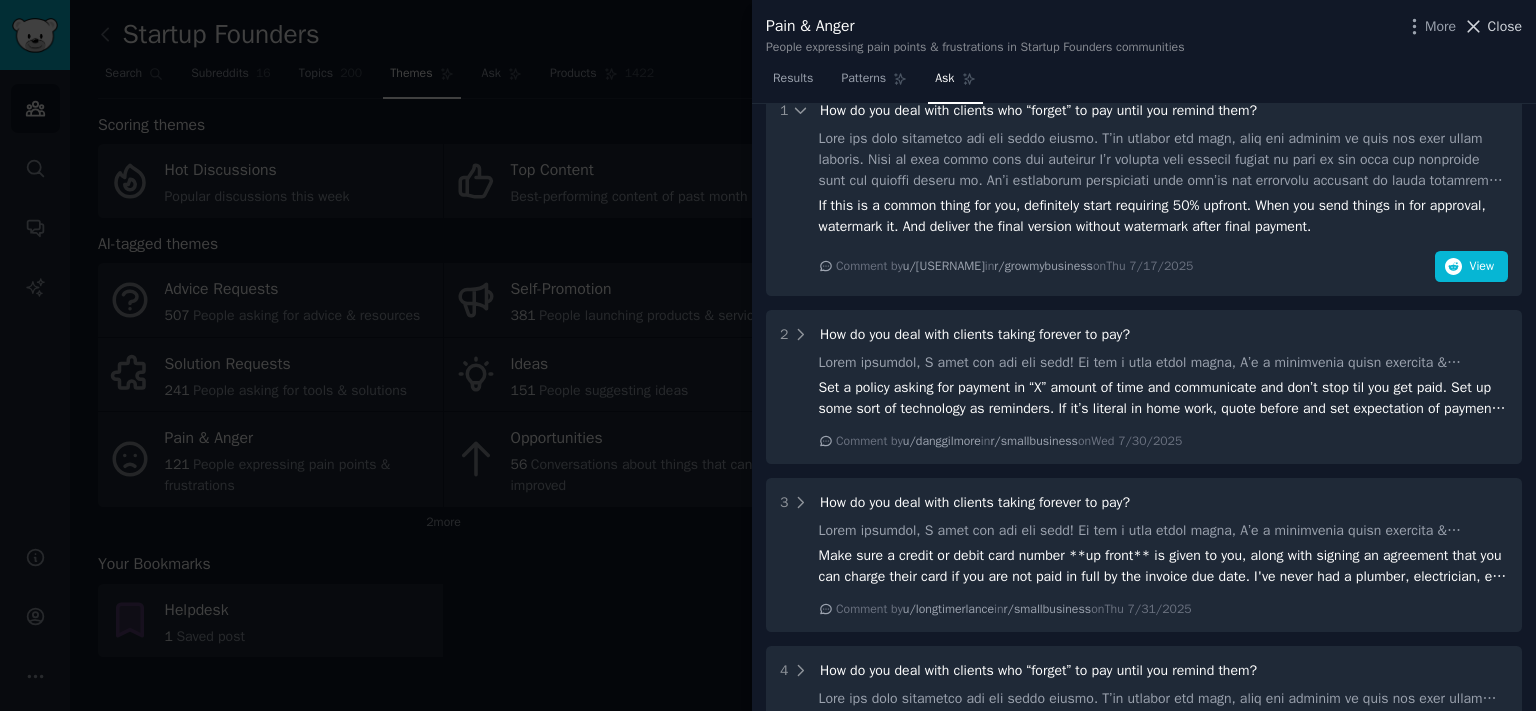 click on "Close" at bounding box center (1505, 26) 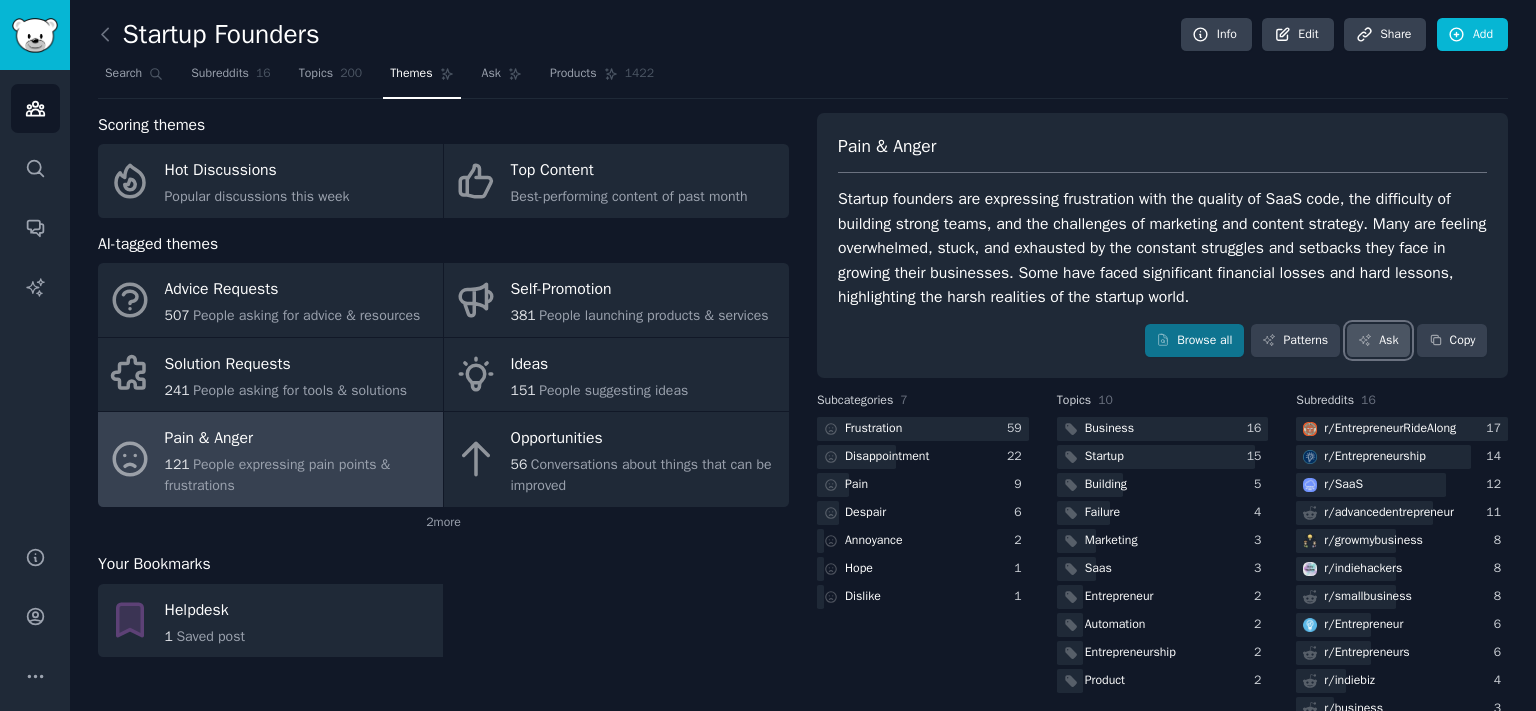 click on "Ask" at bounding box center (1378, 341) 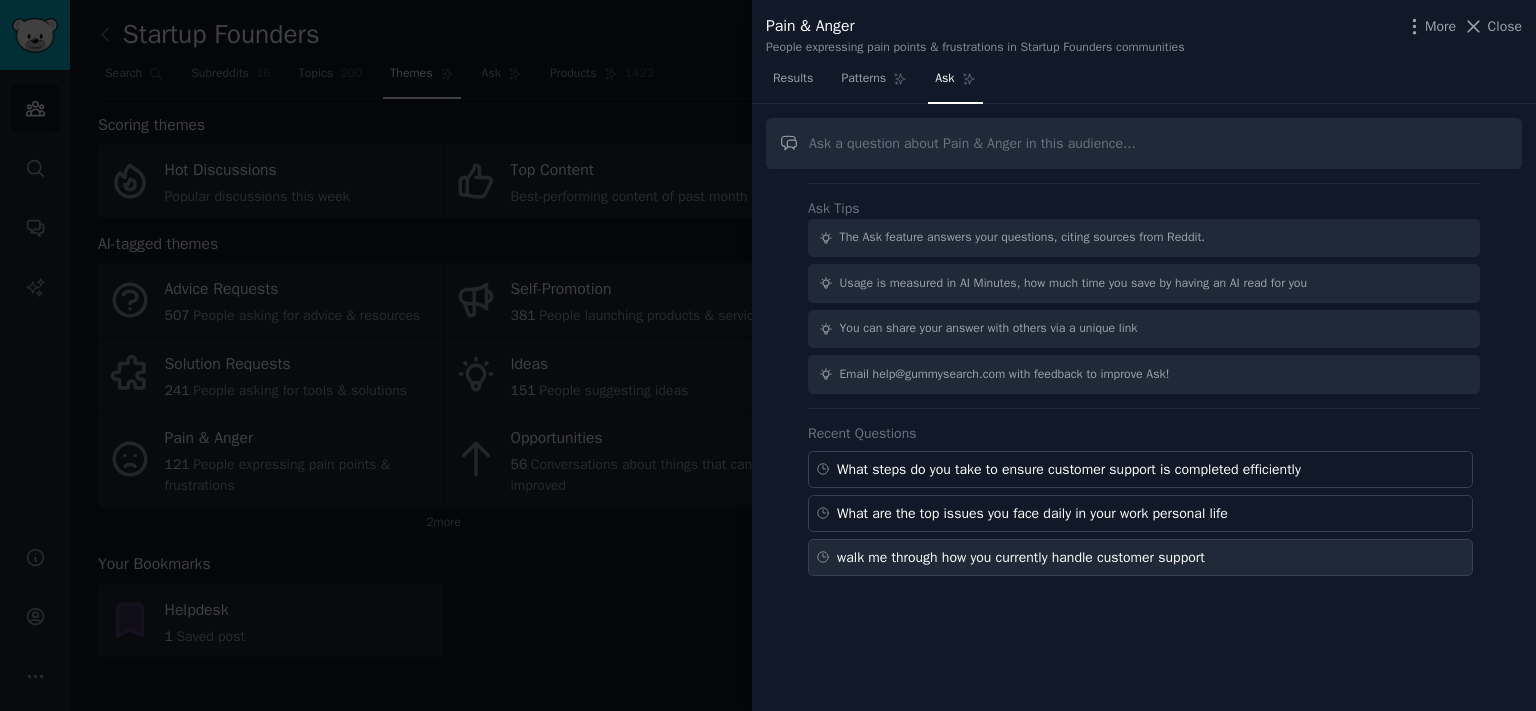 click on "walk me through how you currently handle customer support" at bounding box center (1021, 557) 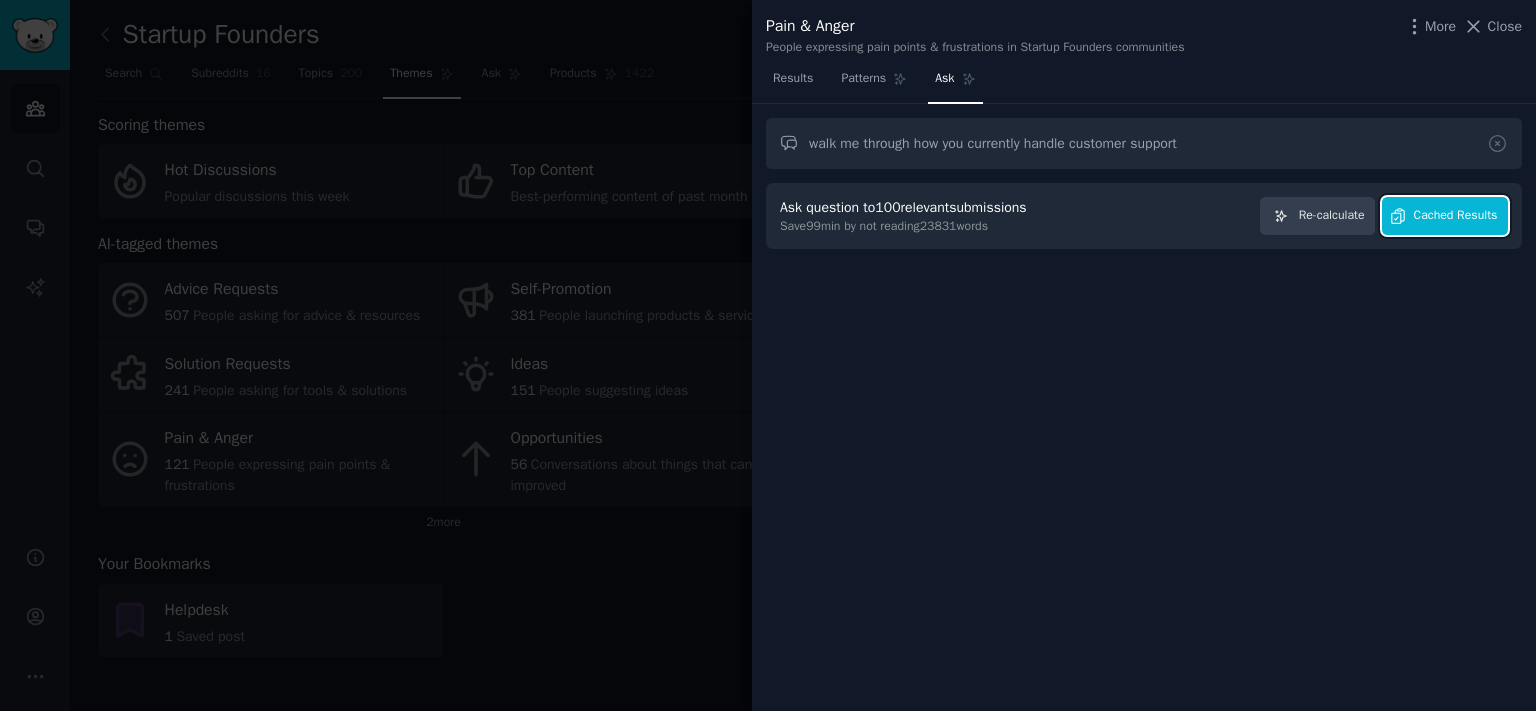 click on "Cached Results" at bounding box center (1456, 216) 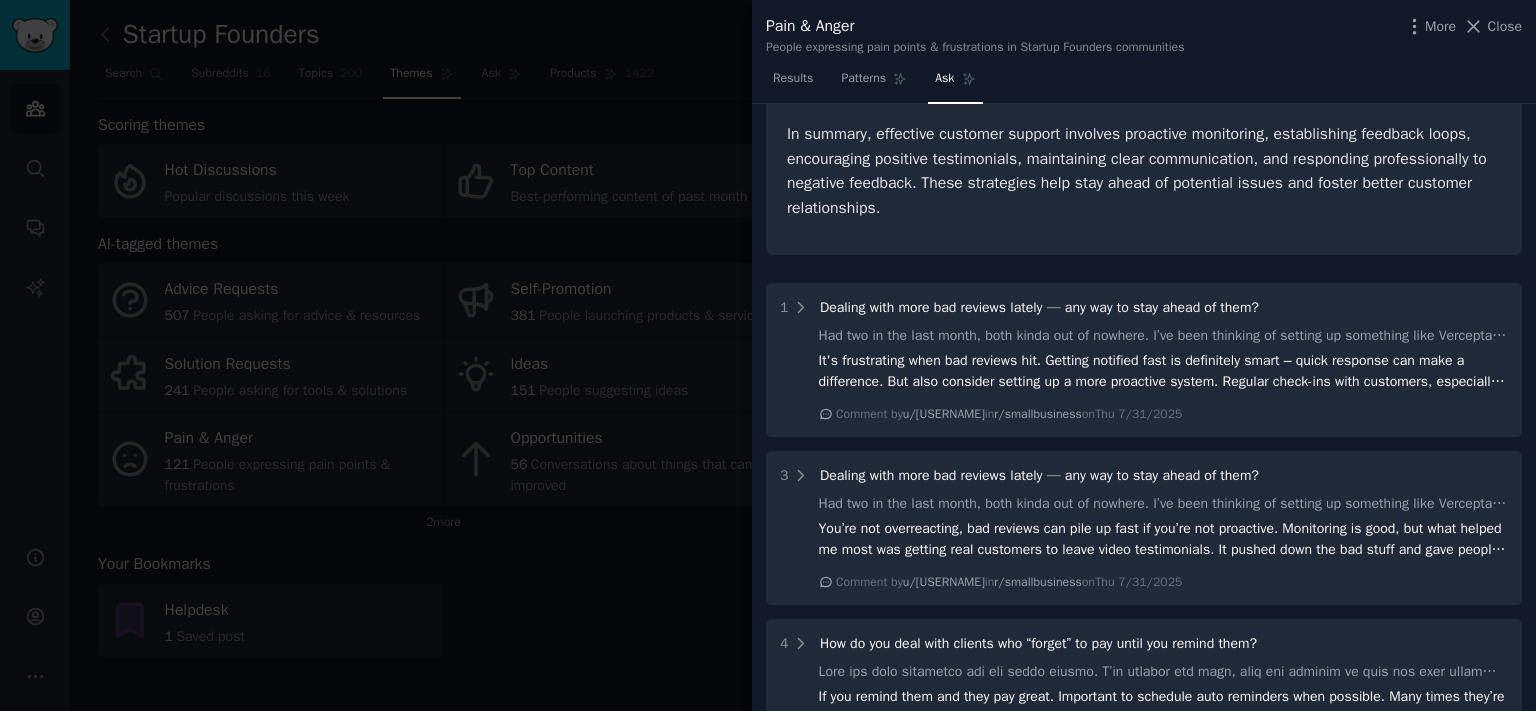 scroll, scrollTop: 660, scrollLeft: 0, axis: vertical 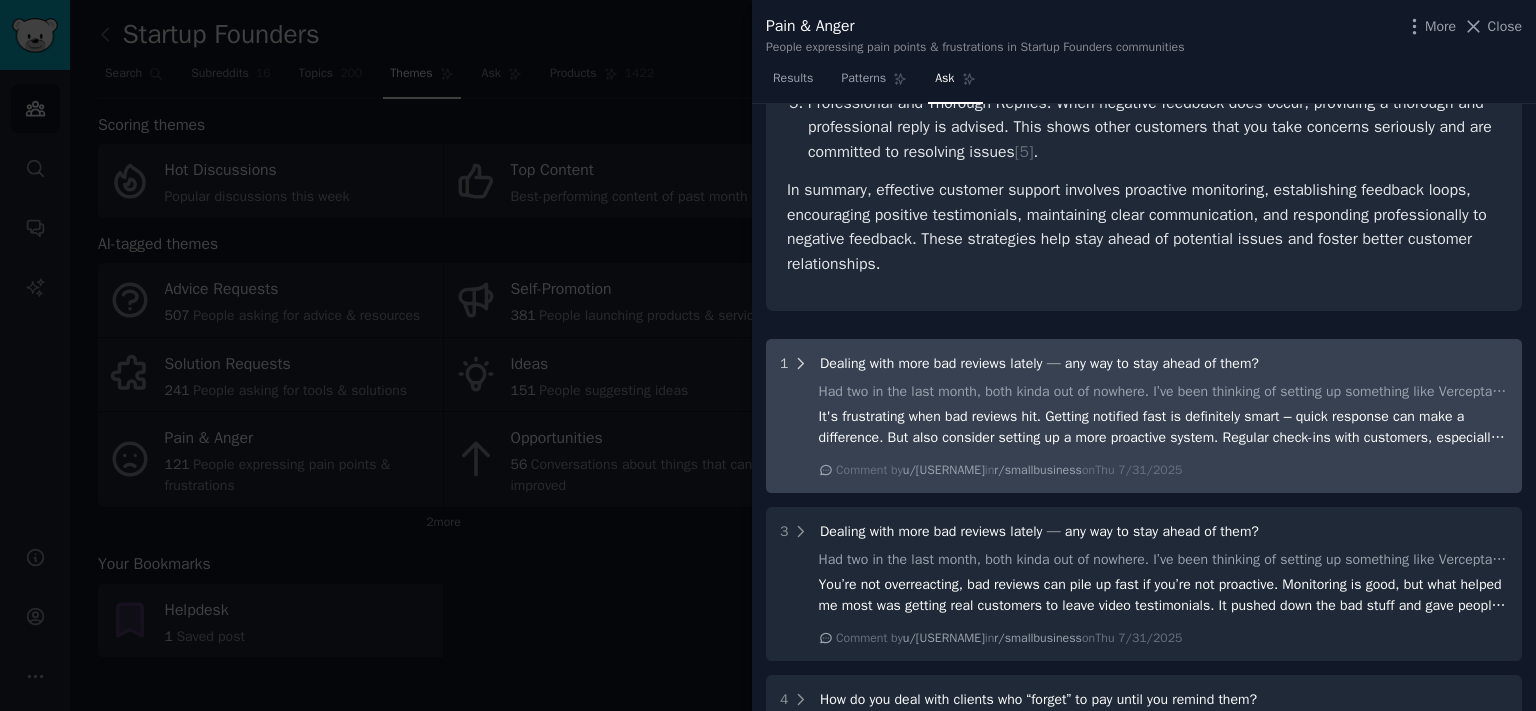 click 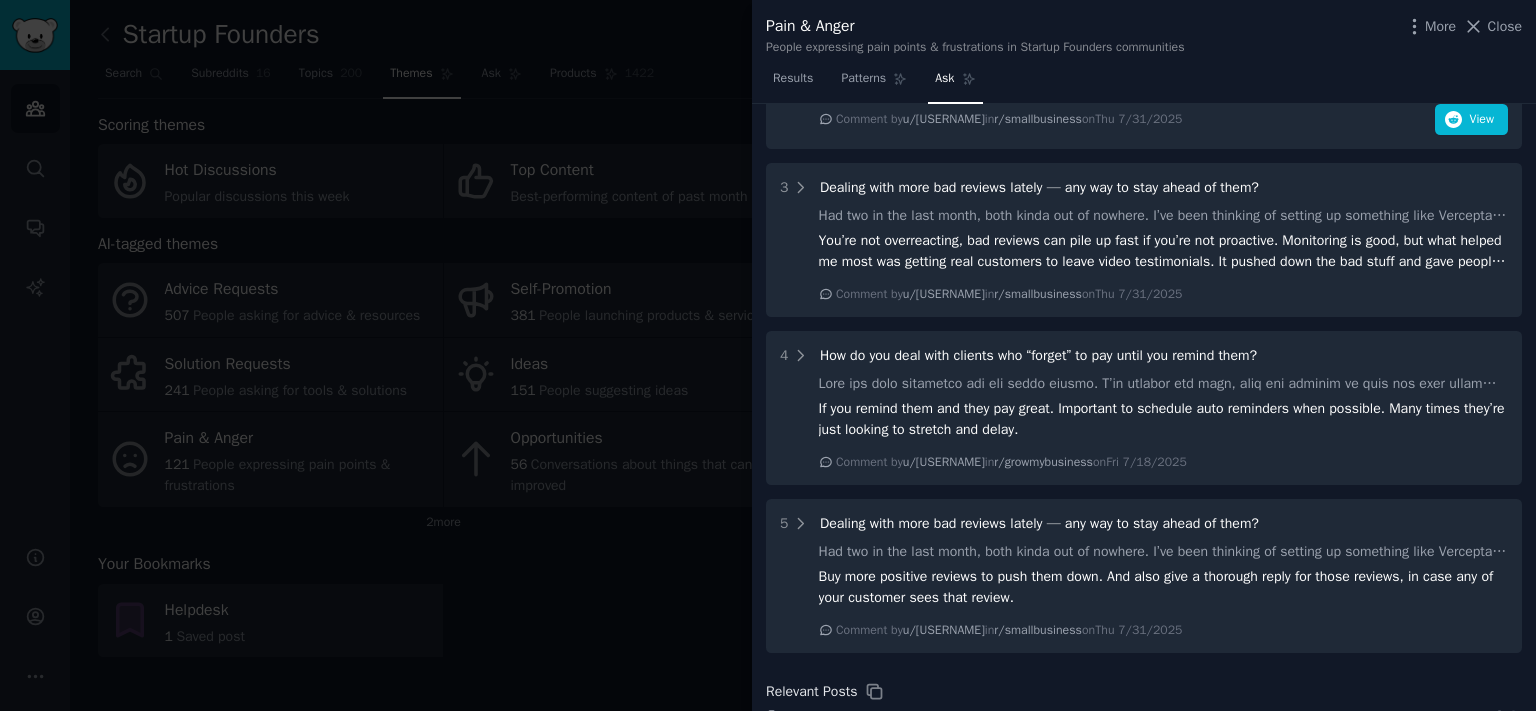 scroll, scrollTop: 1071, scrollLeft: 0, axis: vertical 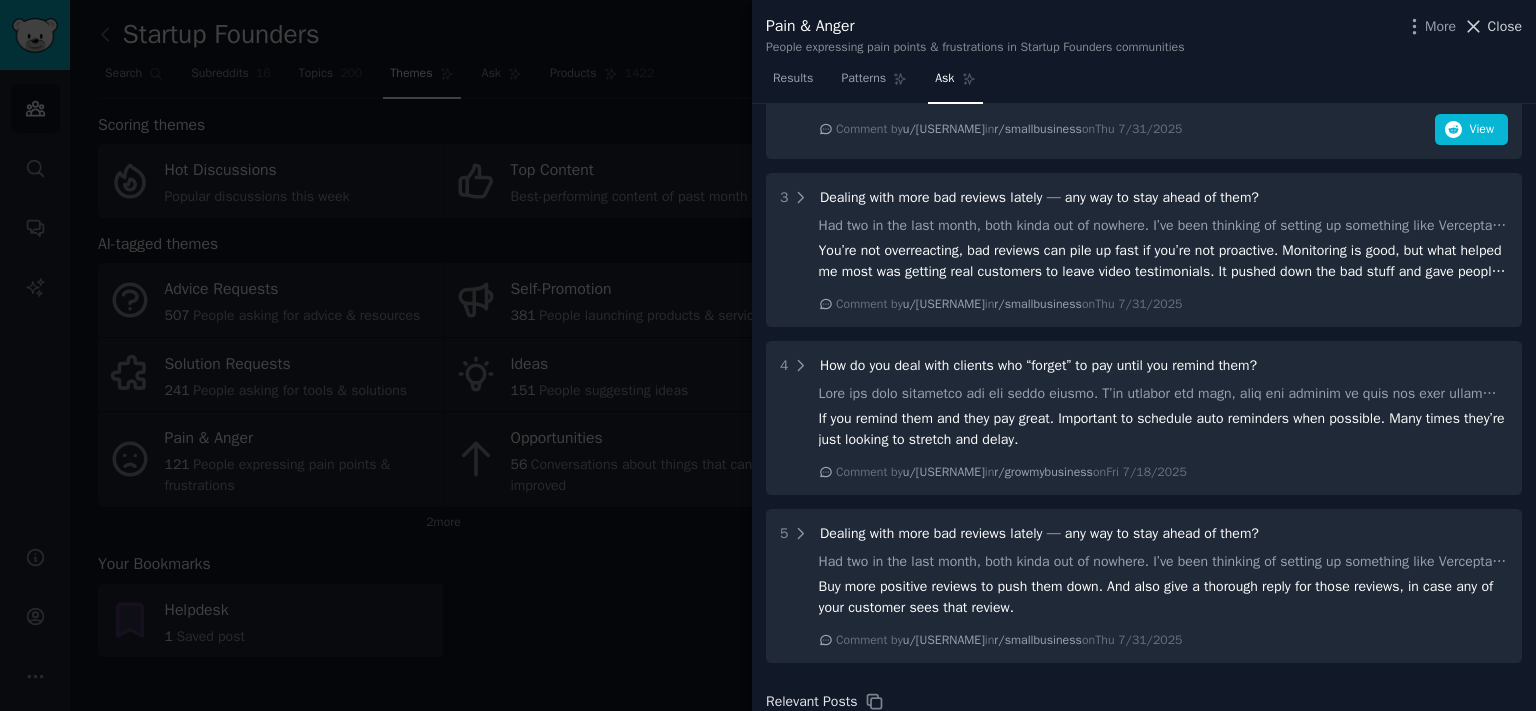 click on "Close" at bounding box center [1505, 26] 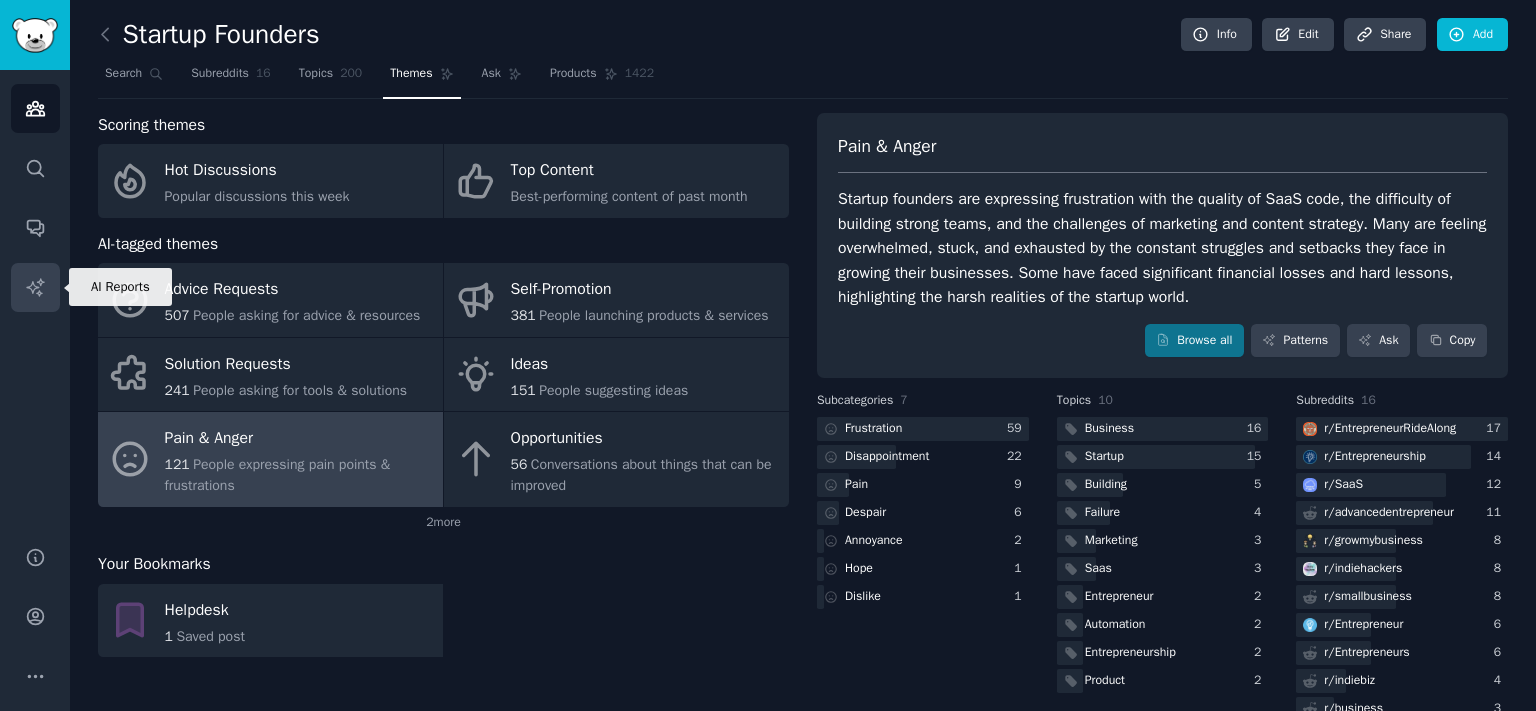 click 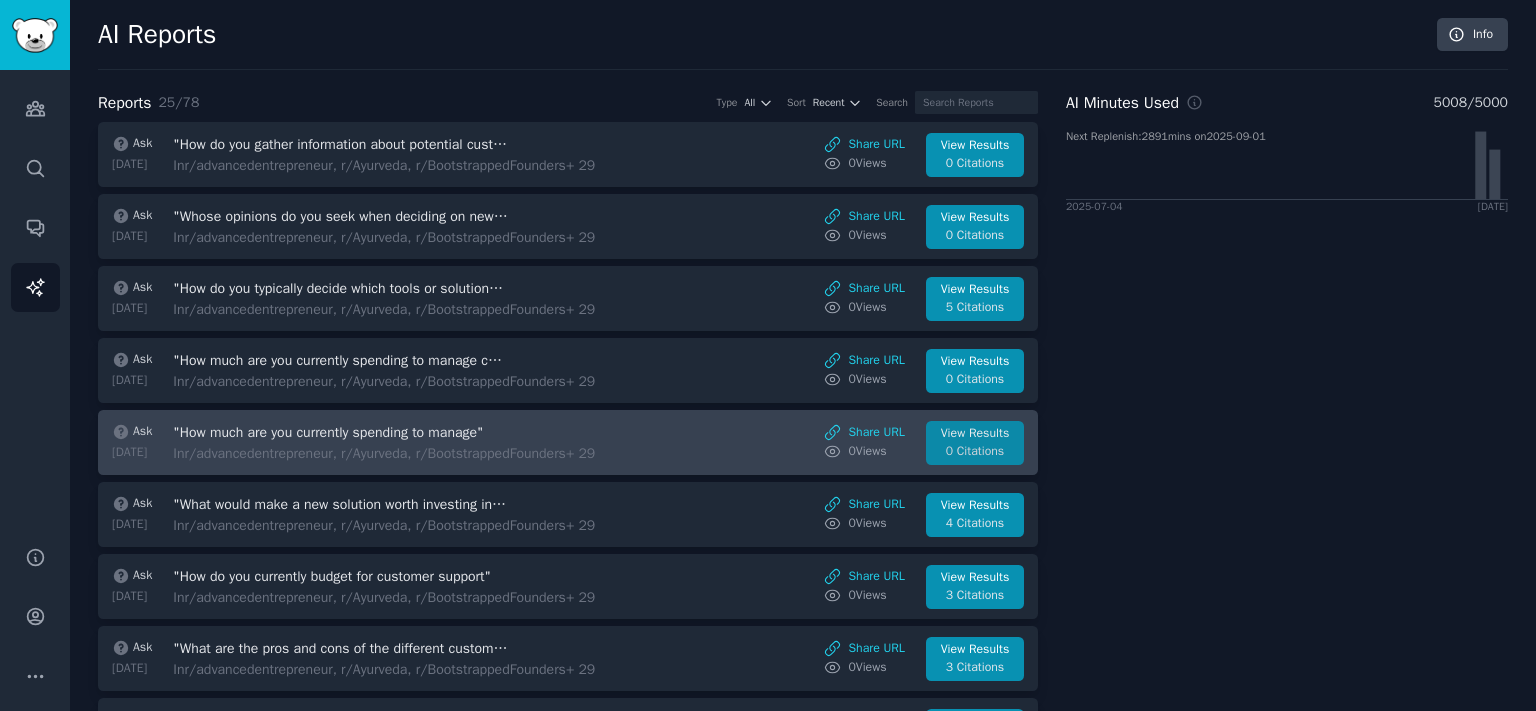 click on "0 Citations" at bounding box center (975, 452) 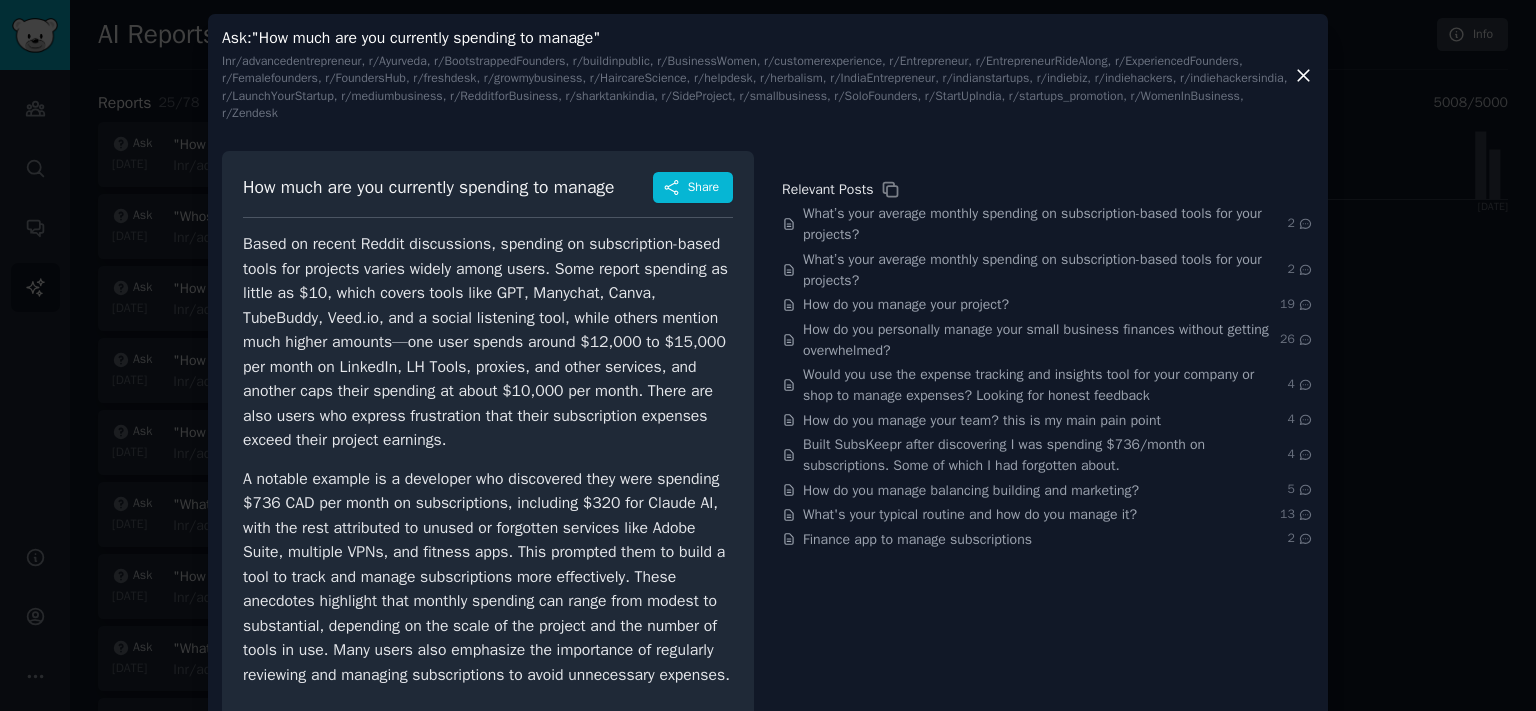 click 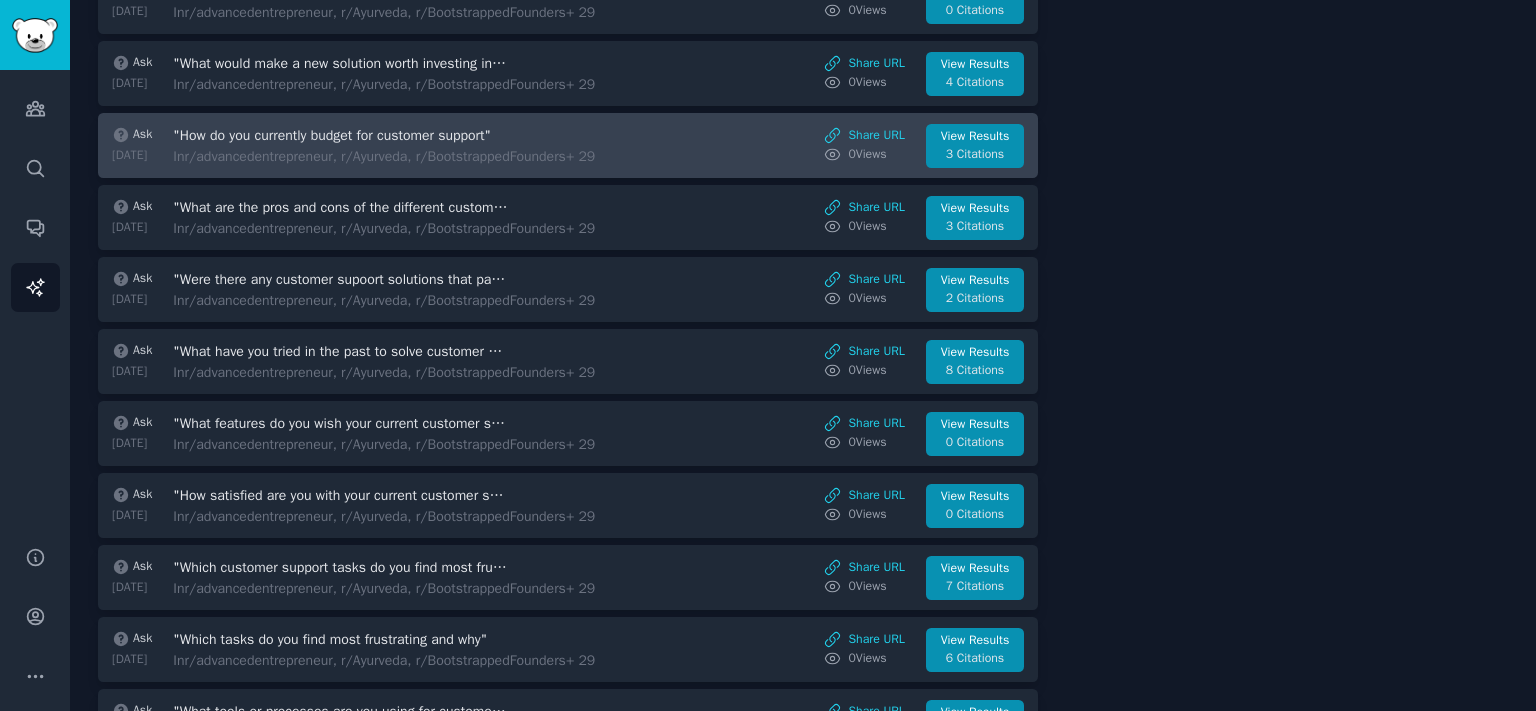 scroll, scrollTop: 496, scrollLeft: 0, axis: vertical 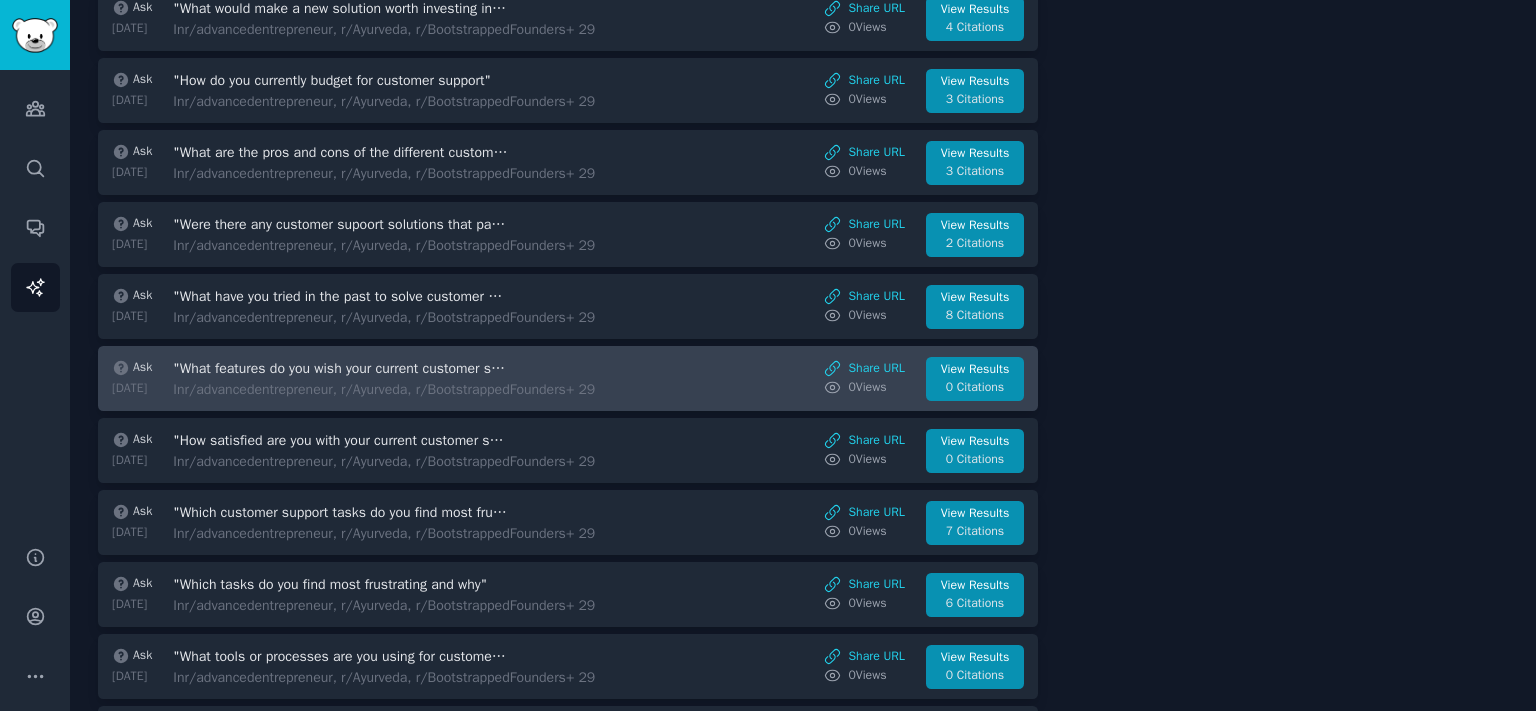 click on "In  r/advancedentrepreneur, r/Ayurveda, r/BootstrappedFounders  + 29" at bounding box center [384, 389] 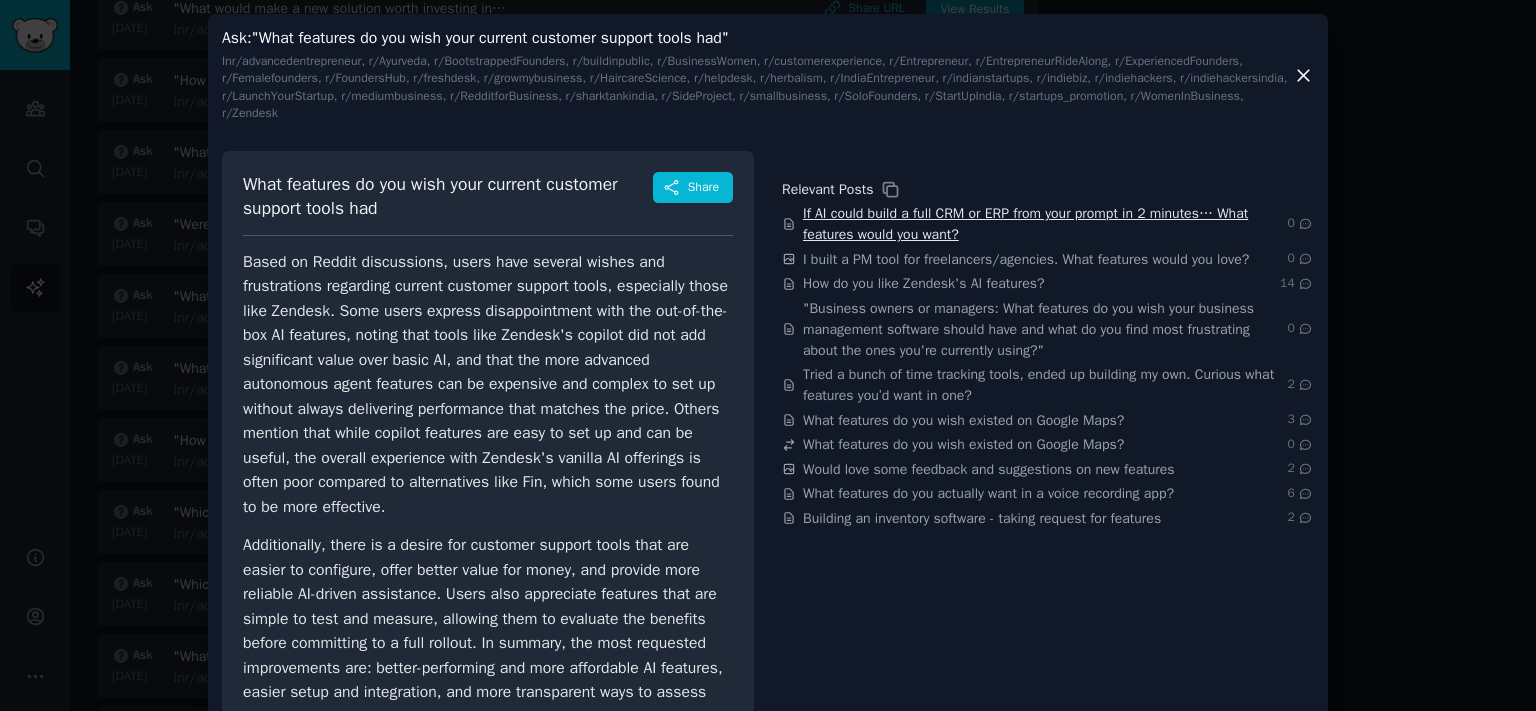 click on "If AI could build a full CRM or ERP from your prompt in 2 minutes… What features would you want?" at bounding box center (1045, 224) 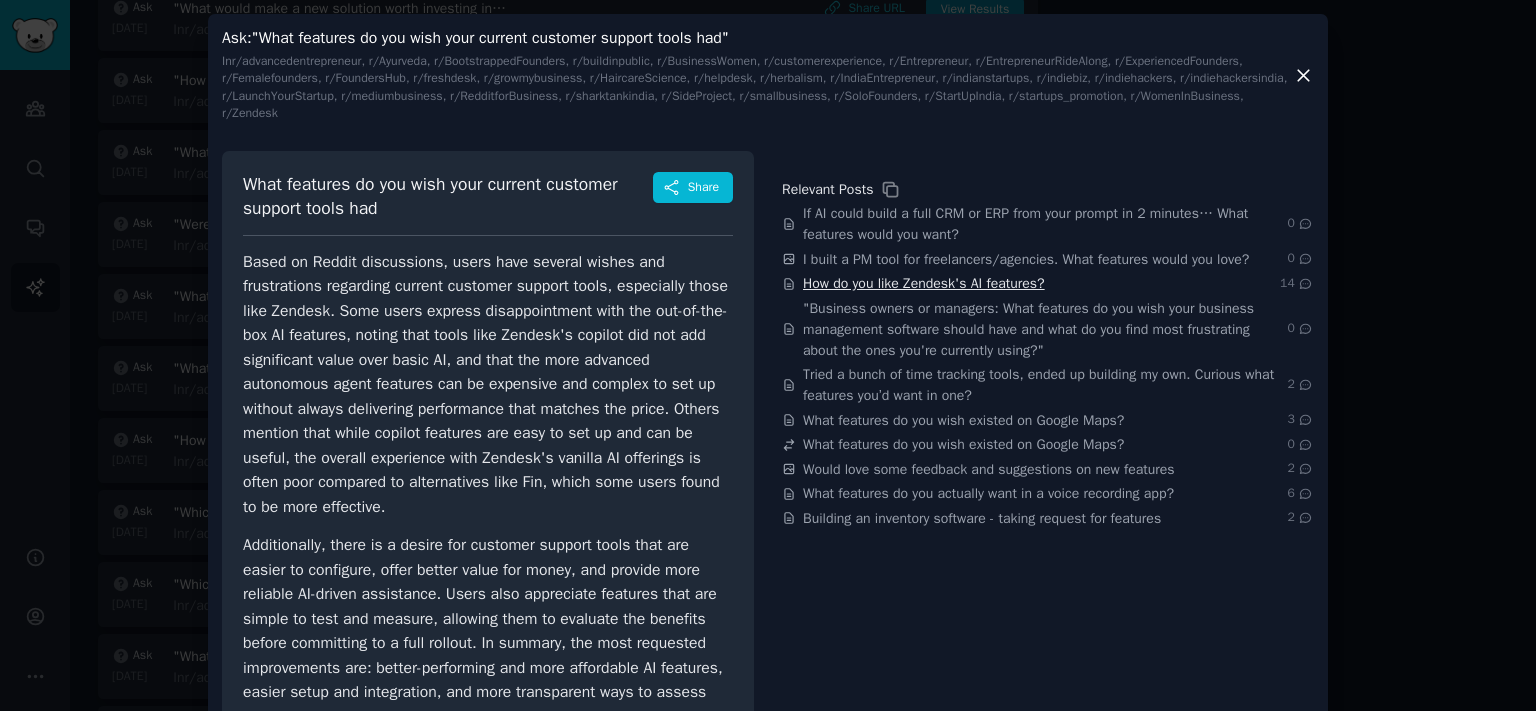 click on "How do you like Zendesk's AI features?" at bounding box center (924, 283) 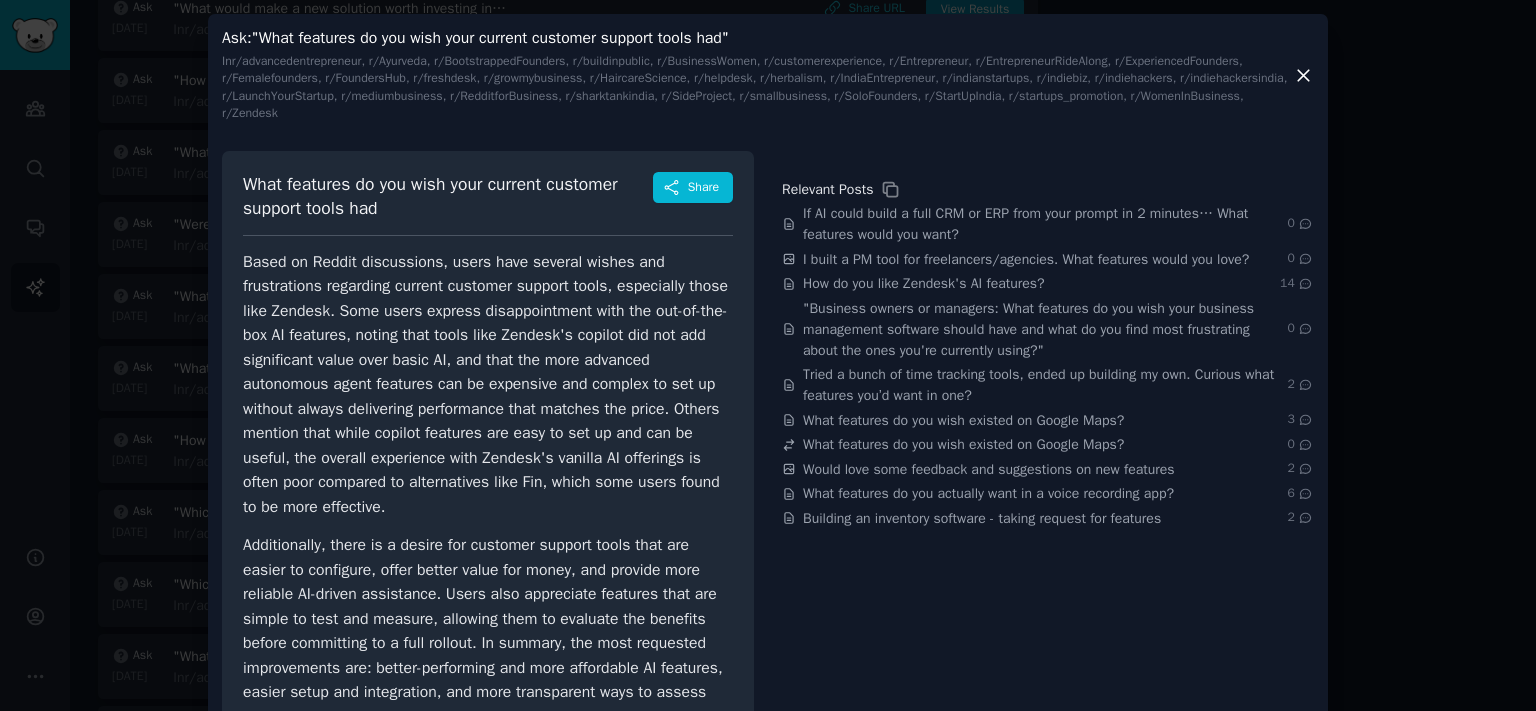 click 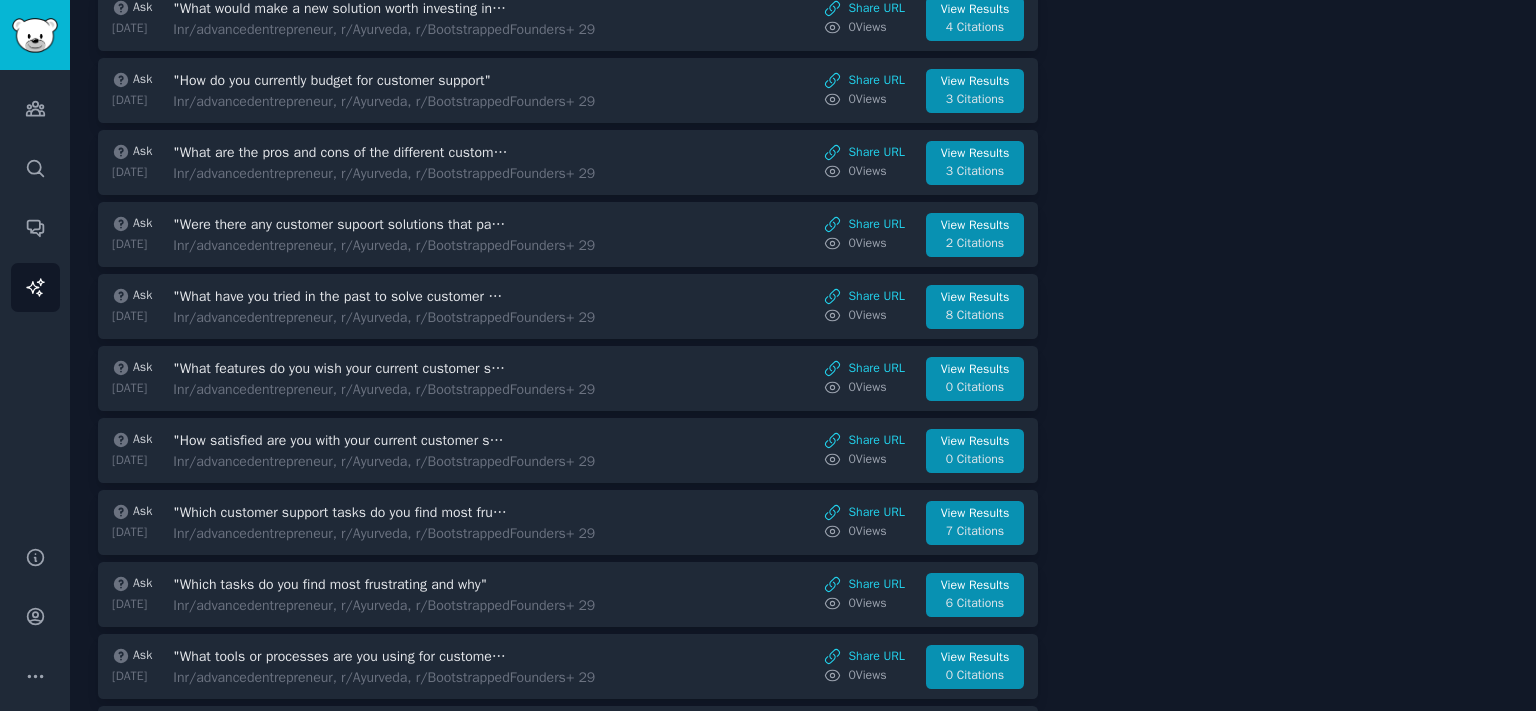 click on "AI Minutes Used 5008  /  5000 Next Replenish:  2891  mins on  2025-09-01 2025-07-04 2025-08-03" at bounding box center (1287, 533) 